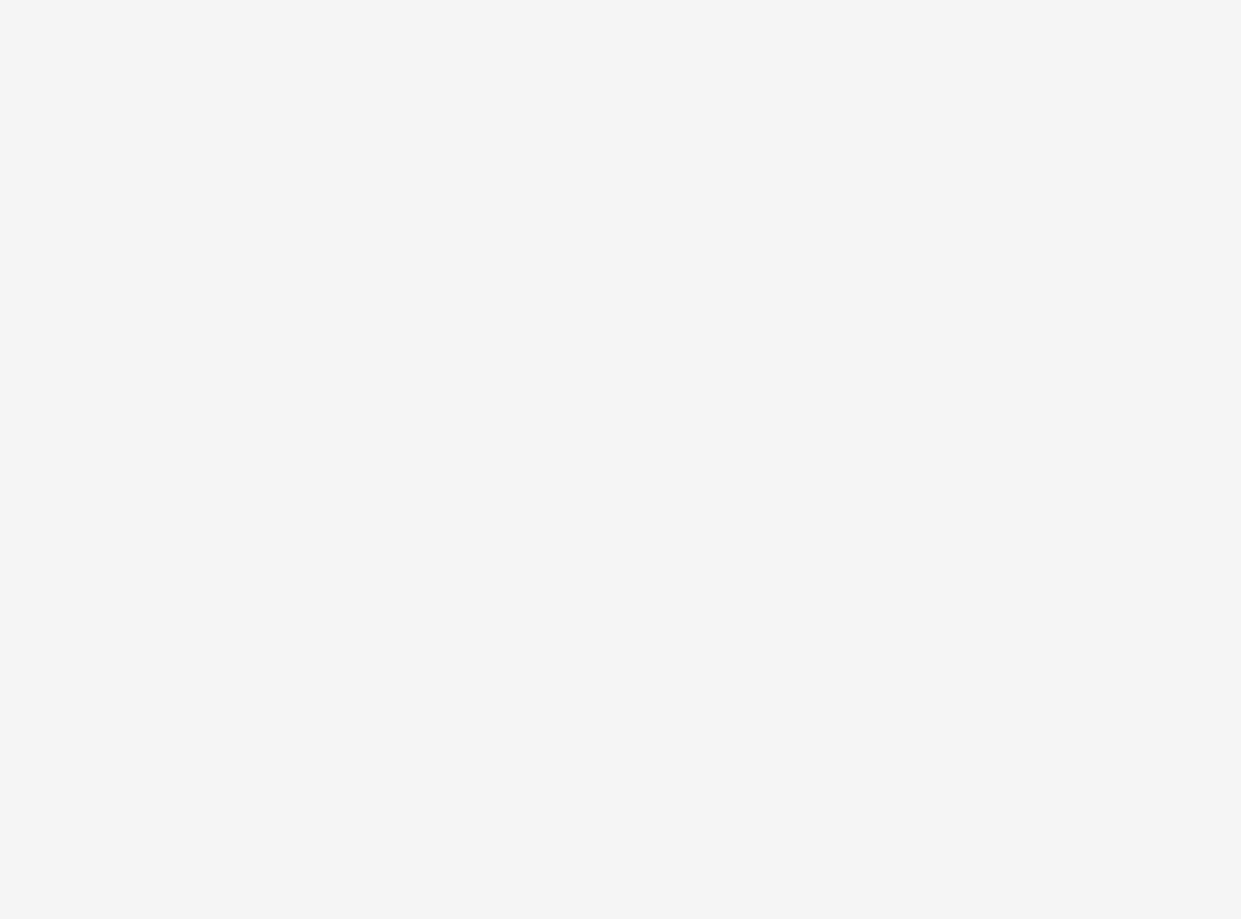scroll, scrollTop: 0, scrollLeft: 0, axis: both 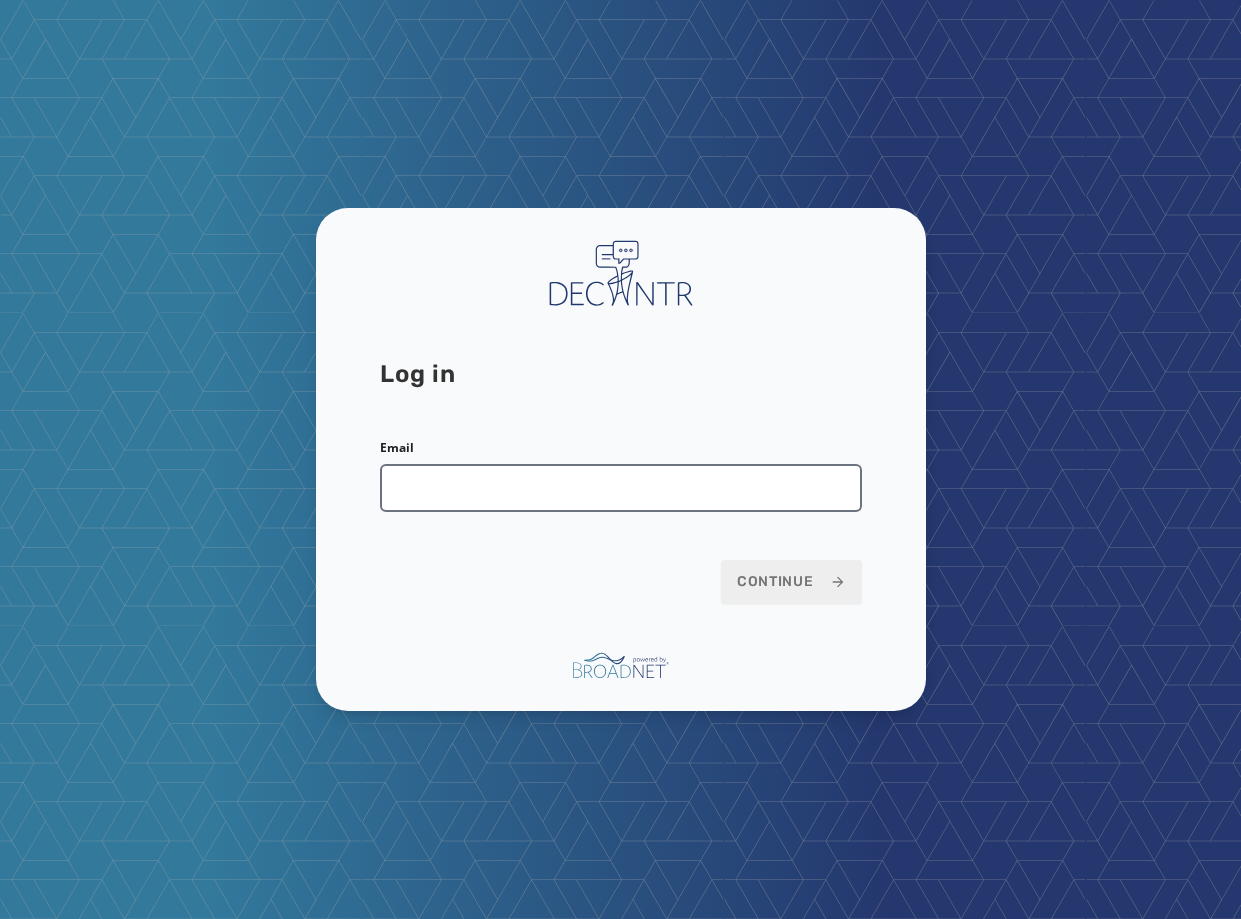 click on "Email" at bounding box center (621, 488) 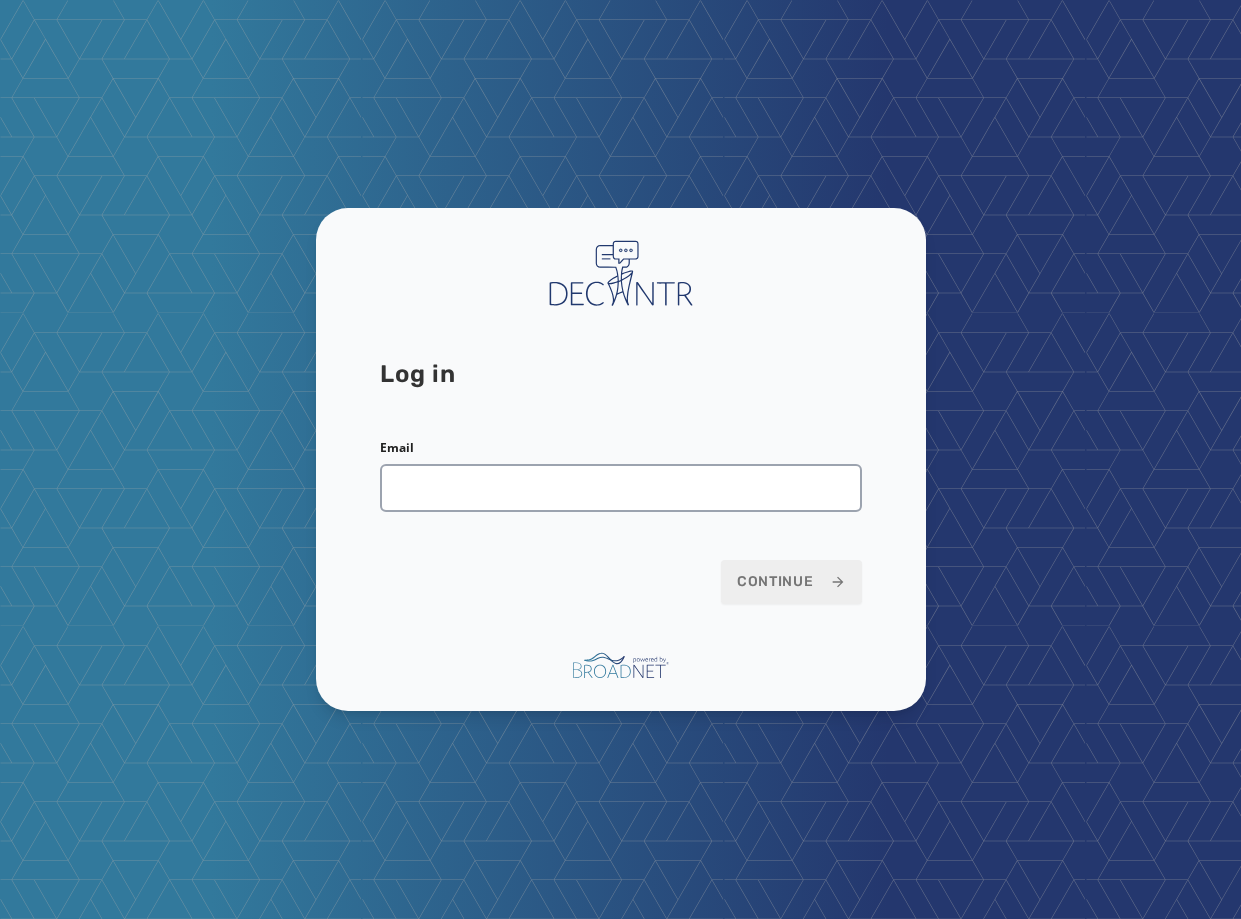 type on "**********" 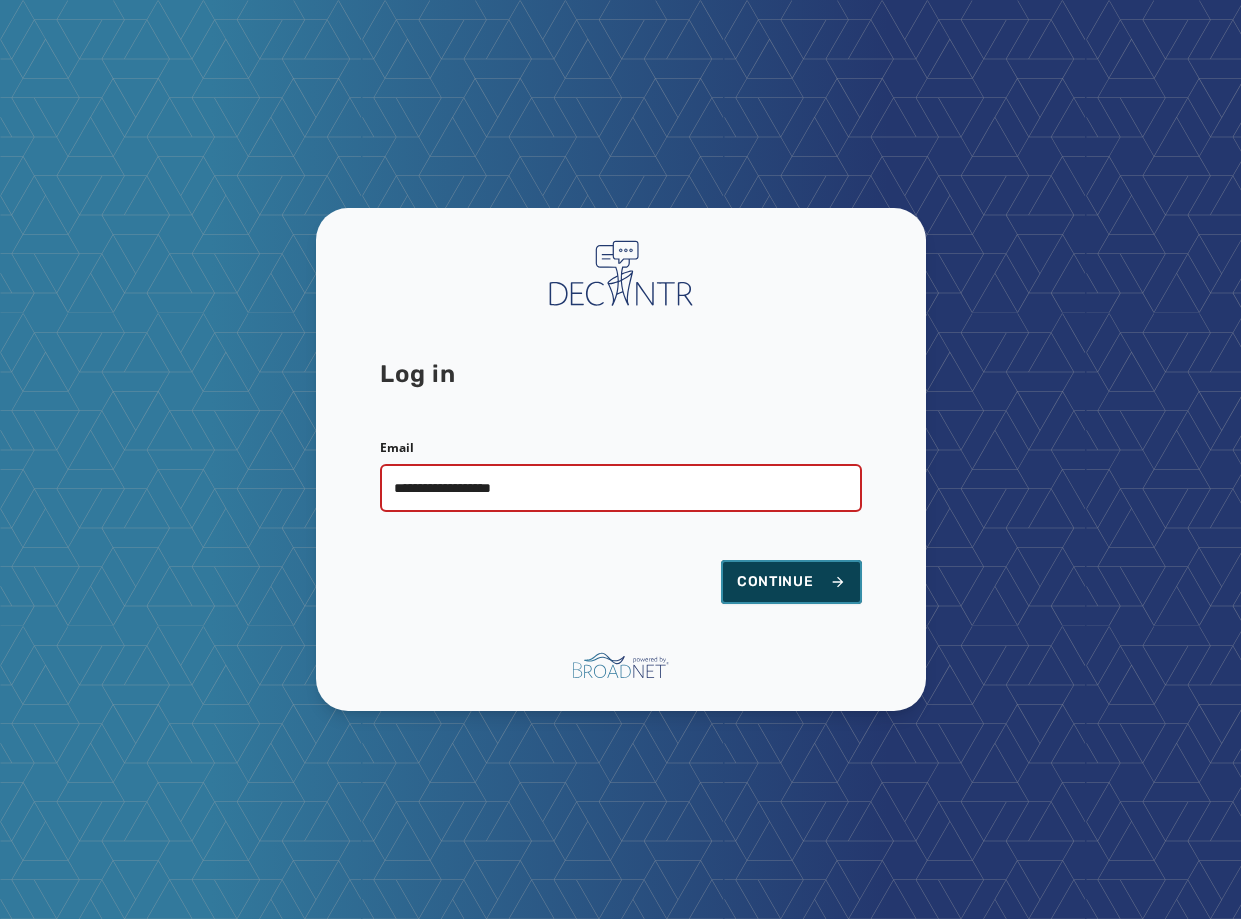 click on "Continue" at bounding box center [791, 582] 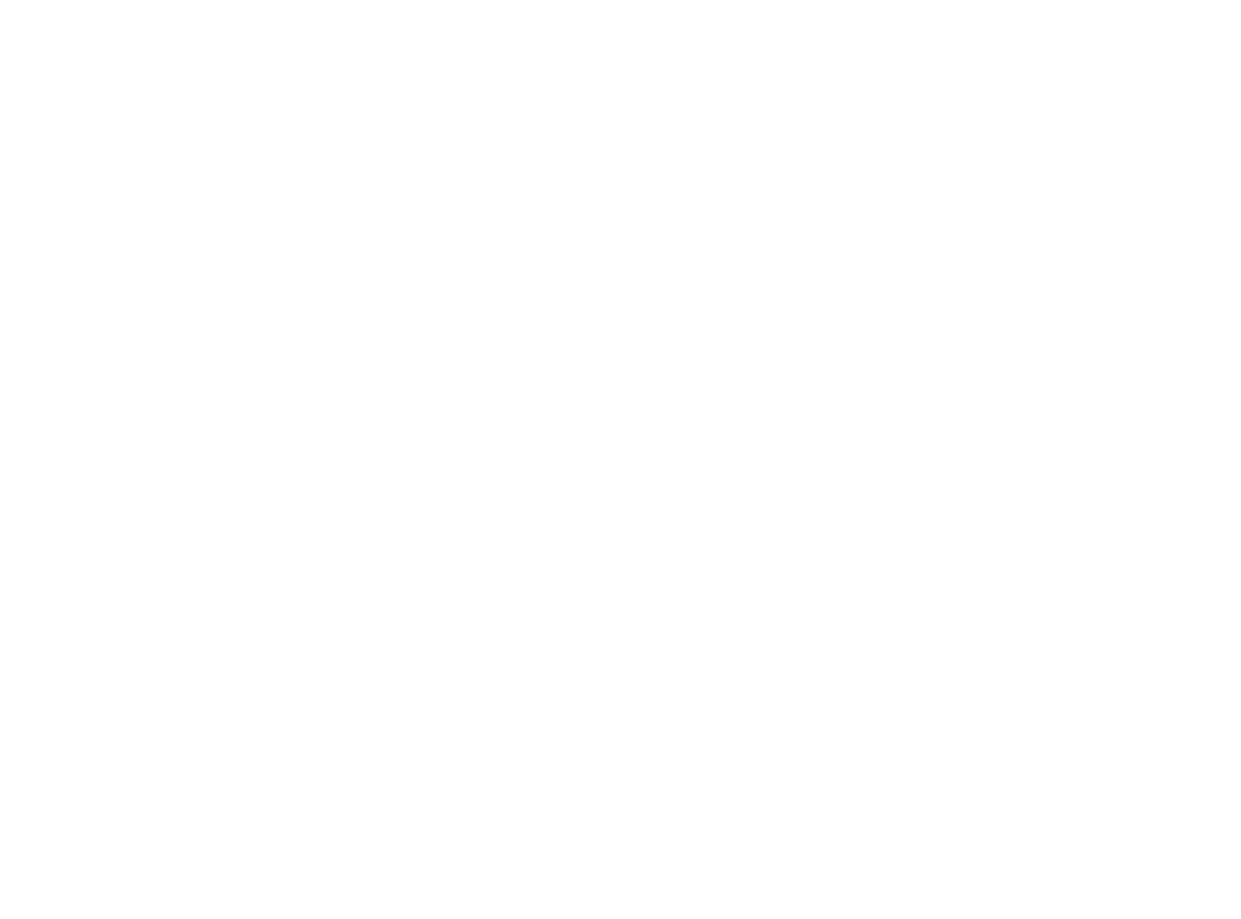 scroll, scrollTop: 0, scrollLeft: 0, axis: both 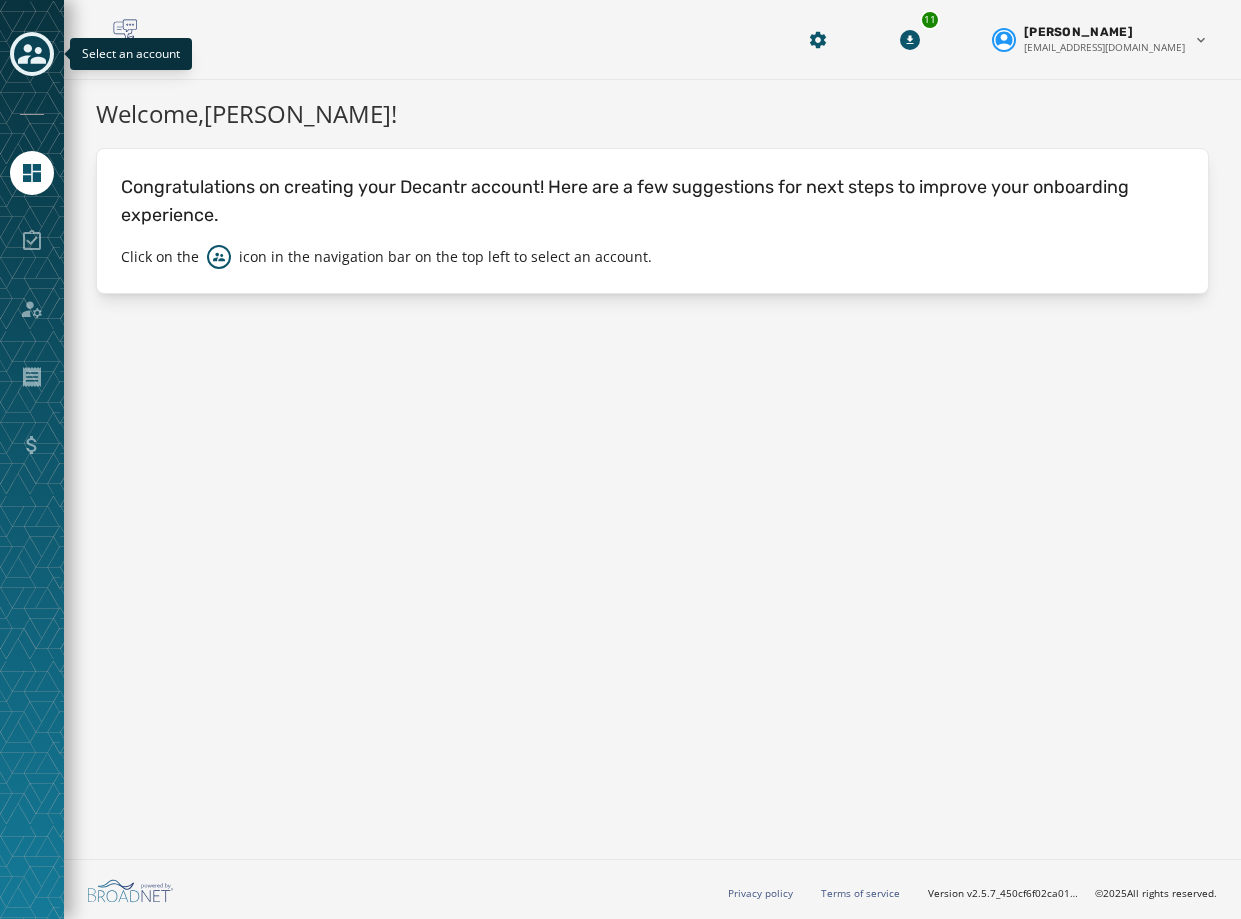 click at bounding box center (32, 54) 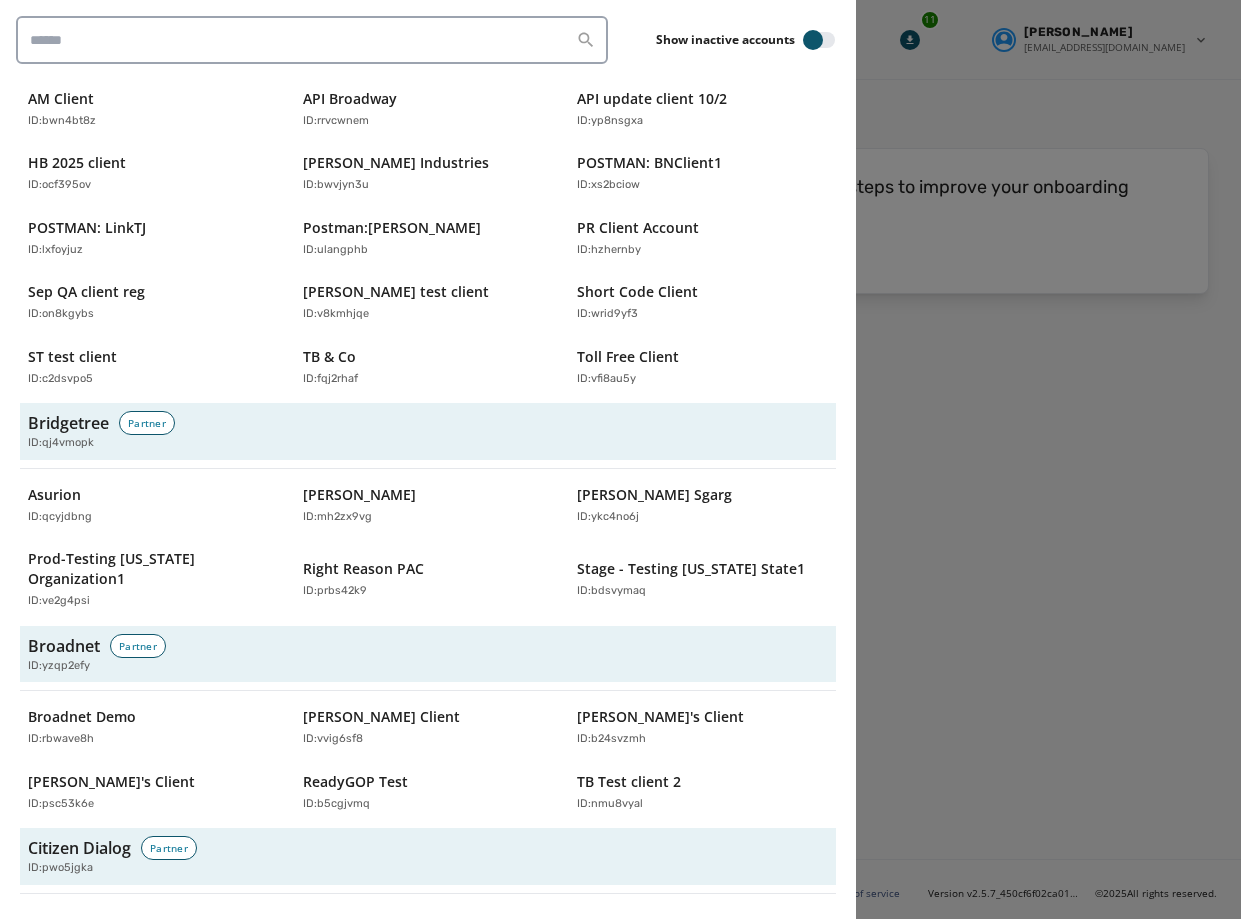 scroll, scrollTop: 300, scrollLeft: 0, axis: vertical 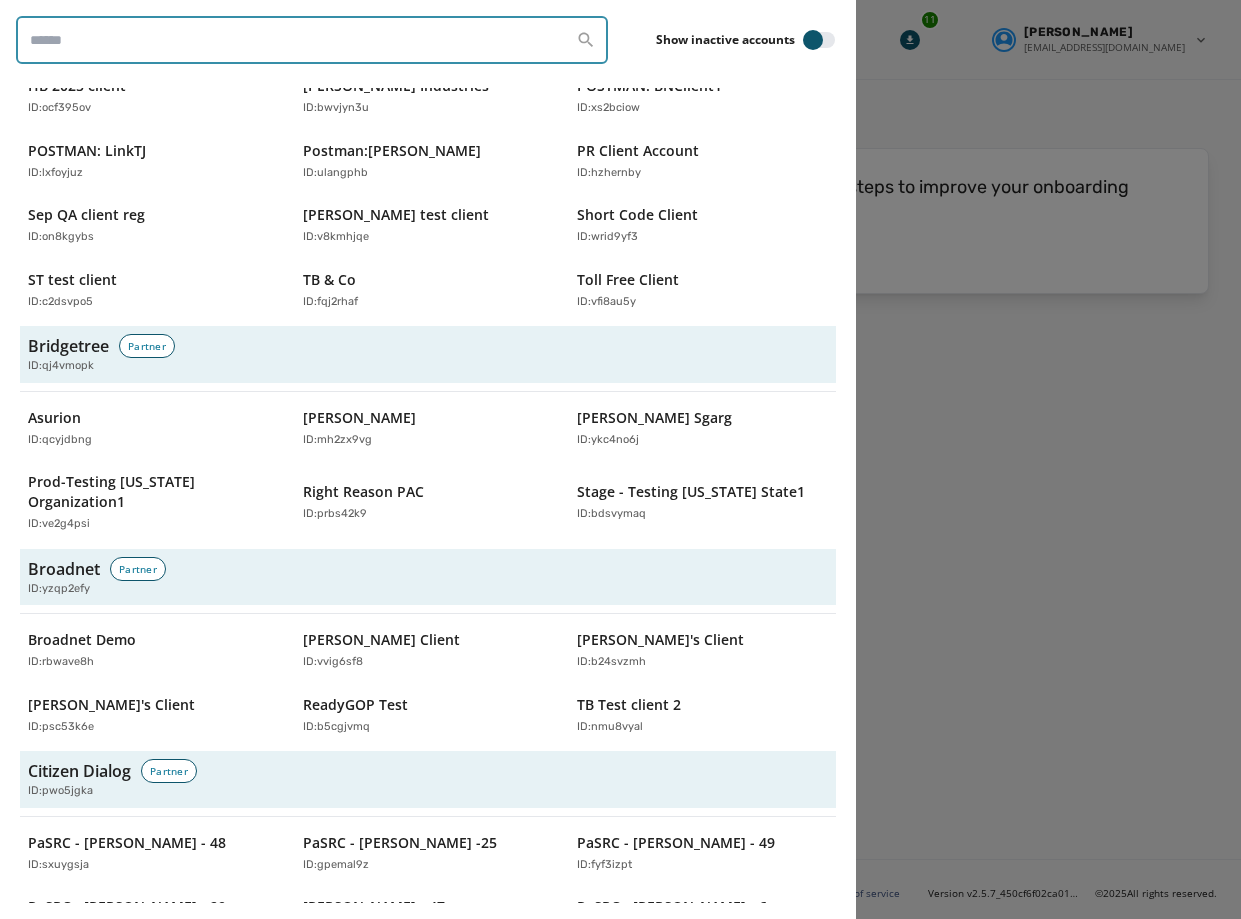 click at bounding box center (312, 40) 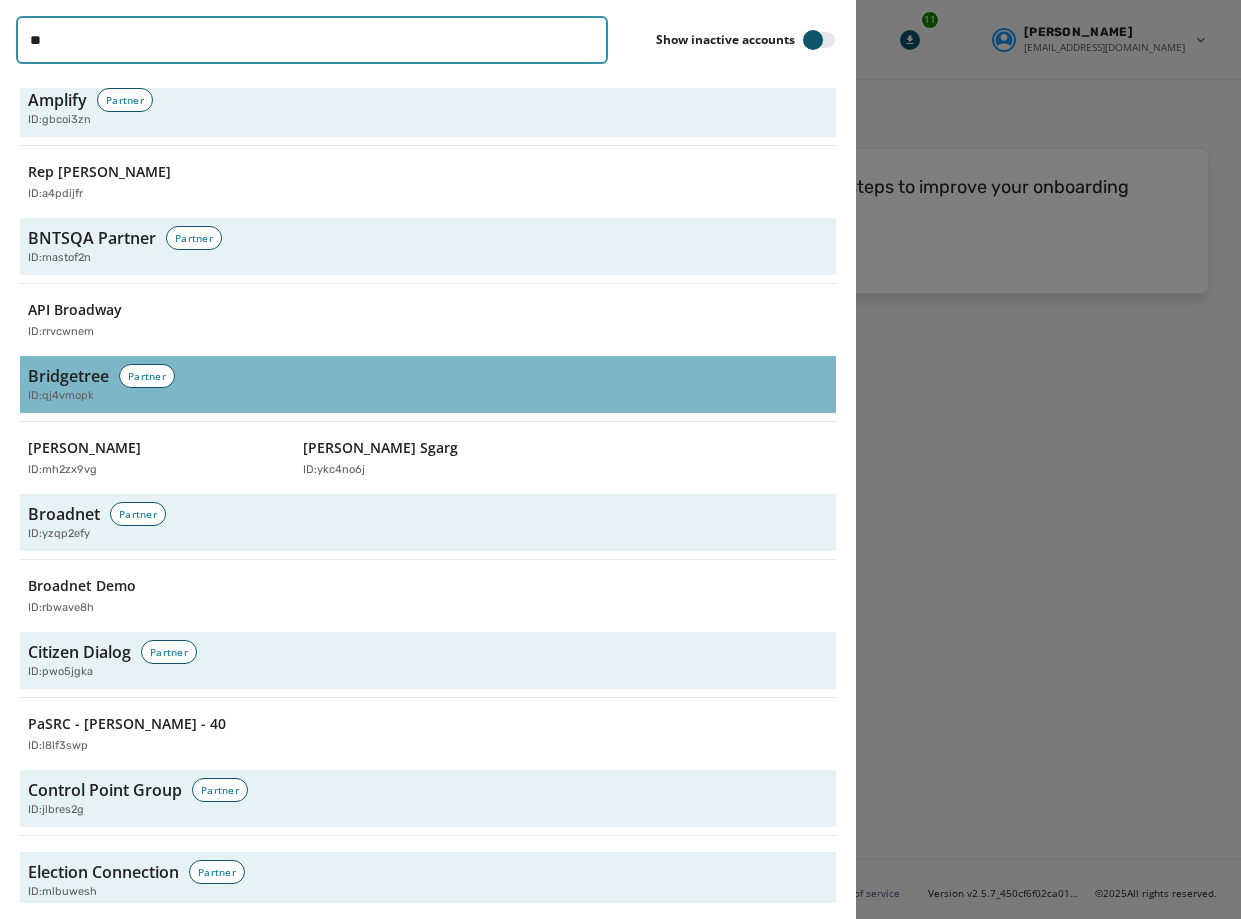 scroll, scrollTop: 0, scrollLeft: 0, axis: both 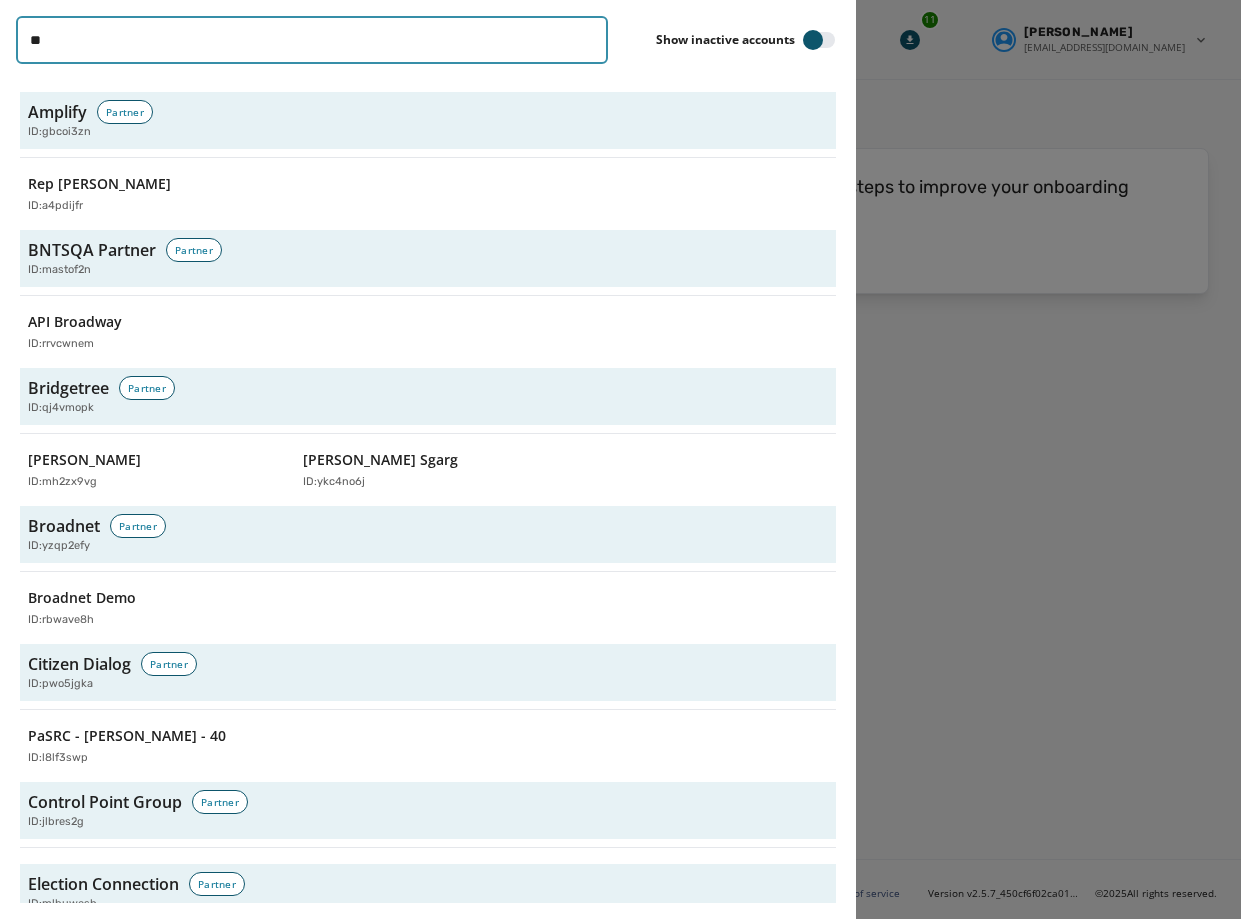 type on "********" 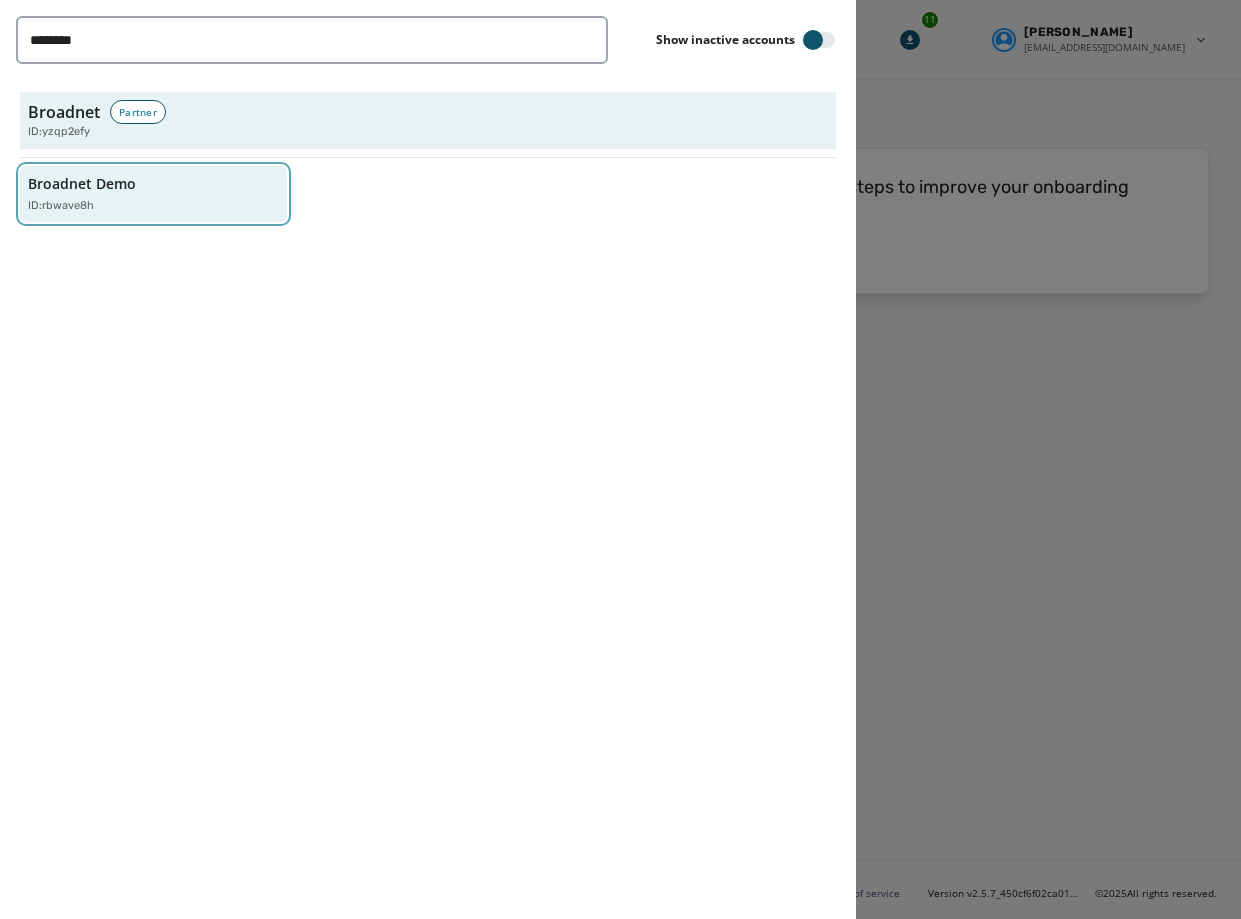 click on "Broadnet Demo ID:  rbwave8h" at bounding box center [143, 194] 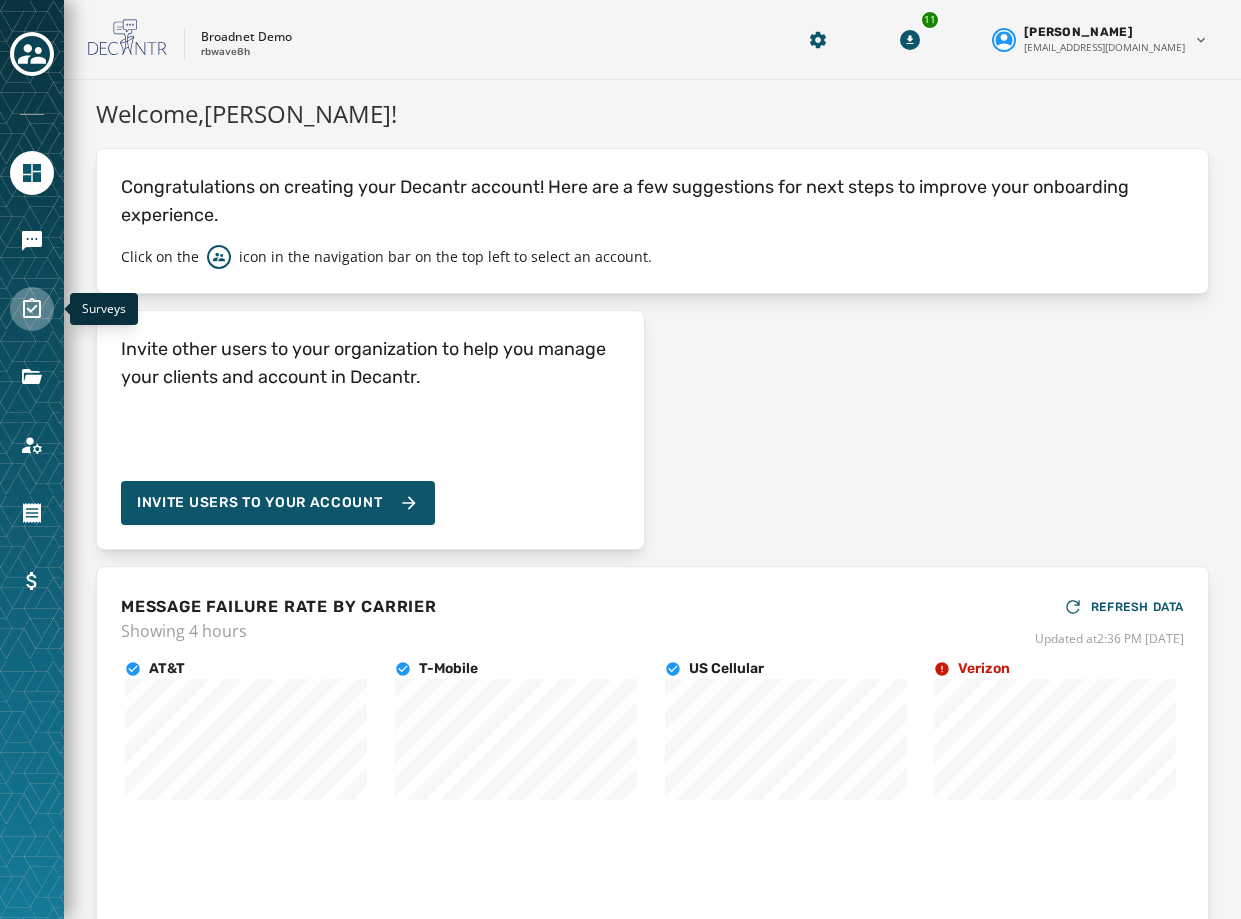 click 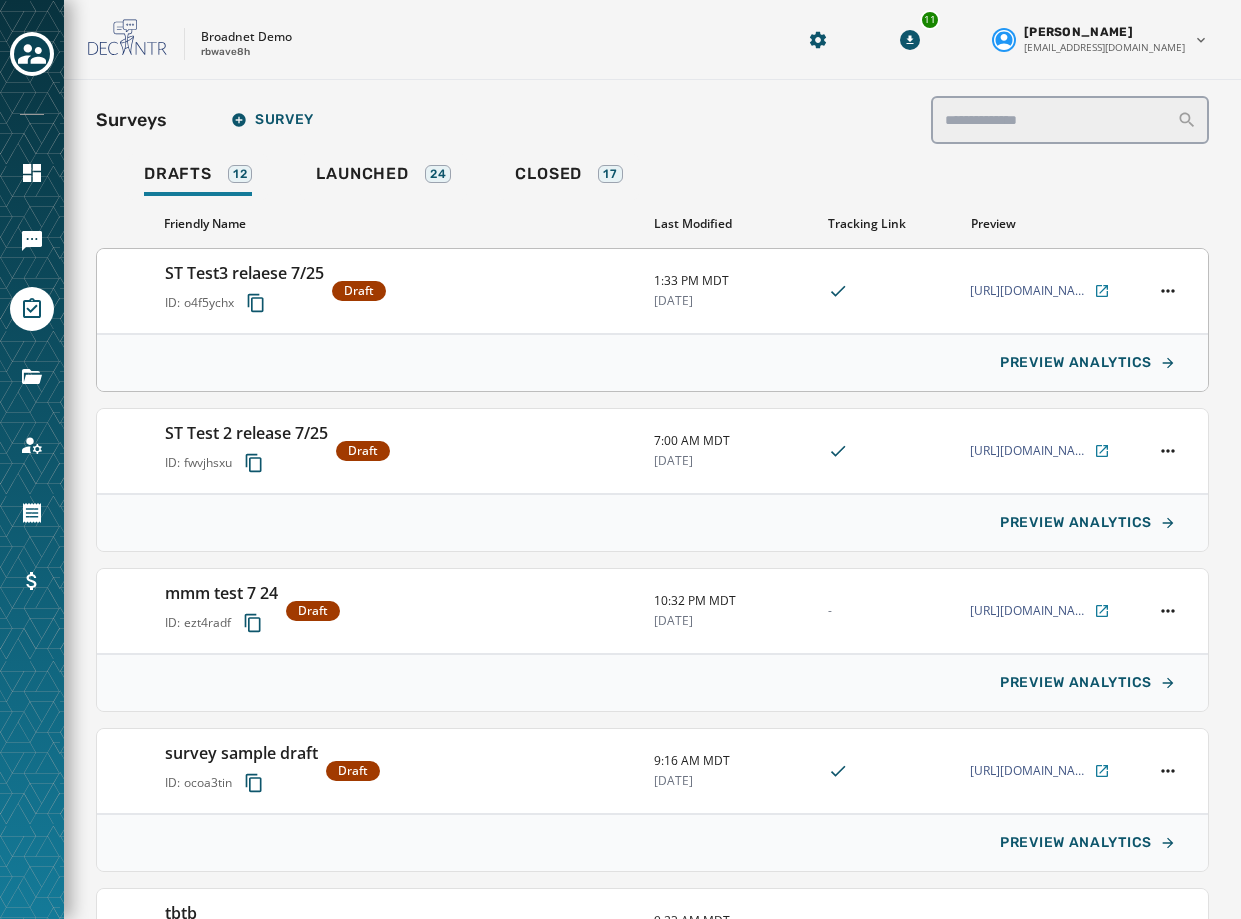 scroll, scrollTop: 0, scrollLeft: 0, axis: both 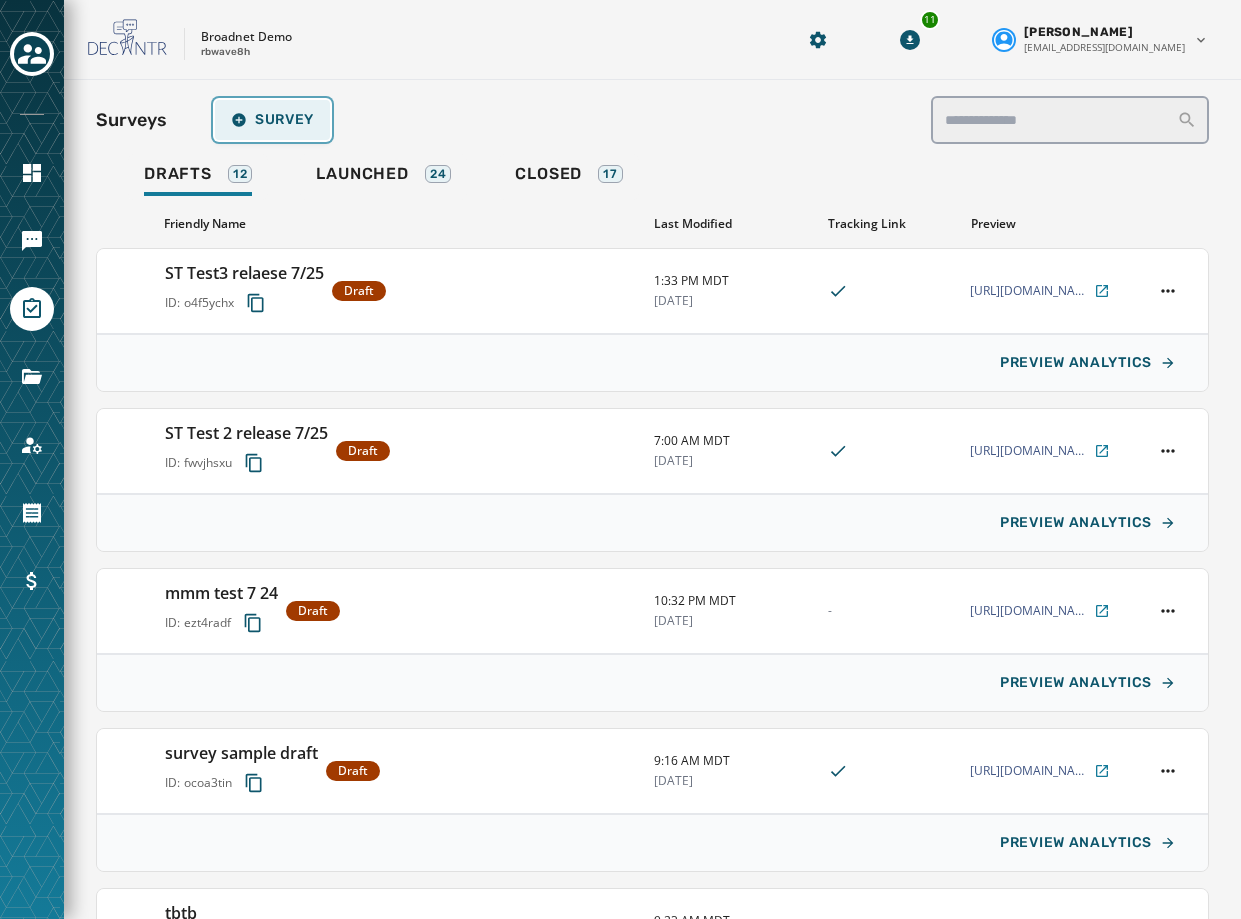 click on "Survey" at bounding box center [272, 120] 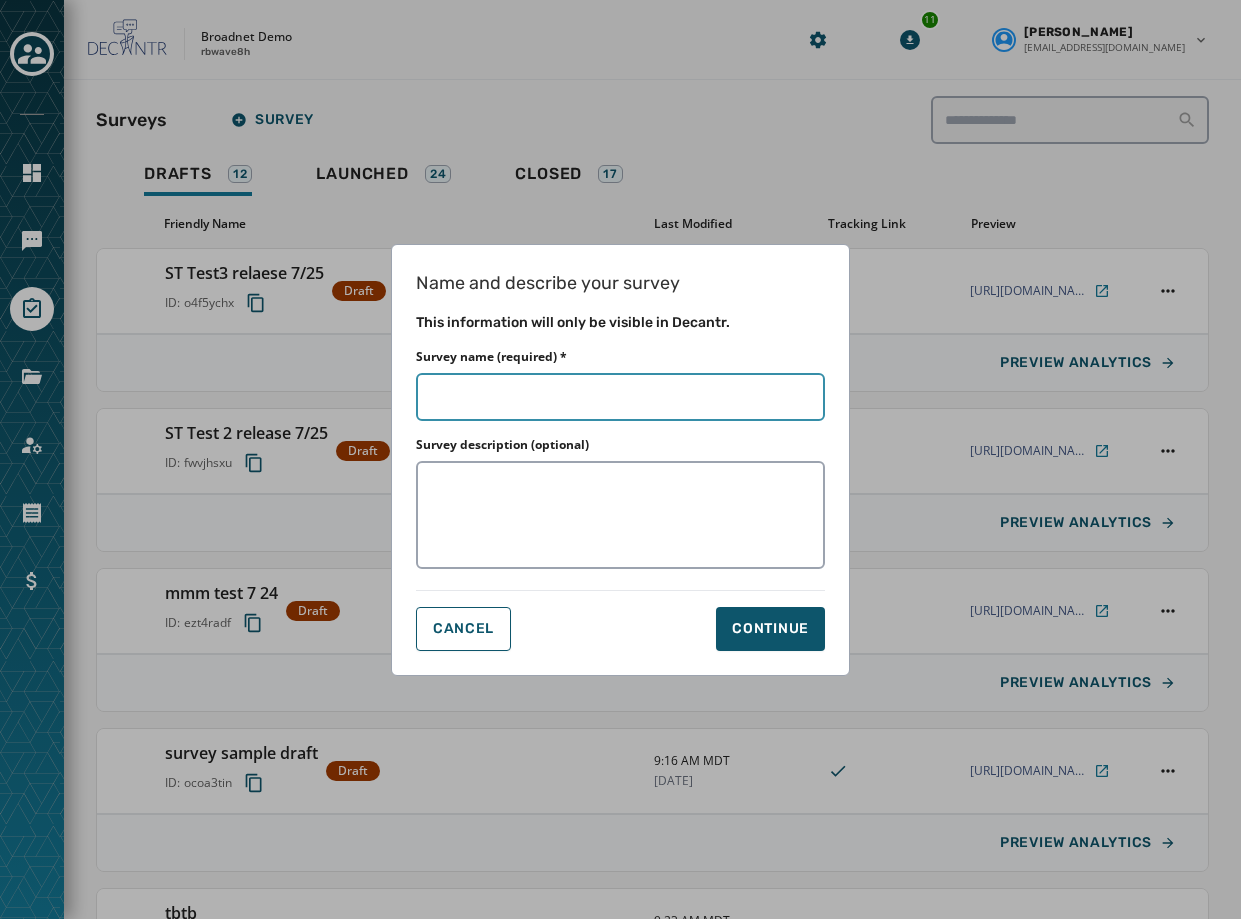 click on "Survey name (required) *" at bounding box center [620, 397] 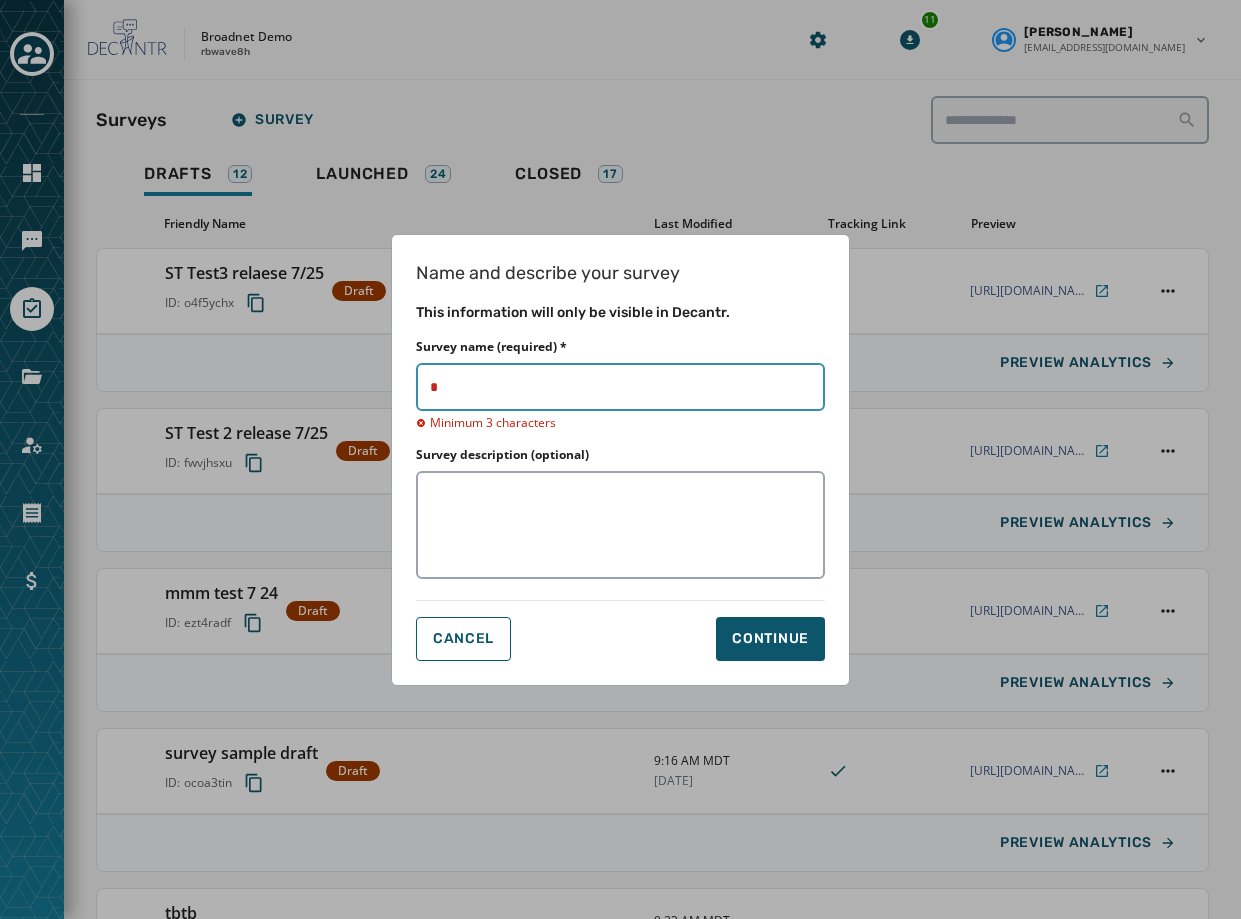 type on "**" 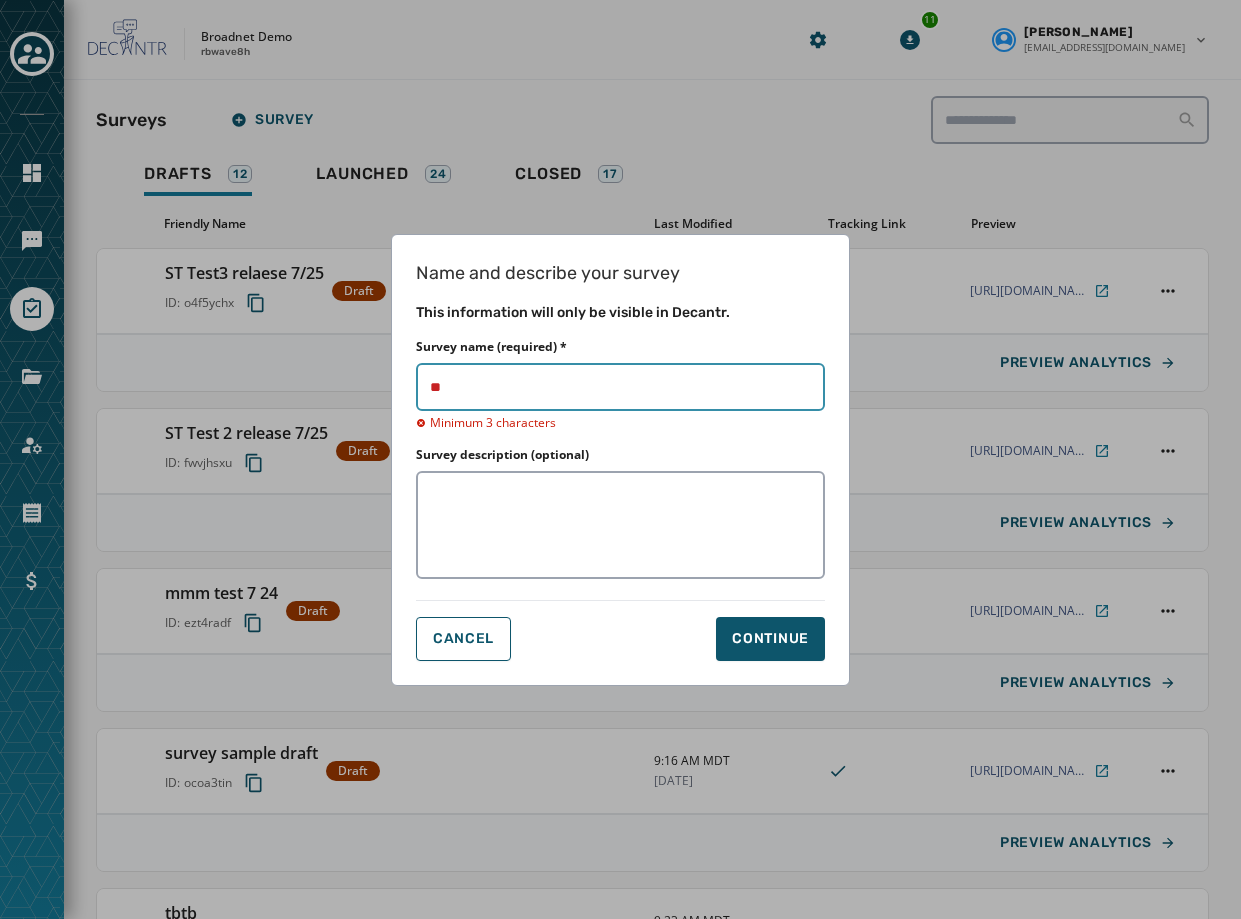 type on "**" 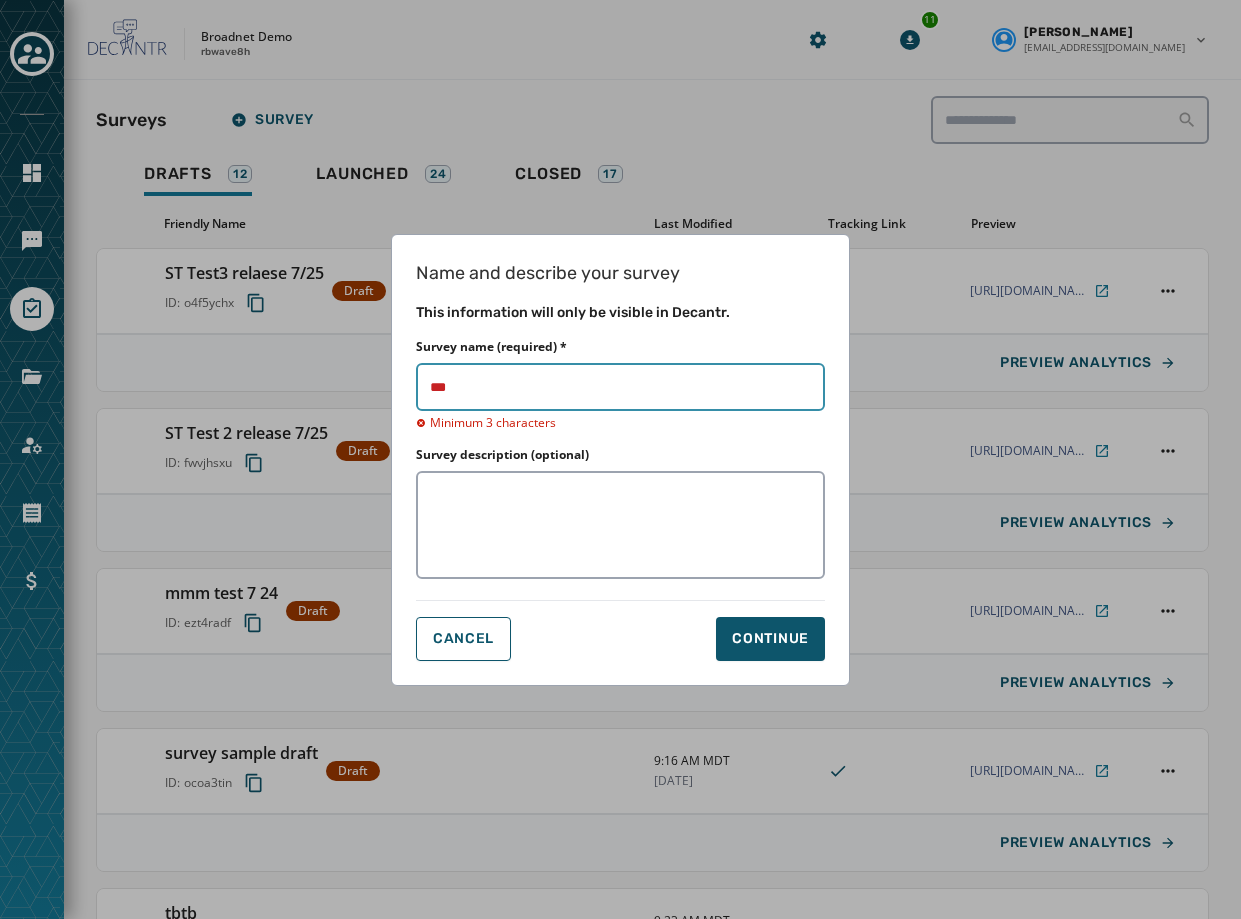 type on "****" 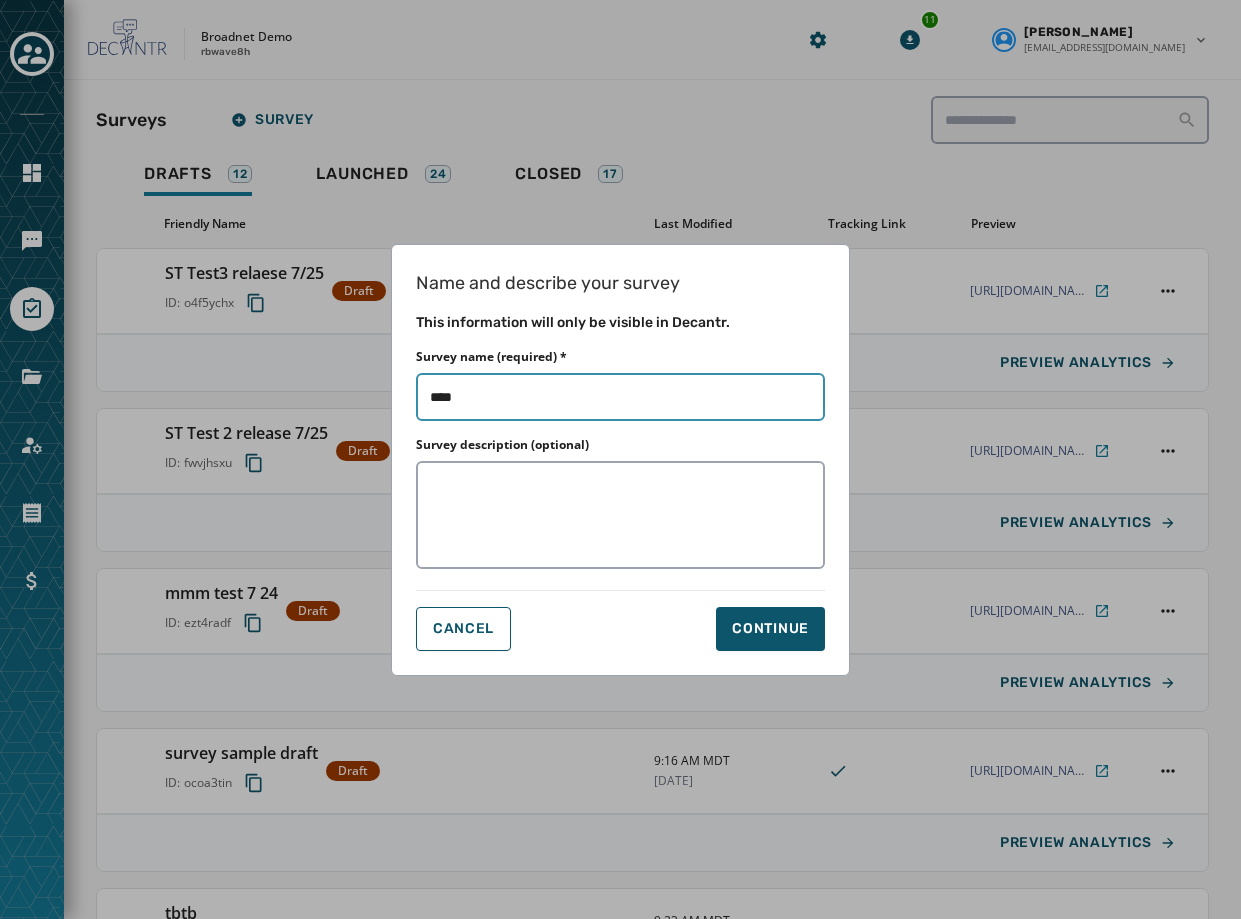 type on "*****" 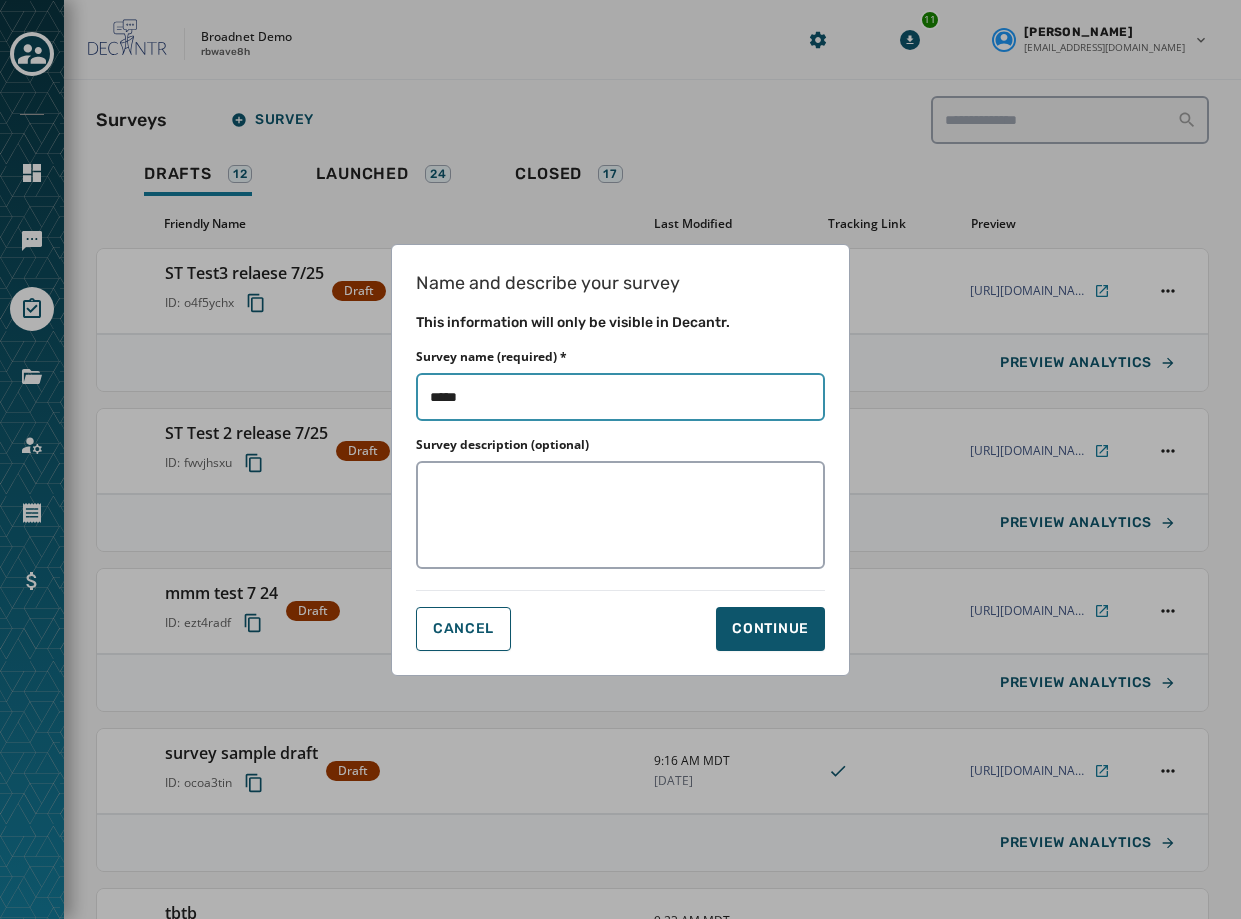 type on "*****" 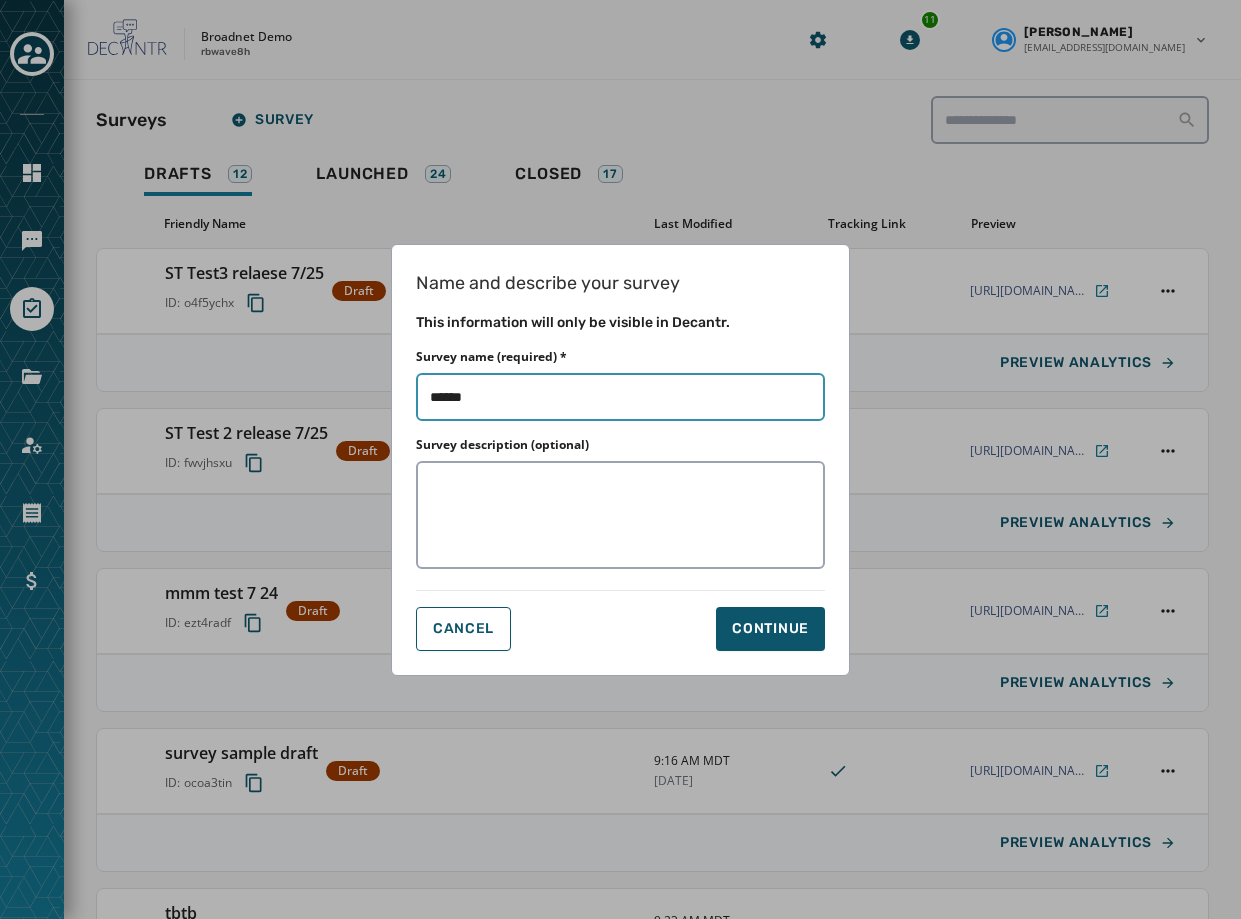 type on "*******" 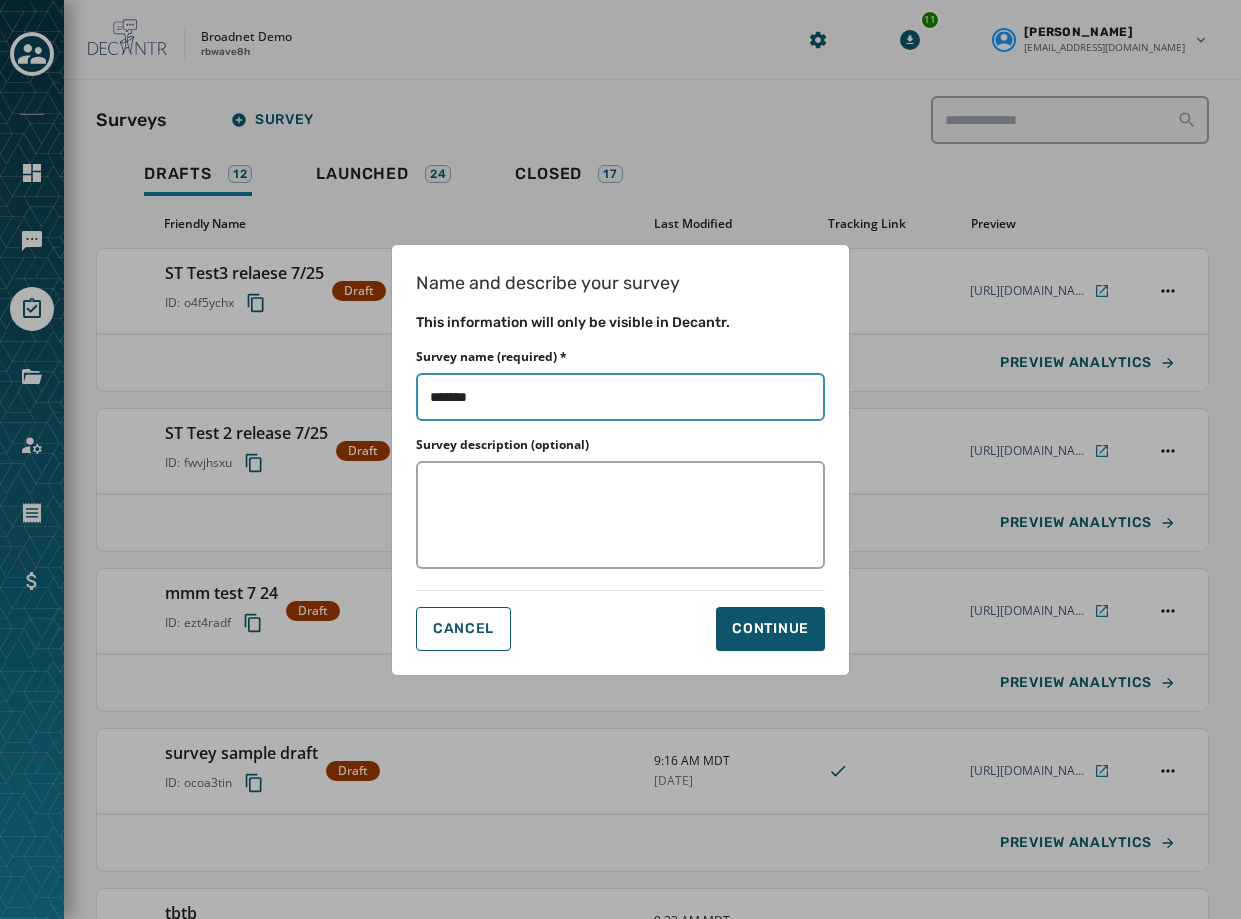 type on "********" 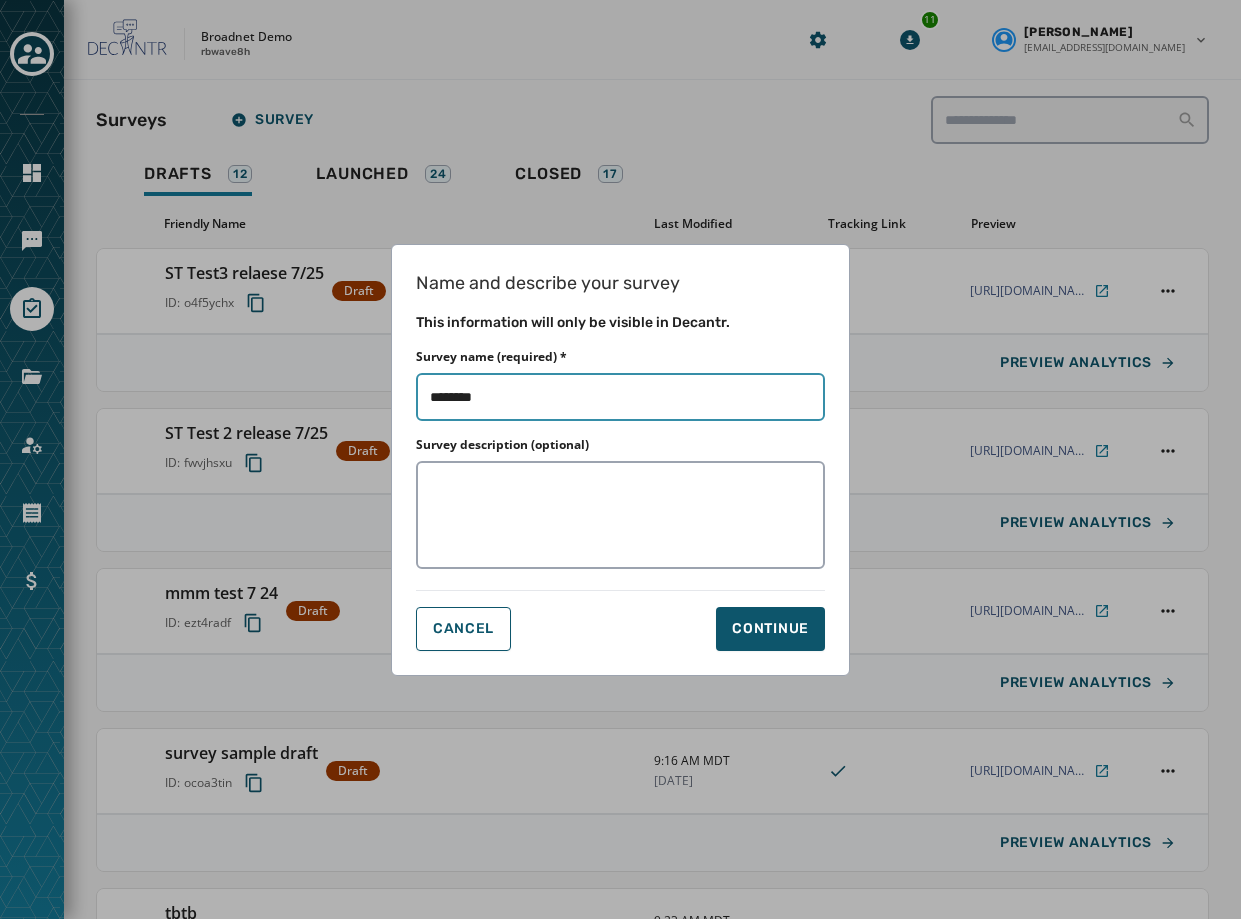 type on "*********" 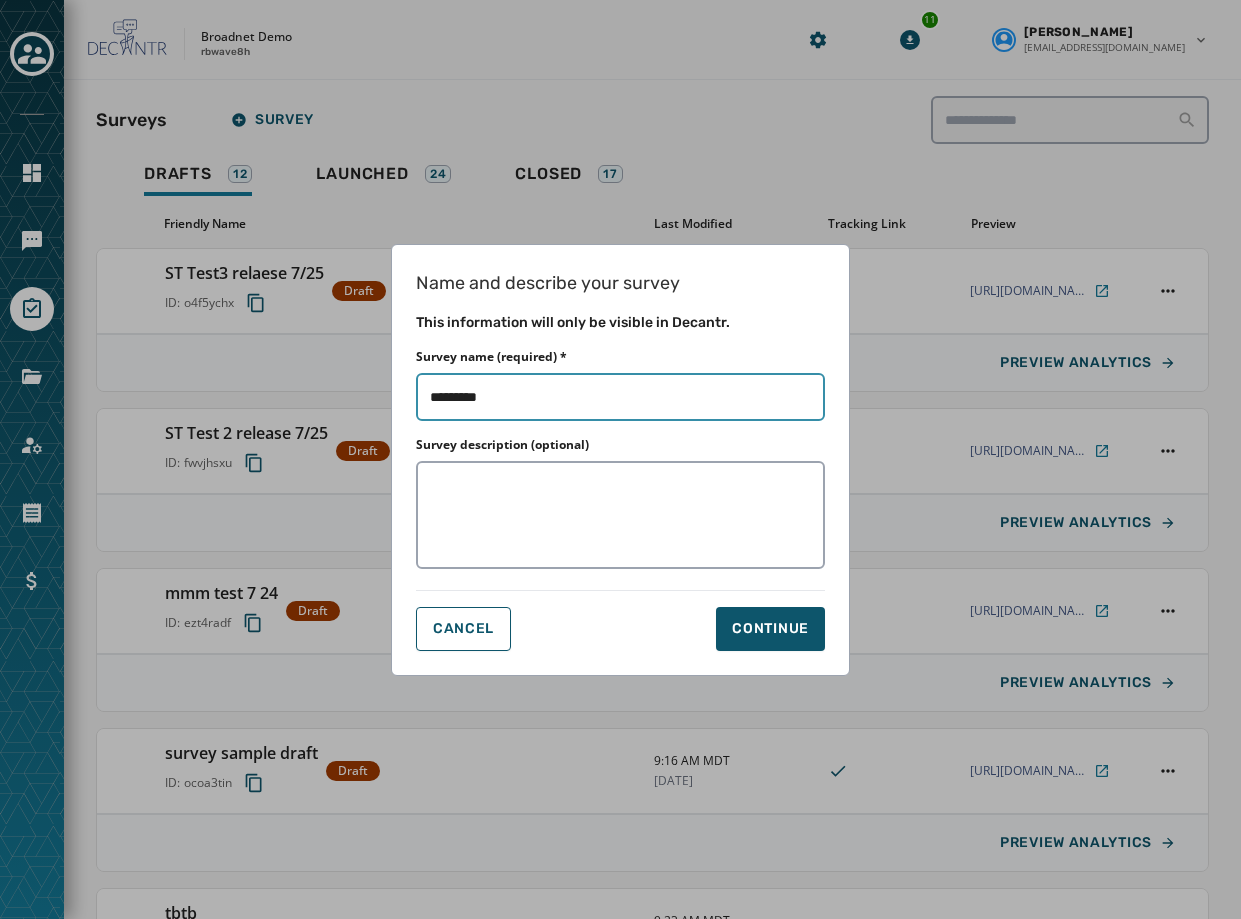 type on "**********" 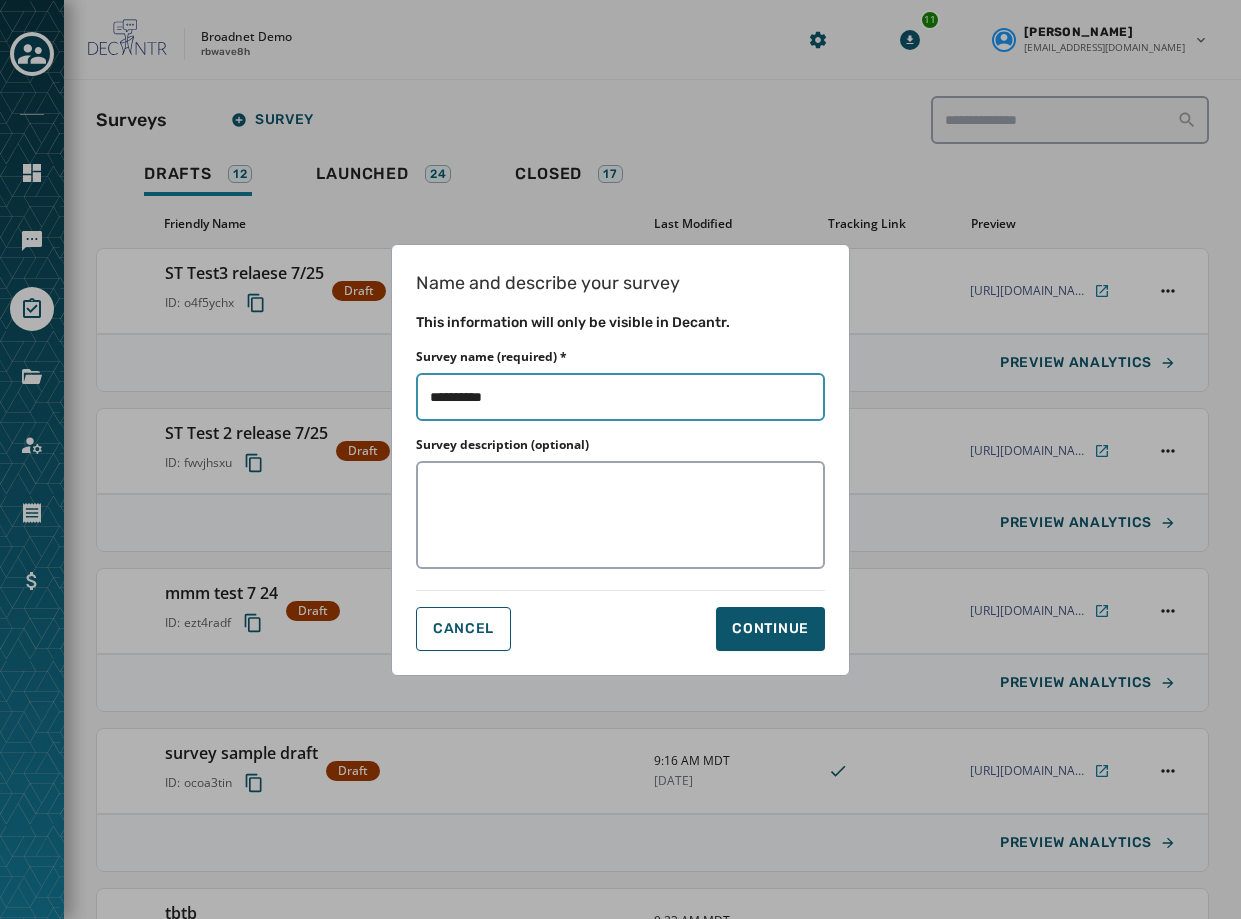 type on "**********" 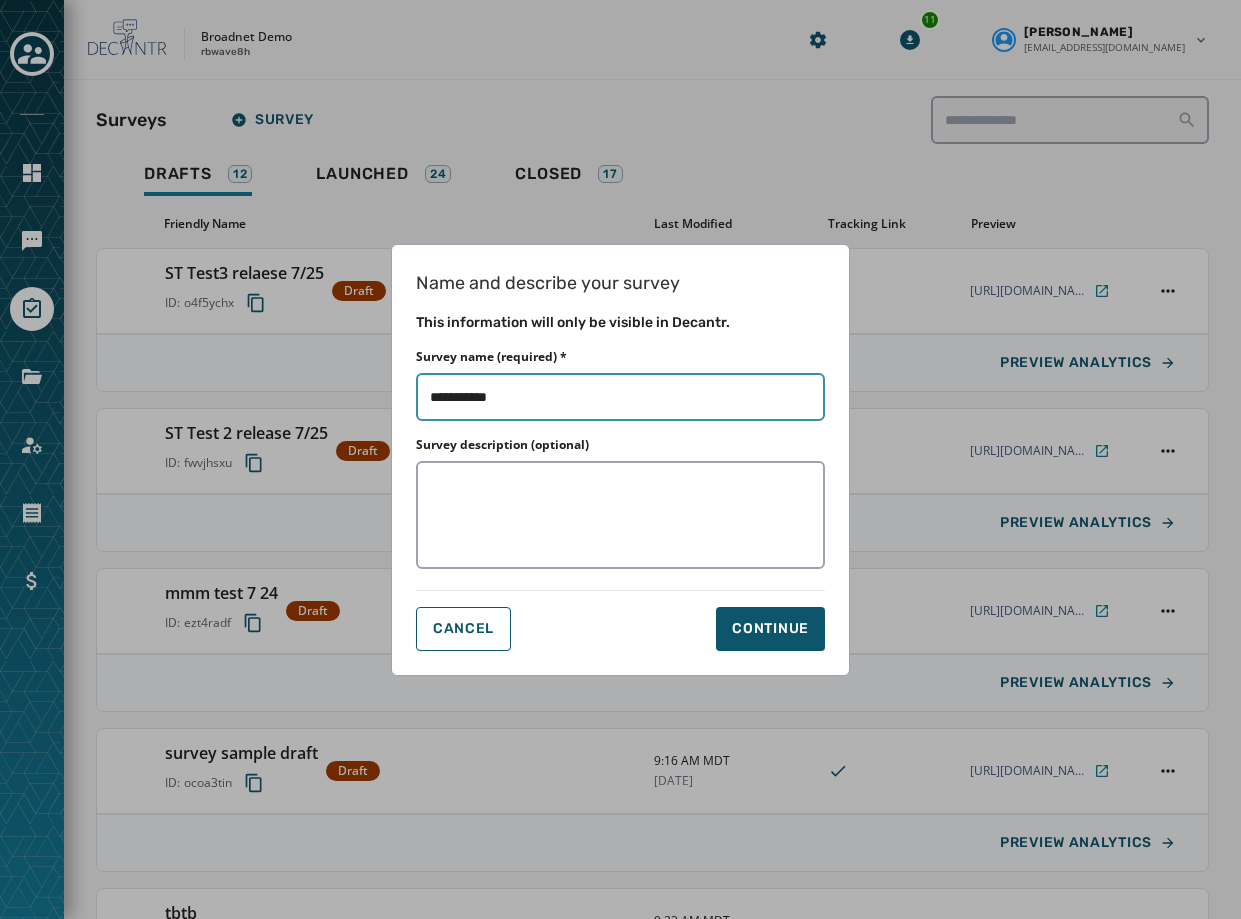 type on "**********" 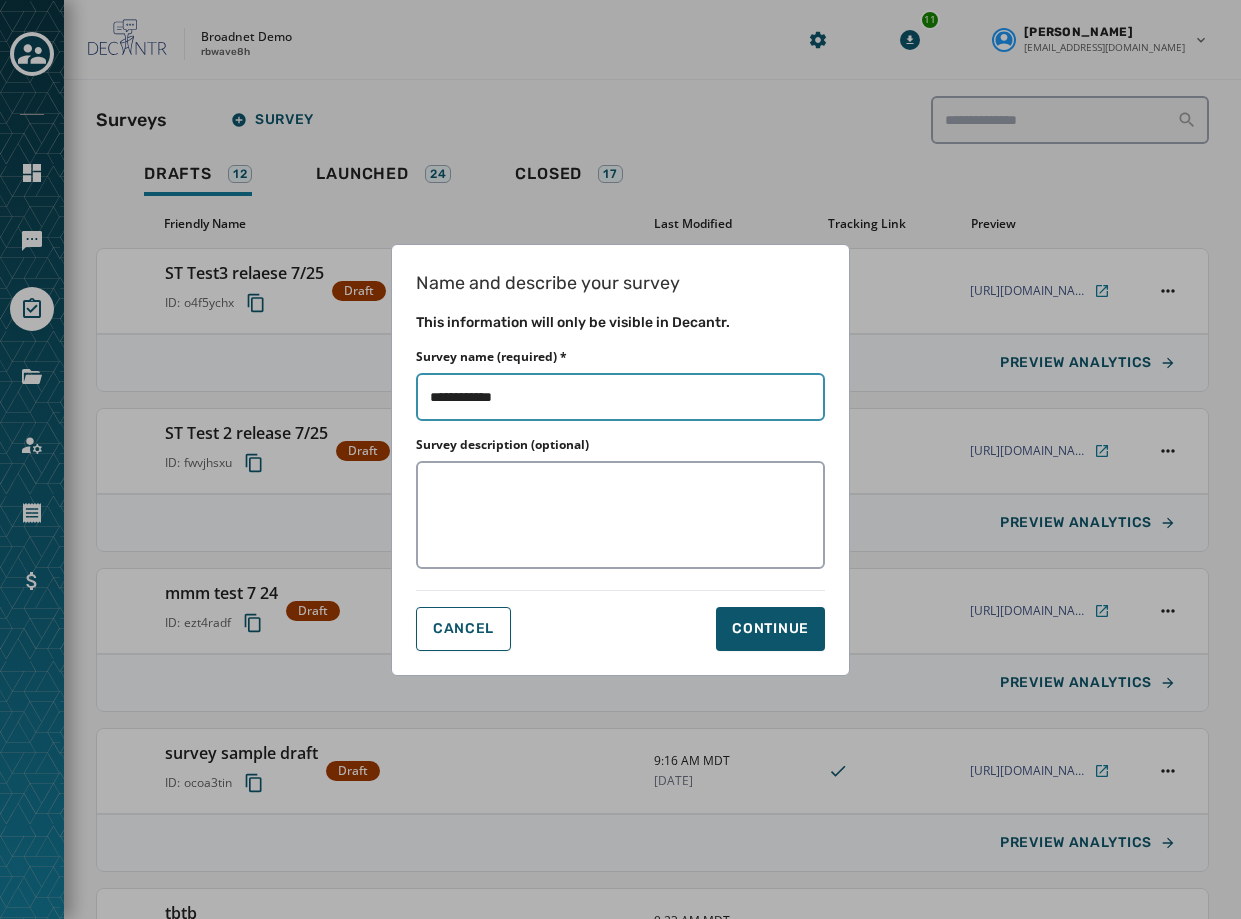 type on "**********" 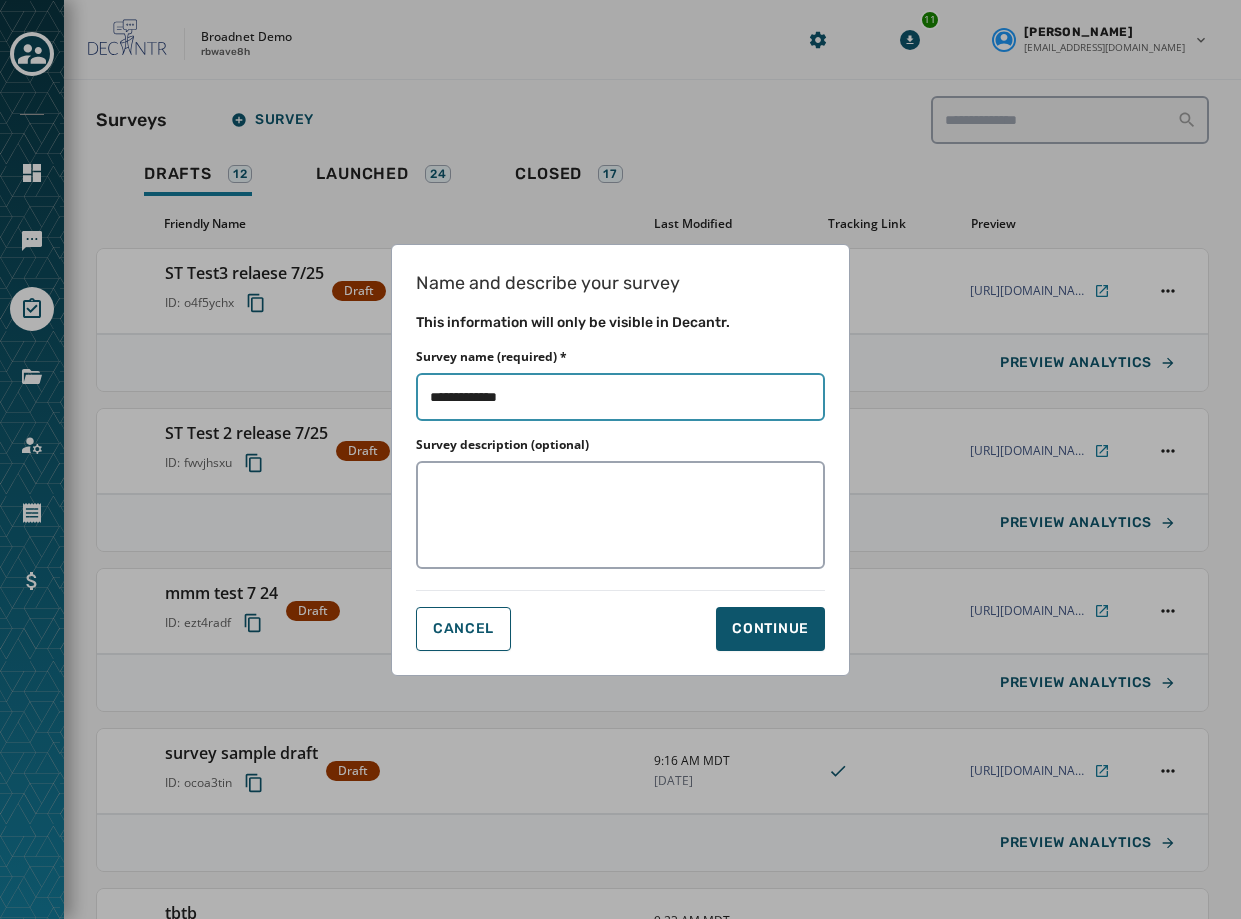 type on "**********" 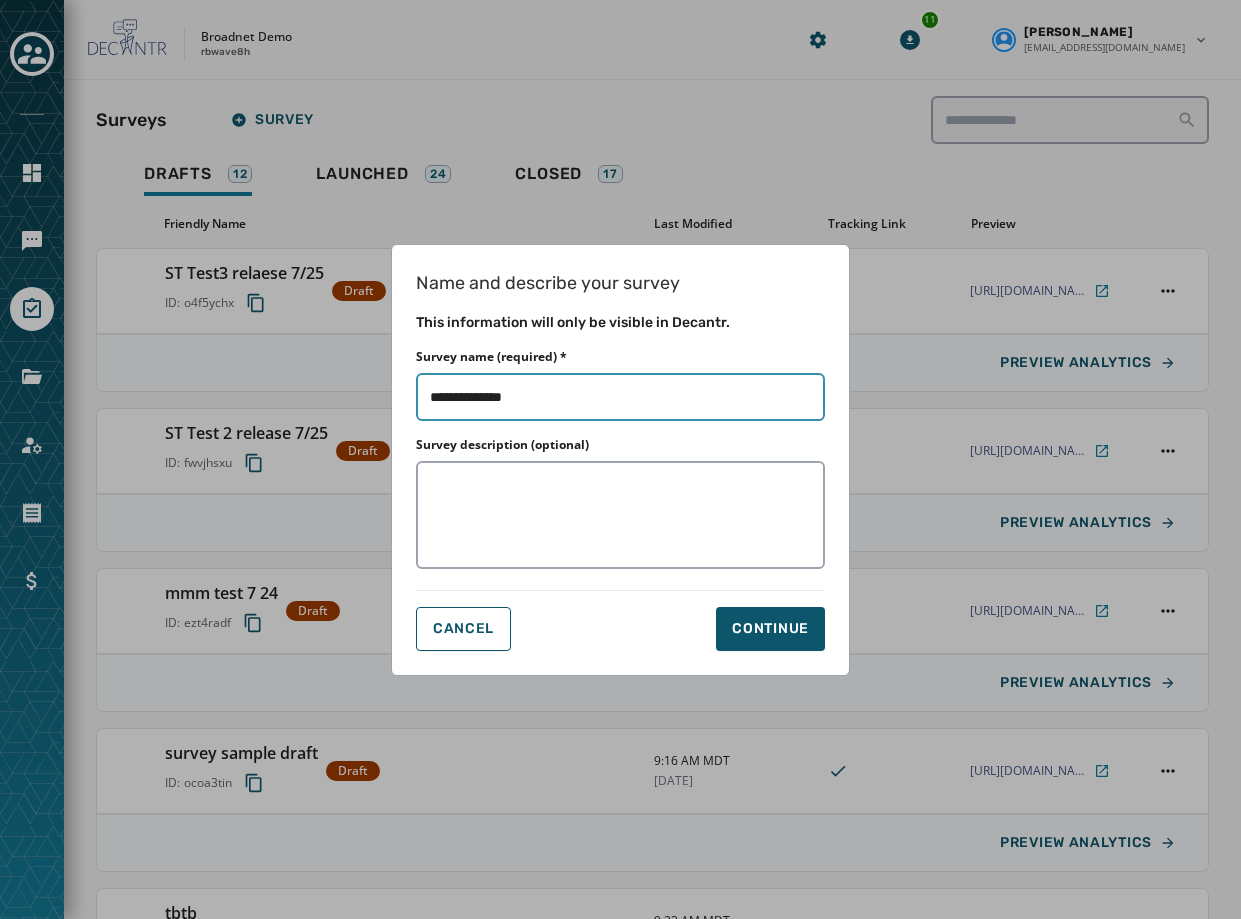 type on "**********" 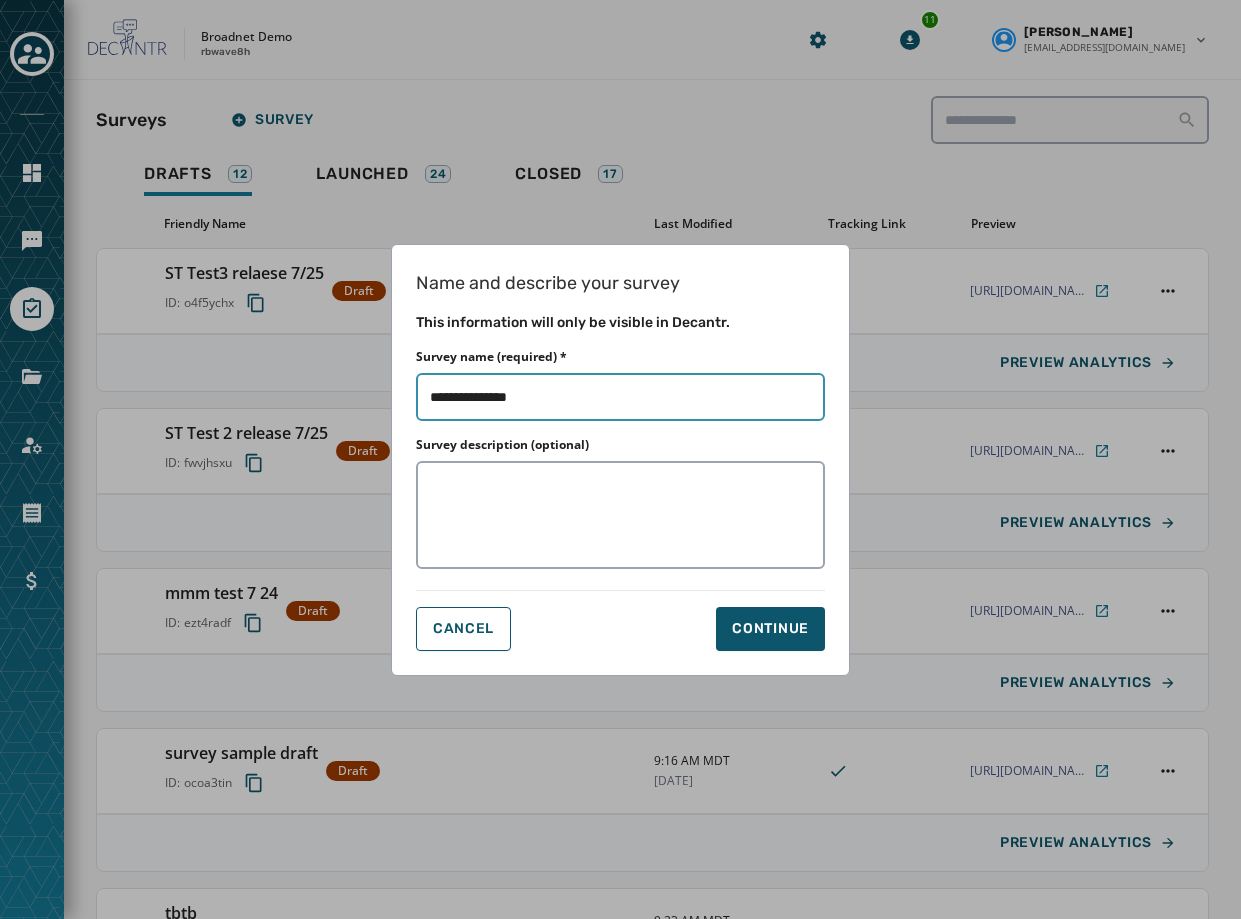 type on "**********" 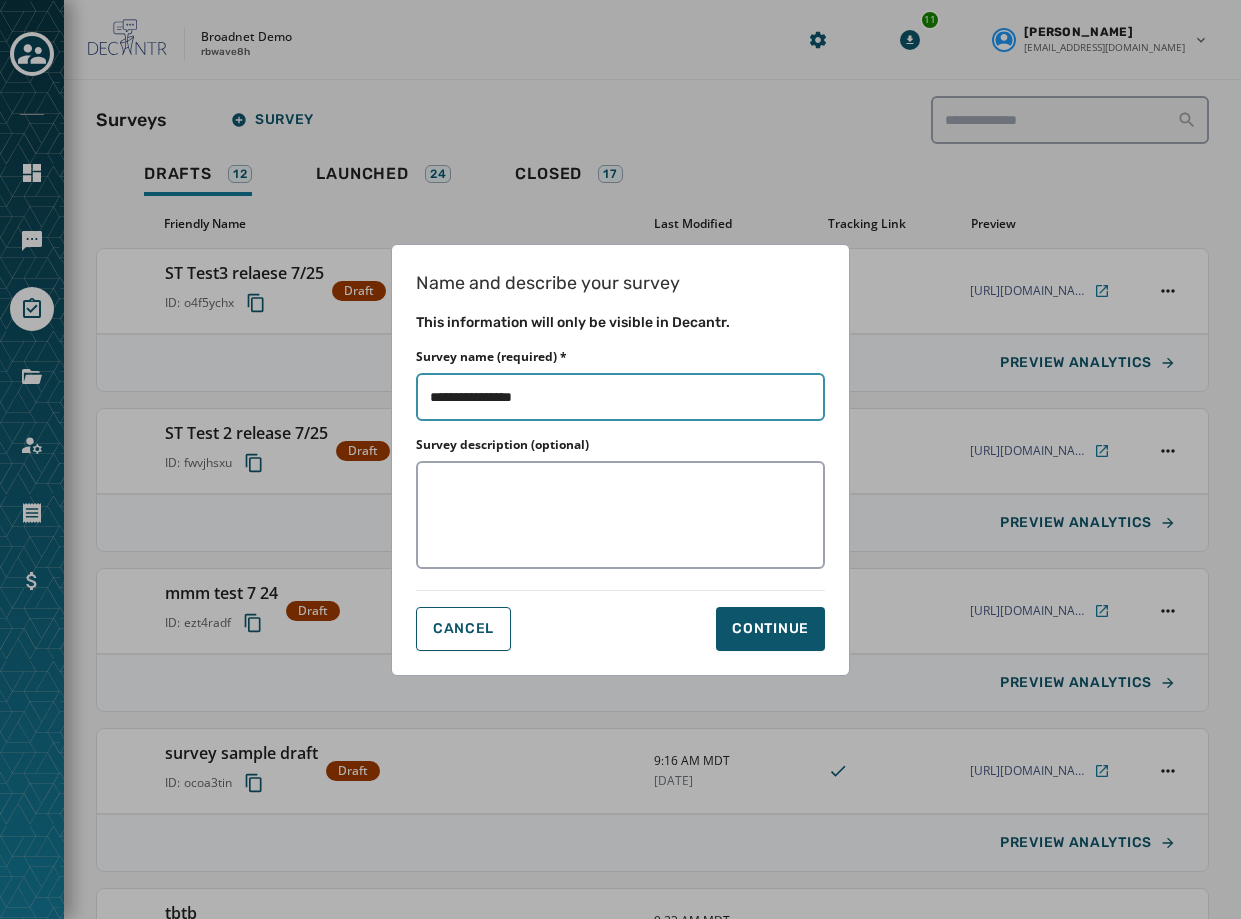 type on "**********" 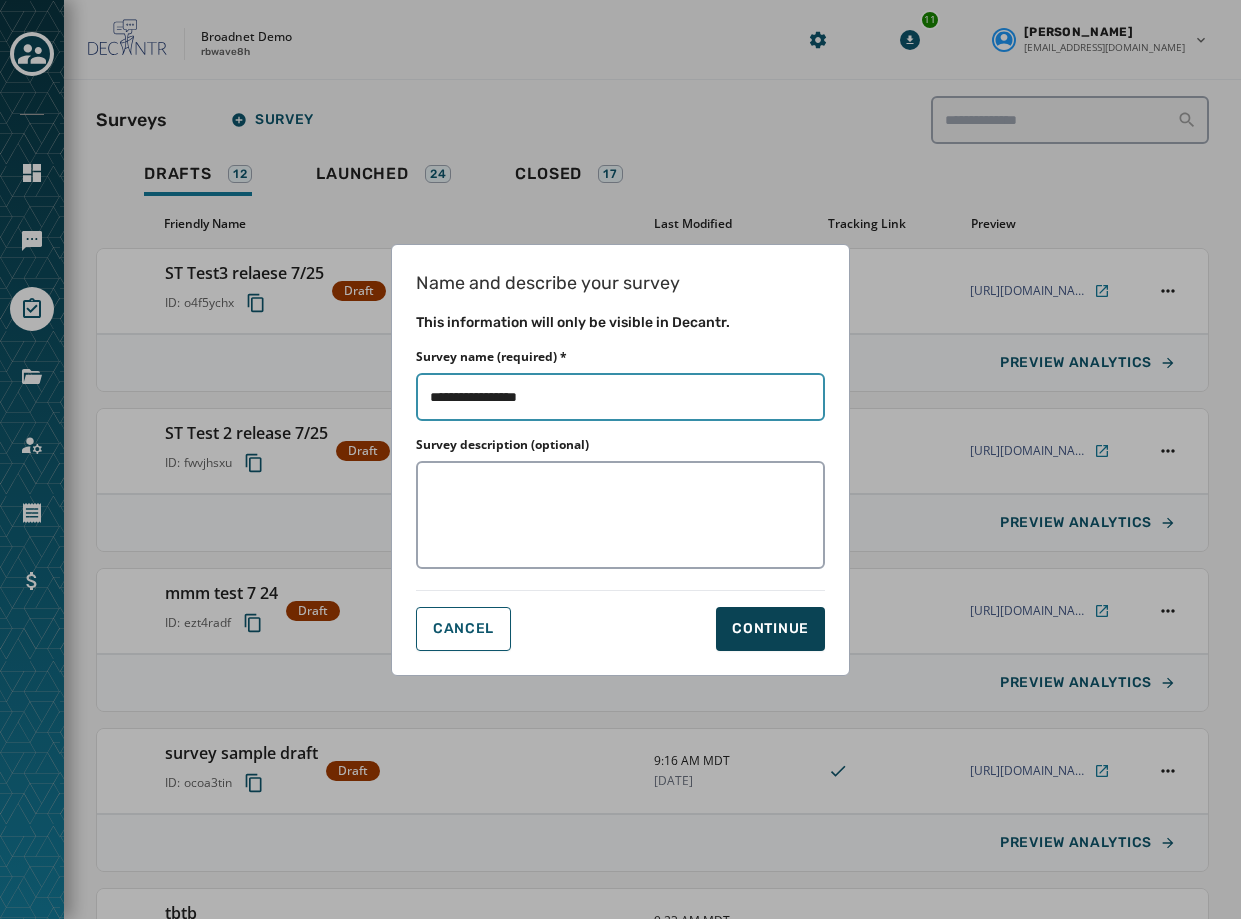 type on "**********" 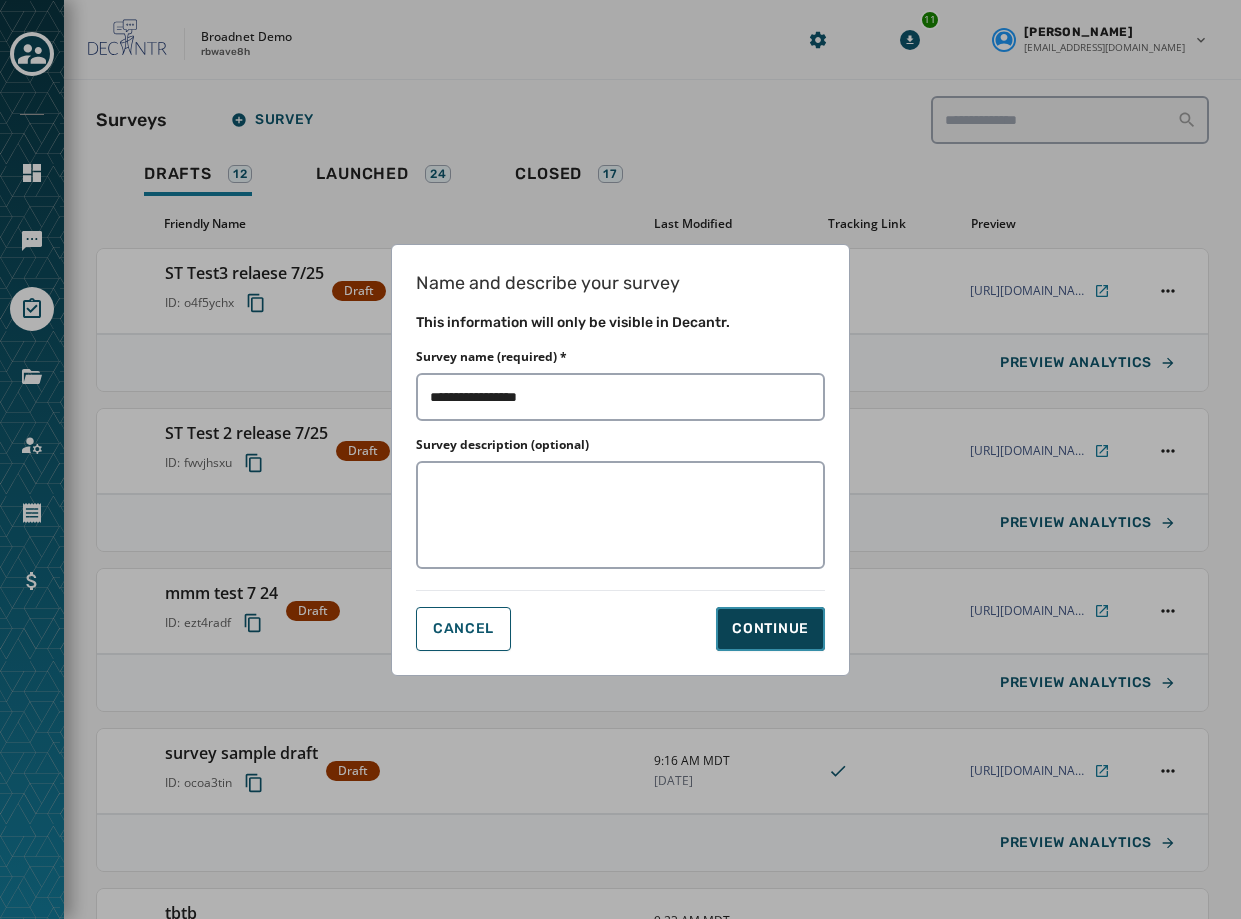 click on "Continue" at bounding box center [770, 629] 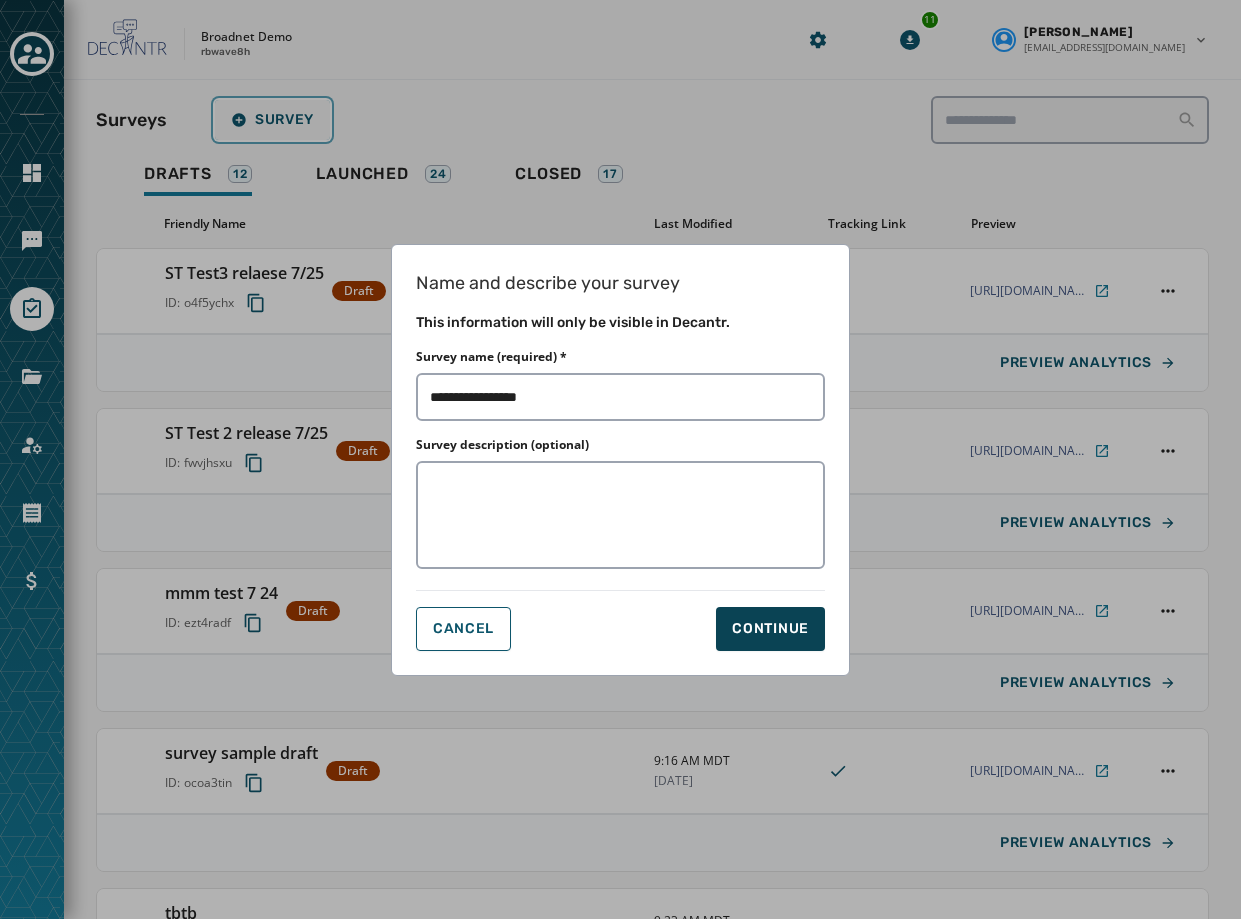 type on "**********" 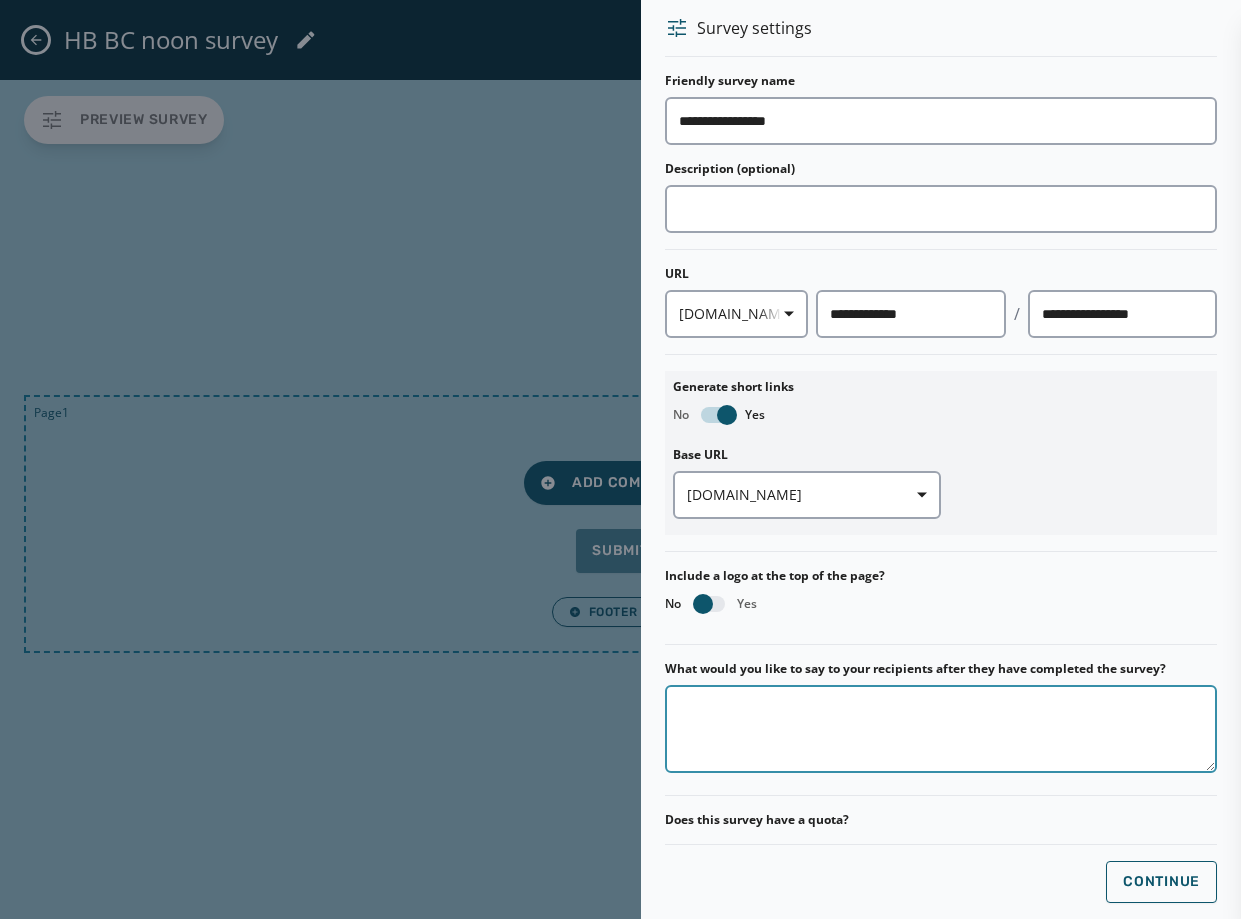 click on "What would you like to say to your recipients after they have completed the survey?" at bounding box center (941, 729) 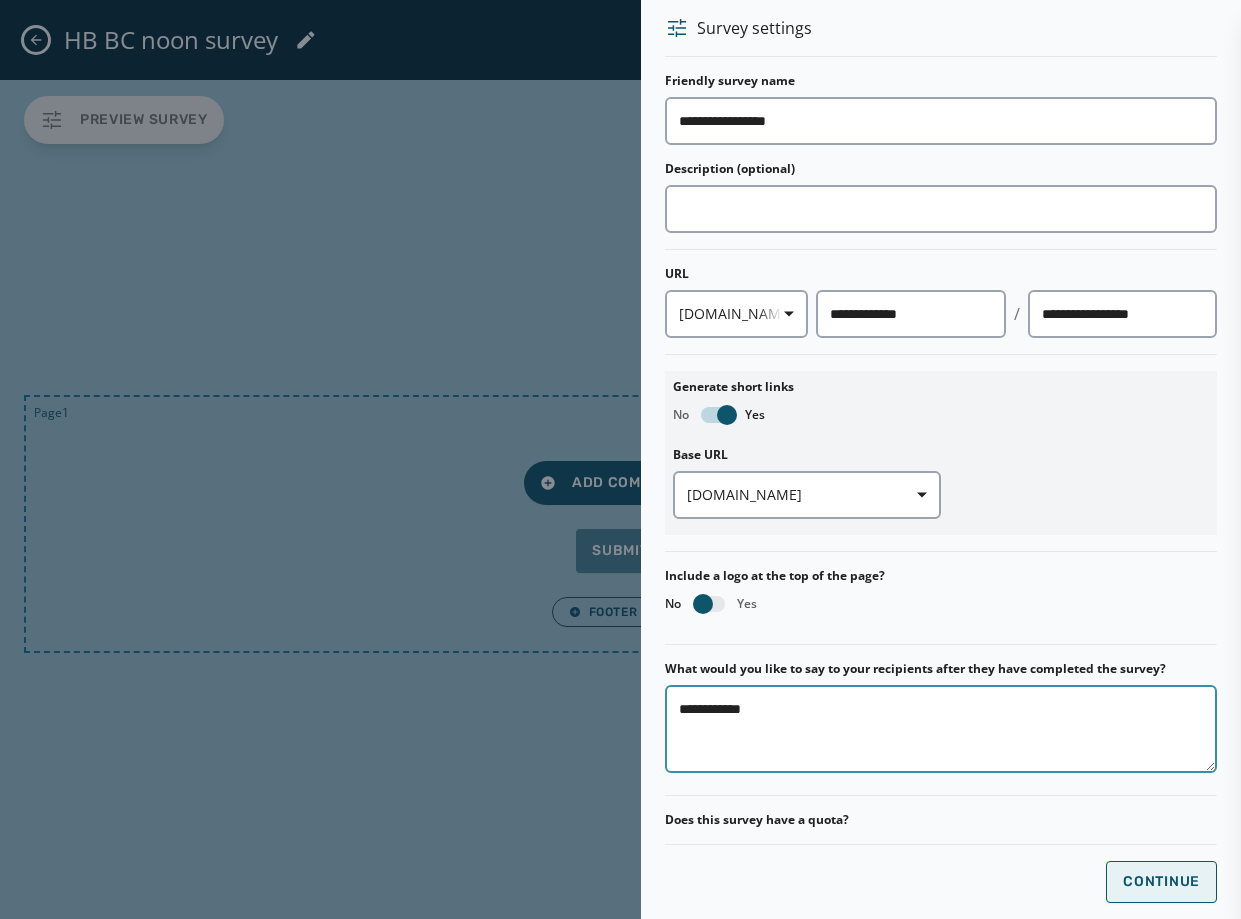 type on "**********" 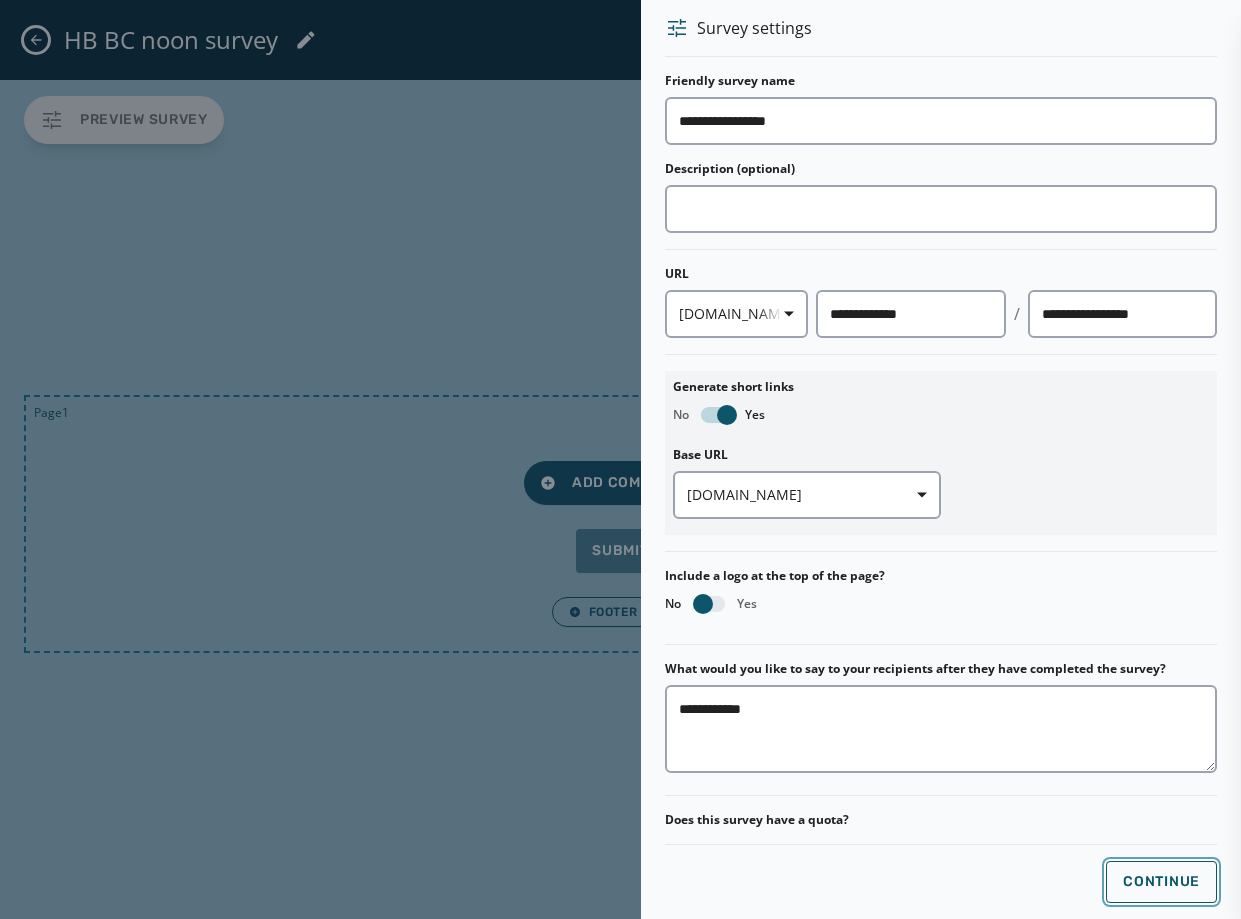 drag, startPoint x: 1138, startPoint y: 876, endPoint x: 968, endPoint y: 914, distance: 174.1953 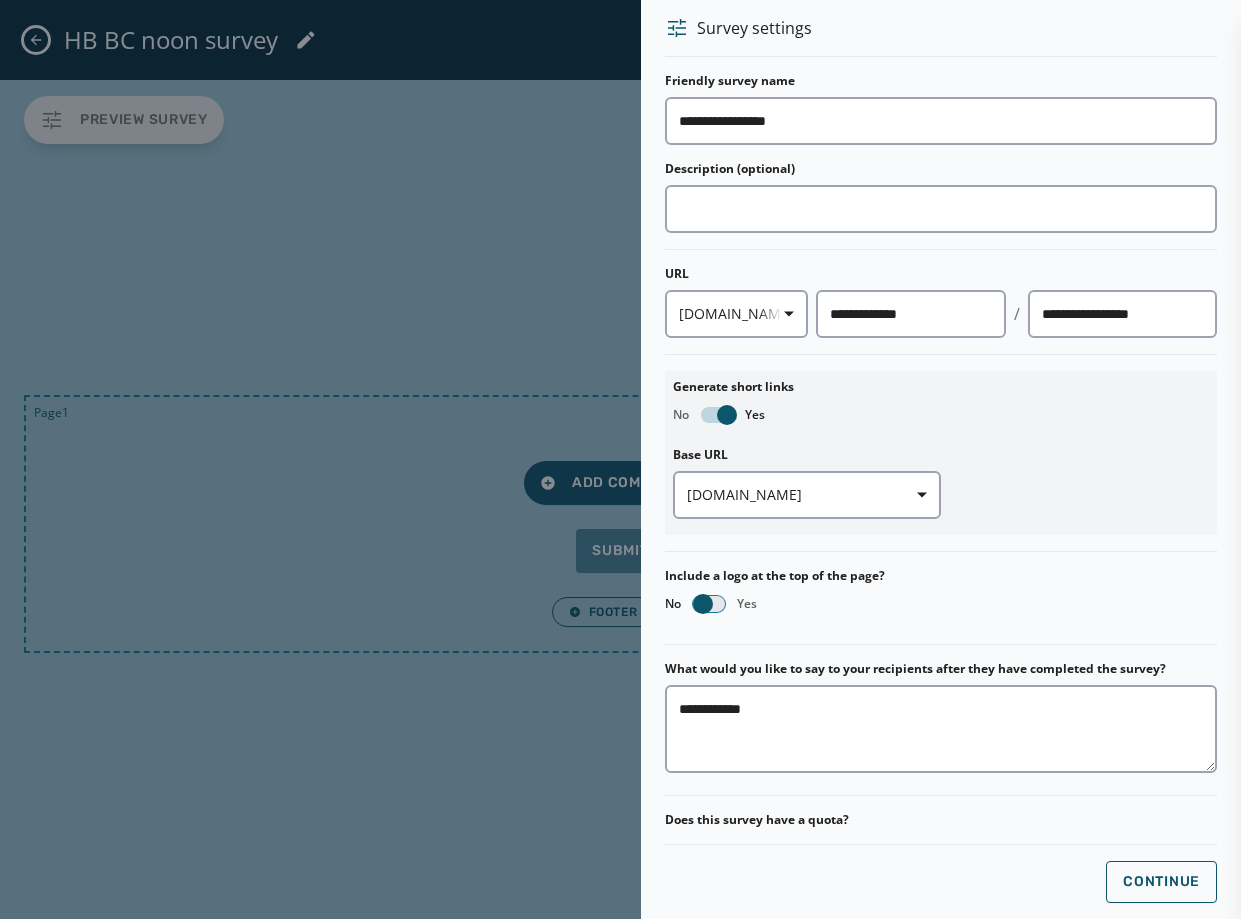 click at bounding box center (709, 604) 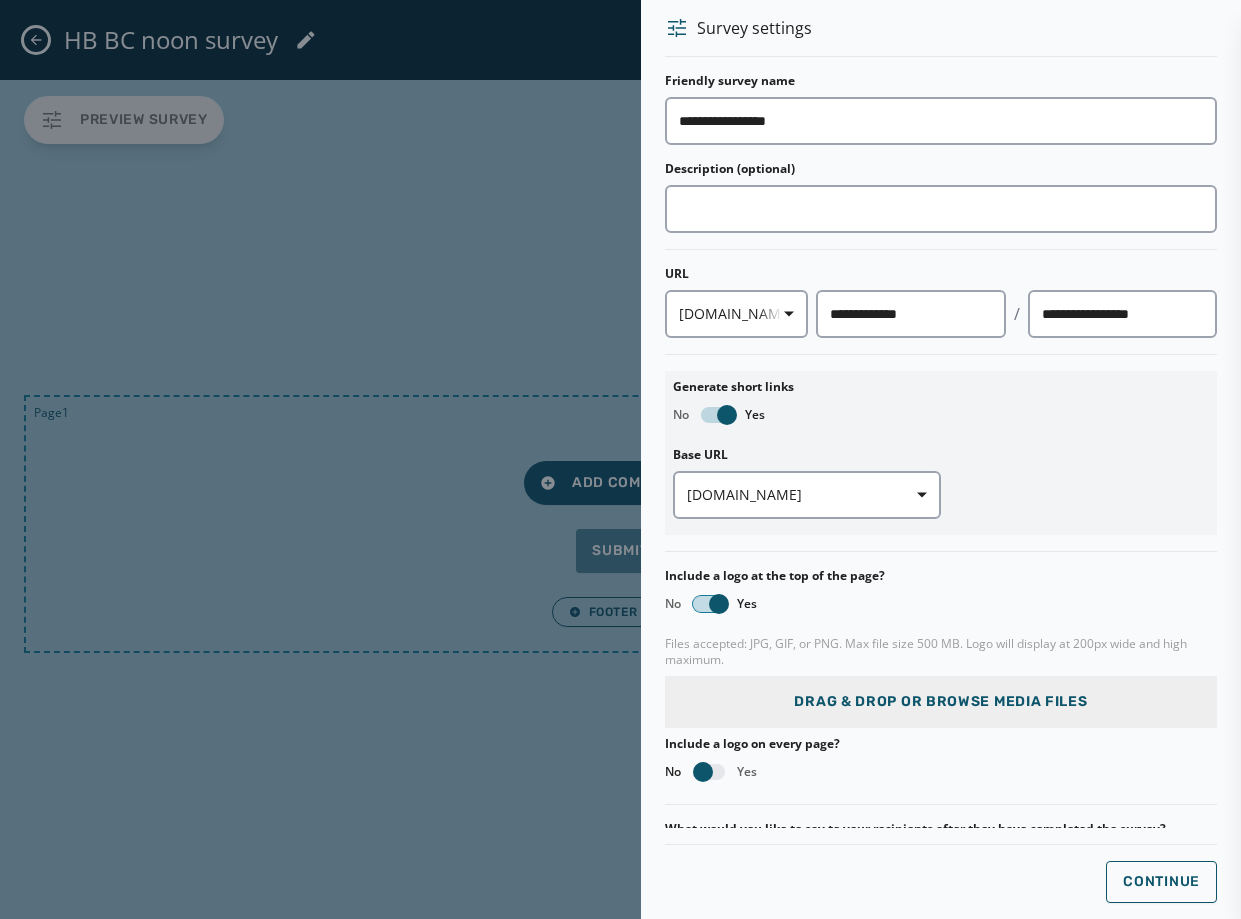 click at bounding box center [719, 604] 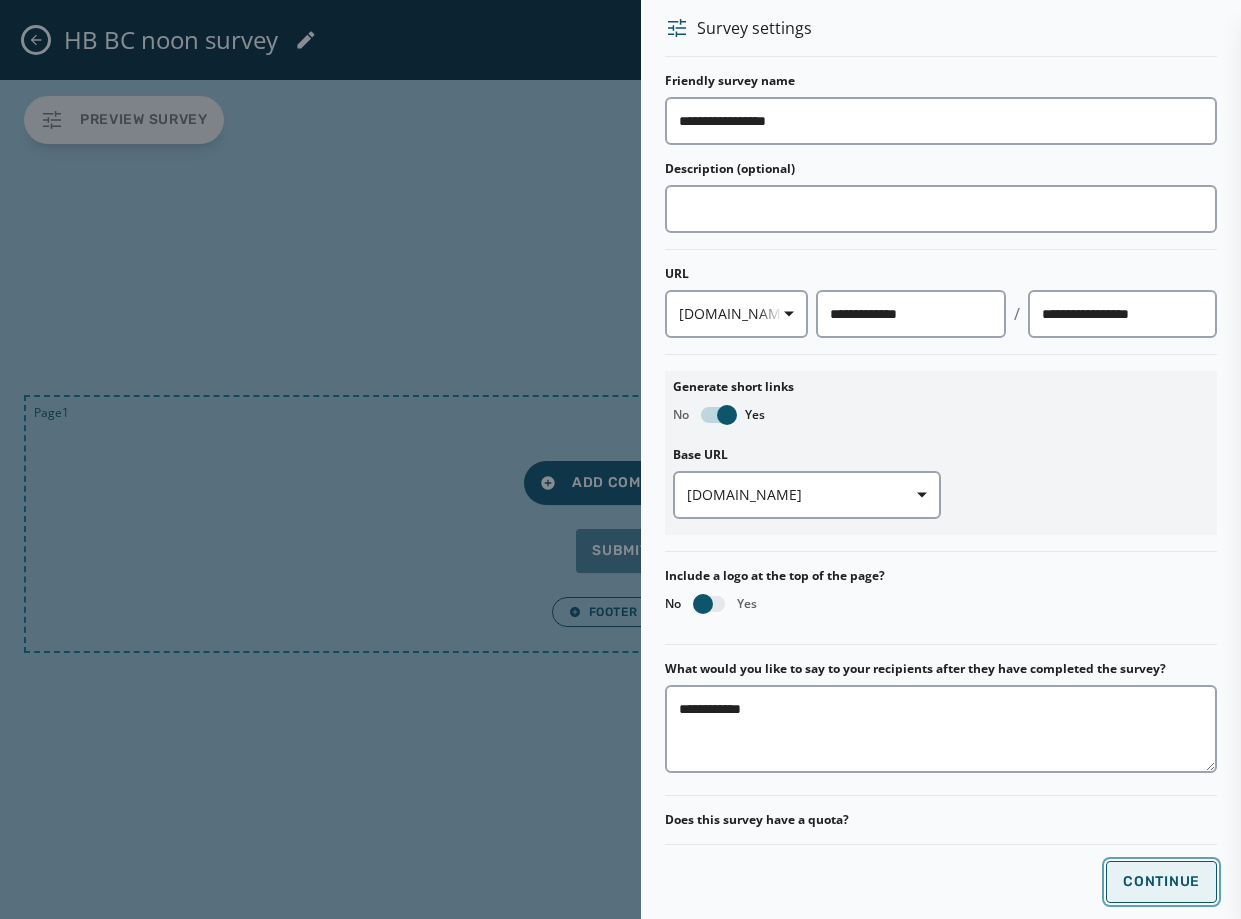 click on "Continue" at bounding box center (1161, 882) 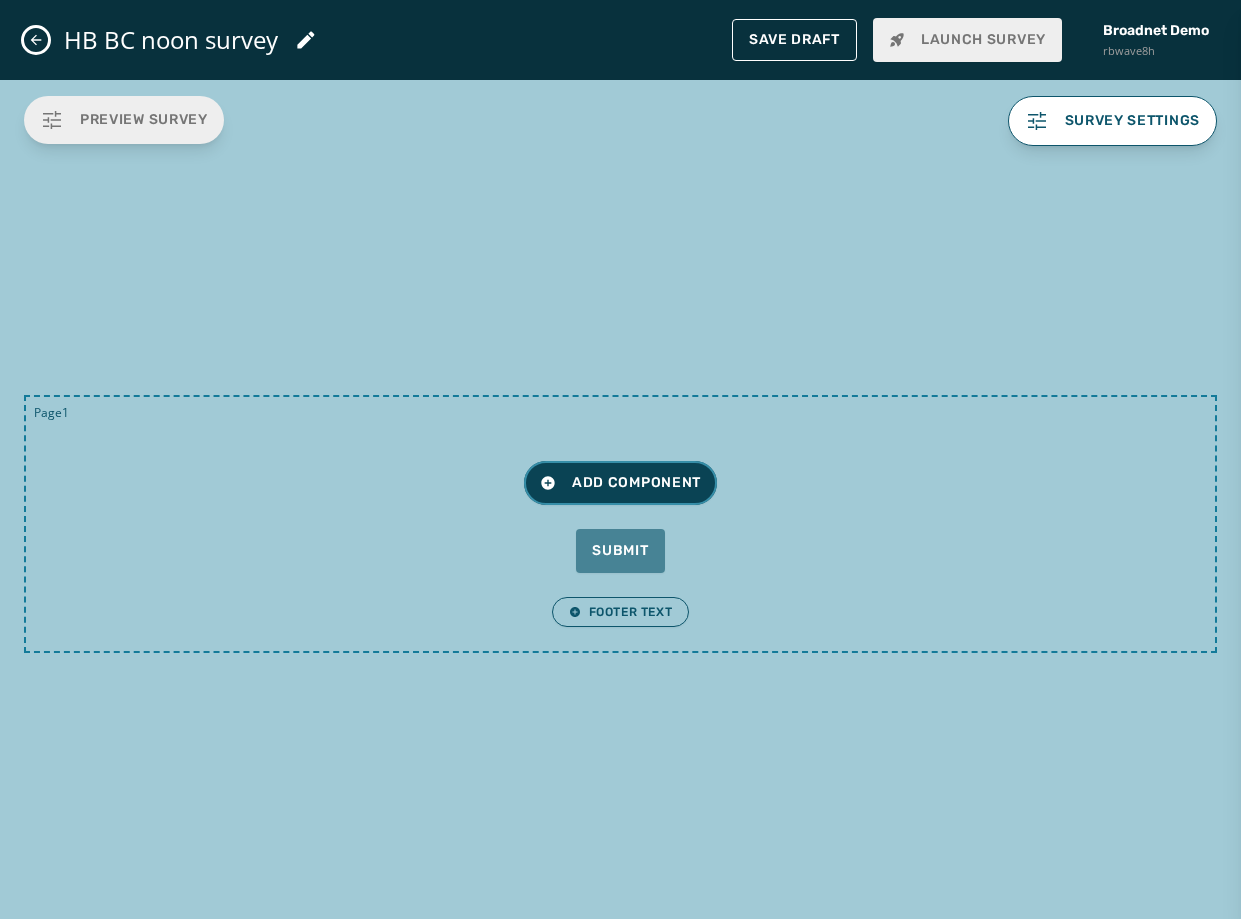 click on "Add Component" at bounding box center [620, 483] 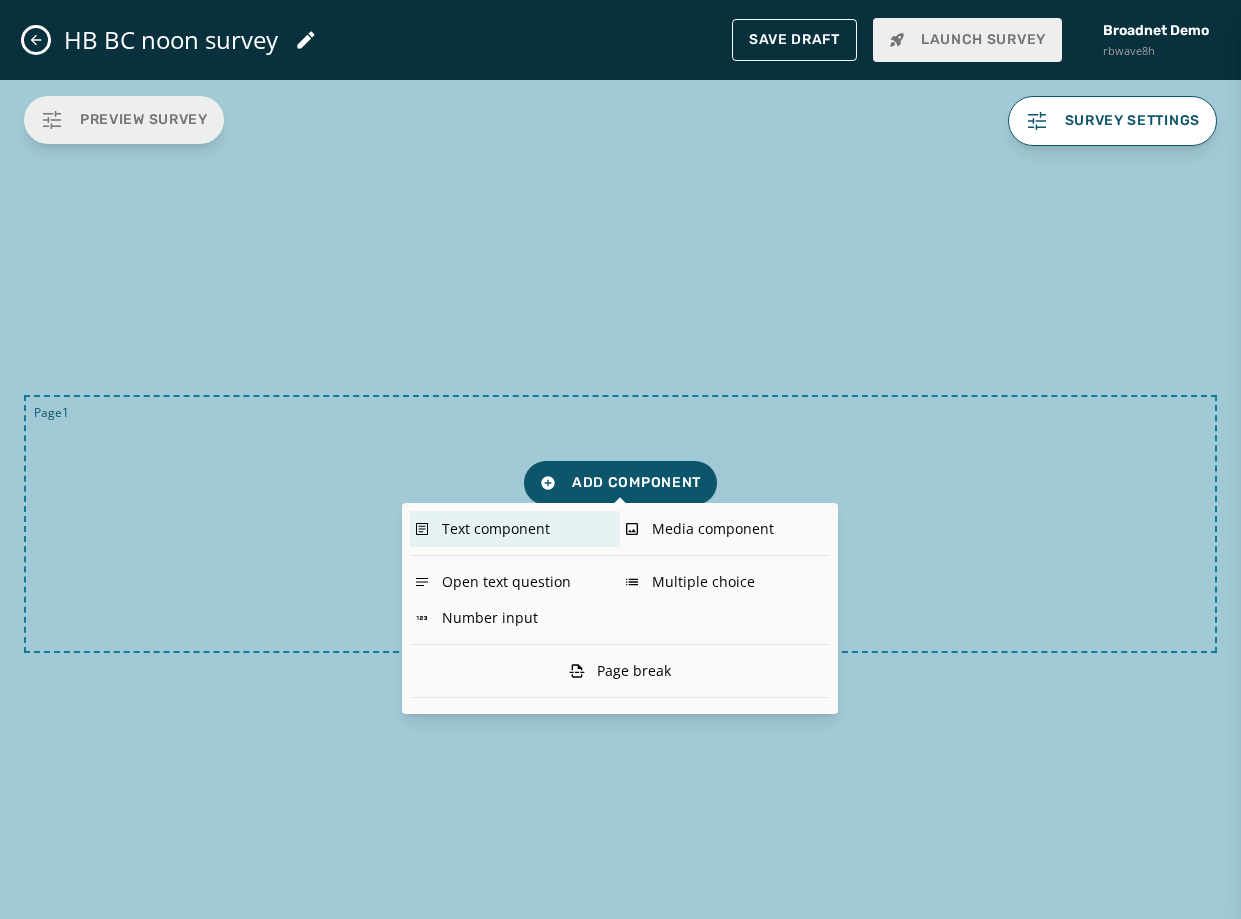 click on "Text component" at bounding box center (515, 529) 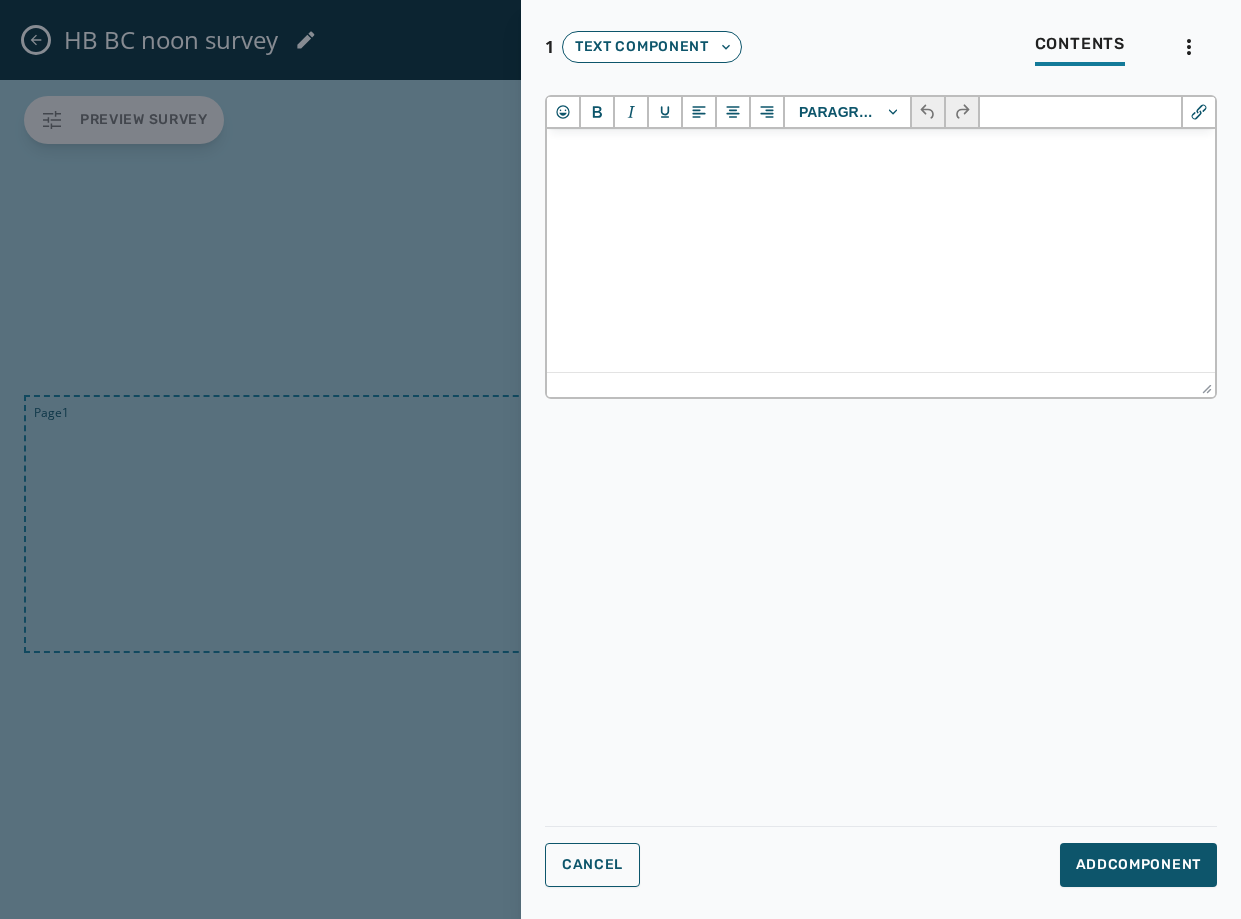 scroll, scrollTop: 0, scrollLeft: 0, axis: both 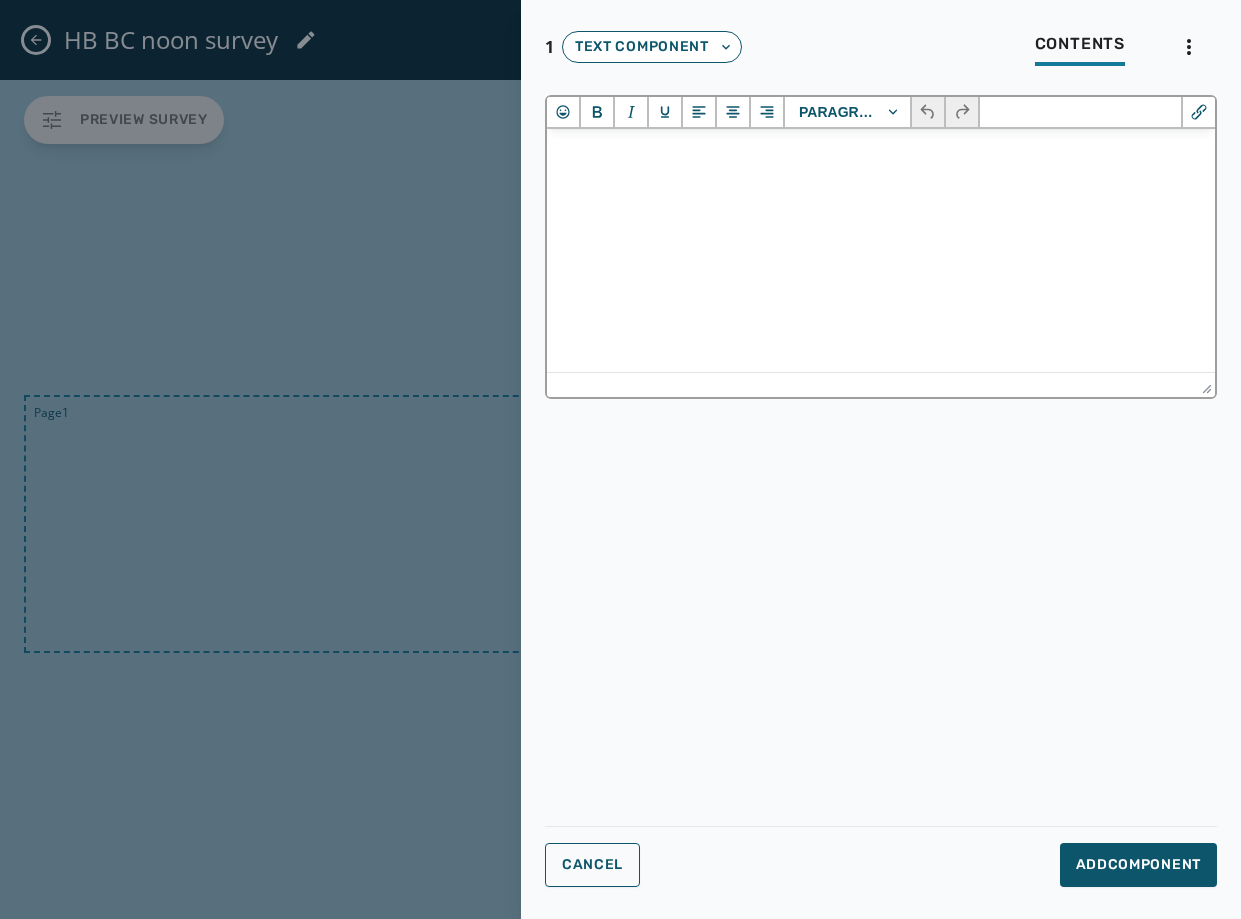 click at bounding box center [881, 156] 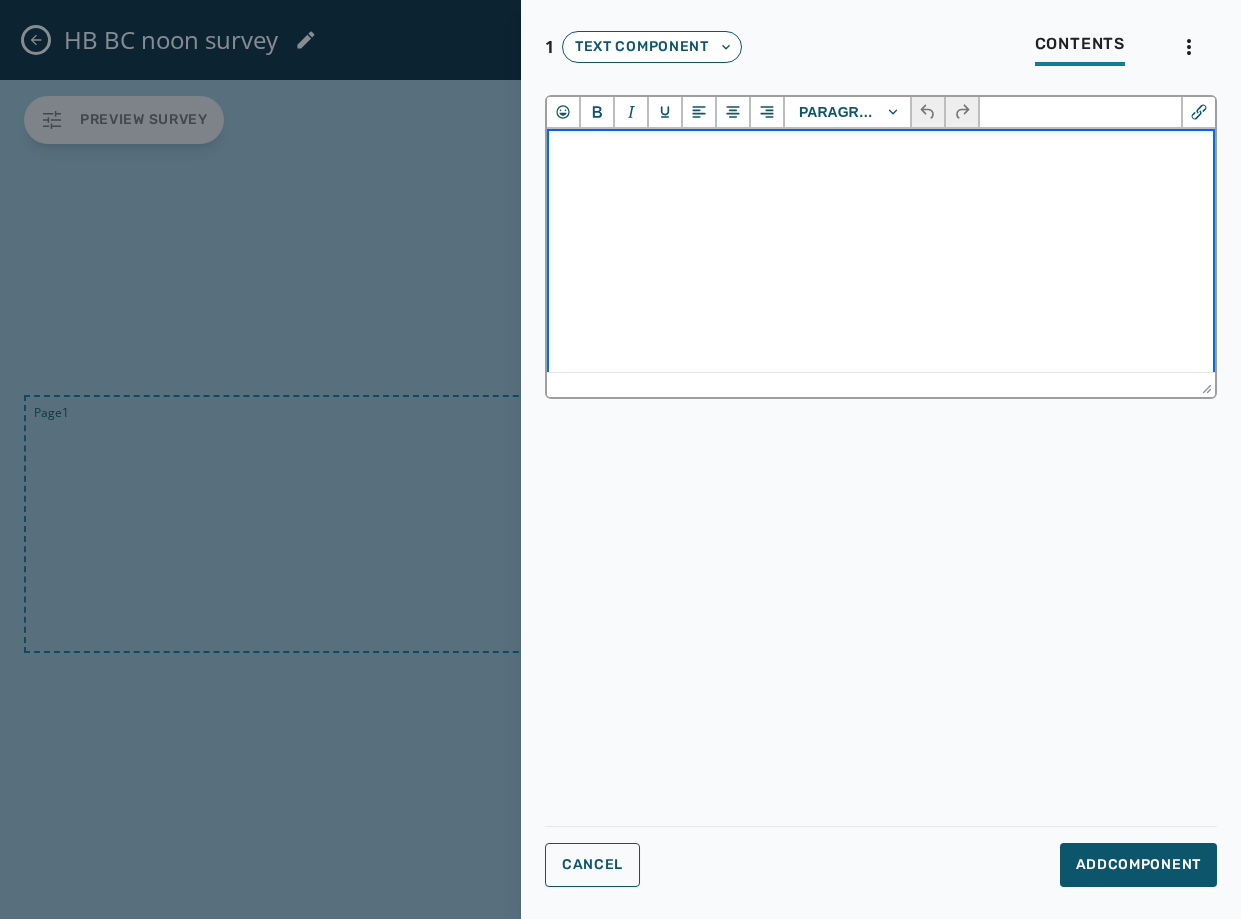 type 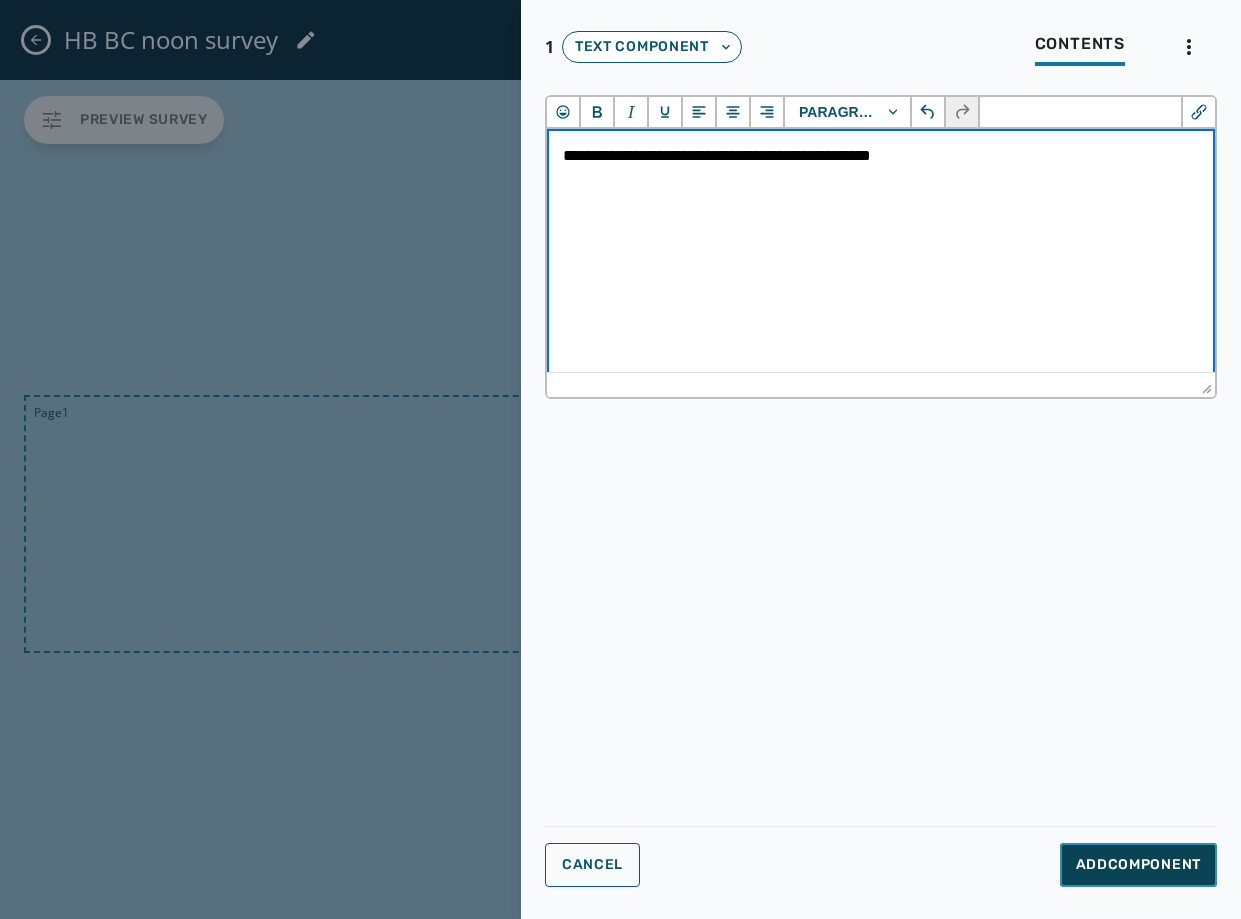 click on "Add  Component" at bounding box center (1138, 865) 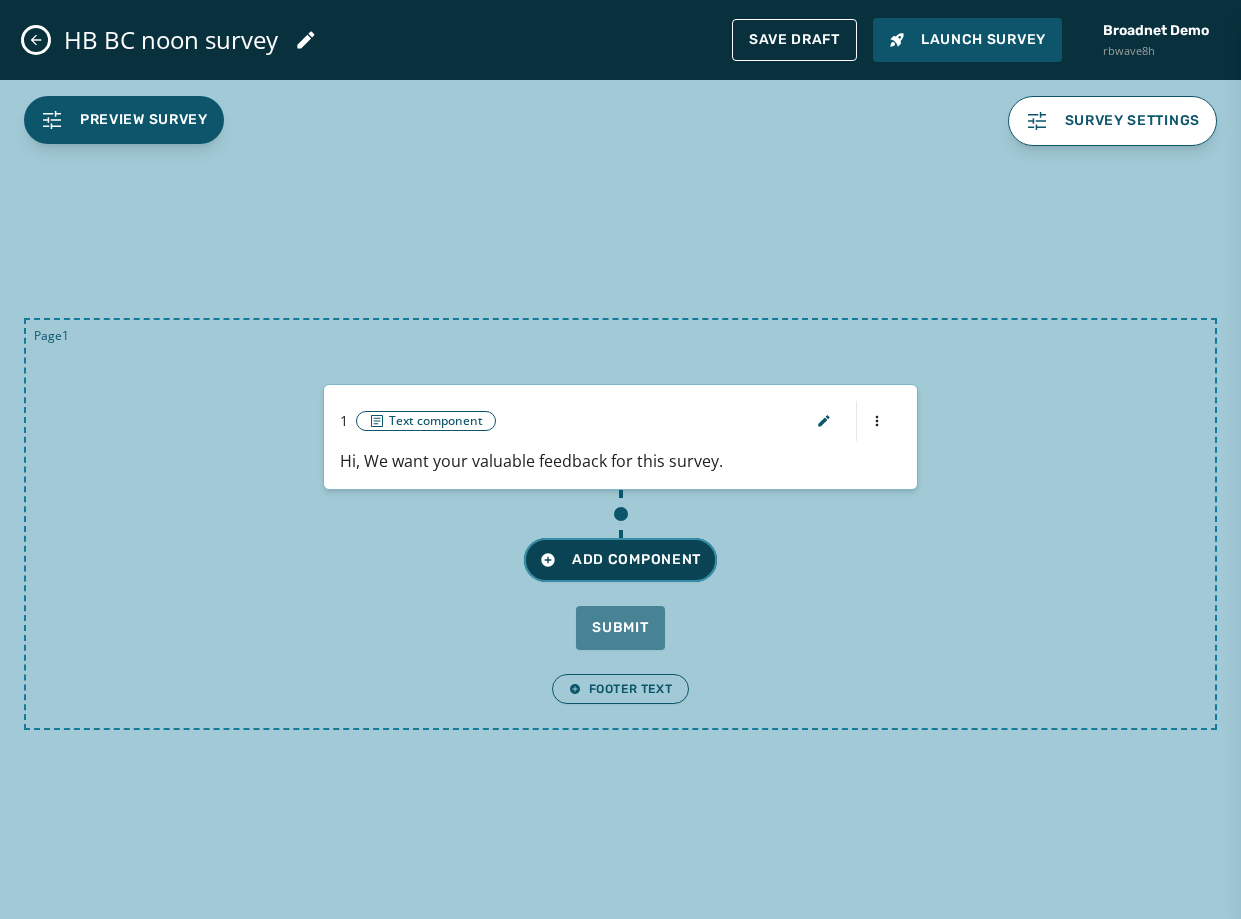 click on "Add Component" at bounding box center [620, 560] 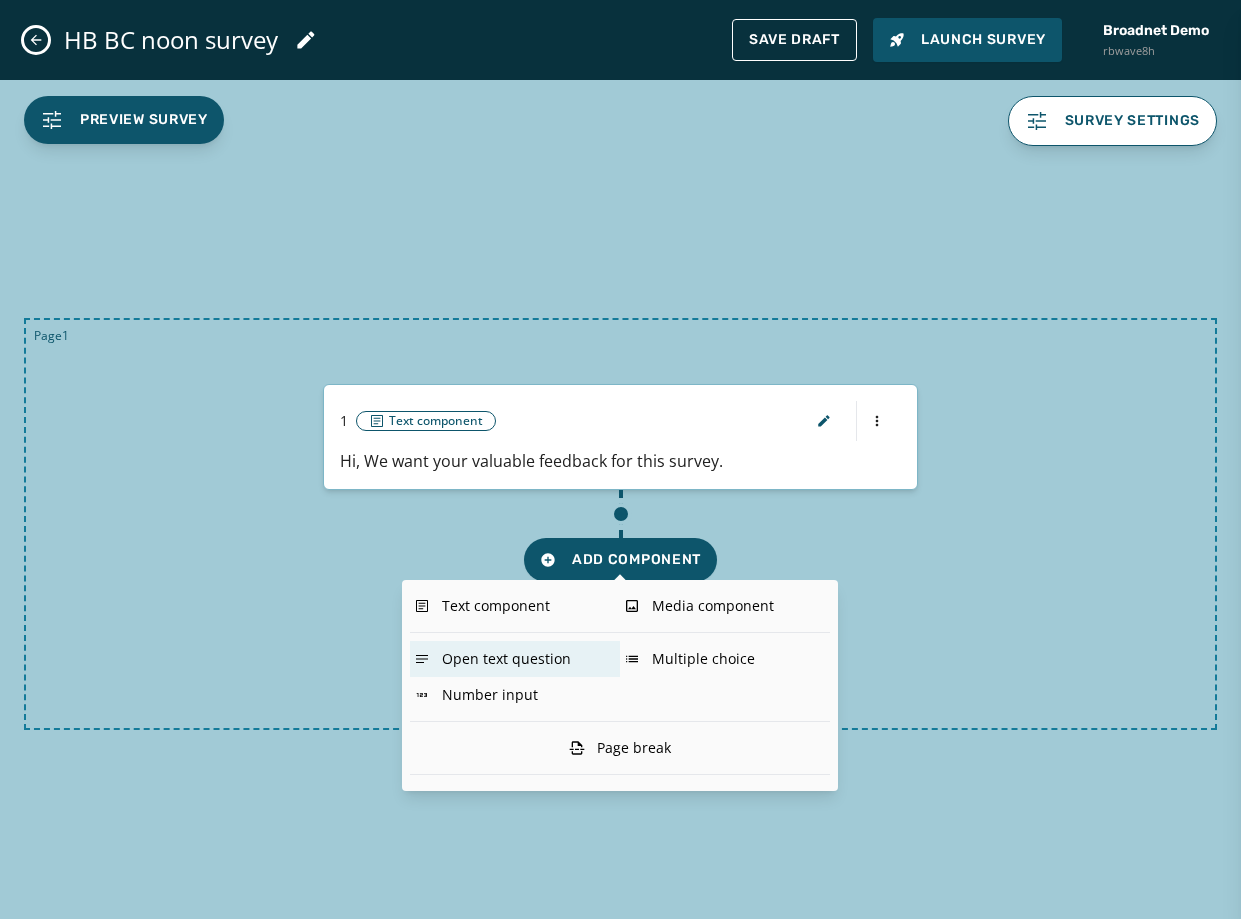 click on "Open text question" at bounding box center (515, 659) 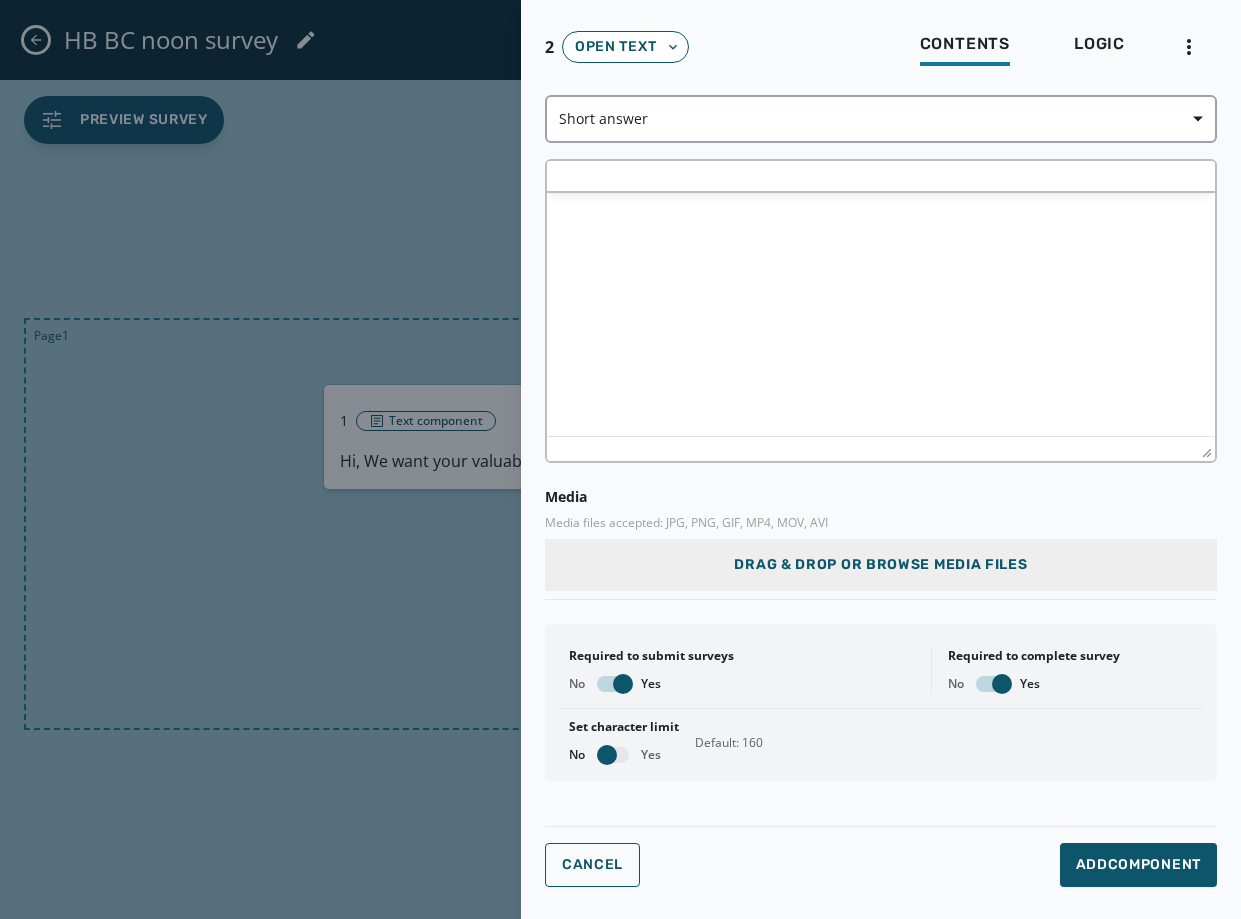 scroll, scrollTop: 0, scrollLeft: 0, axis: both 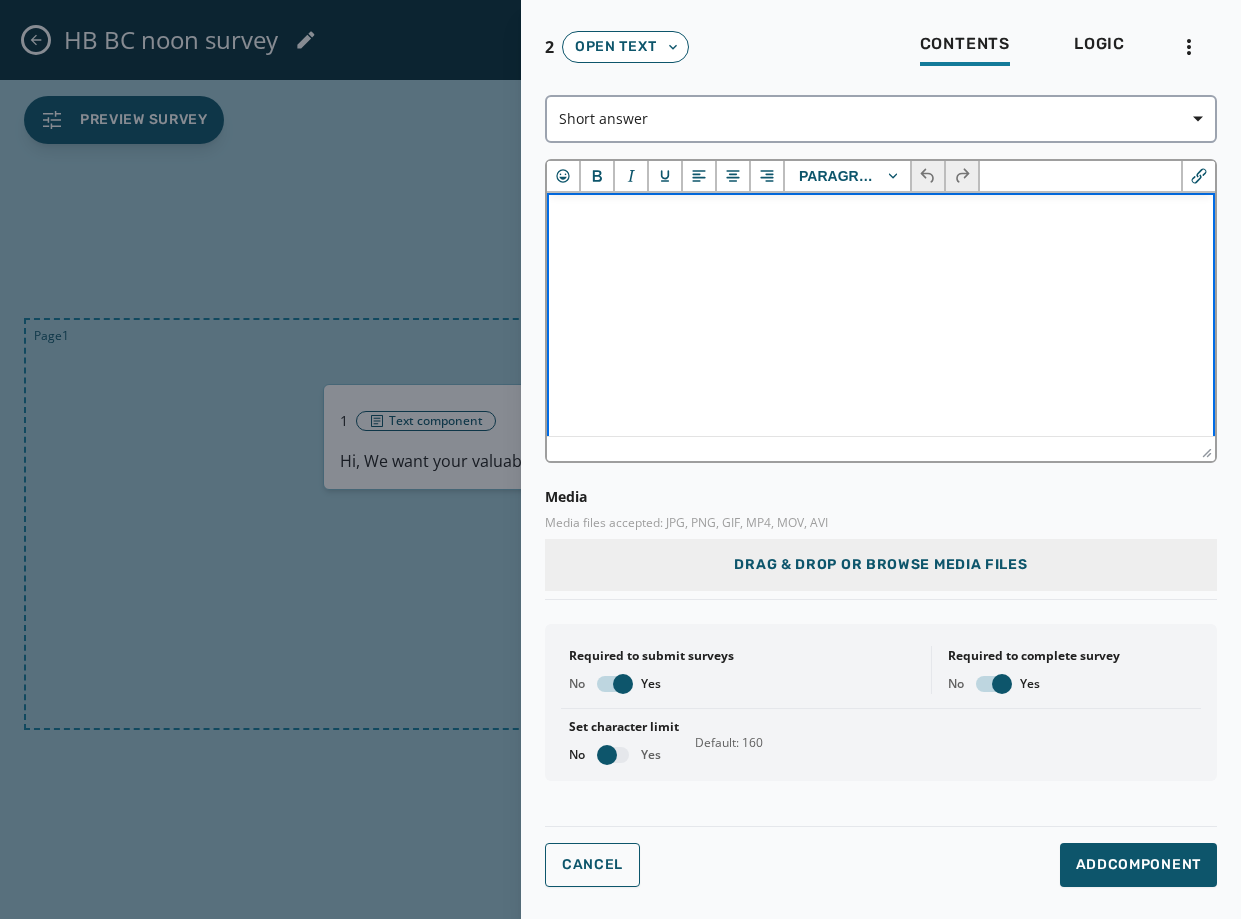 click at bounding box center [881, 220] 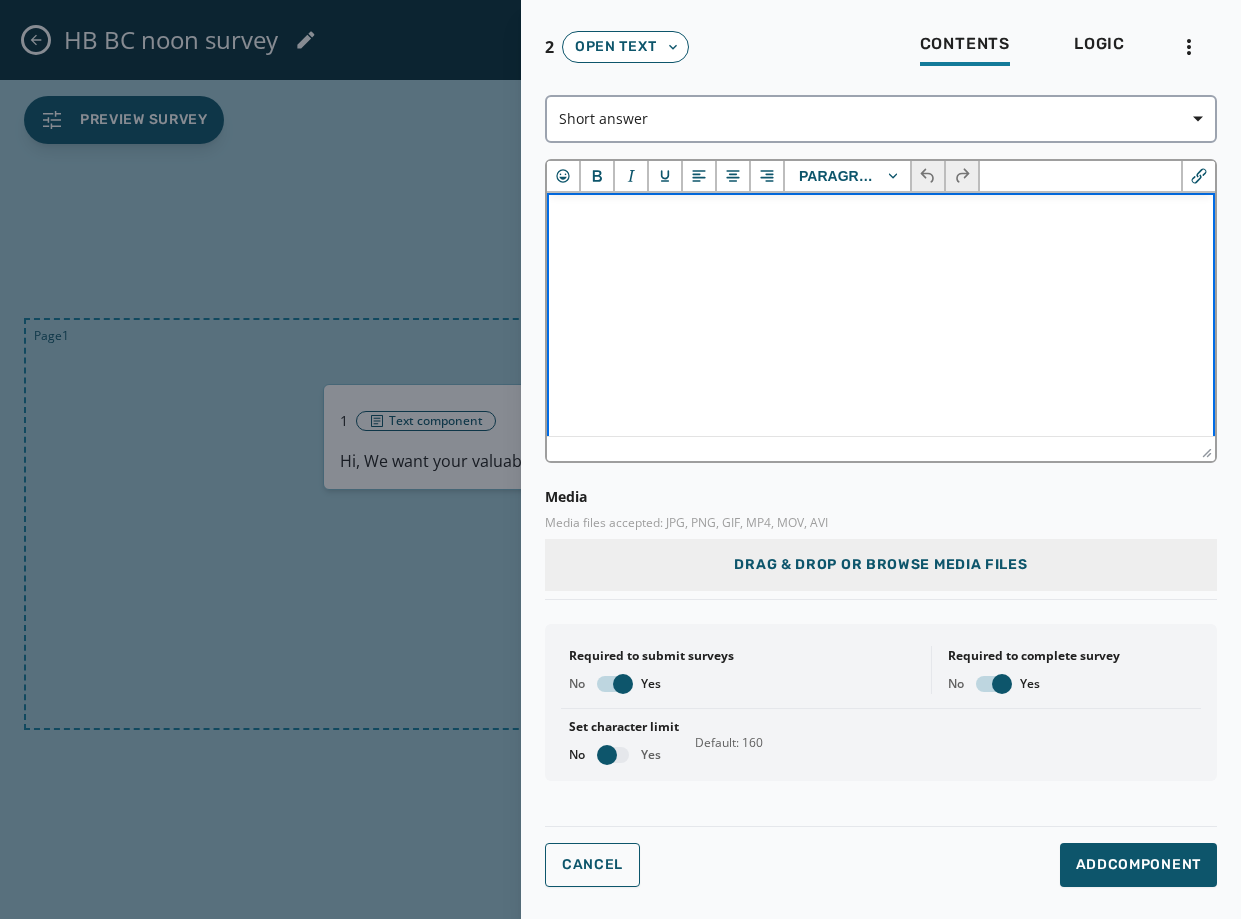 type 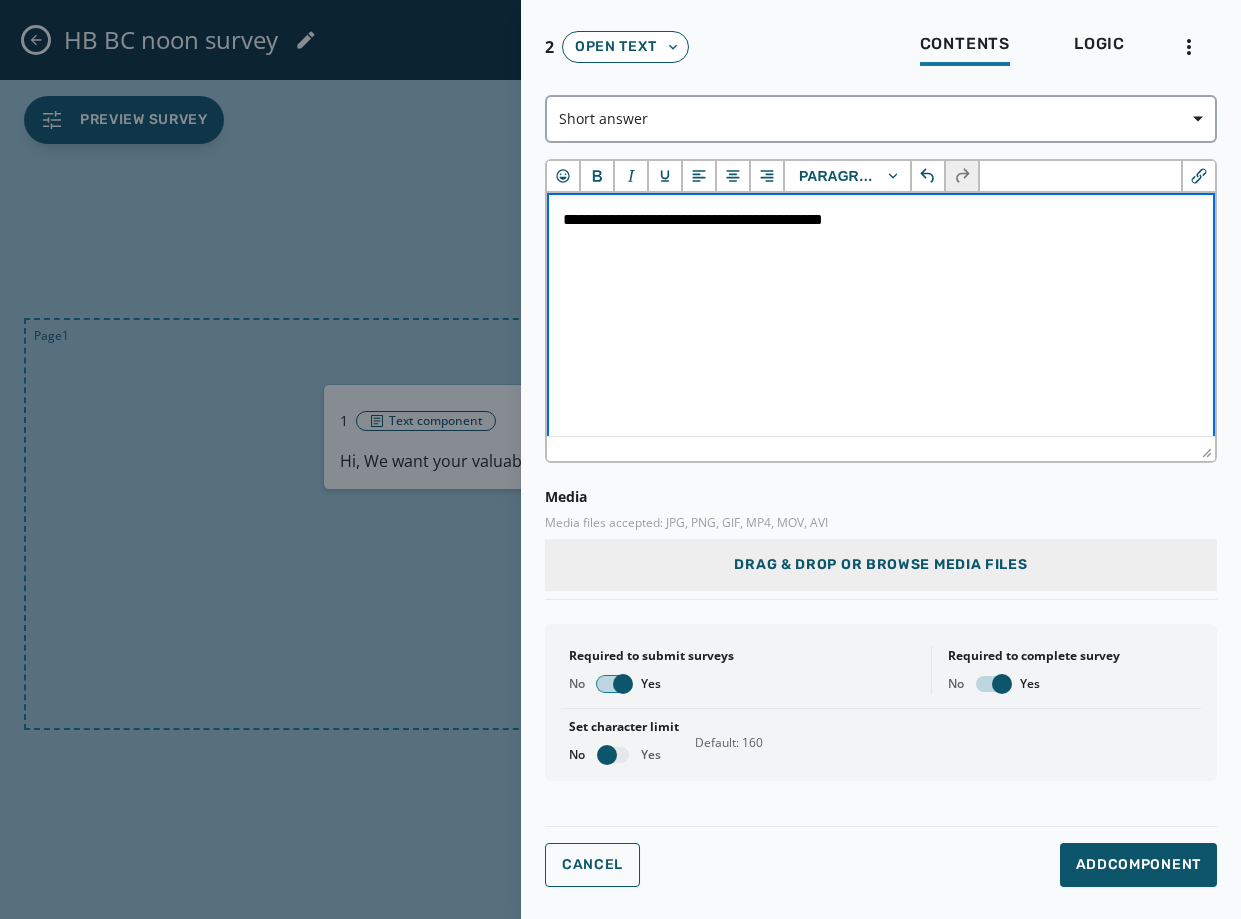 click at bounding box center (623, 684) 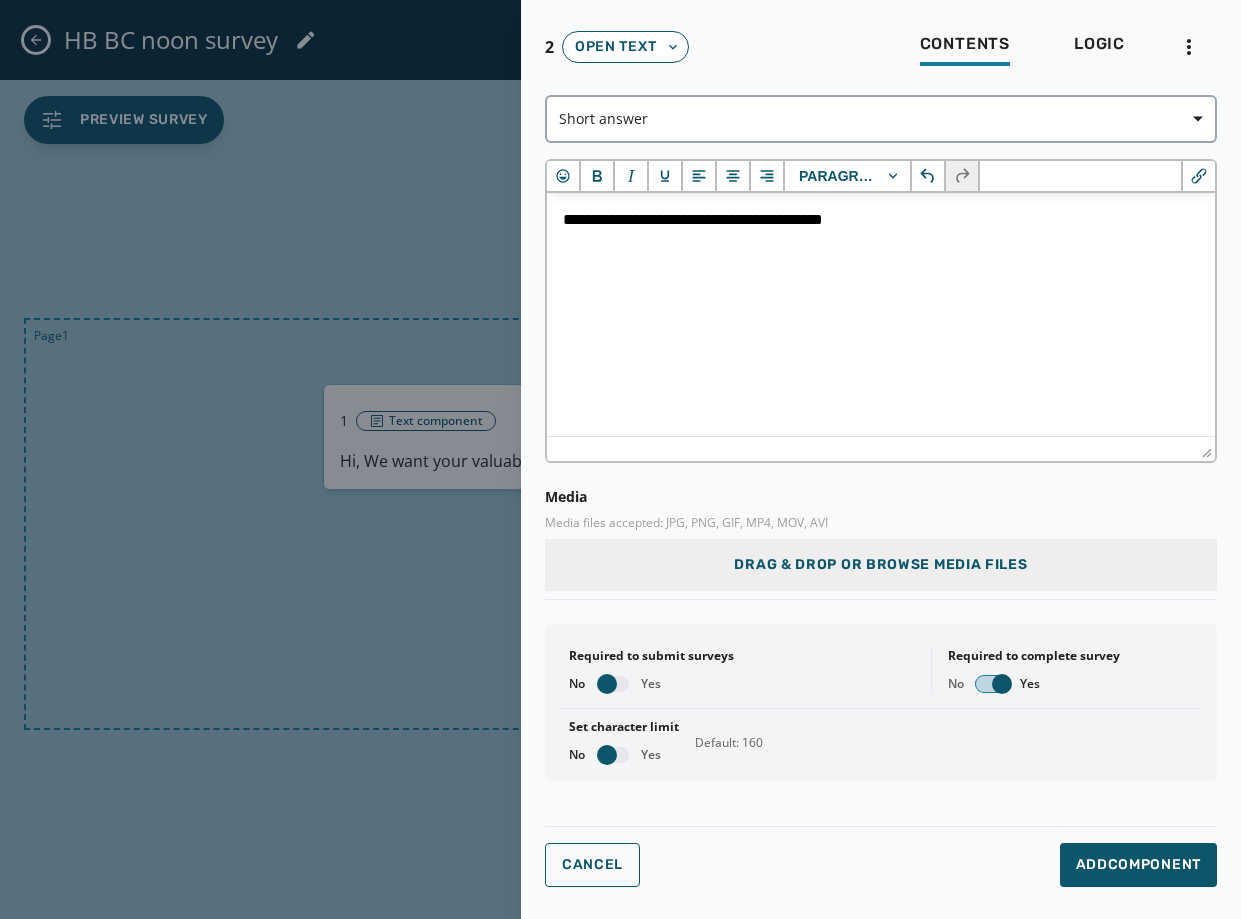 click at bounding box center (1002, 684) 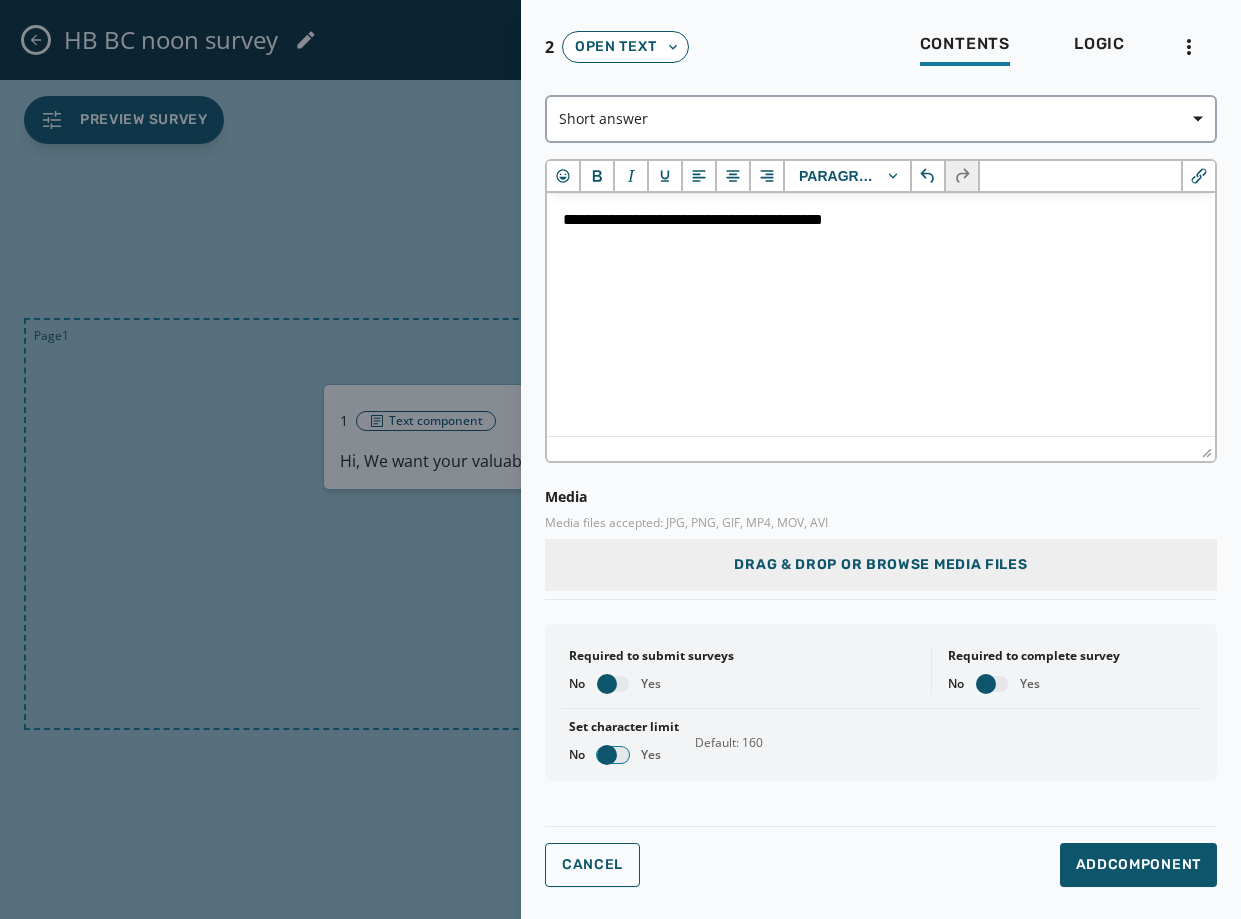 click at bounding box center (607, 755) 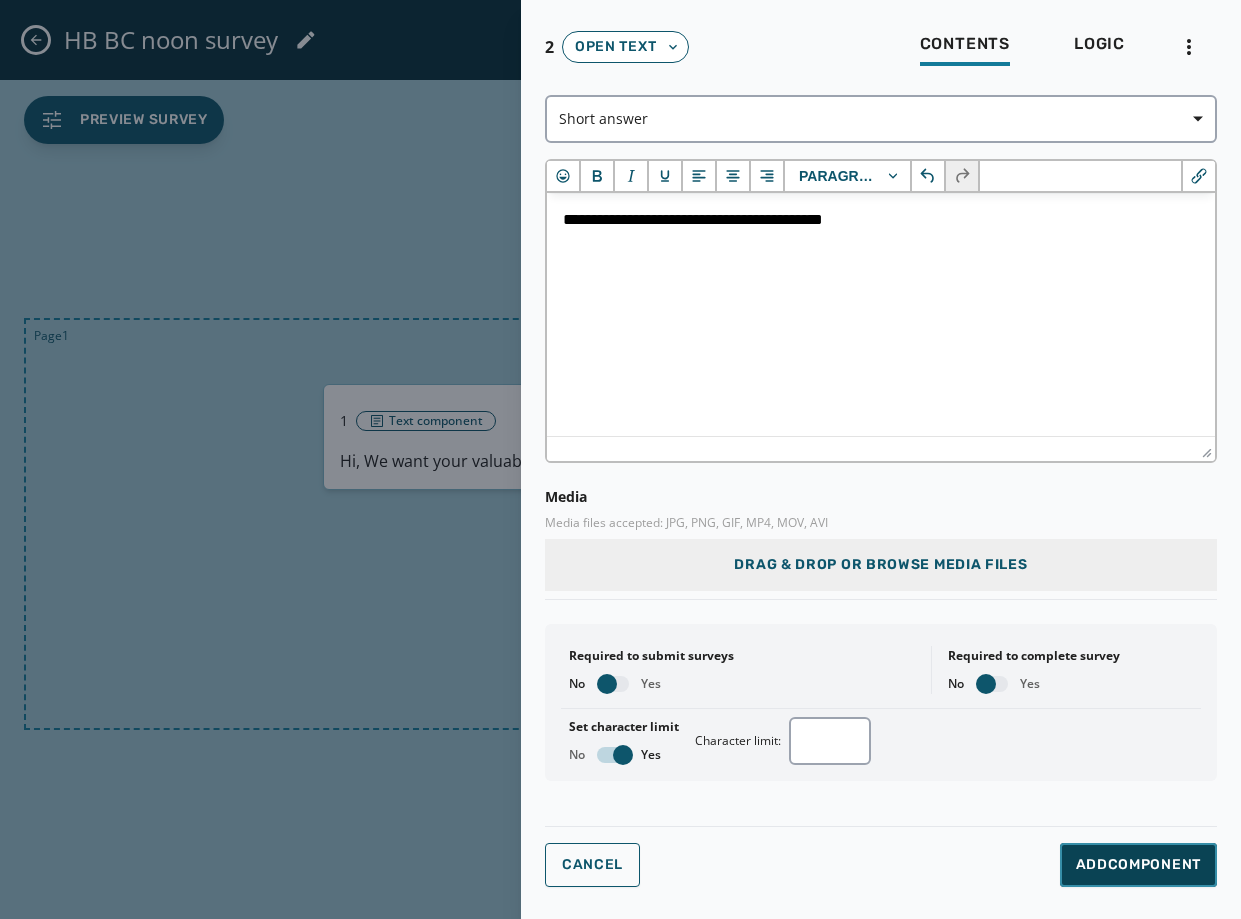 click on "Add  Component" at bounding box center [1138, 865] 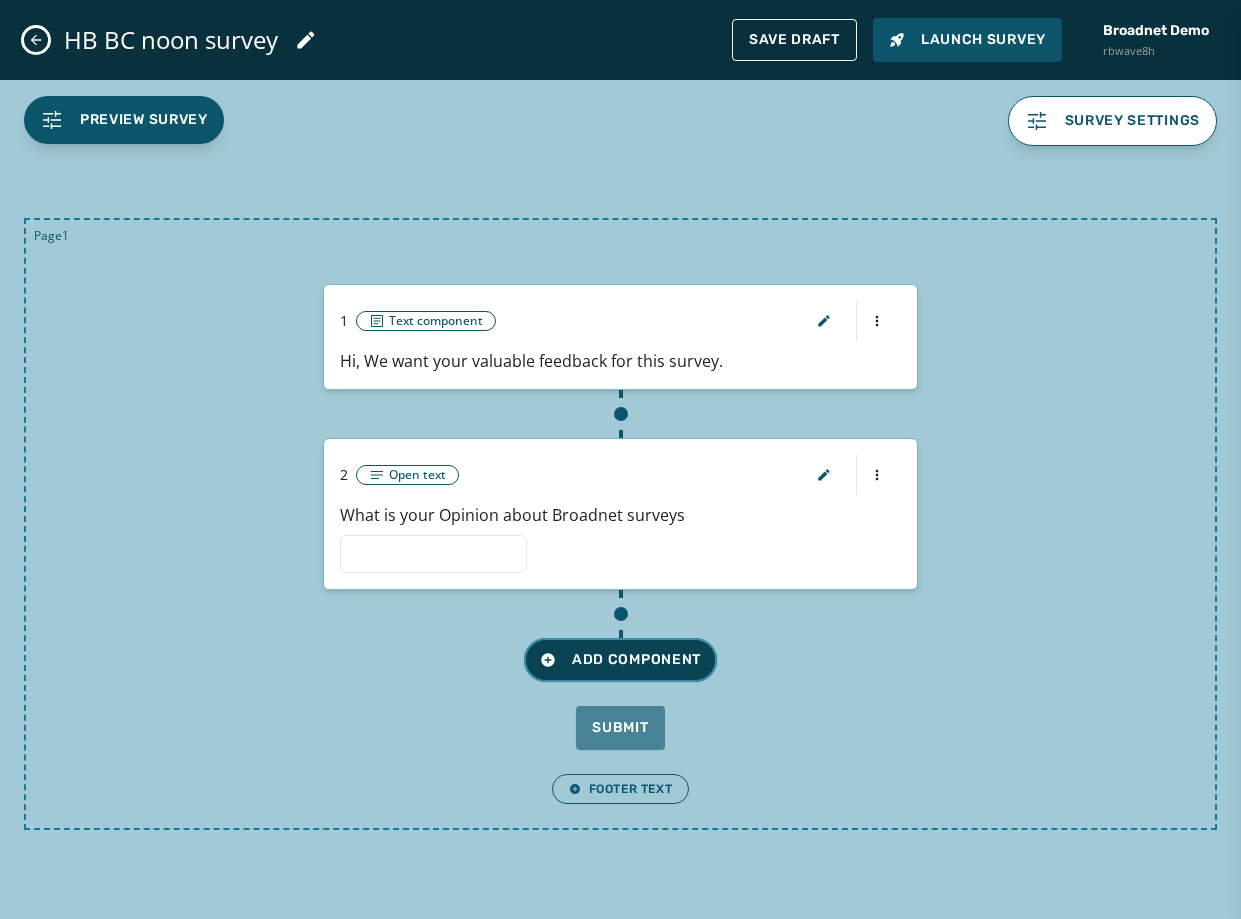 click on "Add Component" at bounding box center (620, 660) 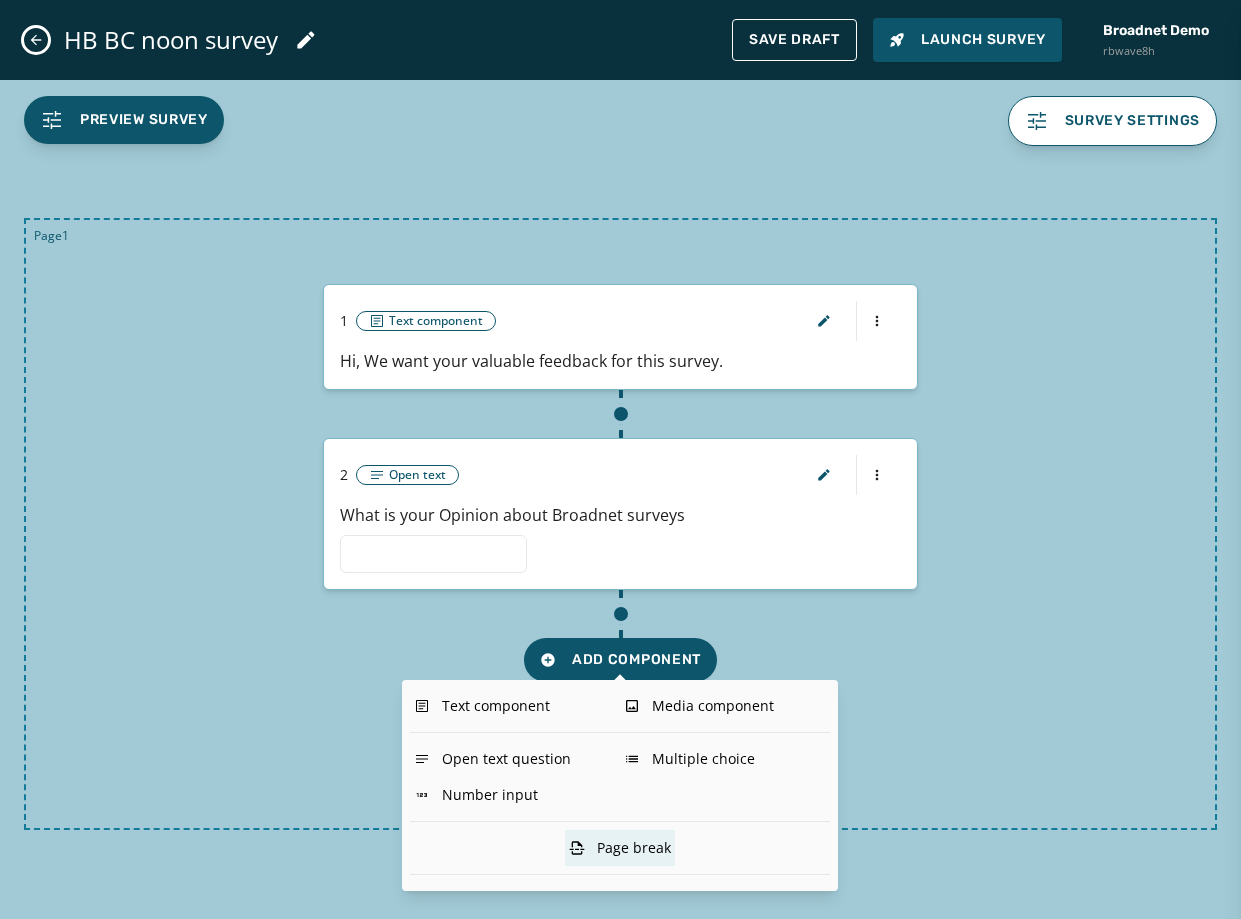 click on "Page break" at bounding box center (620, 848) 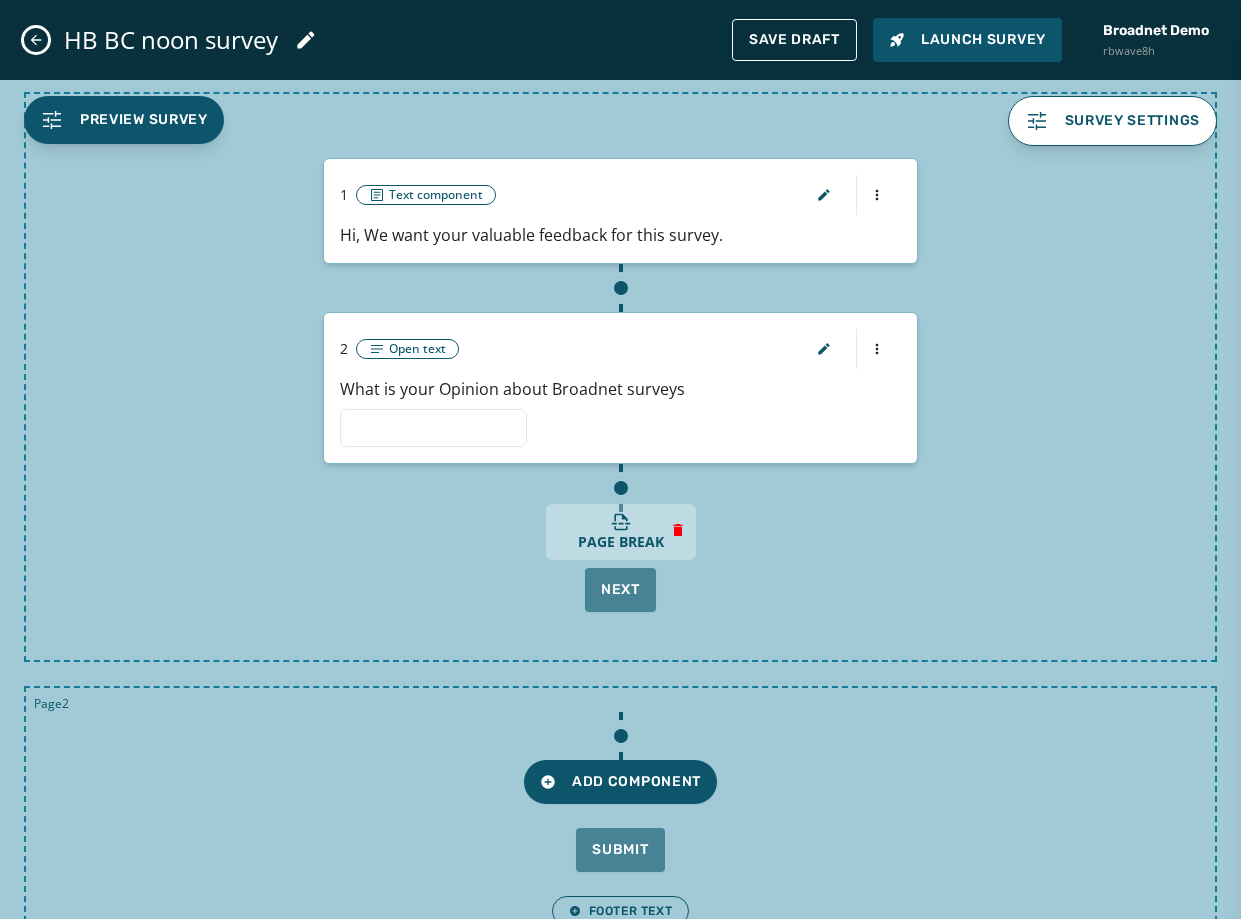 scroll, scrollTop: 117, scrollLeft: 0, axis: vertical 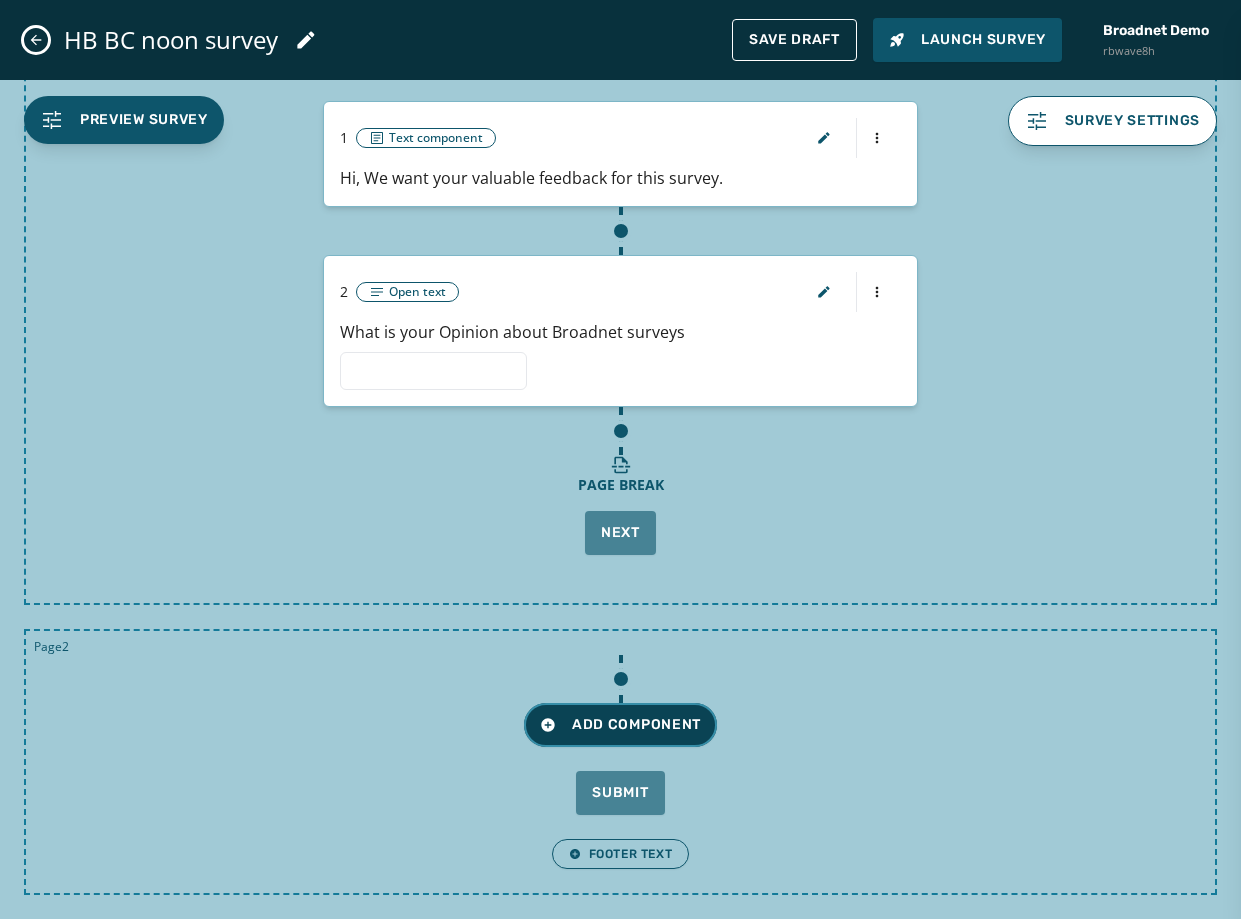 click on "Add Component" at bounding box center [620, 725] 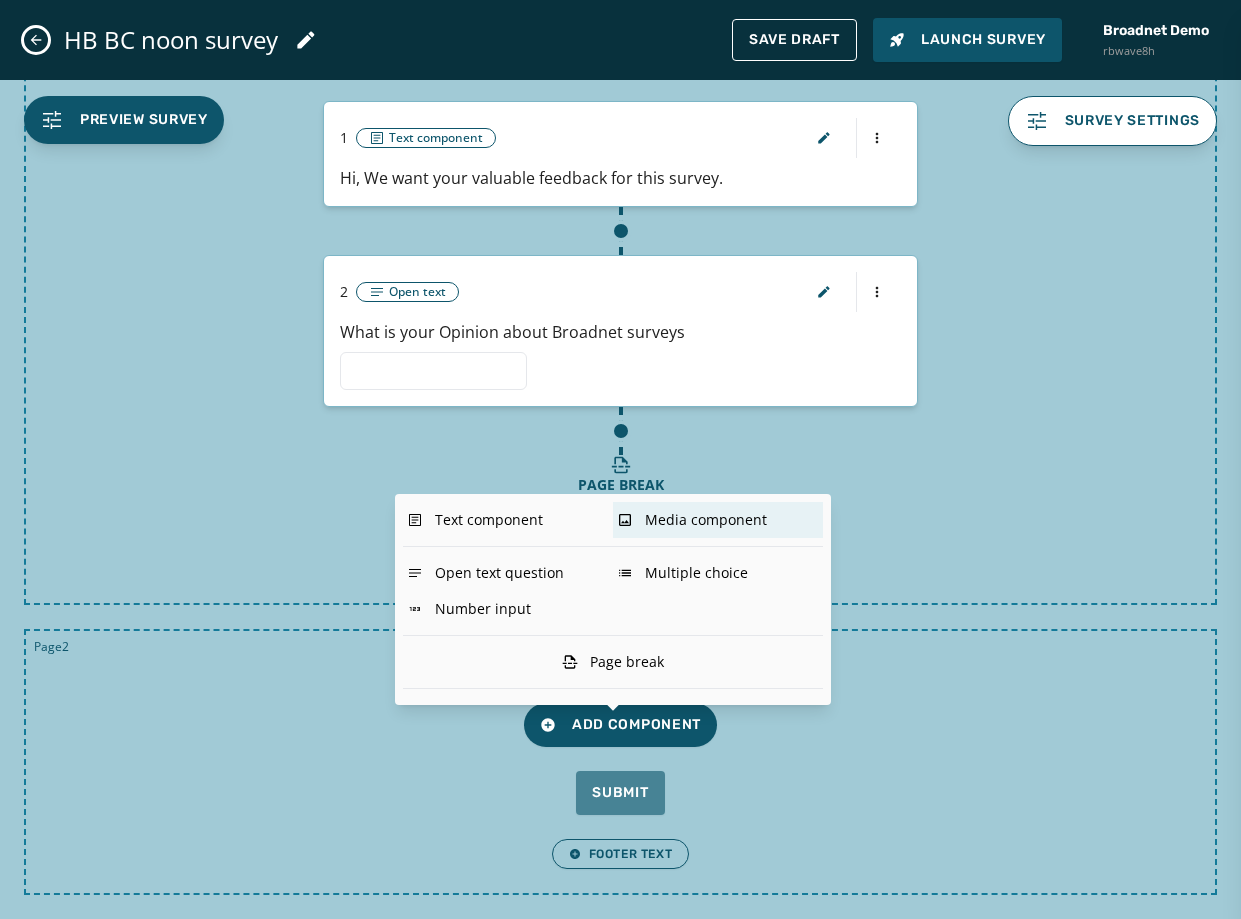 click on "Media component" at bounding box center (718, 520) 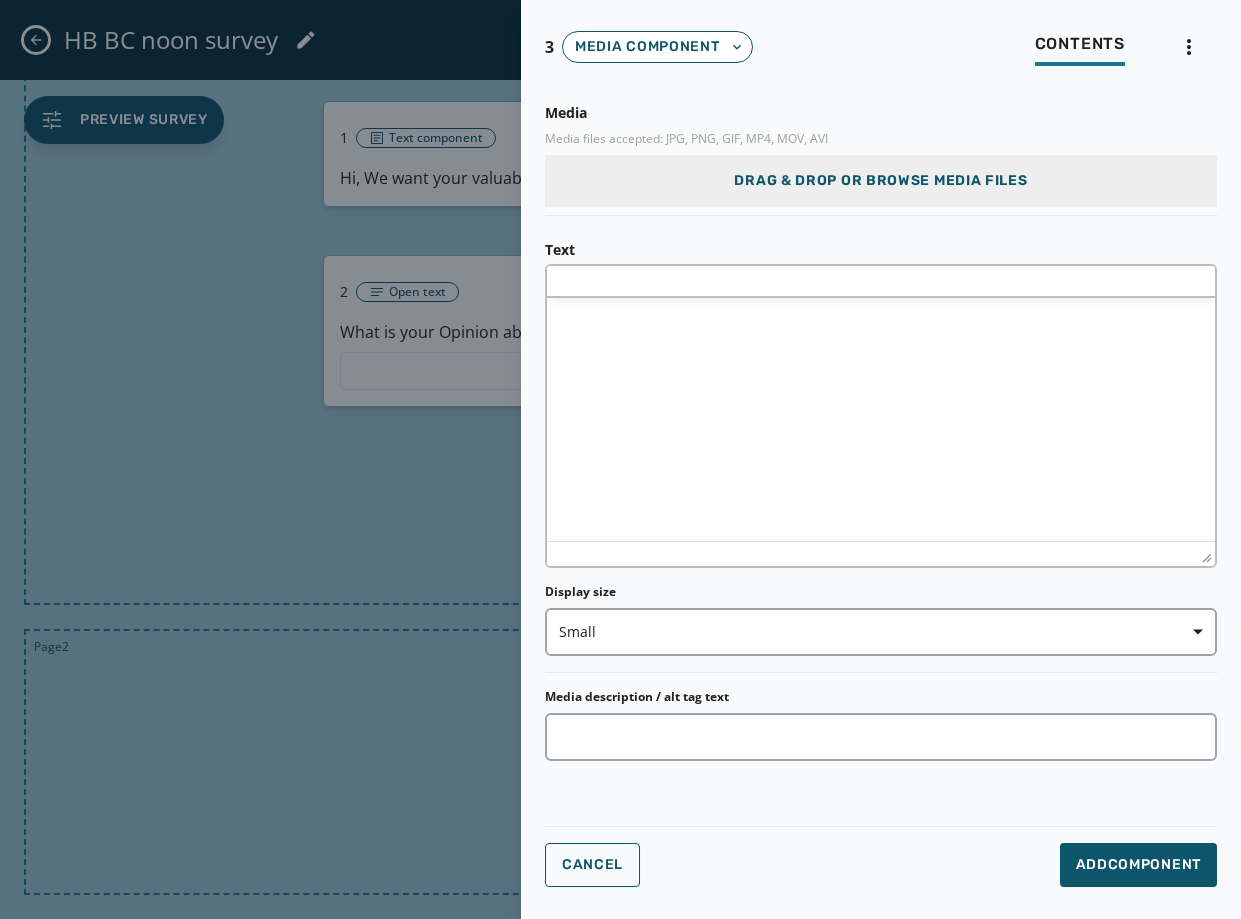 scroll, scrollTop: 0, scrollLeft: 0, axis: both 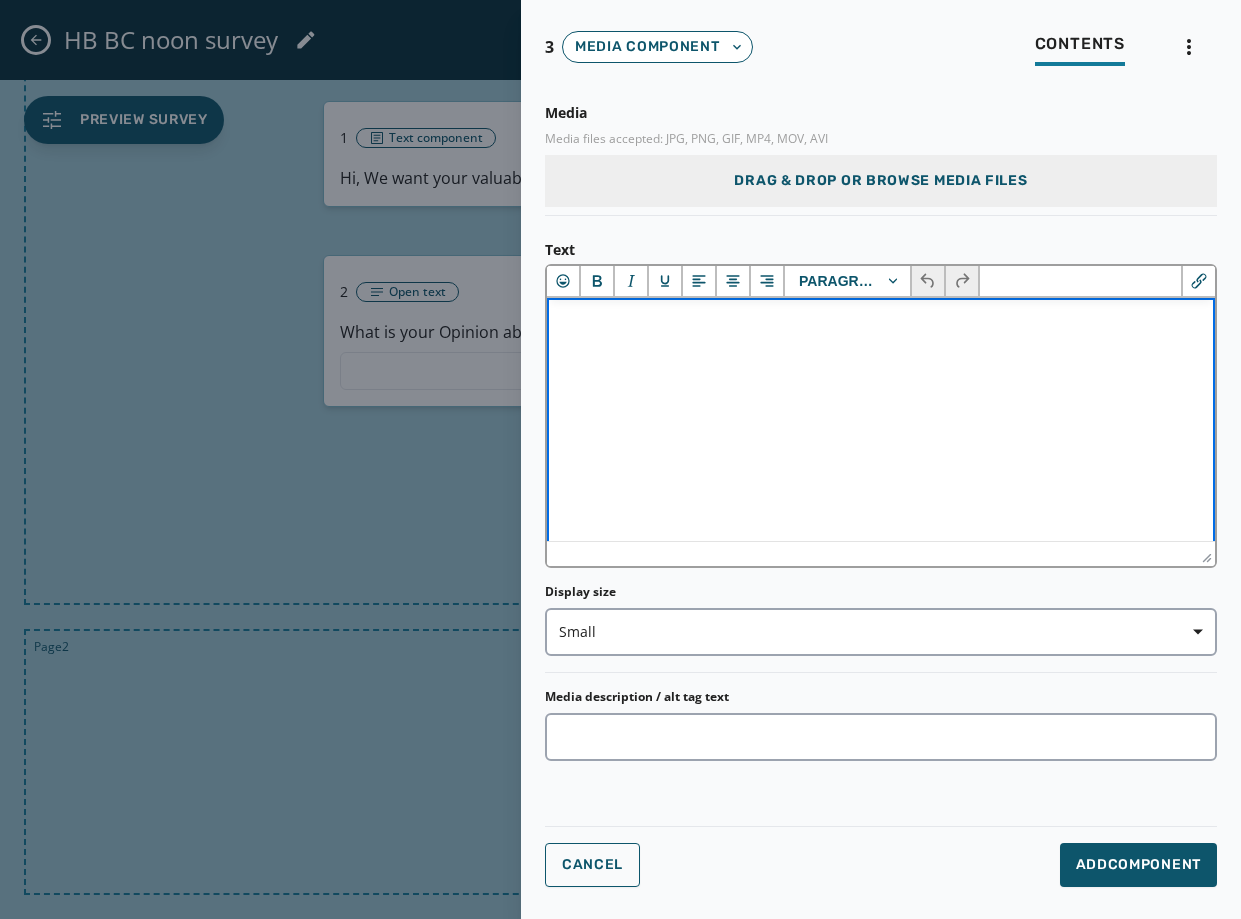 click at bounding box center (881, 325) 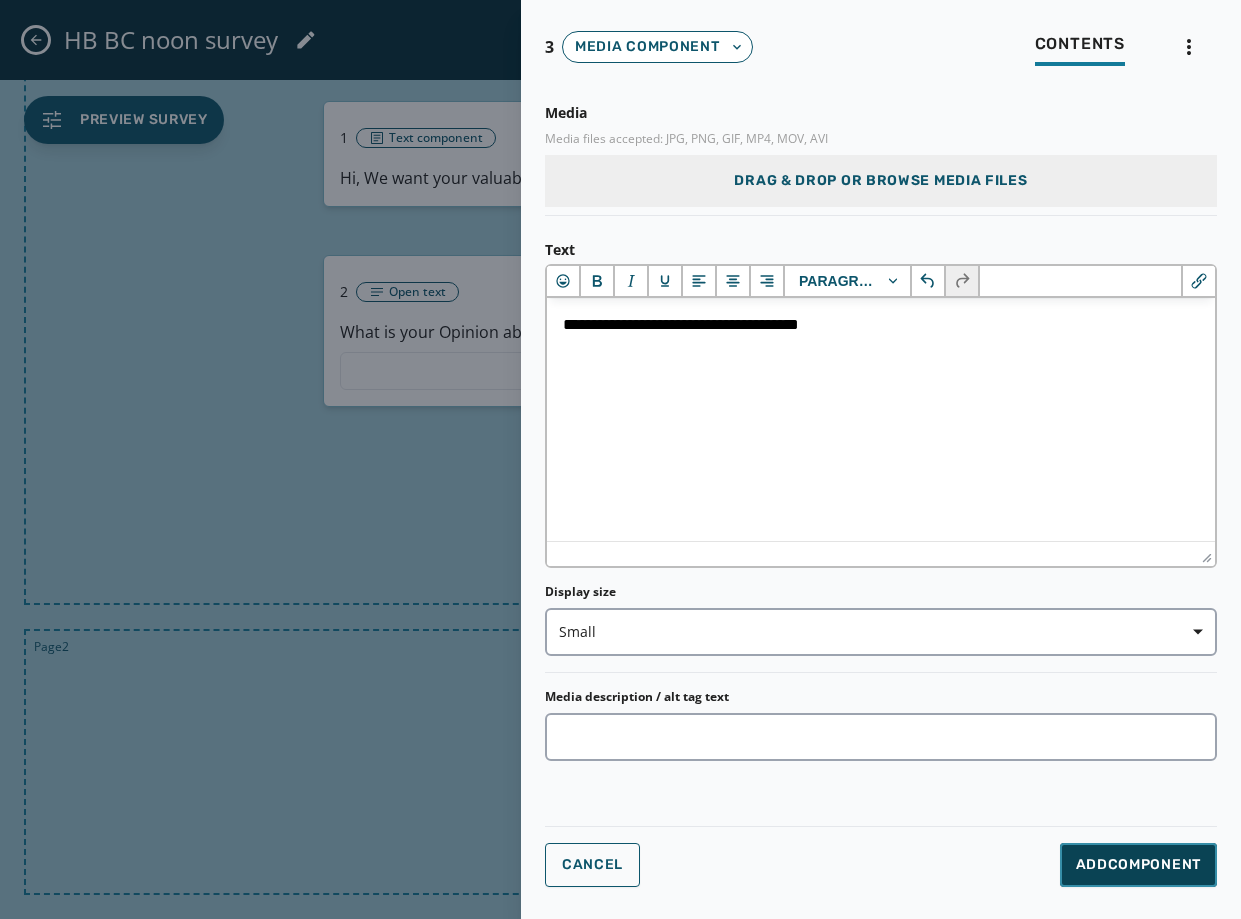 click on "Add  Component" at bounding box center (1138, 865) 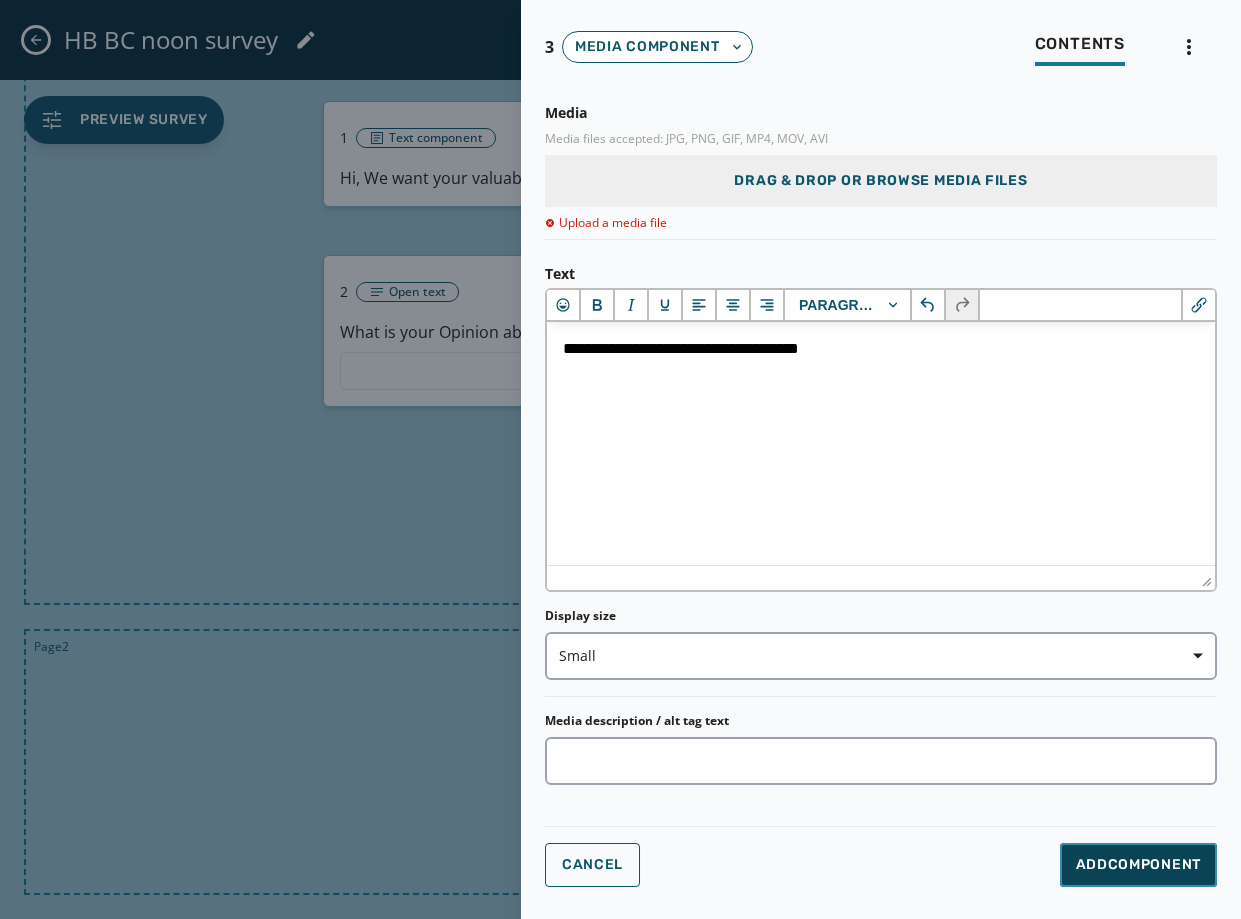 click on "Add  Component" at bounding box center (1138, 865) 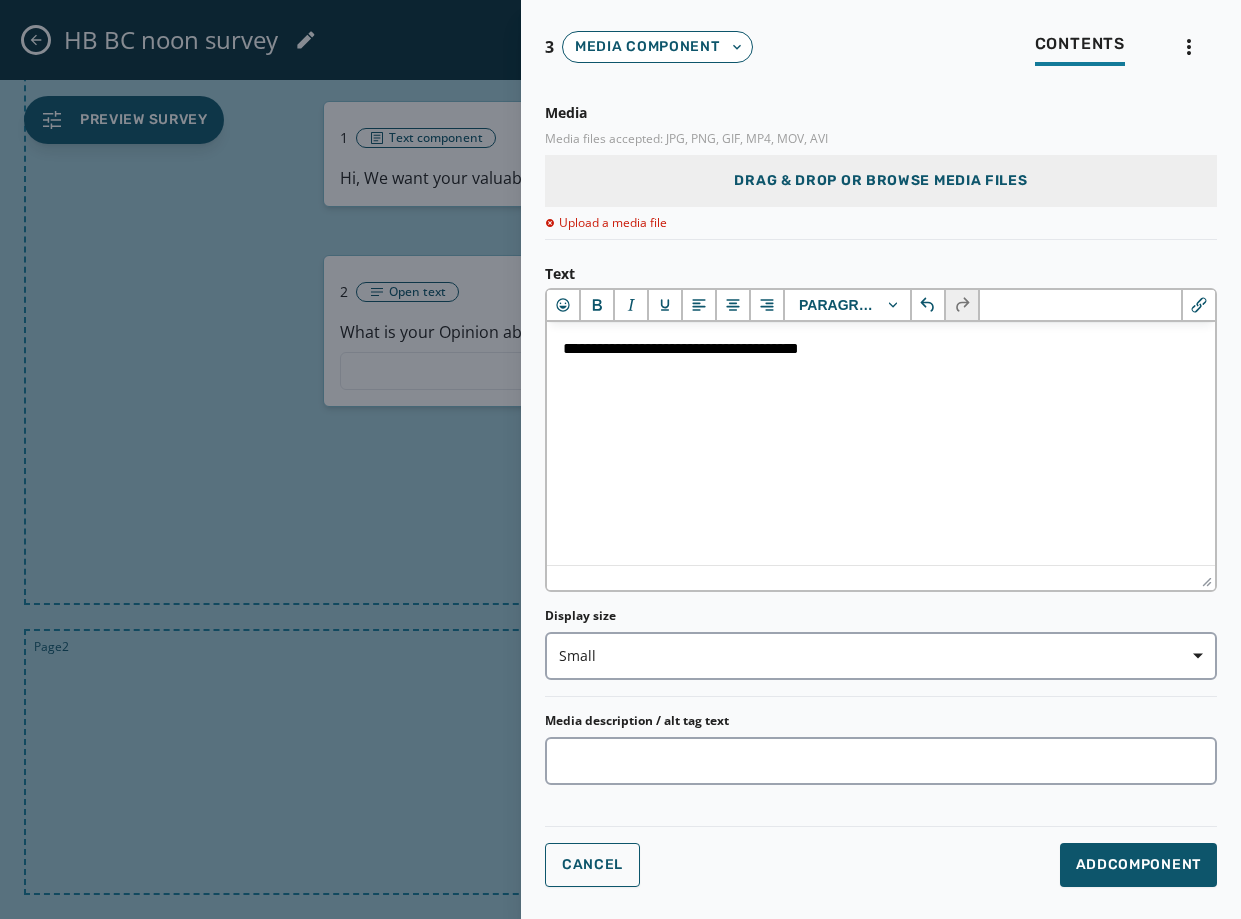 click on "Drag & Drop or browse media files" at bounding box center (881, 181) 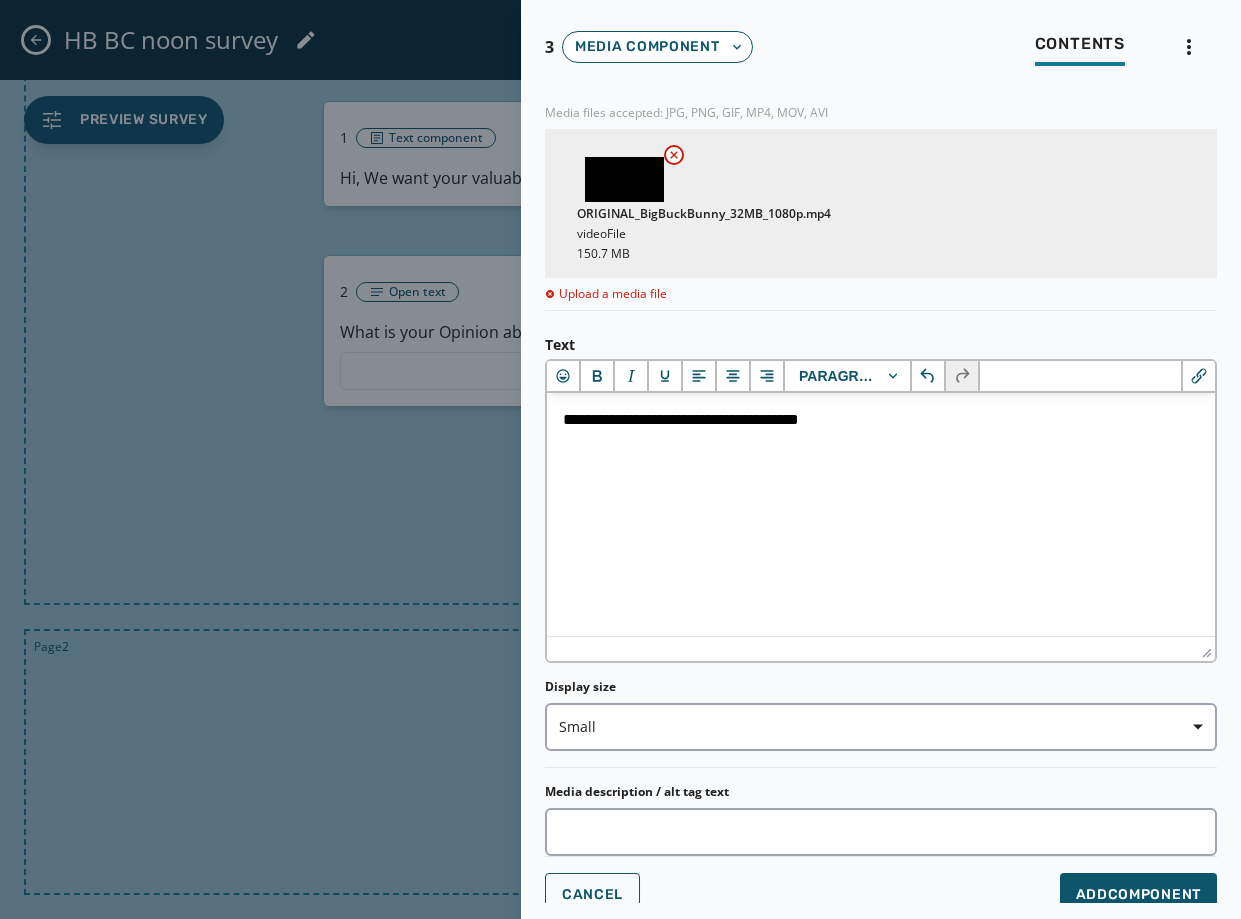 scroll, scrollTop: 40, scrollLeft: 0, axis: vertical 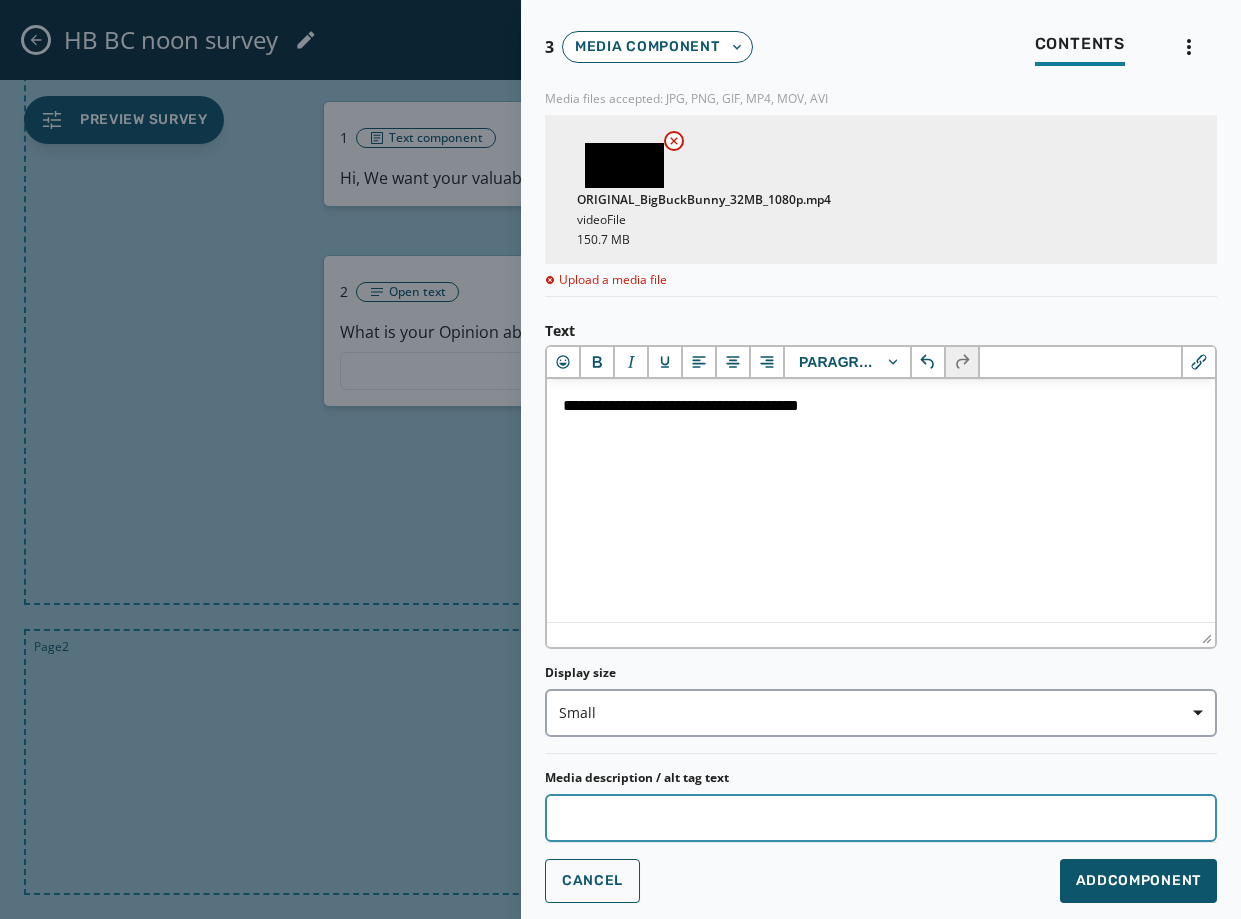 click on "Media description / alt tag text" at bounding box center (881, 818) 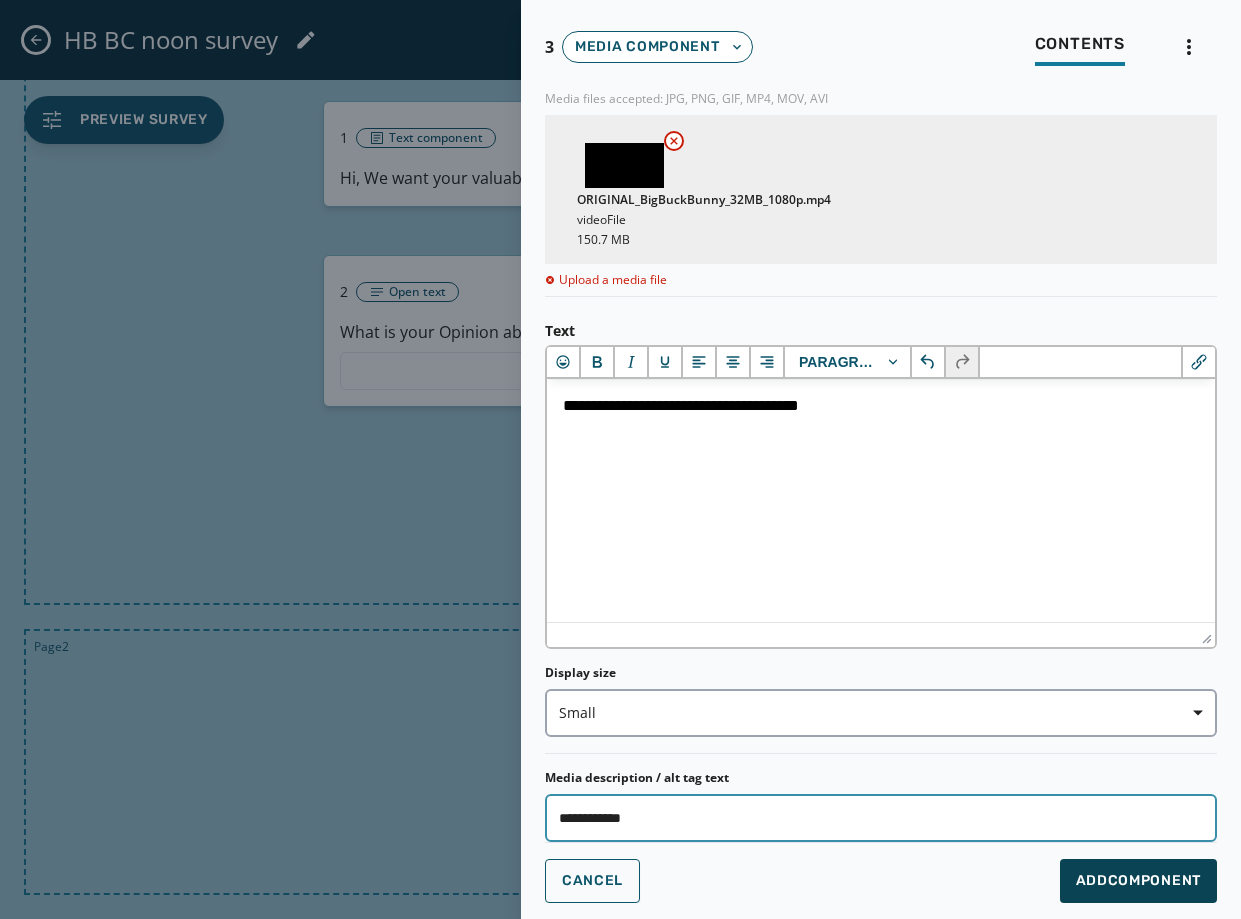 type on "**********" 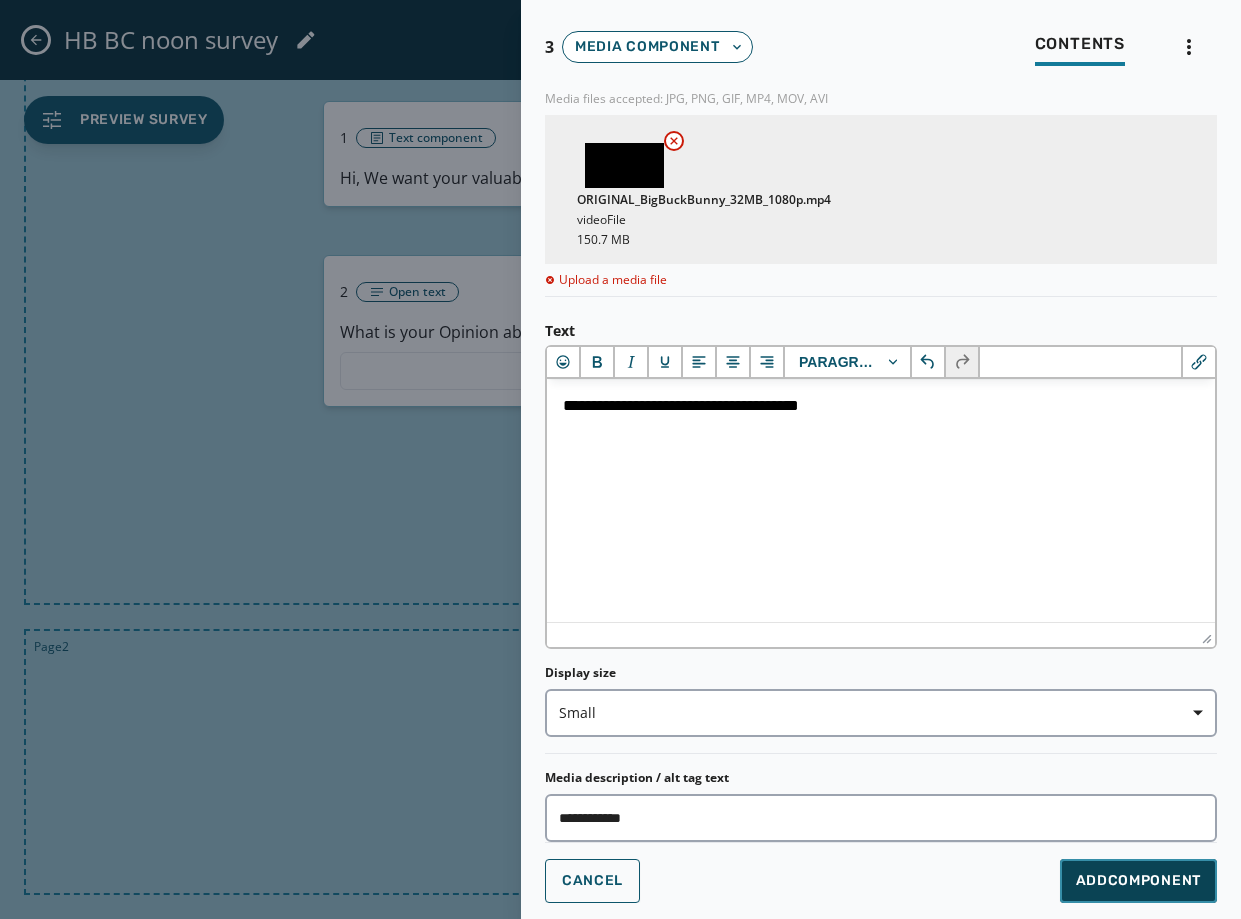 click on "Add  Component" at bounding box center (1138, 881) 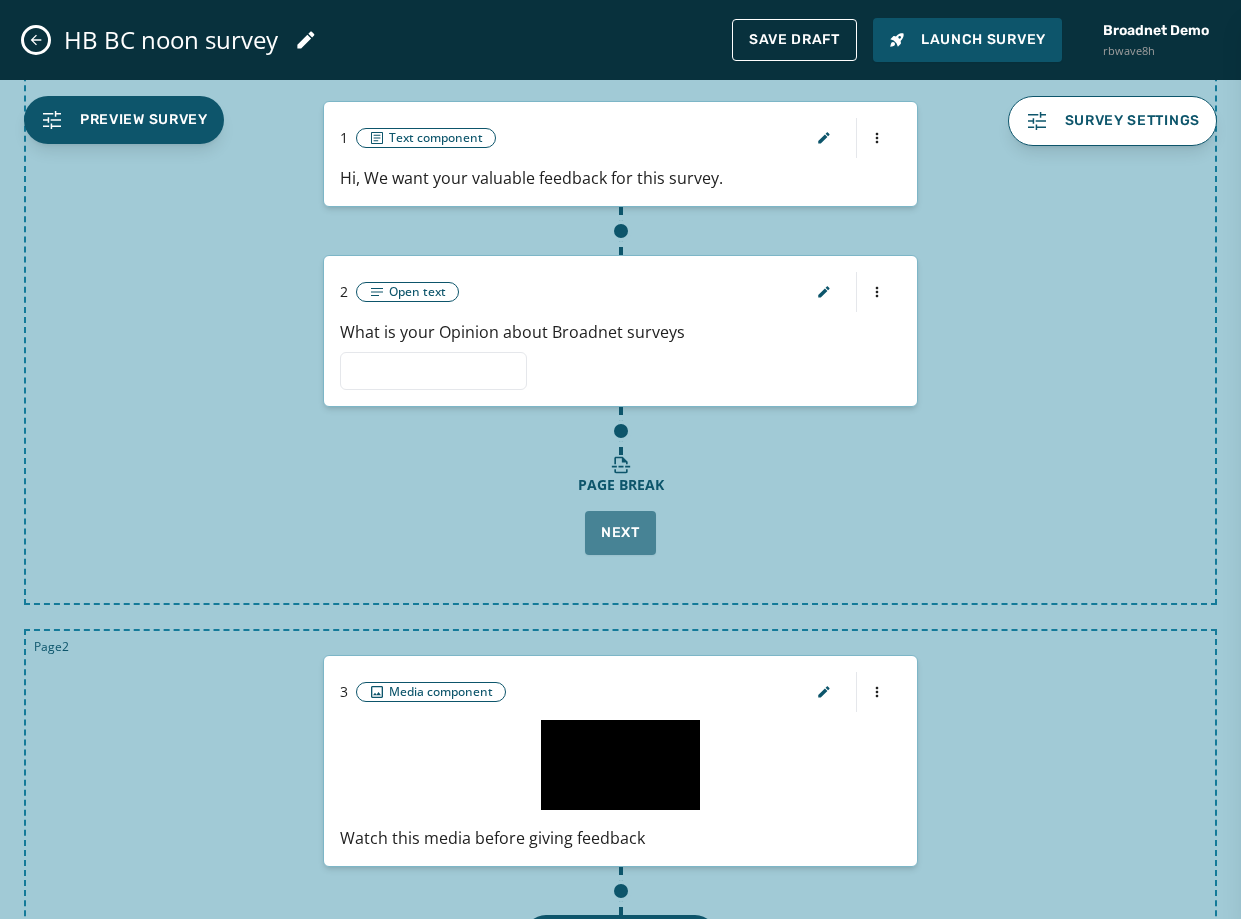 scroll, scrollTop: 0, scrollLeft: 0, axis: both 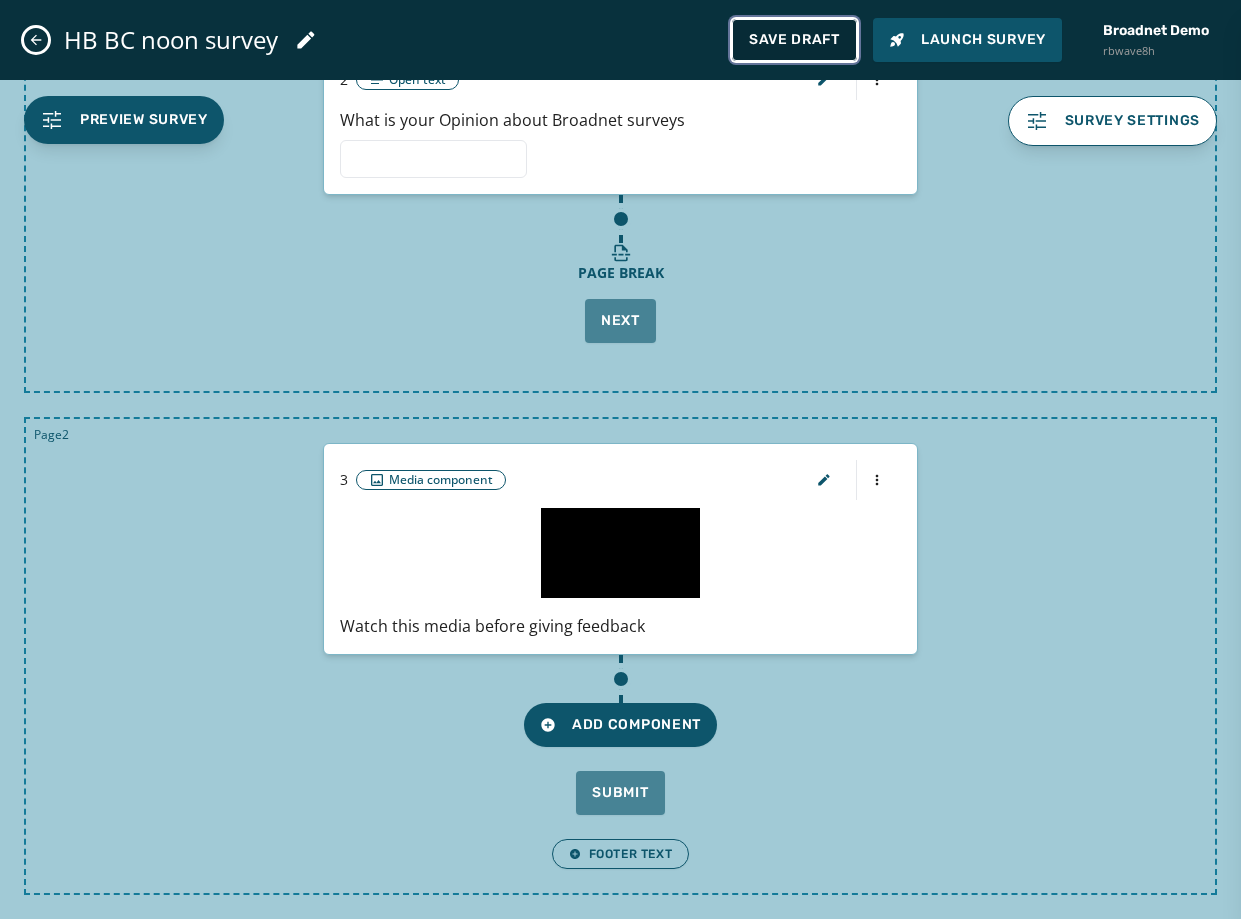 click on "Save Draft" at bounding box center (794, 40) 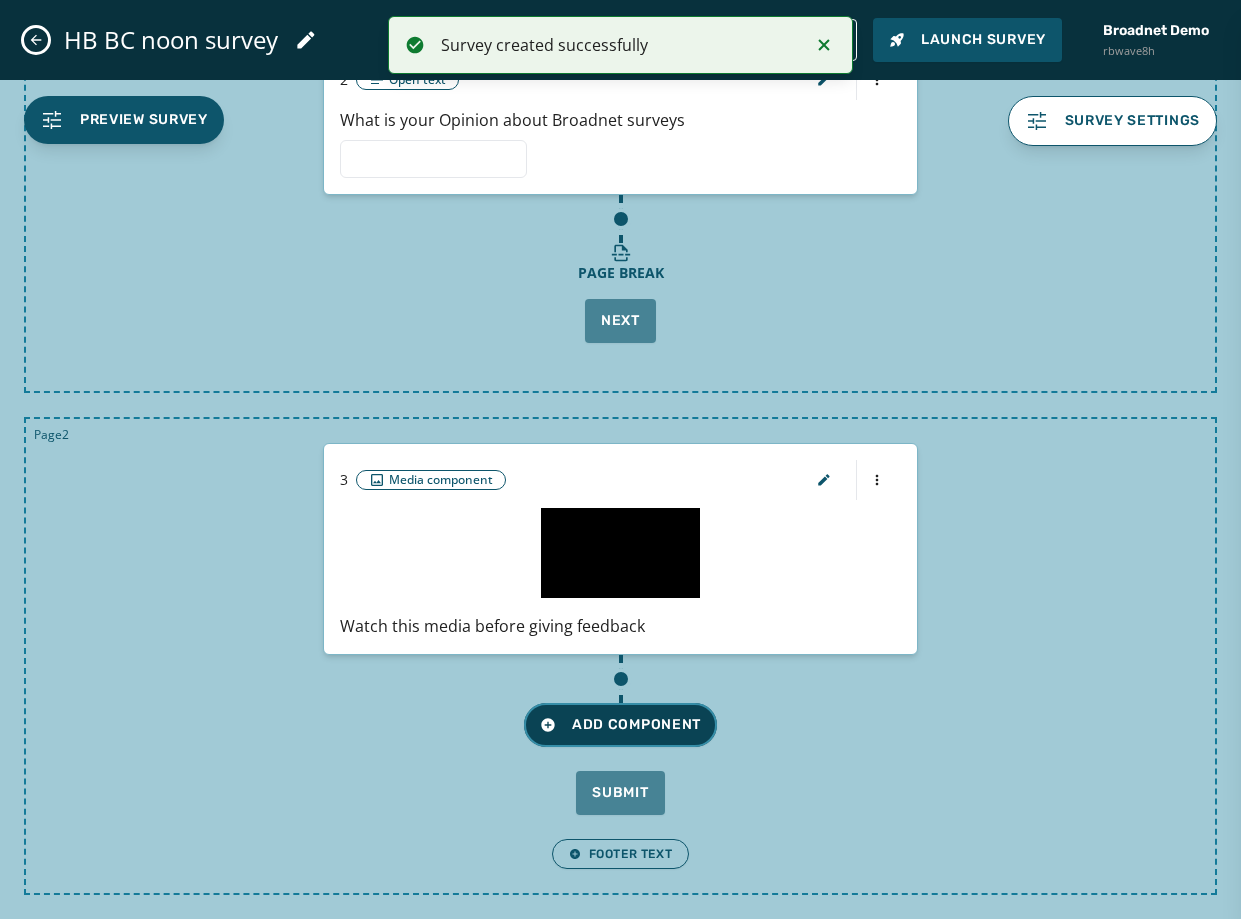 click on "Add Component" at bounding box center (620, 725) 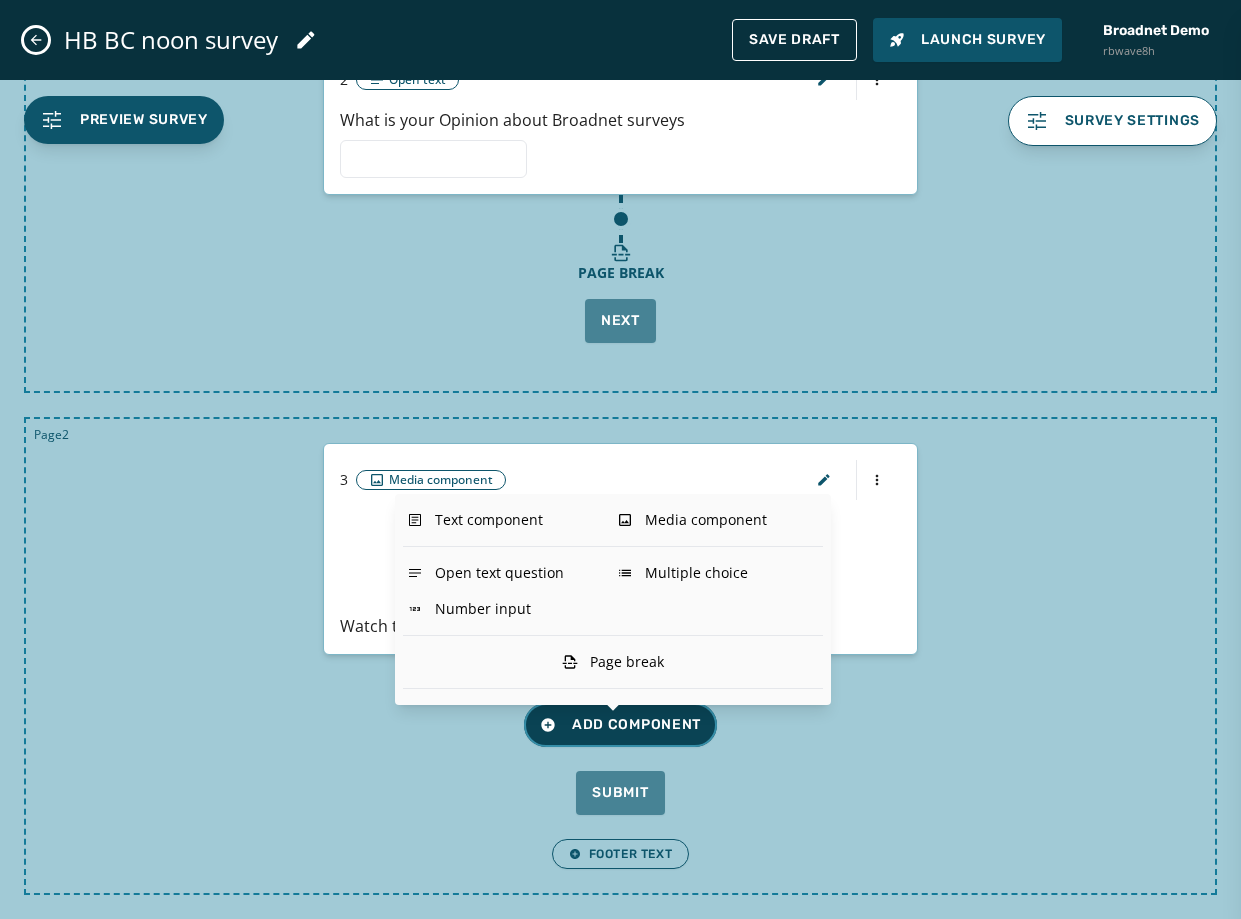 click on "Add Component" at bounding box center [620, 725] 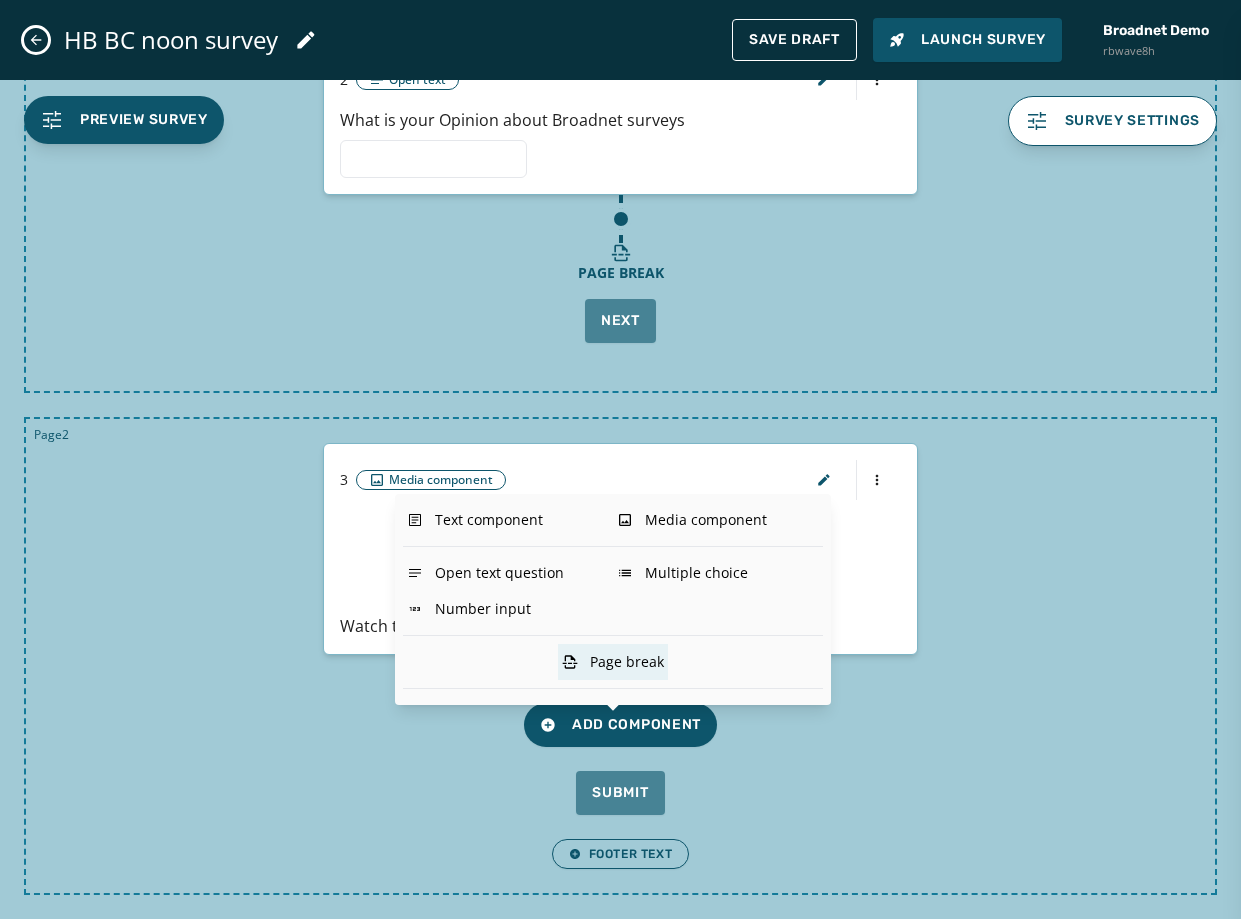 click on "Page break" at bounding box center (613, 662) 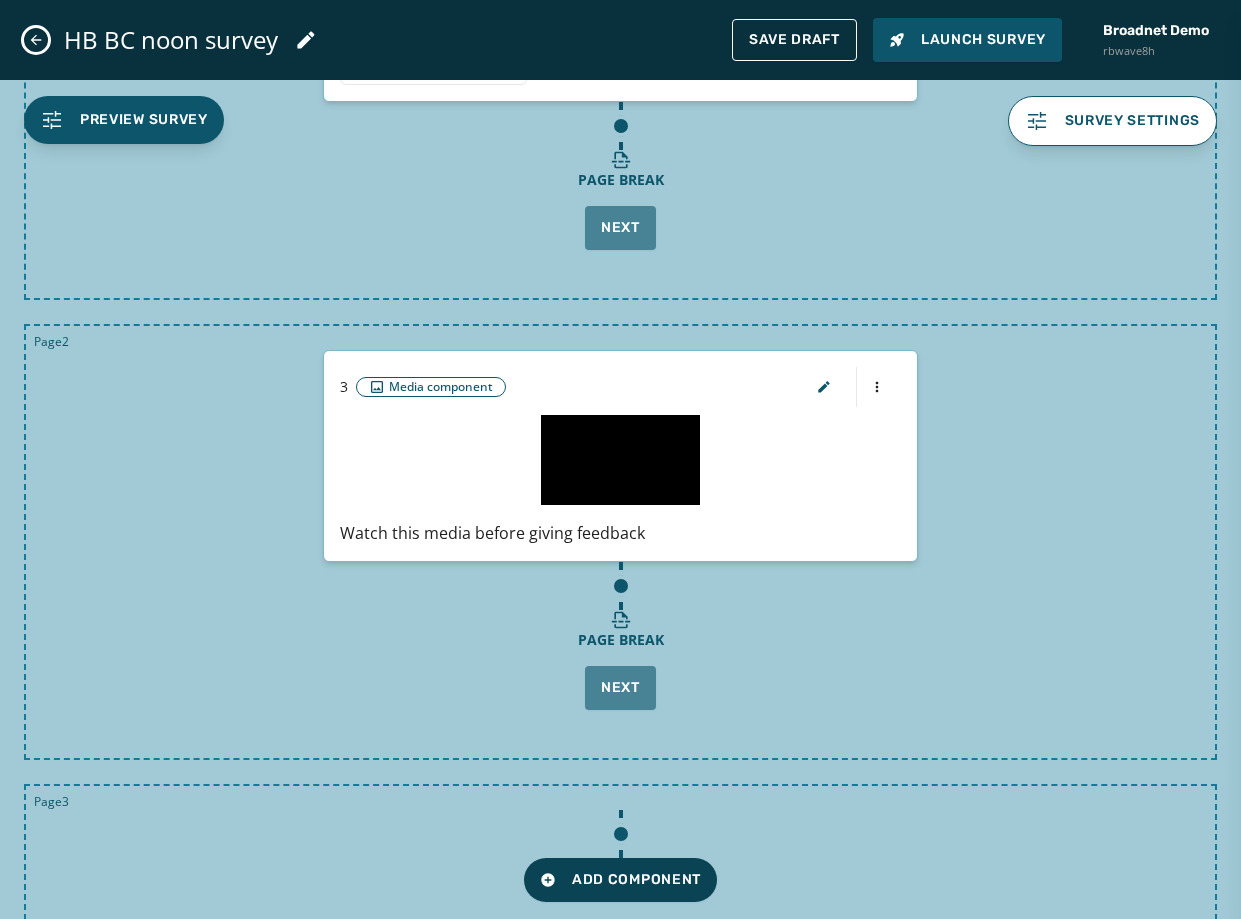 scroll, scrollTop: 577, scrollLeft: 0, axis: vertical 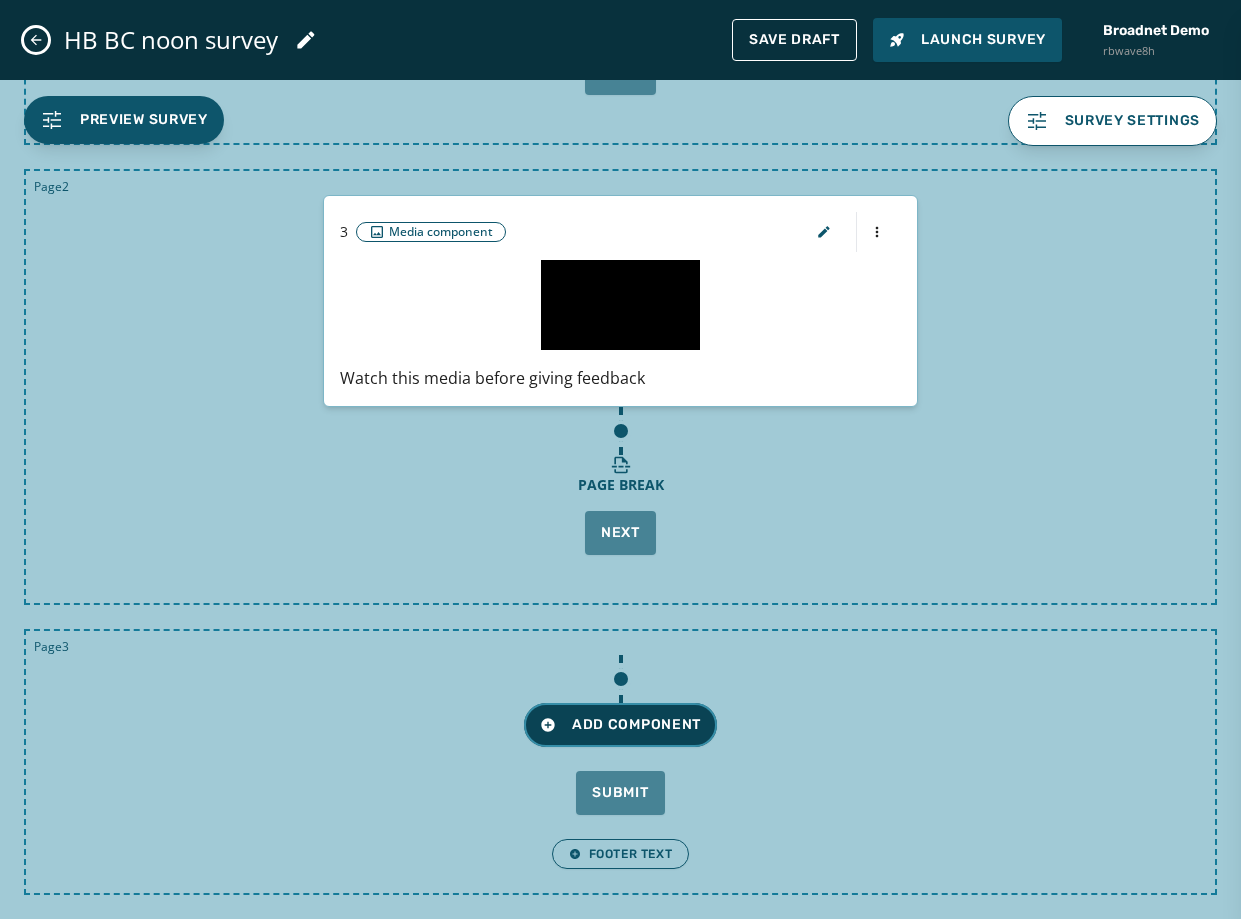 click on "Add Component" at bounding box center (620, 725) 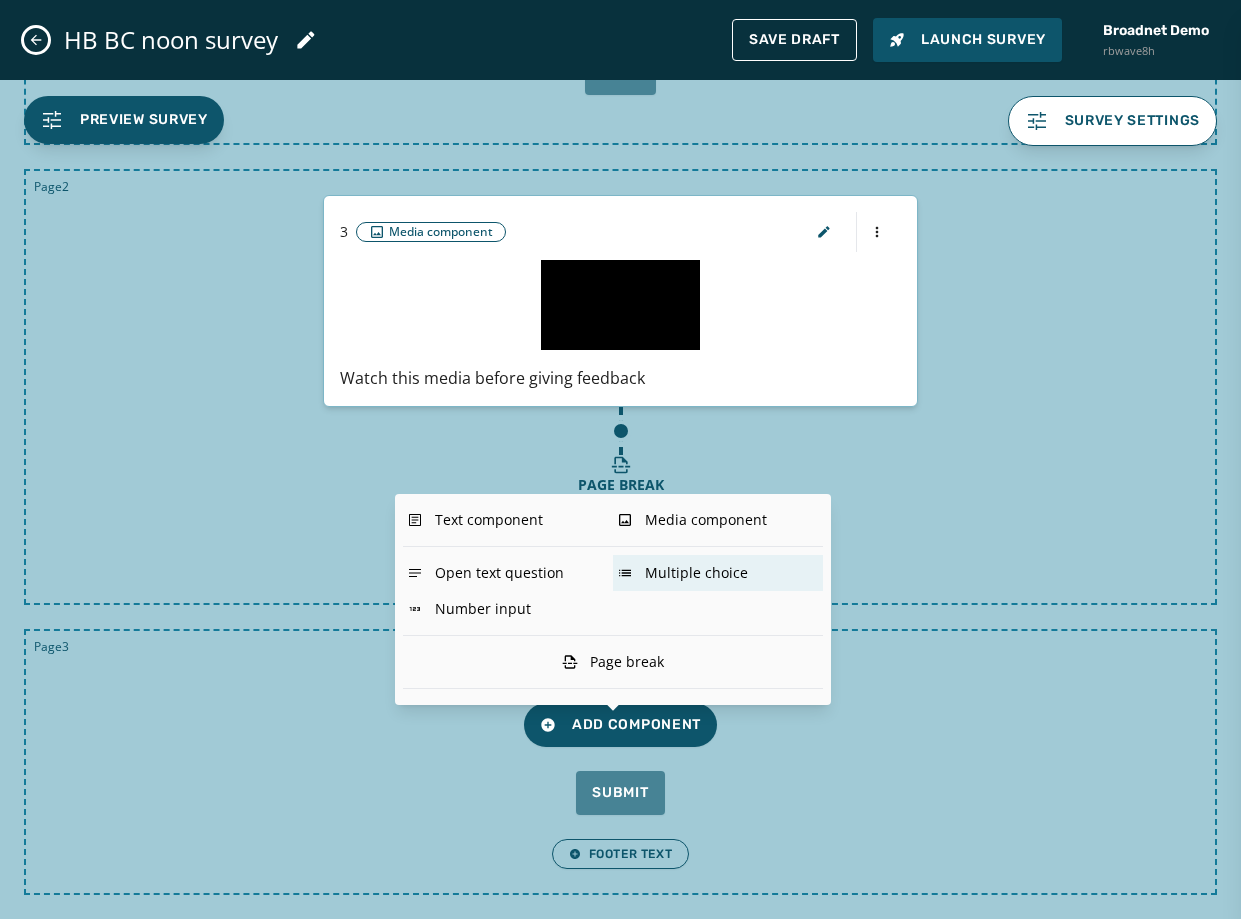 click on "Multiple choice" at bounding box center [718, 573] 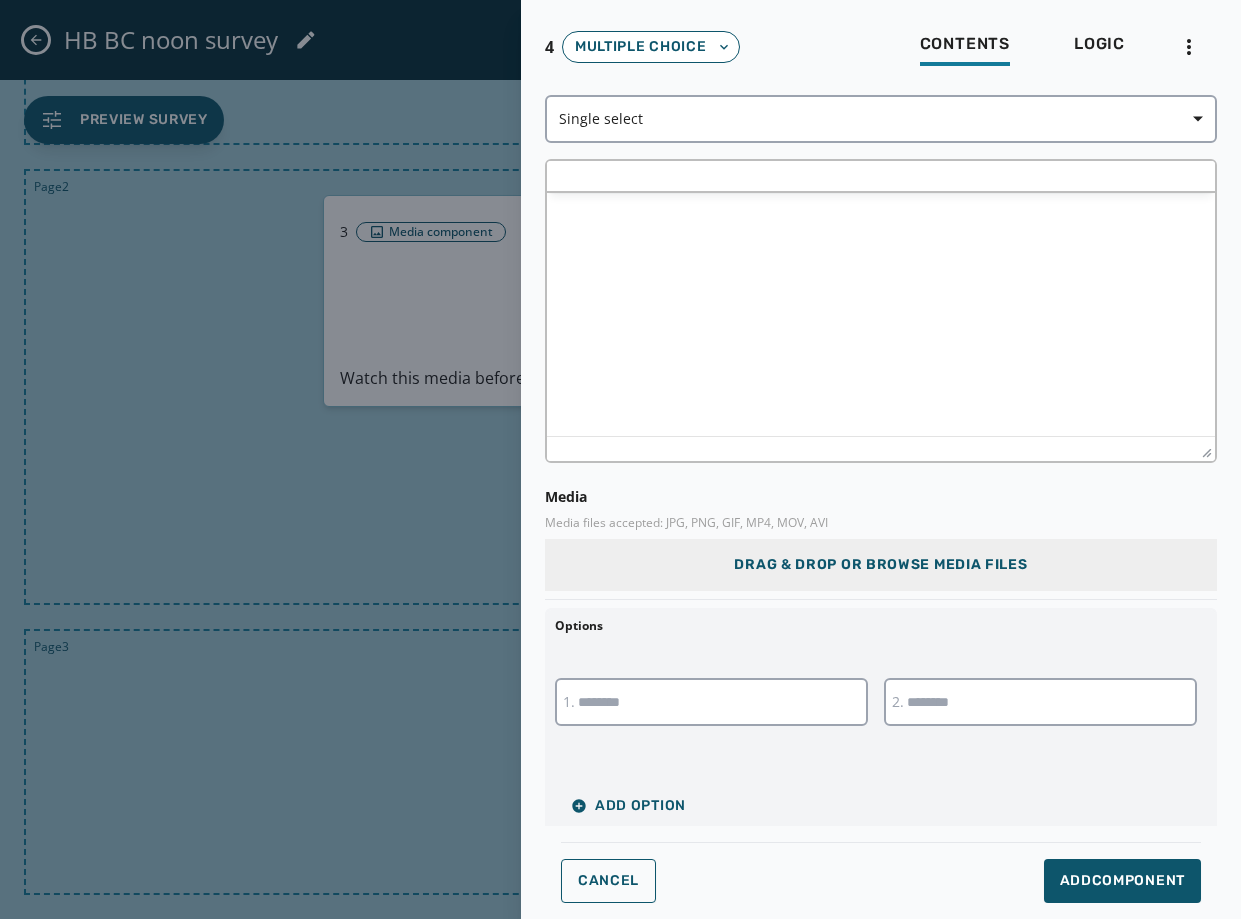 scroll, scrollTop: 0, scrollLeft: 0, axis: both 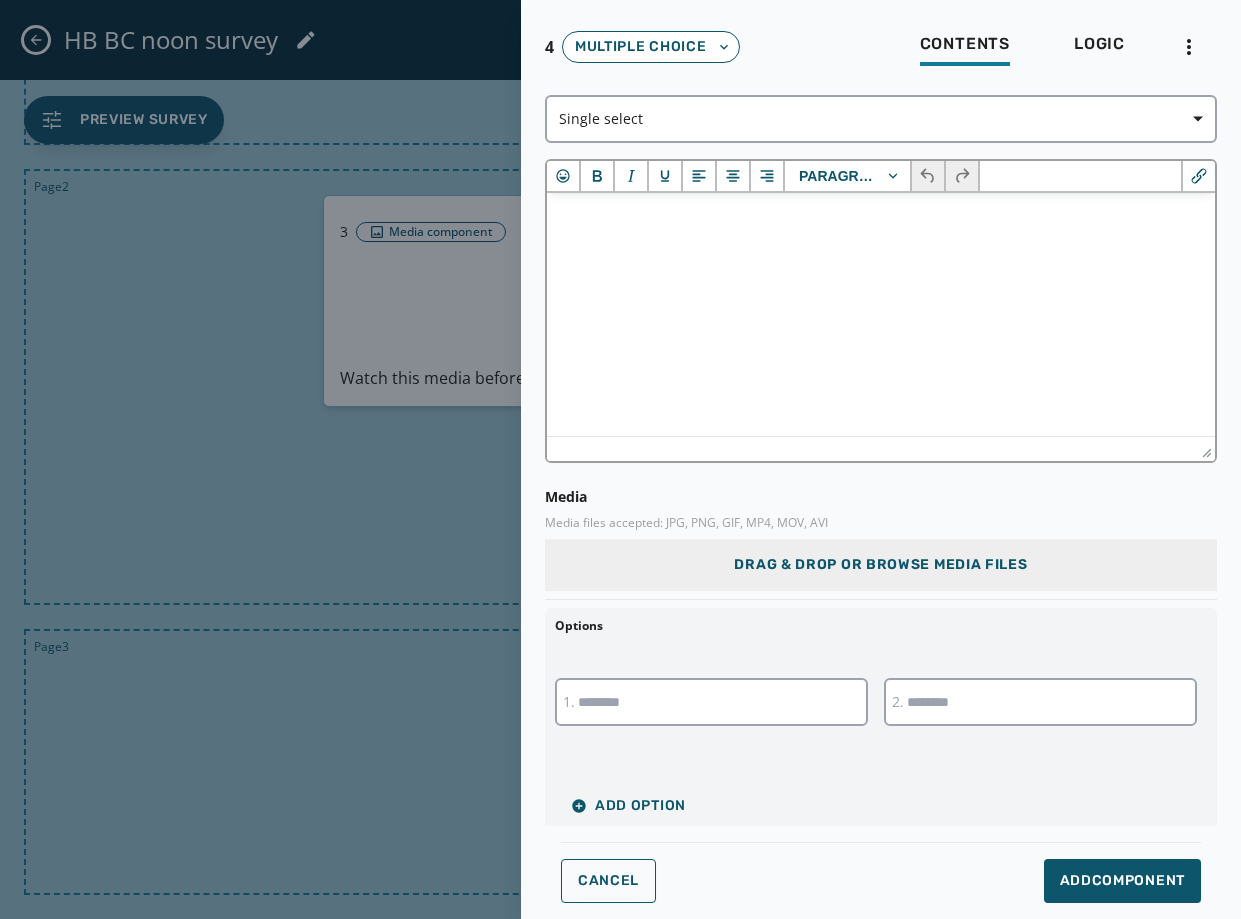 click at bounding box center [881, 220] 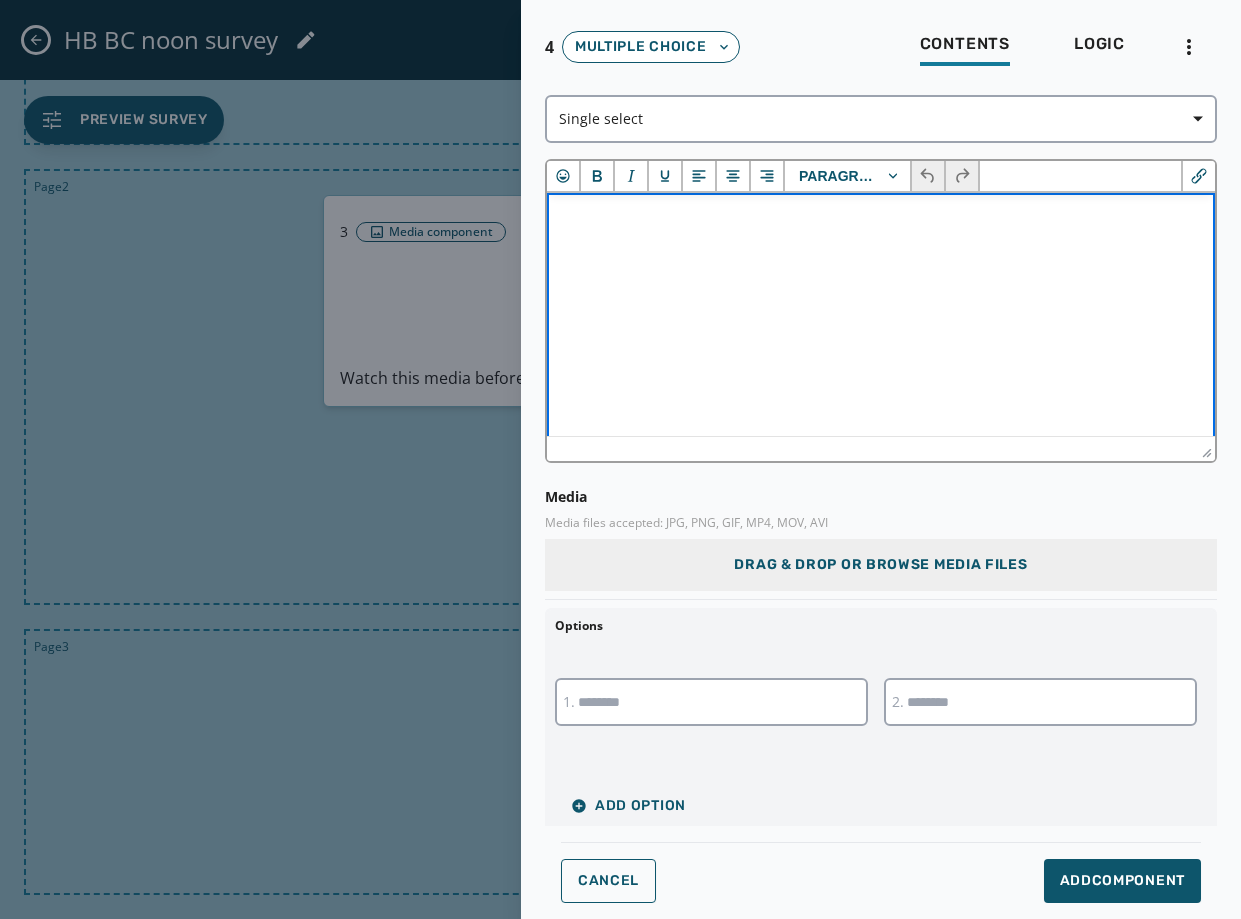 type 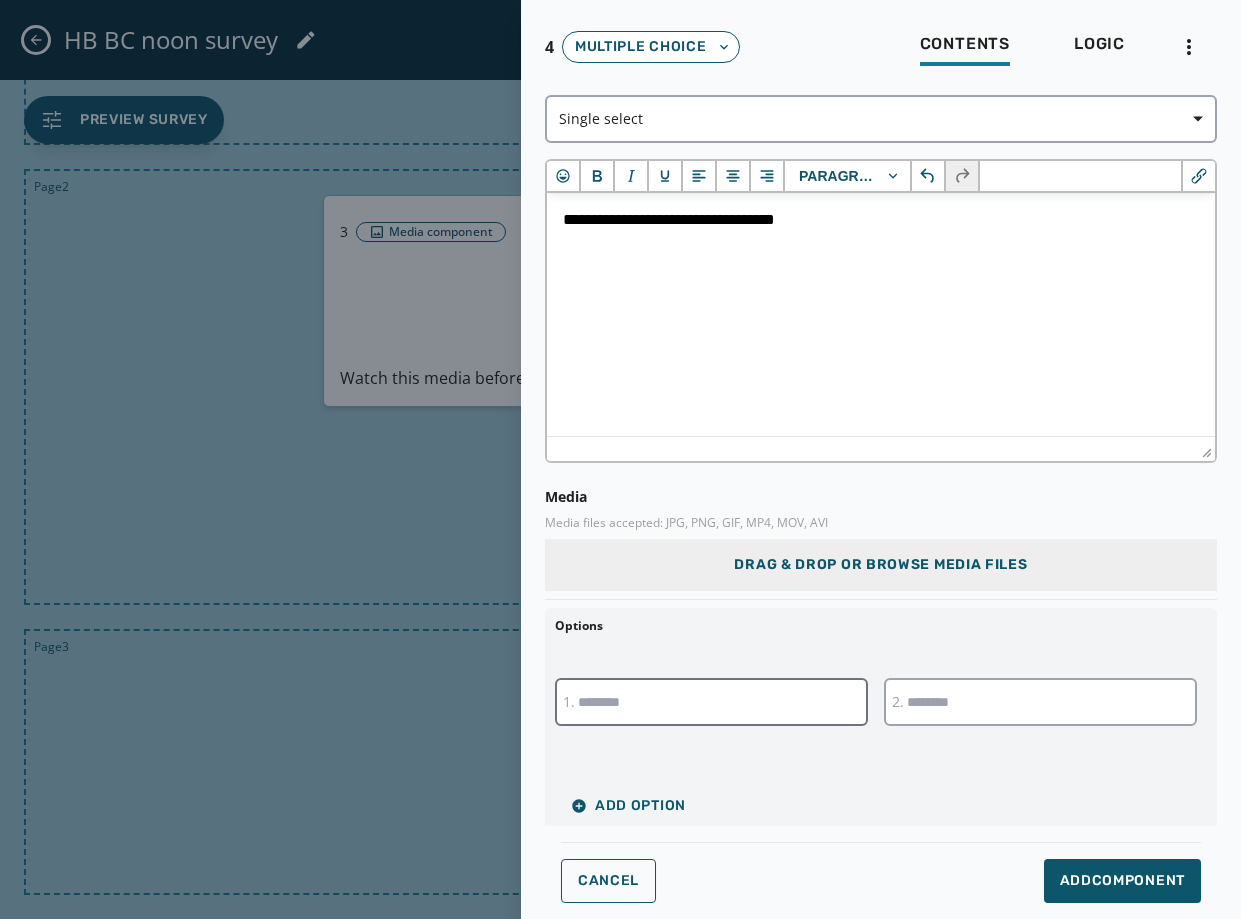 click at bounding box center (711, 702) 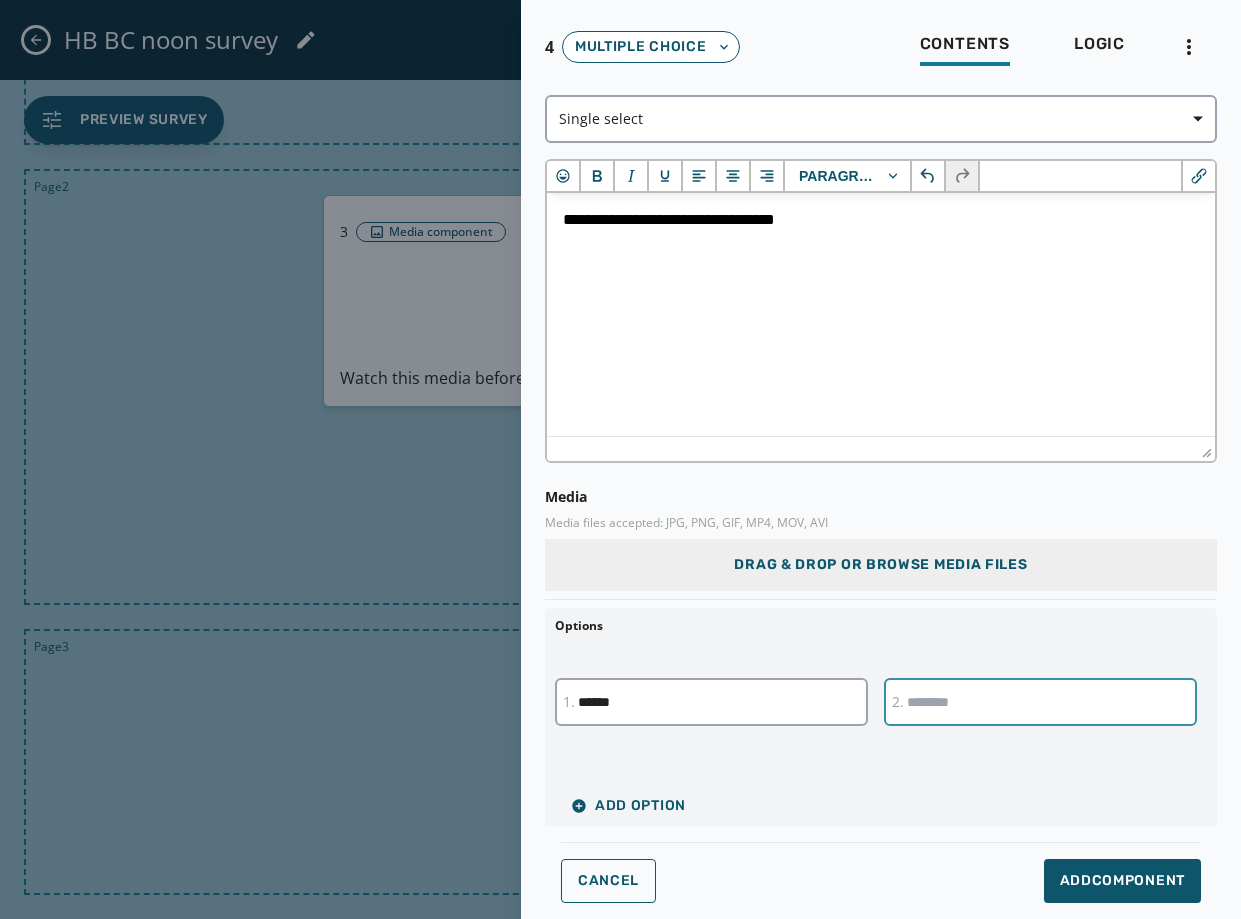 click at bounding box center [1040, 702] 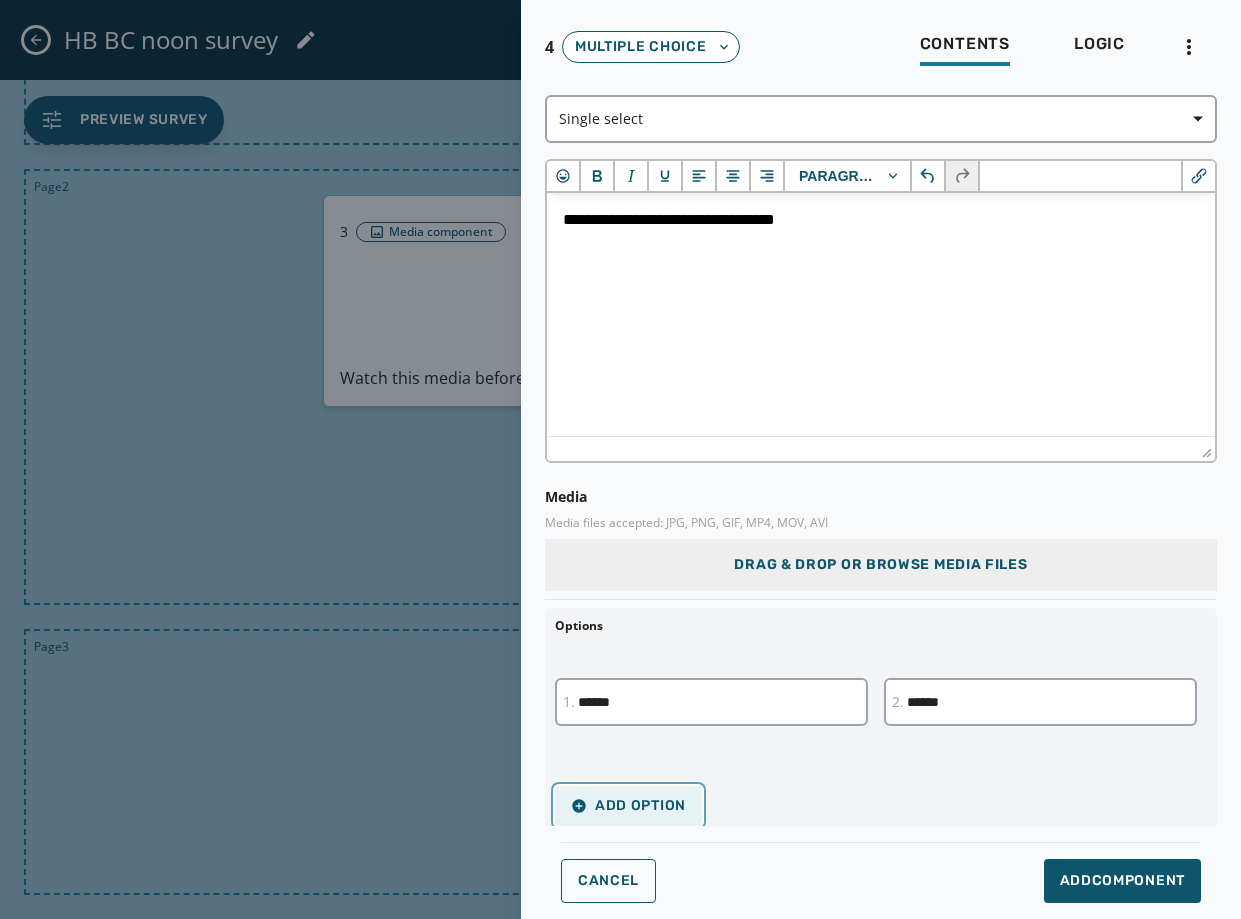 click on "Add Option" at bounding box center (628, 806) 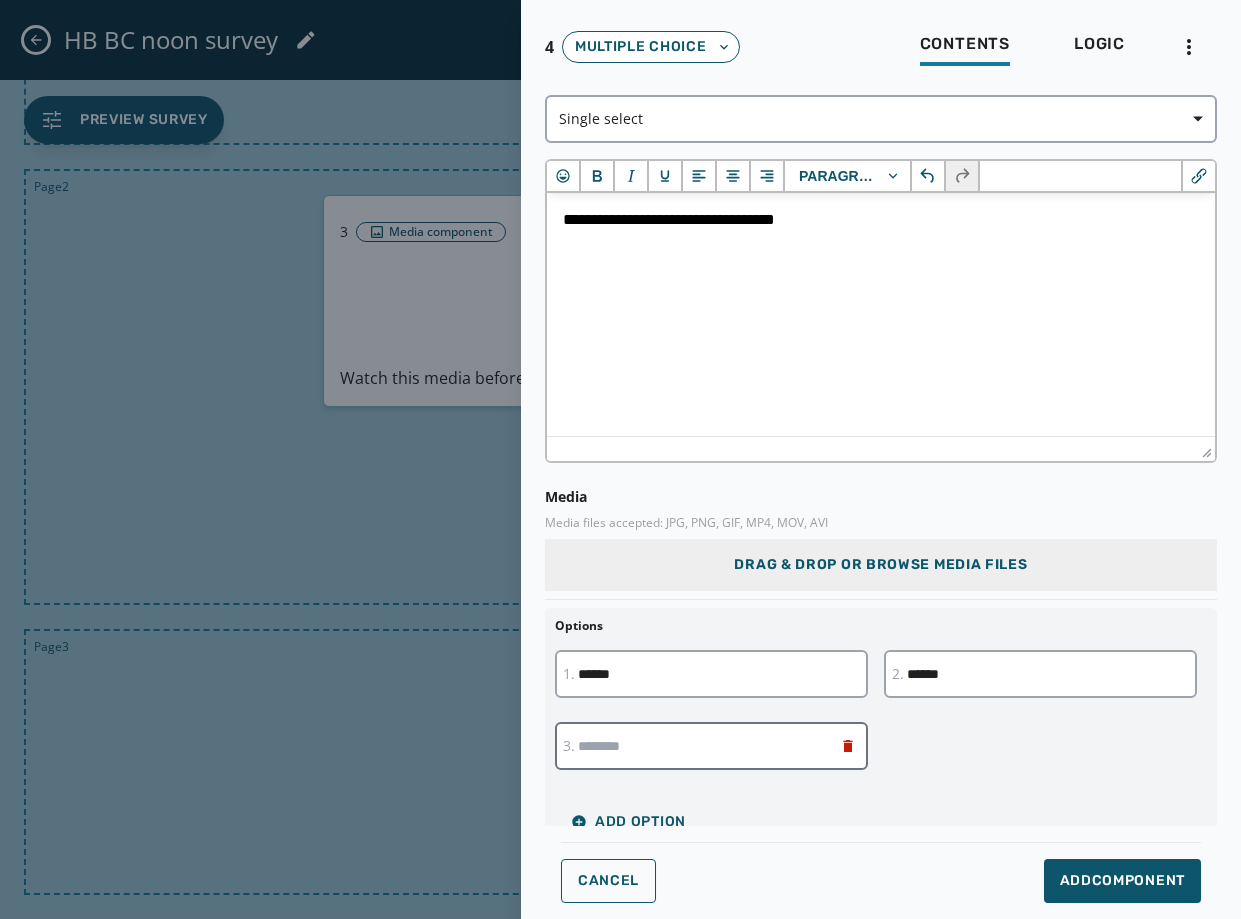 click at bounding box center (711, 746) 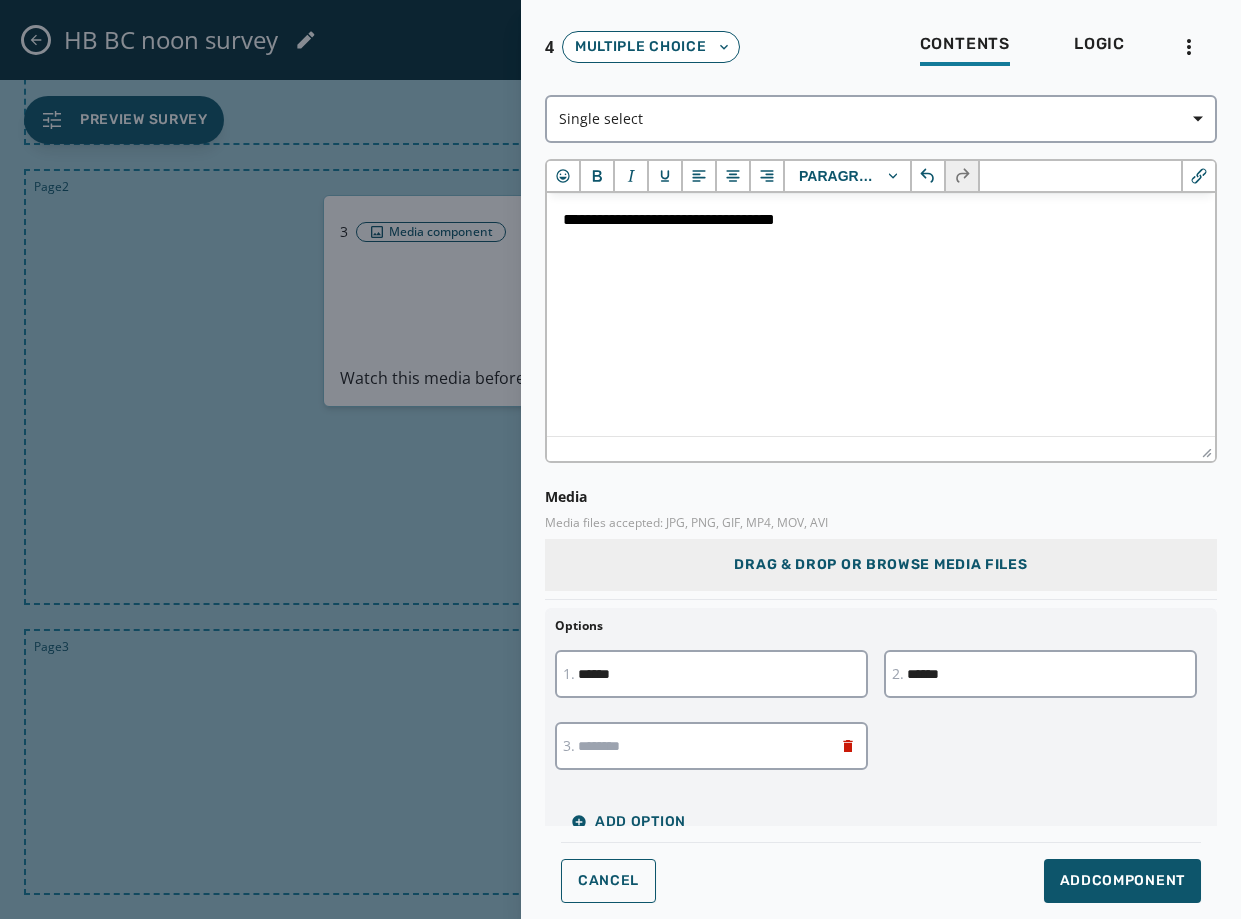 type on "******" 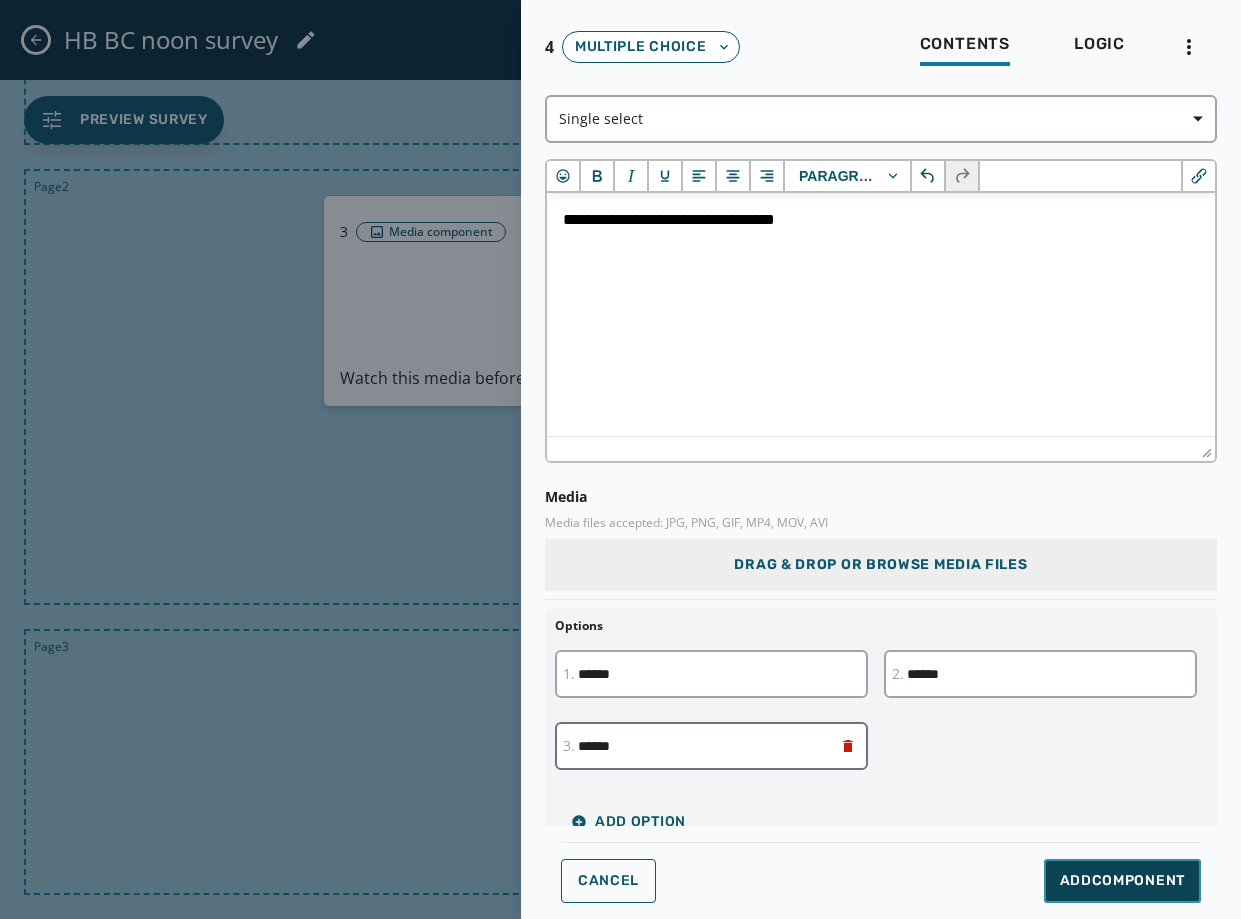 drag, startPoint x: 1131, startPoint y: 871, endPoint x: 804, endPoint y: 744, distance: 350.79623 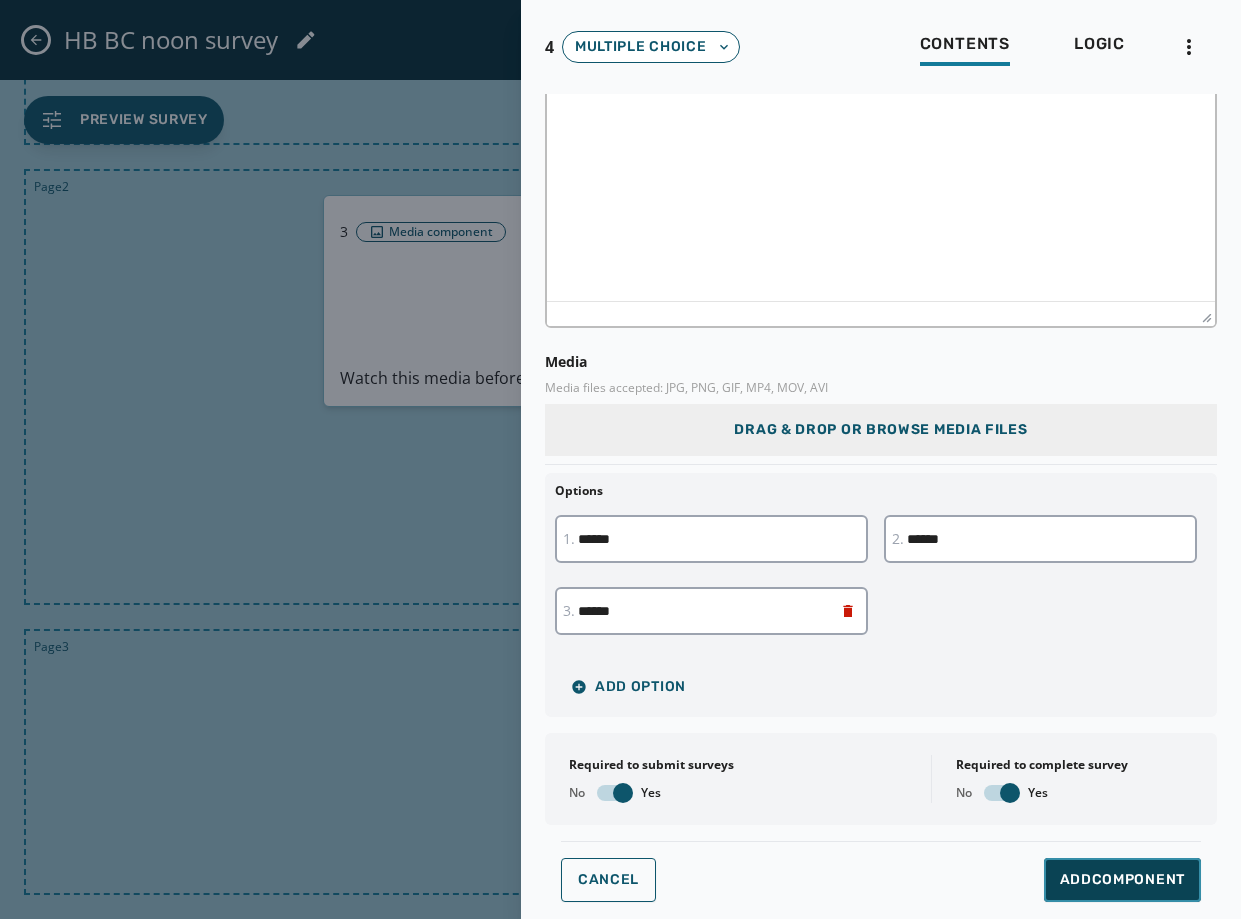 scroll, scrollTop: 150, scrollLeft: 0, axis: vertical 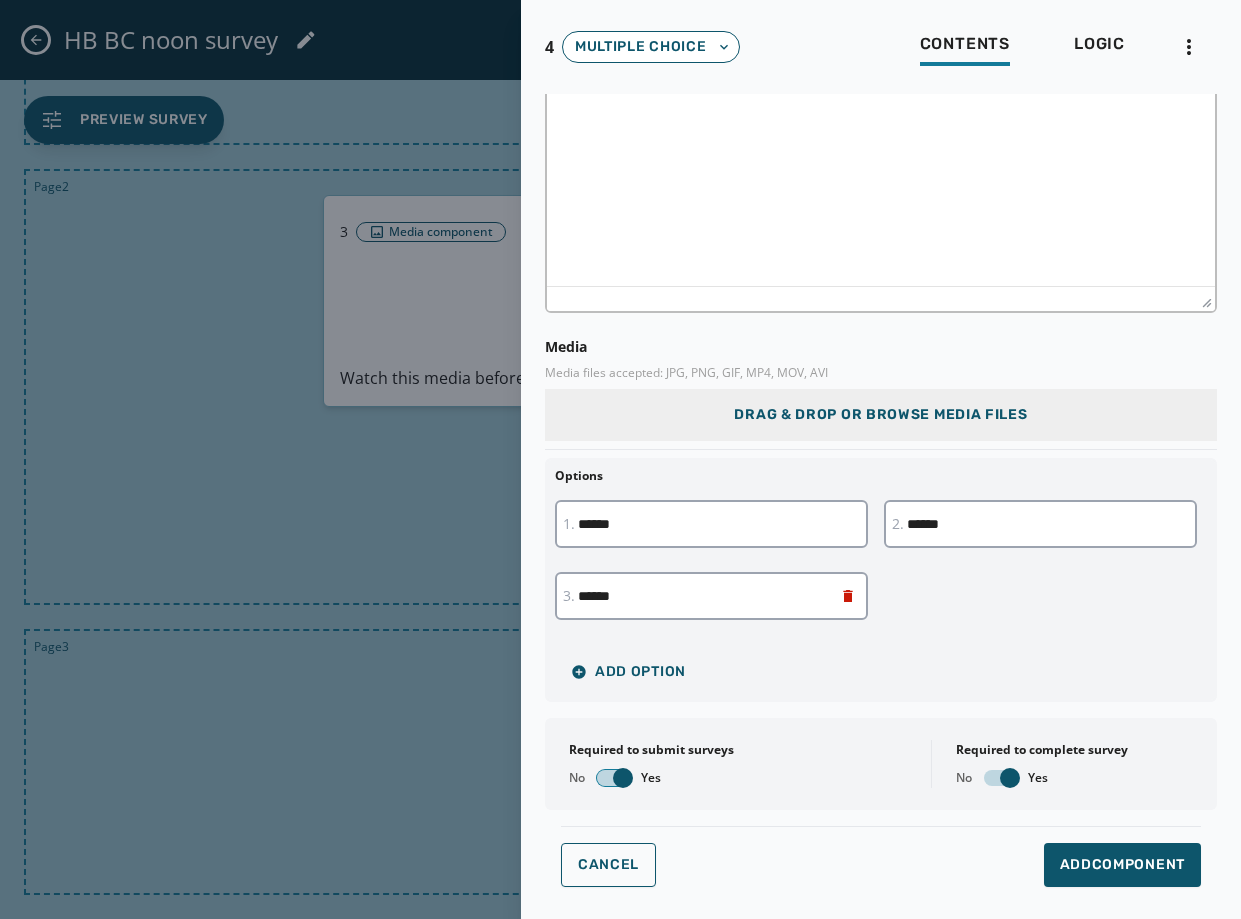 click at bounding box center (623, 778) 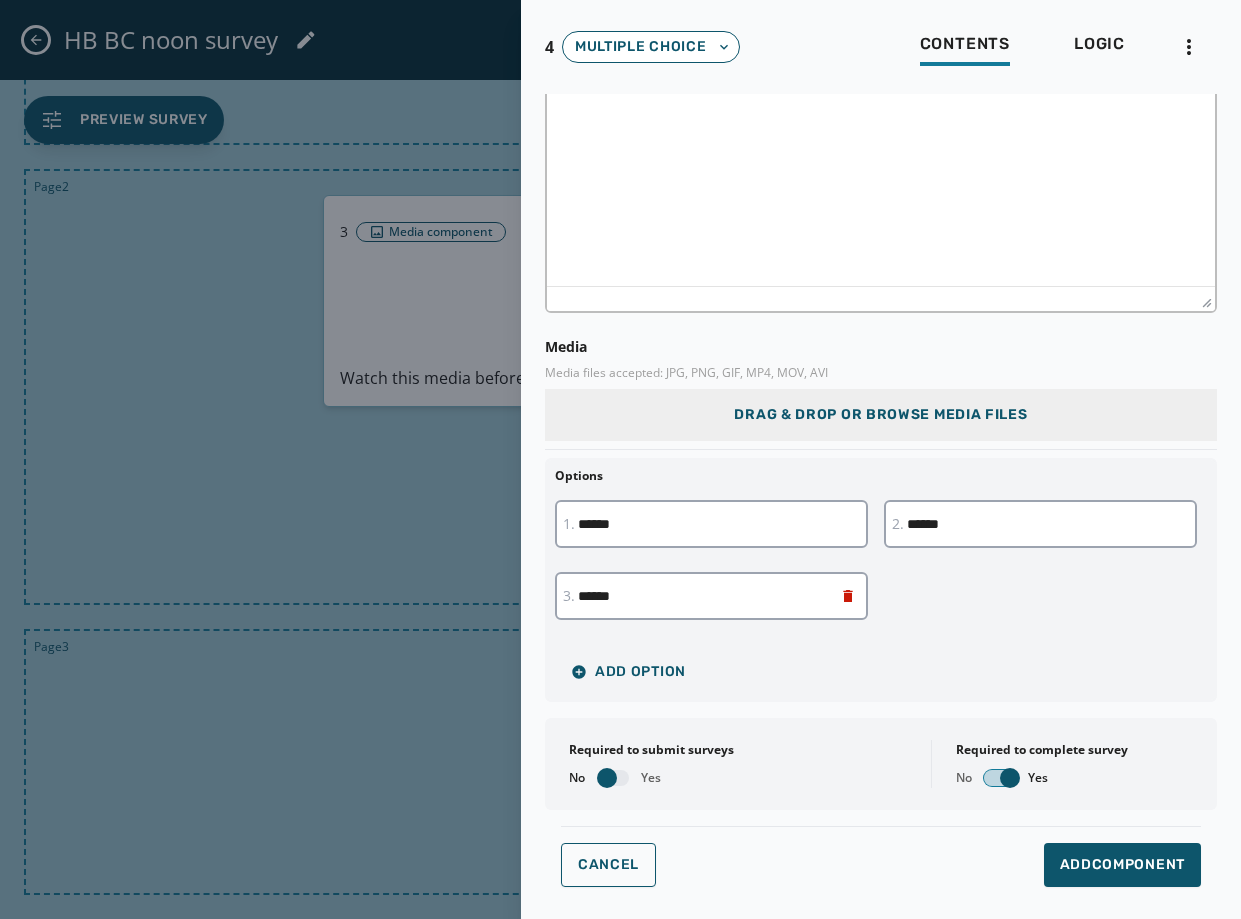 click at bounding box center [1010, 778] 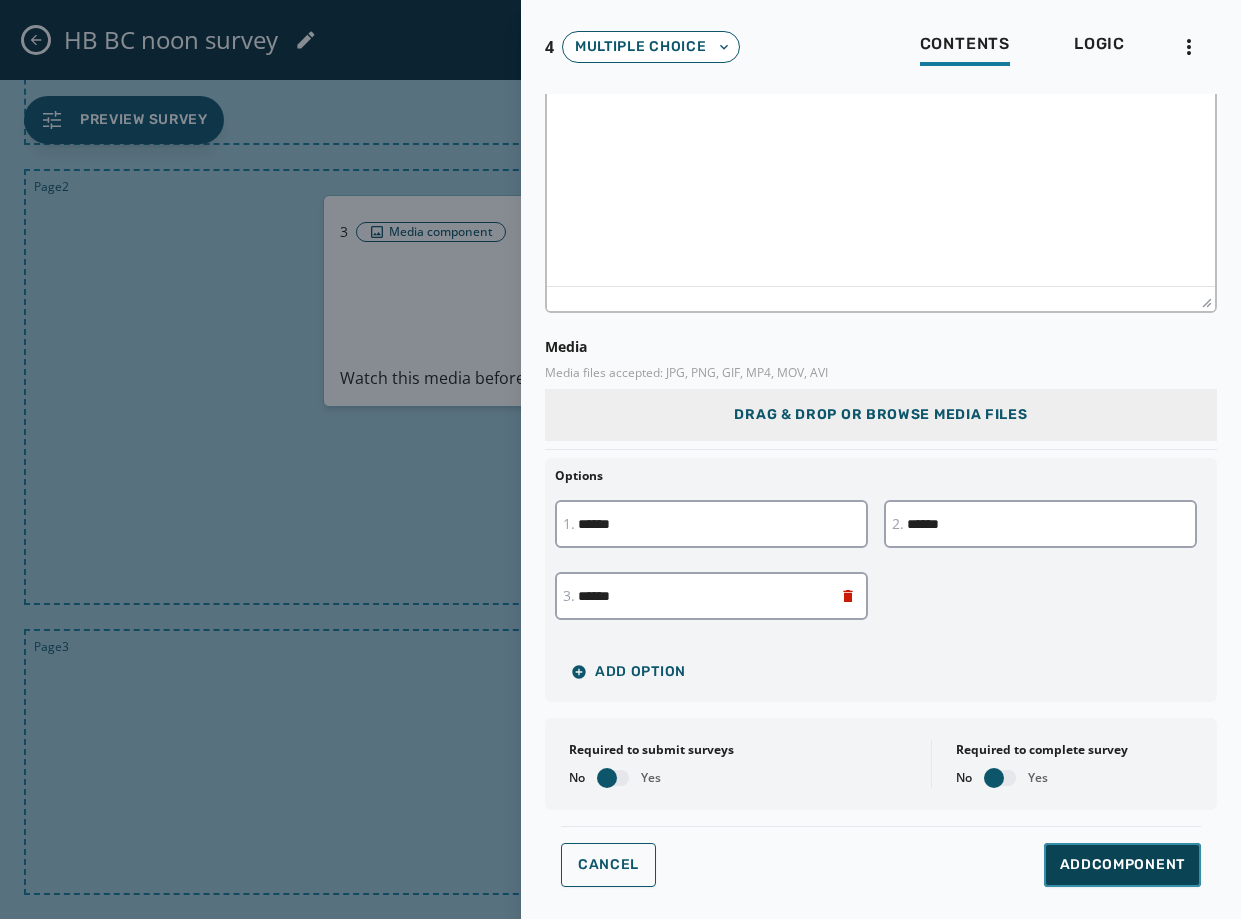 click on "Add  Component" at bounding box center (1122, 865) 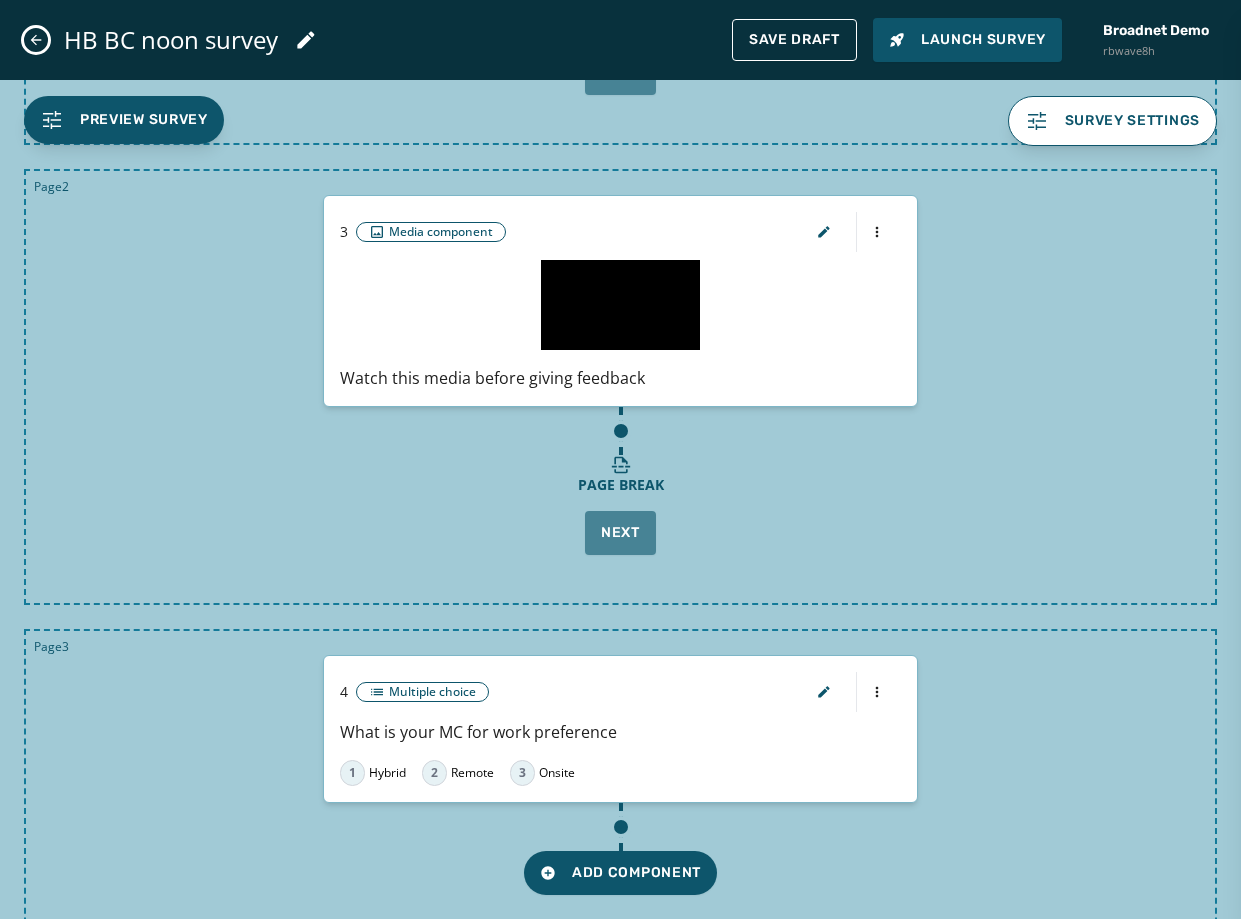 scroll, scrollTop: 0, scrollLeft: 0, axis: both 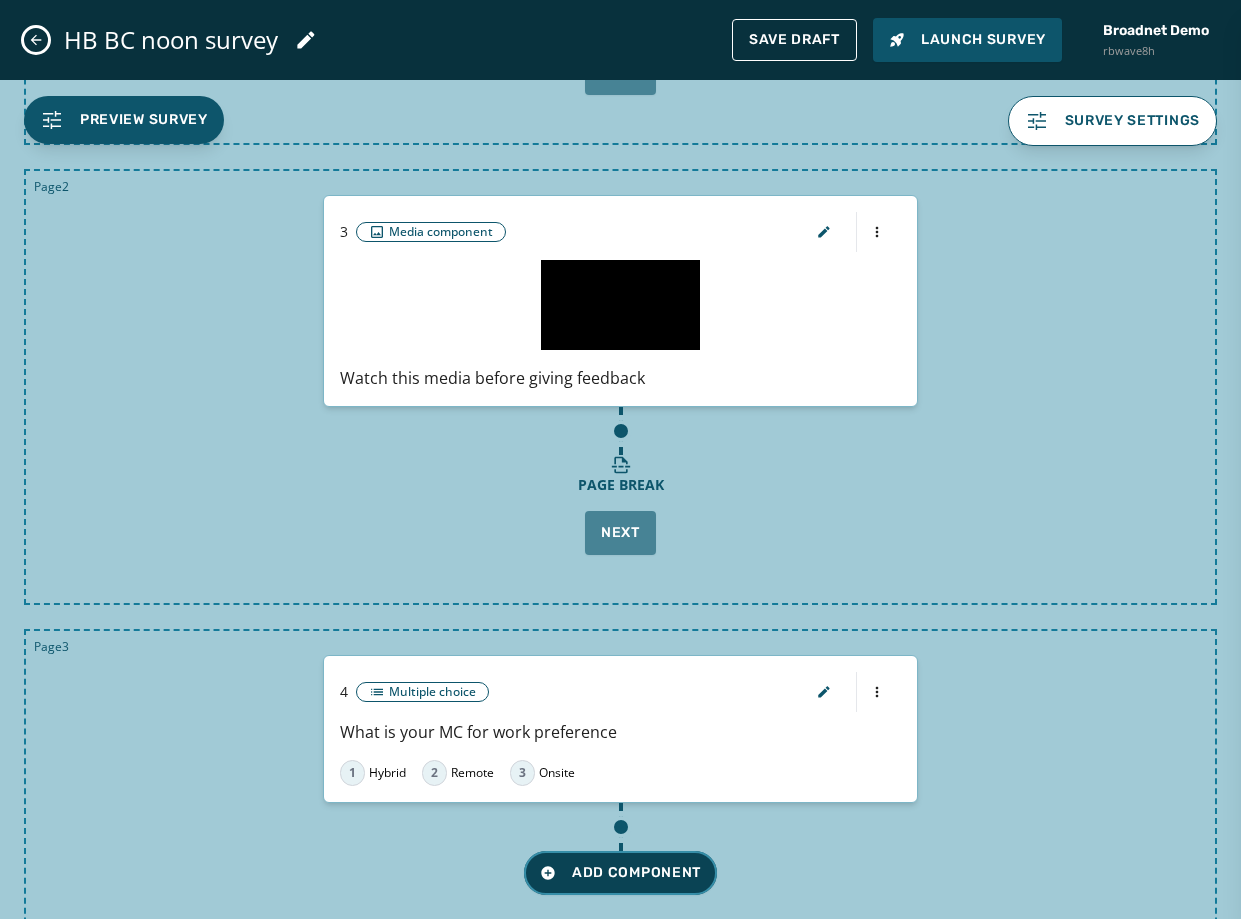 click on "Add Component" at bounding box center (620, 873) 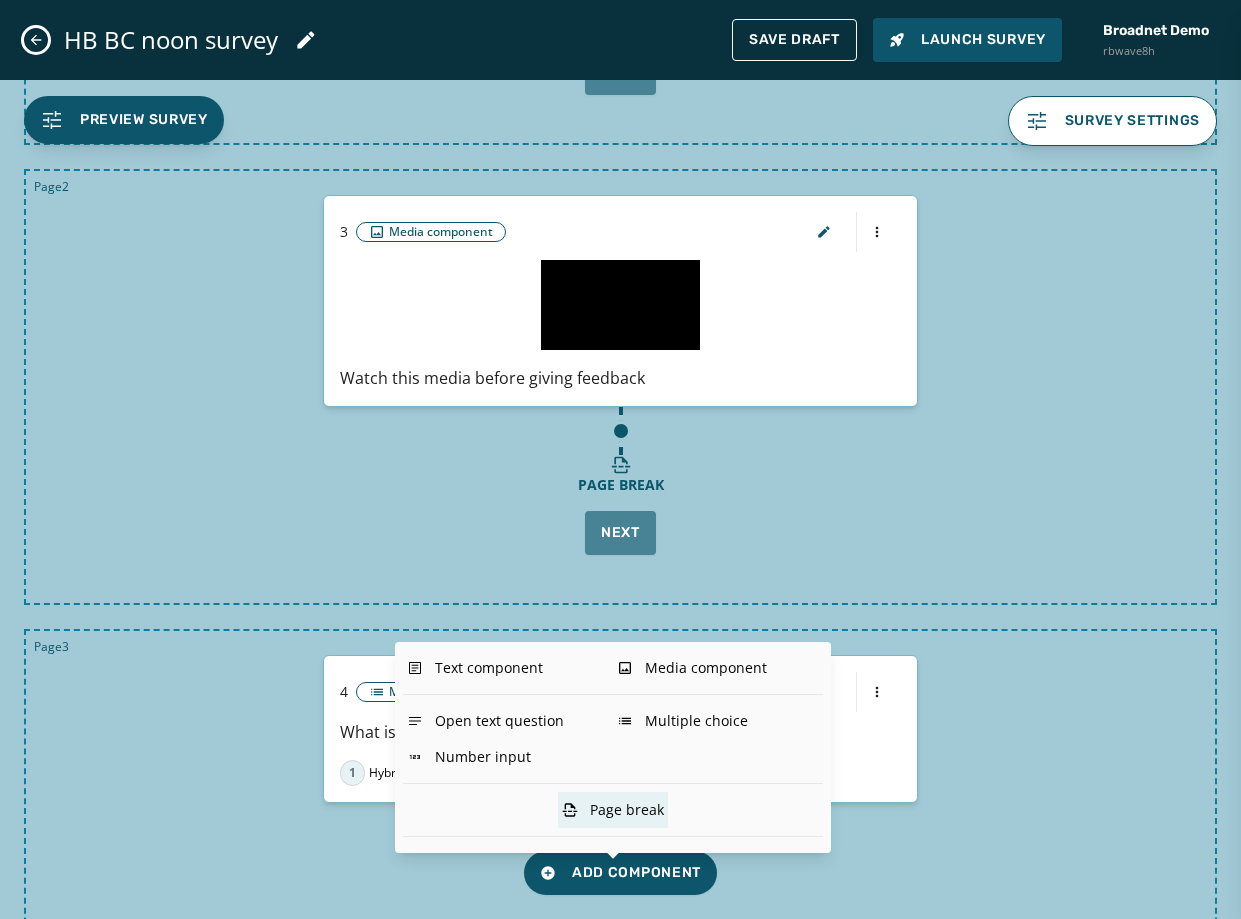click on "Page break" at bounding box center [613, 810] 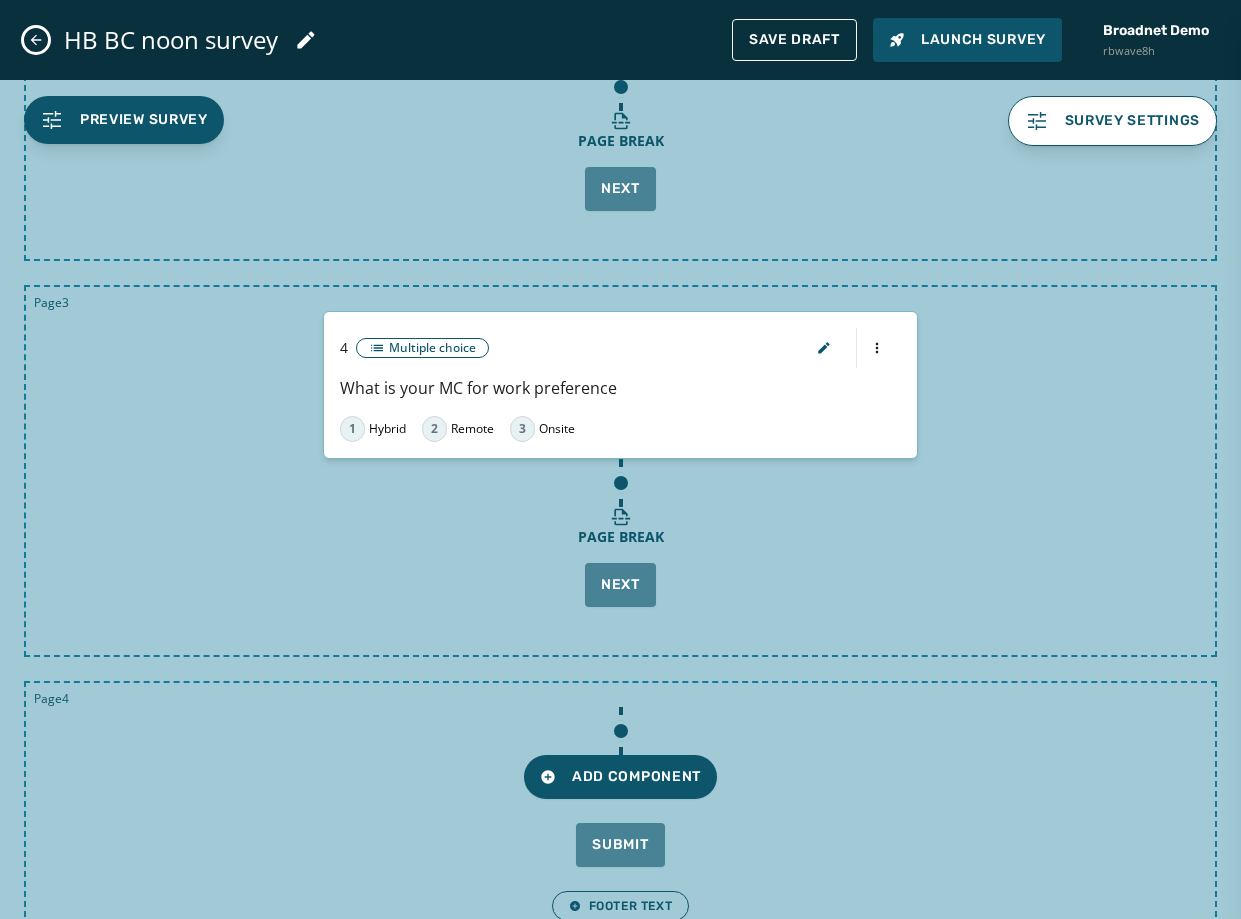 scroll, scrollTop: 973, scrollLeft: 0, axis: vertical 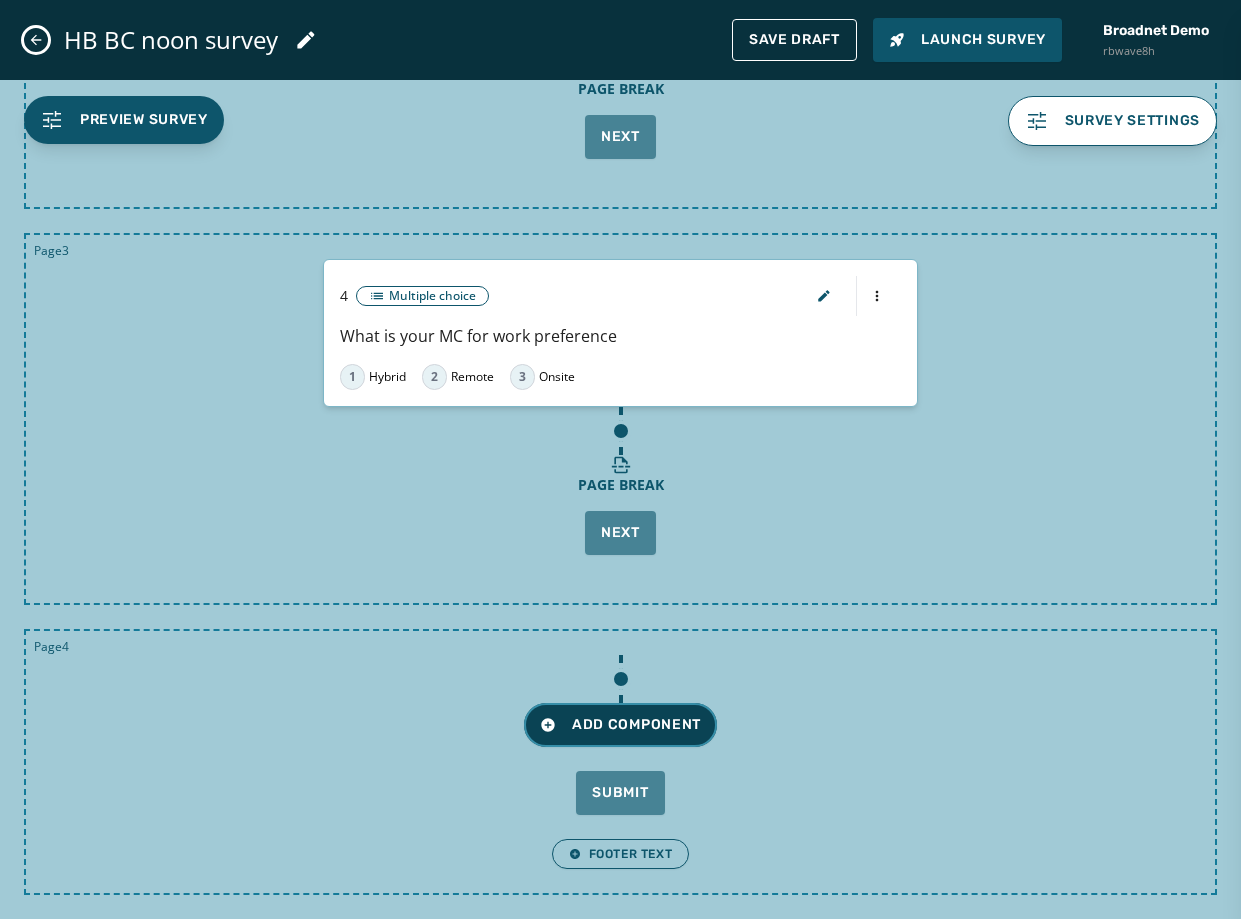 click on "Add Component" at bounding box center [620, 725] 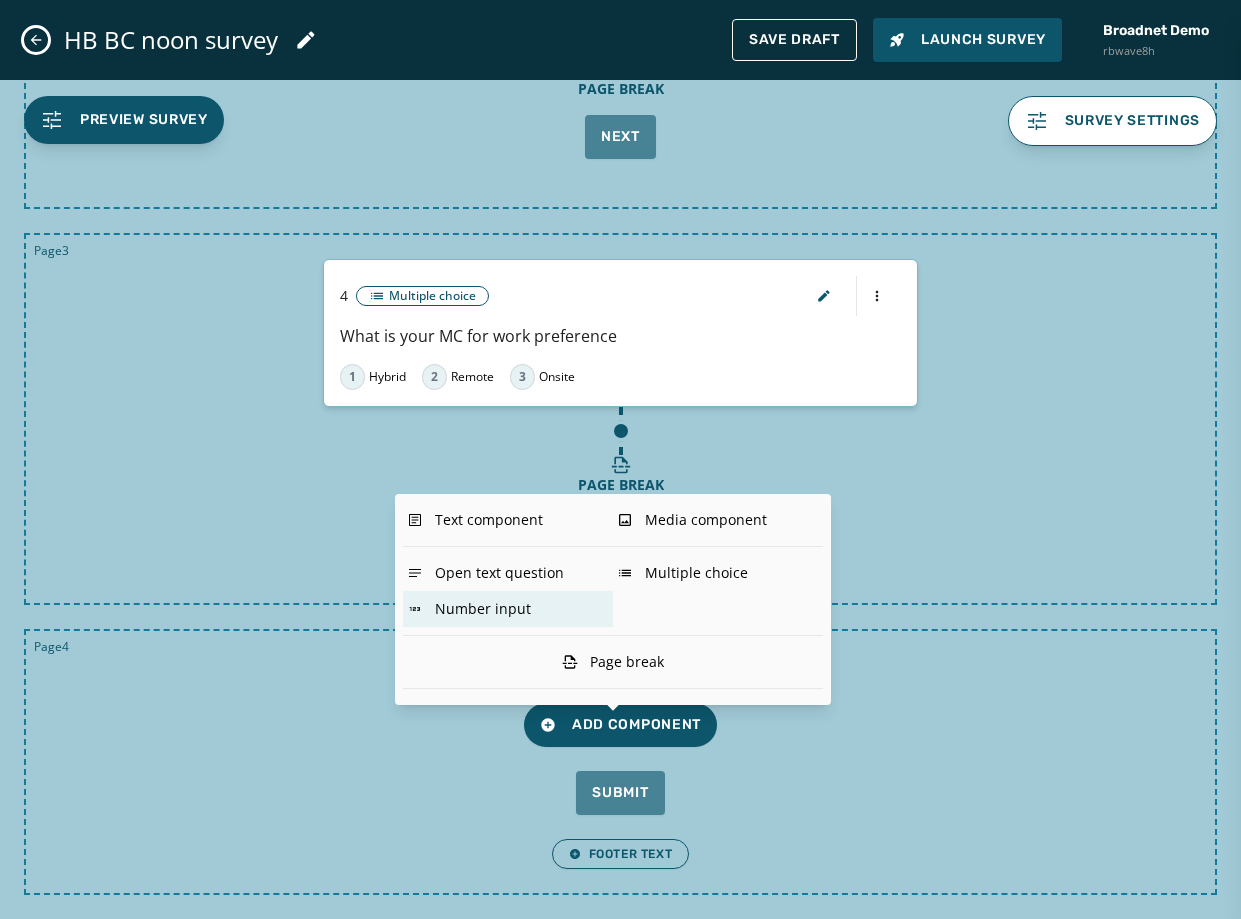 click on "Number input" at bounding box center [508, 609] 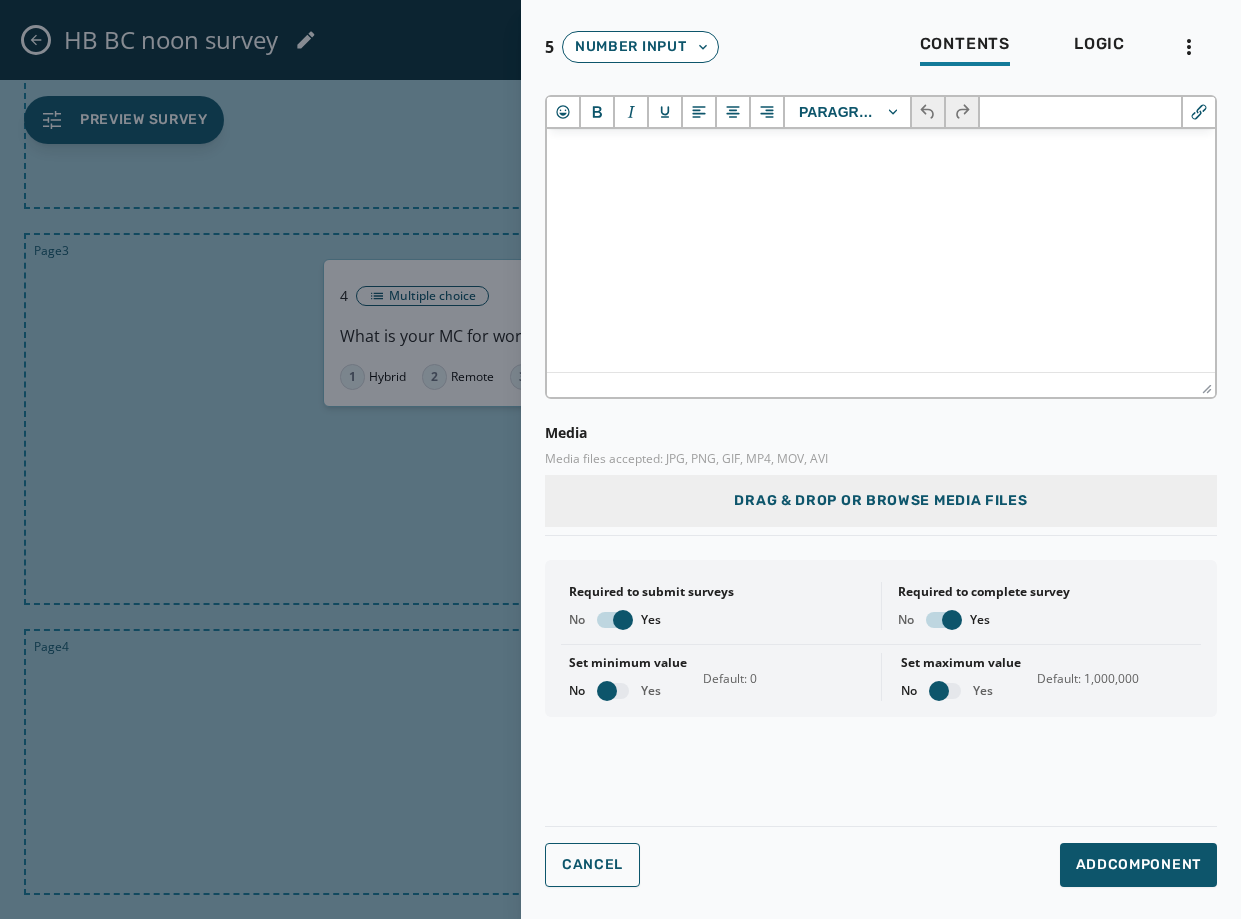 scroll, scrollTop: 0, scrollLeft: 0, axis: both 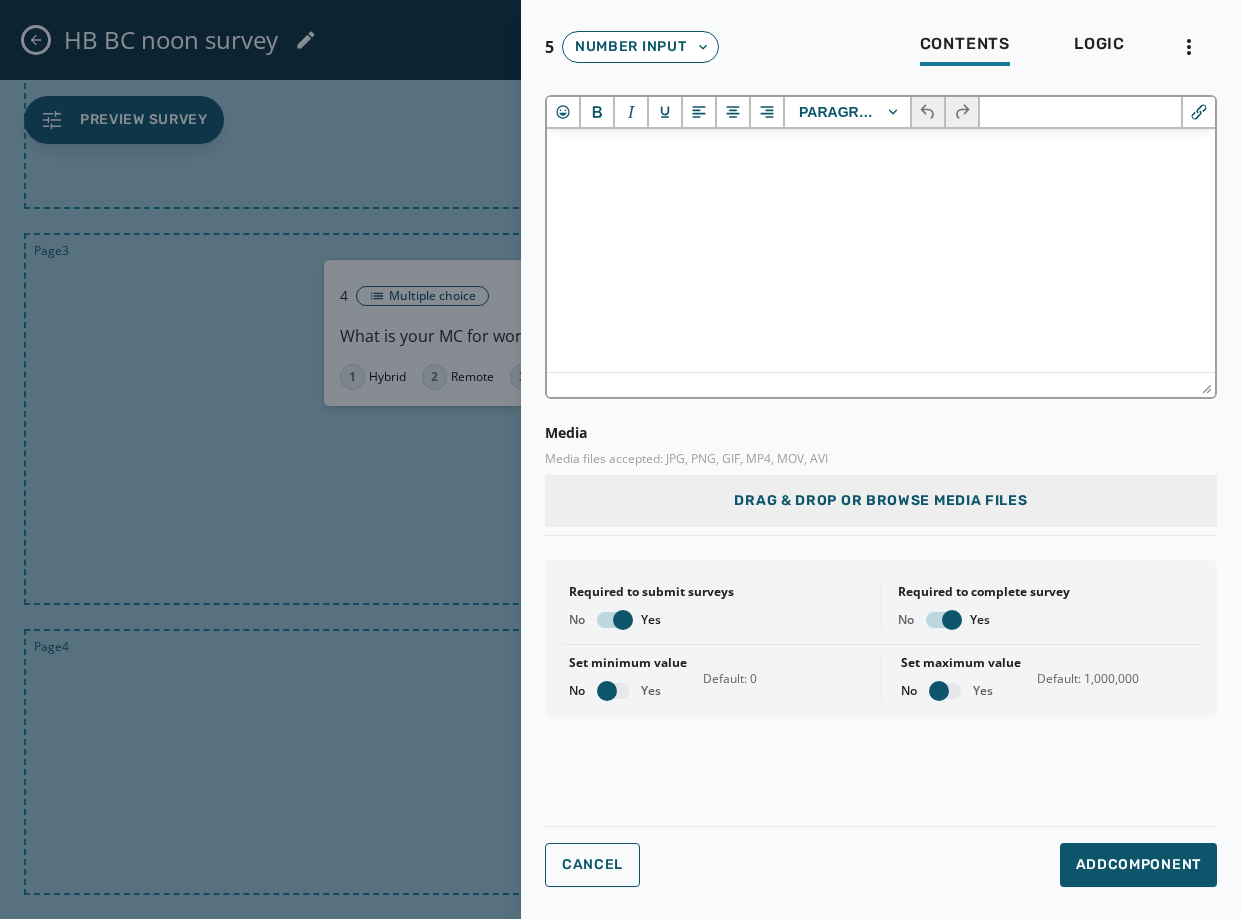 click at bounding box center (881, 156) 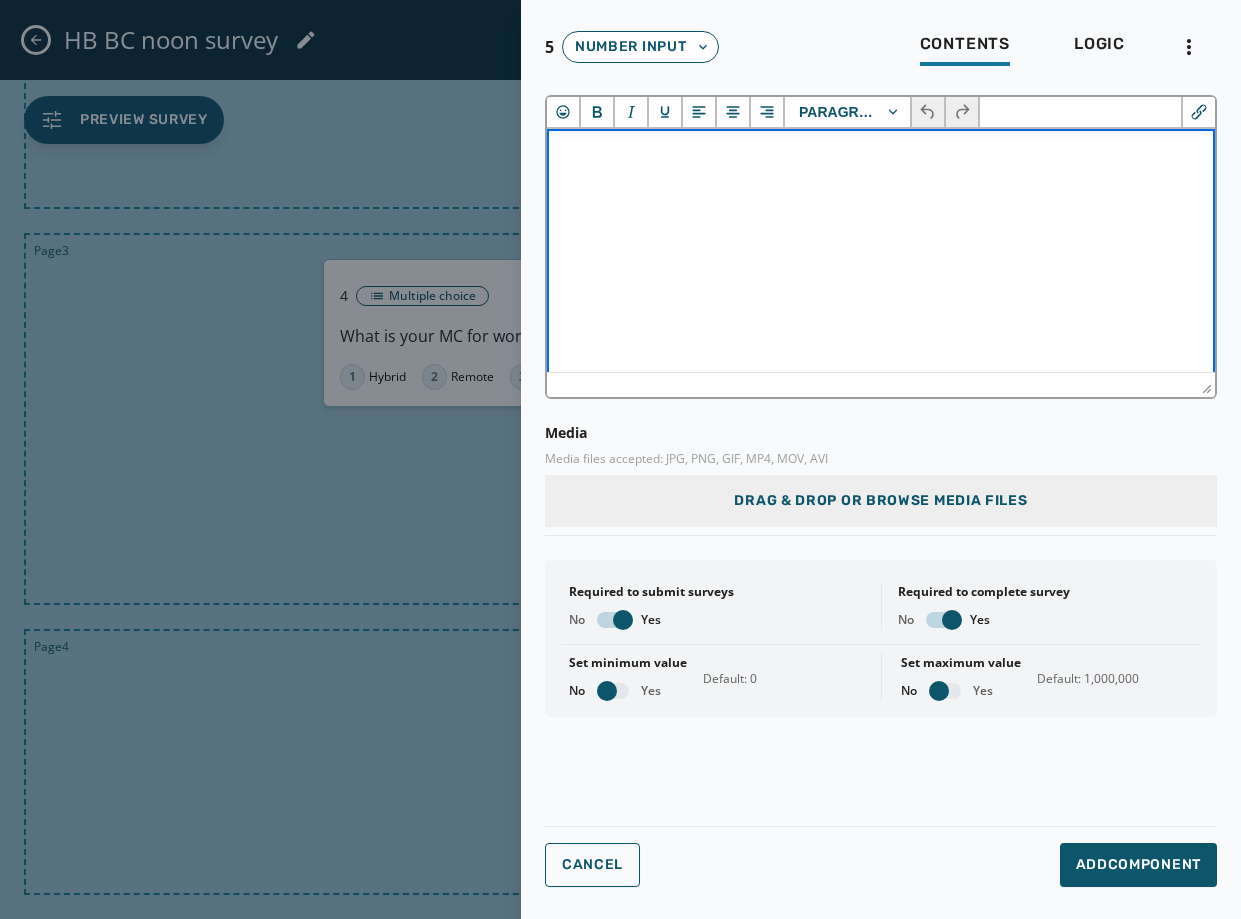 type 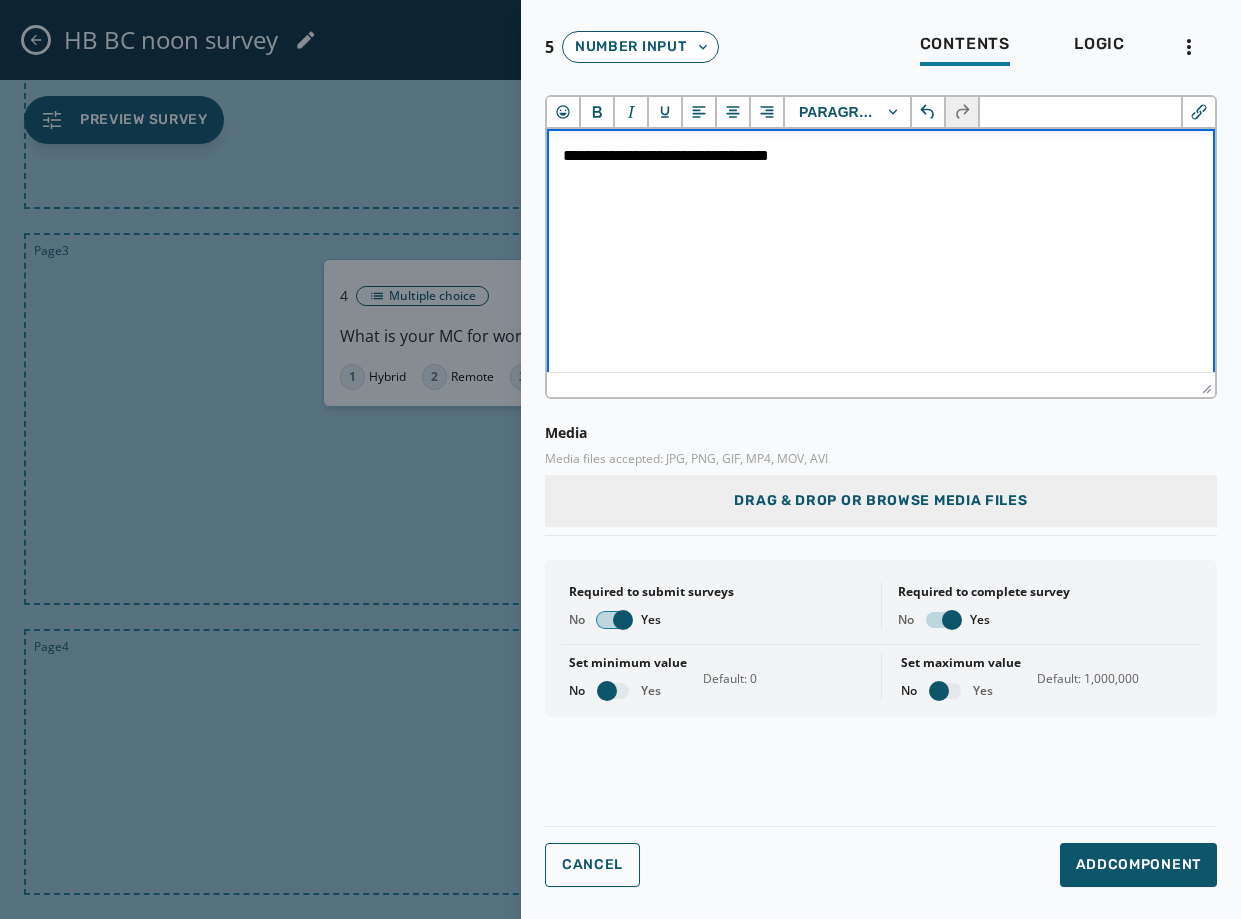 click at bounding box center [623, 620] 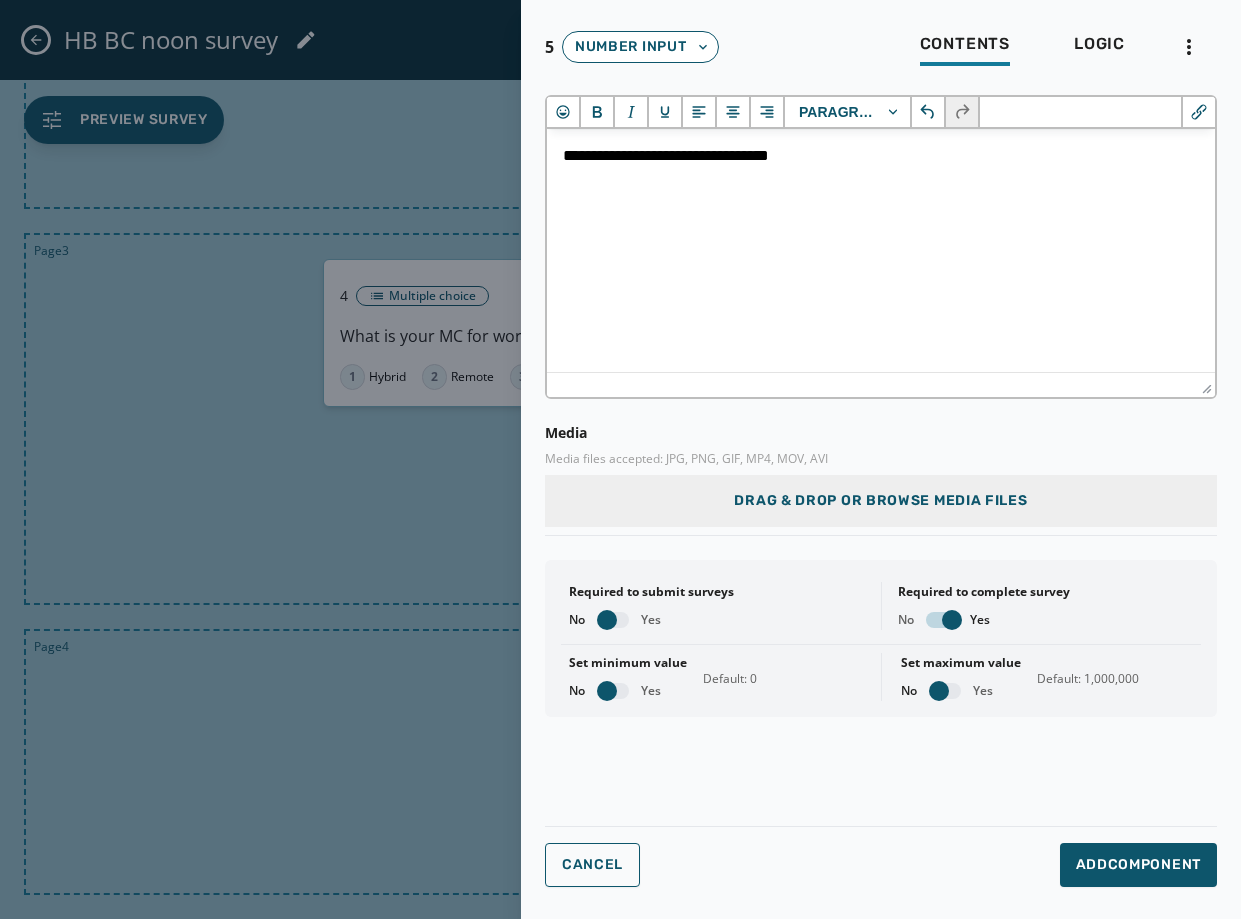 click on "No Yes" at bounding box center (984, 620) 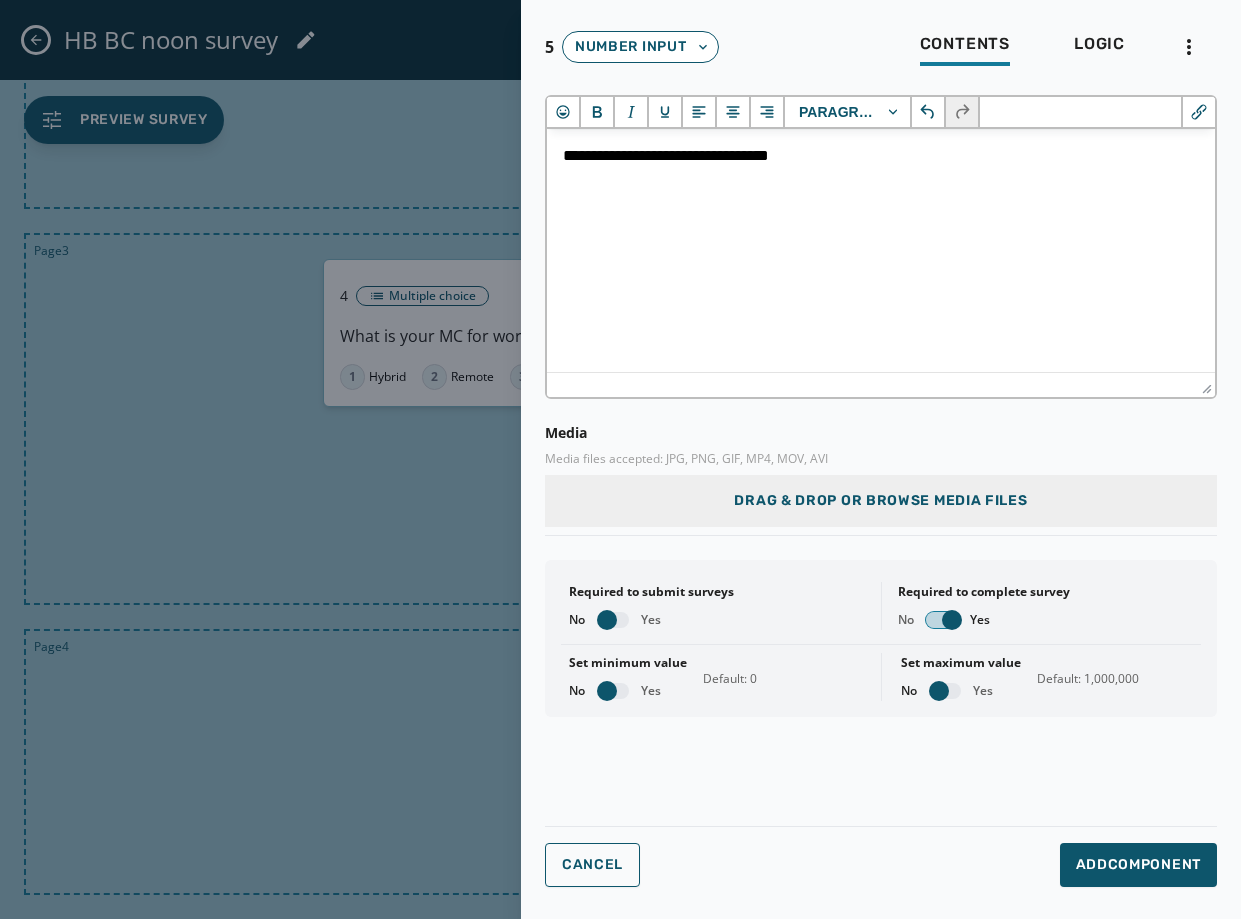 click at bounding box center [952, 620] 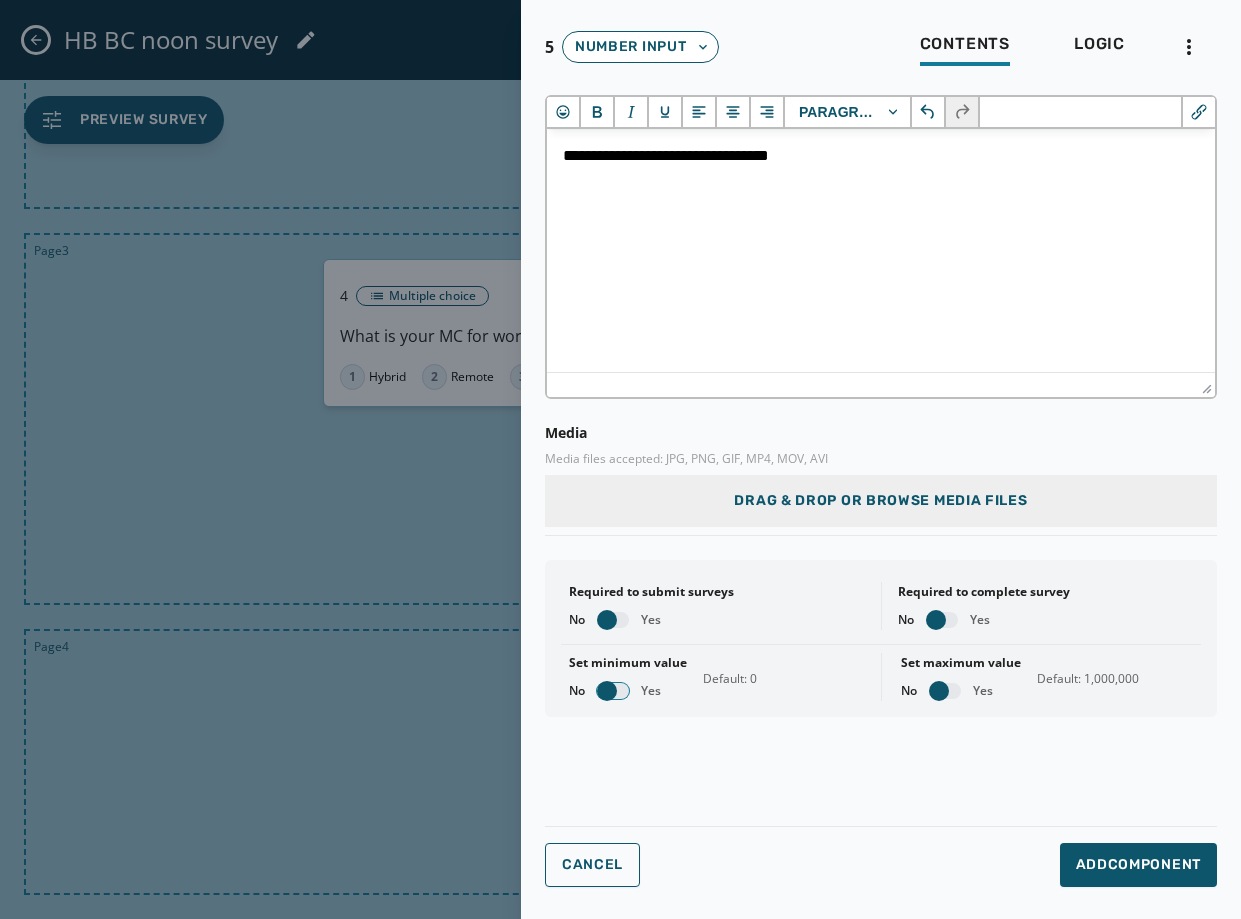 click at bounding box center [607, 691] 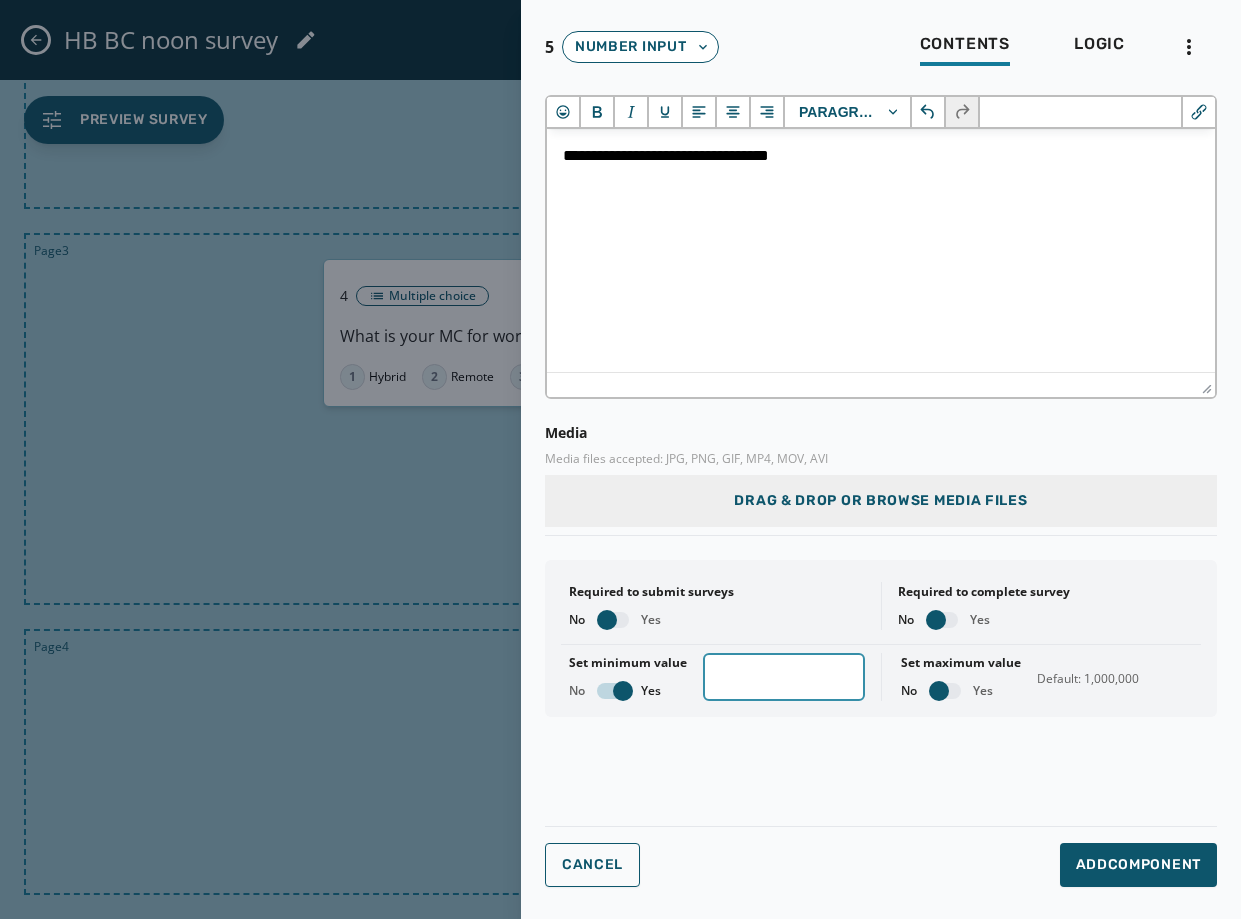 type on "*" 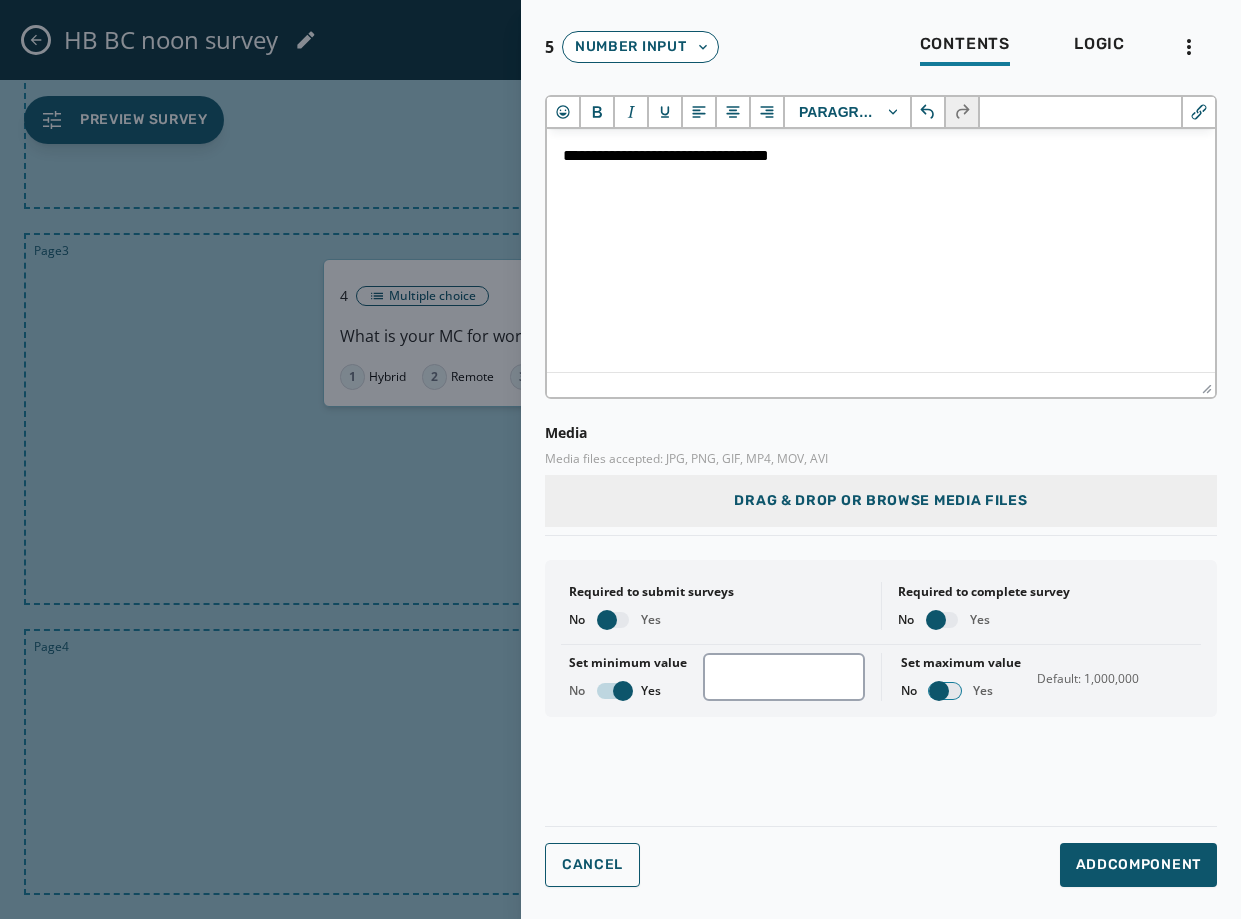 click at bounding box center [945, 691] 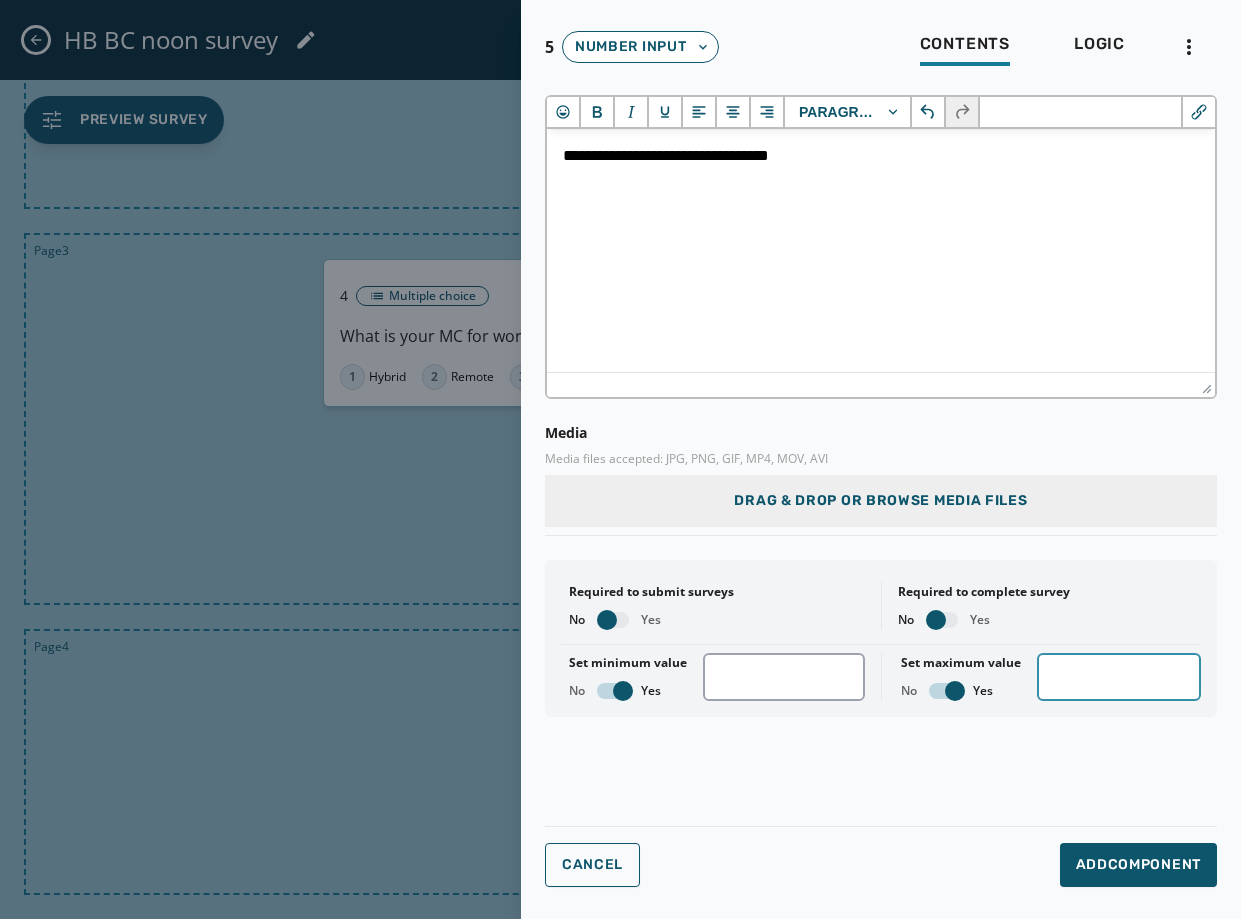 drag, startPoint x: 1085, startPoint y: 683, endPoint x: 1174, endPoint y: 682, distance: 89.005615 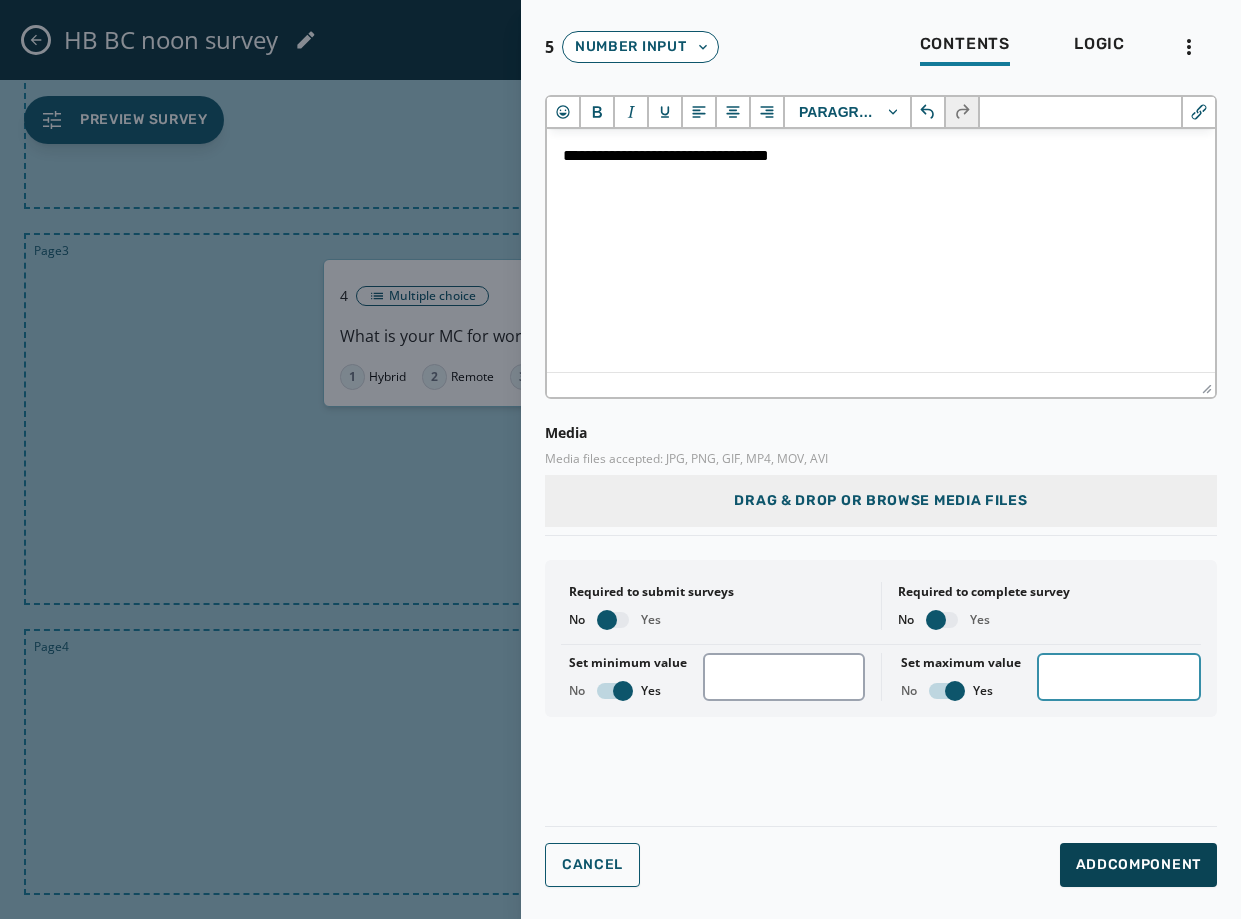 type on "**" 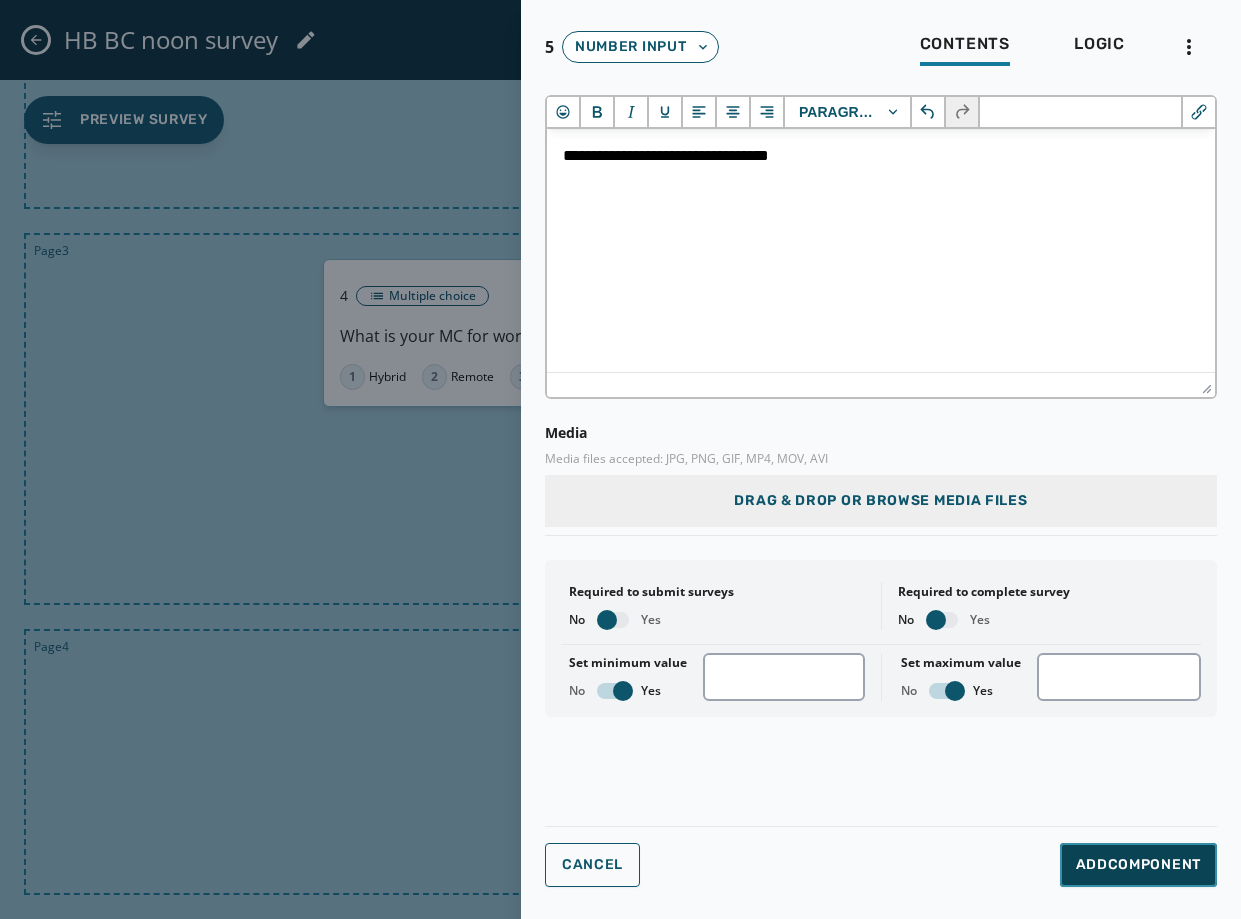 click on "Add  Component" at bounding box center [1138, 865] 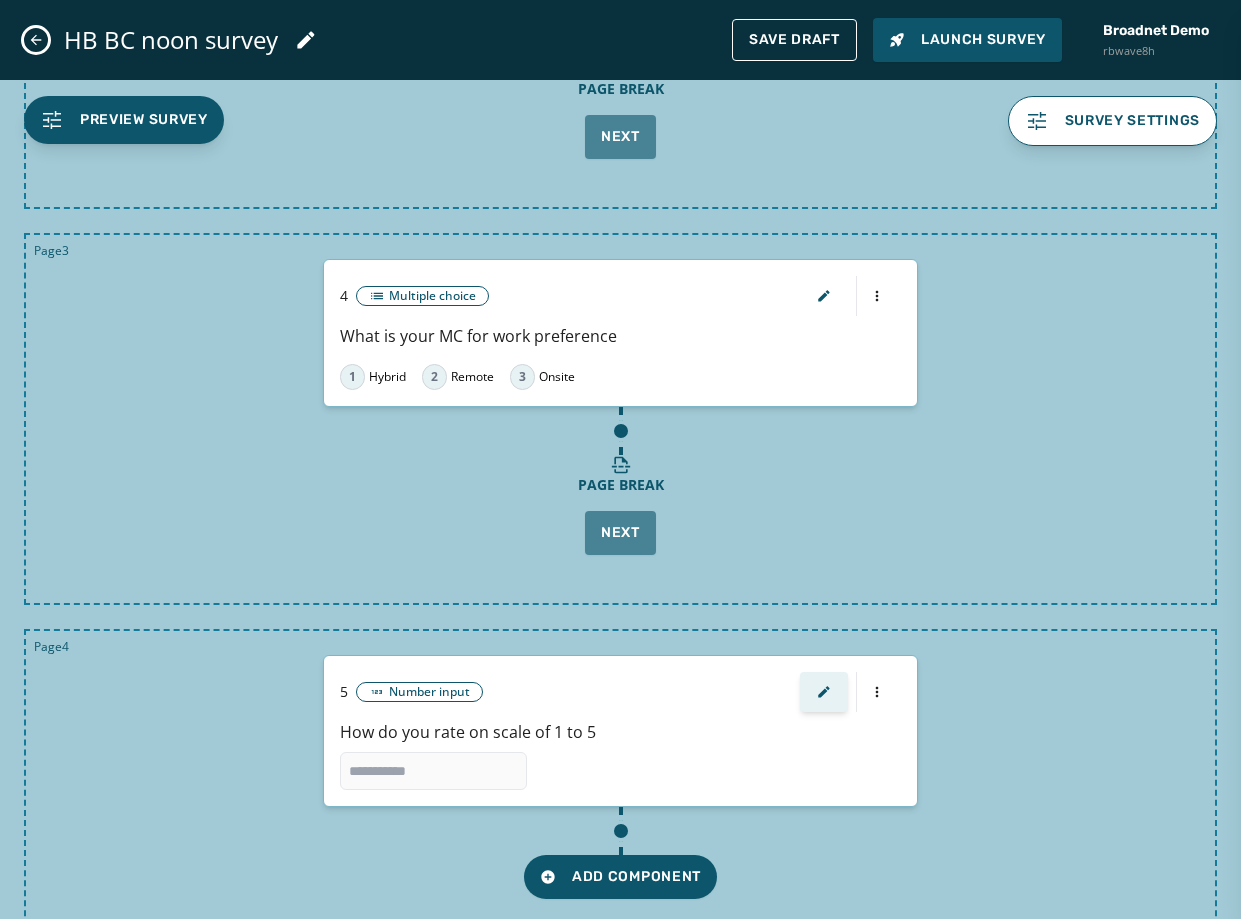 scroll, scrollTop: 1125, scrollLeft: 0, axis: vertical 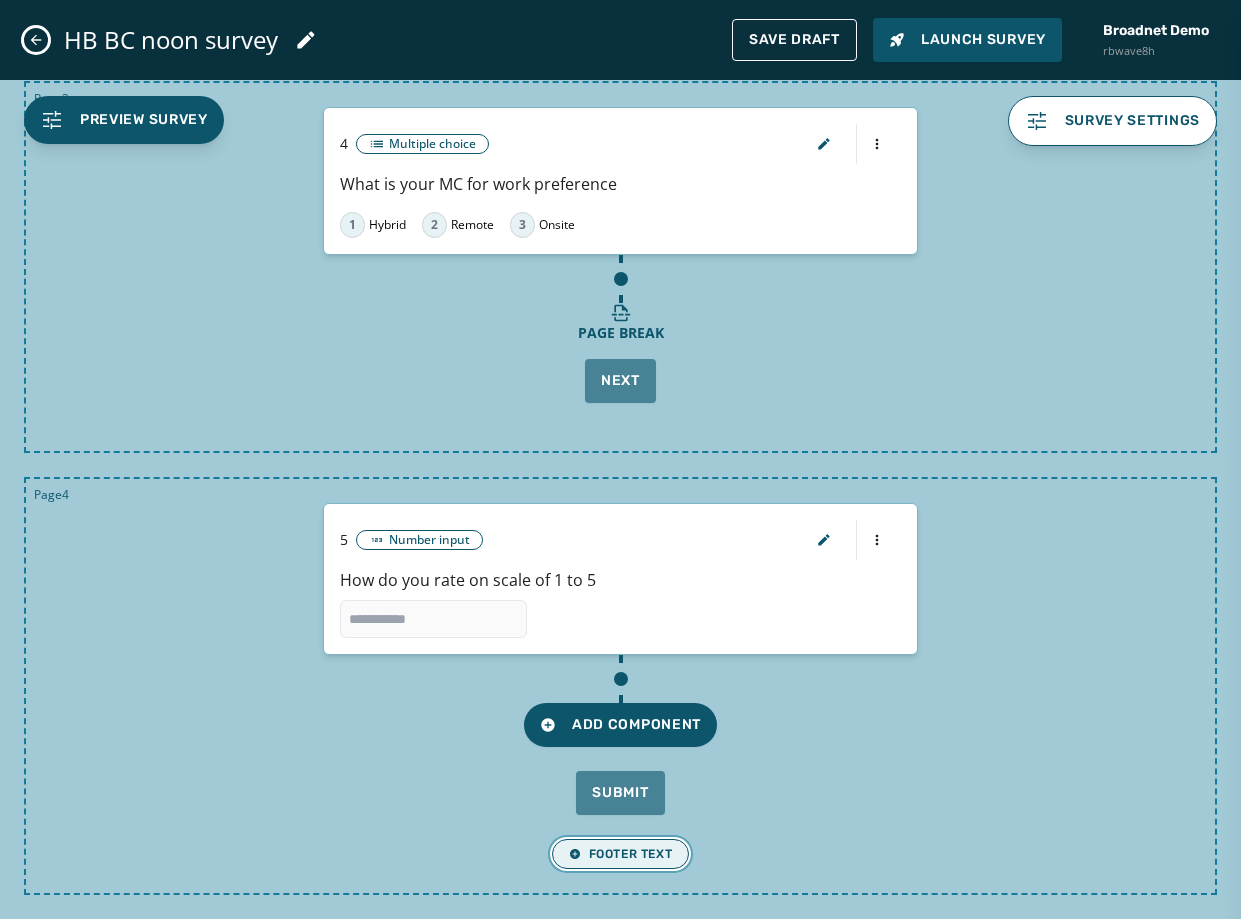 click on "Footer Text" at bounding box center (621, 854) 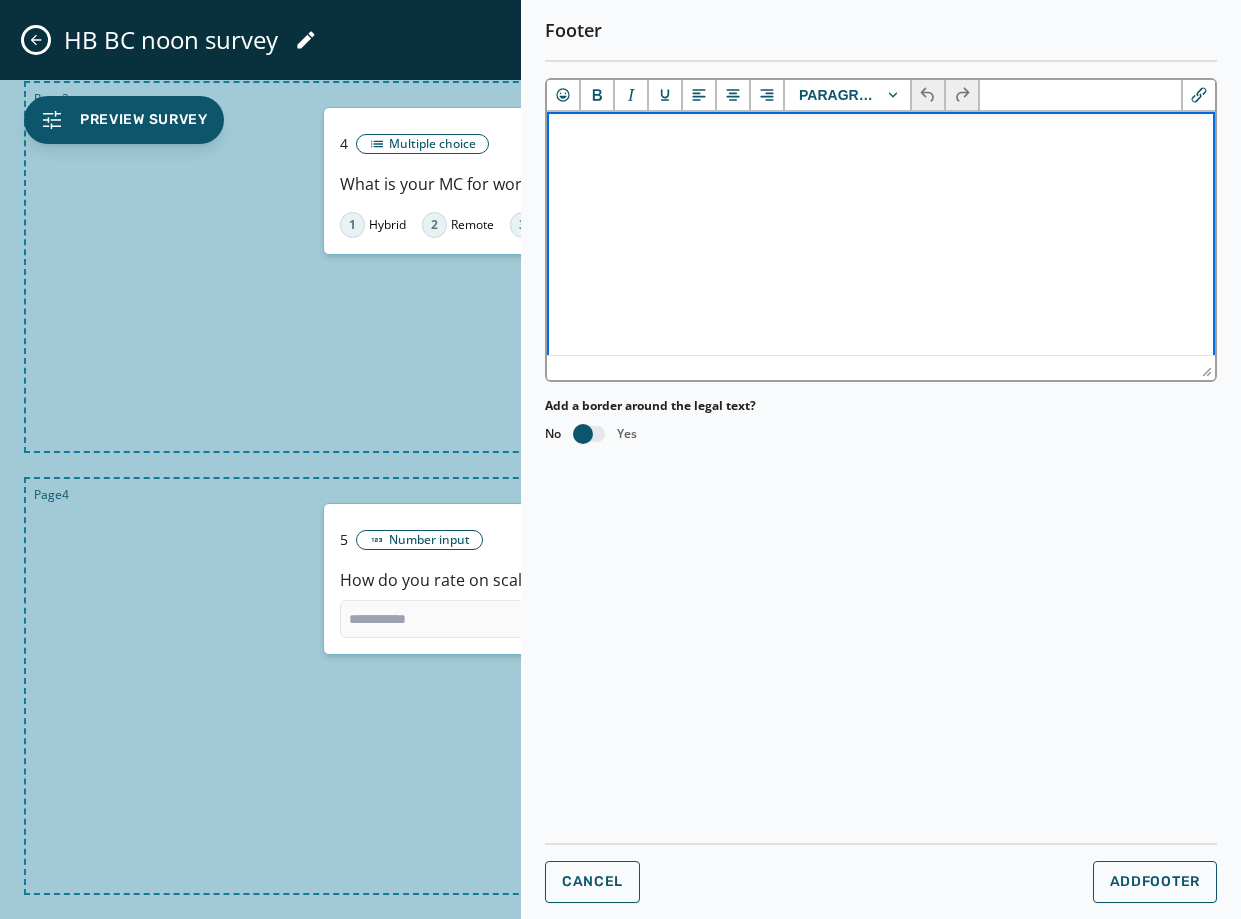 click at bounding box center [881, 139] 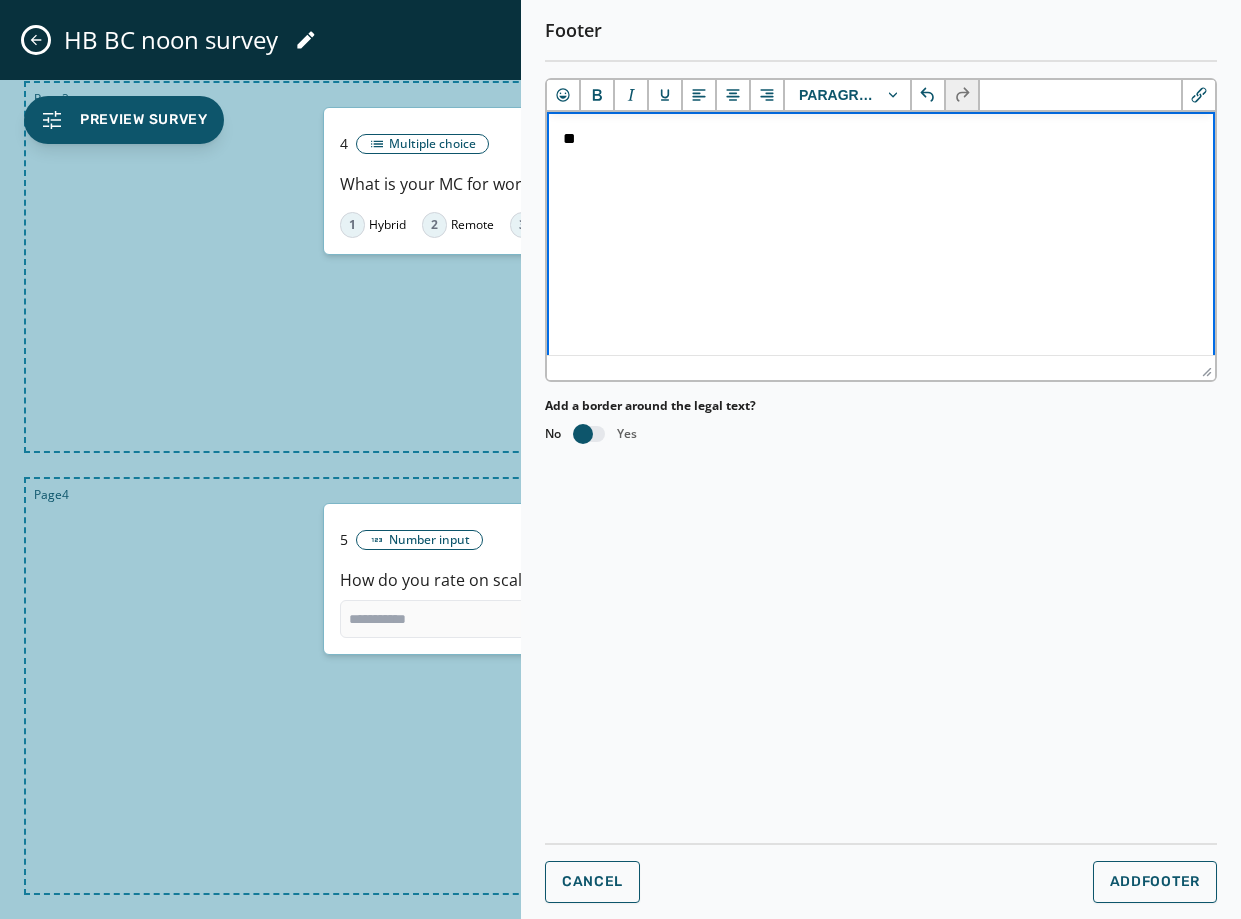 click on "Footer Paragraph Add a border around the legal text? No Yes Cancel Add  Footer" at bounding box center [881, 459] 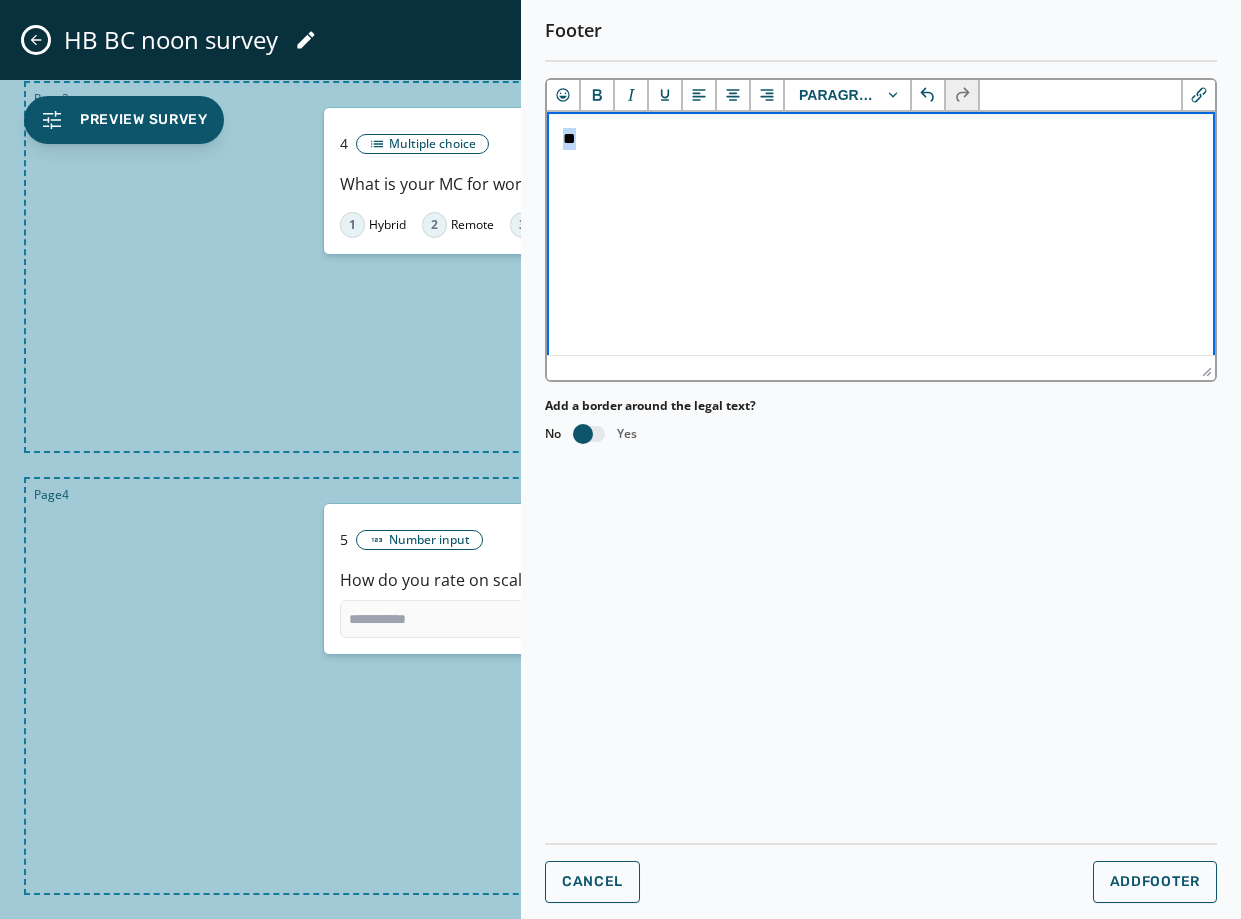 drag, startPoint x: 648, startPoint y: 145, endPoint x: 542, endPoint y: 146, distance: 106.004715 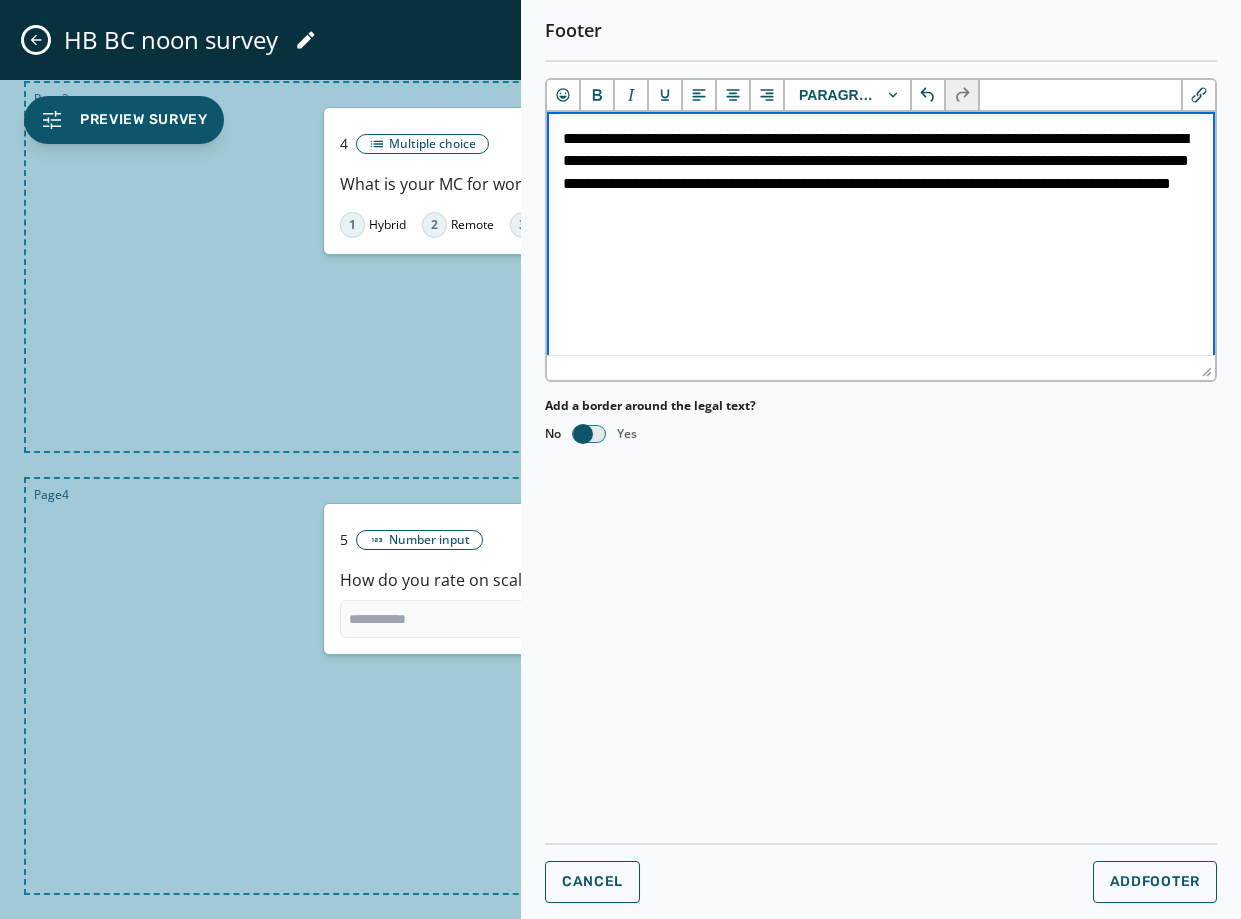 click at bounding box center [589, 434] 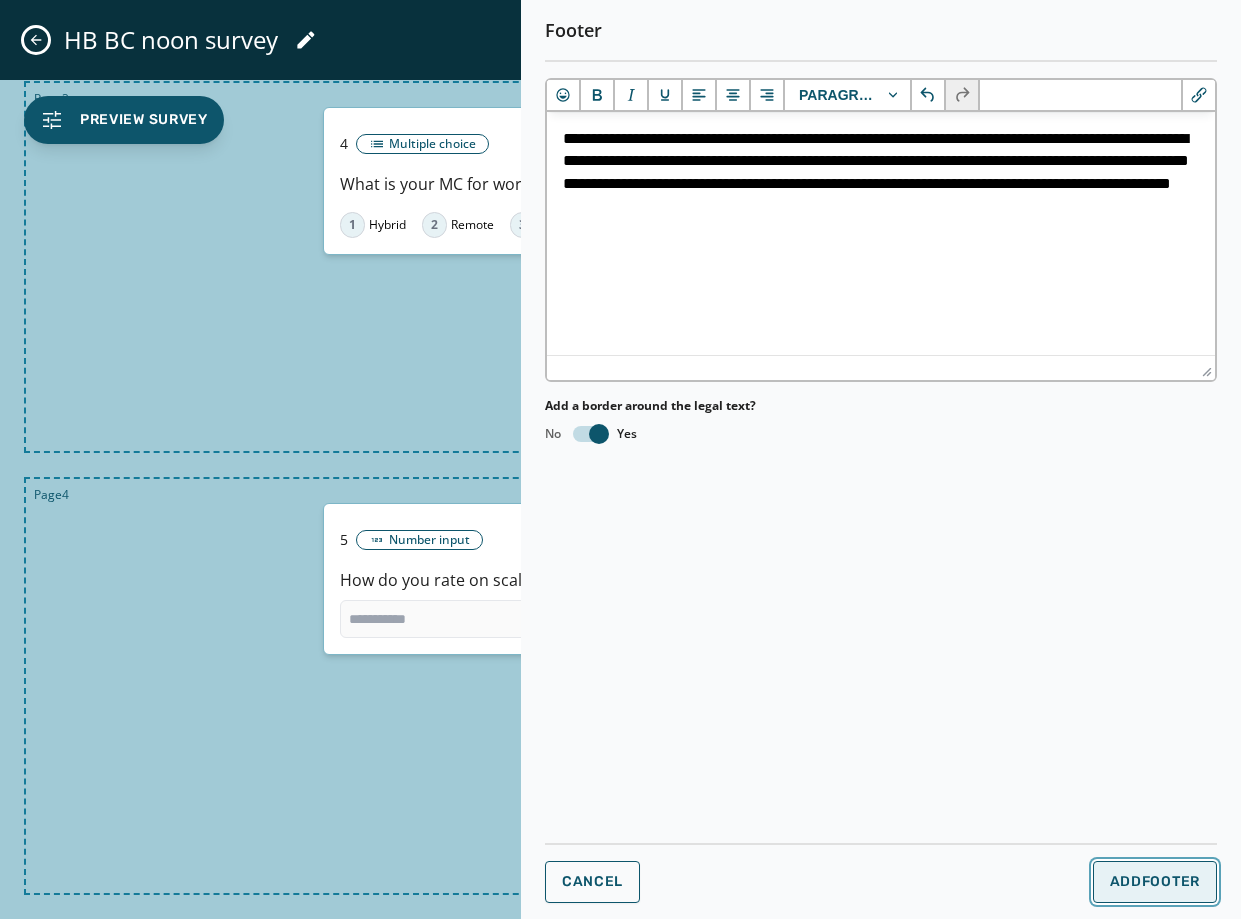 click on "Add  Footer" at bounding box center (1155, 882) 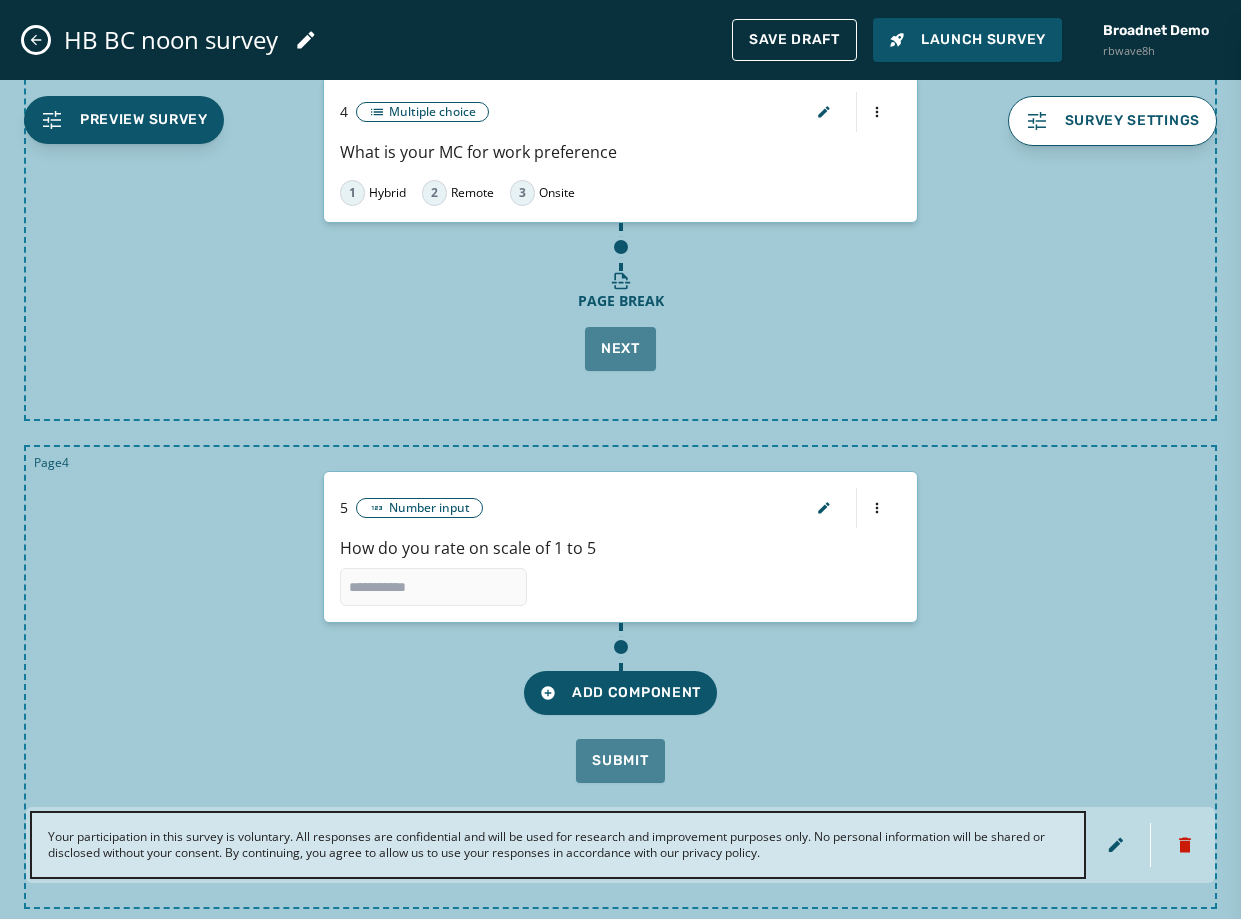 scroll, scrollTop: 1171, scrollLeft: 0, axis: vertical 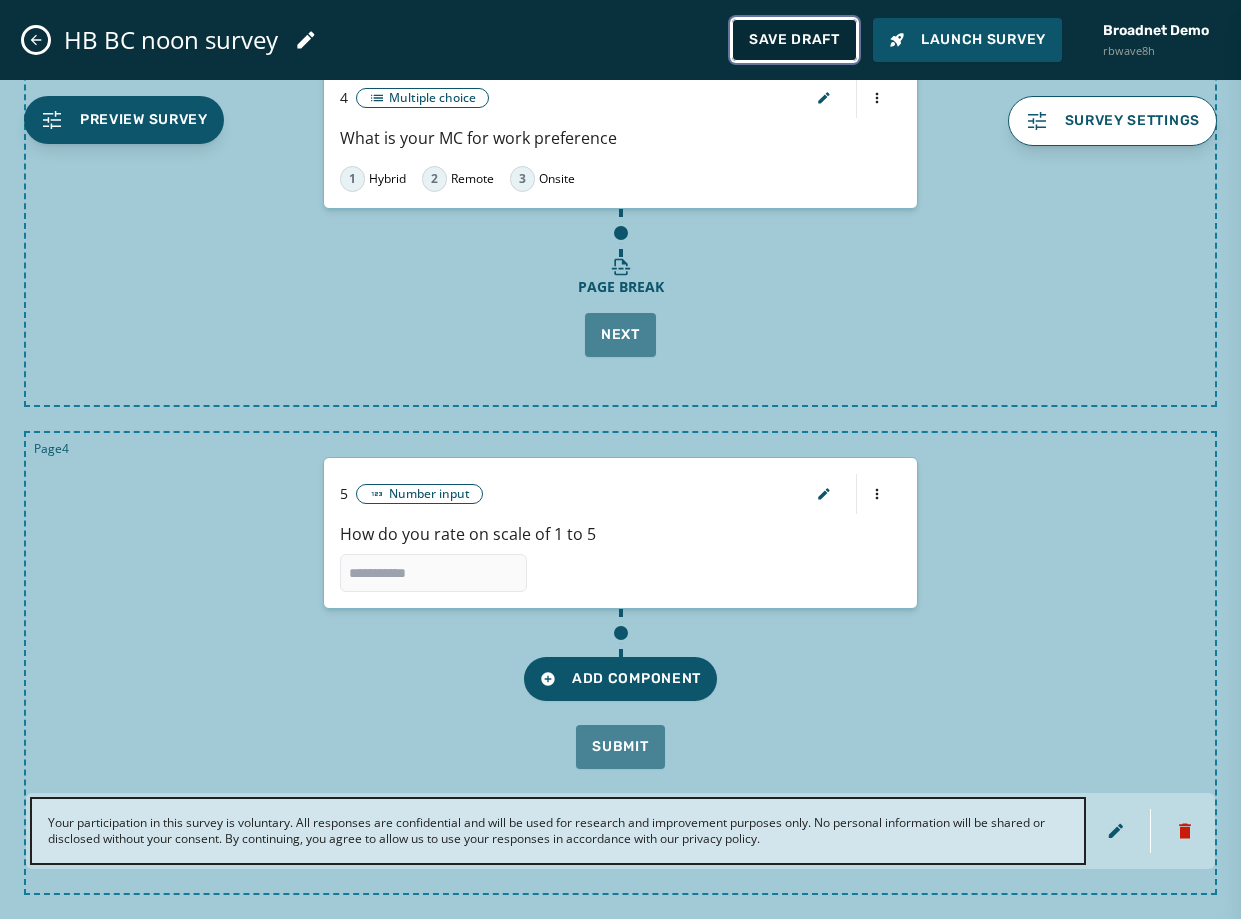 click on "Save Draft" at bounding box center [794, 40] 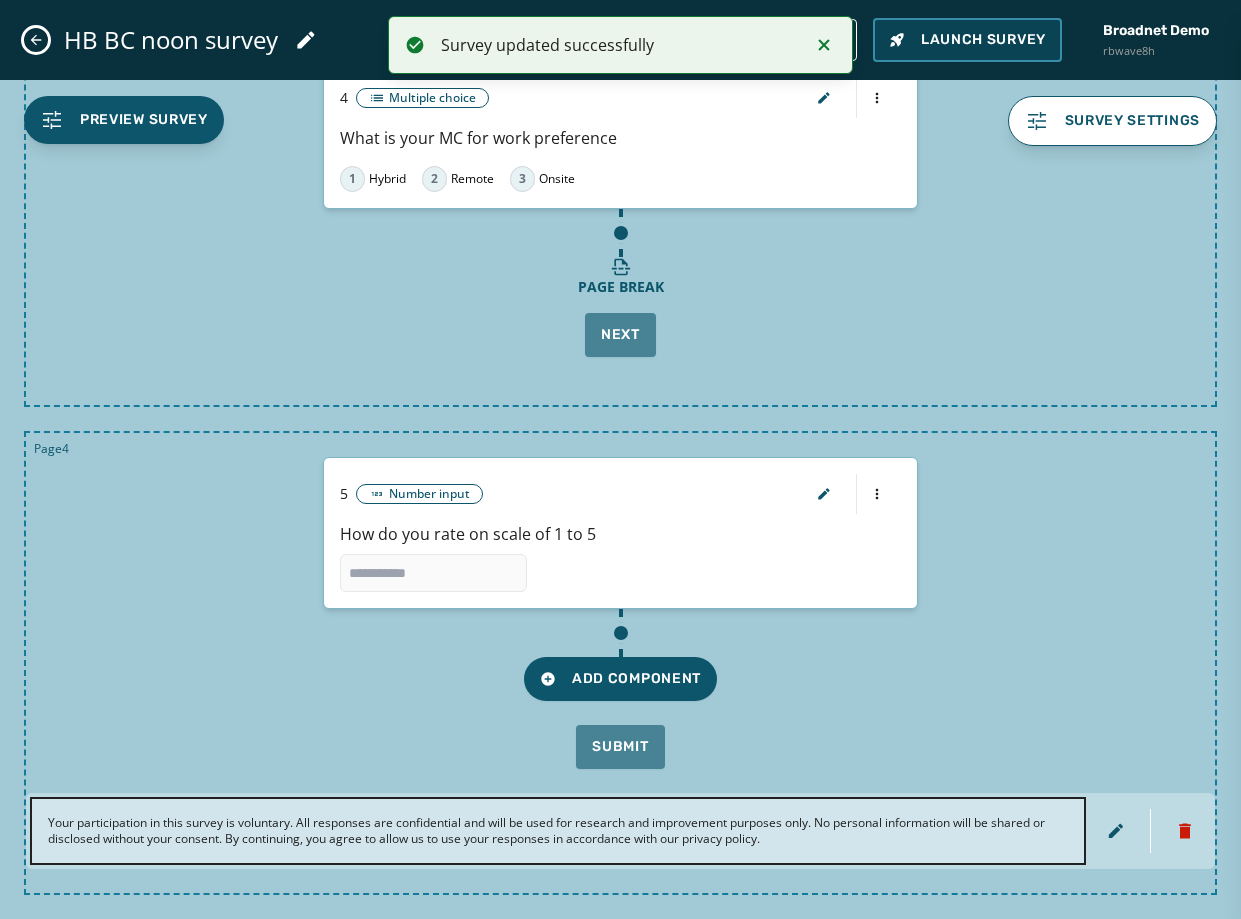 click on "Launch Survey" at bounding box center [967, 40] 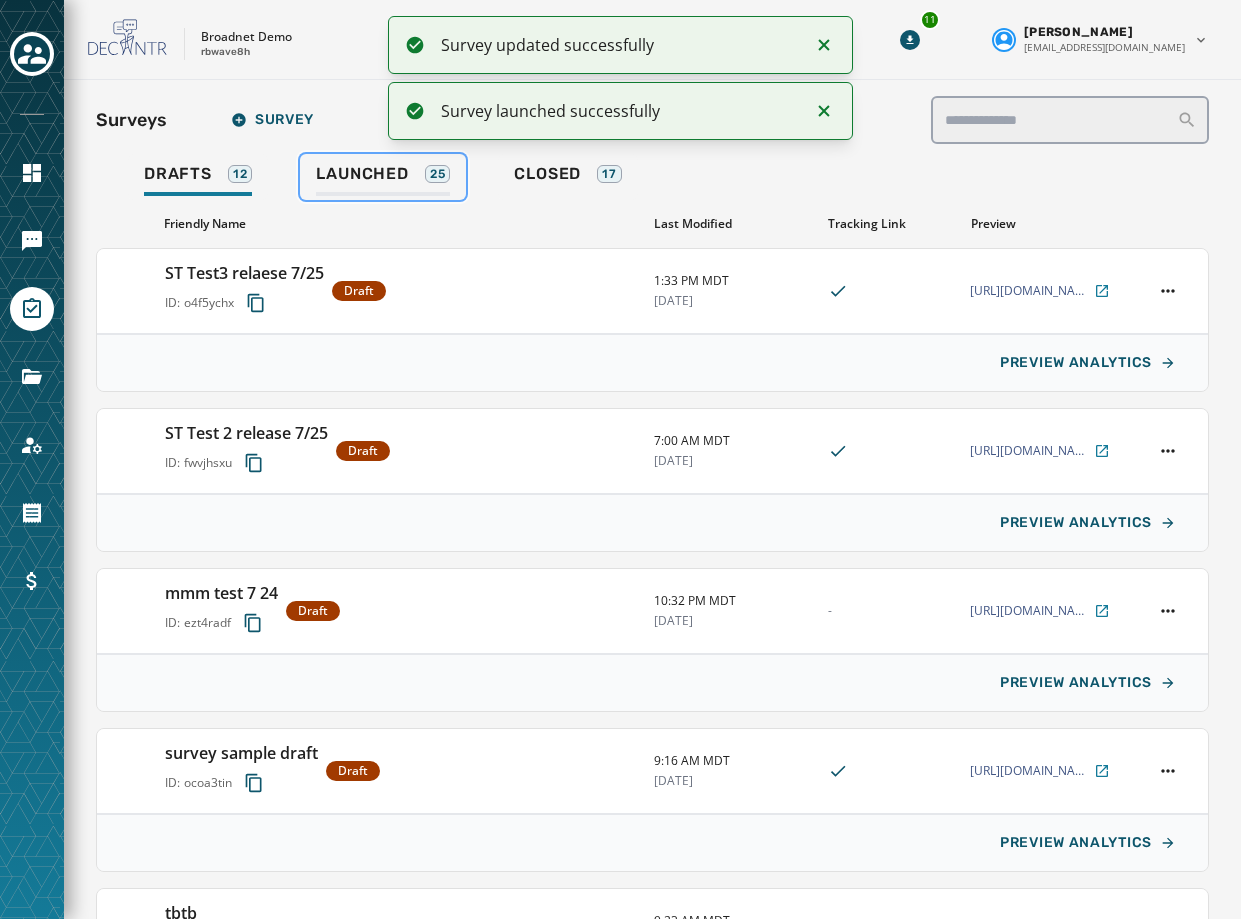 click on "Launched" at bounding box center (362, 174) 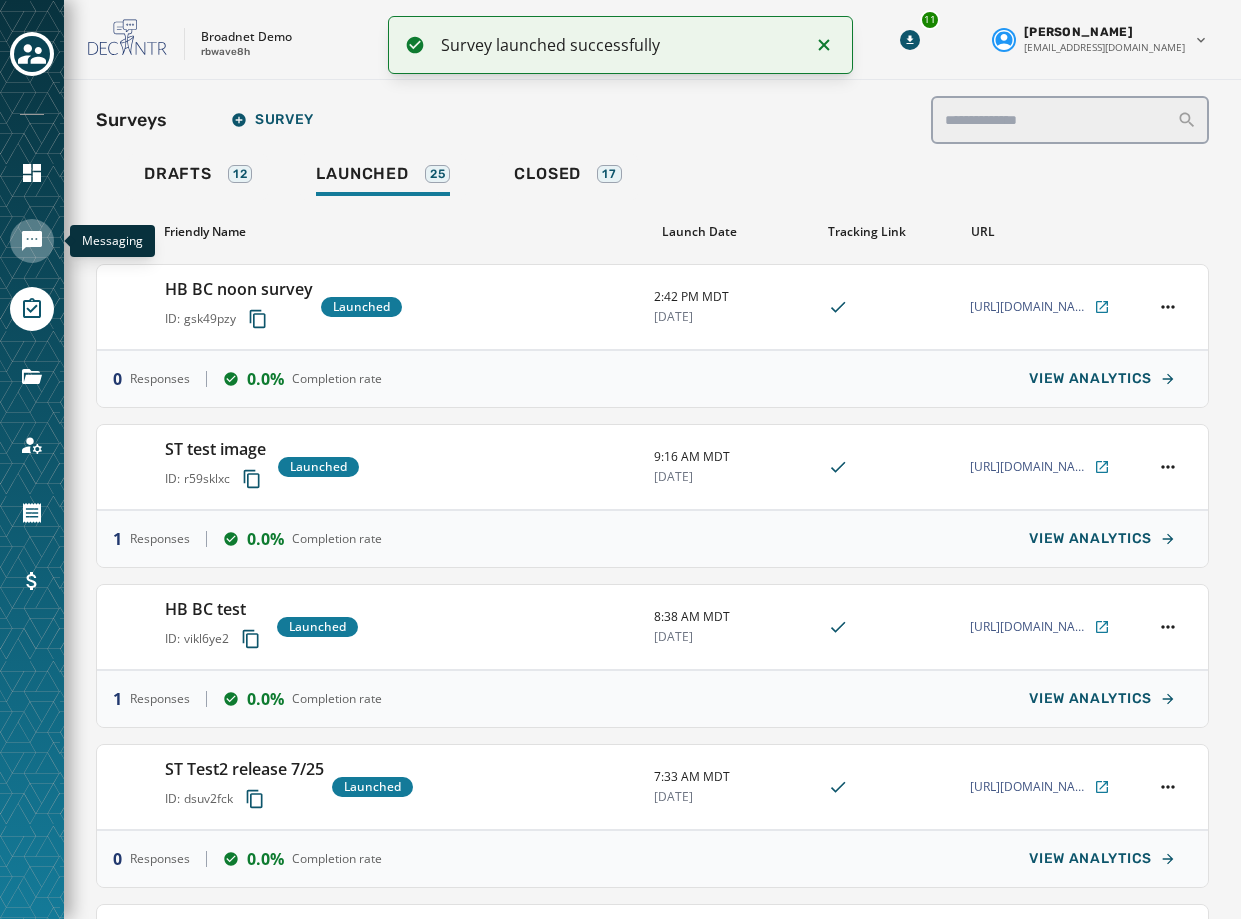 click 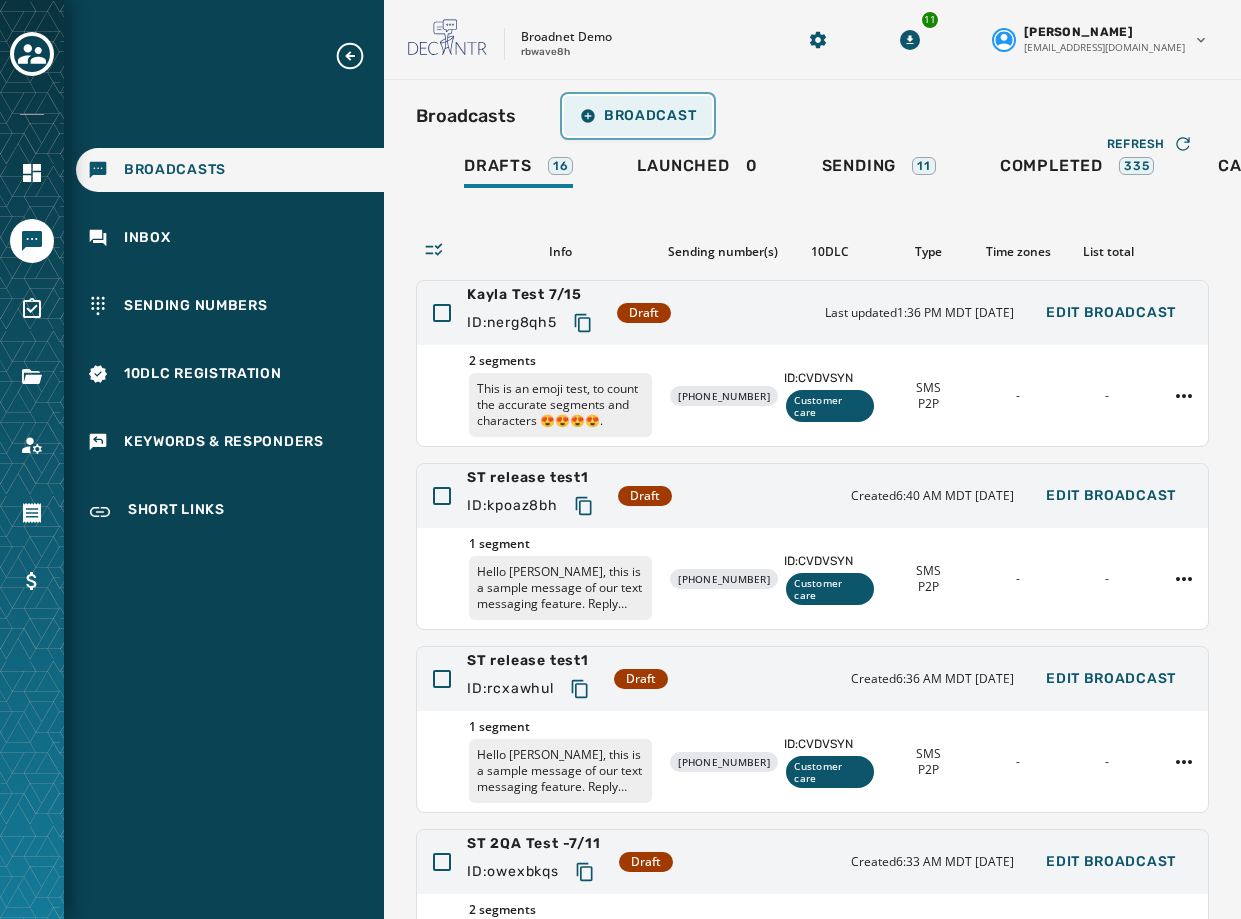 click on "Broadcast" at bounding box center [638, 116] 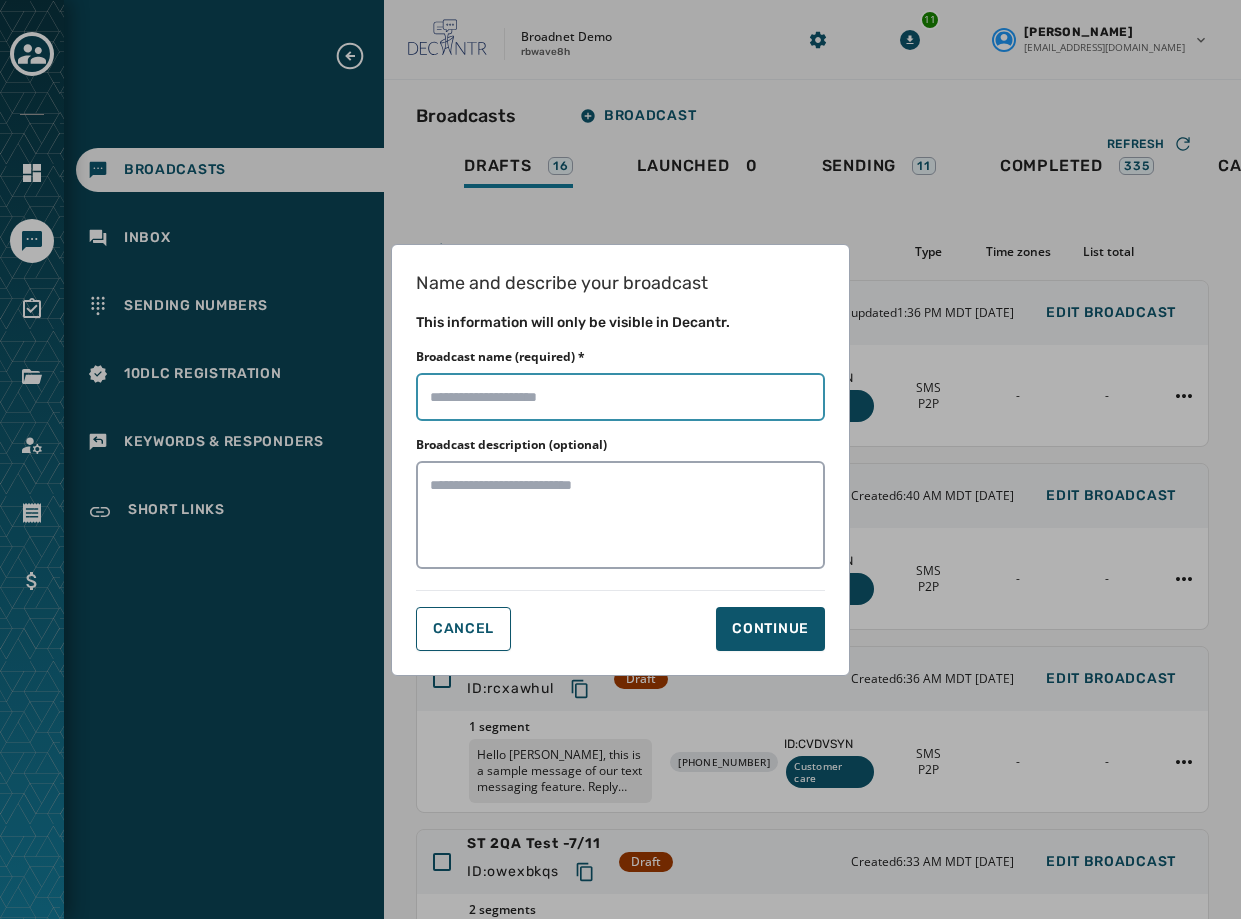 click on "Broadcast name (required) *" at bounding box center [620, 397] 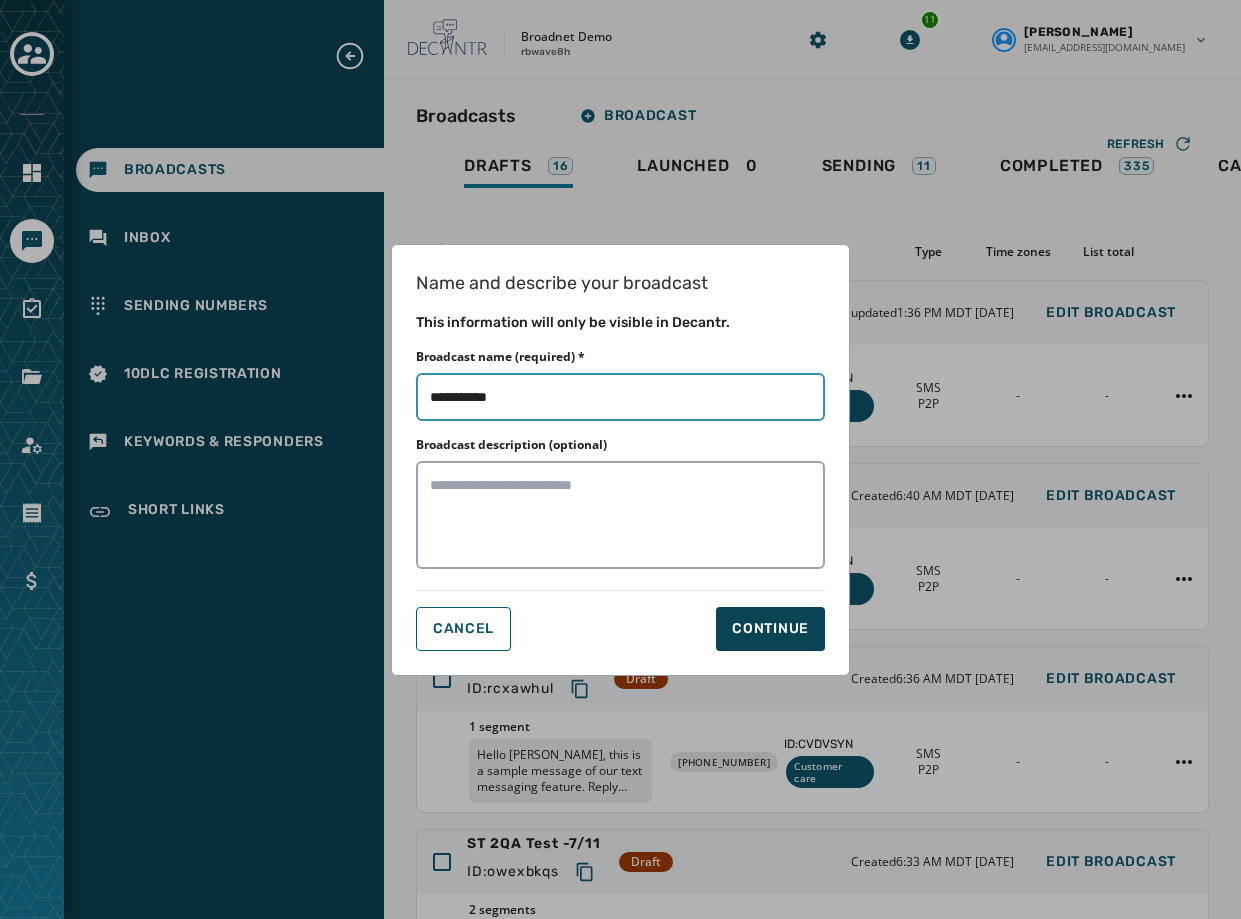 type on "**********" 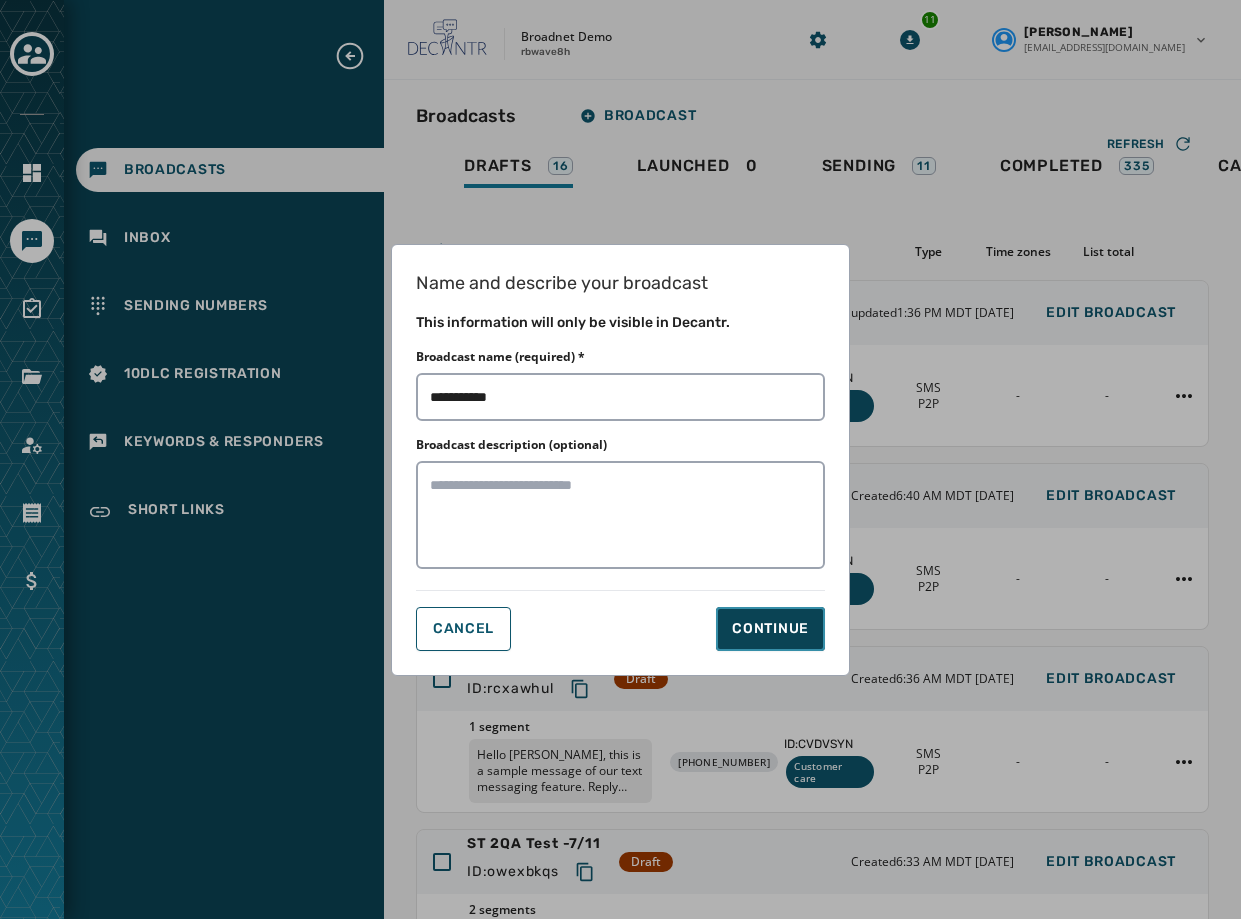 click on "Continue" at bounding box center (770, 629) 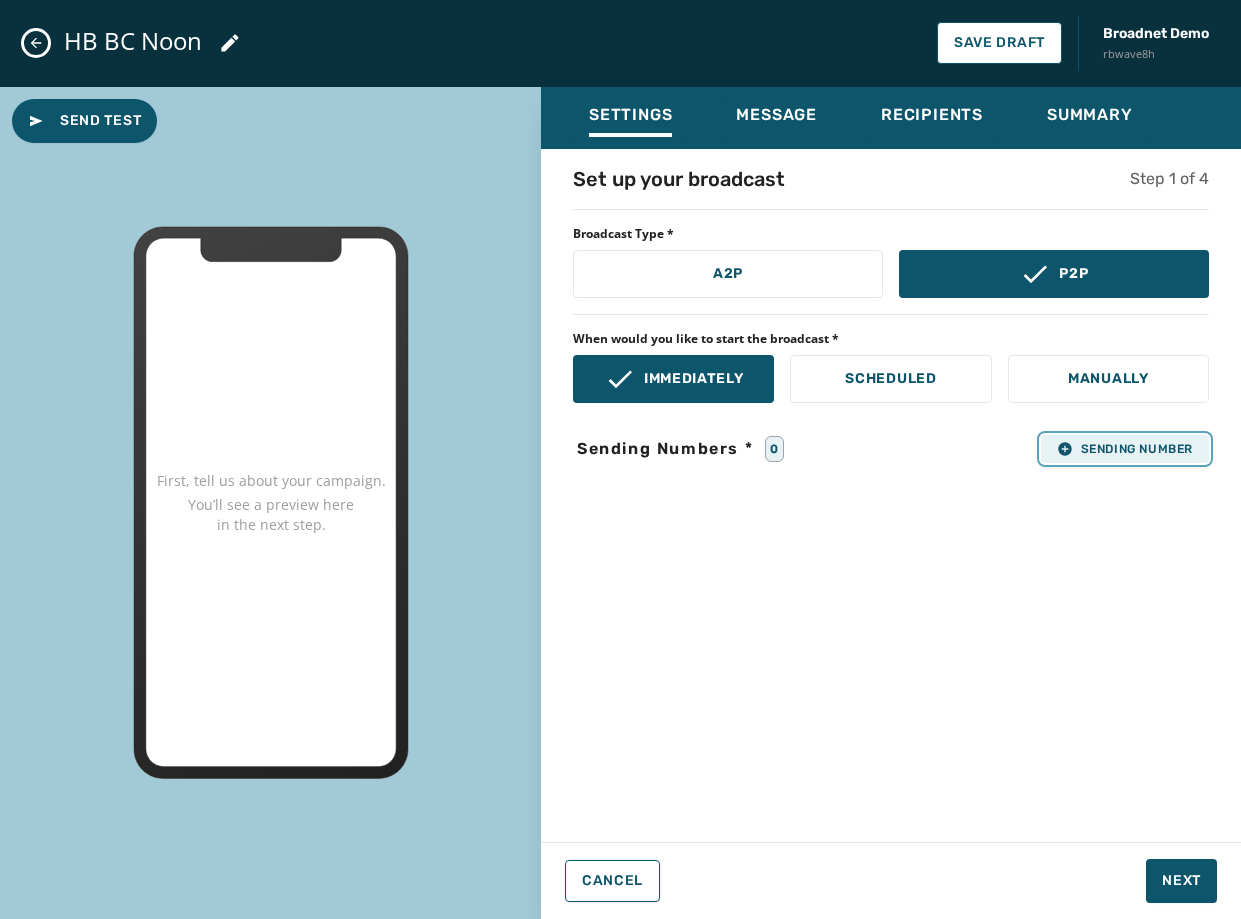 click on "Sending Number" at bounding box center [1125, 449] 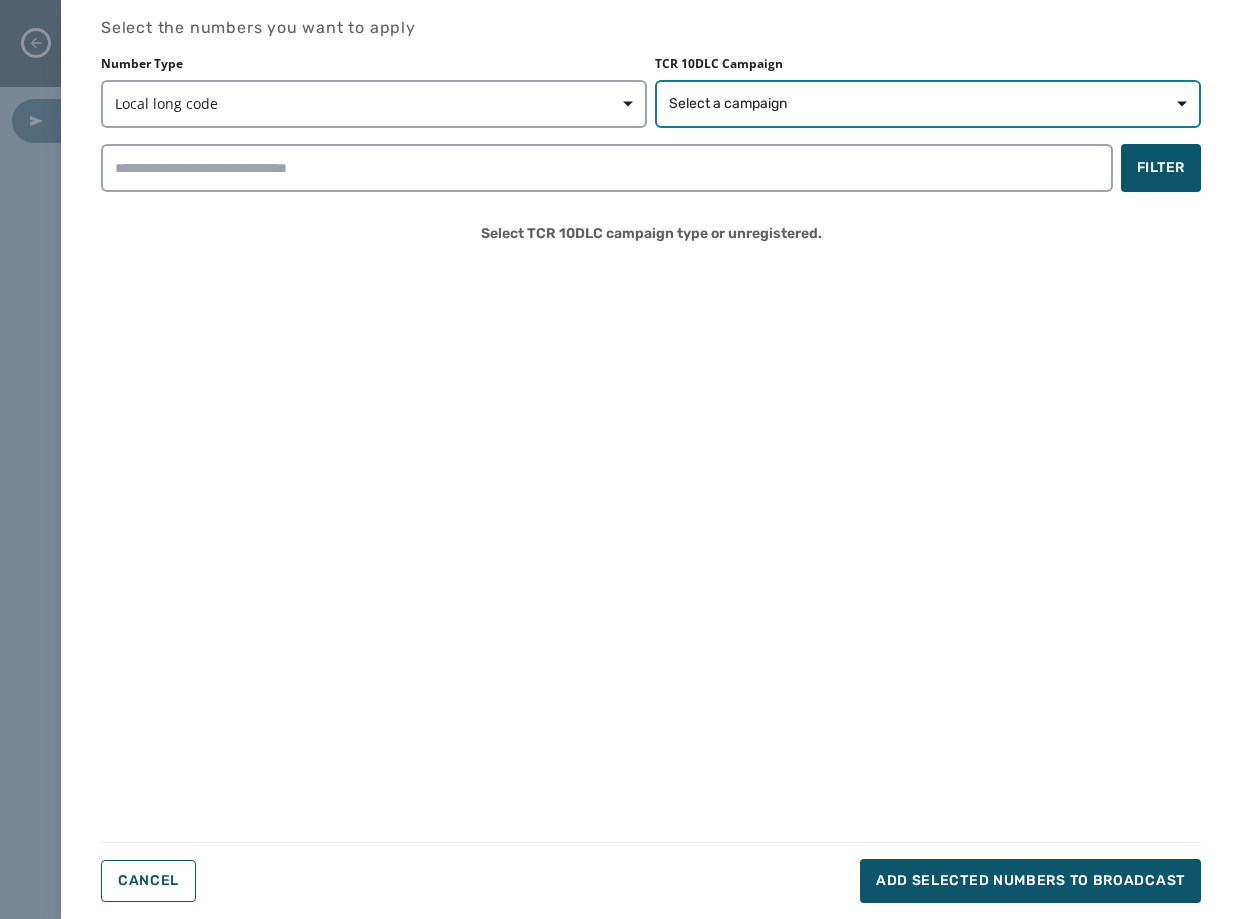 click on "Select a campaign" at bounding box center [928, 104] 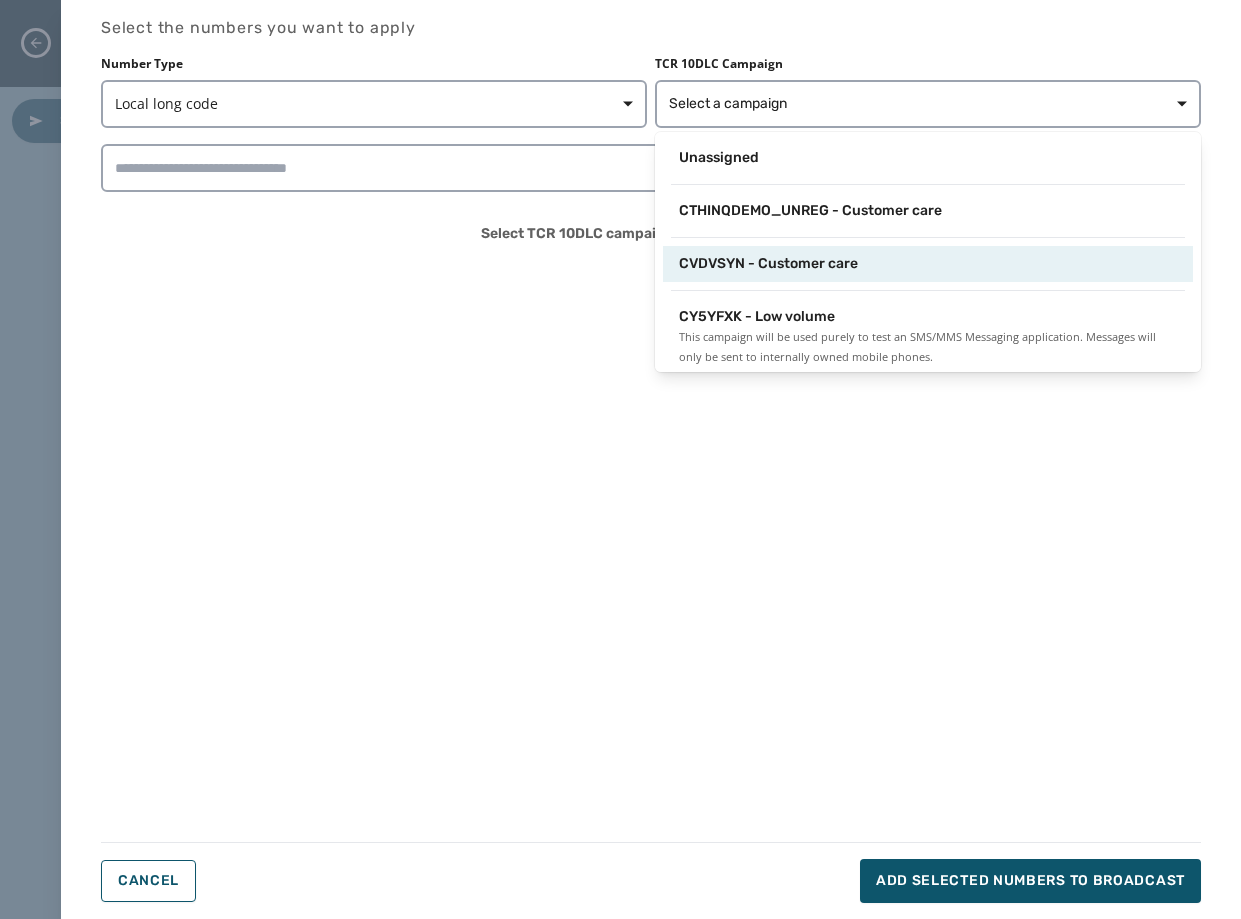 click on "CVDVSYN - Customer care" at bounding box center [928, 264] 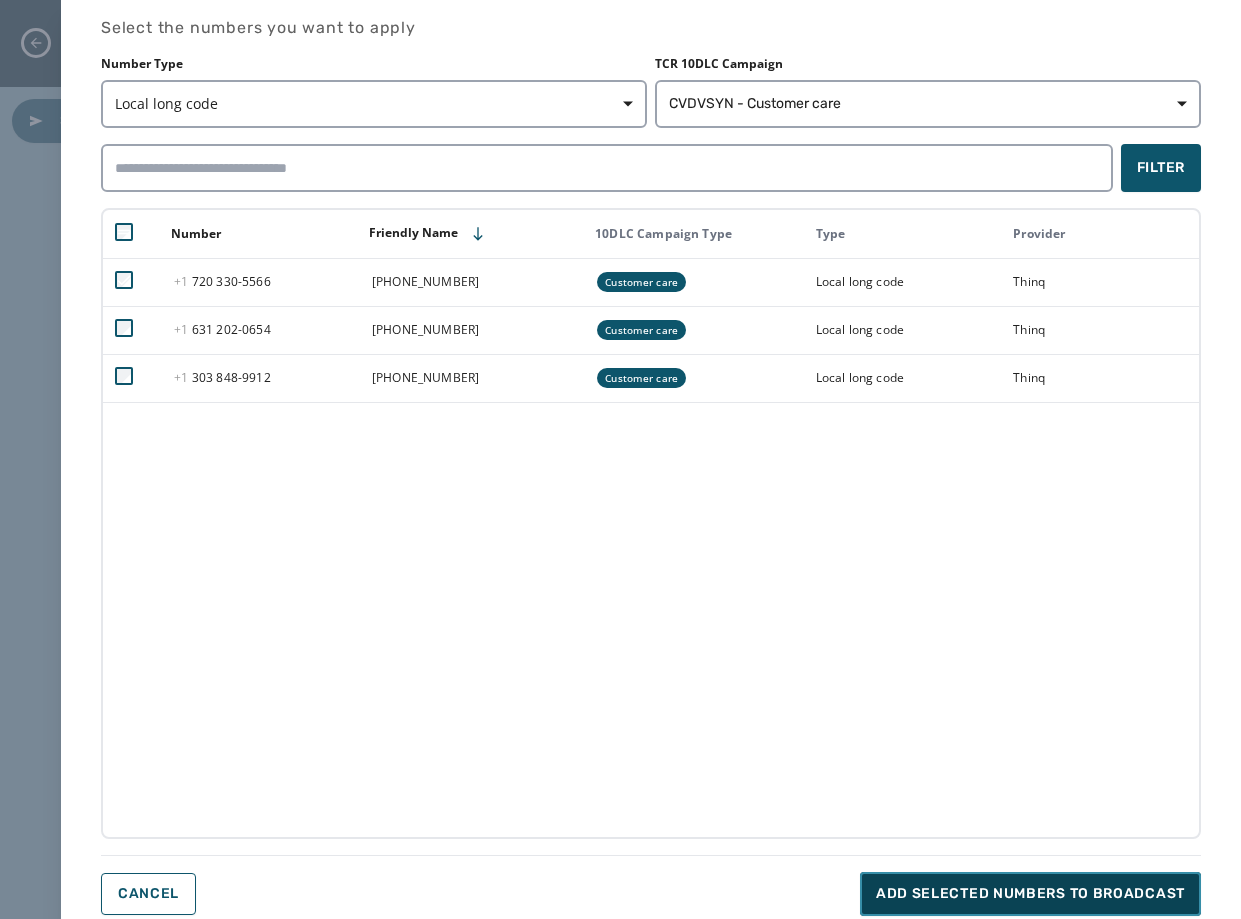 click on "Add selected numbers to broadcast" at bounding box center [1030, 894] 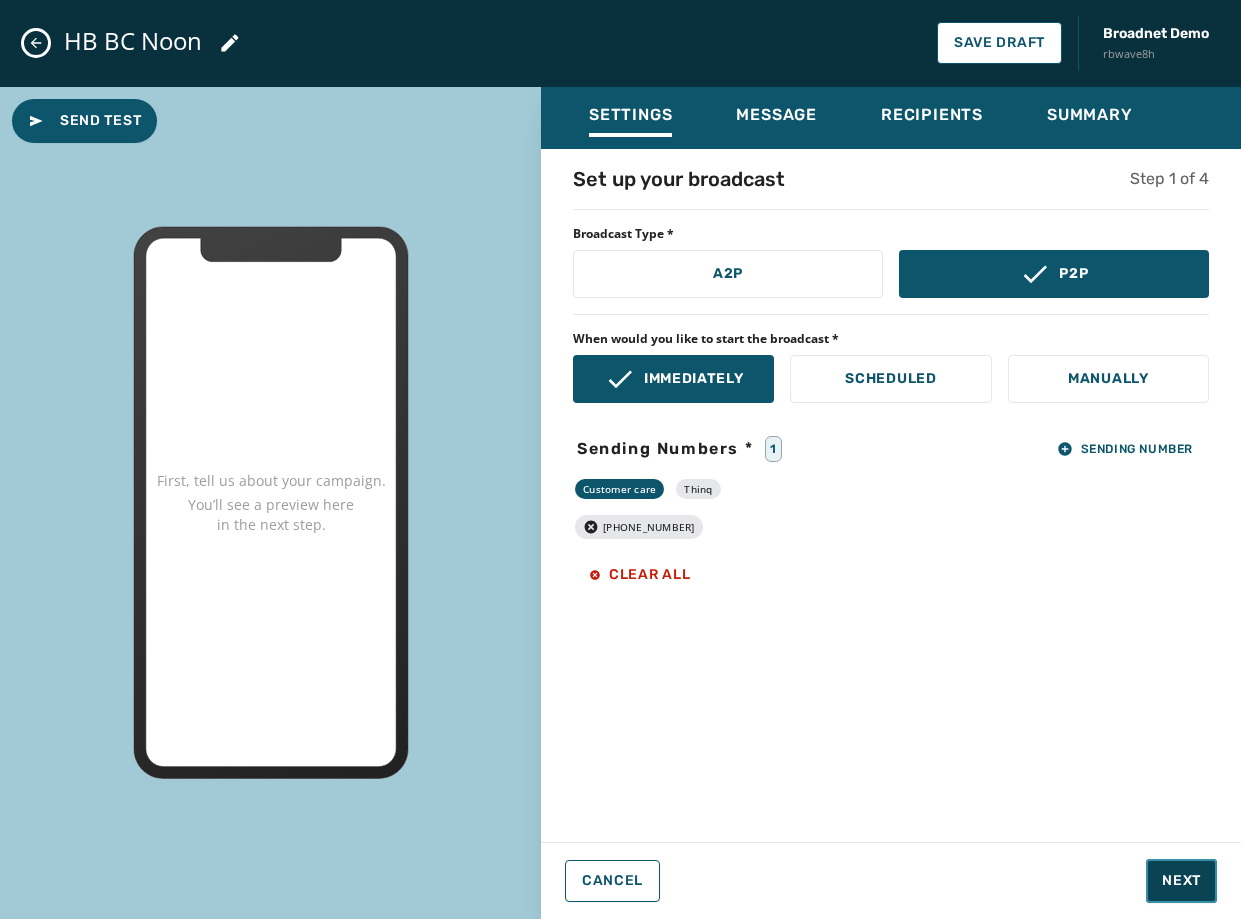 click on "Next" at bounding box center [1181, 881] 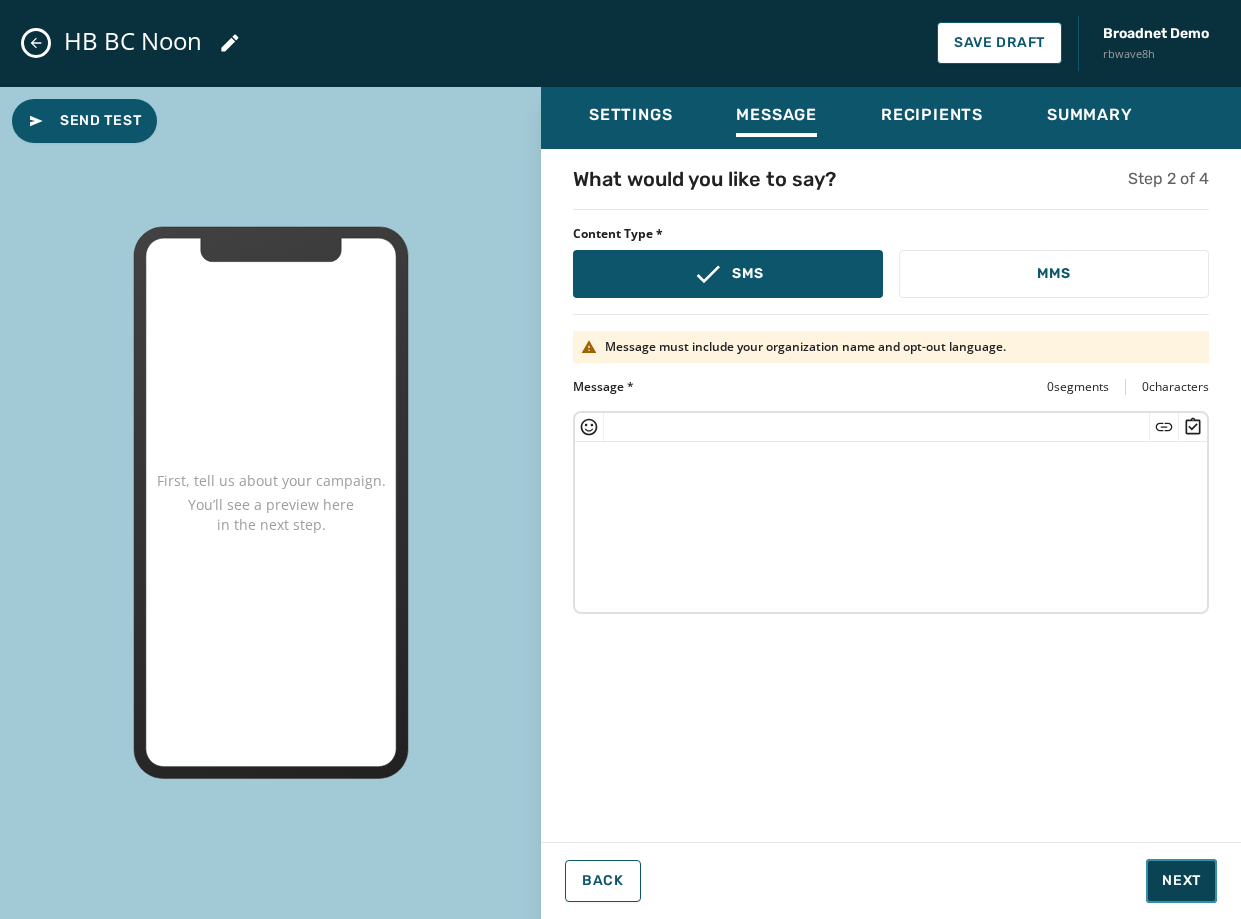 click 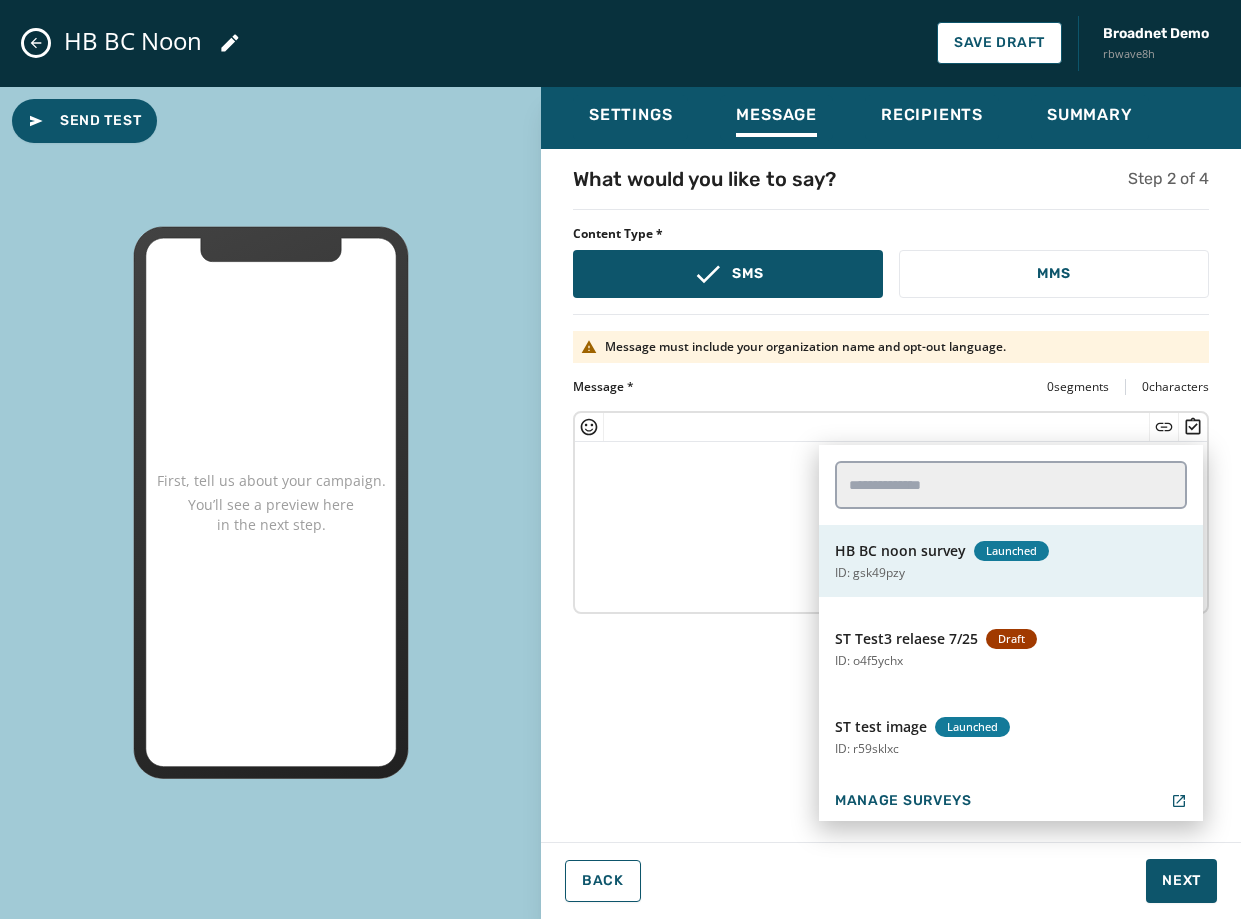 click on "HB BC noon survey" at bounding box center [900, 551] 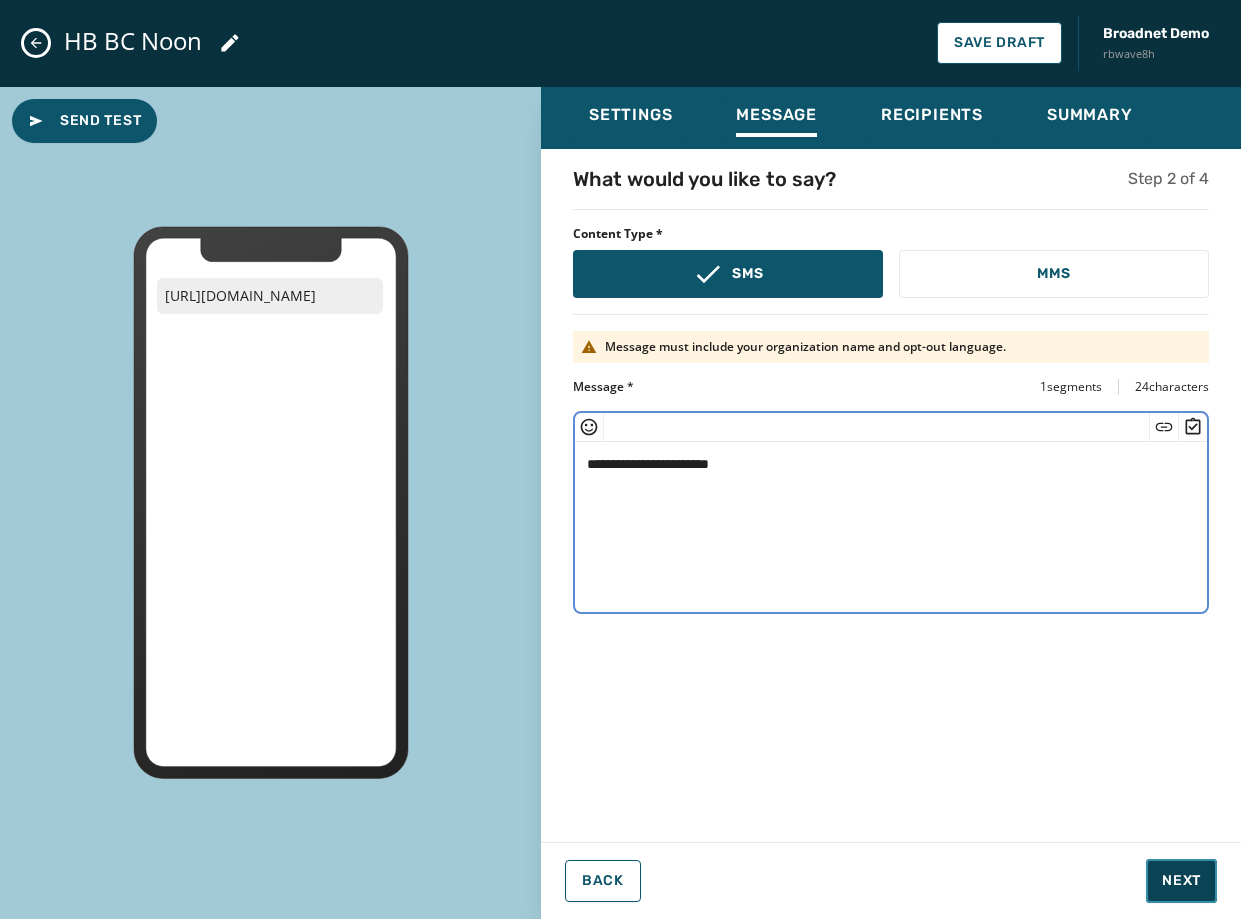 click on "Next" at bounding box center (1181, 881) 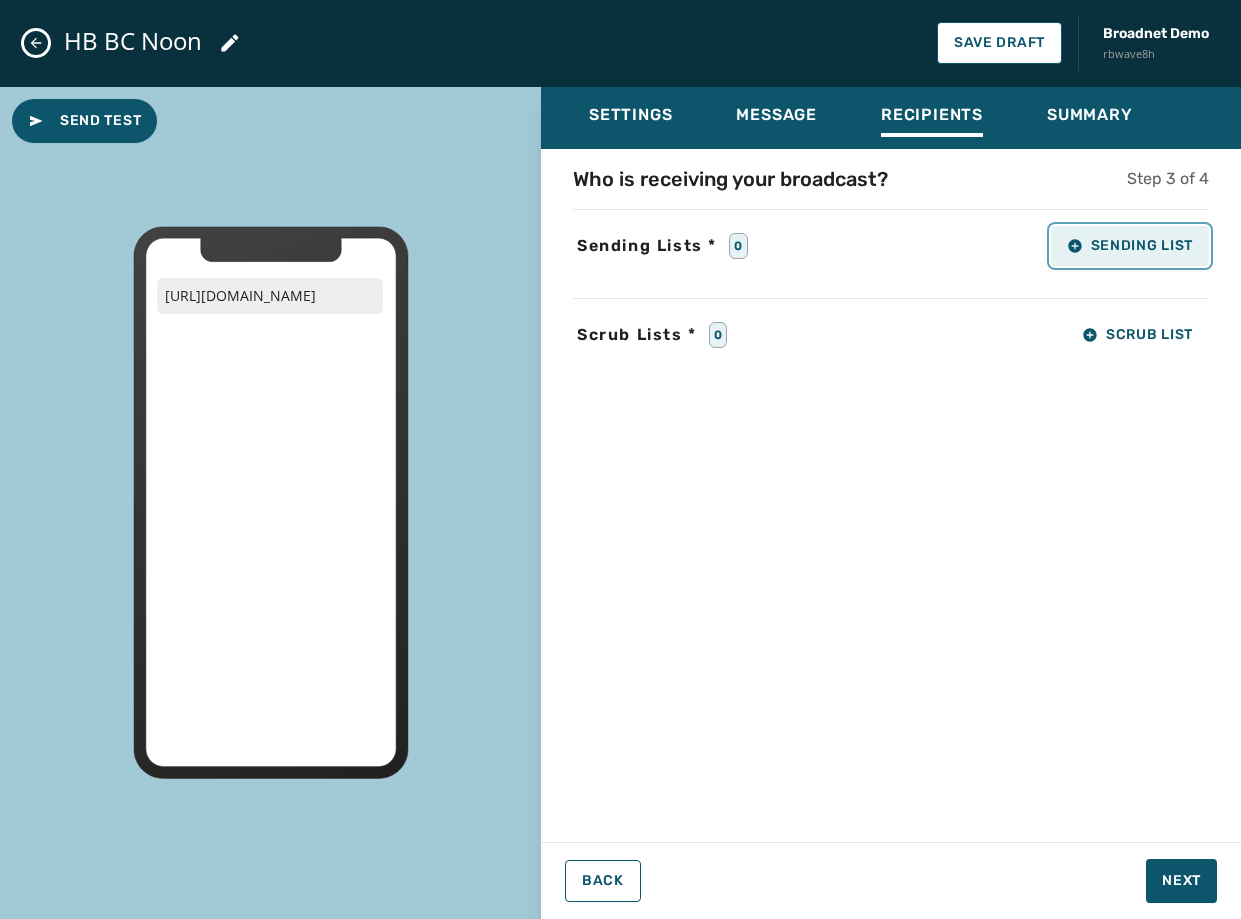 click on "Sending List" at bounding box center (1130, 246) 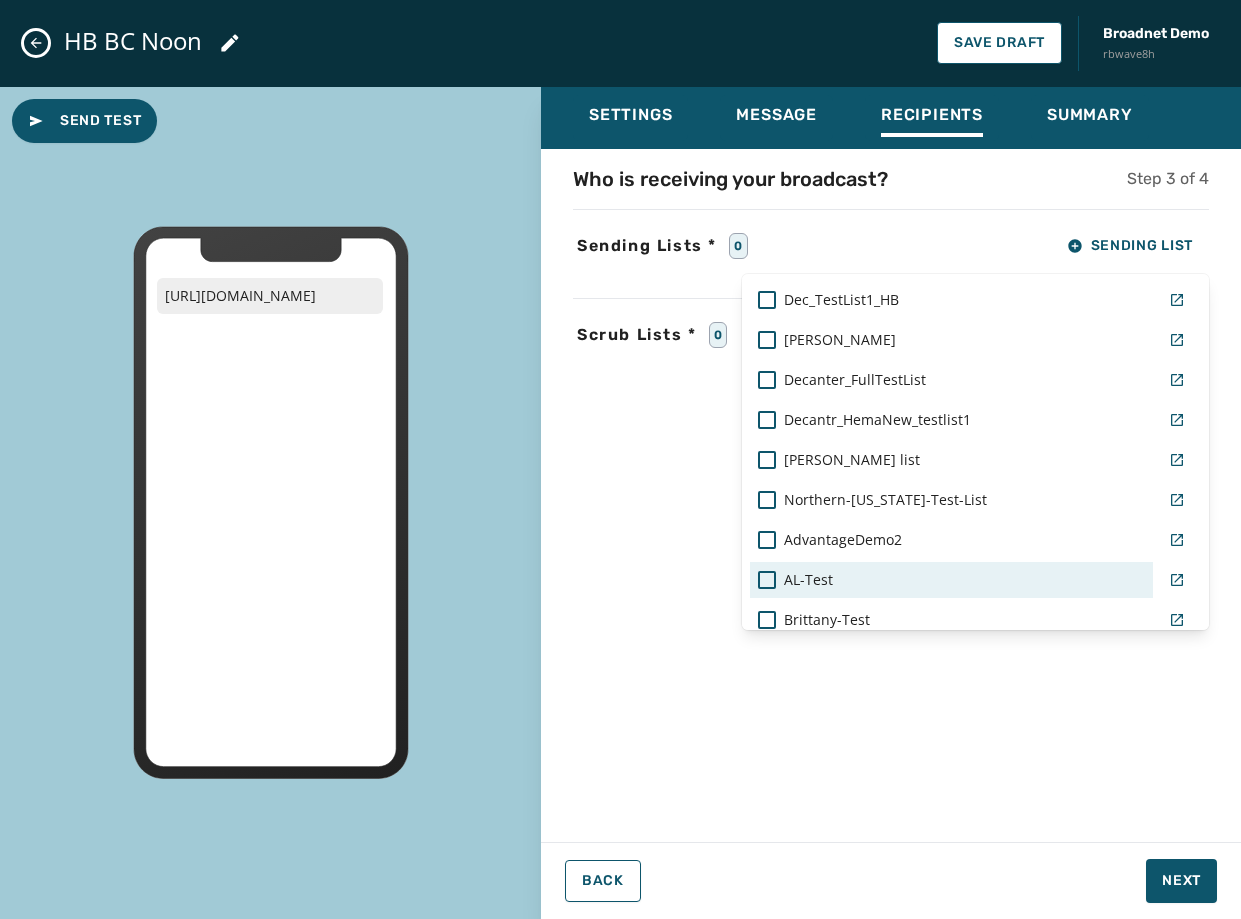 scroll, scrollTop: 917, scrollLeft: 0, axis: vertical 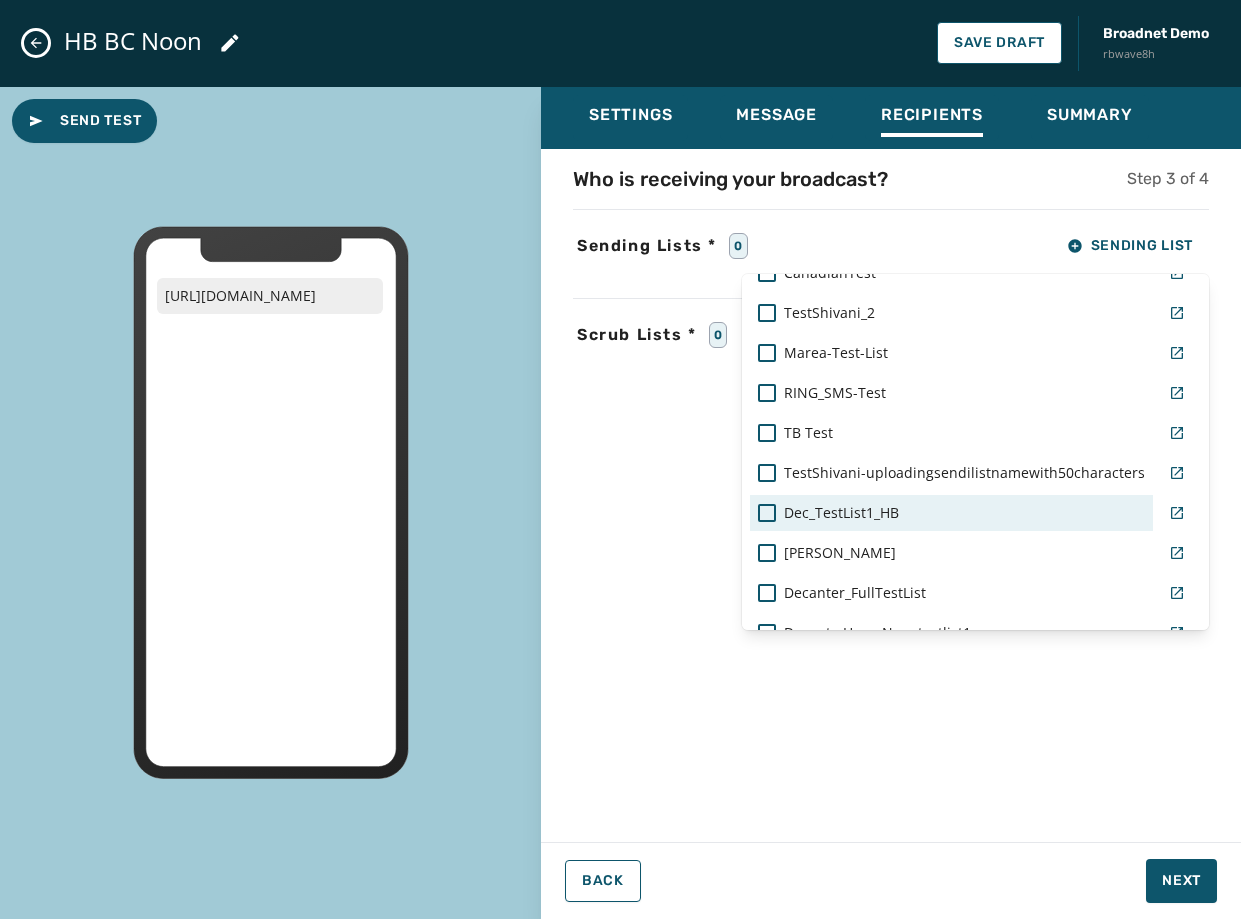 click on "Dec_TestList1_HB" at bounding box center [951, 513] 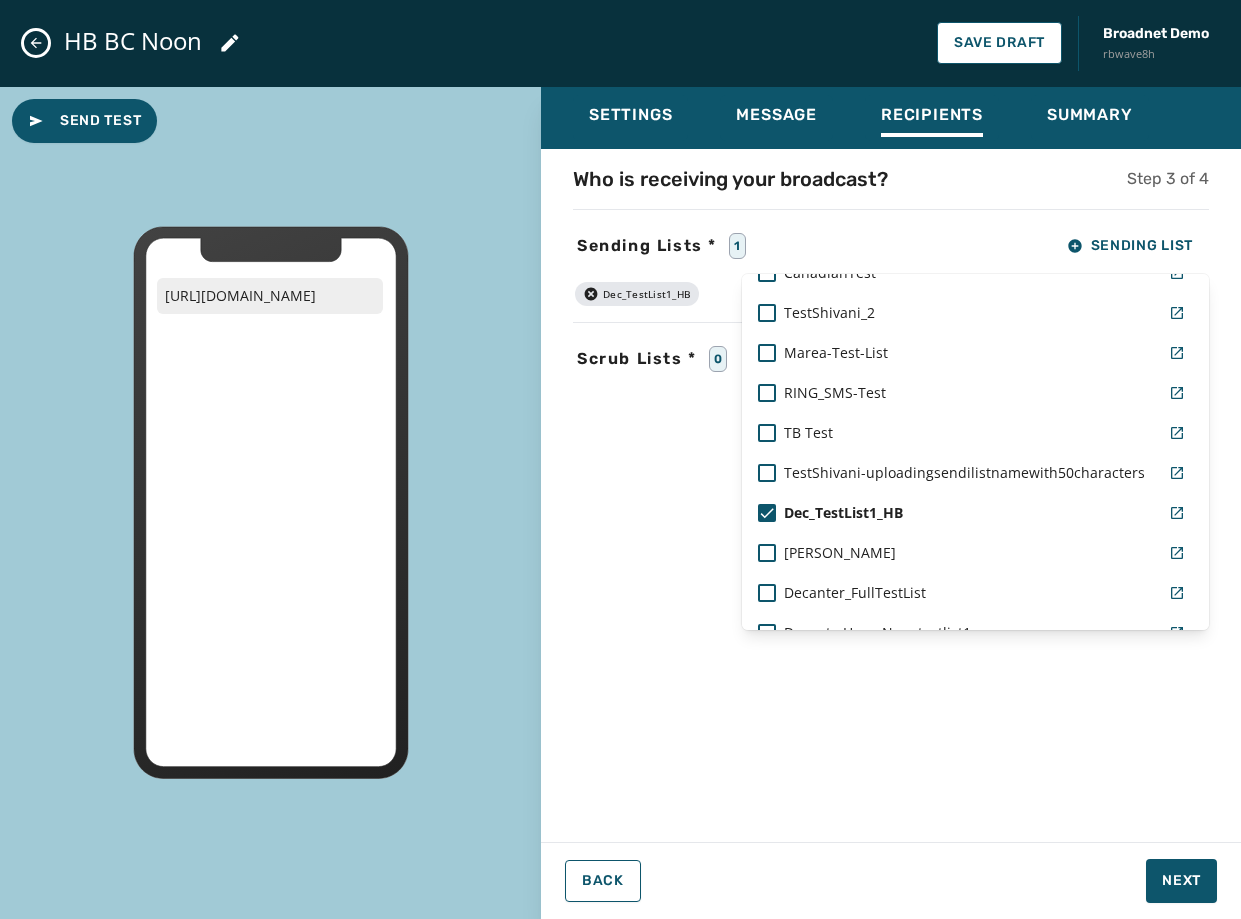 click on "Settings Message Recipients Summary Who is receiving your broadcast? Step 3 of 4 Sending Lists * 1 Sending List Real Live List [PERSON_NAME]-mobile test1_phone-1 [PERSON_NAME]'s Personal List [PERSON_NAME]-mobile AlexaTestList [PERSON_NAME]'s Opt Out List Kayla-SMS-Test-List BC_DW-List Blank List TMobile-Phone-List decantr-ops-team Working-America-[PERSON_NAME]-Demo mycell Decantr_testlist1 test1_phone-1 [PERSON_NAME] [PERSON_NAME]-Internal-Test-List [PERSON_NAME] Test Decantr_HB_Testlist2 CanadianTest TestShivani_2 Marea-Test-List RING_SMS-Test TB Test TestShivani-uploadingsendilistnamewith50characters Dec_TestList1_HB [PERSON_NAME] Decanter_FullTestList Decantr_HemaNew_testlist1 [PERSON_NAME] list Northern-[US_STATE]-Test-List AdvantageDemo2 AL-Test Brittany-Test Targeted-Connect-Sample-List- [PERSON_NAME] PR_Decantr_2025 Manage Send Lists Dec_TestList1_HB Scrub Lists * 0 Scrub List Back Next" at bounding box center [891, 495] 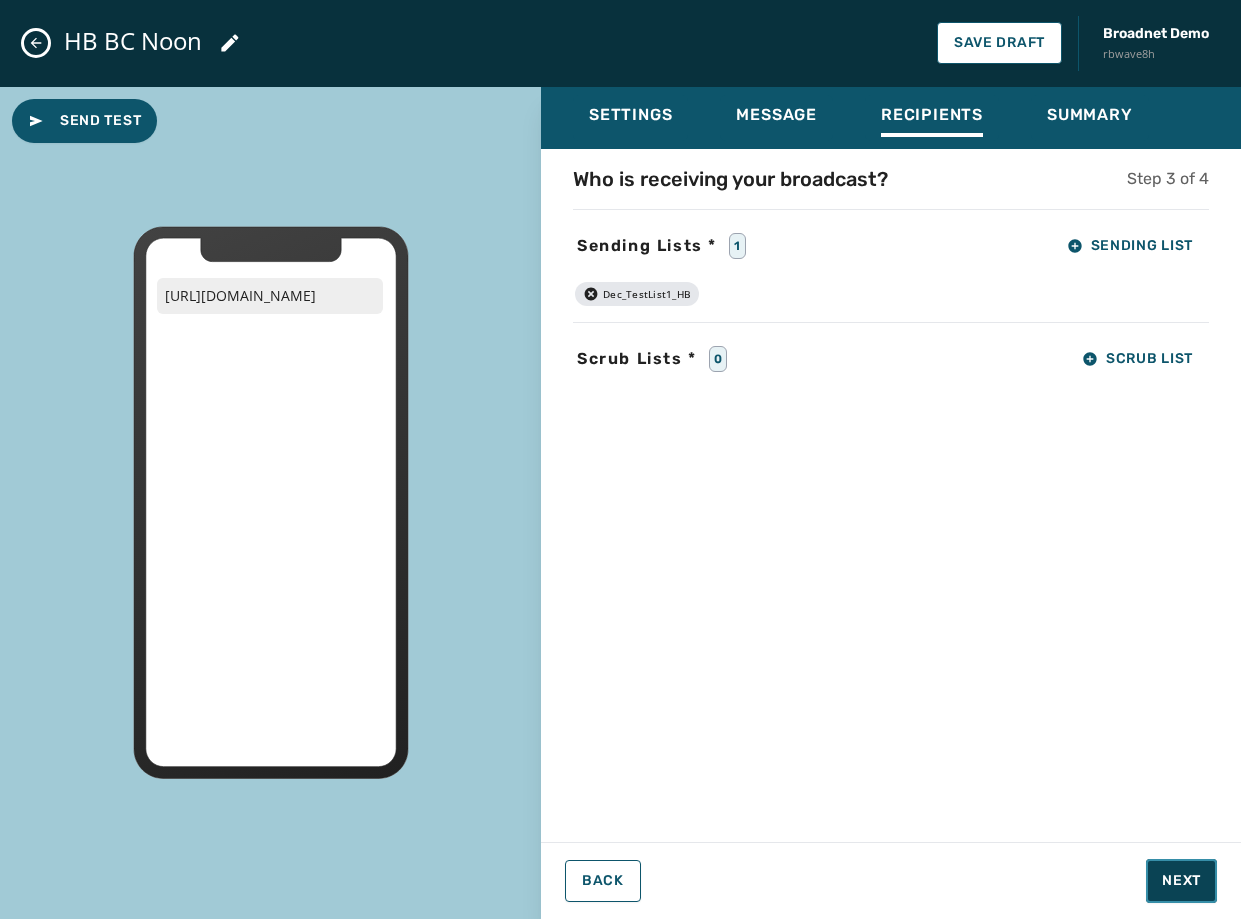 click on "Next" at bounding box center [1181, 881] 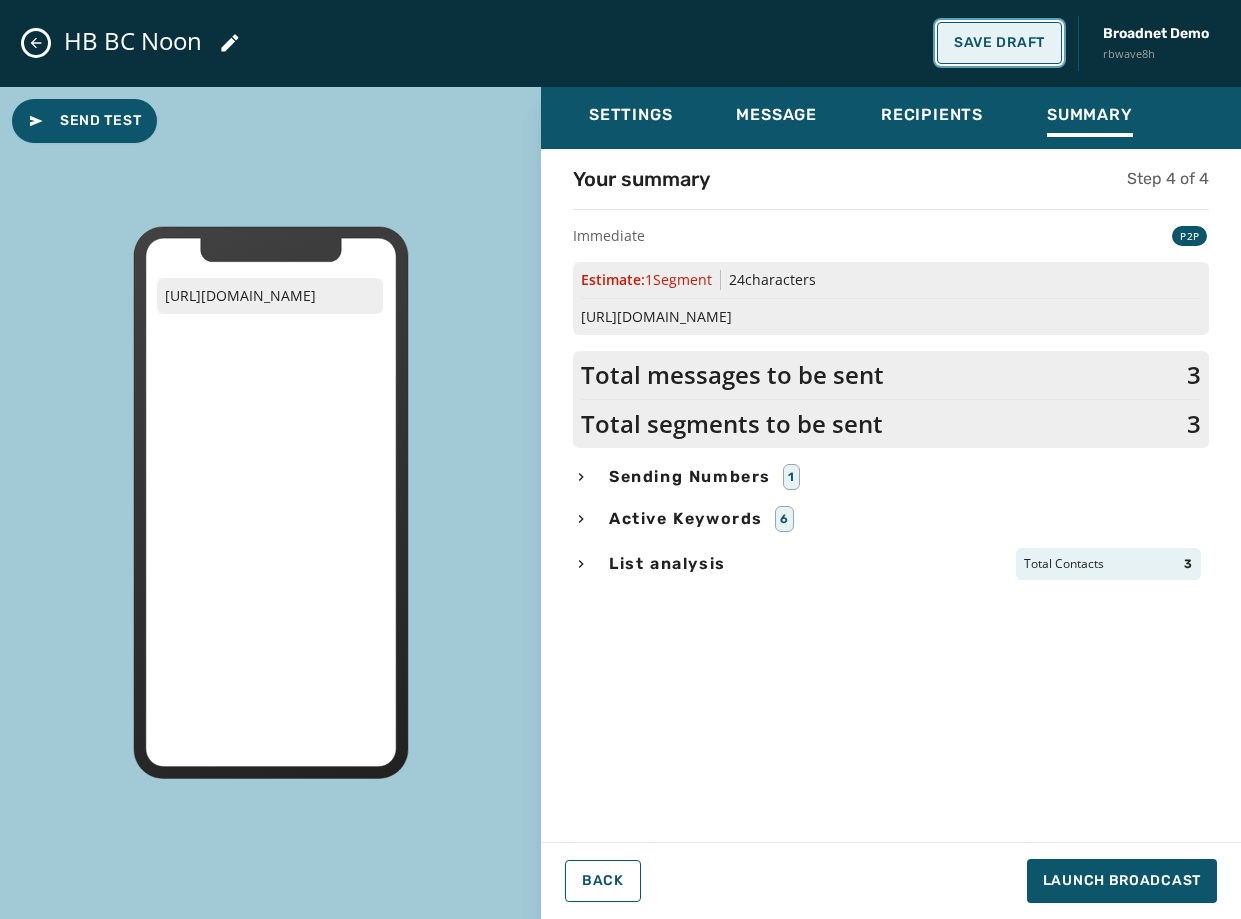 click on "Save Draft" at bounding box center (999, 43) 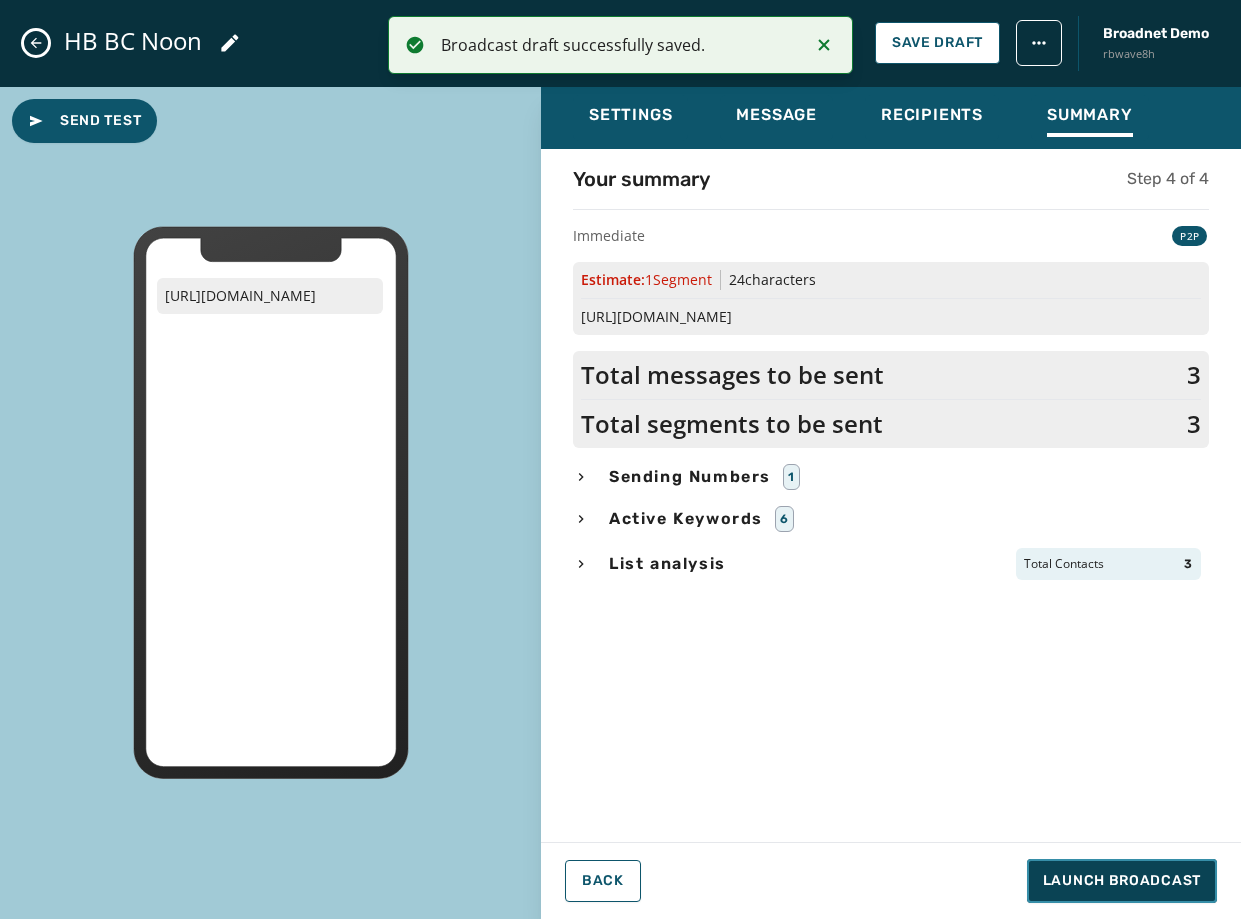 click on "Launch Broadcast" at bounding box center [1122, 881] 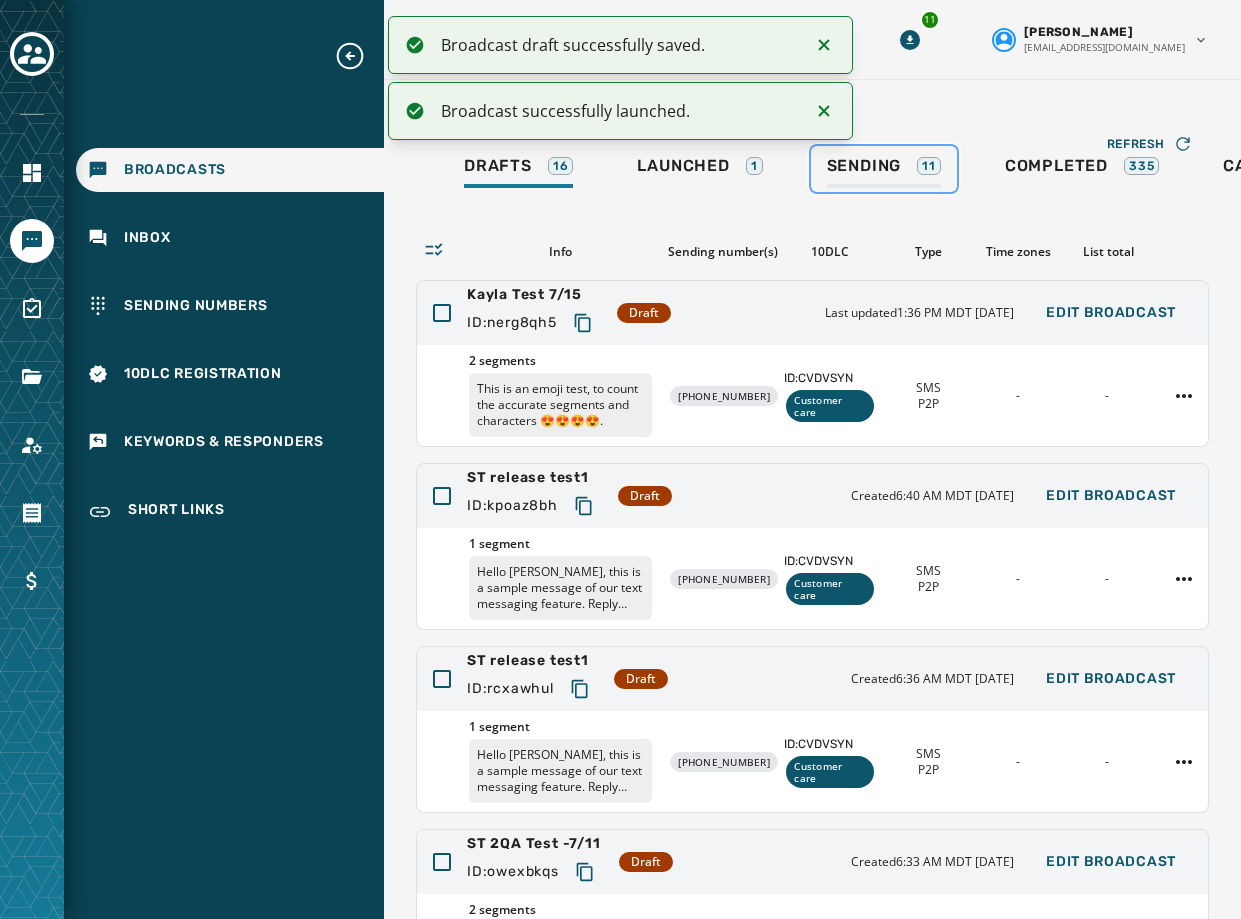 click on "Sending" at bounding box center [864, 166] 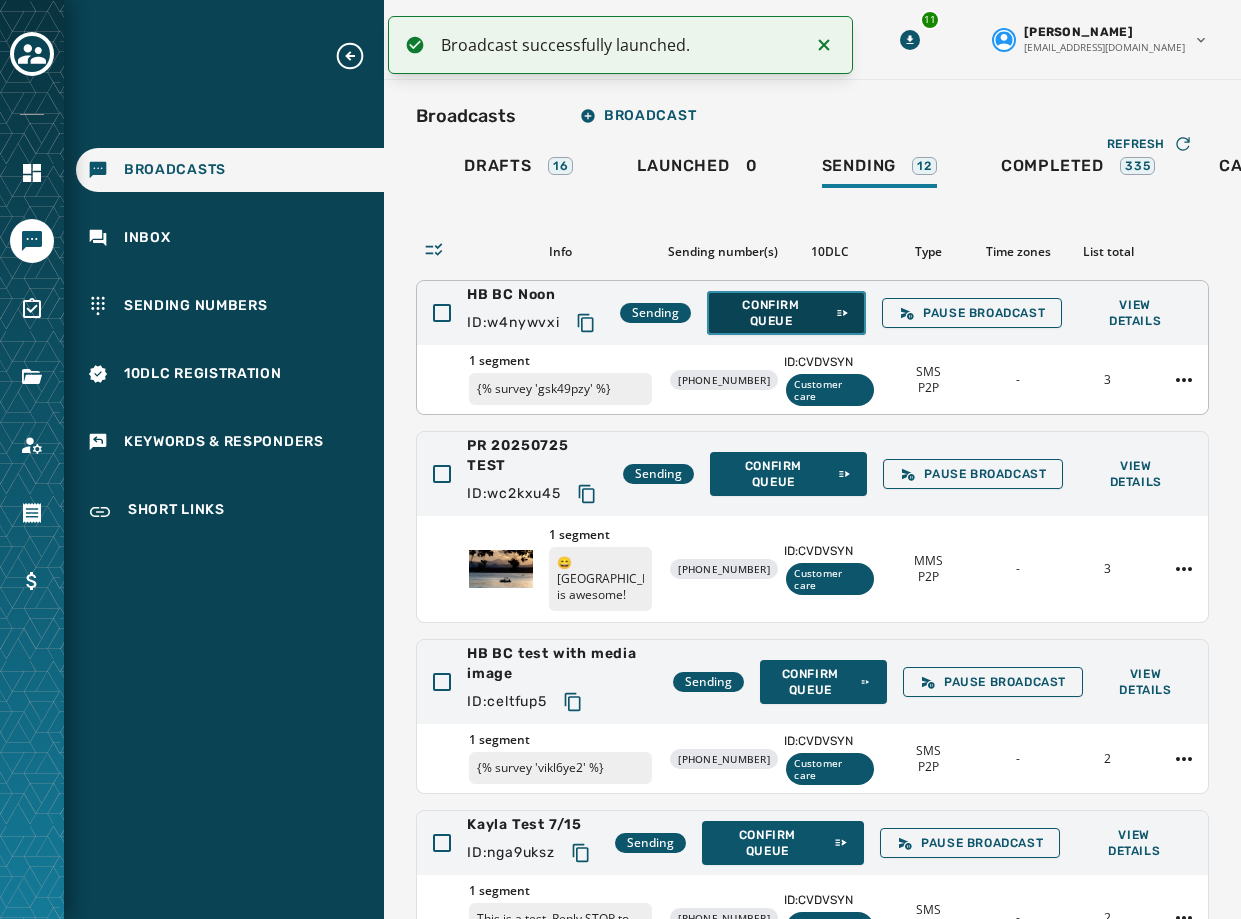 click on "Confirm Queue" at bounding box center [786, 313] 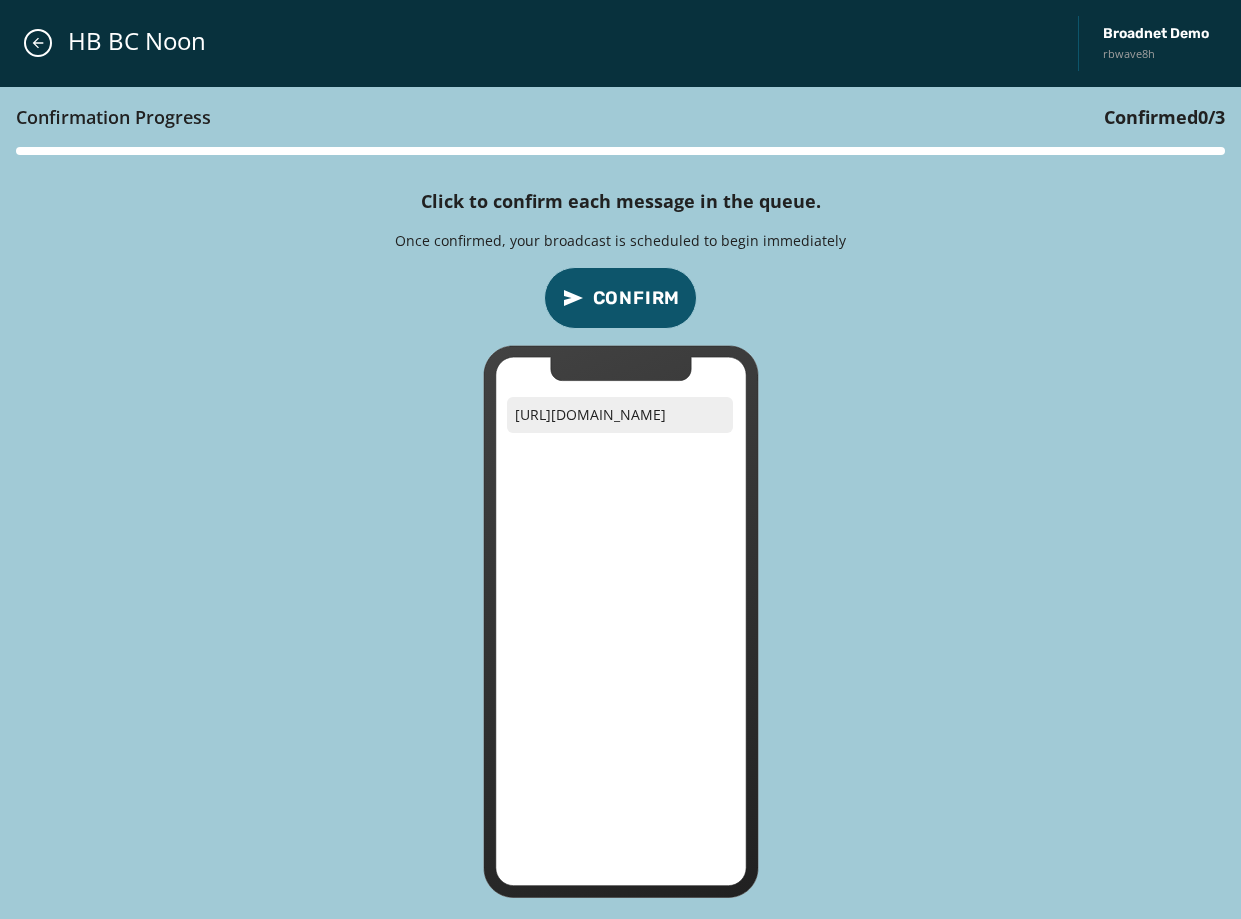 drag, startPoint x: 678, startPoint y: 411, endPoint x: 508, endPoint y: 410, distance: 170.00294 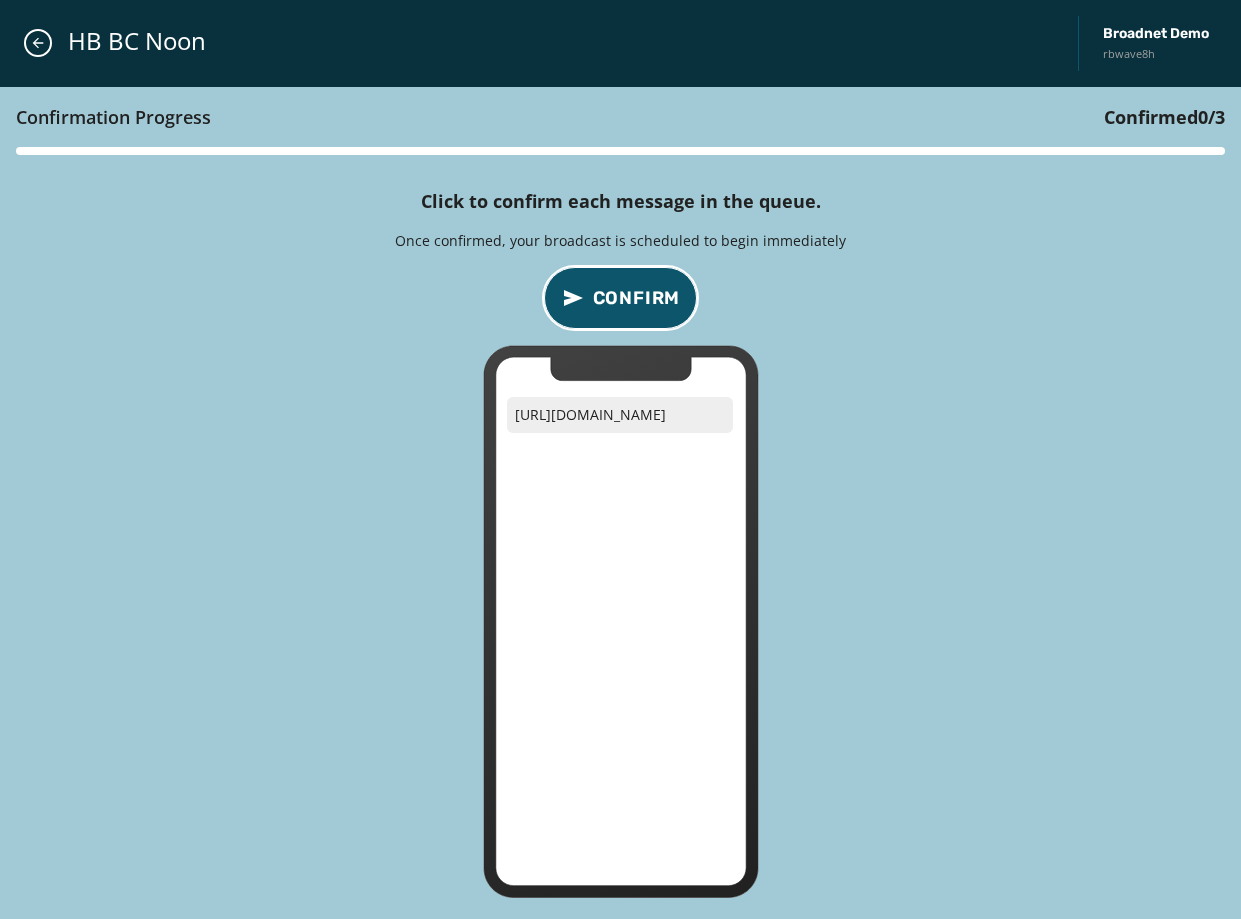 click on "Confirm" at bounding box center (621, 298) 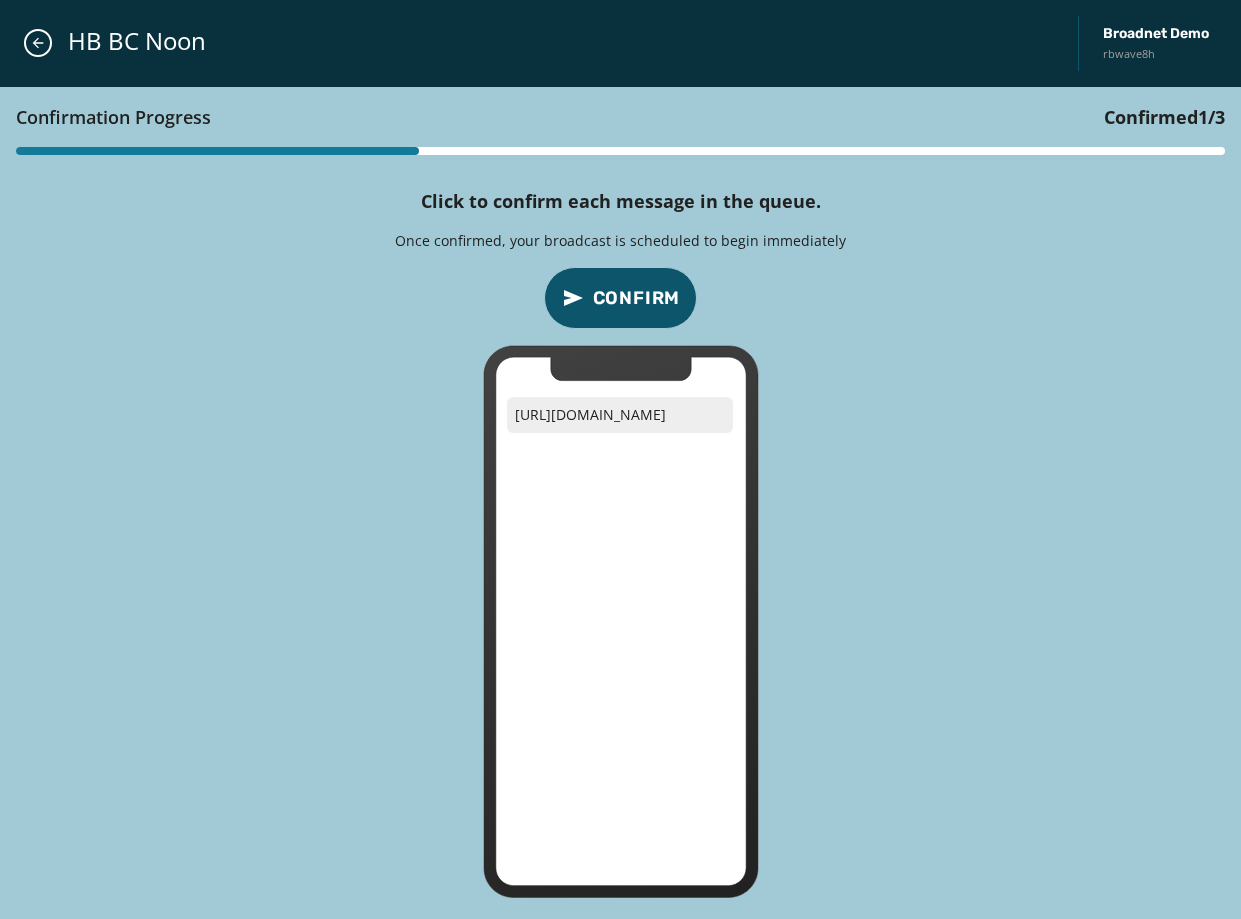 drag, startPoint x: 684, startPoint y: 416, endPoint x: 510, endPoint y: 409, distance: 174.14075 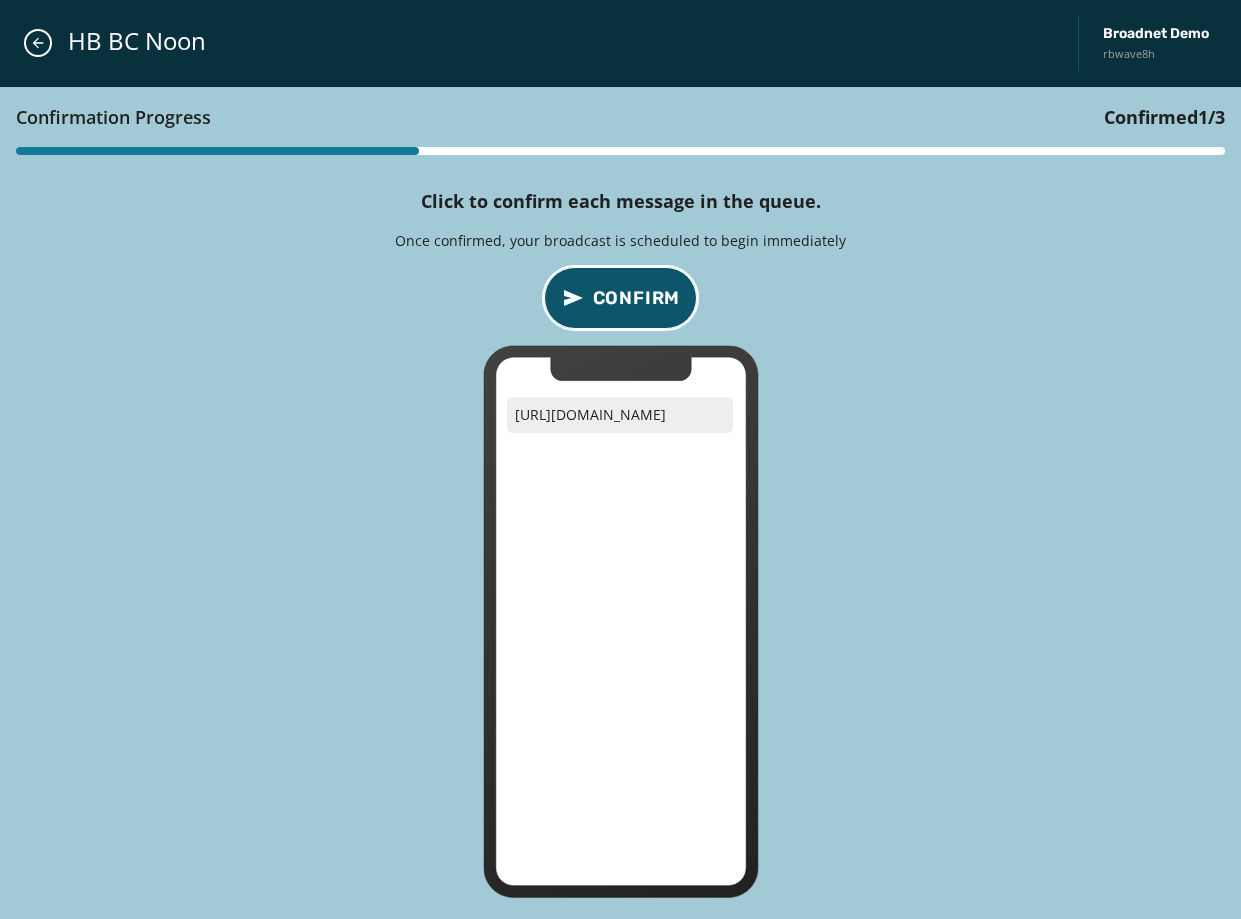 click on "Confirm" at bounding box center (637, 298) 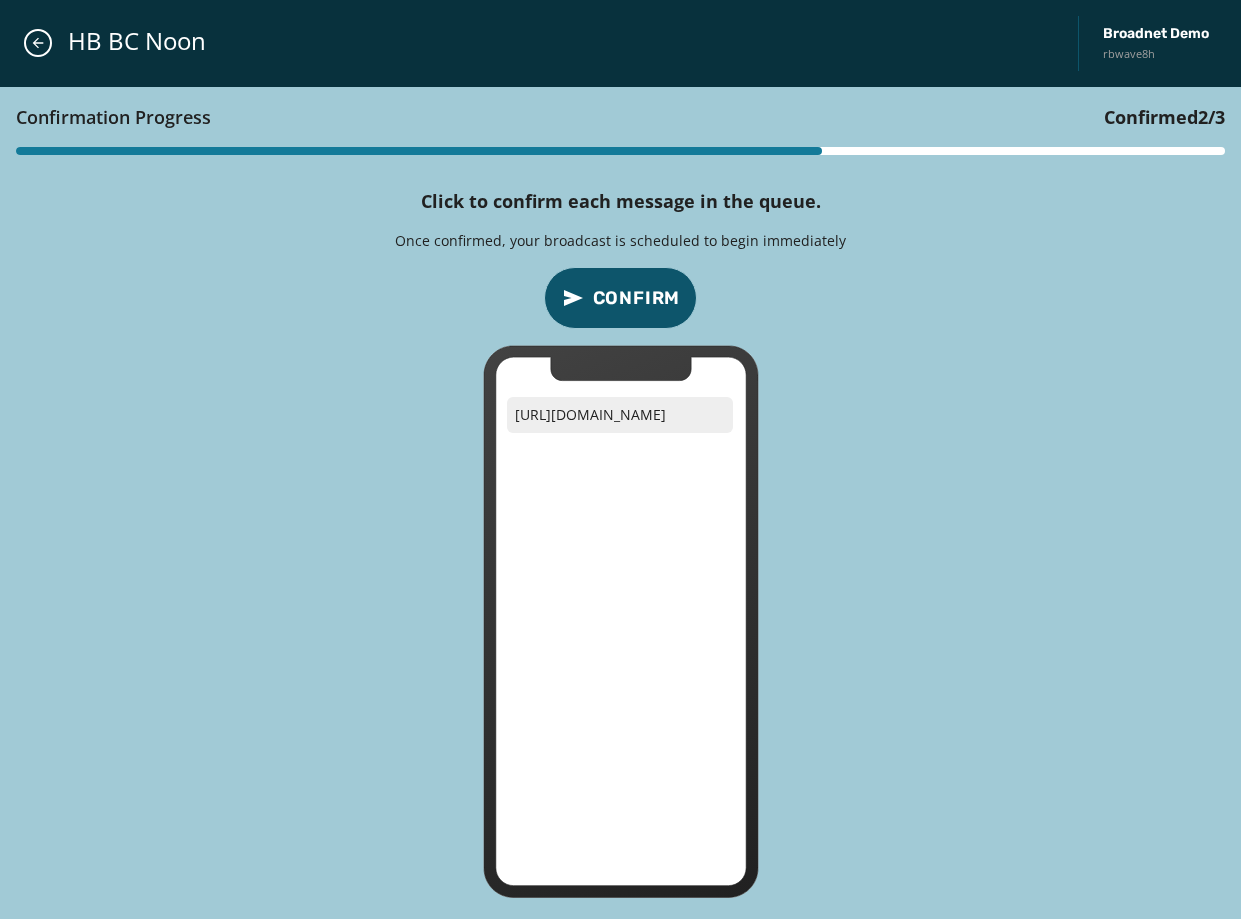 drag, startPoint x: 685, startPoint y: 419, endPoint x: 506, endPoint y: 411, distance: 179.17868 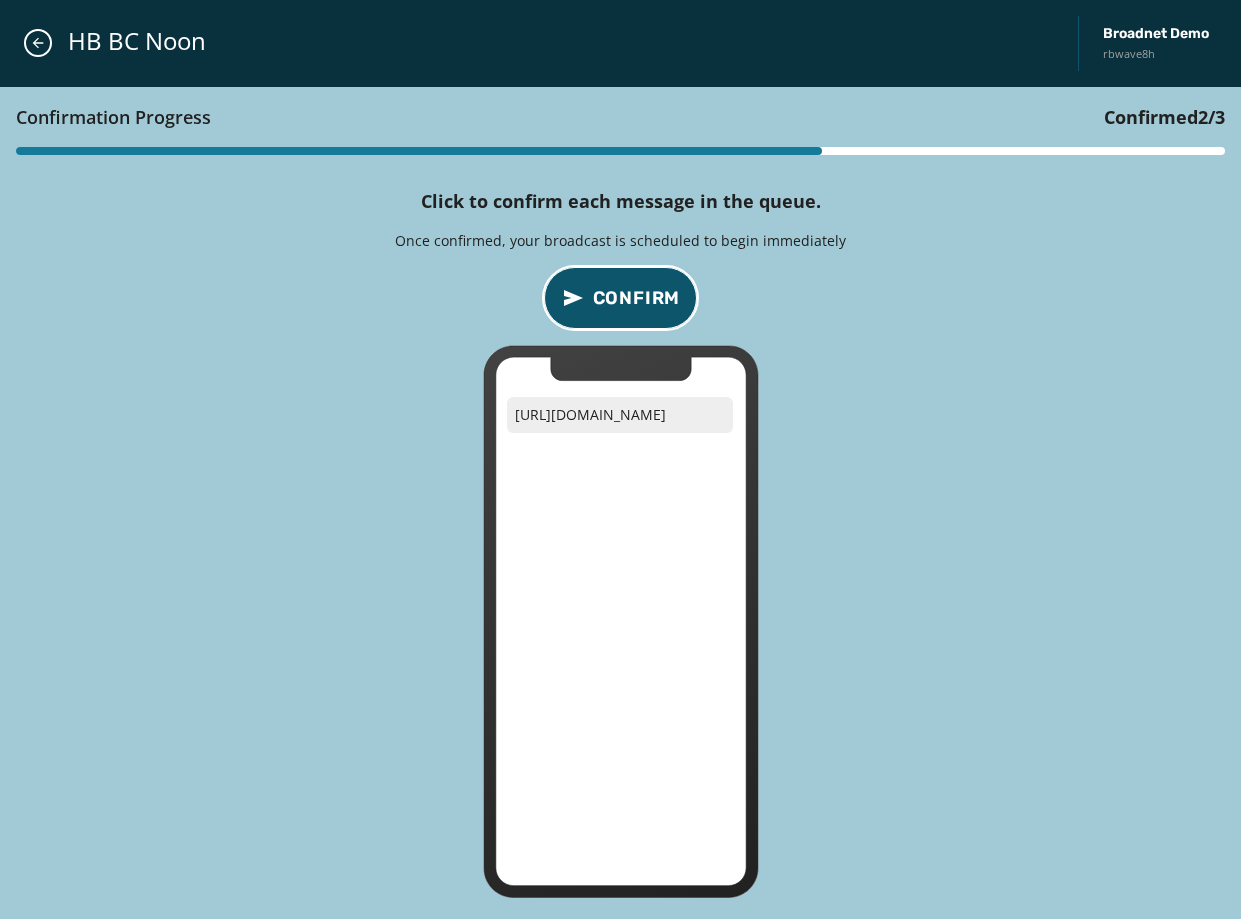 click on "Confirm" at bounding box center (637, 298) 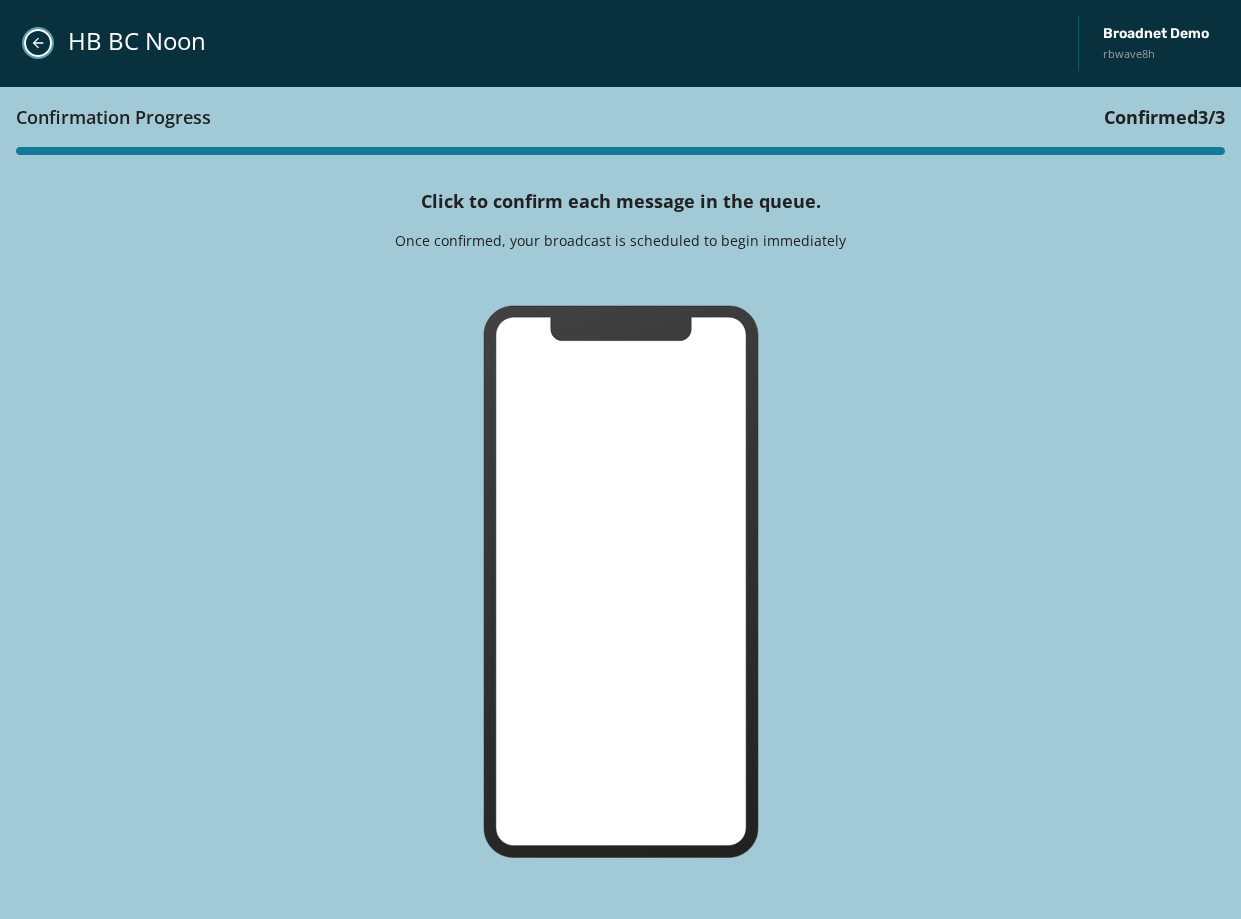 click at bounding box center (38, 43) 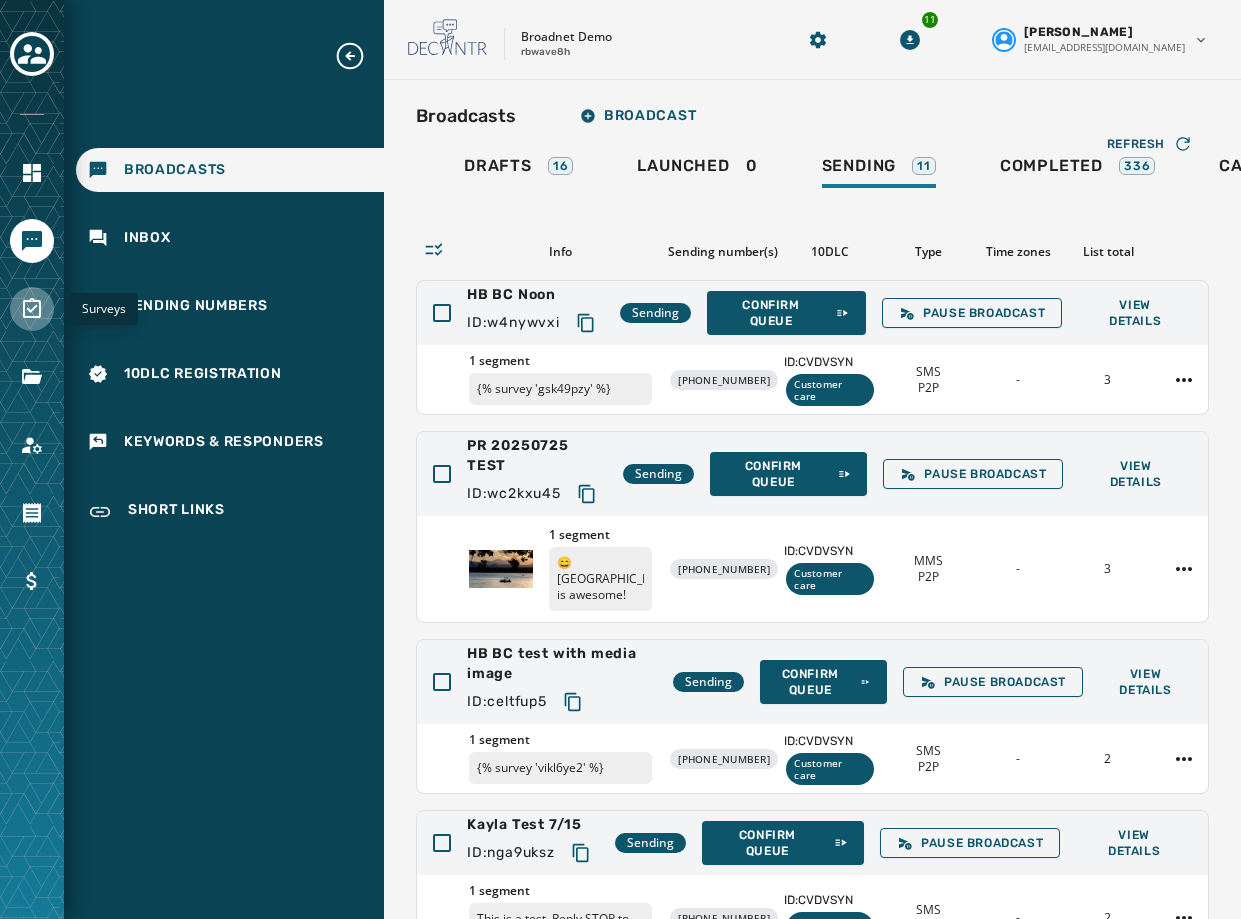 click 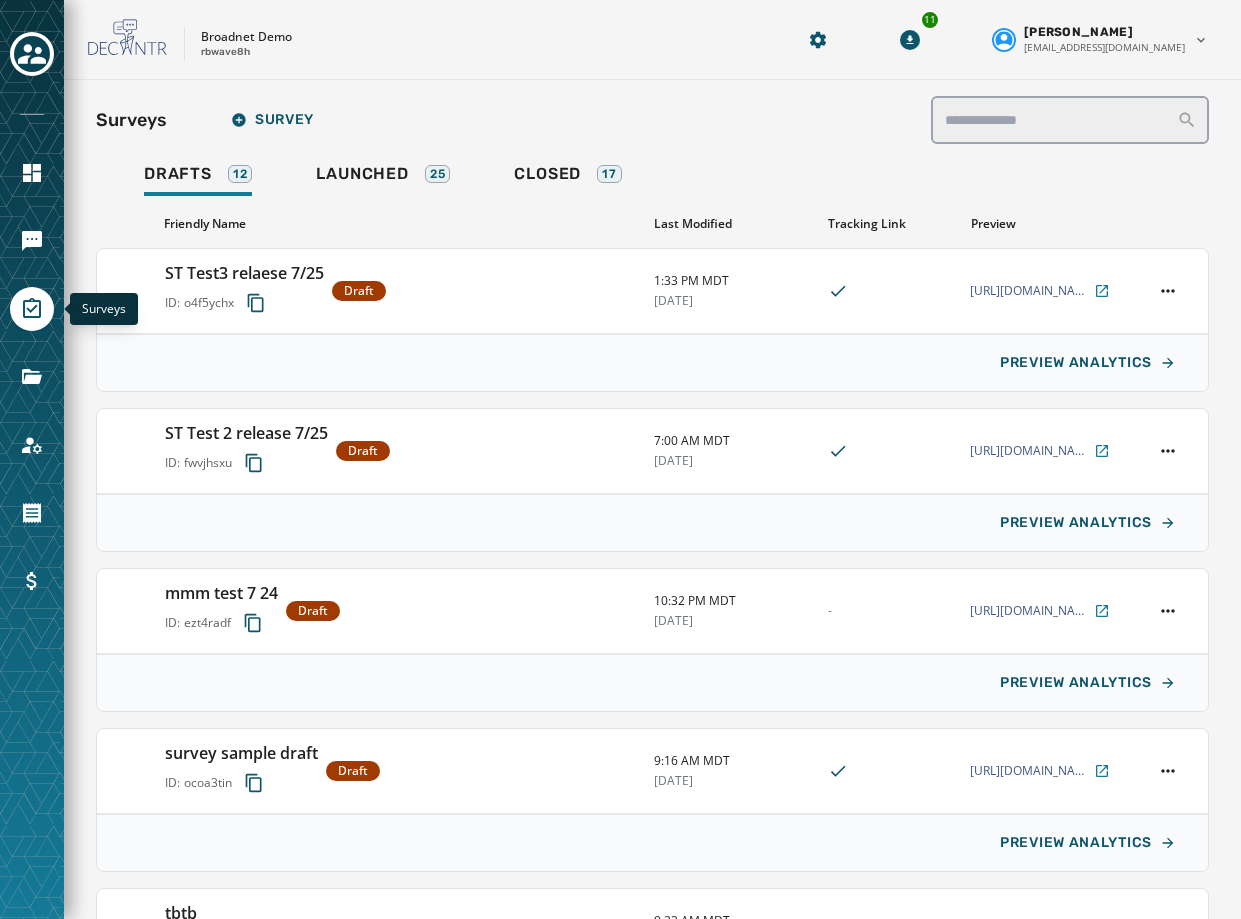 scroll, scrollTop: 0, scrollLeft: 0, axis: both 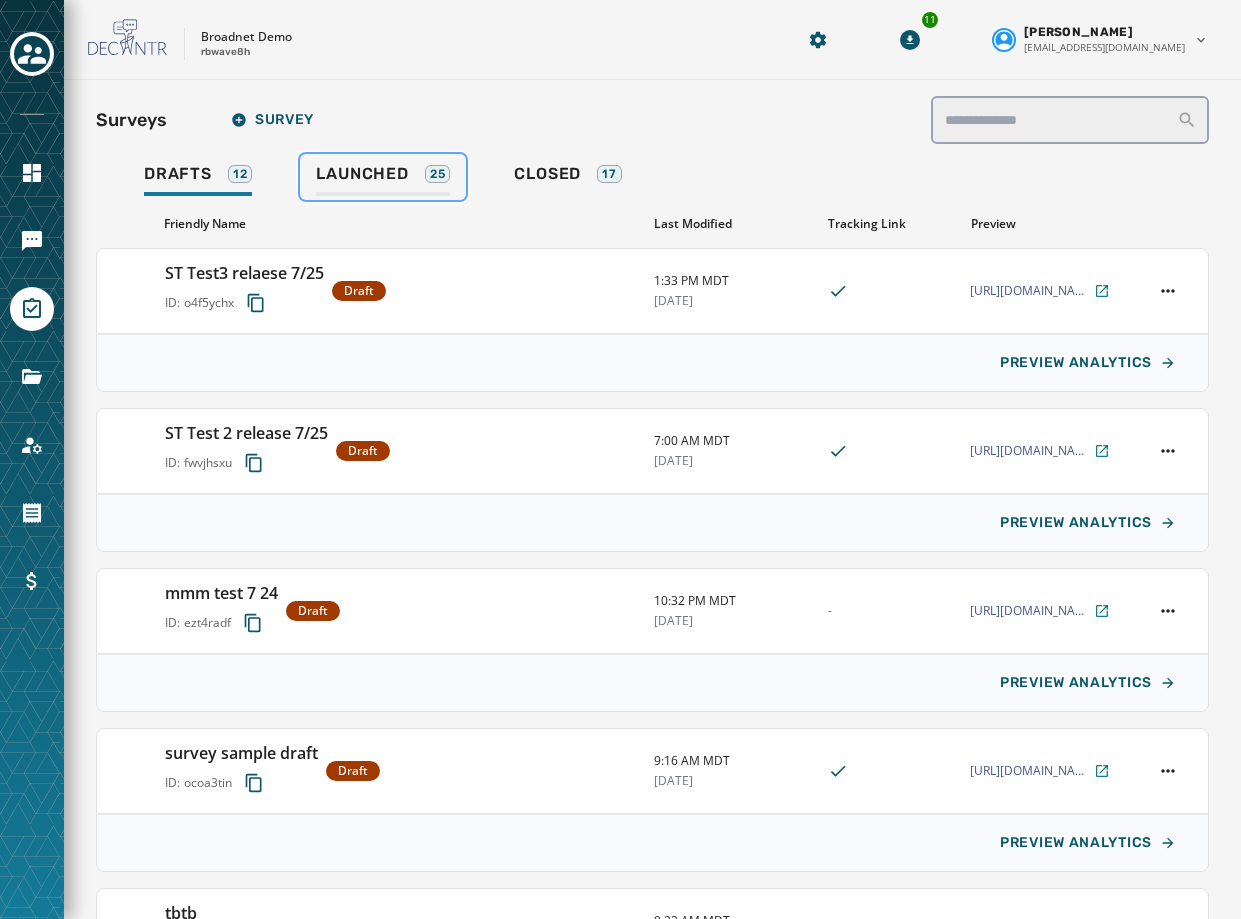 click on "Launched" at bounding box center [362, 174] 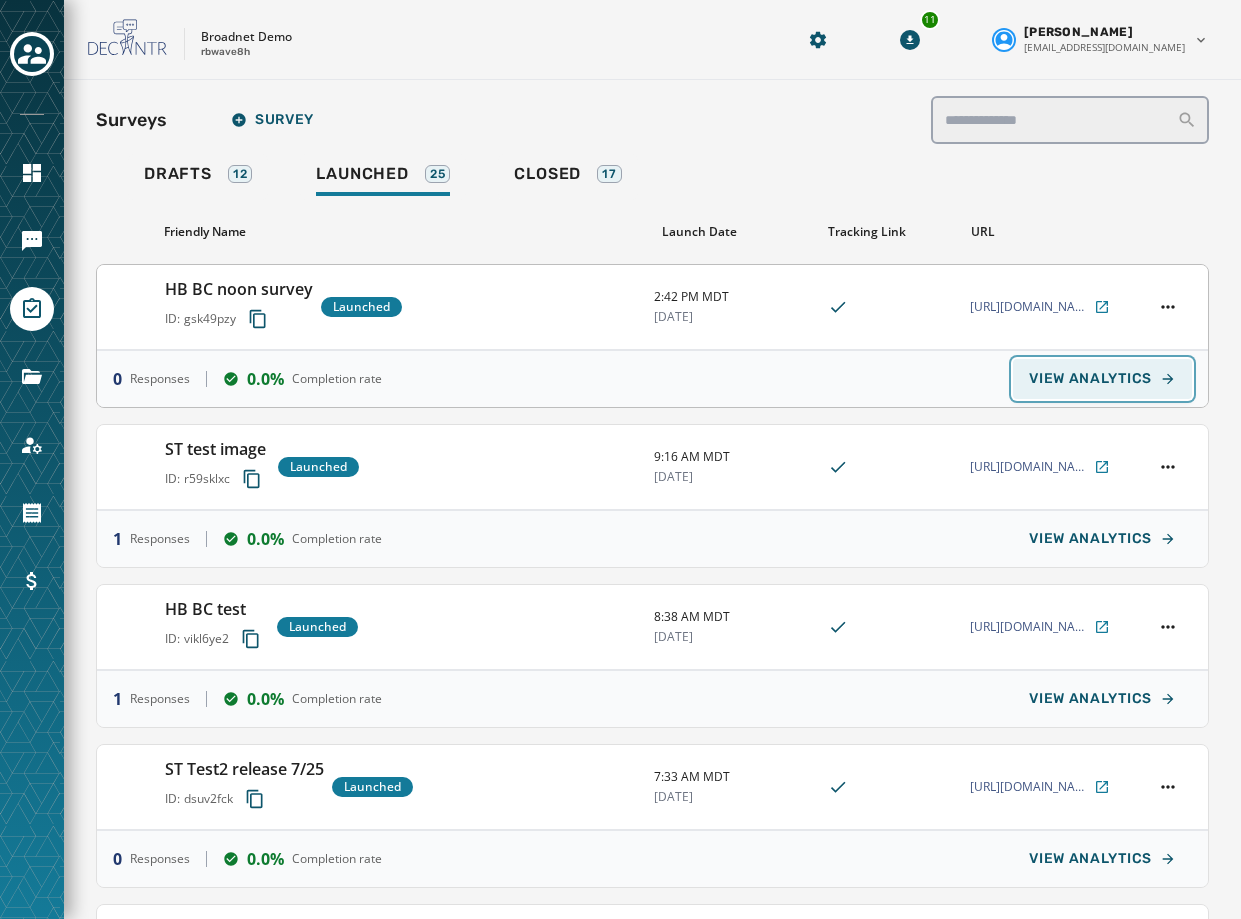click on "VIEW ANALYTICS" at bounding box center [1090, 379] 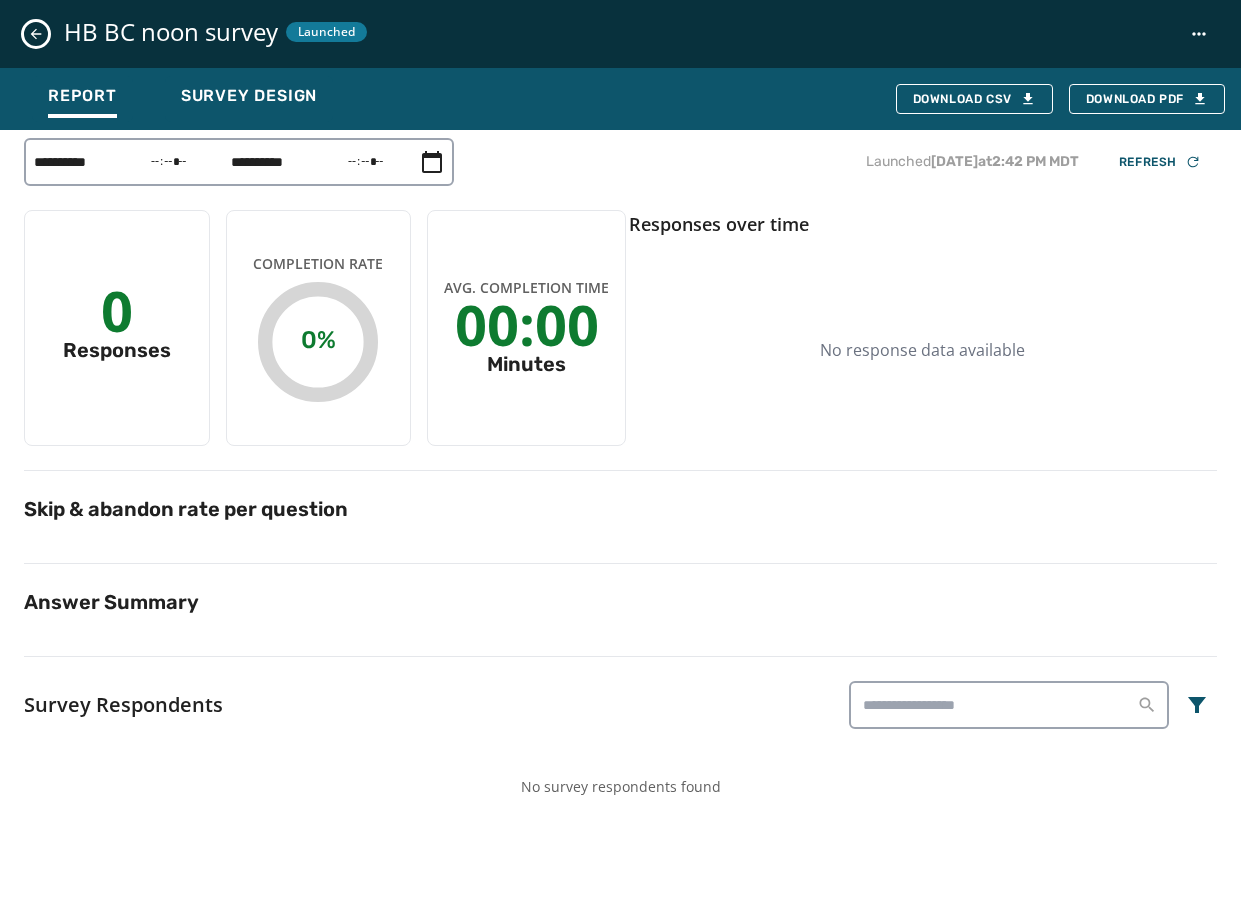 scroll, scrollTop: 289, scrollLeft: 0, axis: vertical 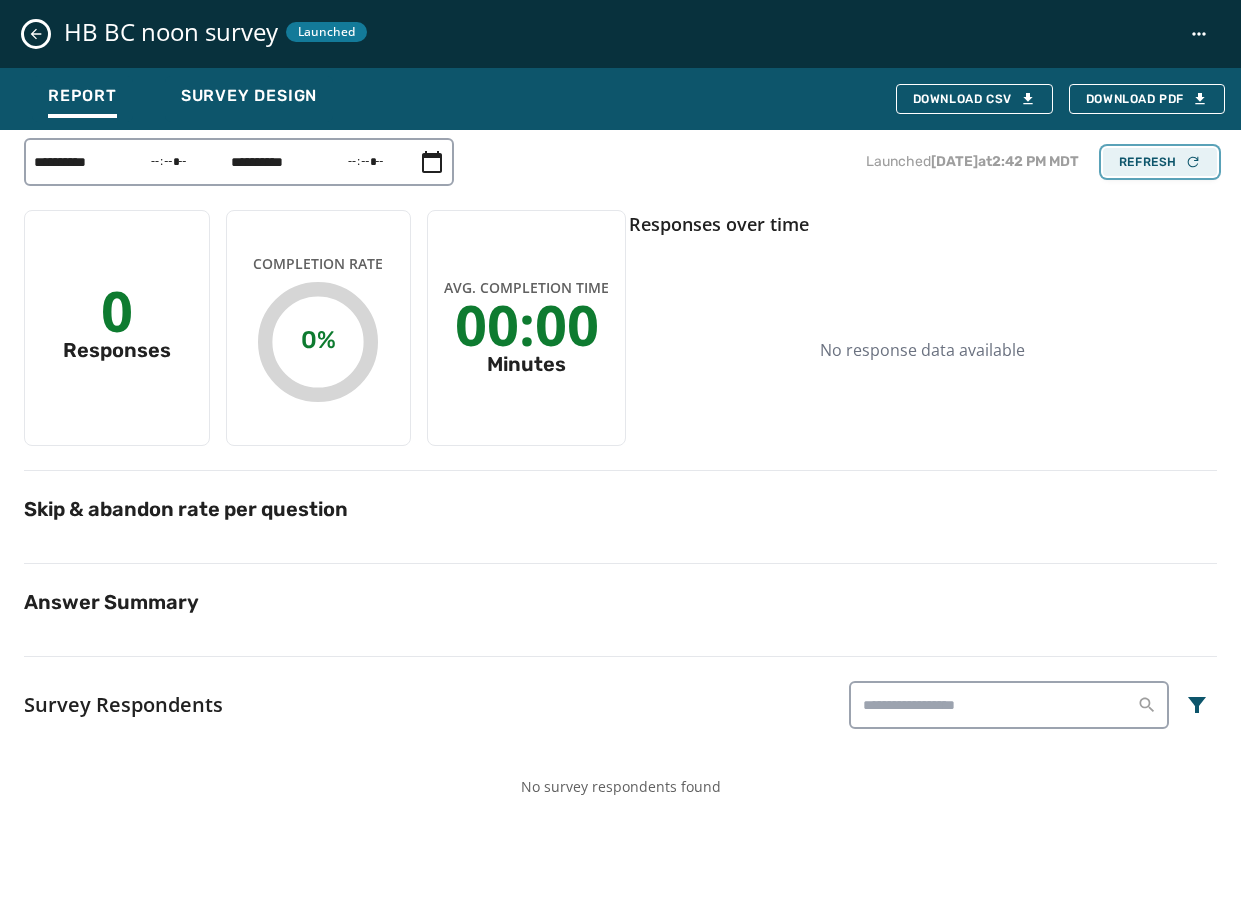 click on "Refresh" at bounding box center (1160, 162) 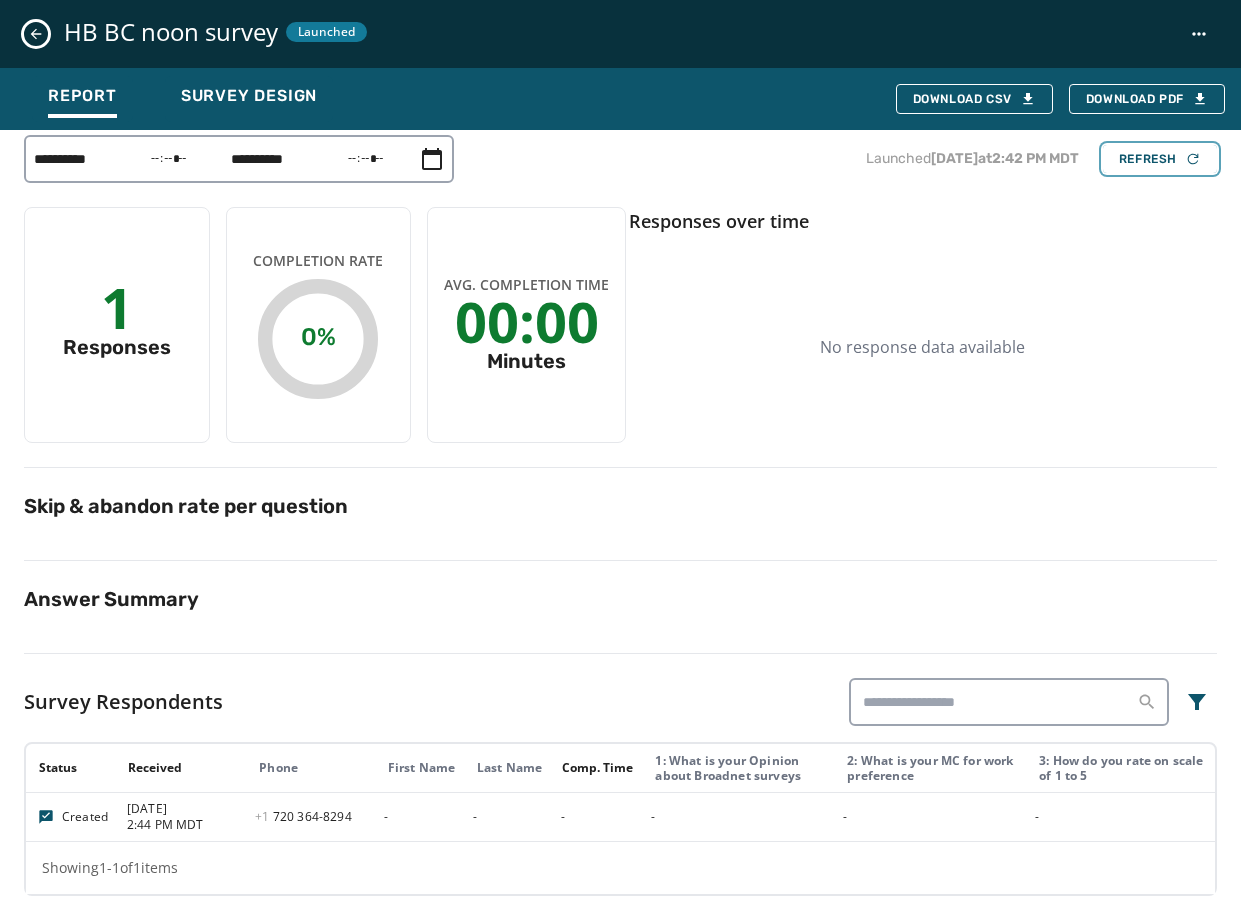 scroll, scrollTop: 4, scrollLeft: 0, axis: vertical 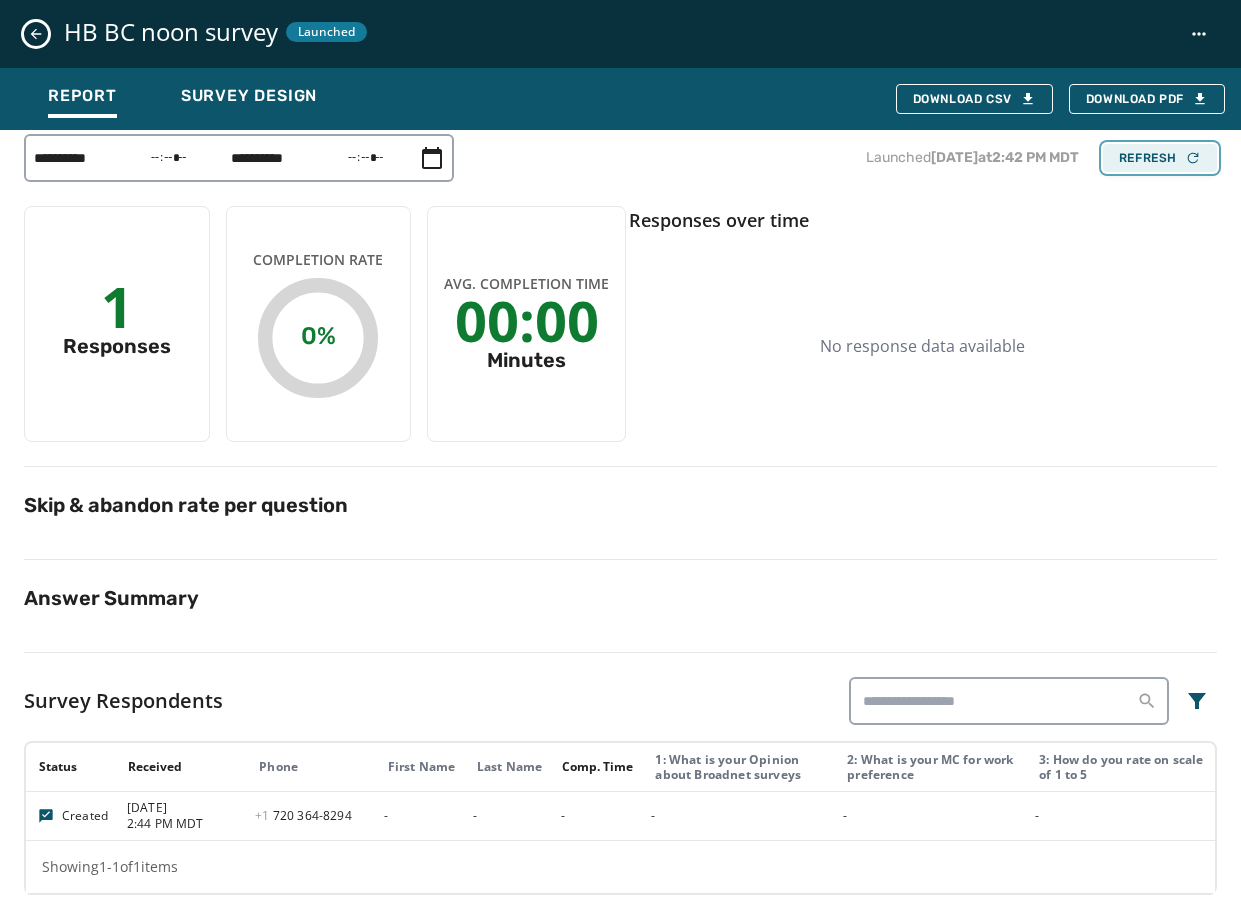 click on "Refresh" at bounding box center [1160, 158] 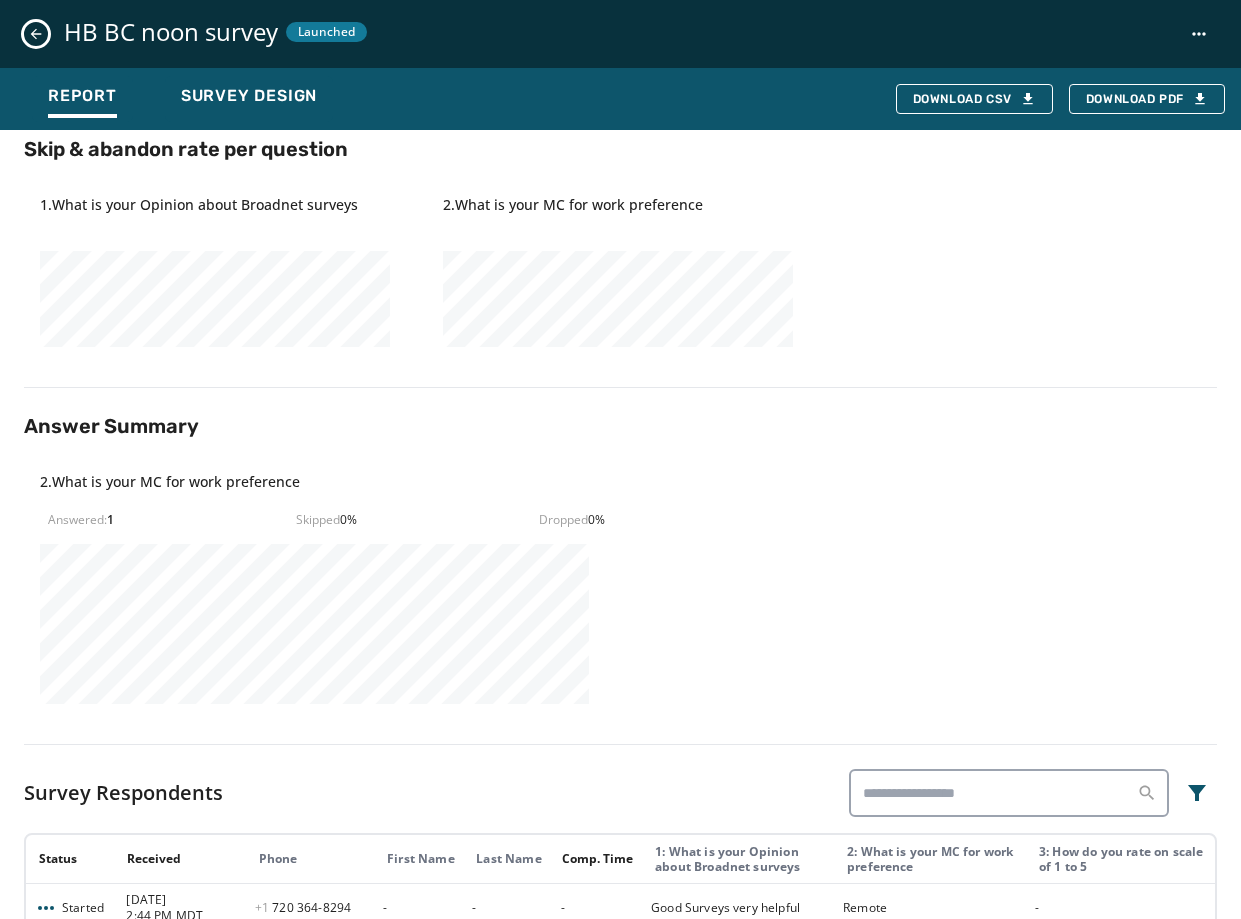 scroll, scrollTop: 452, scrollLeft: 0, axis: vertical 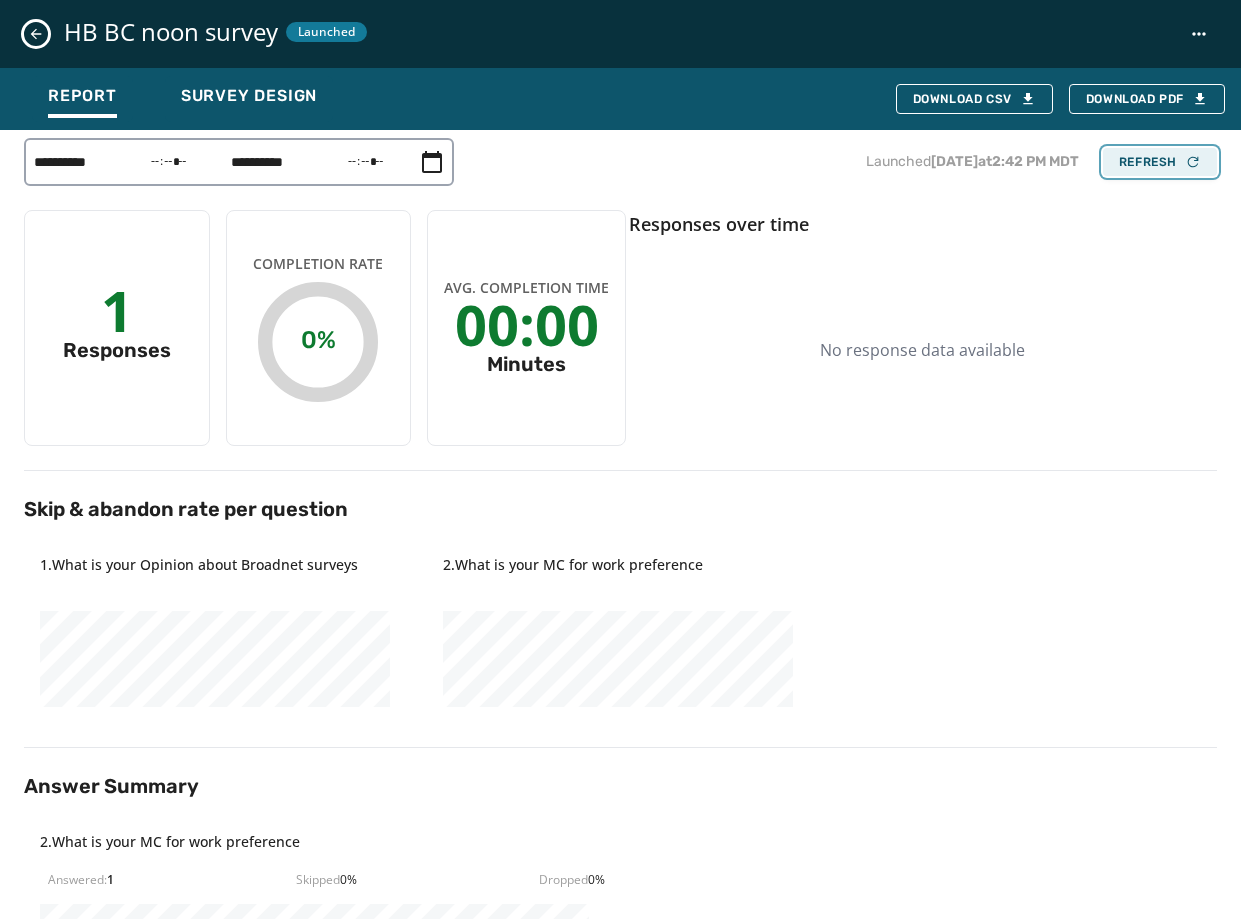 click on "Refresh" at bounding box center (1160, 162) 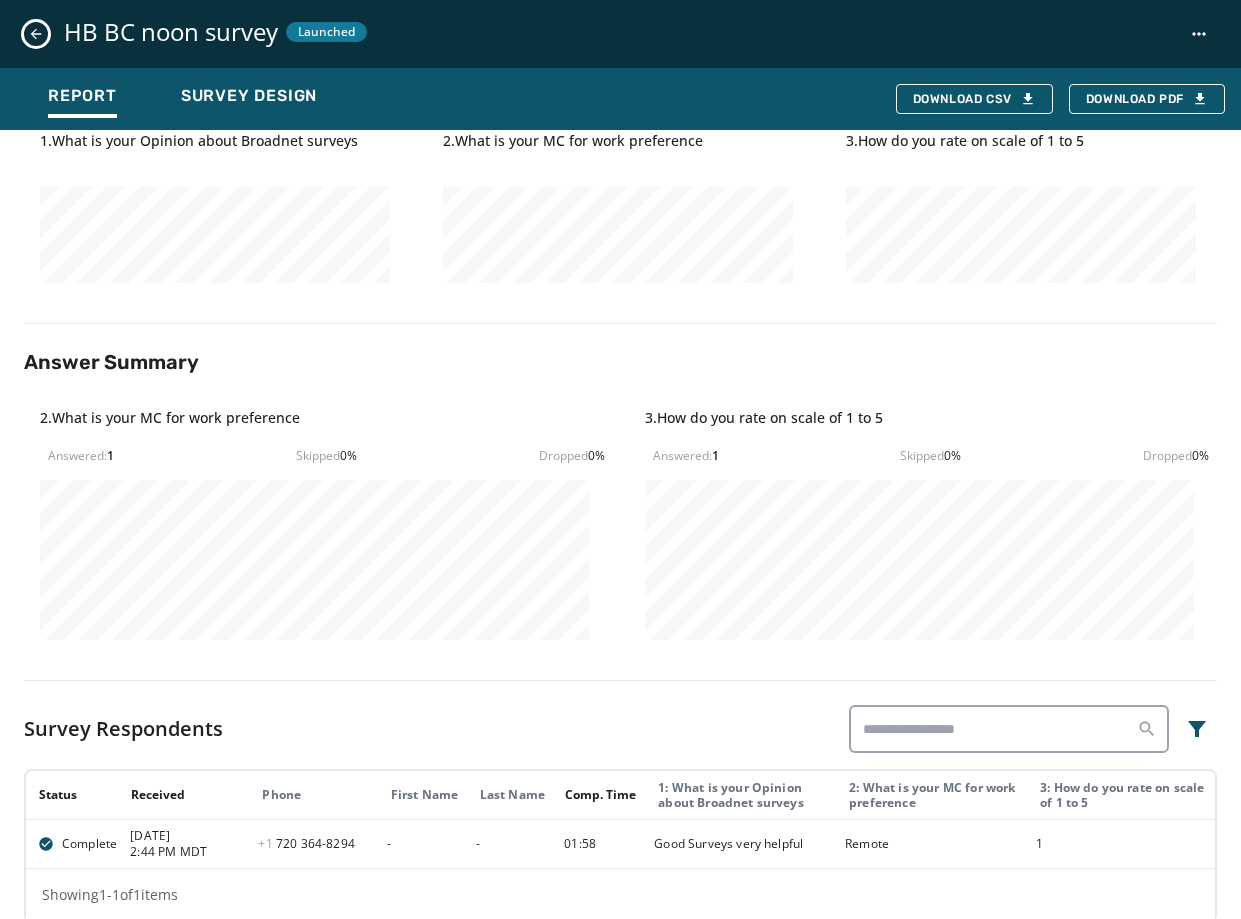 scroll, scrollTop: 480, scrollLeft: 0, axis: vertical 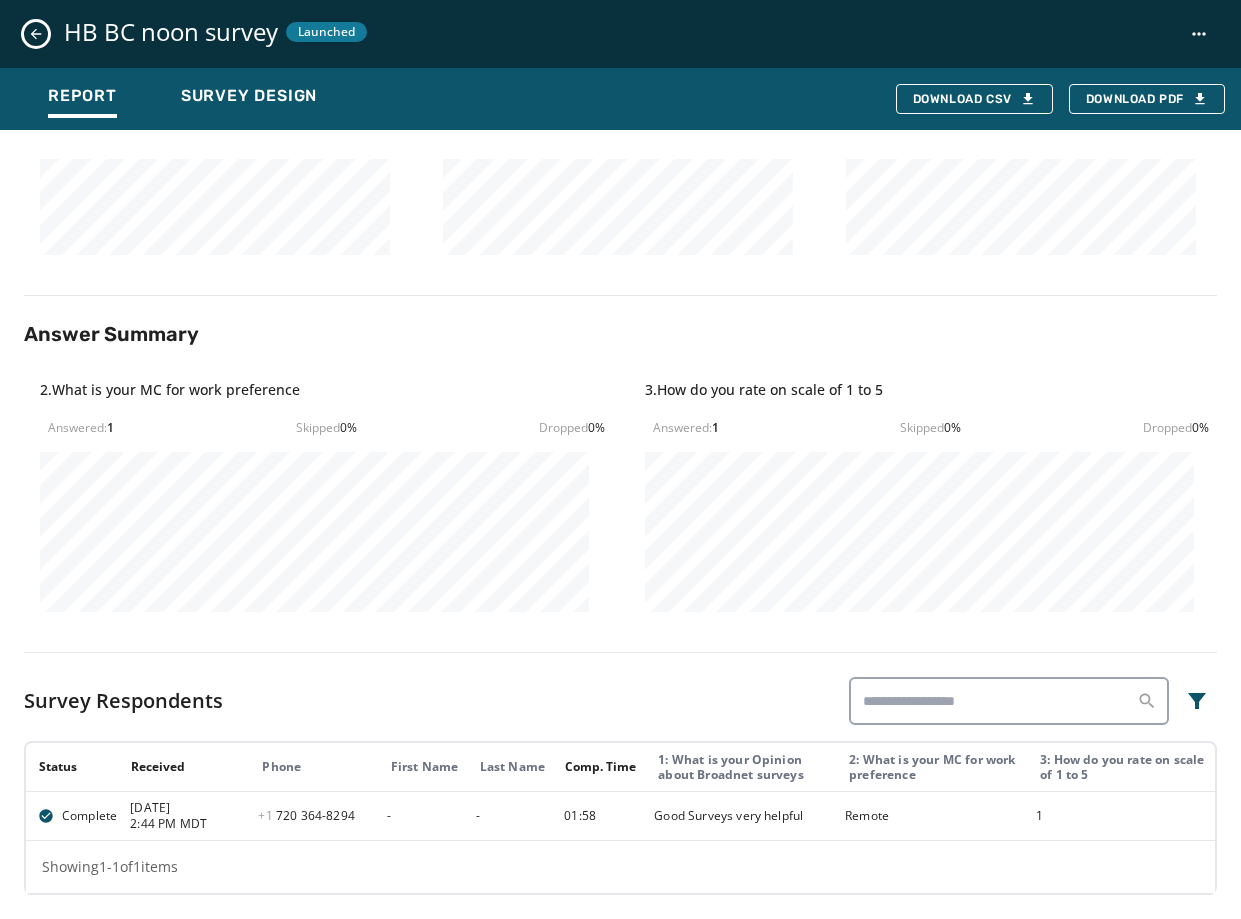 click at bounding box center [36, 34] 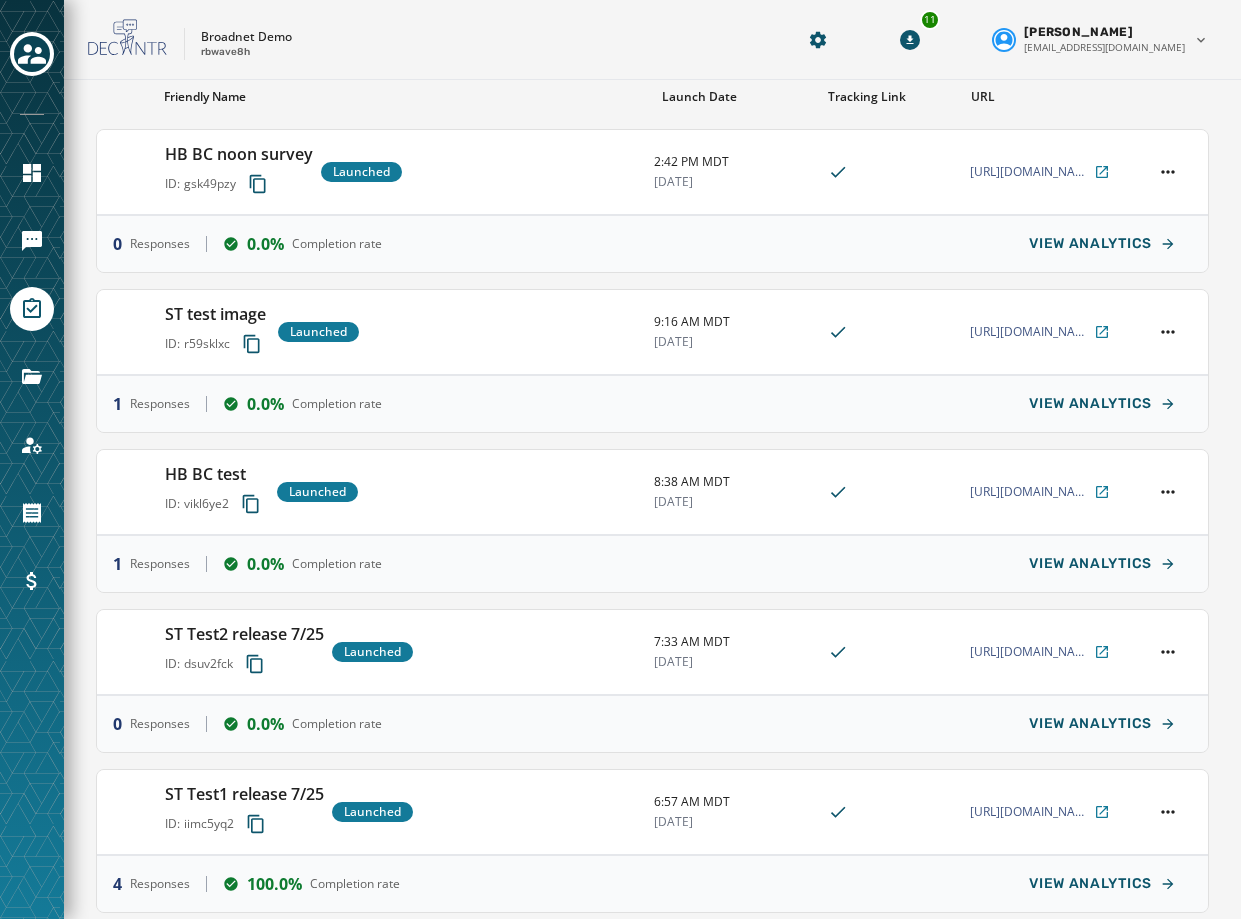 scroll, scrollTop: 0, scrollLeft: 0, axis: both 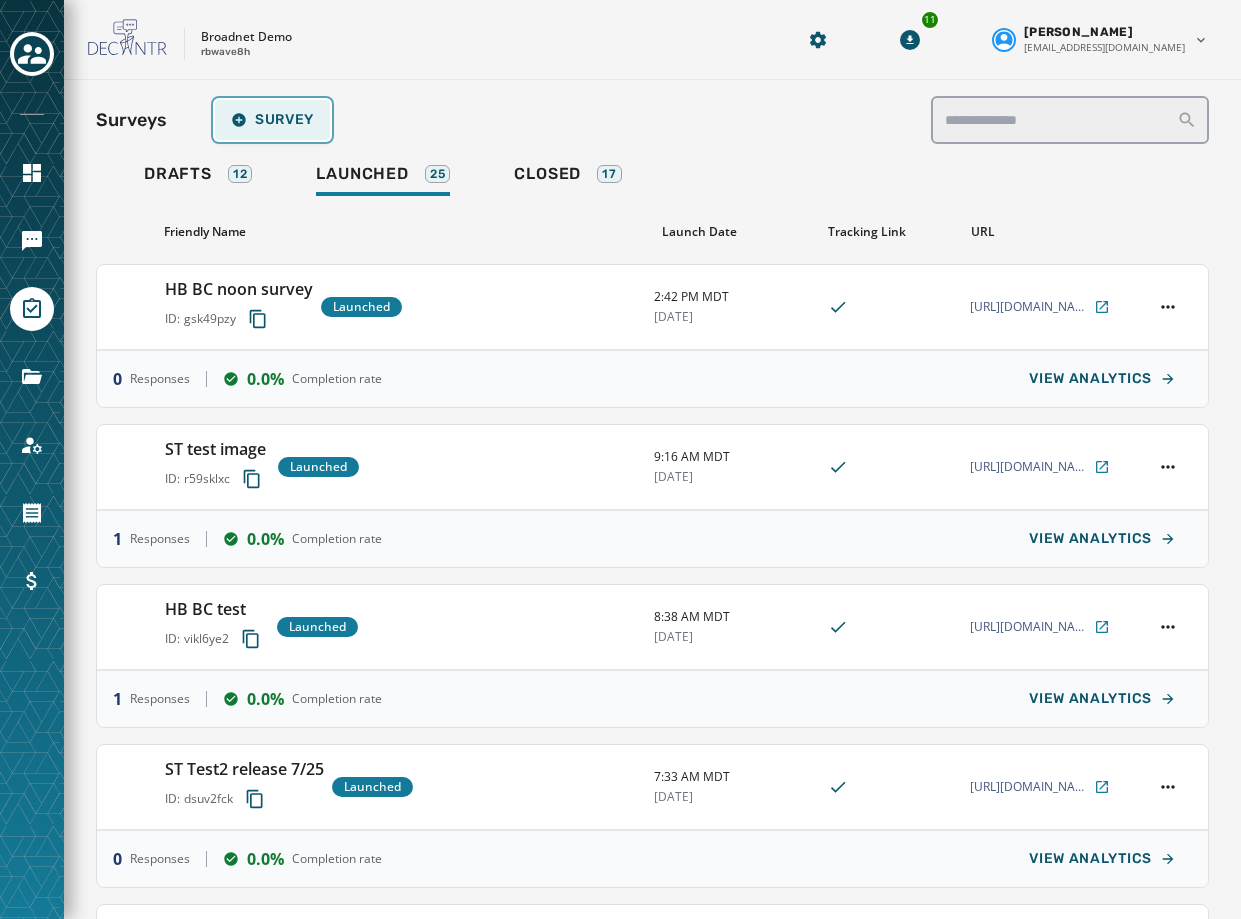 click on "Survey" at bounding box center (272, 120) 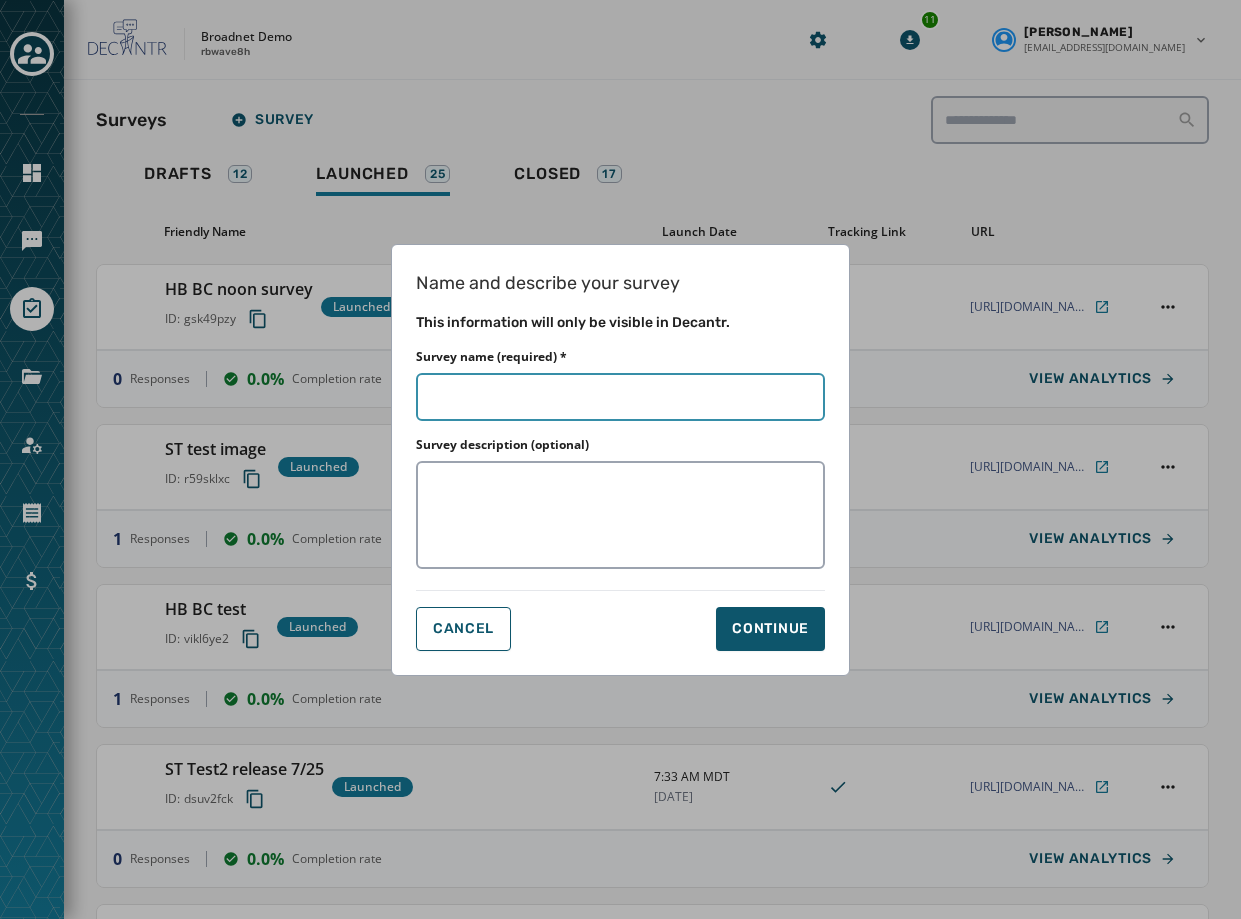 click on "Survey name (required) *" at bounding box center (620, 397) 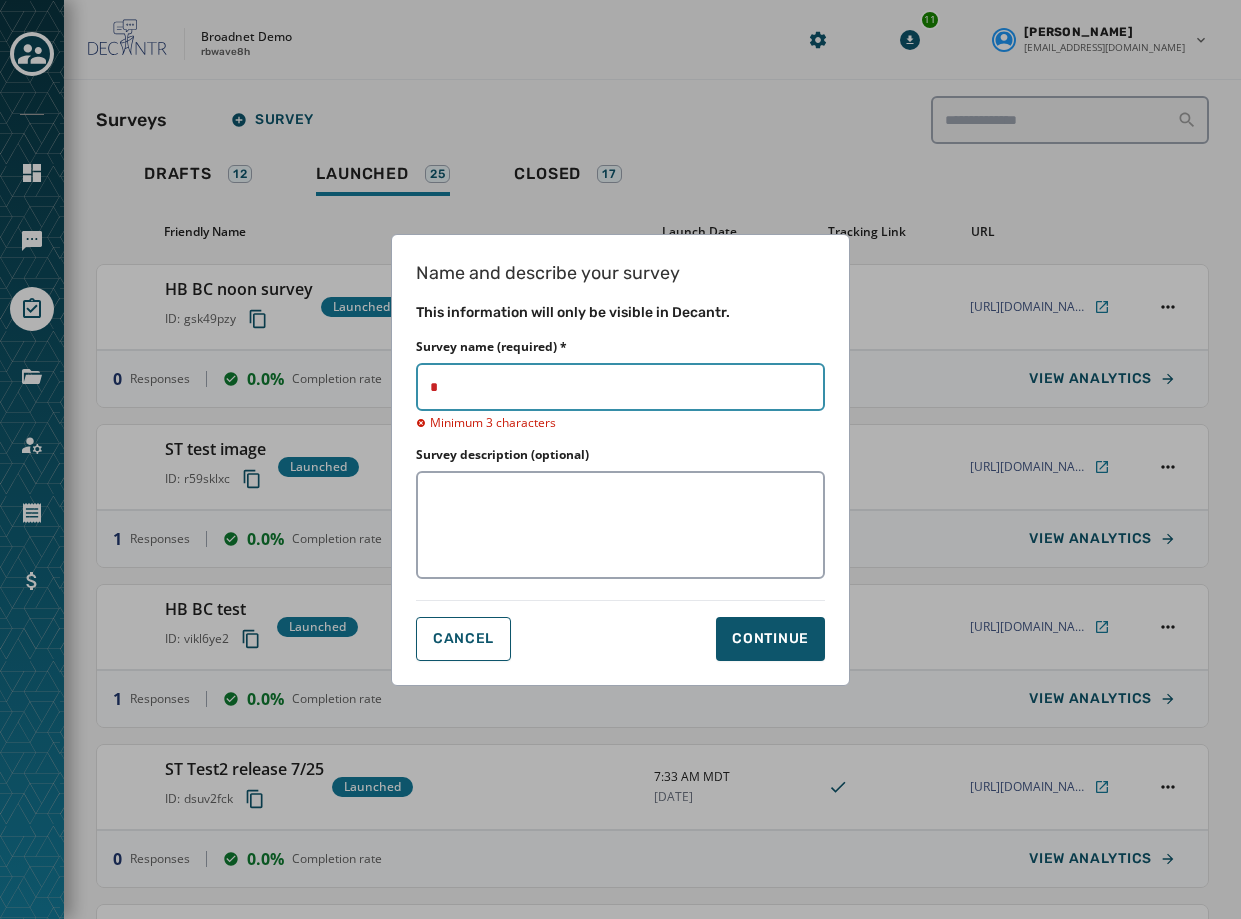 type on "**" 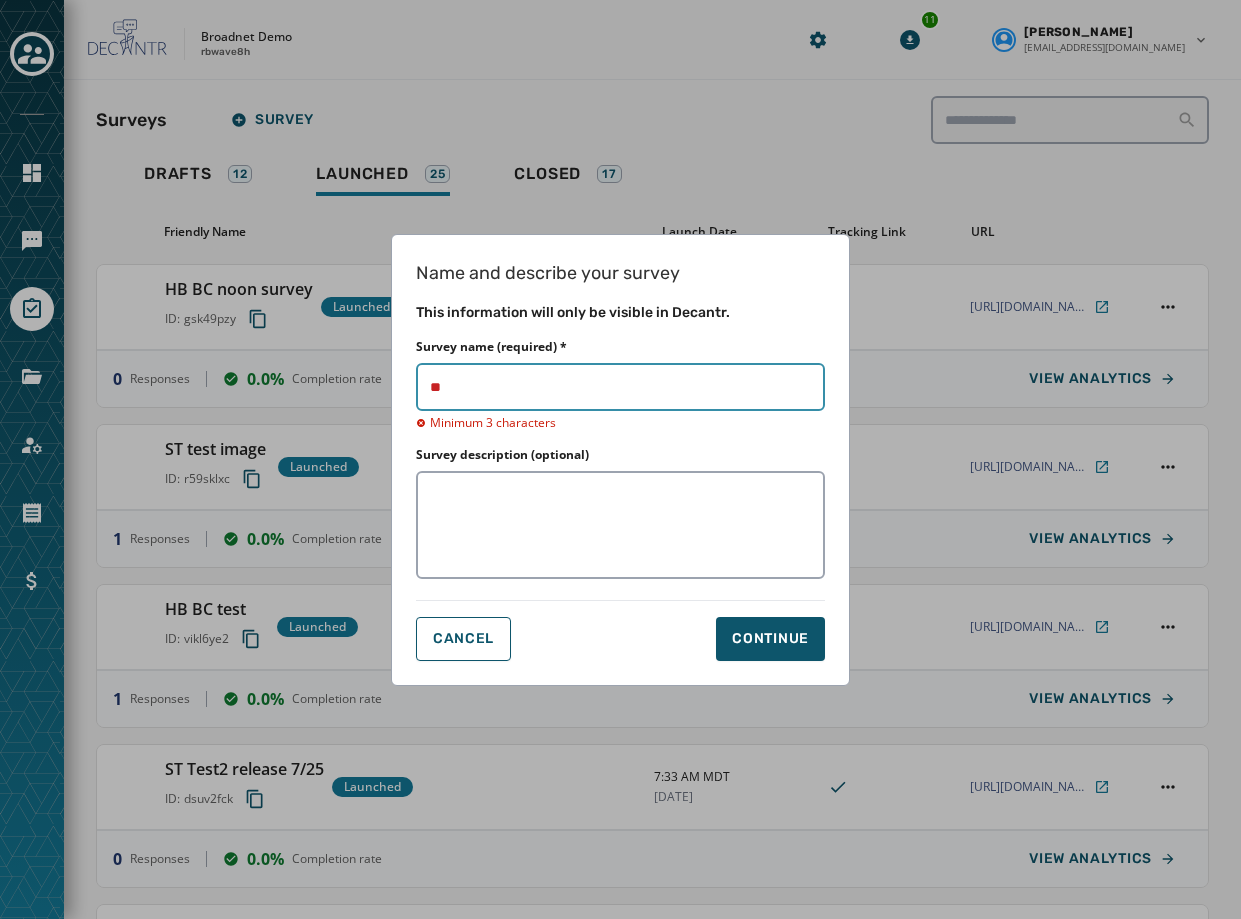 type on "**" 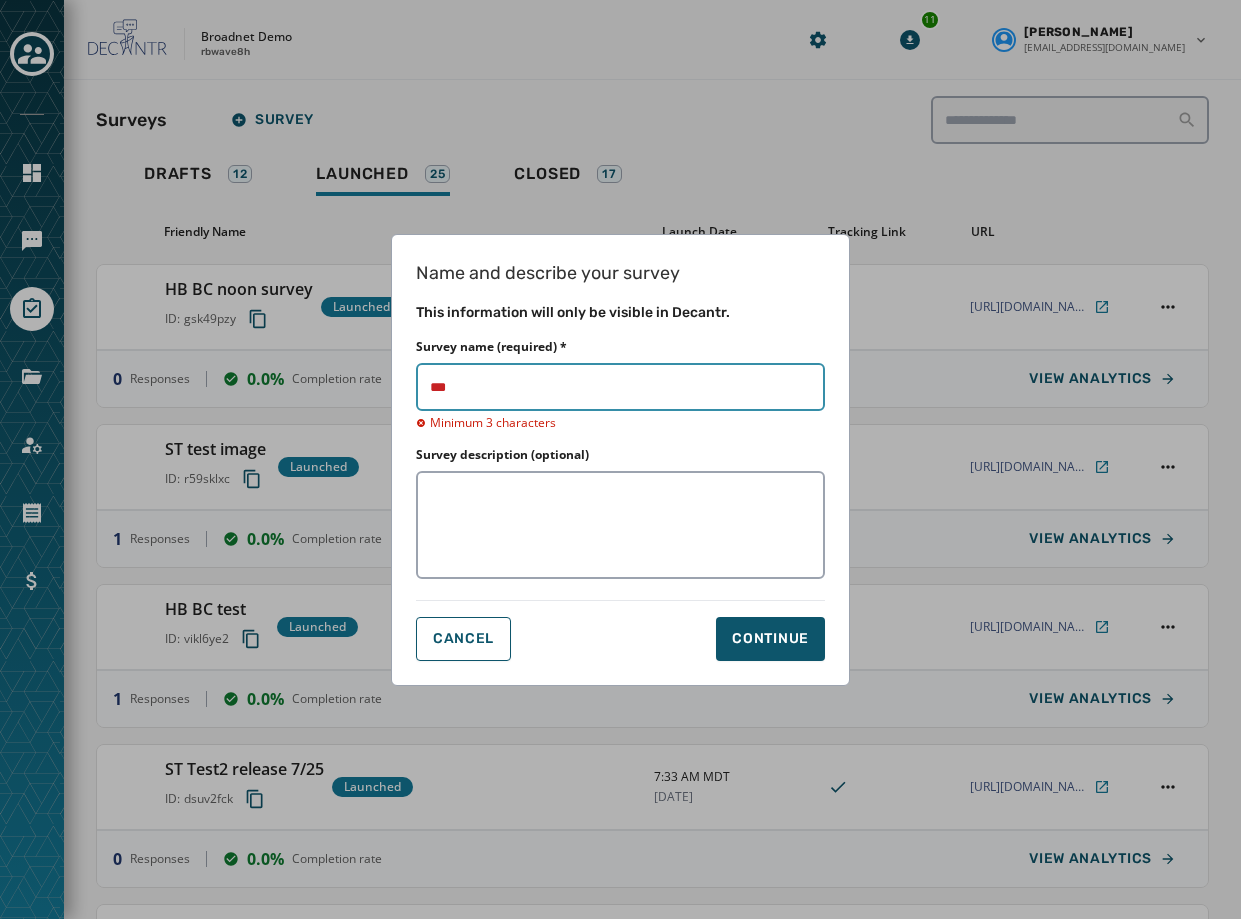 type on "****" 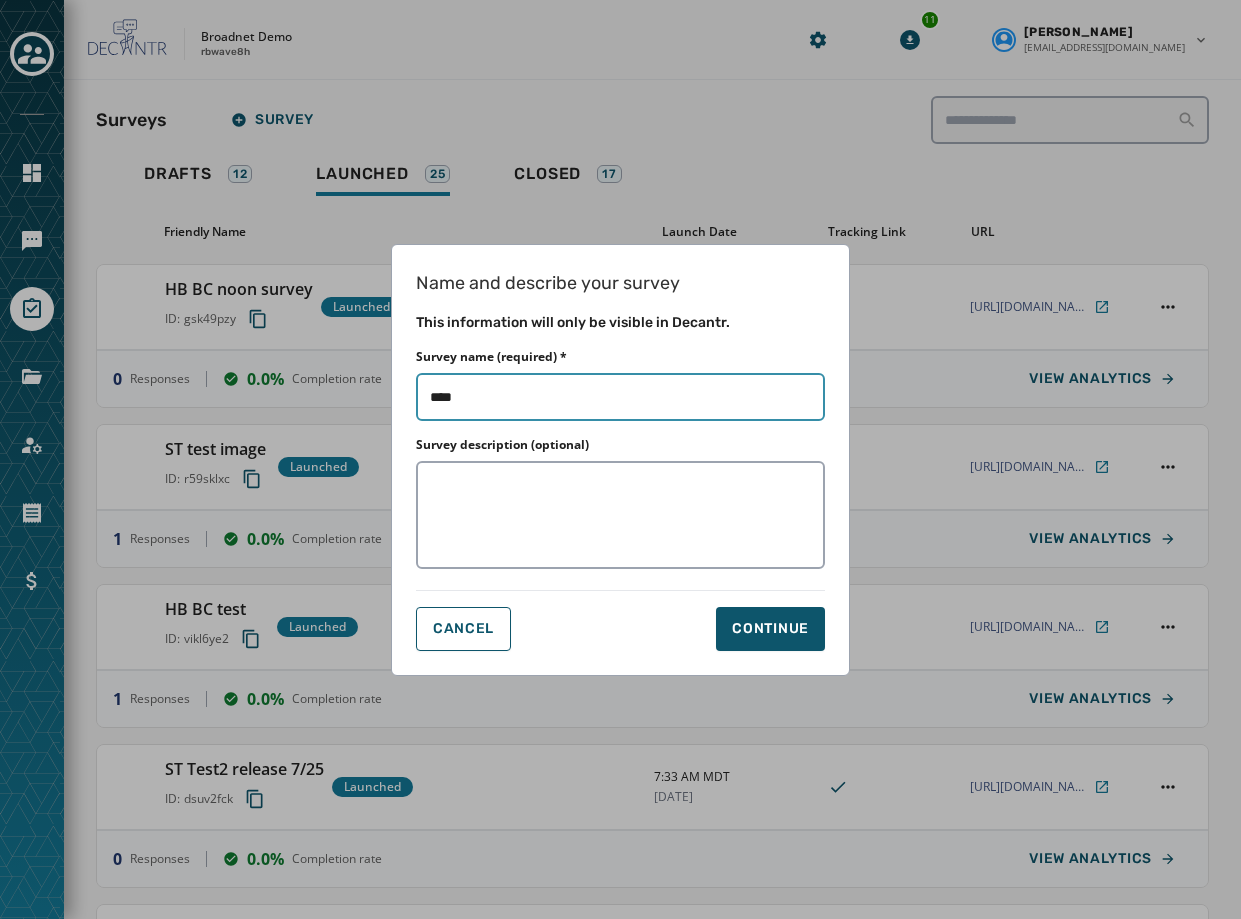 type on "*****" 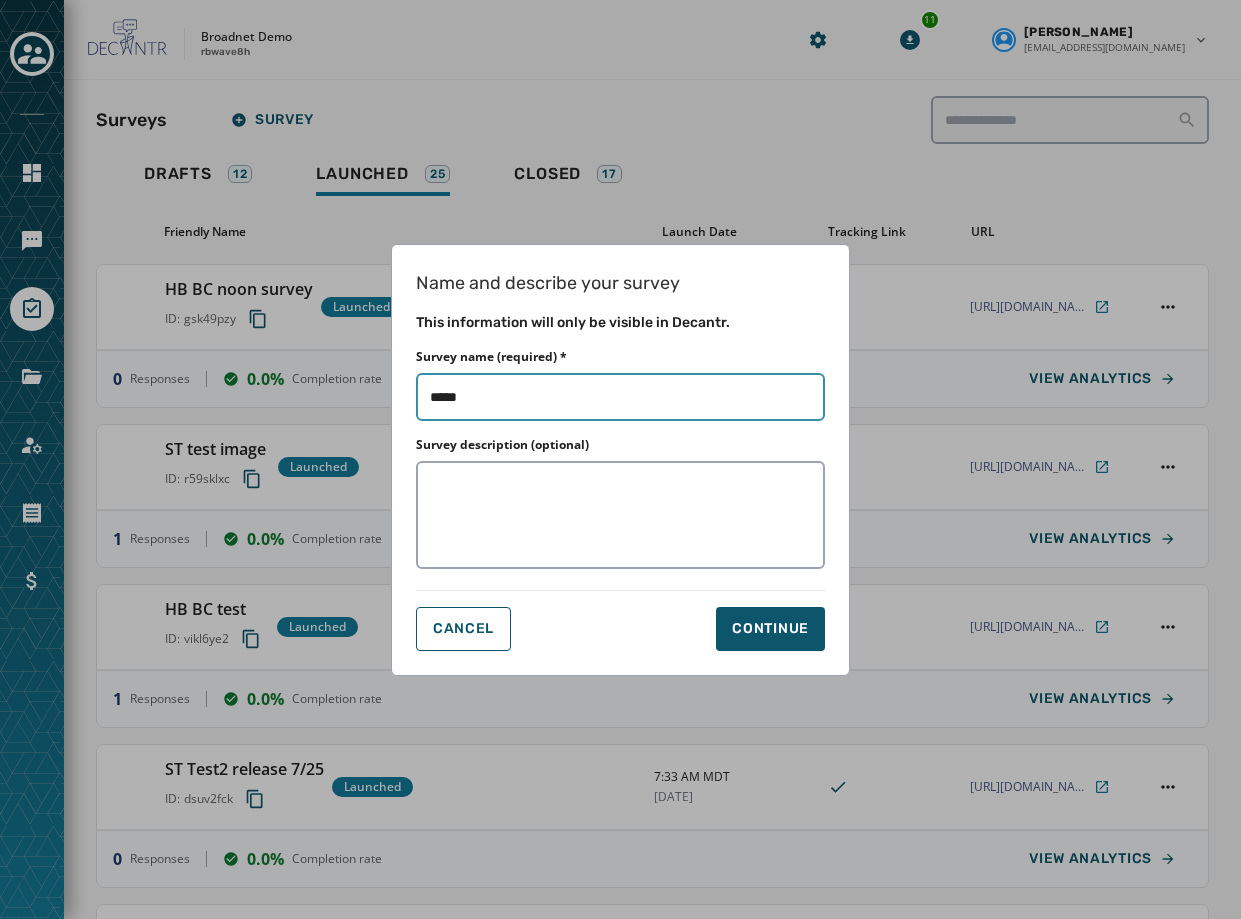type on "******" 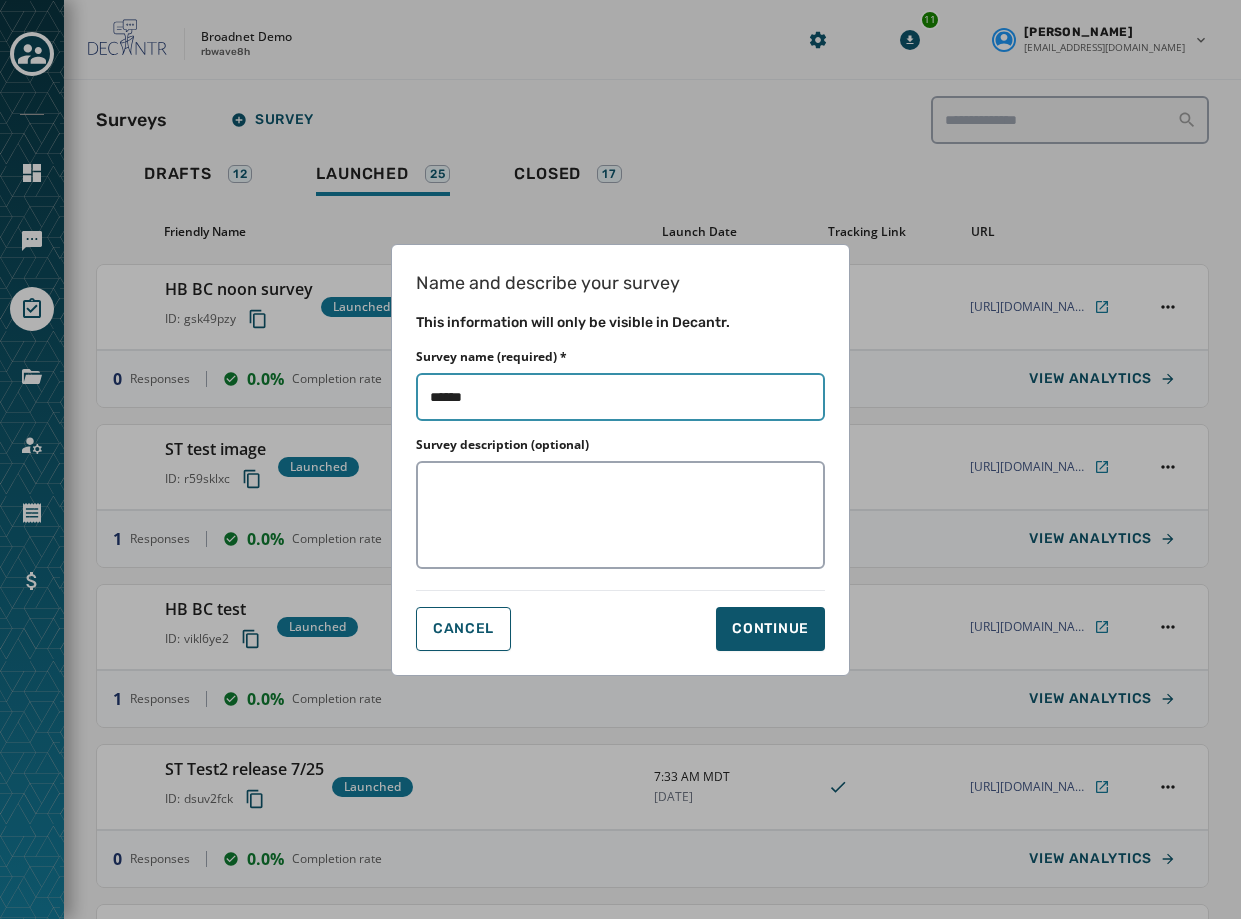 type on "*******" 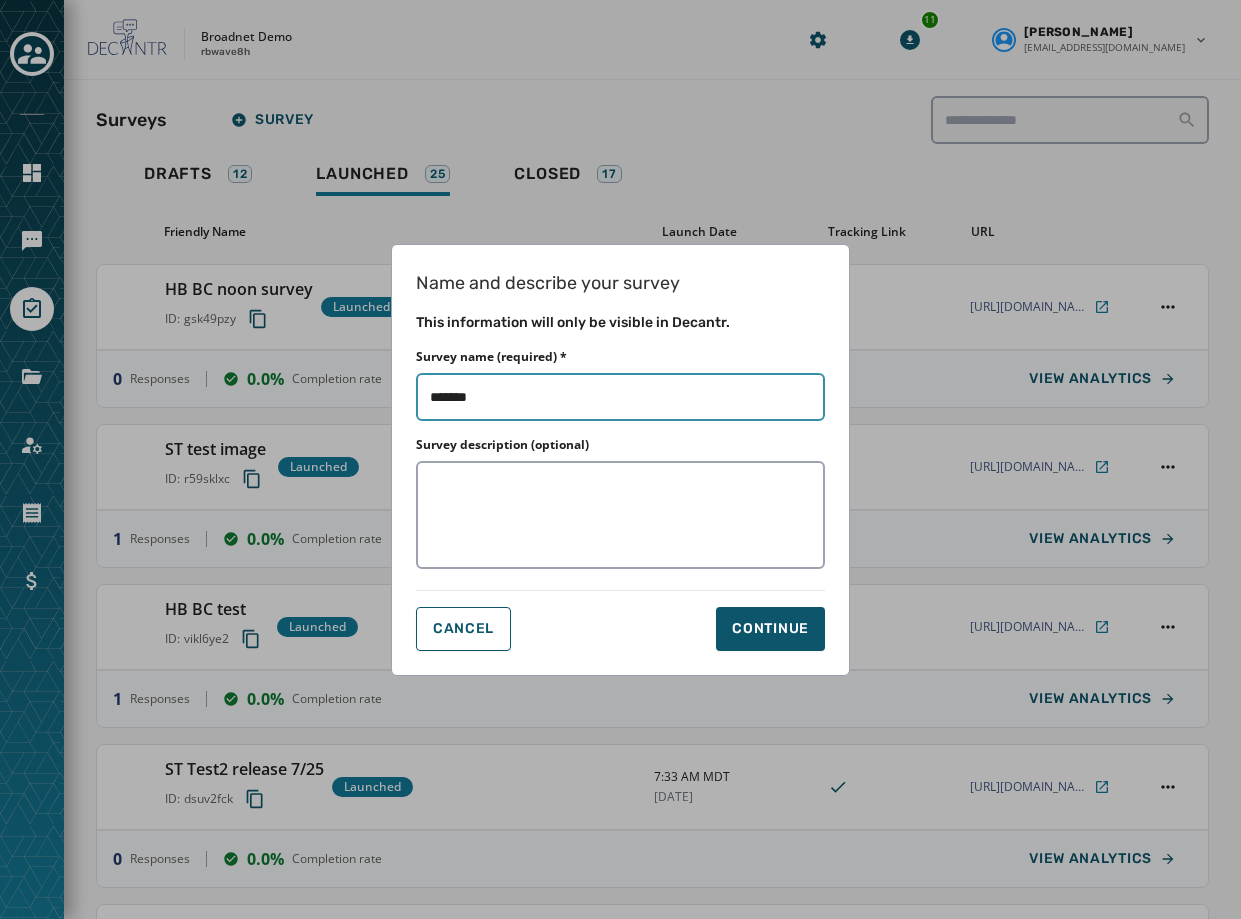 type on "********" 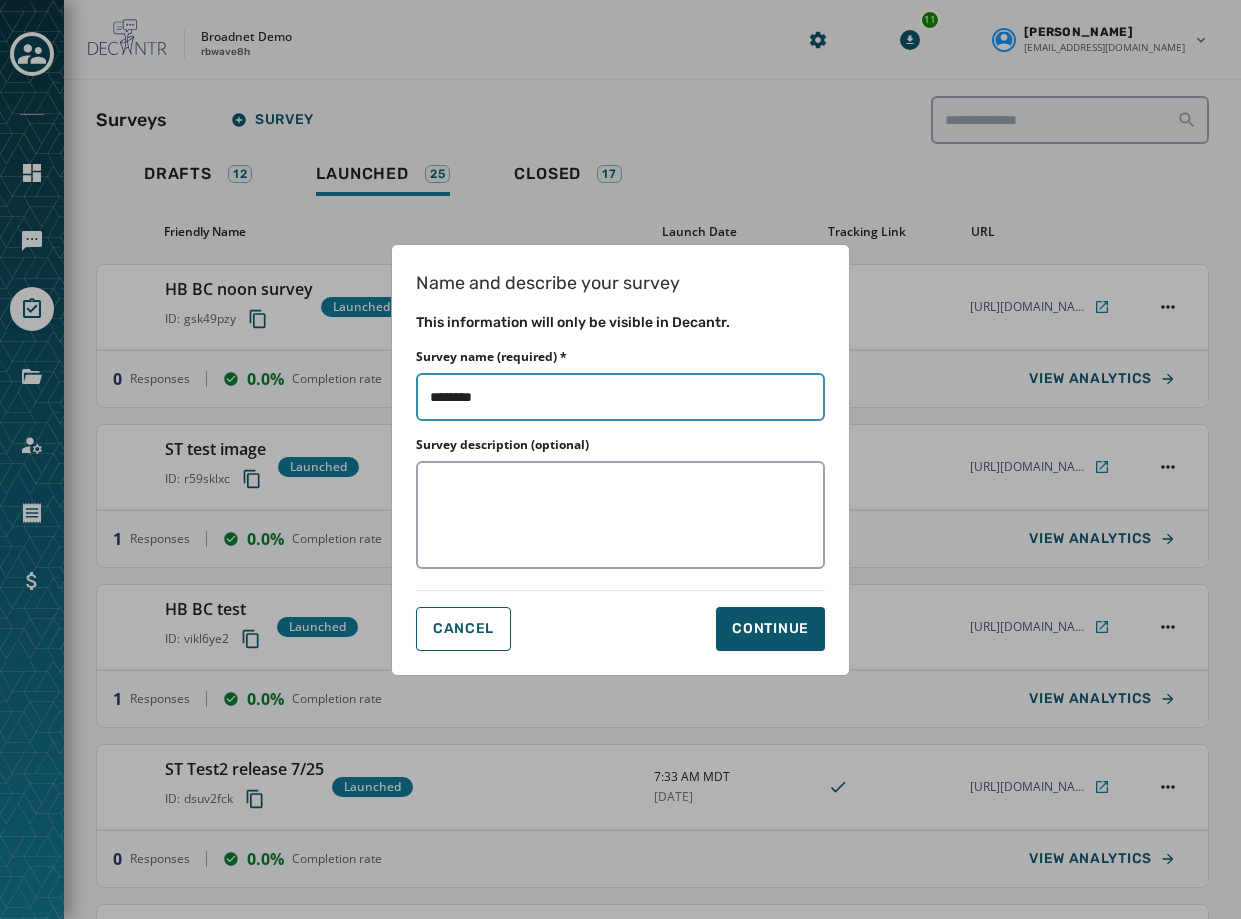 type on "*********" 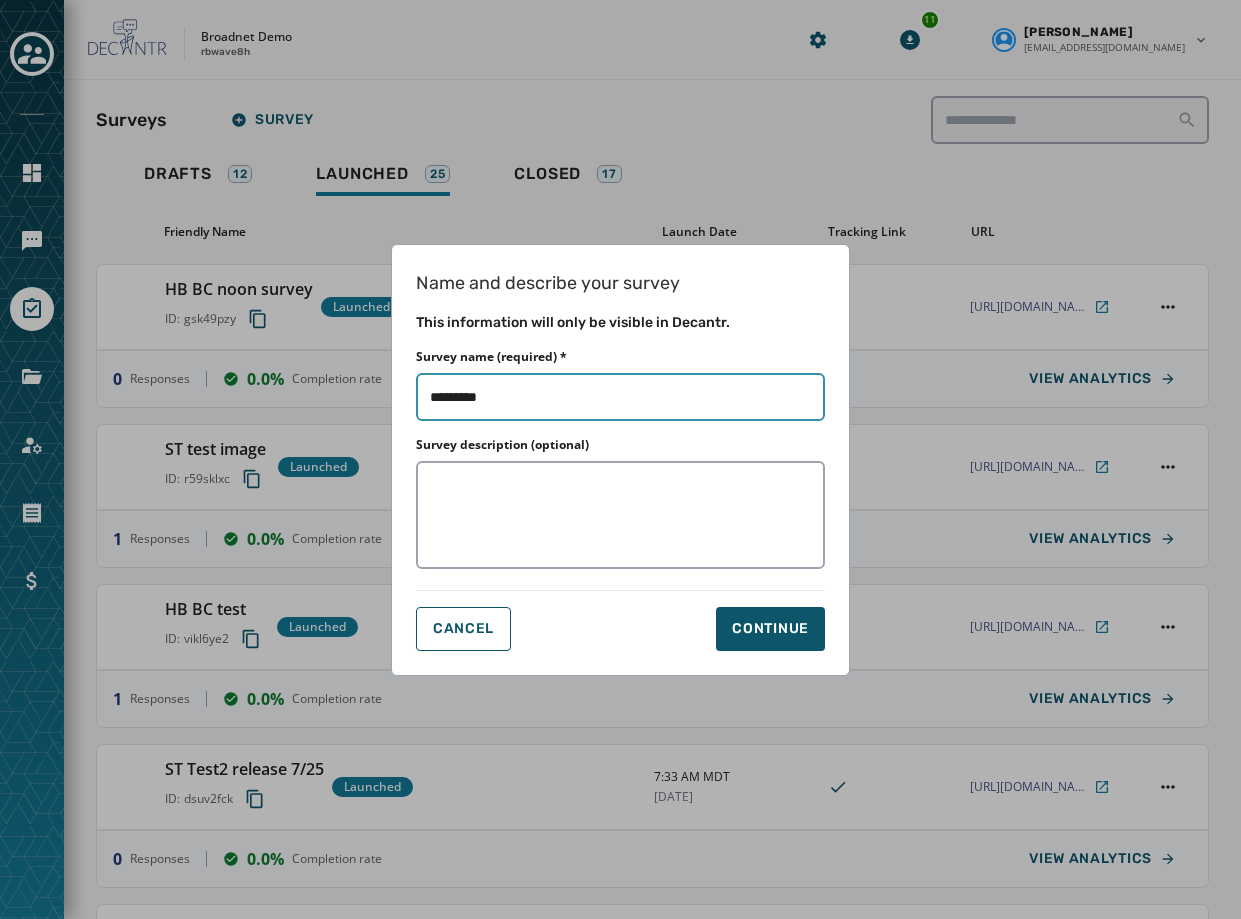 type on "*********" 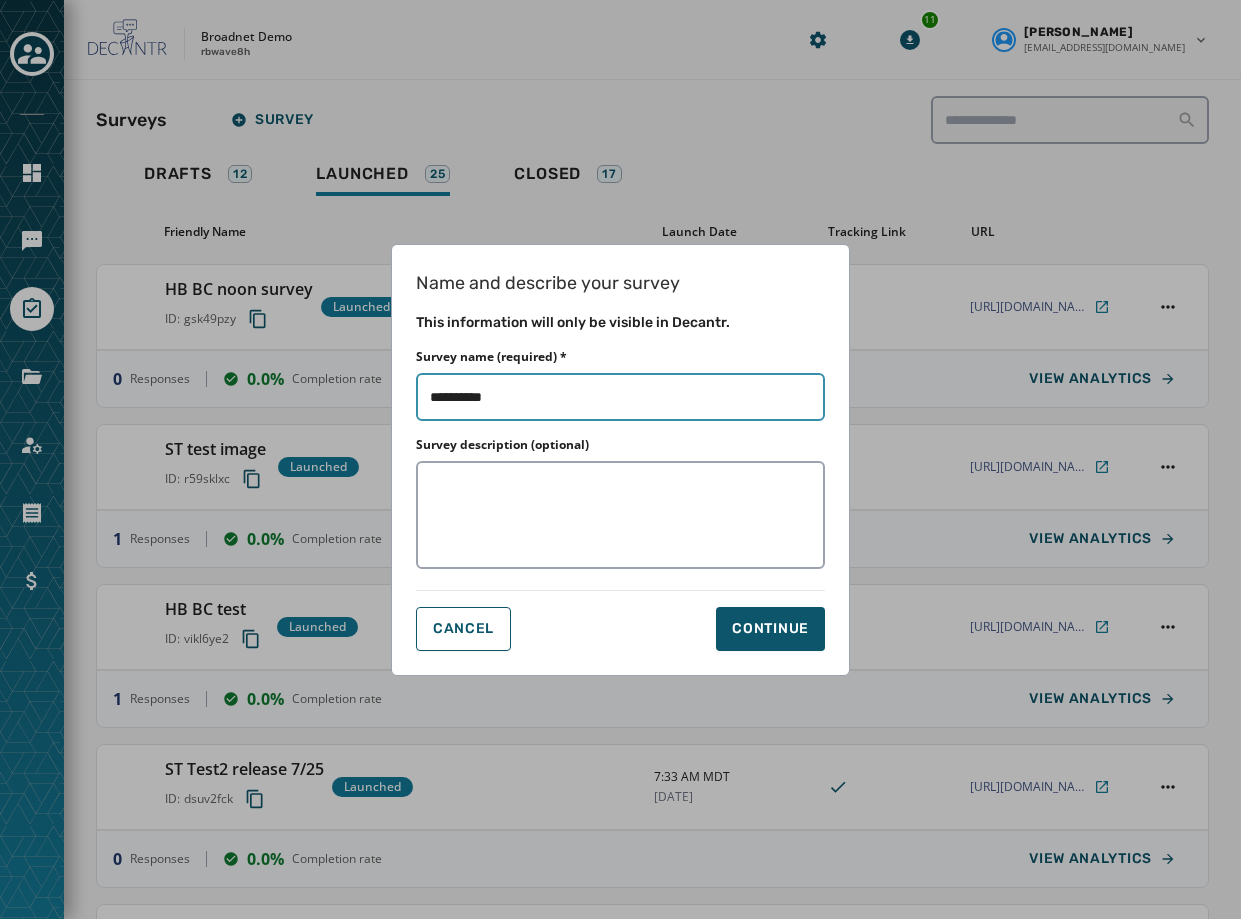 type on "**********" 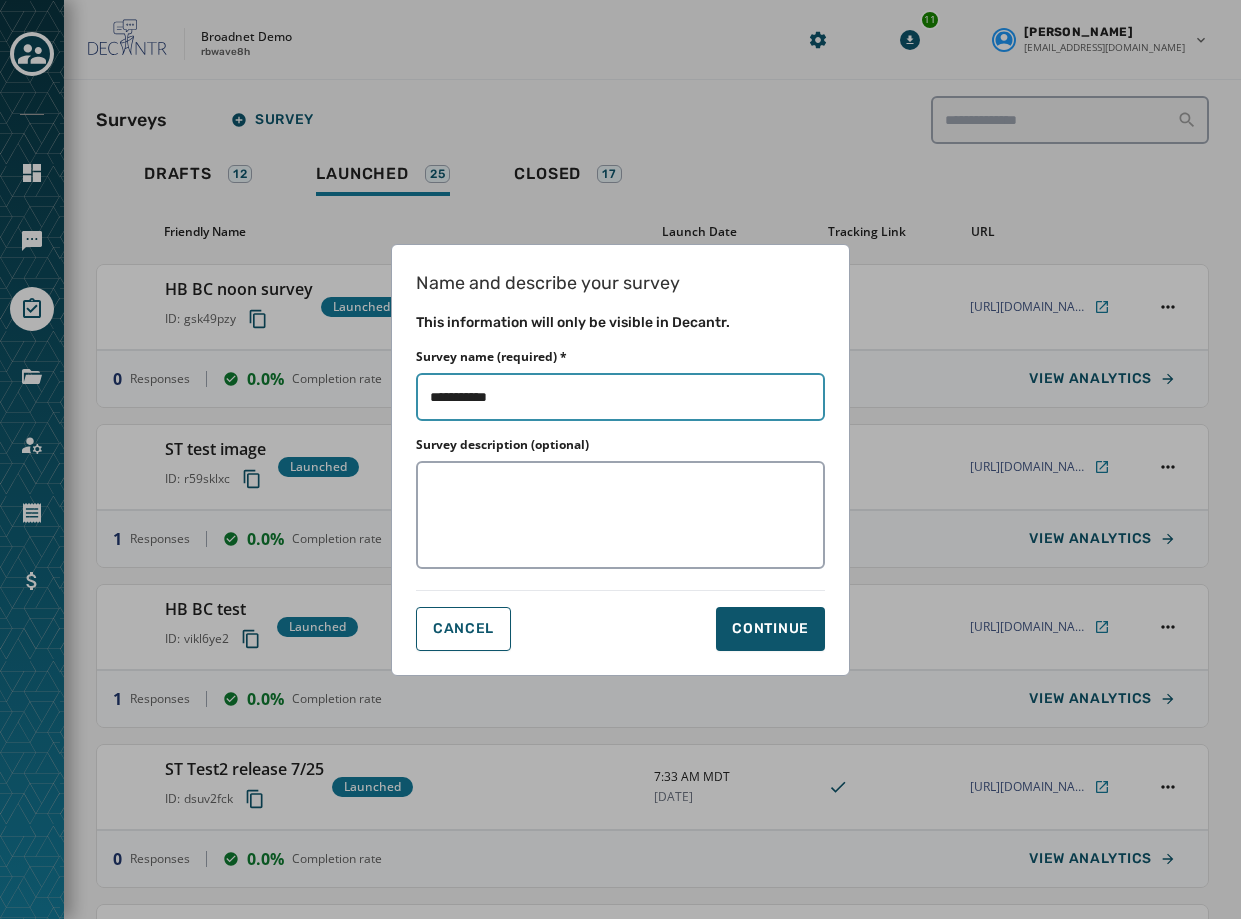 type on "**********" 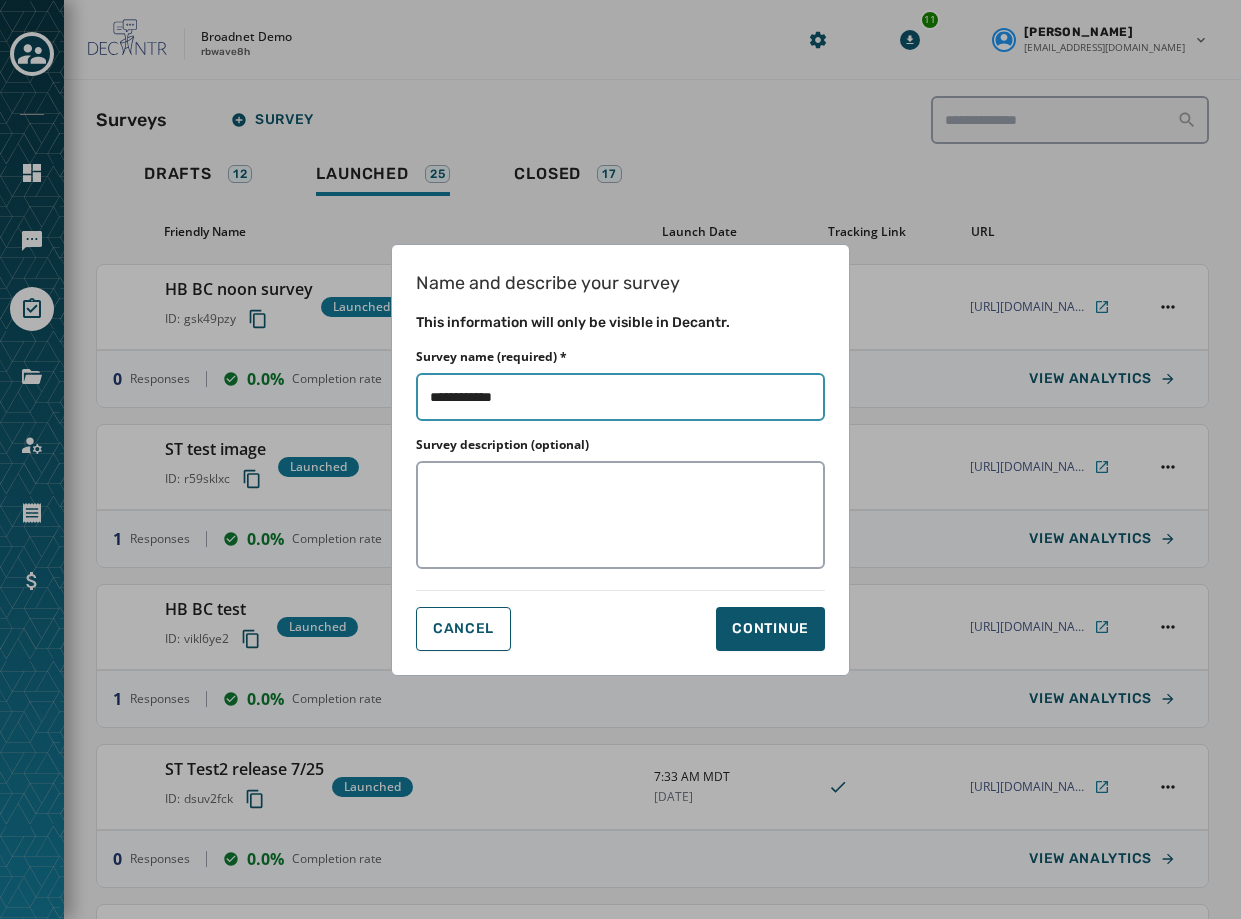 type on "**********" 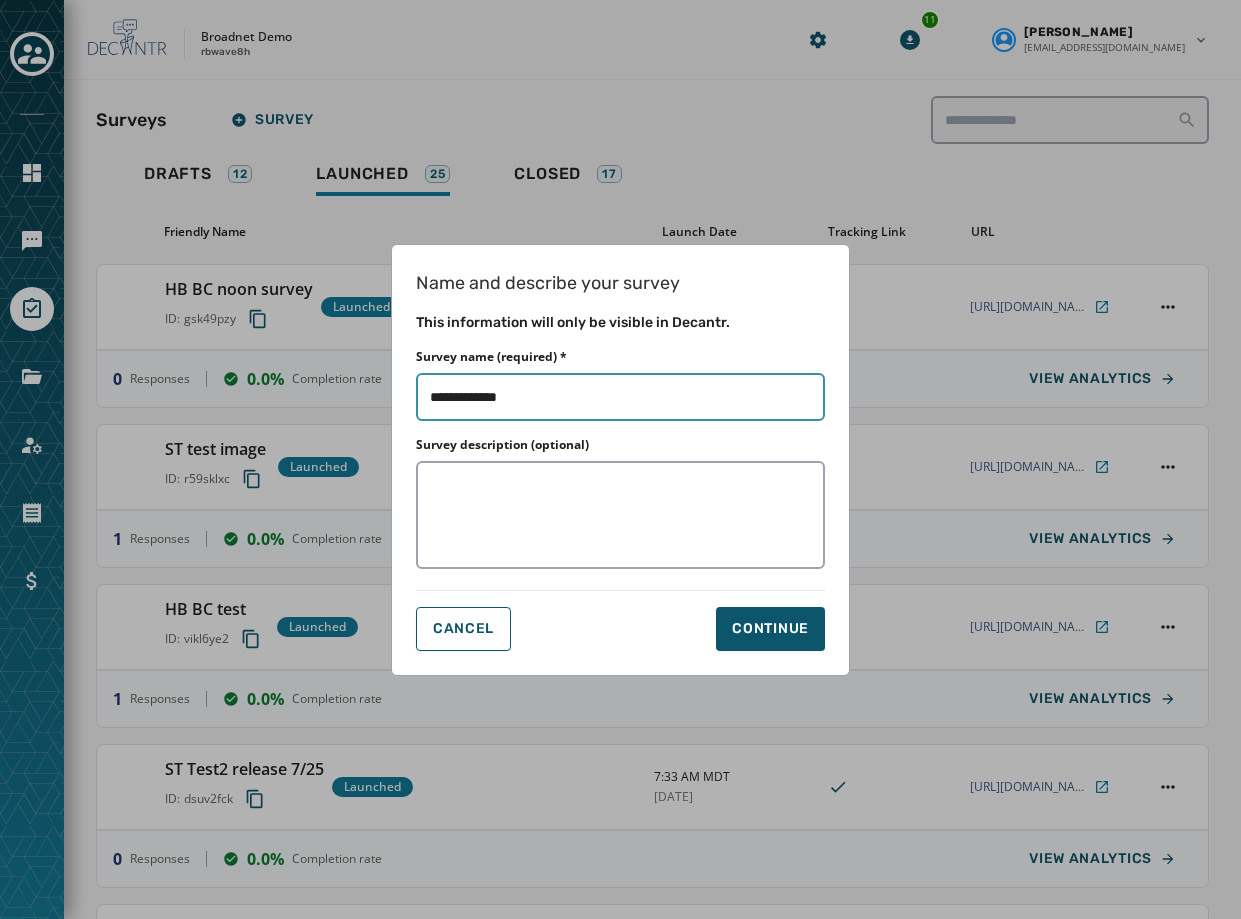 type on "**********" 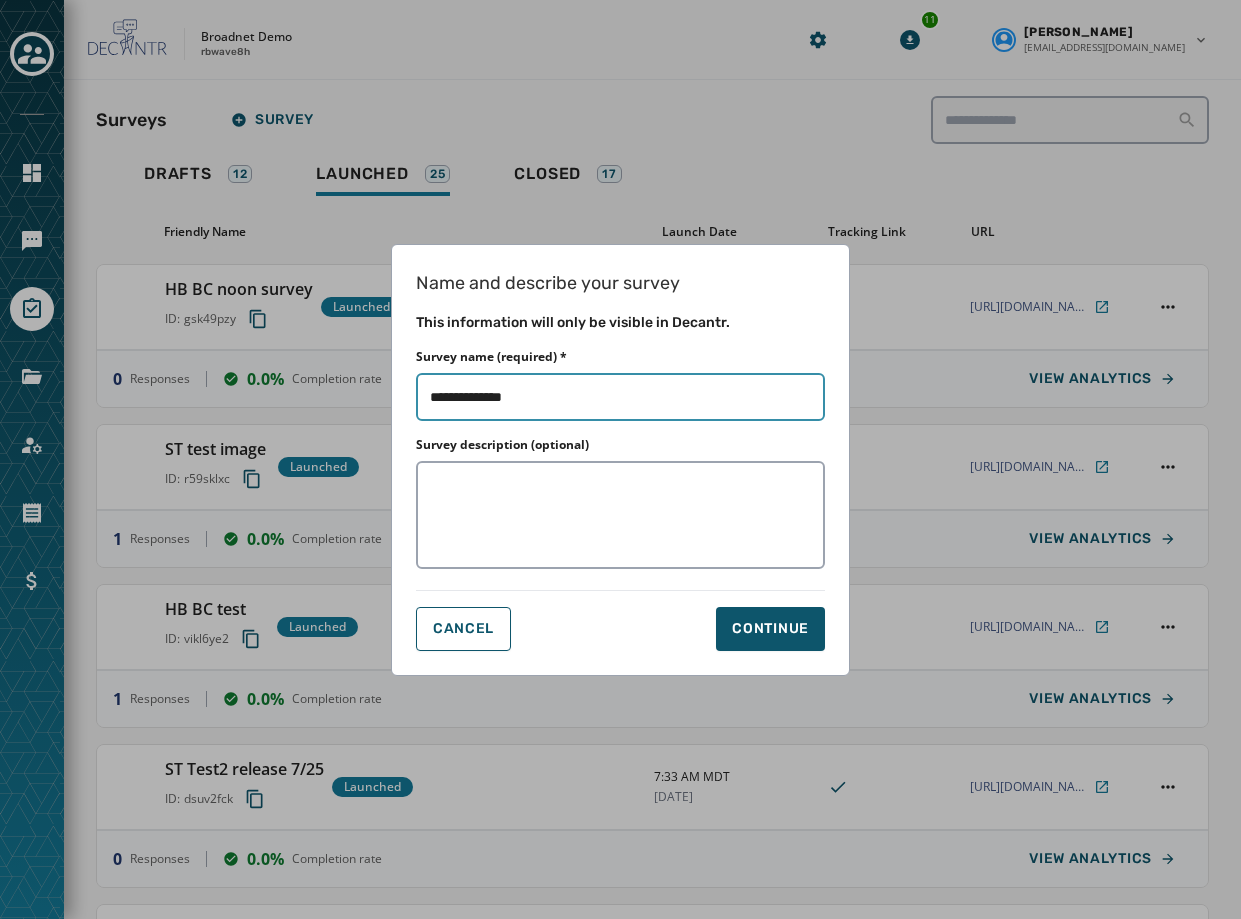type on "**********" 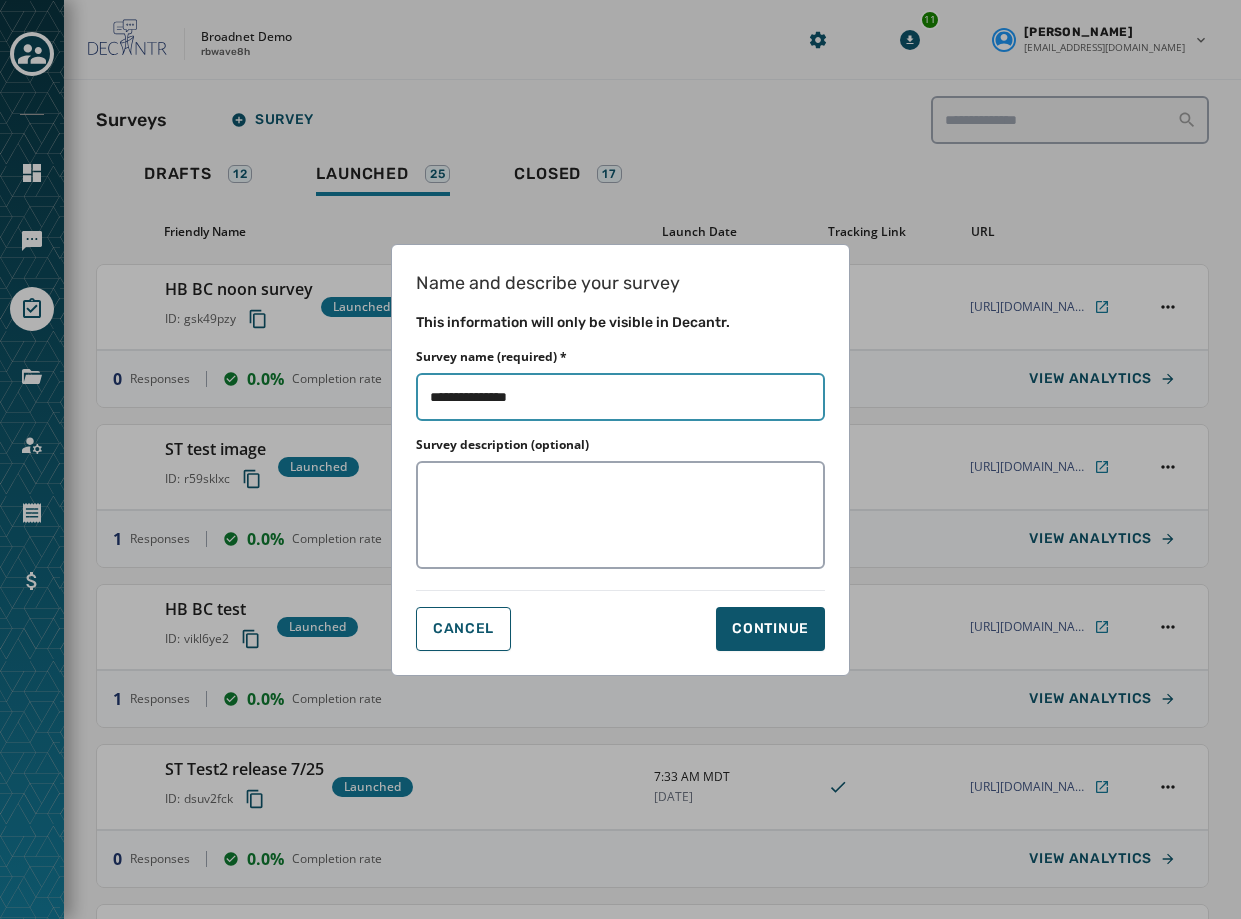type on "**********" 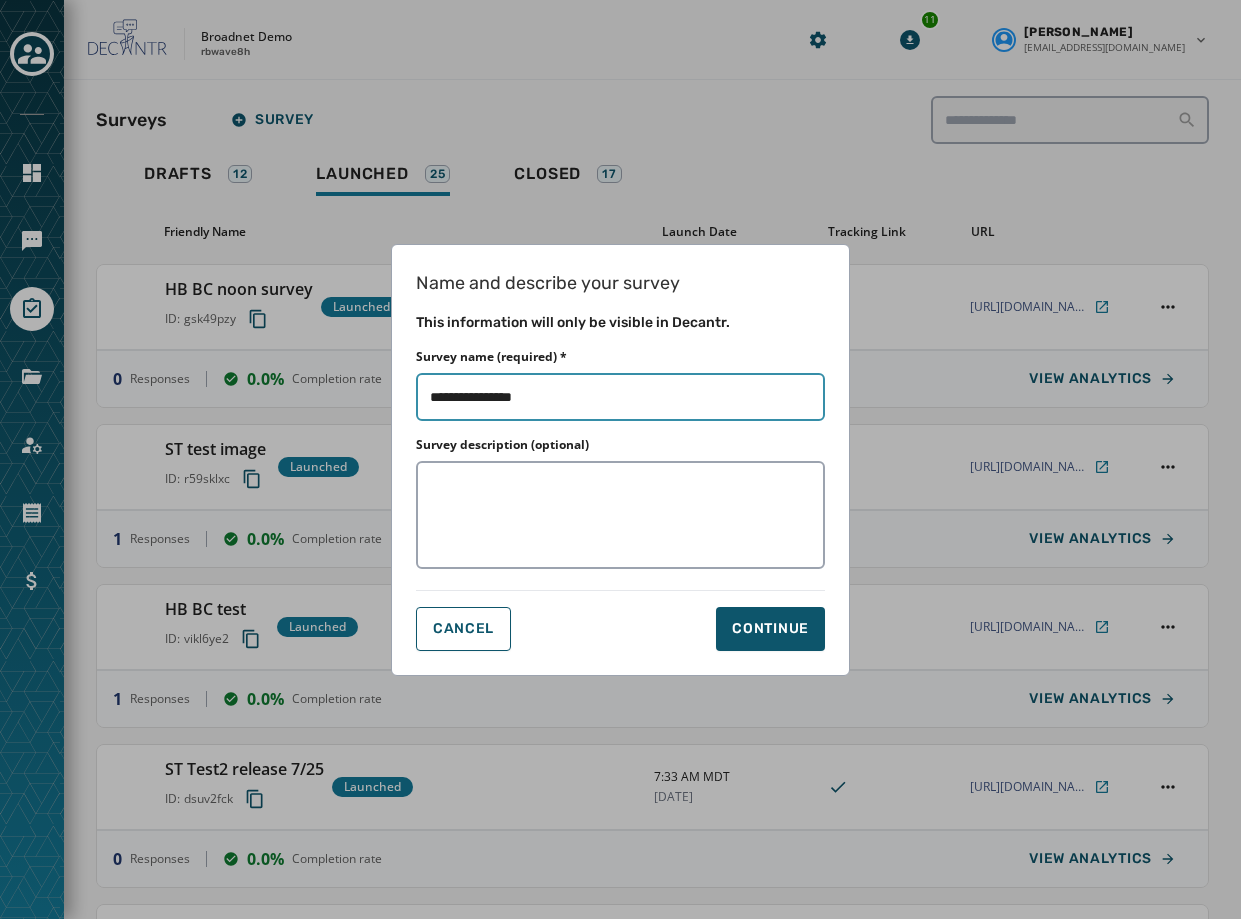 type on "**********" 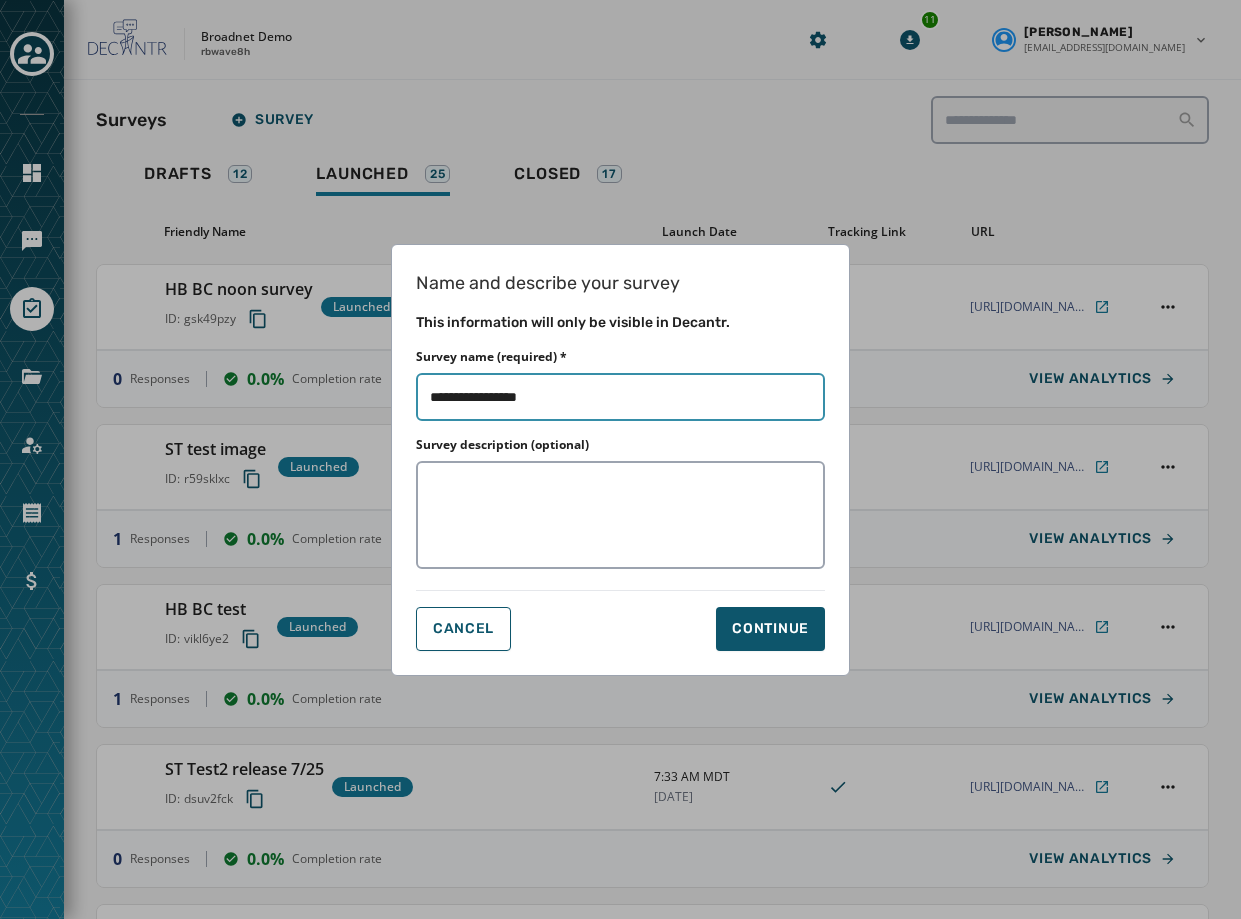 type on "**********" 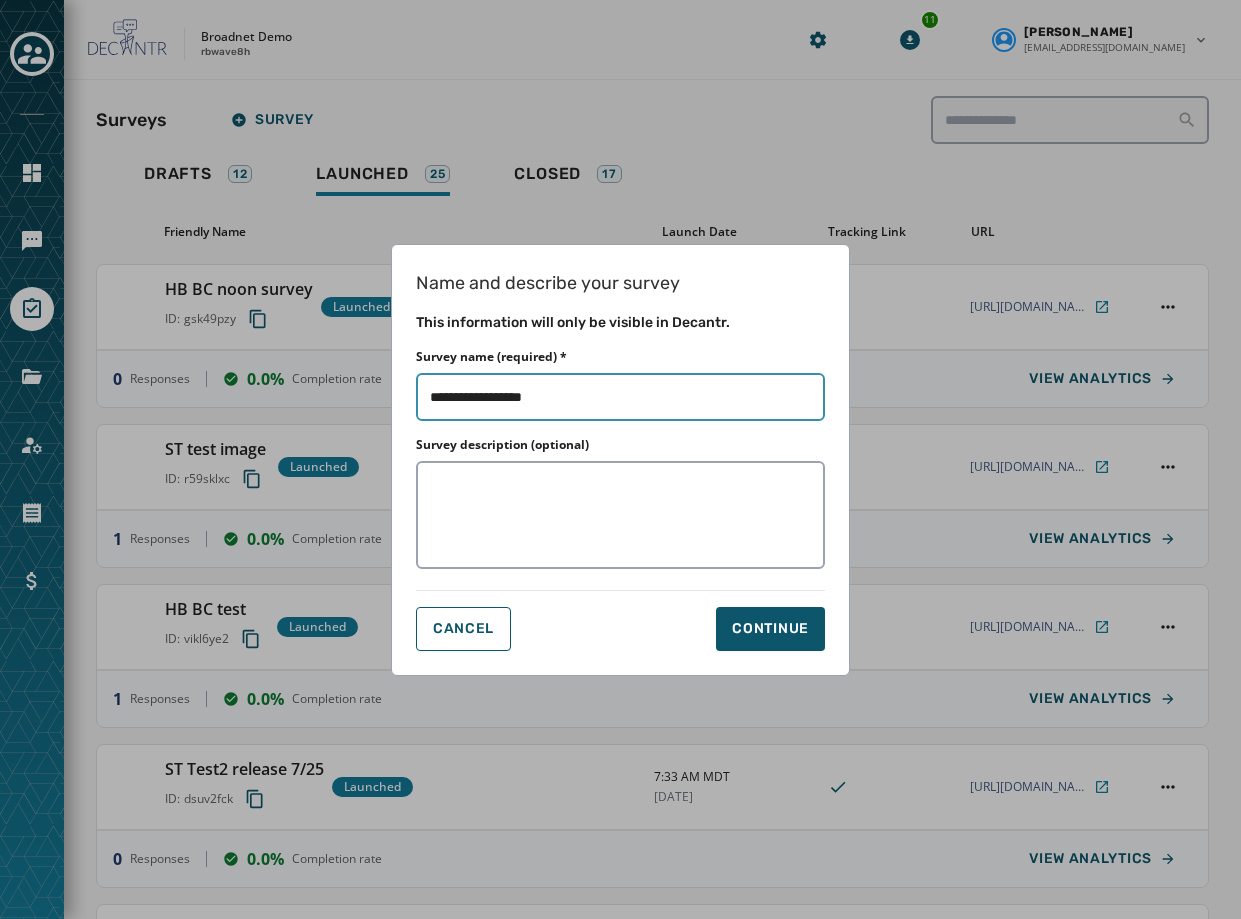 type on "**********" 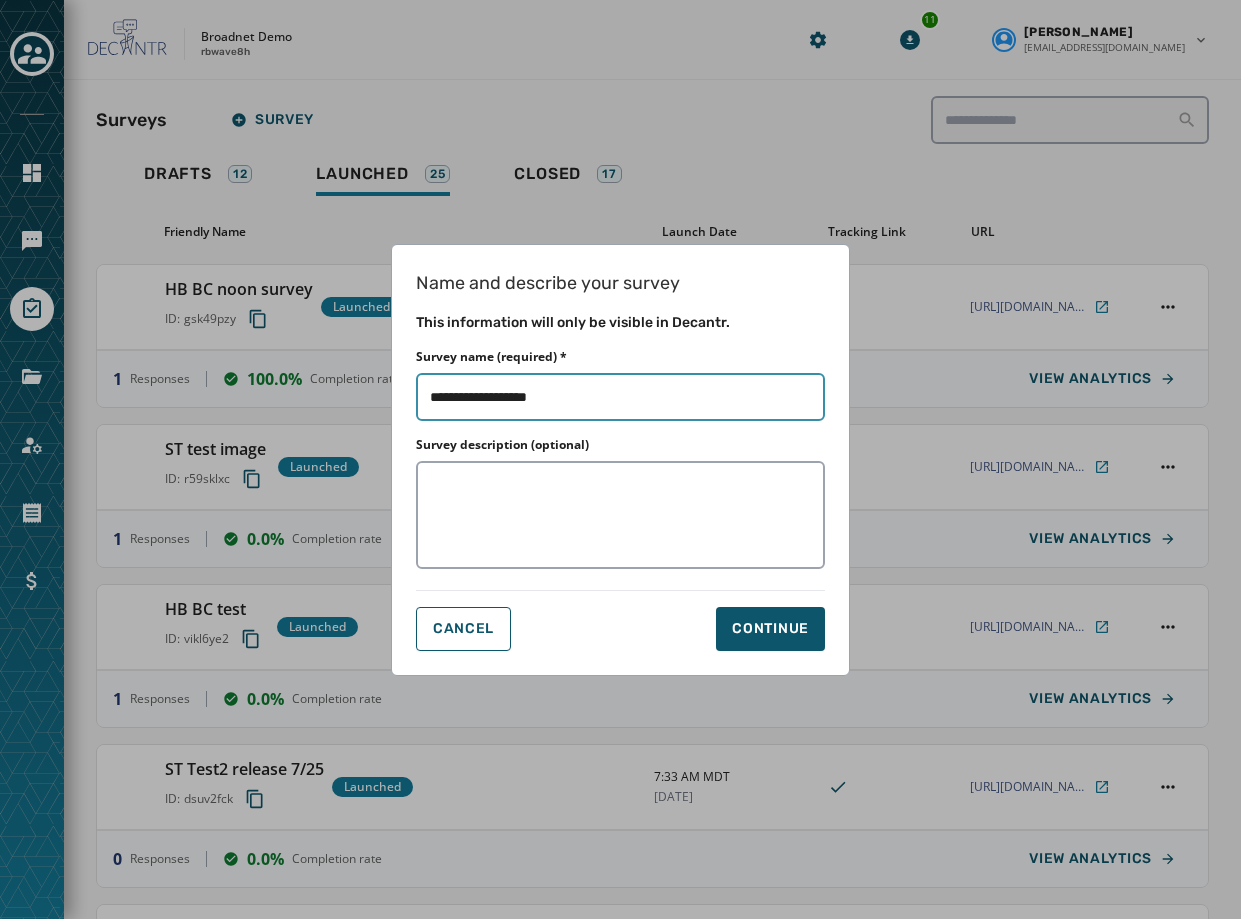 type on "**********" 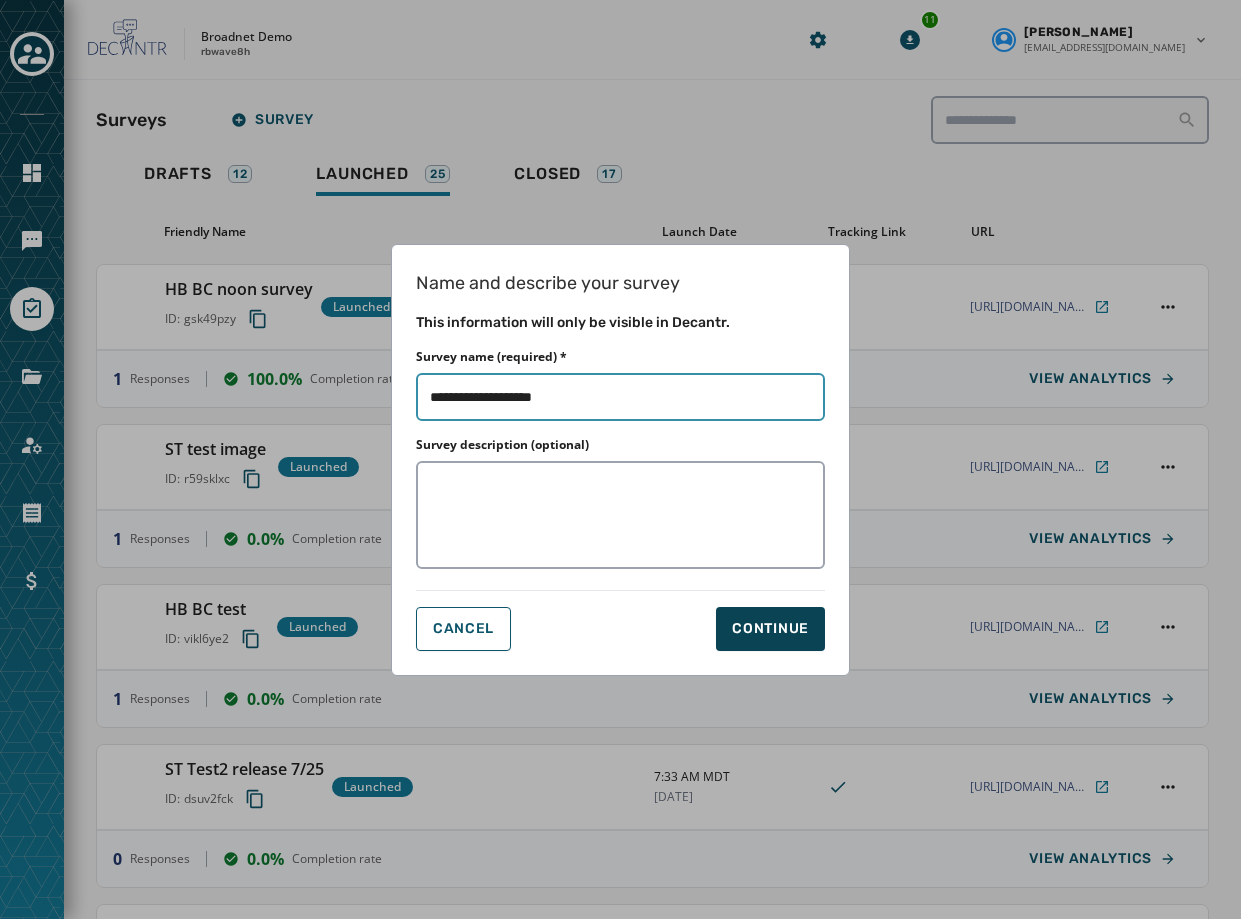 type on "**********" 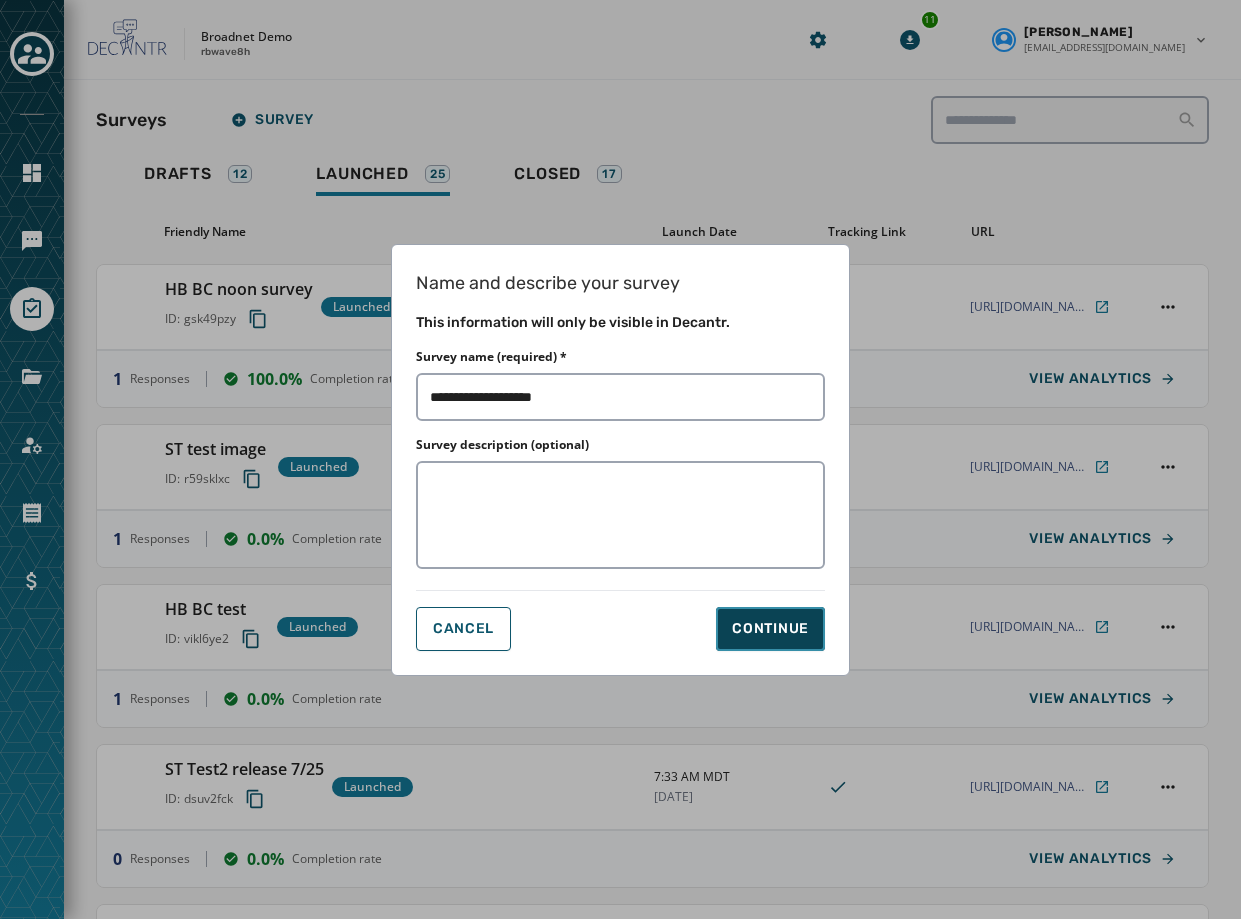 click on "Continue" at bounding box center (770, 629) 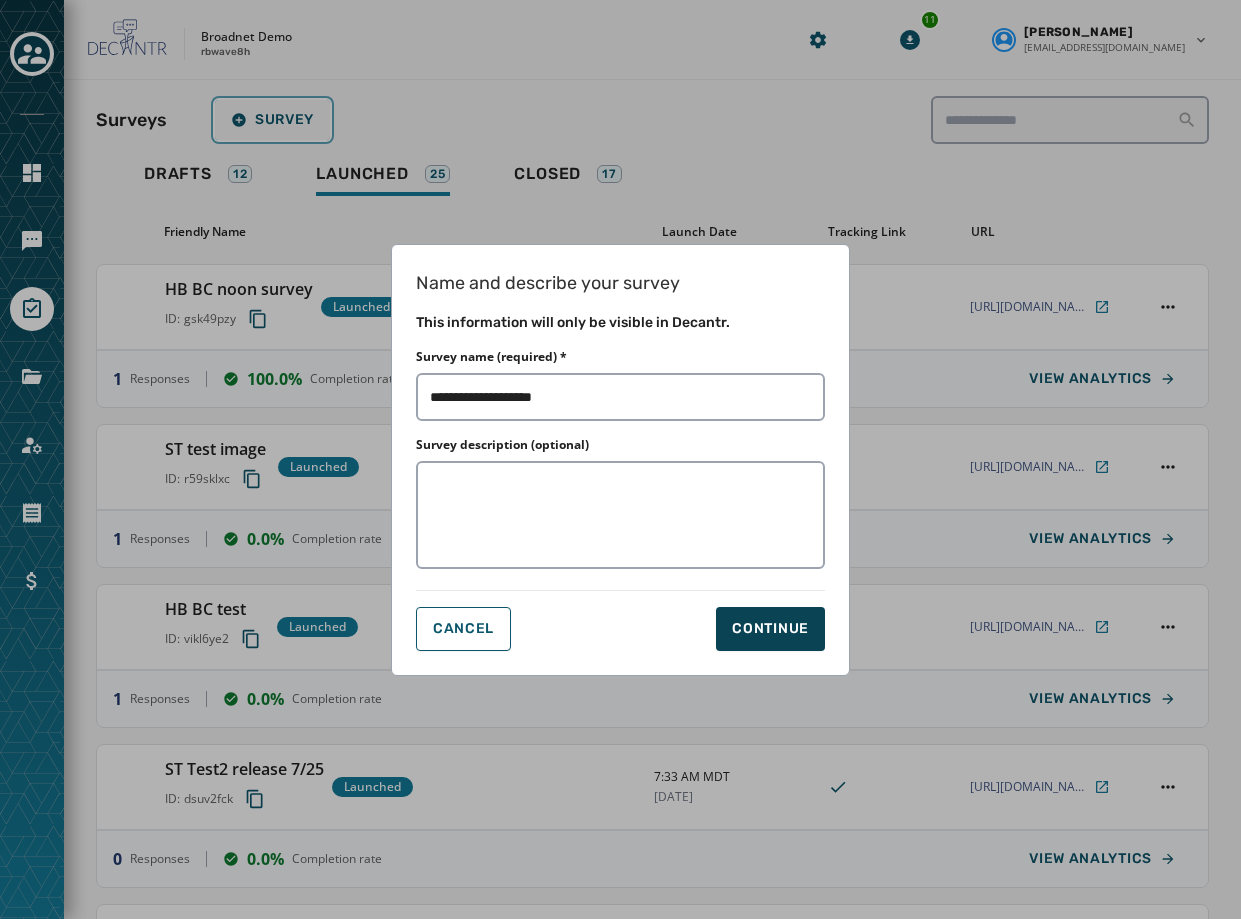 type on "**********" 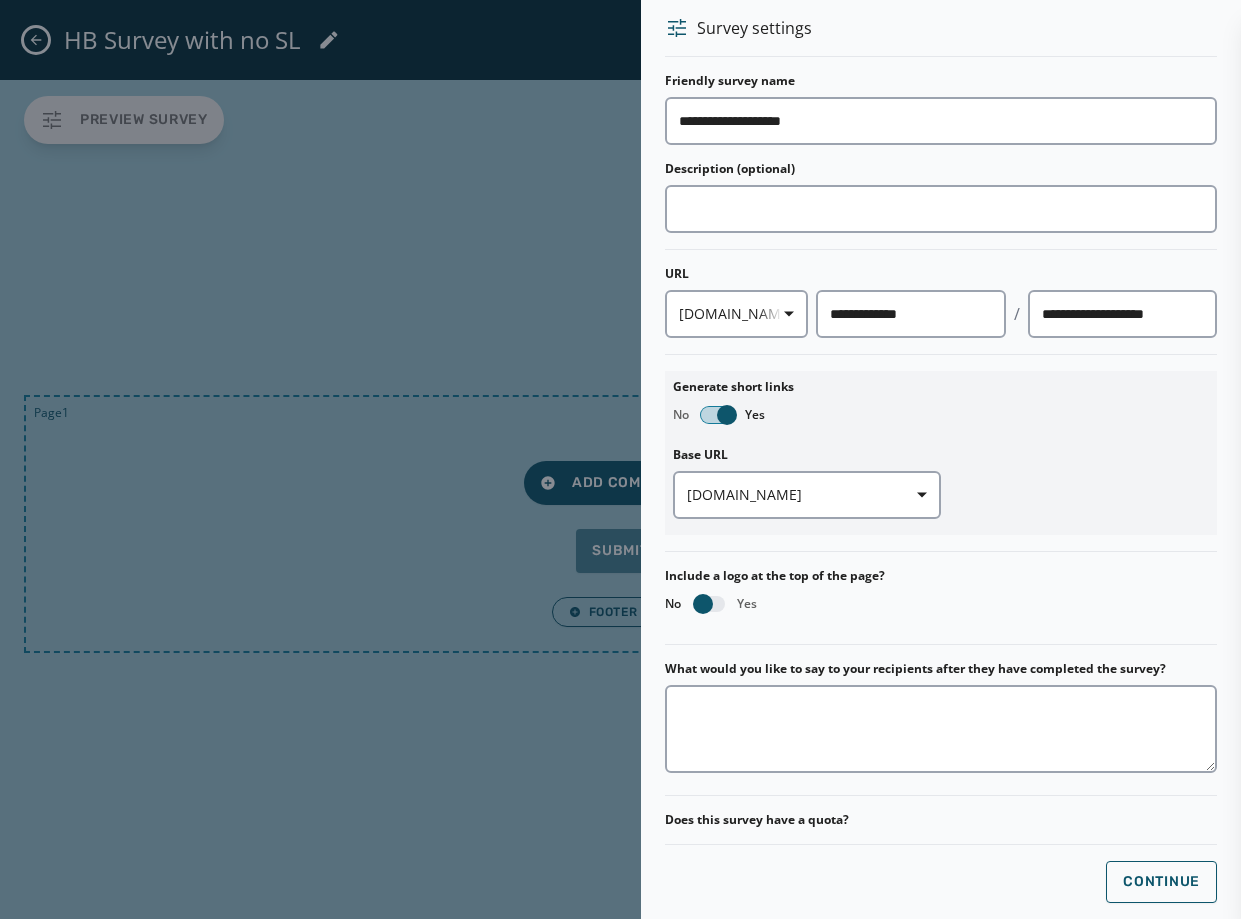 click at bounding box center [727, 415] 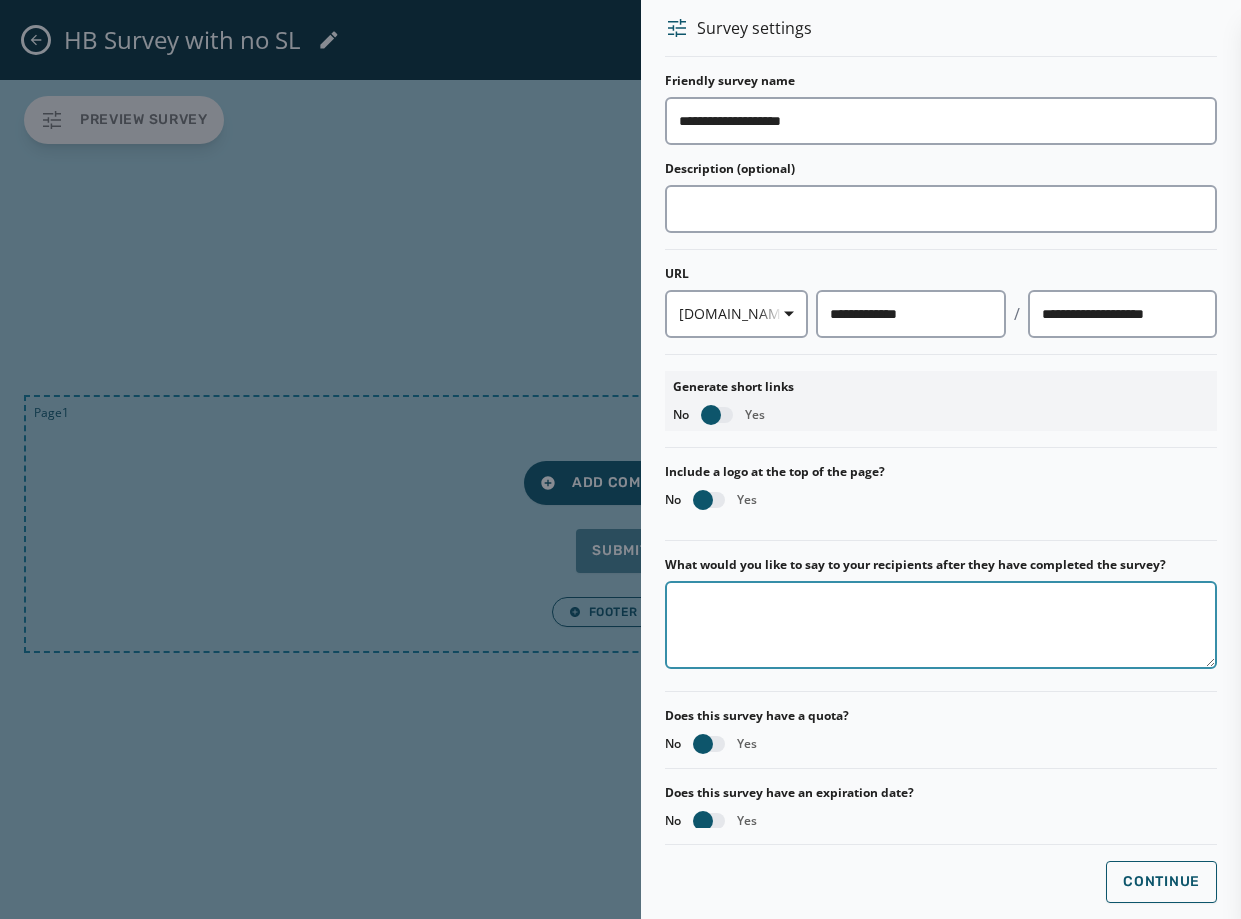 click on "What would you like to say to your recipients after they have completed the survey?" at bounding box center [941, 625] 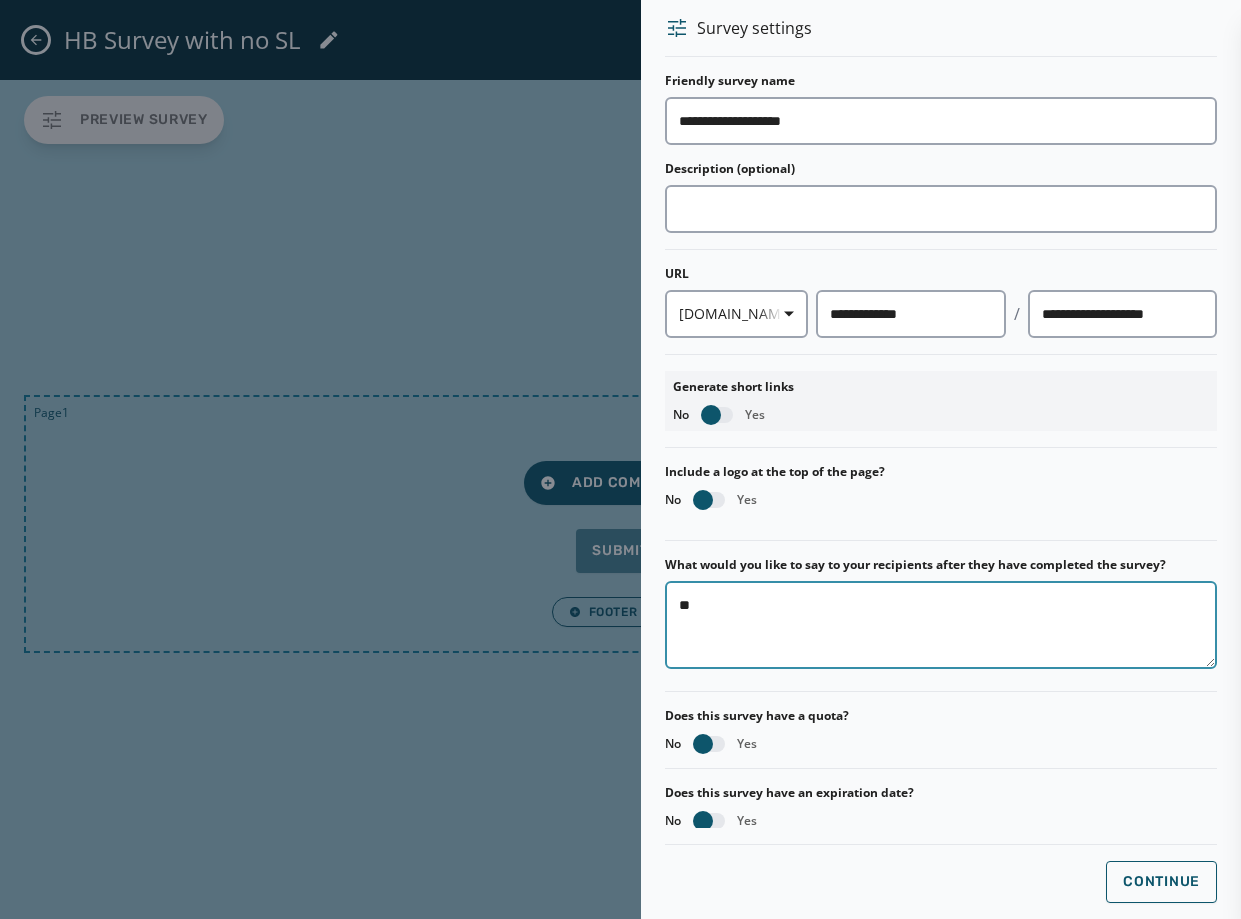 type on "*" 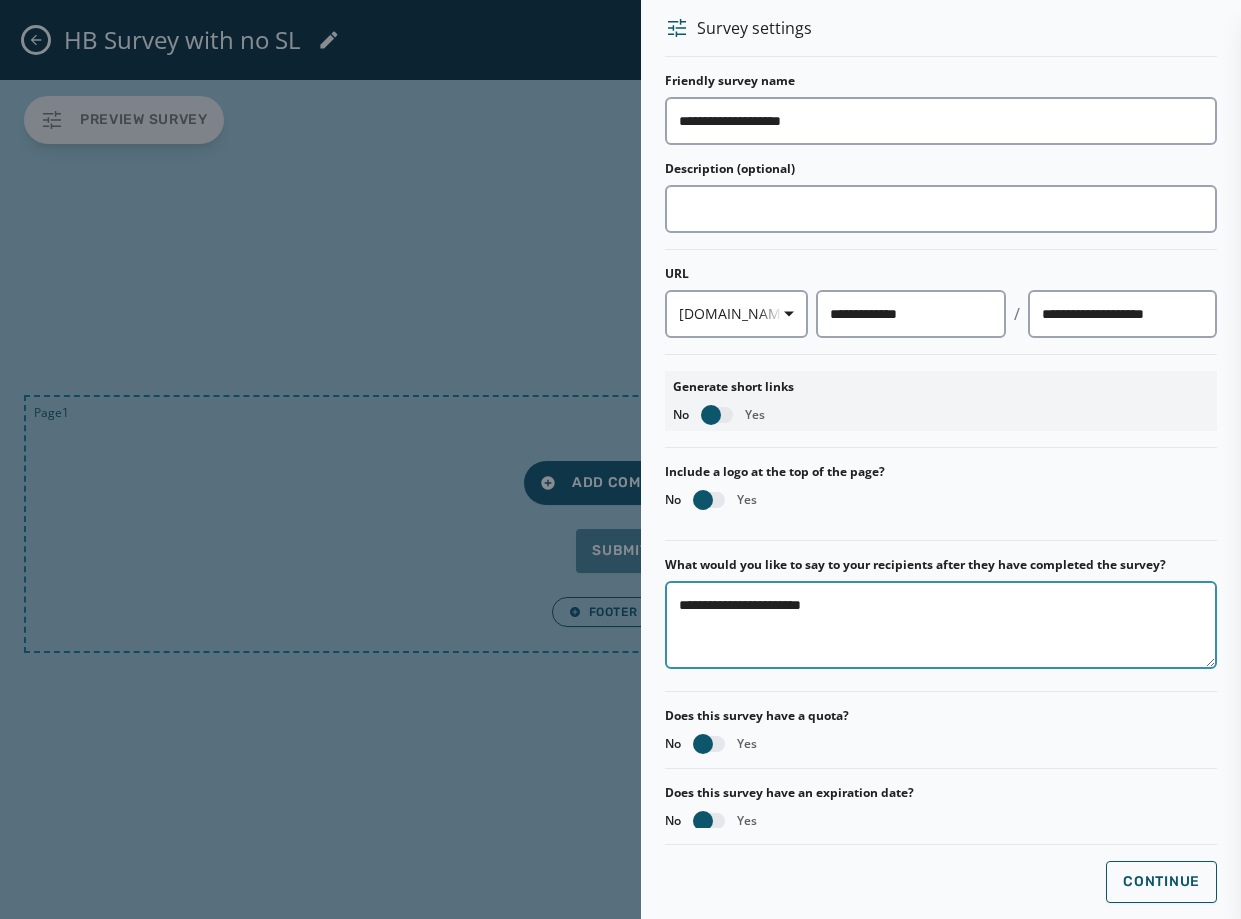 scroll, scrollTop: 1, scrollLeft: 0, axis: vertical 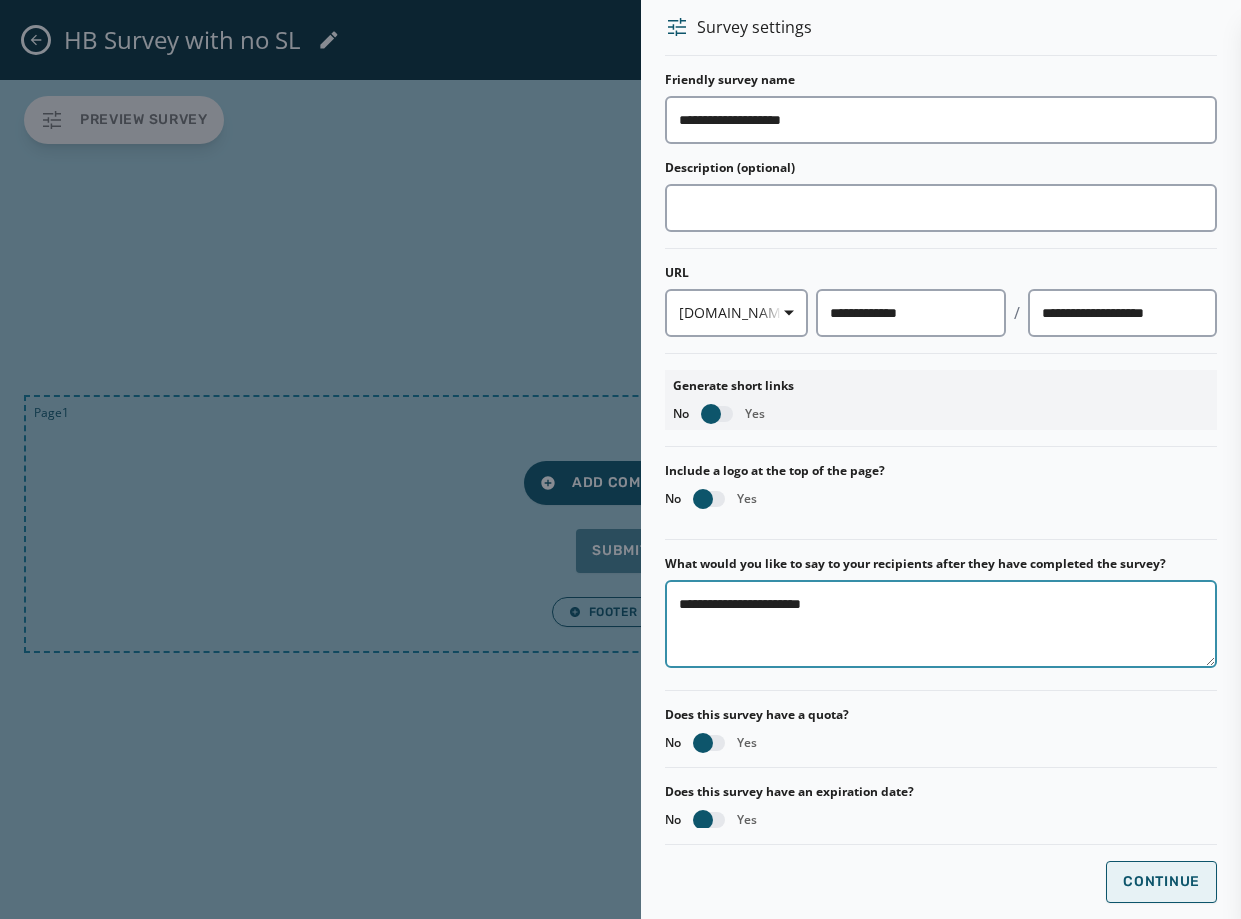 type on "**********" 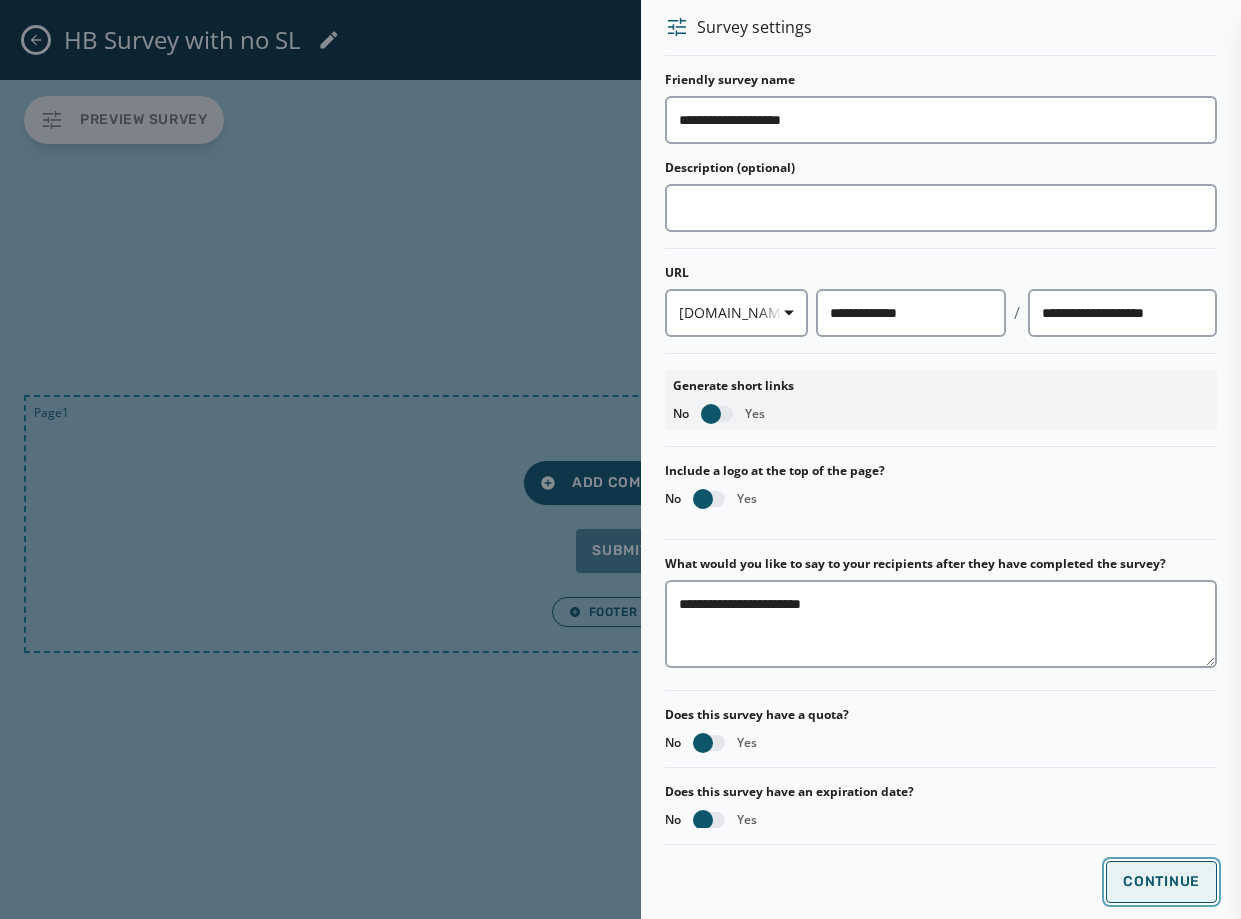 click on "Continue" at bounding box center (1161, 882) 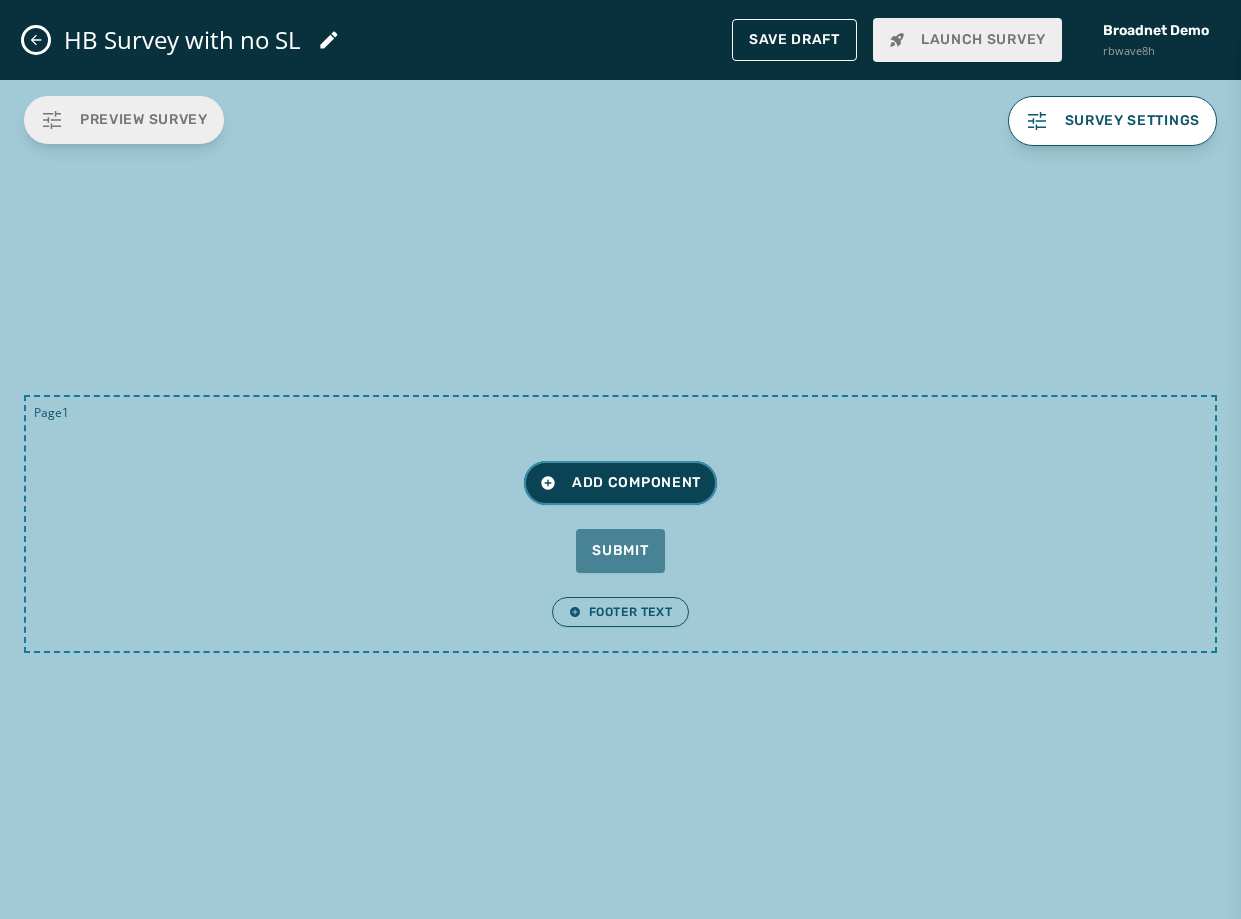 click on "Add Component" at bounding box center (620, 483) 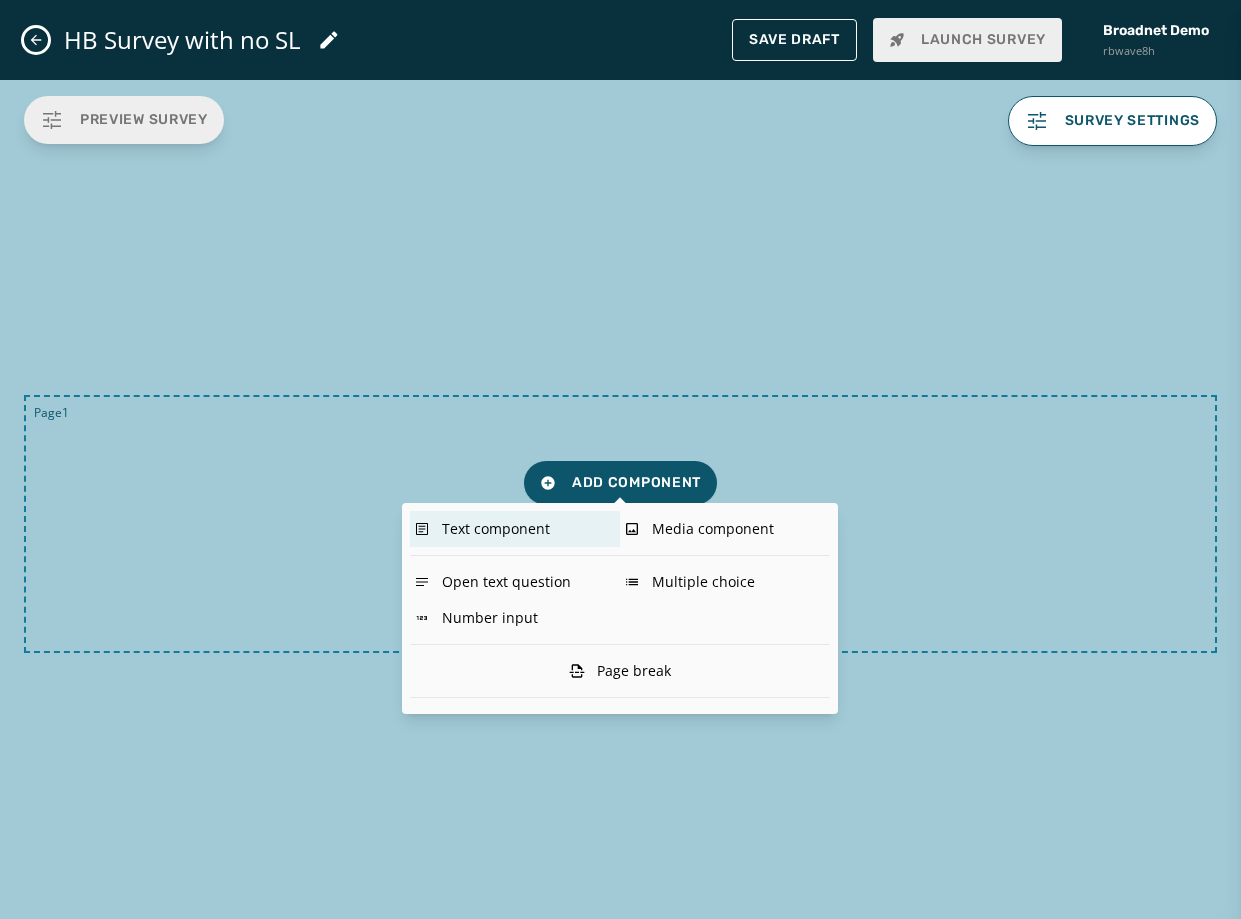 click on "Text component" at bounding box center [515, 529] 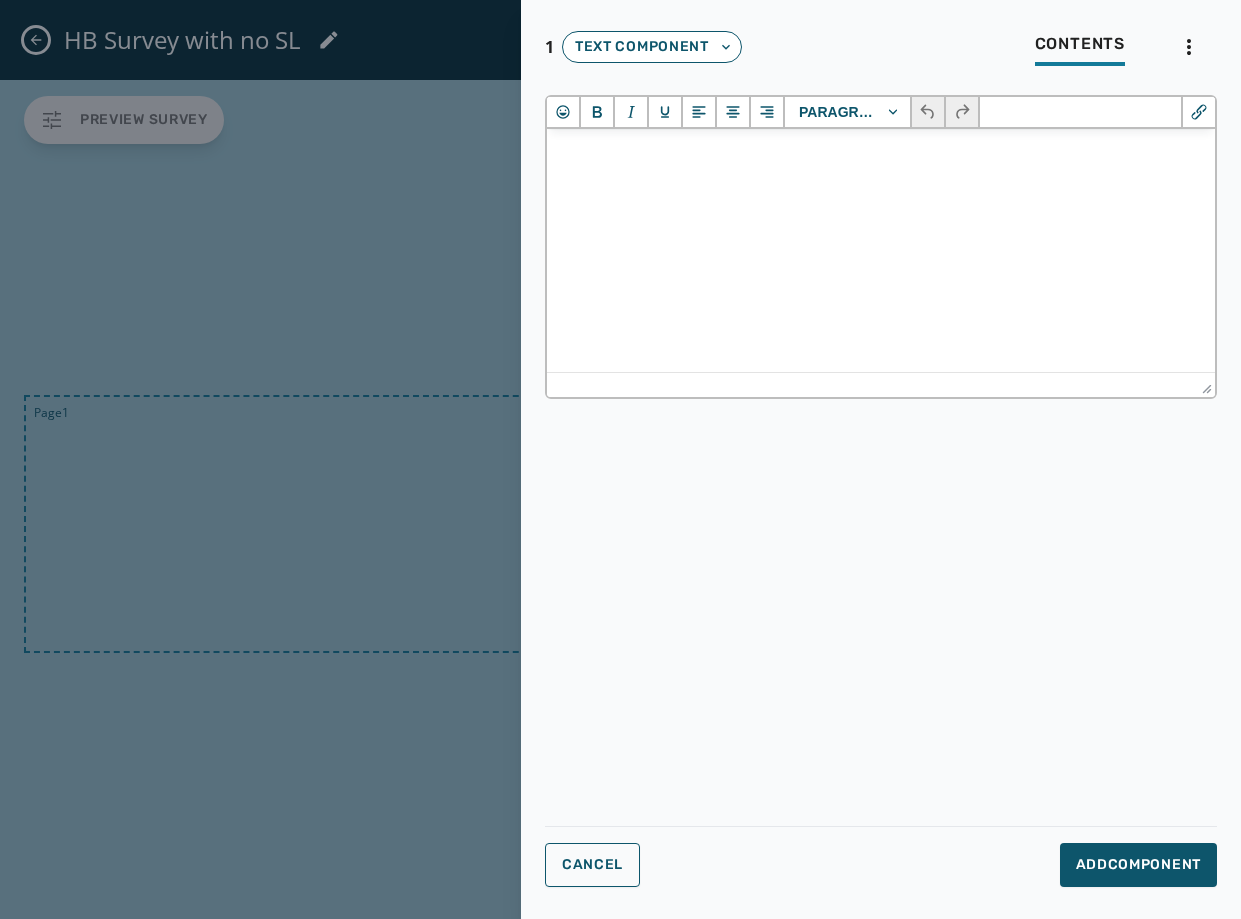 scroll, scrollTop: 0, scrollLeft: 0, axis: both 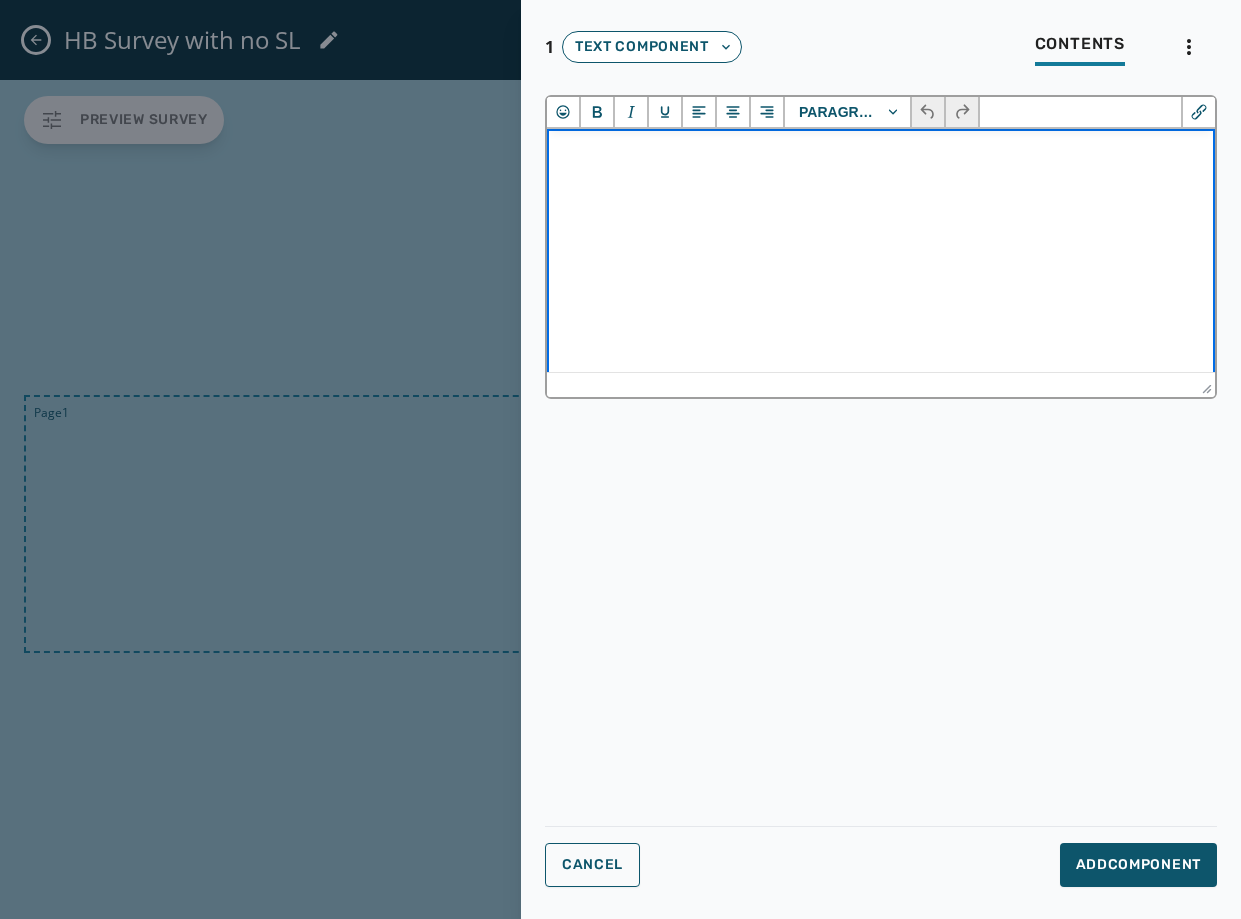 click at bounding box center (881, 156) 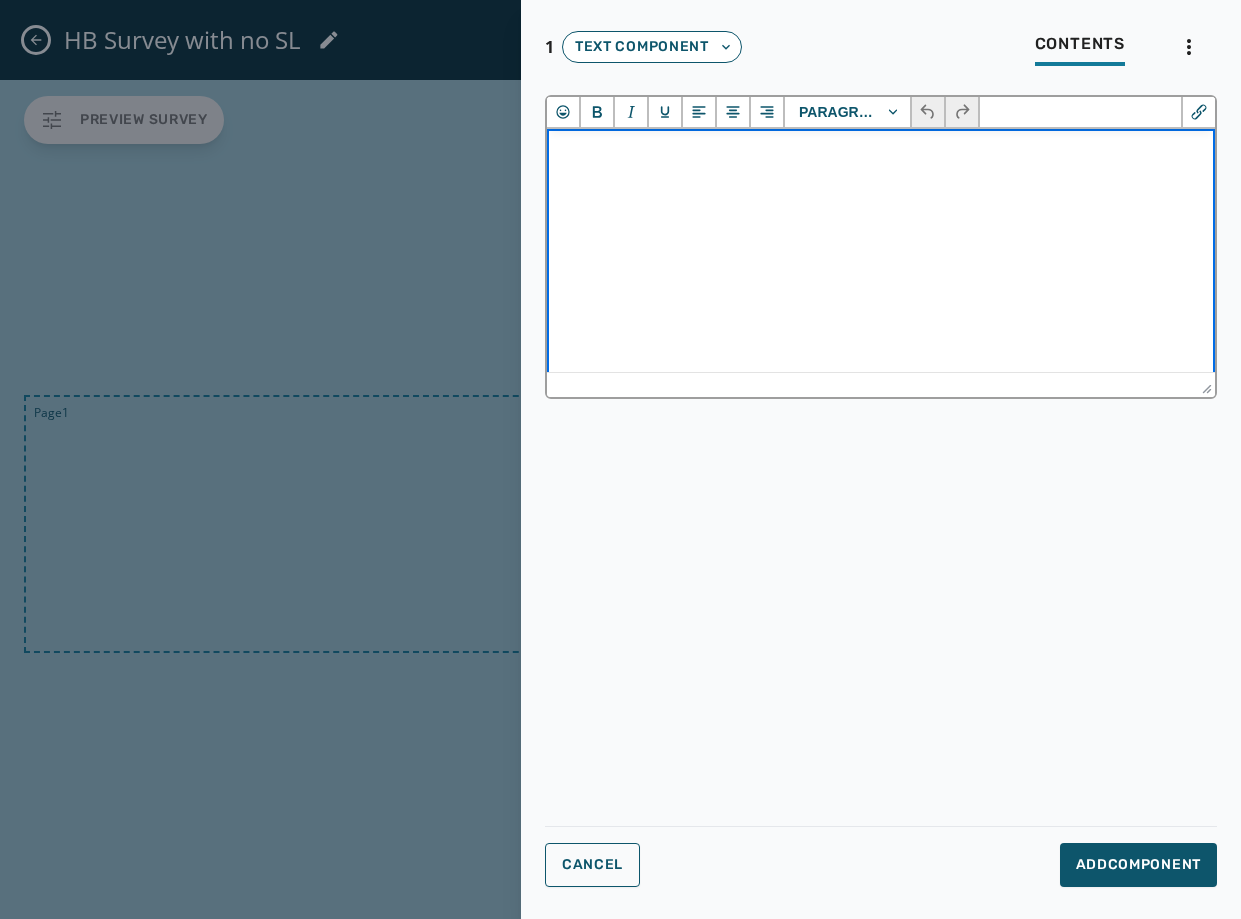 type 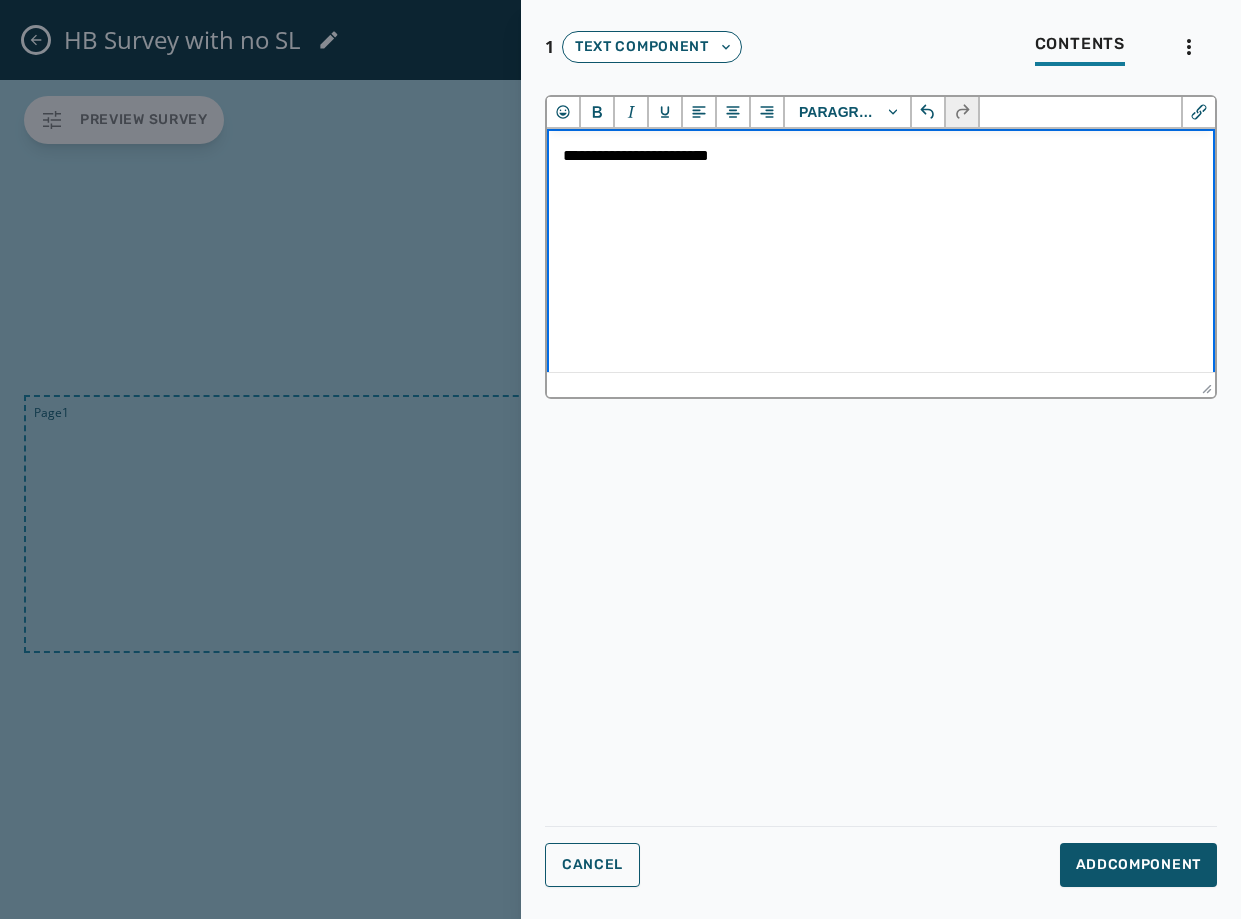 click on "**********" at bounding box center (881, 156) 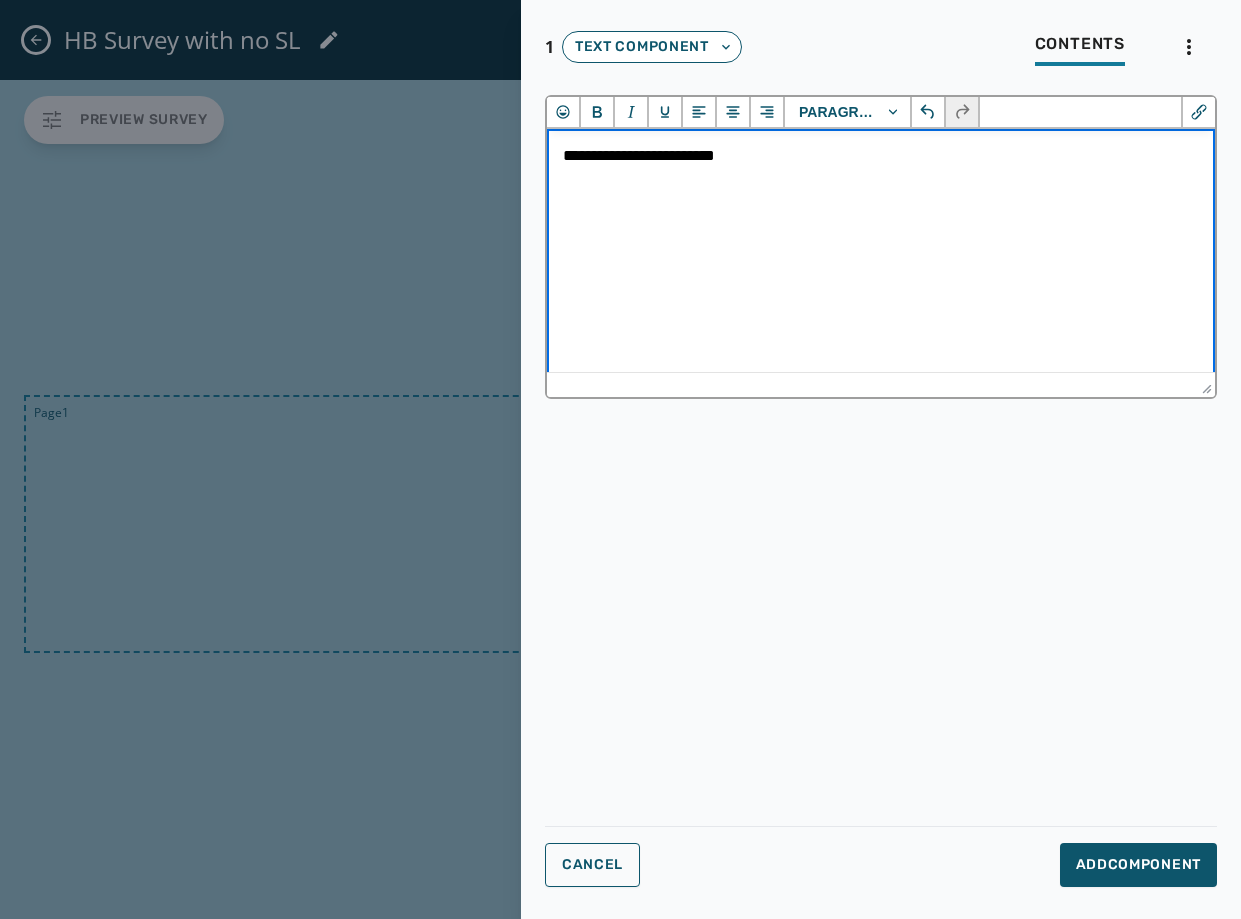 click on "**********" at bounding box center [881, 156] 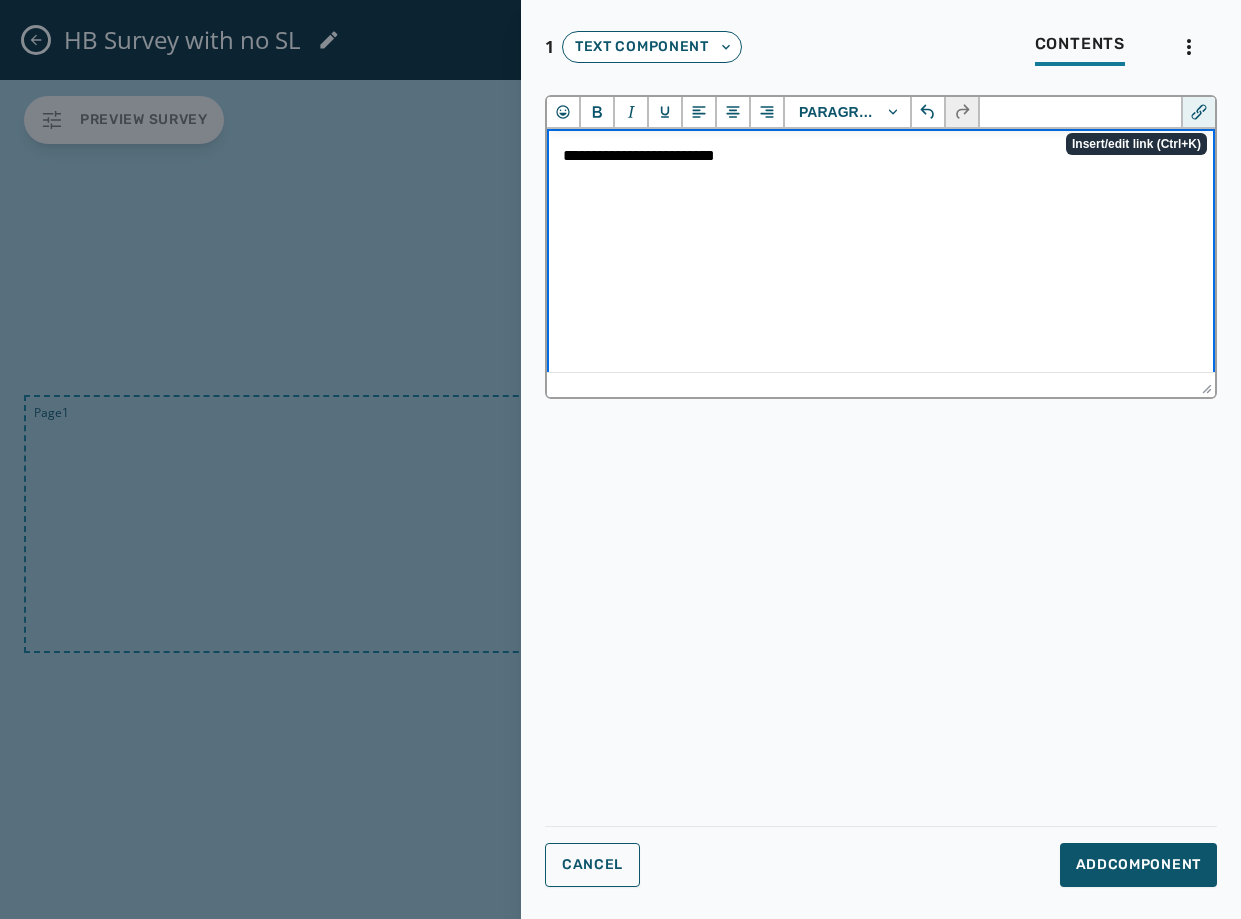click 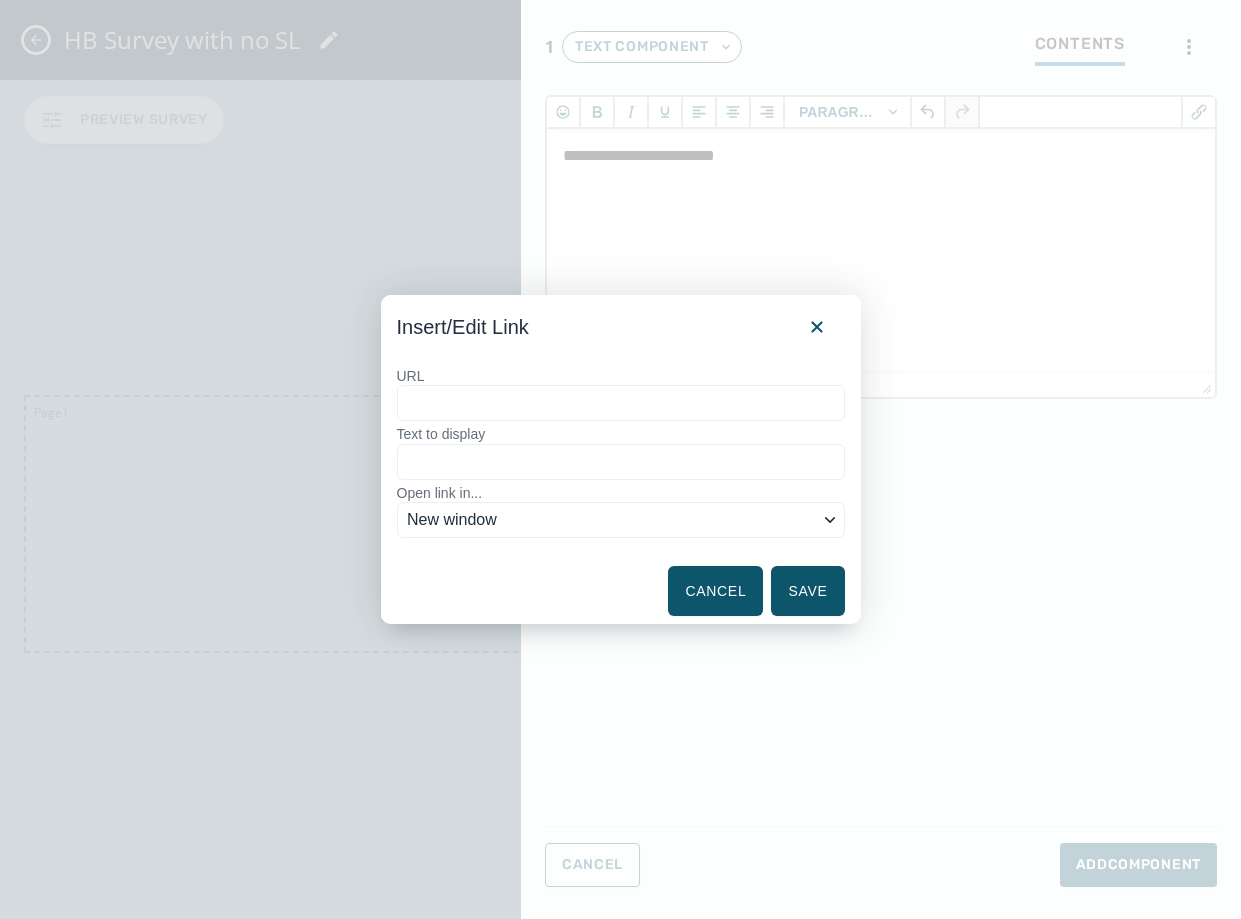 click on "URL" at bounding box center [621, 403] 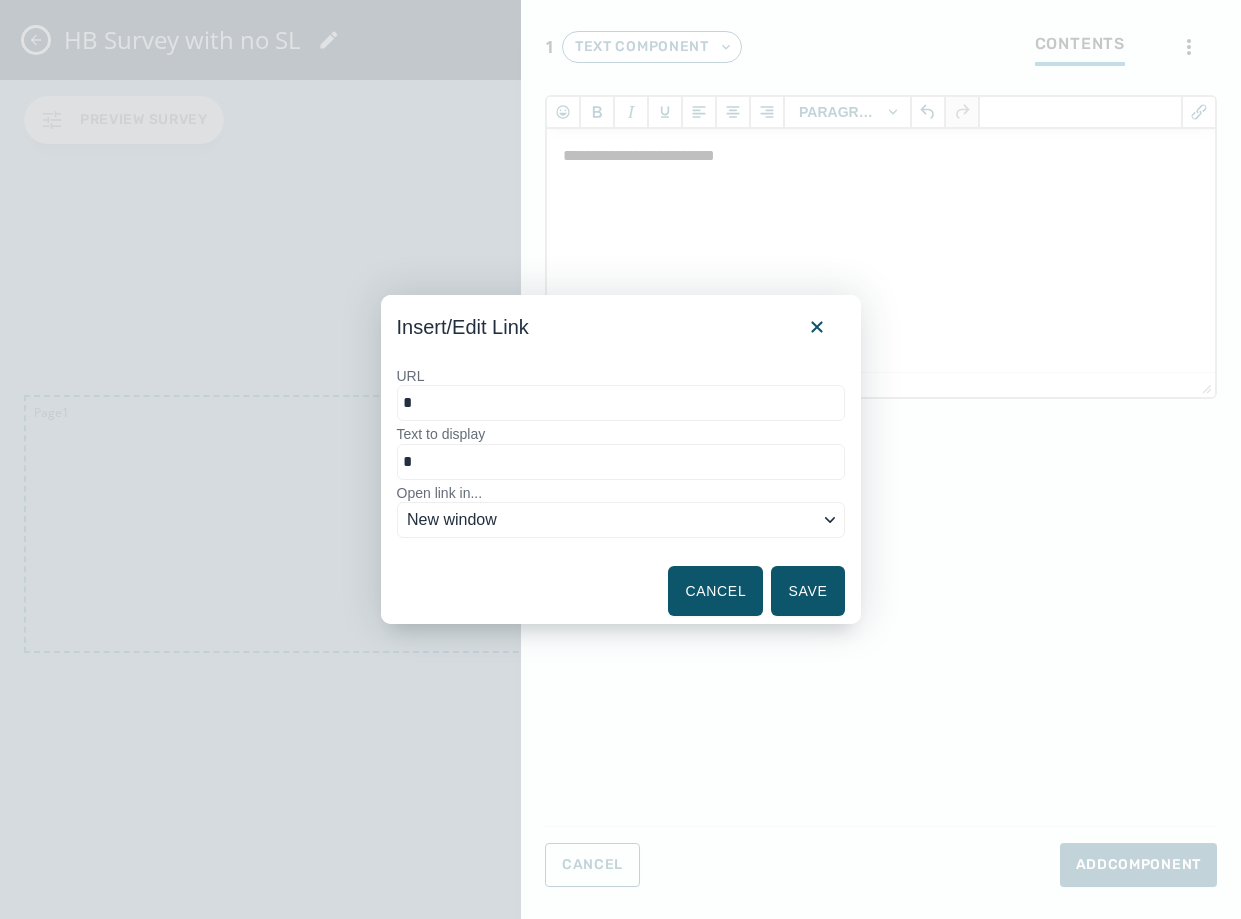 type on "**" 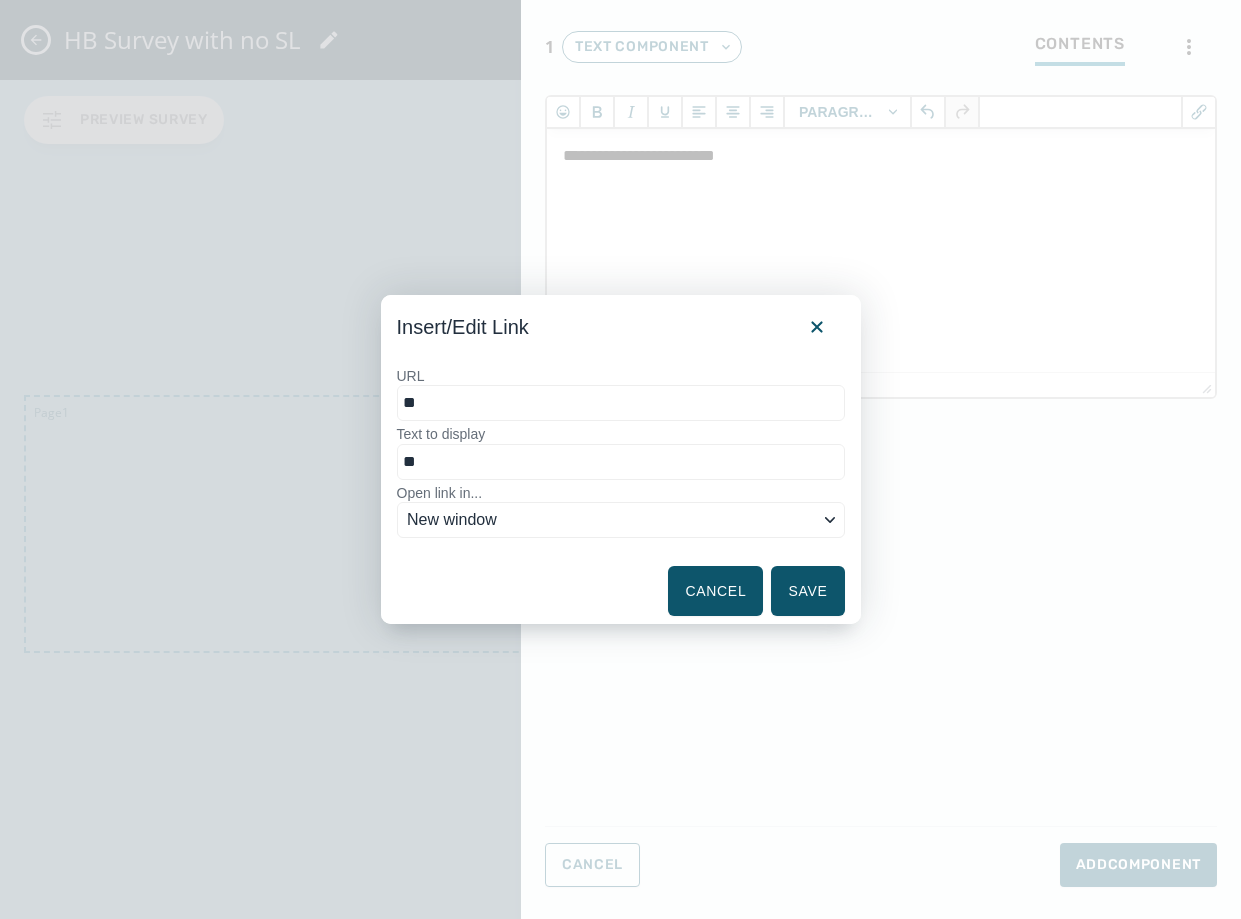 type on "***" 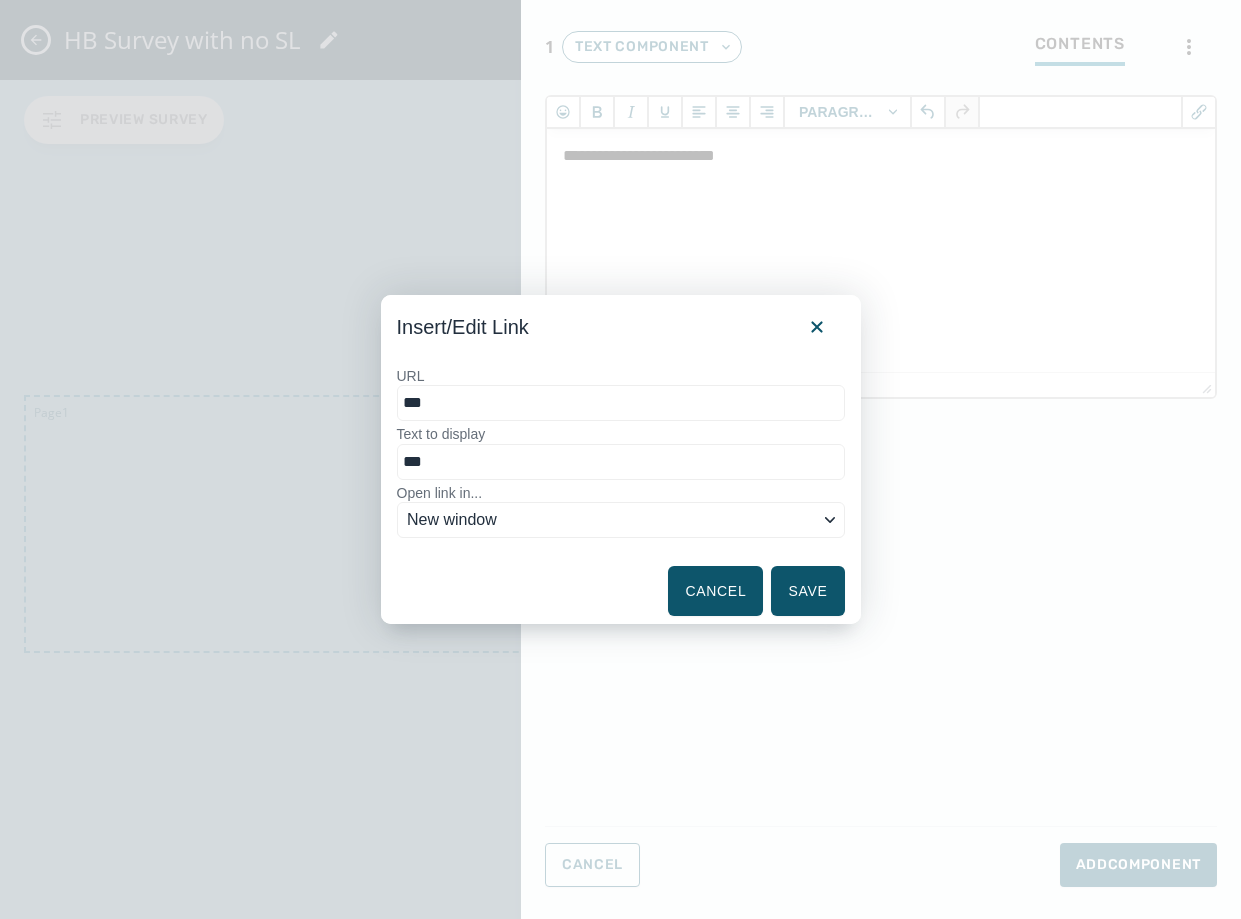 type on "****" 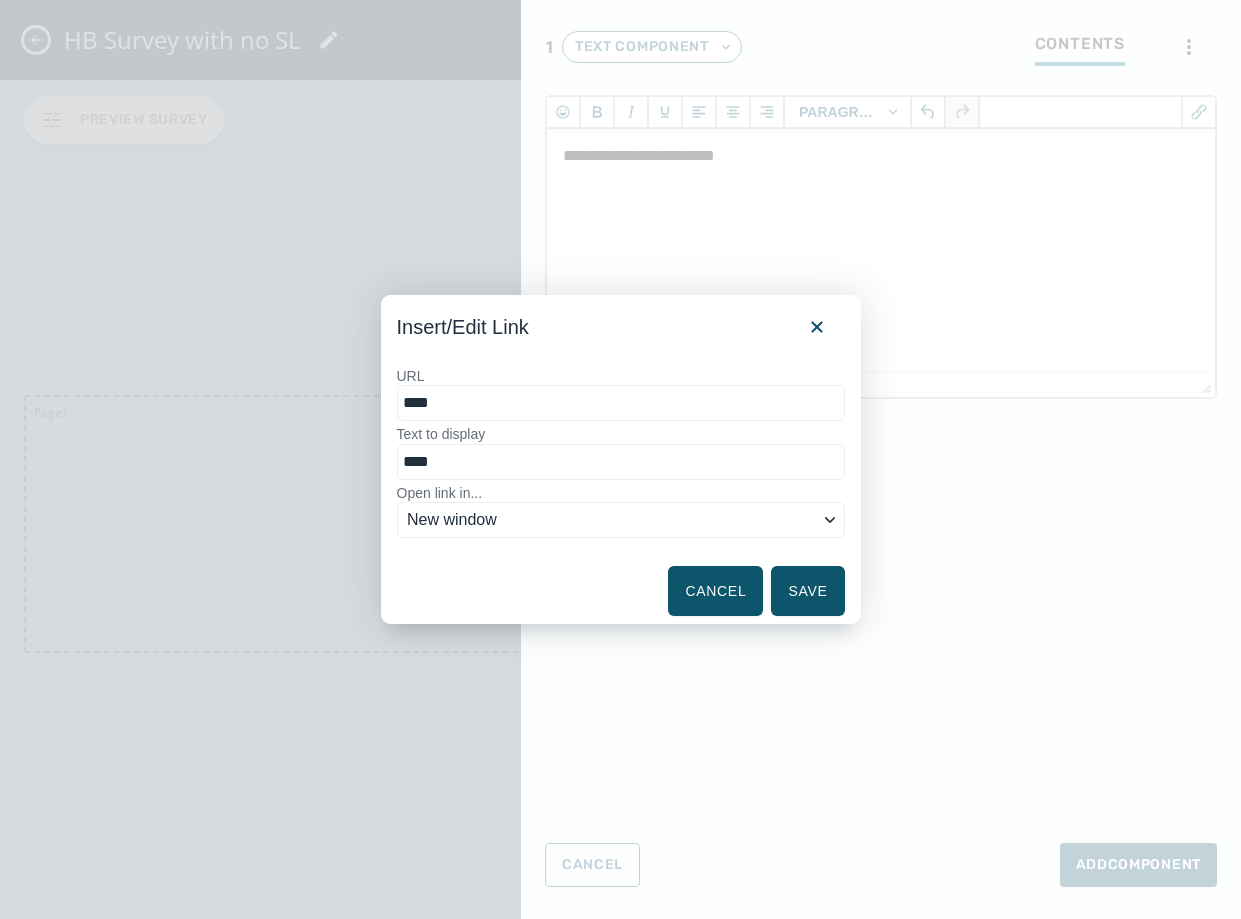 type on "*****" 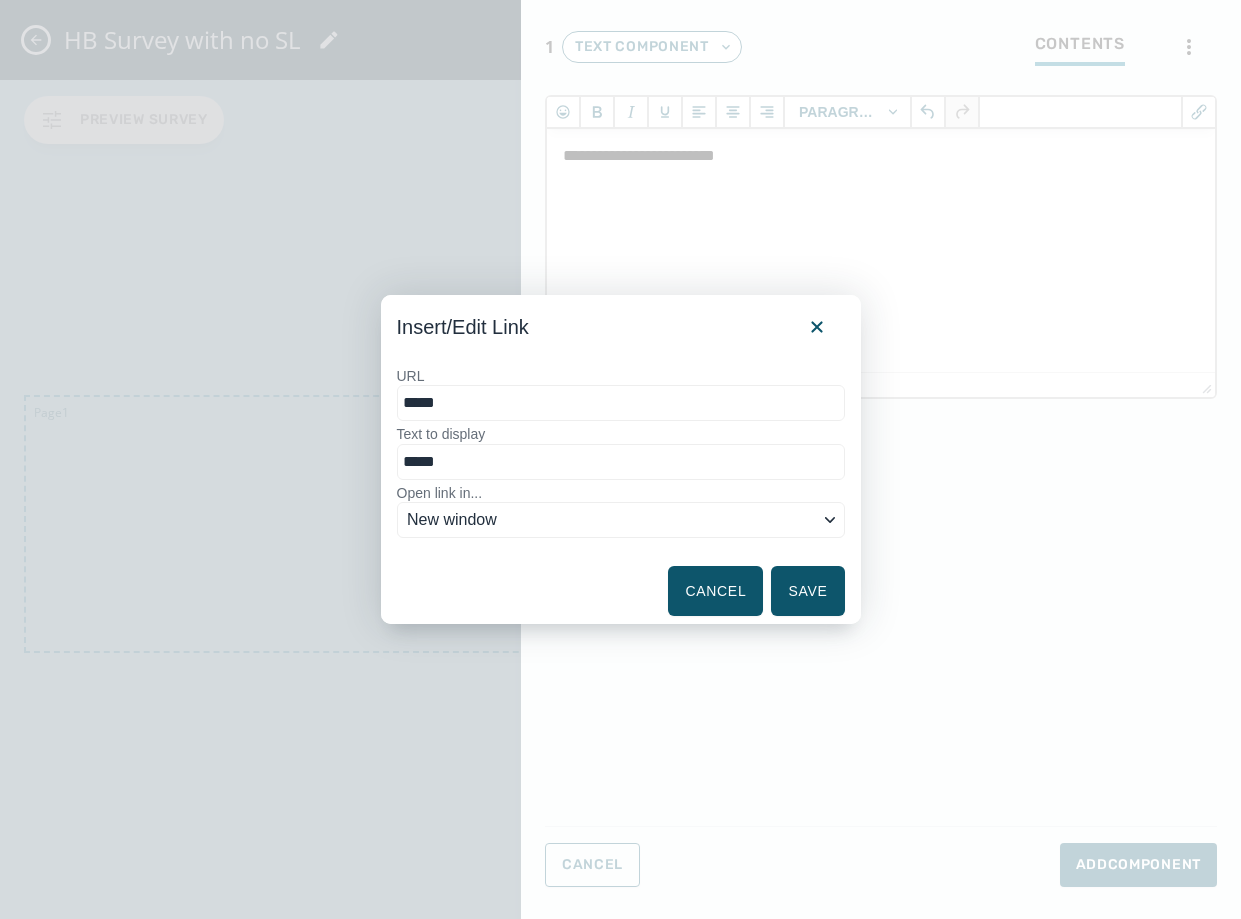 type on "******" 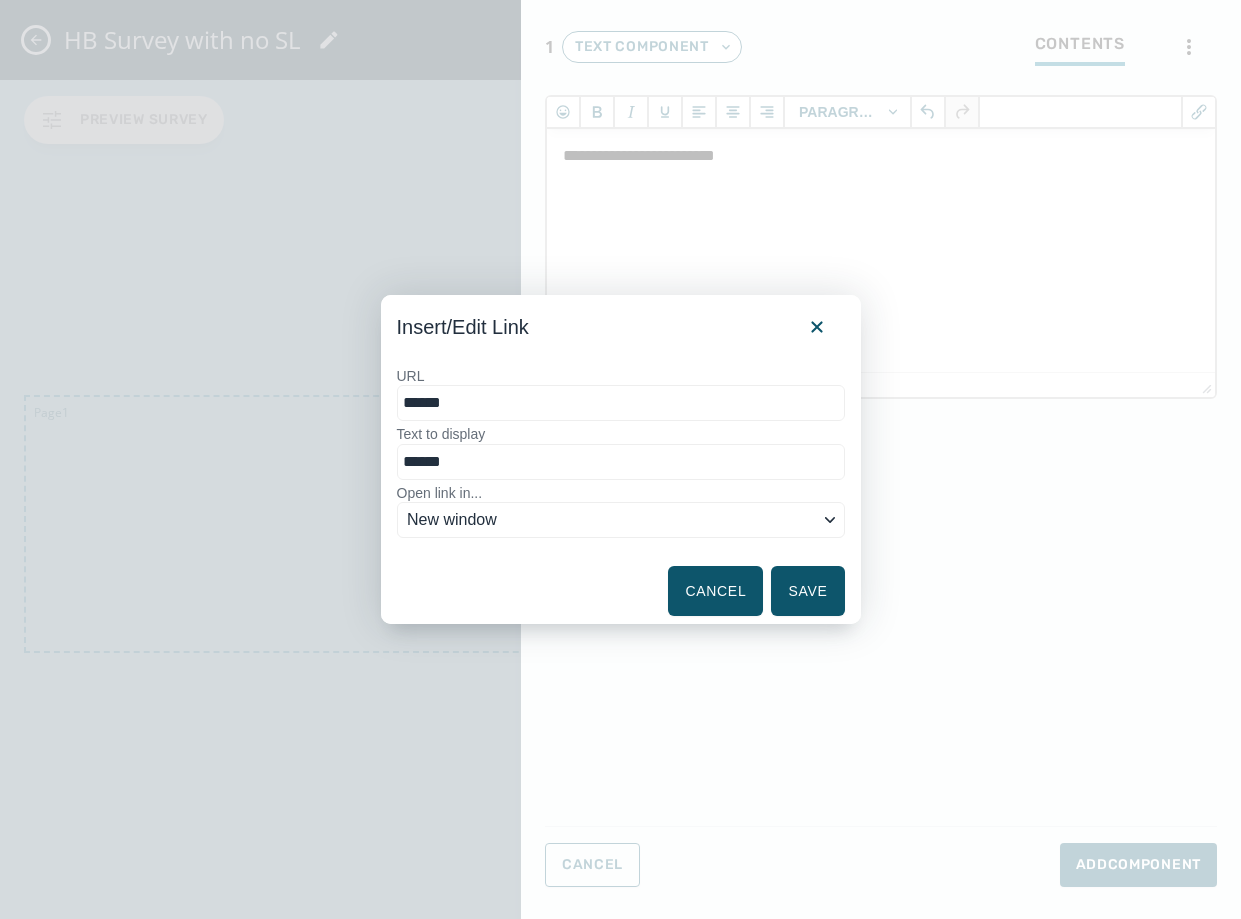 type on "*******" 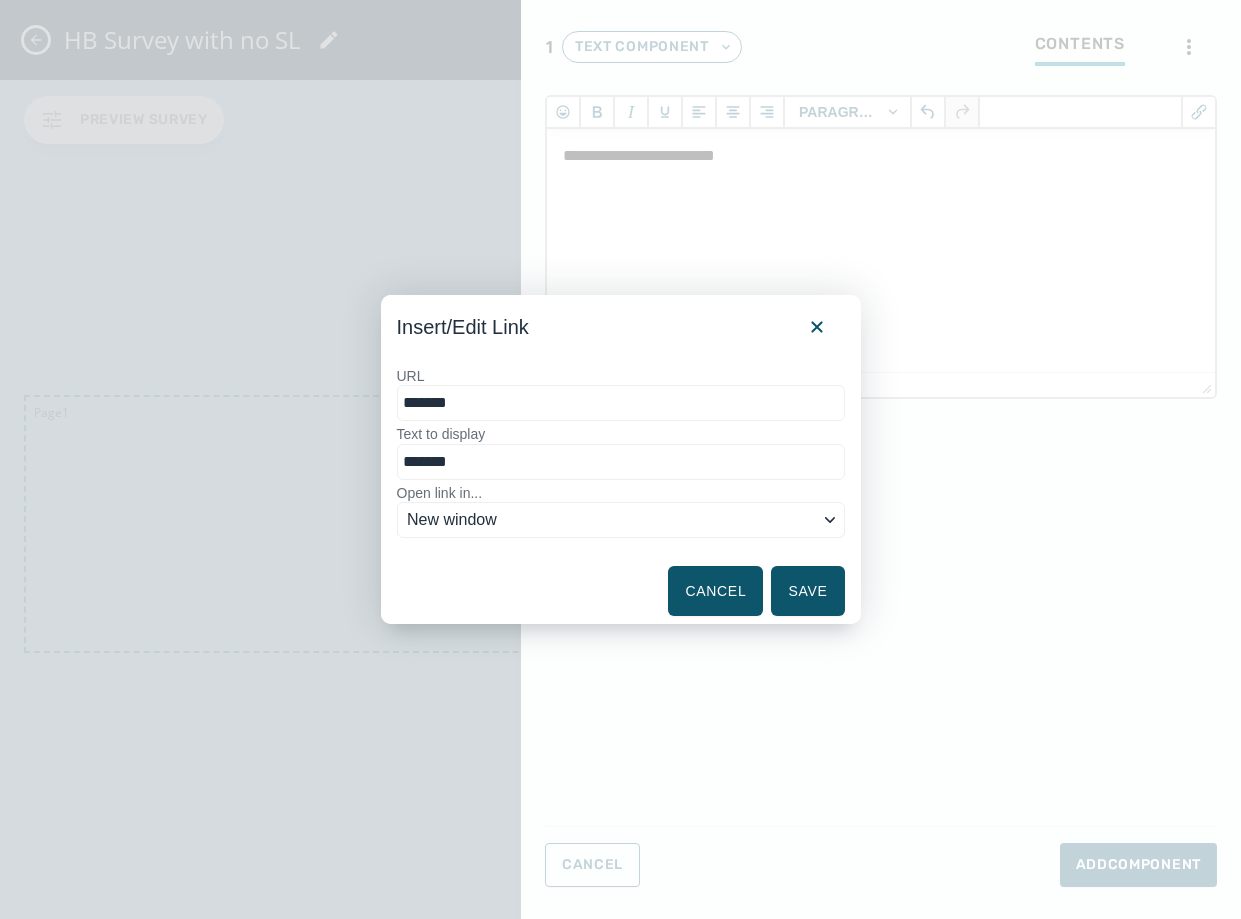 type on "********" 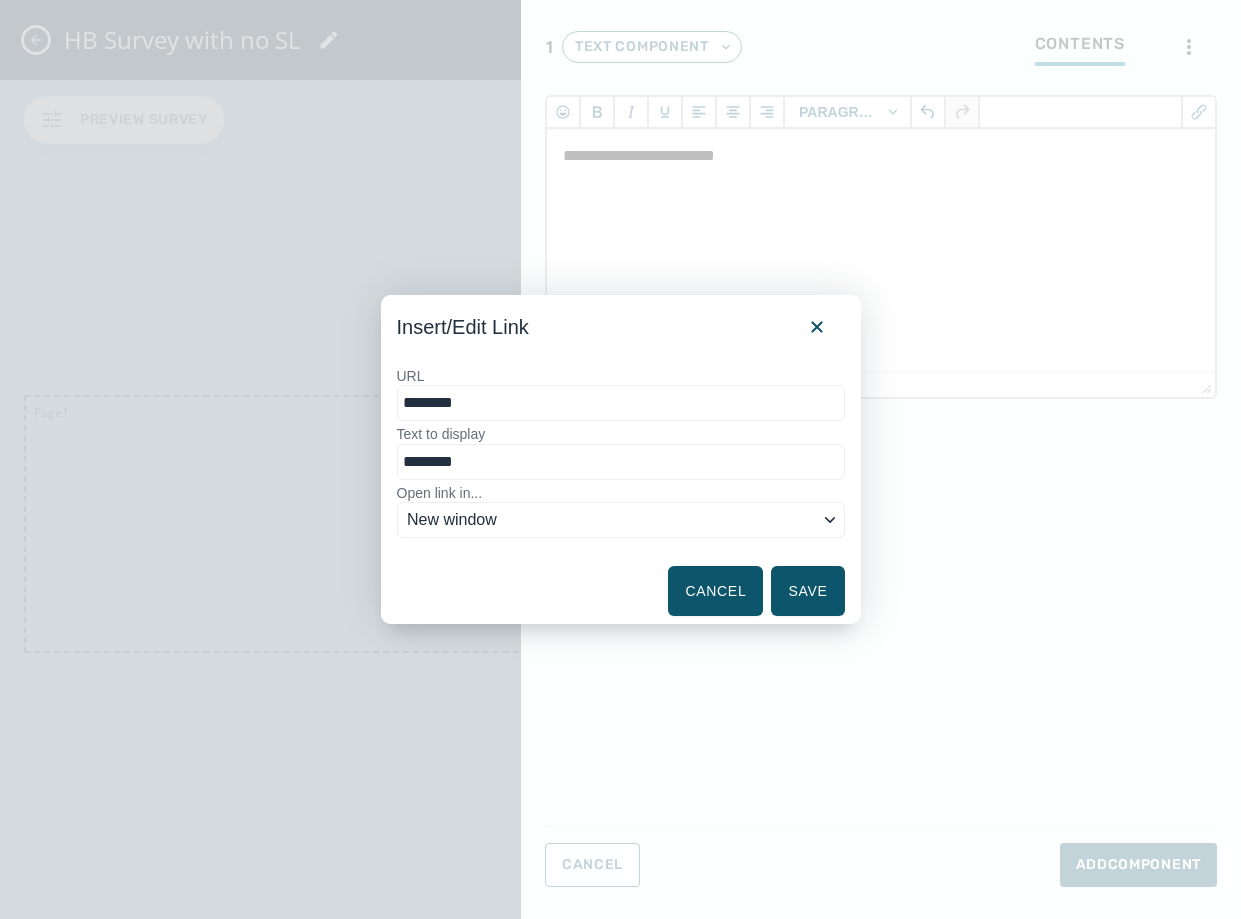 type on "*********" 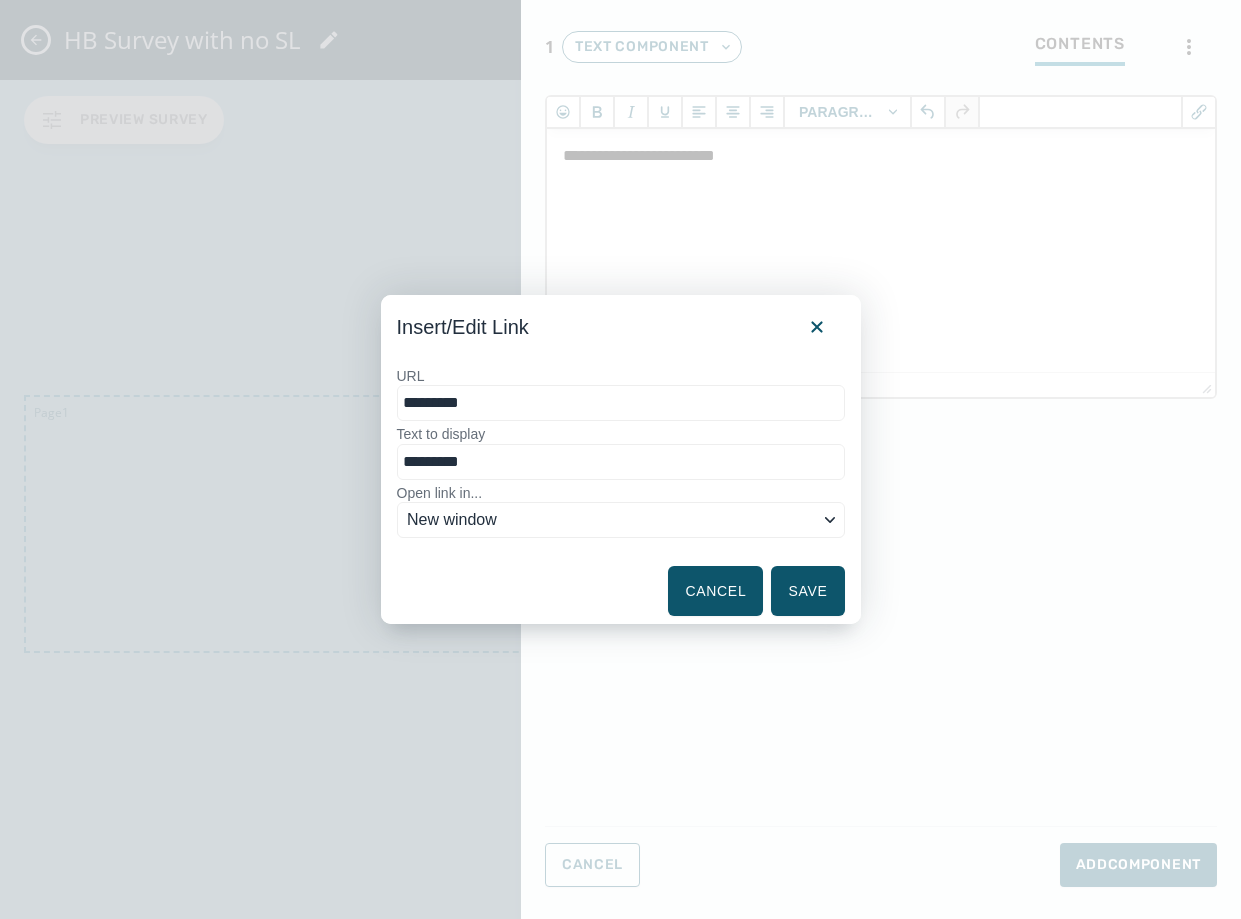 type on "**********" 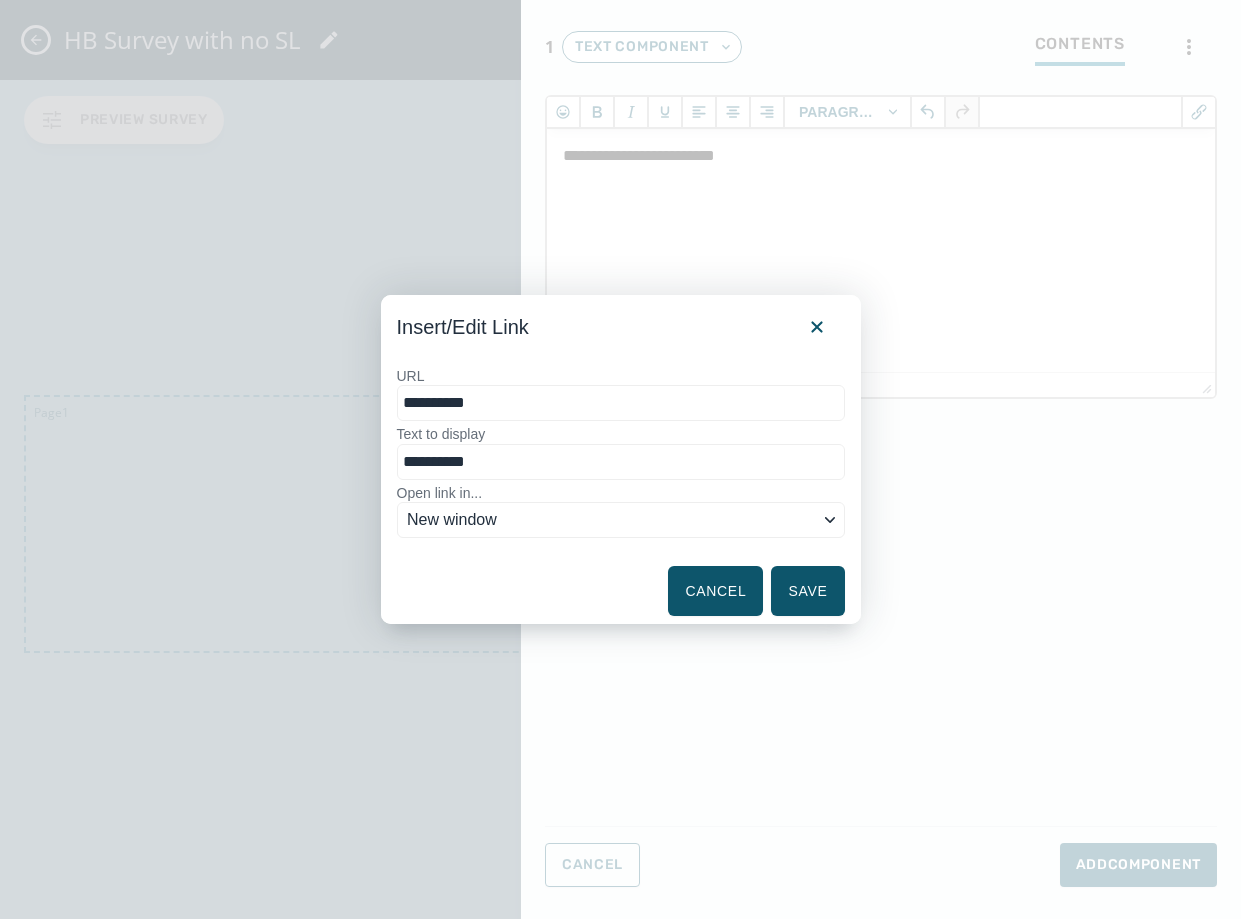 type on "**********" 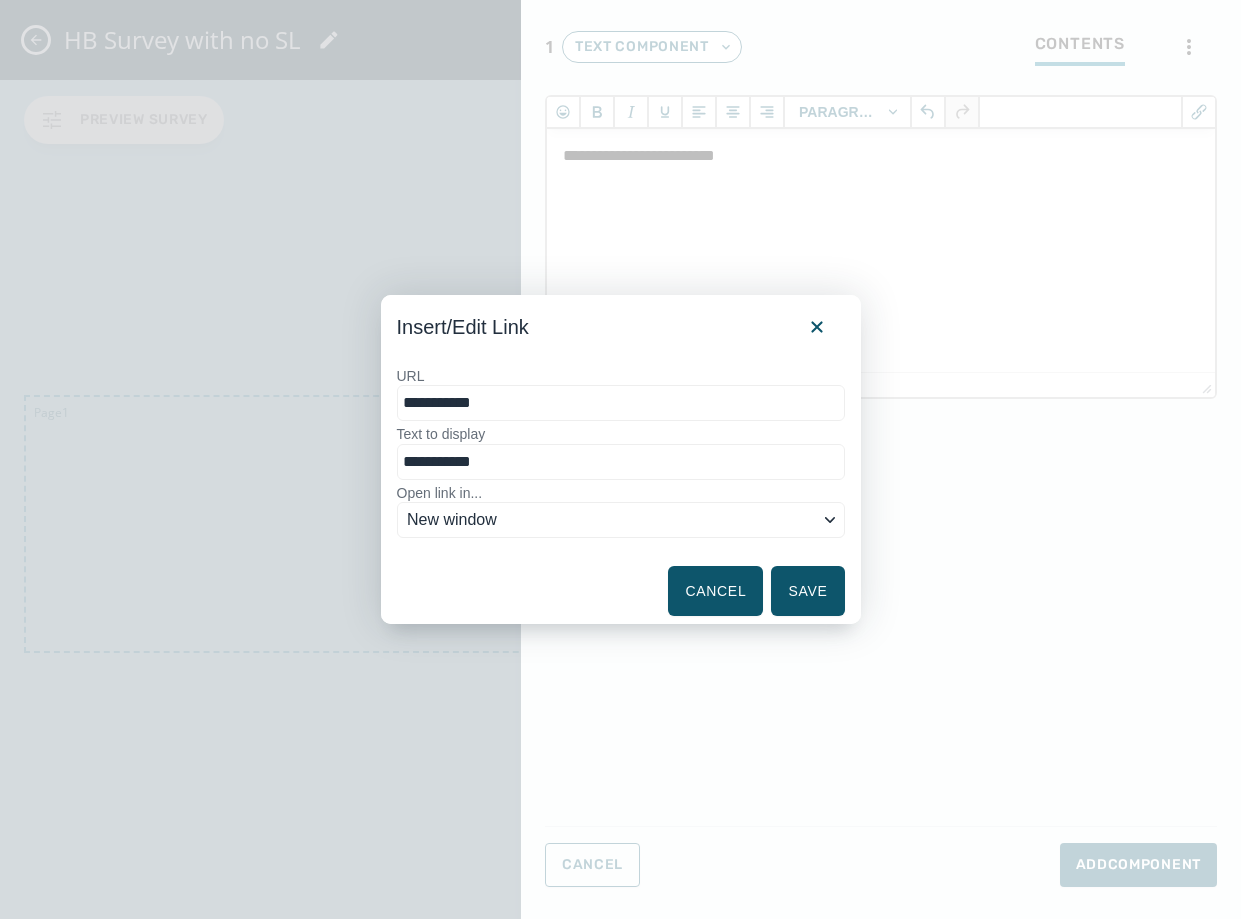type on "**********" 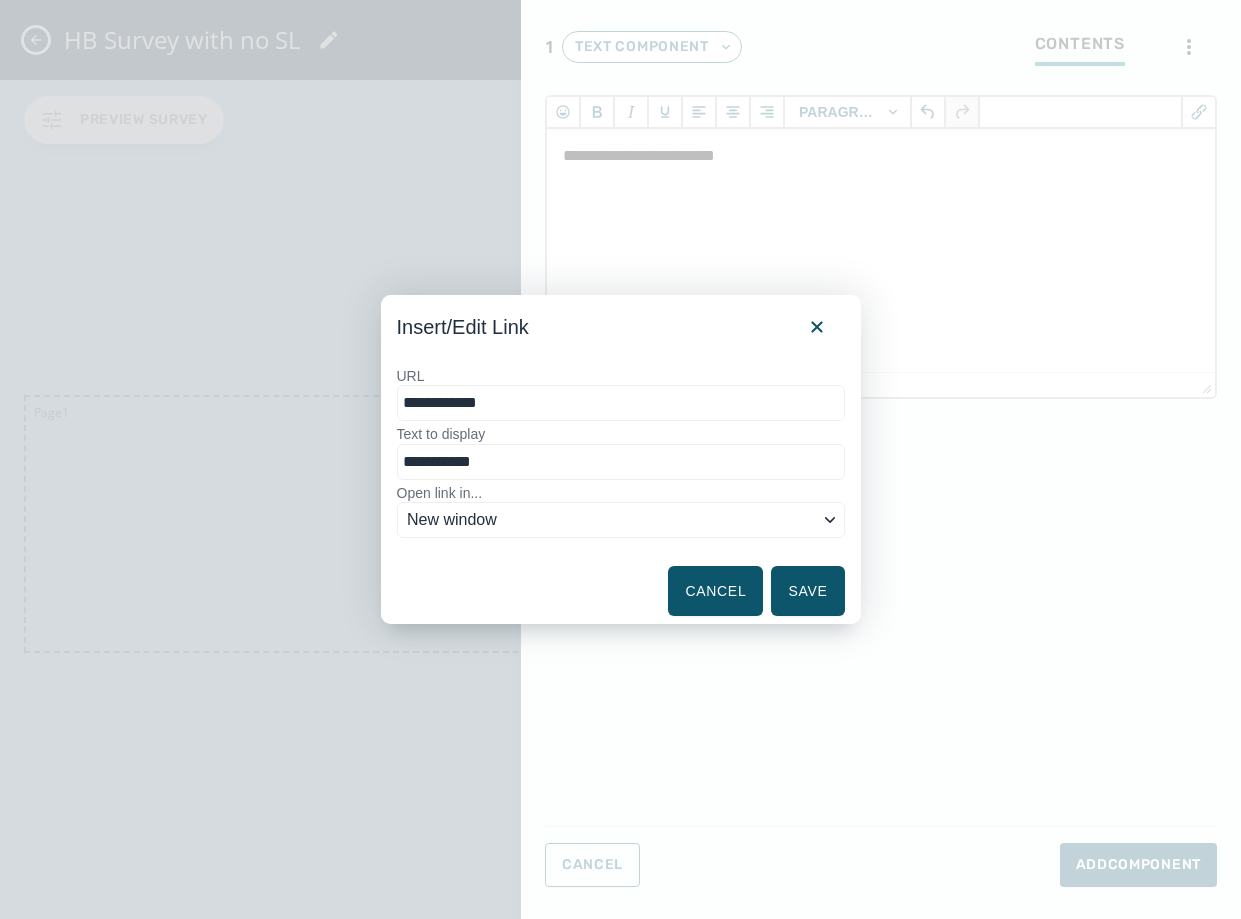type on "**********" 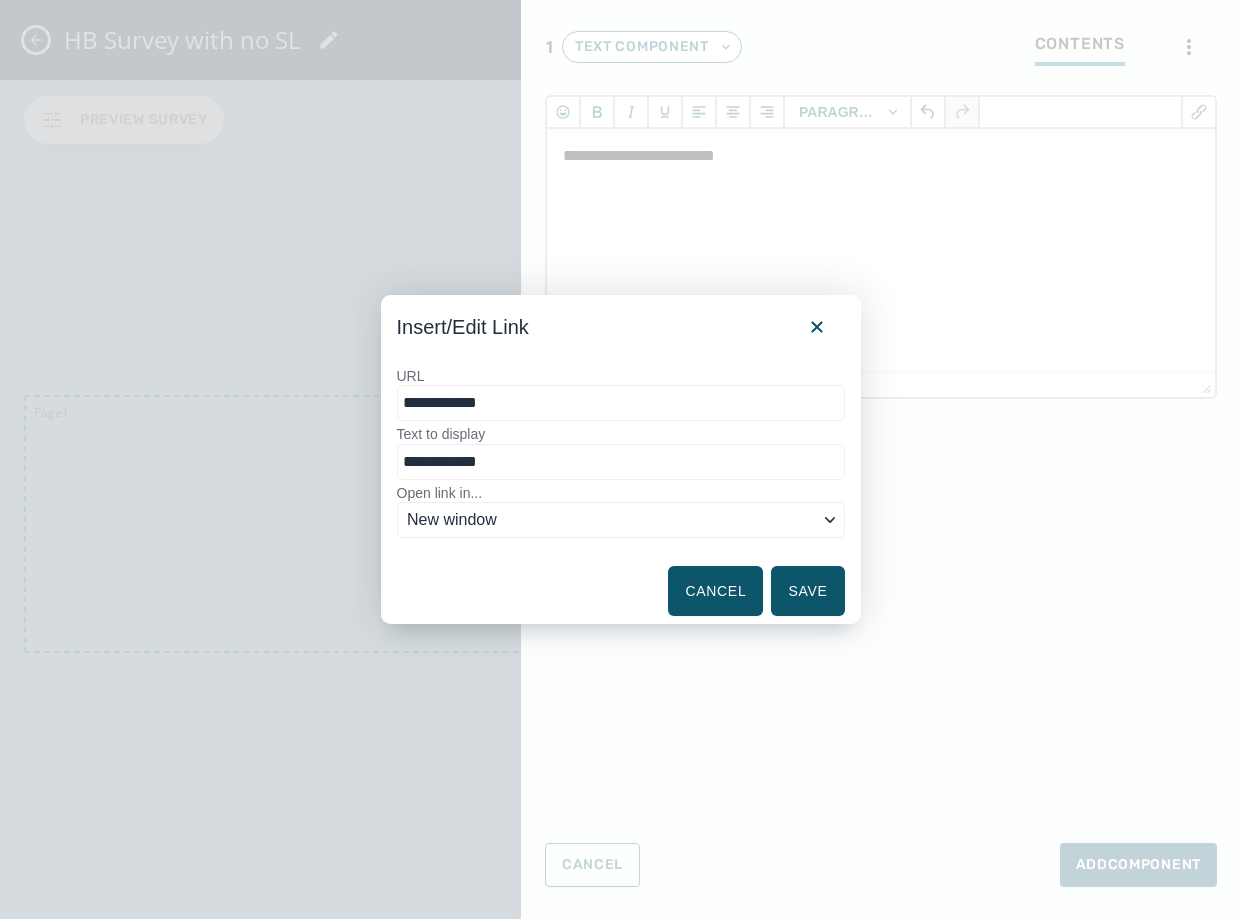 type on "**********" 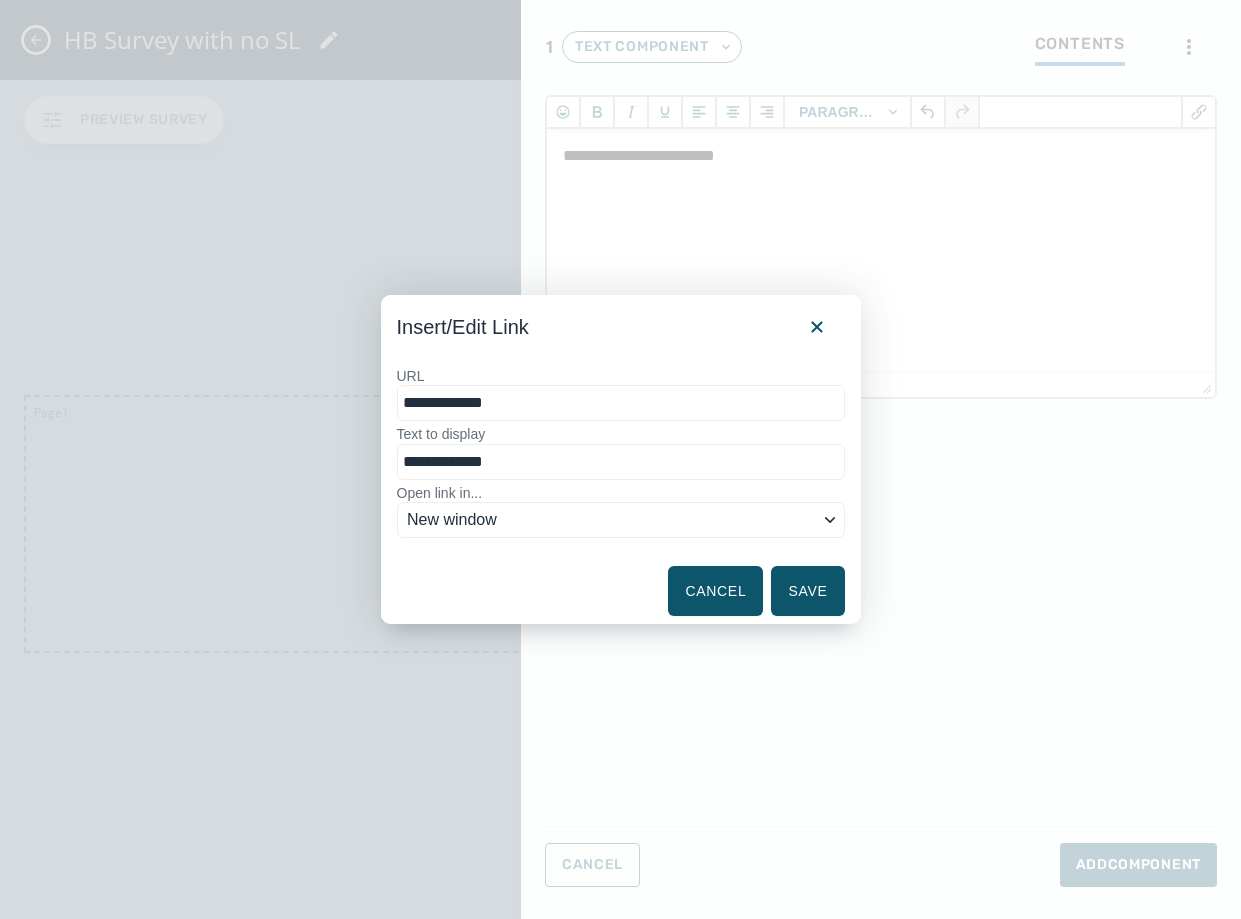 type on "**********" 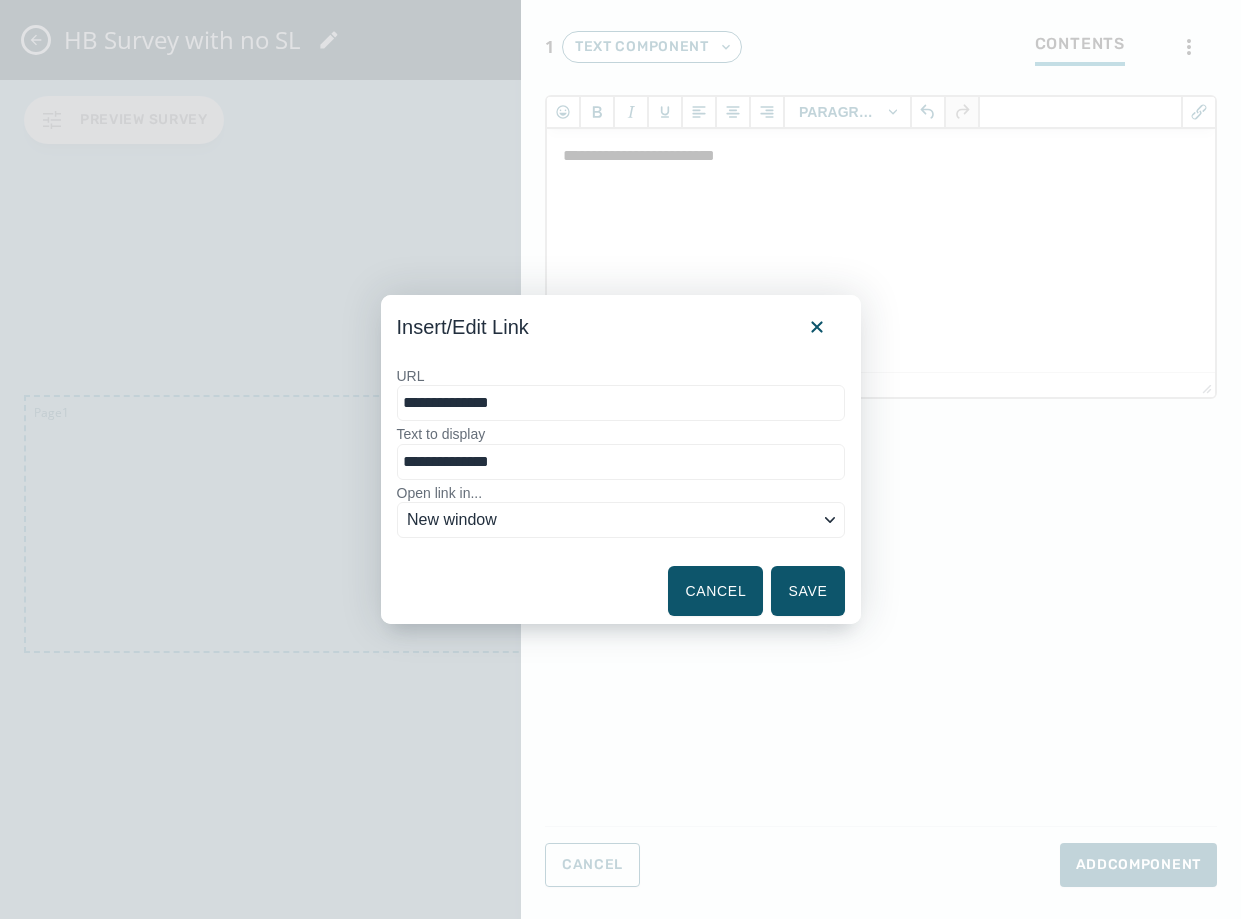 type on "**********" 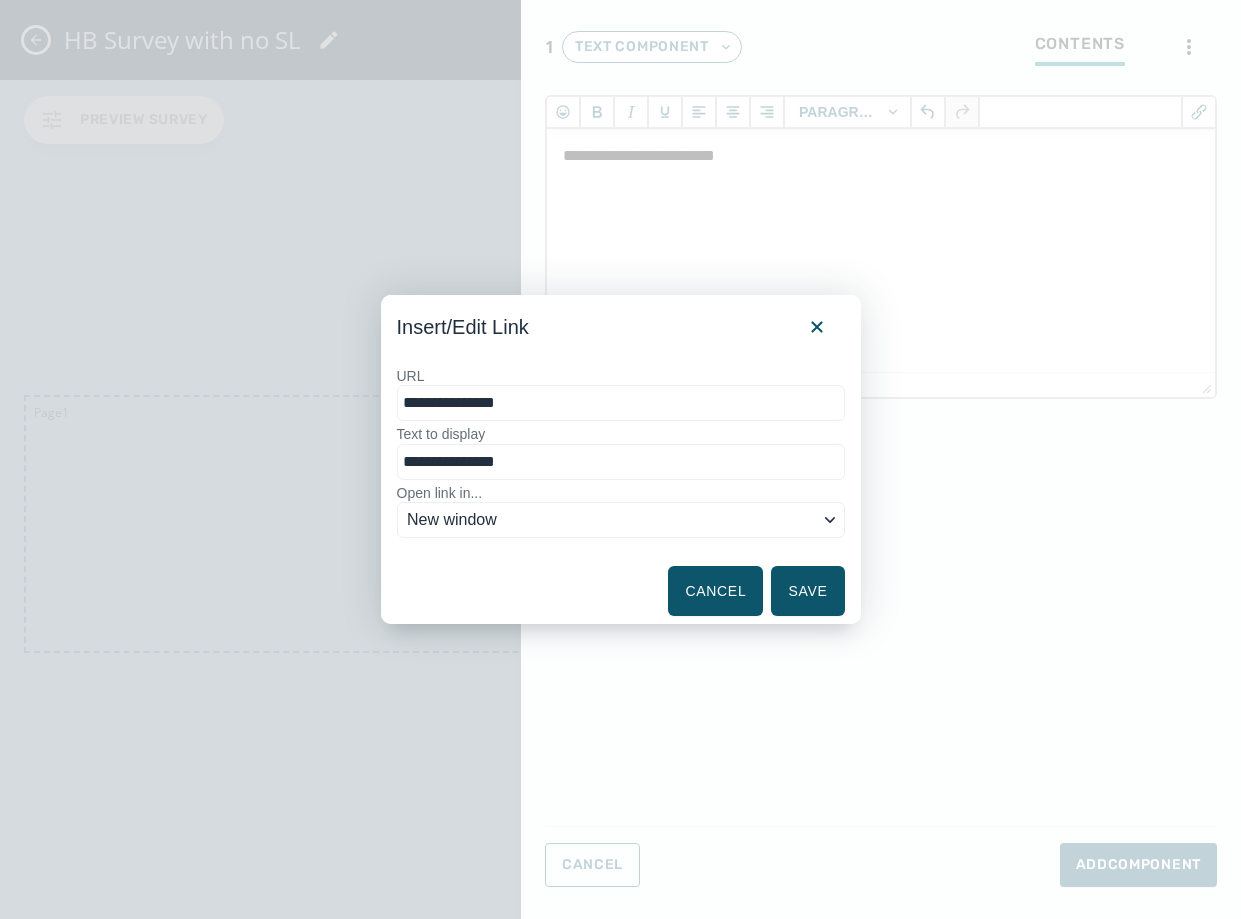type on "**********" 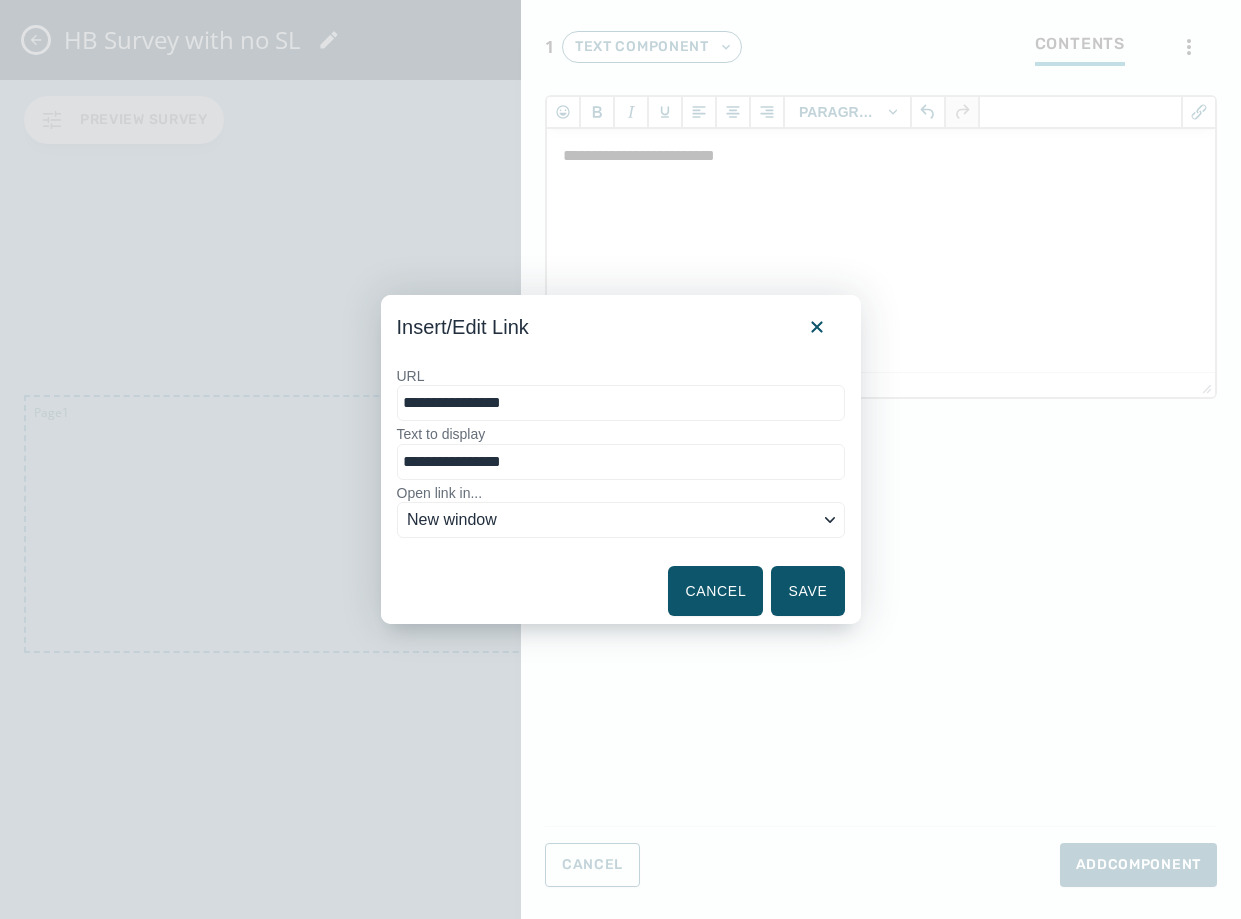 type on "**********" 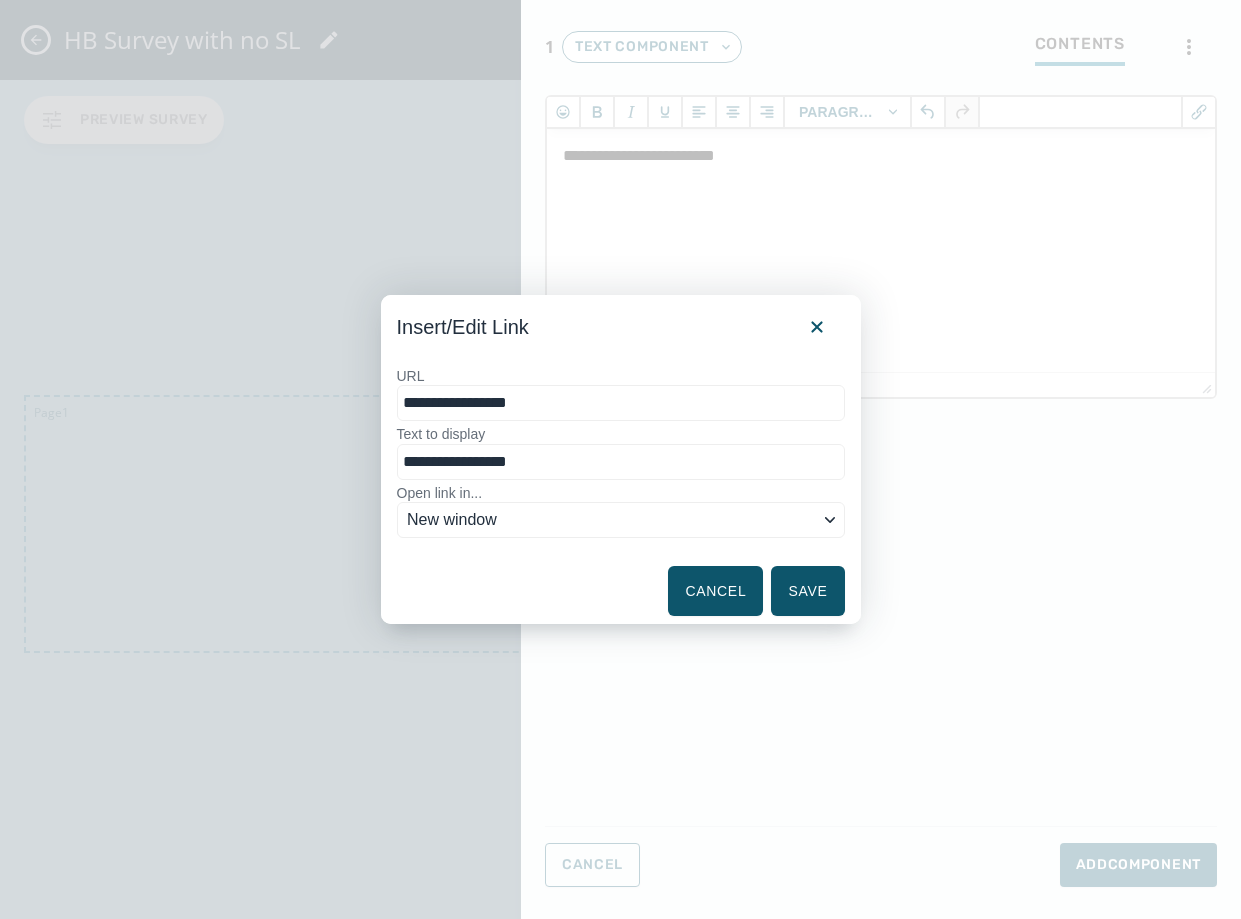 type on "**********" 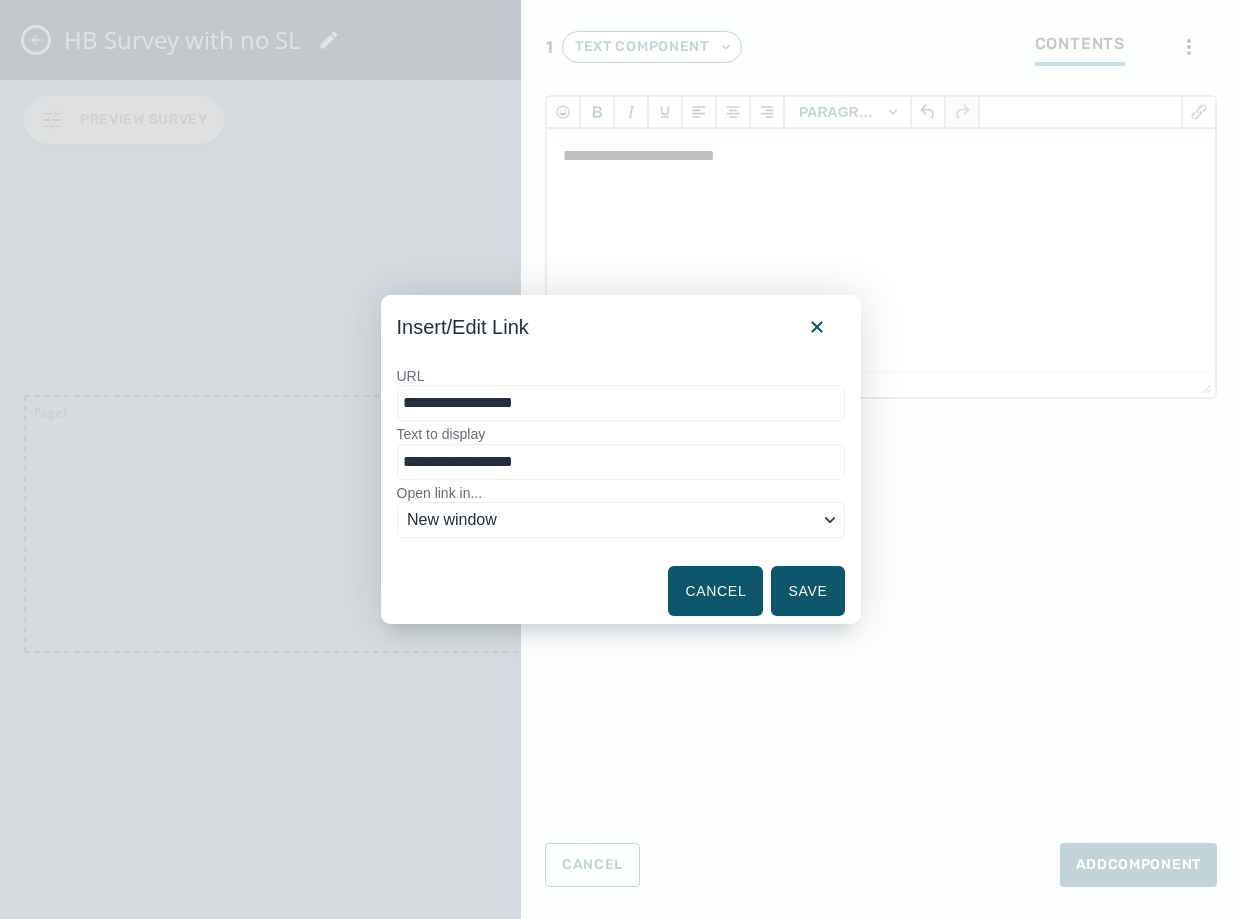 type on "**********" 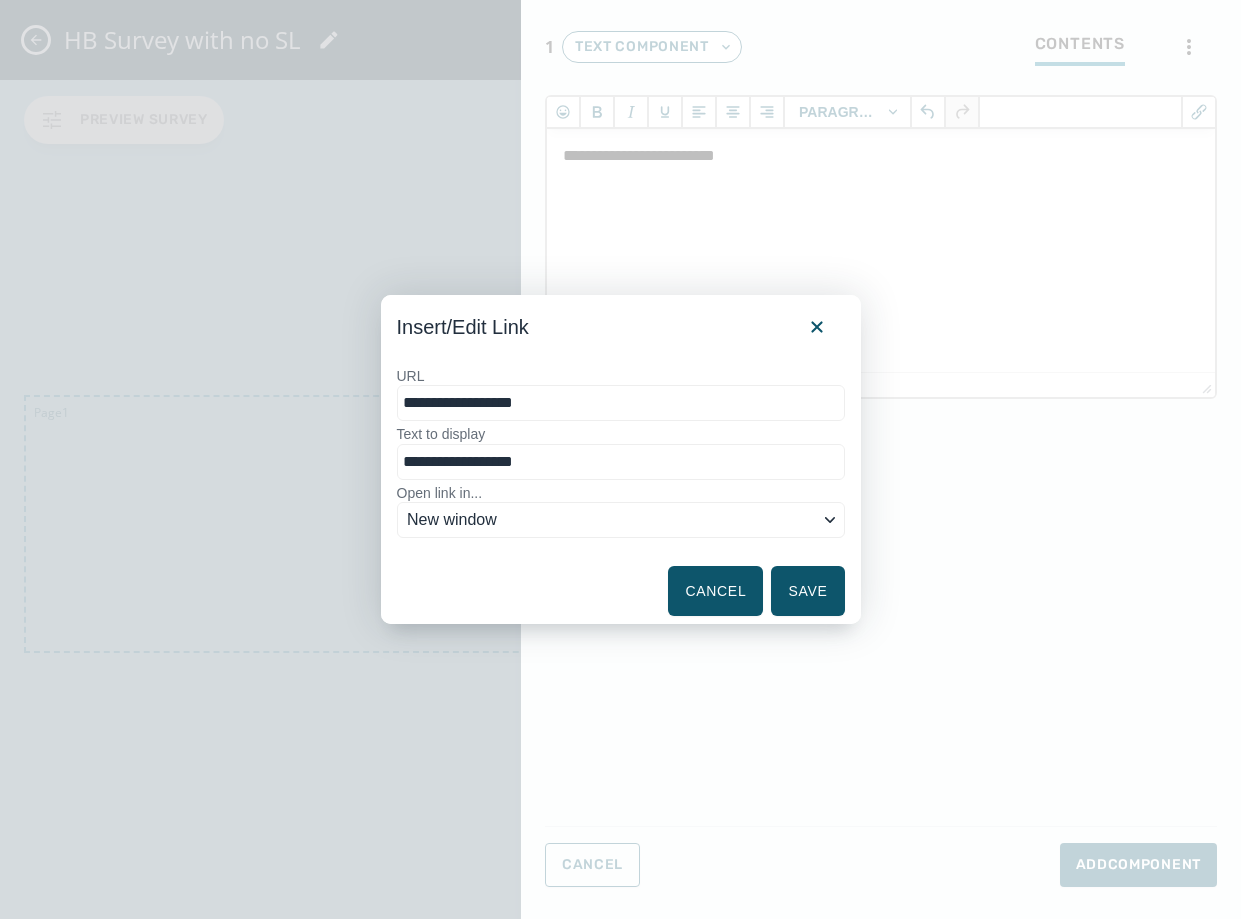 type on "**********" 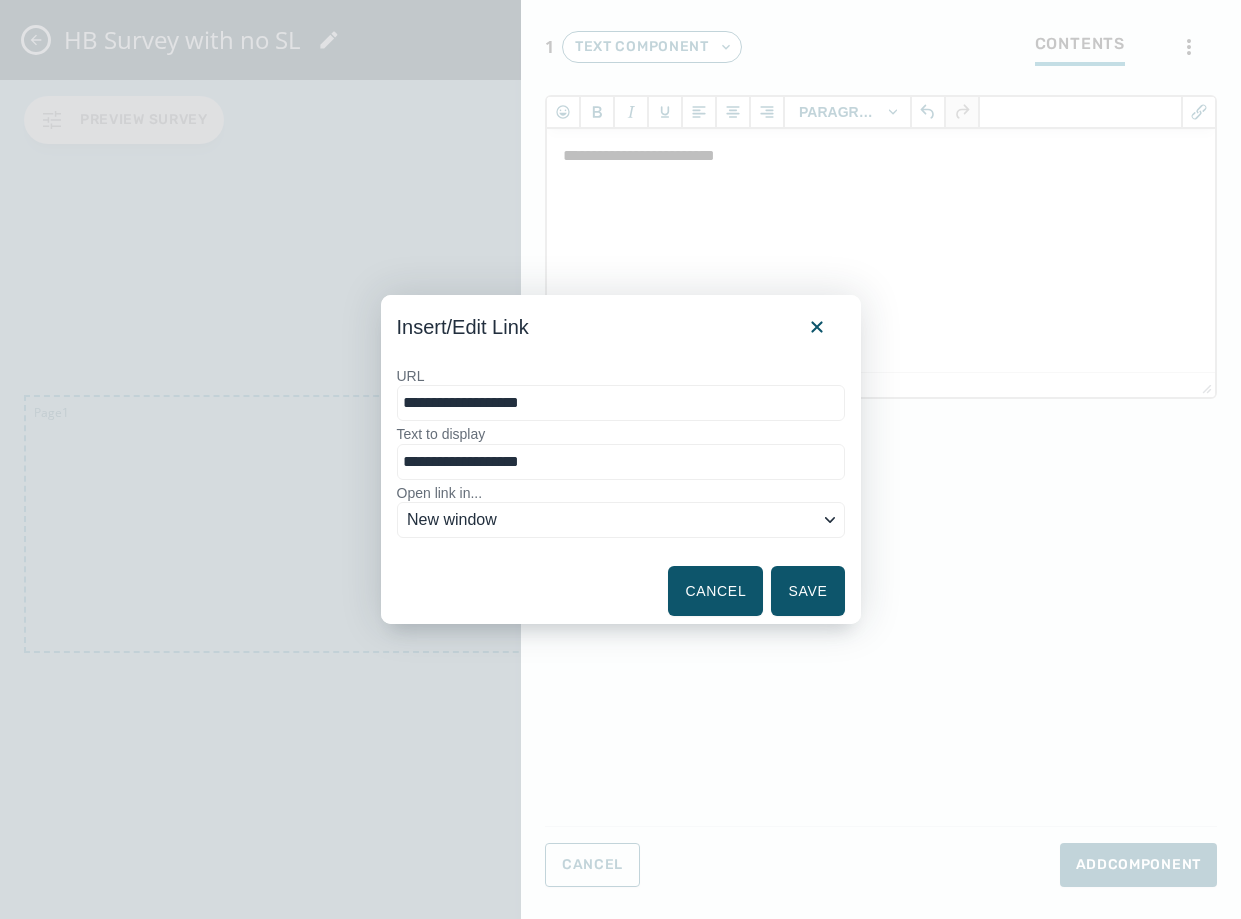 type on "**********" 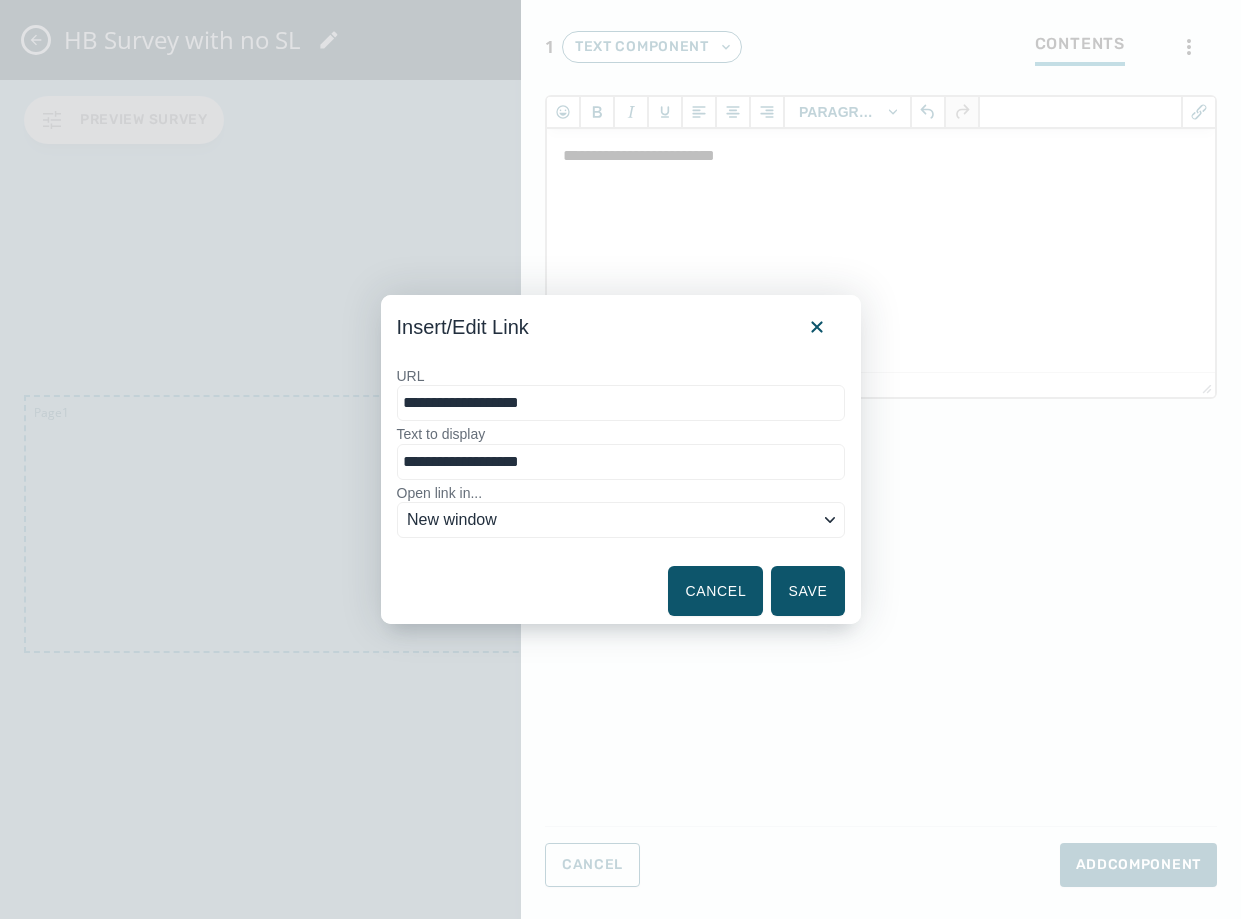 type on "**********" 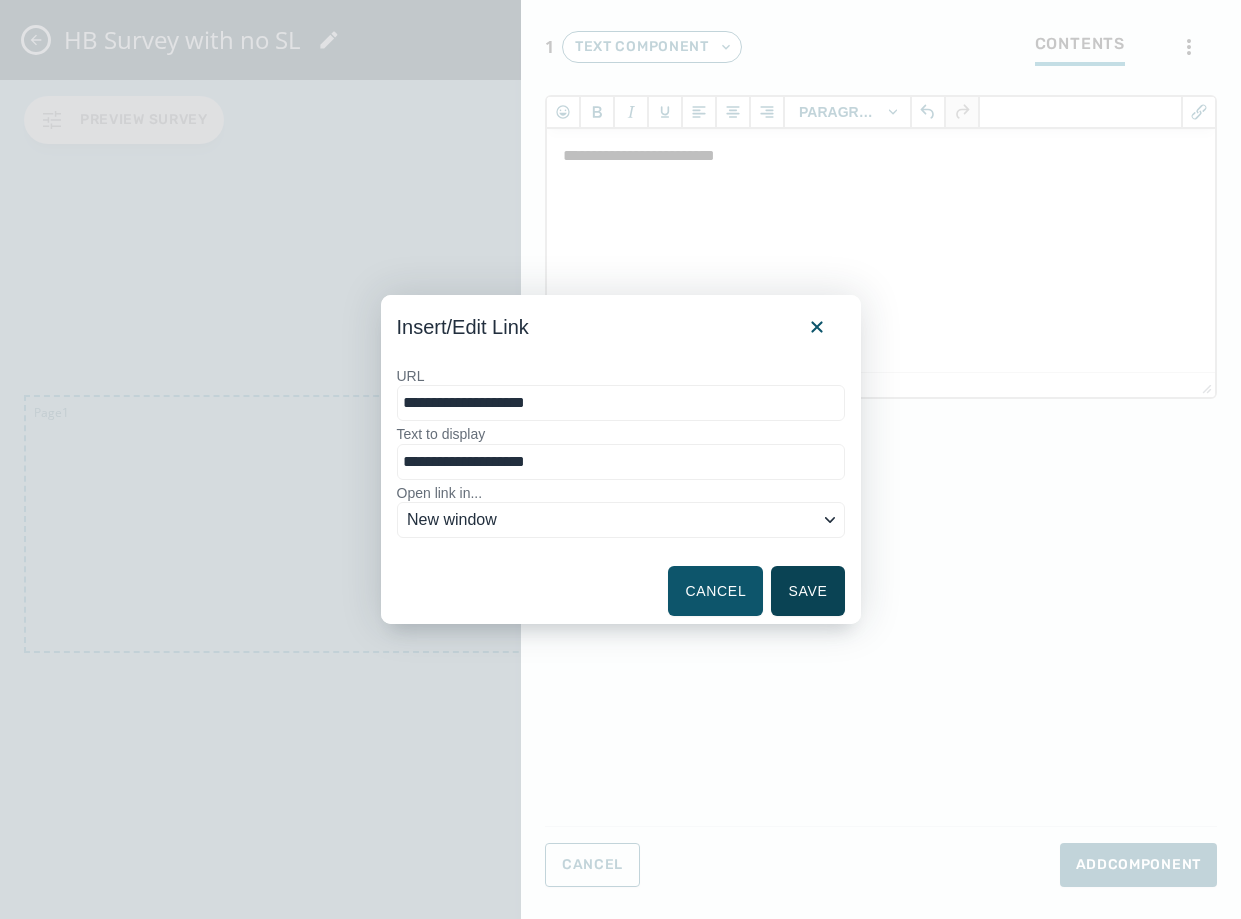 type on "**********" 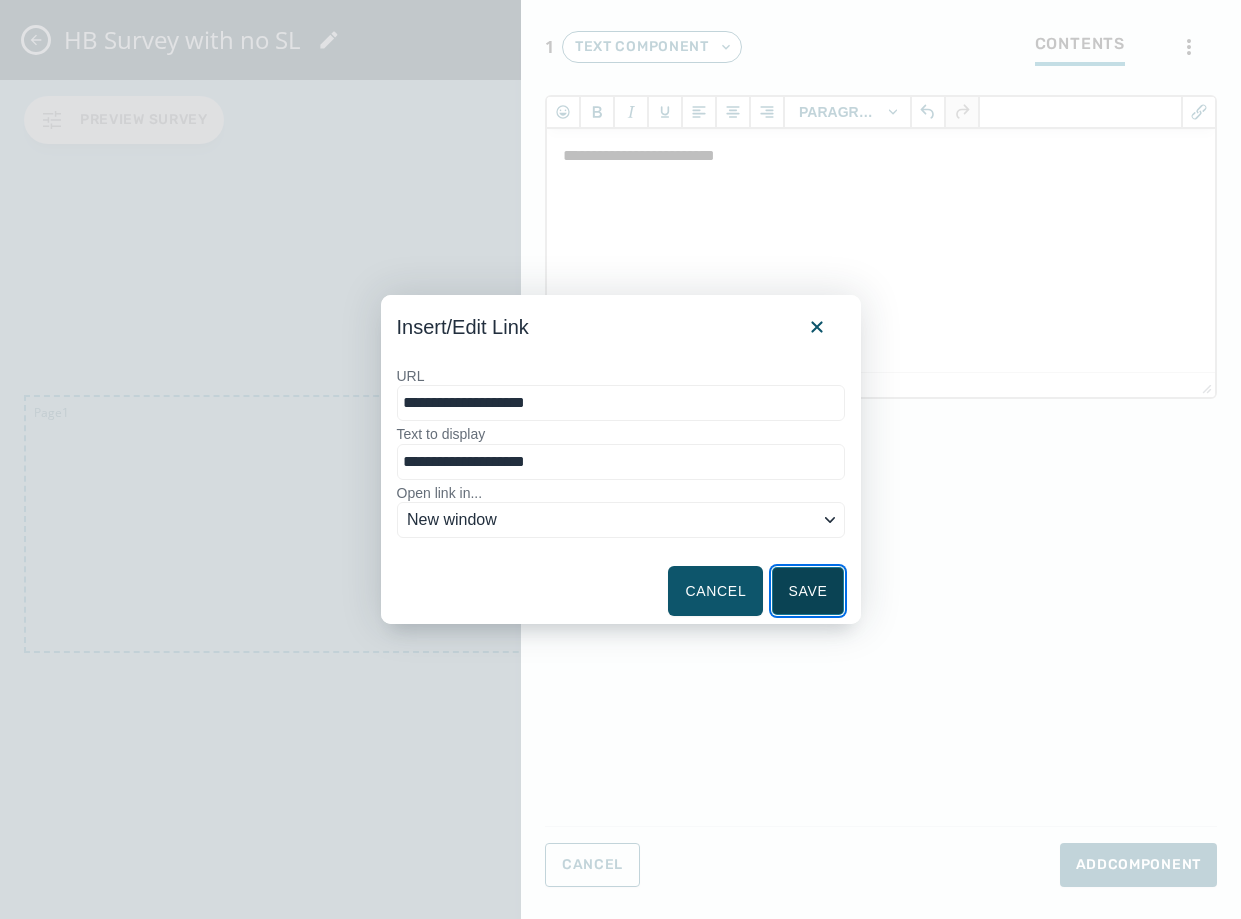 click on "Save" at bounding box center [807, 591] 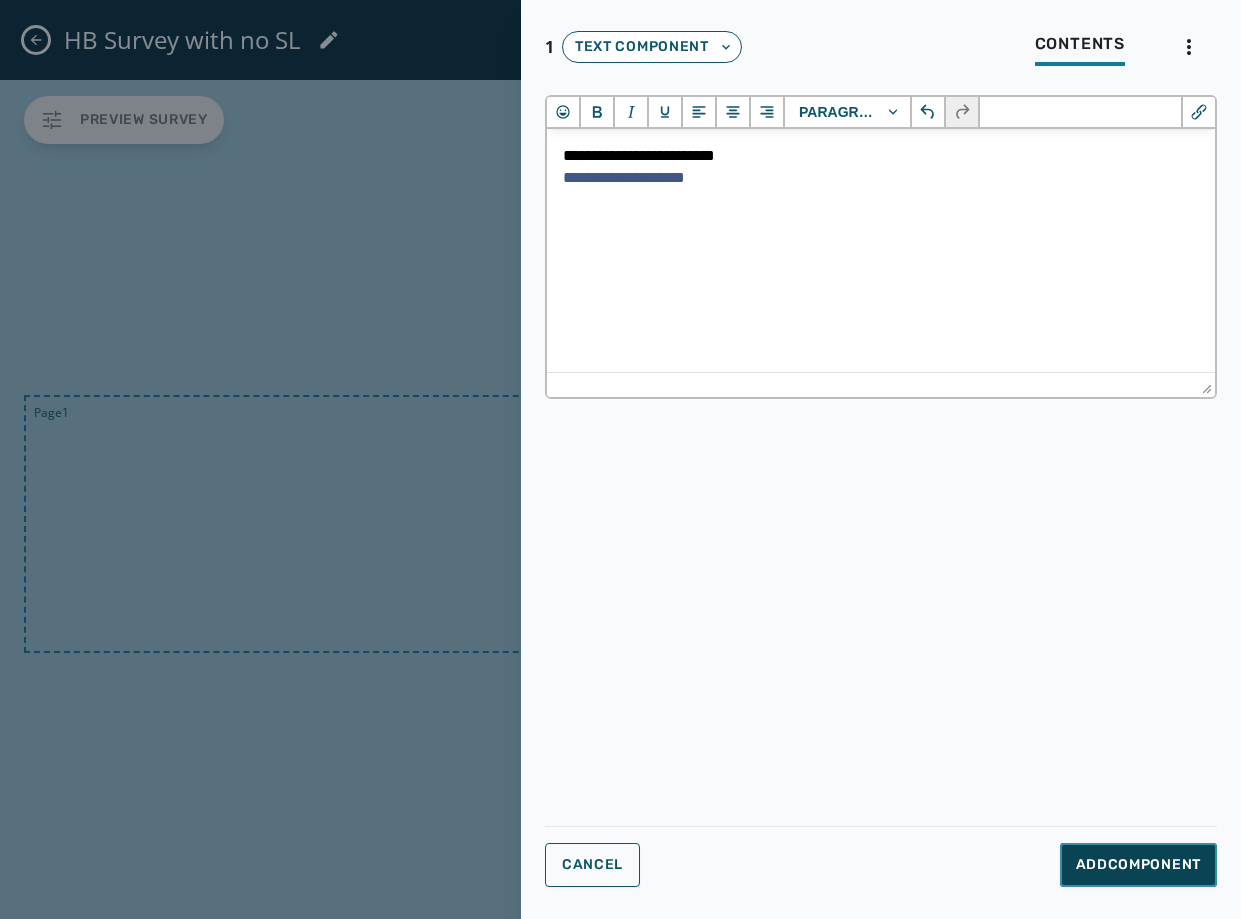 click on "Add  Component" at bounding box center [1138, 865] 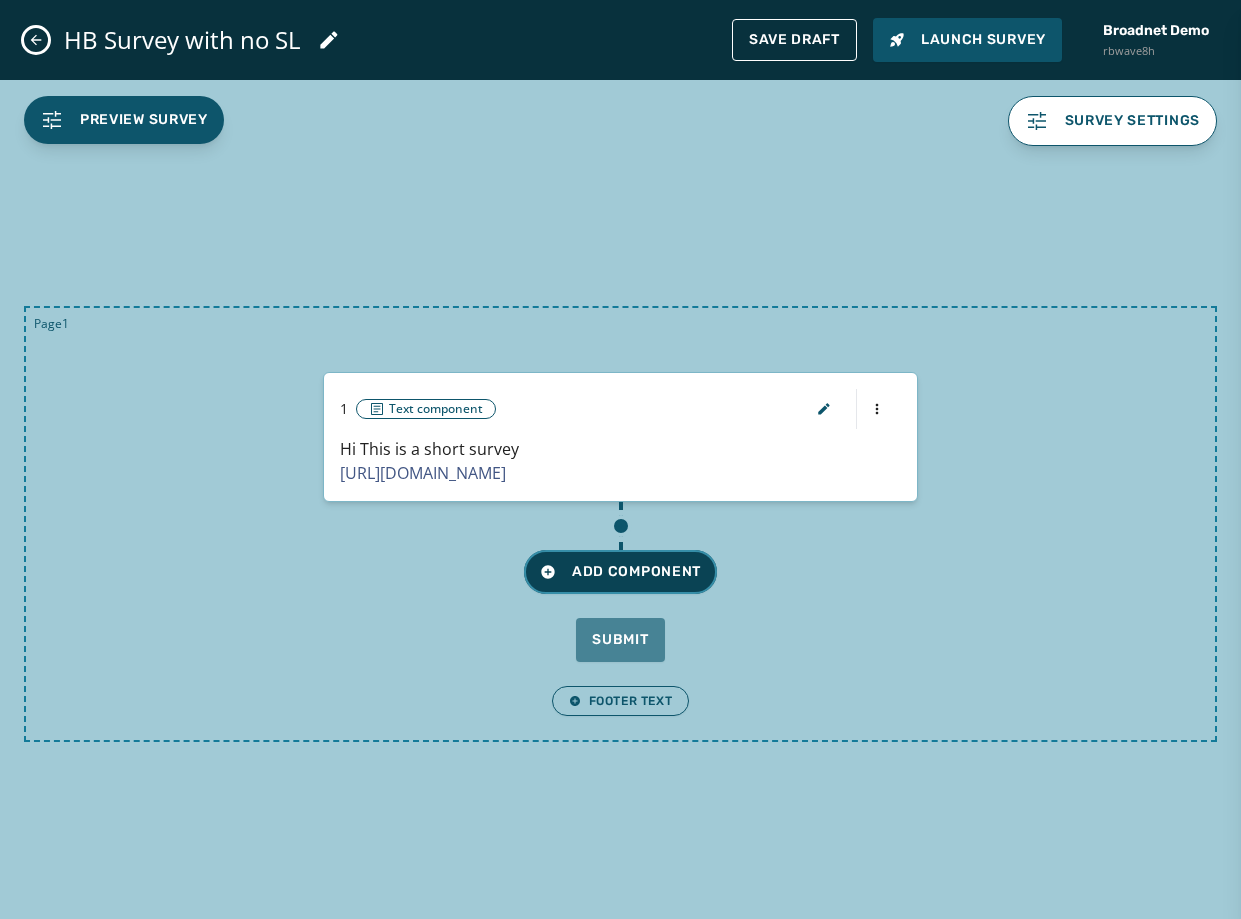 click on "Add Component" at bounding box center [620, 572] 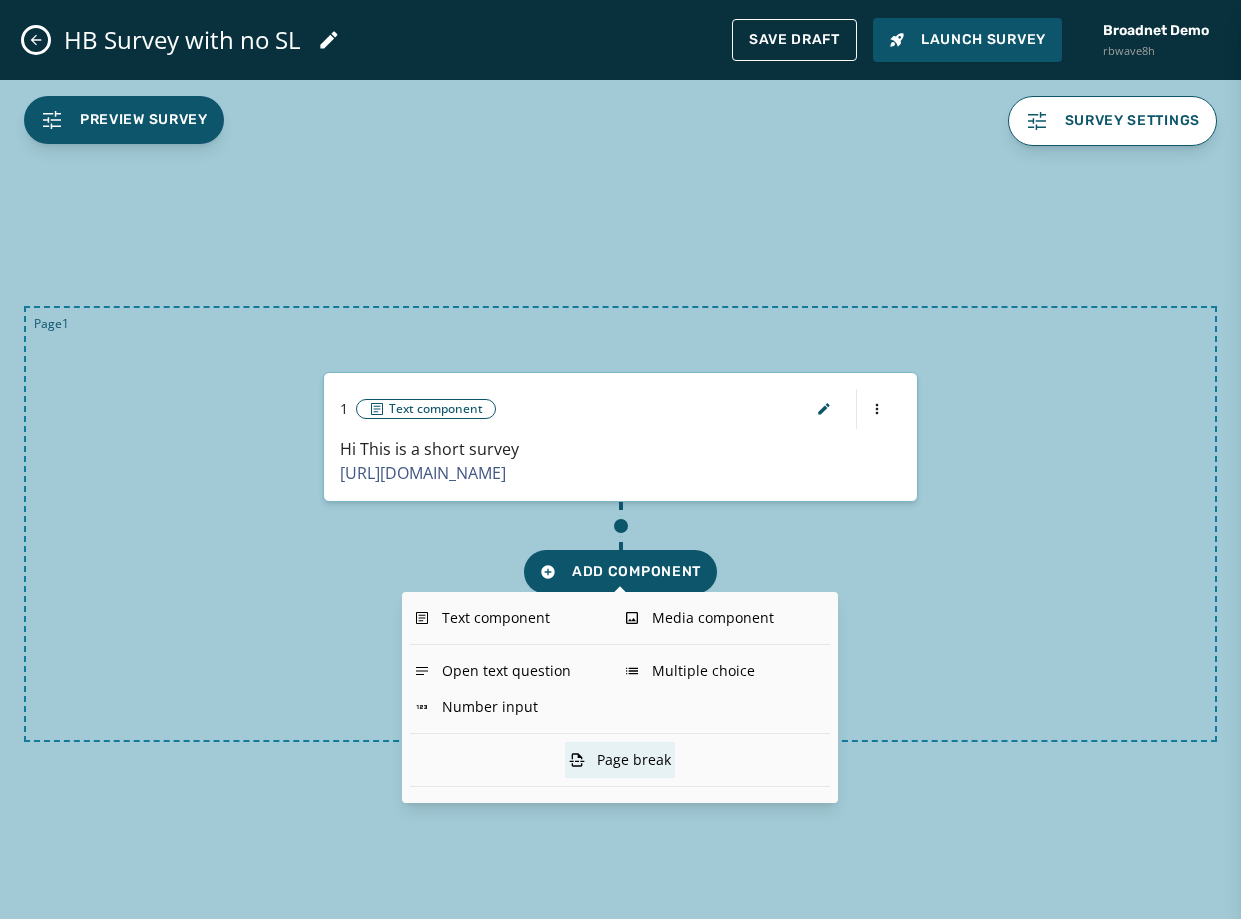 click on "Page break" at bounding box center [620, 760] 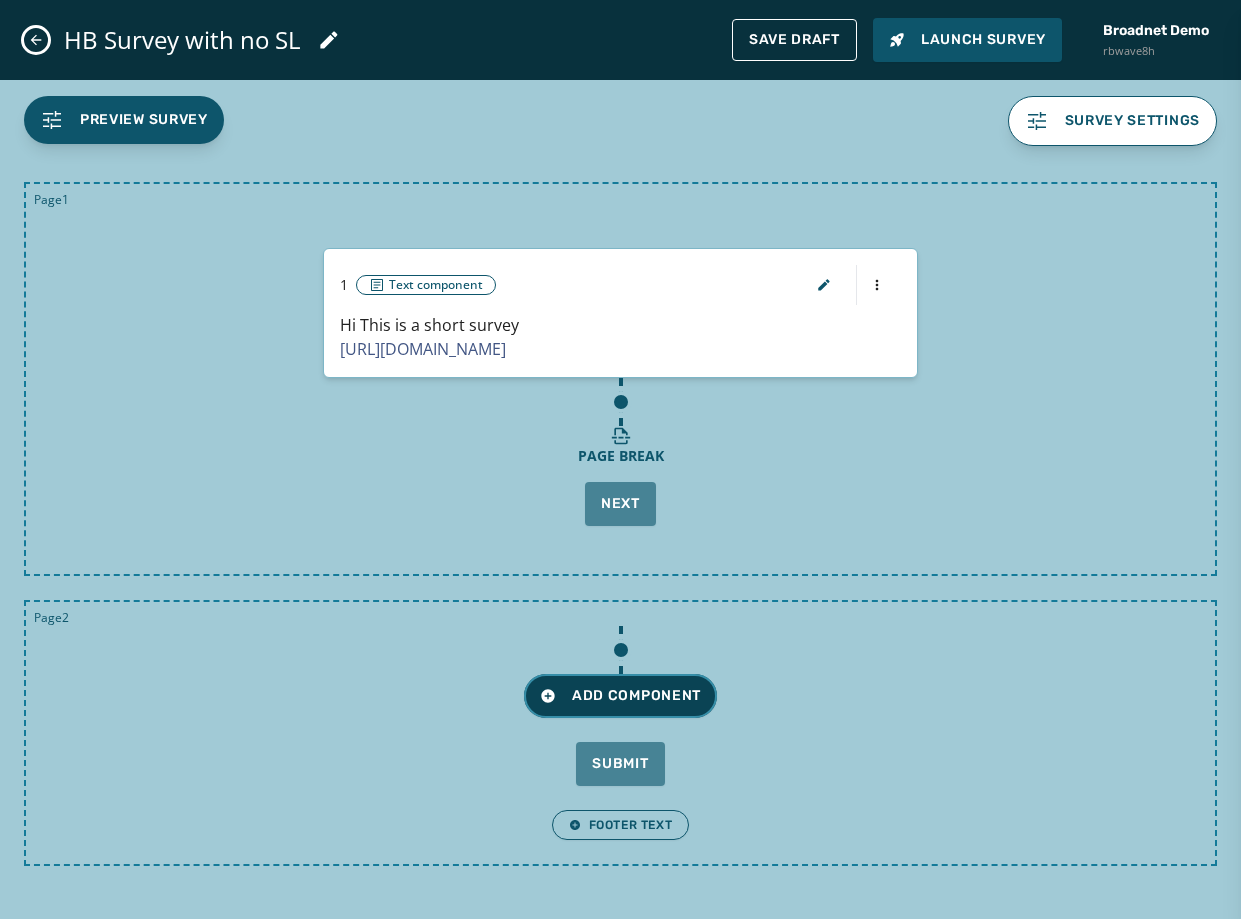 click on "Add Component" at bounding box center [620, 696] 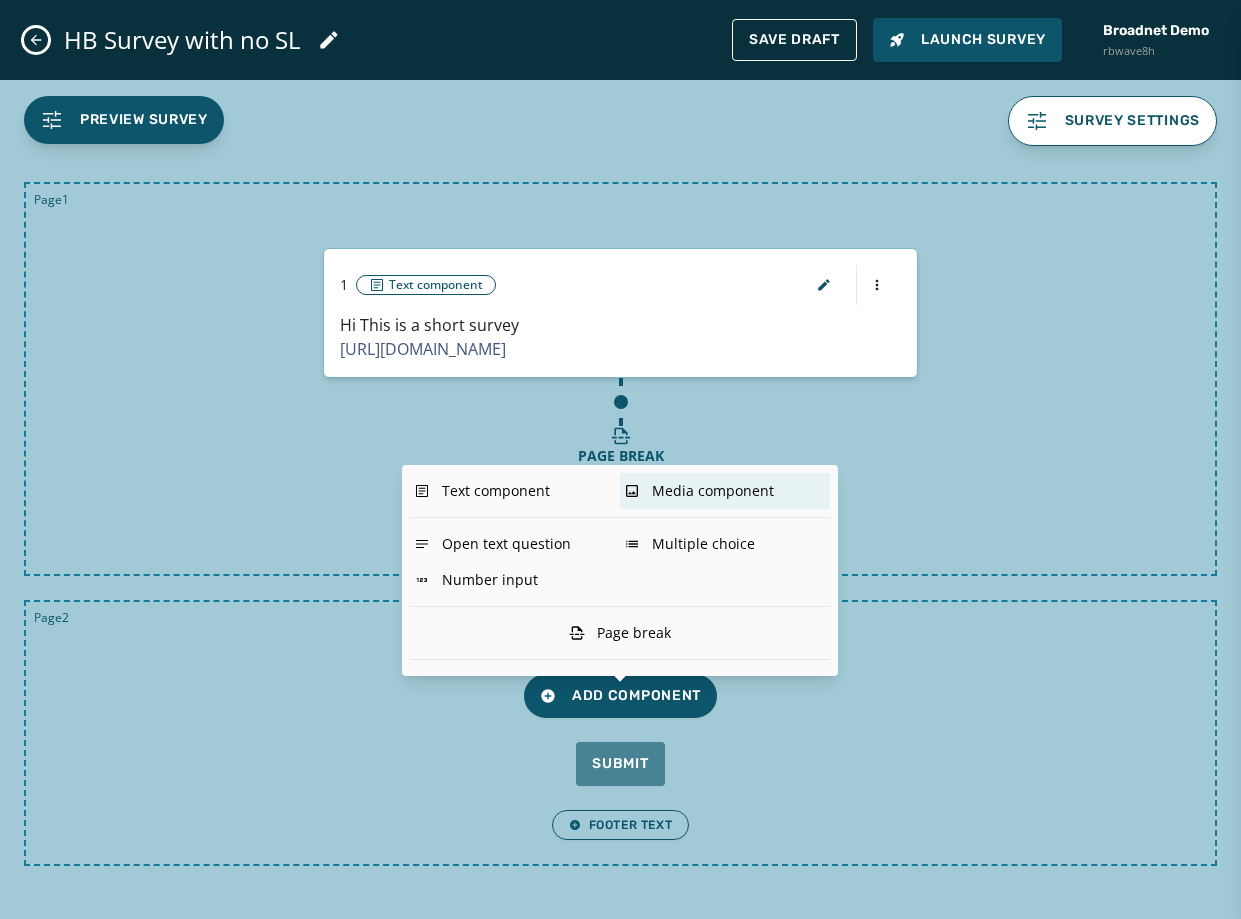 click on "Media component" at bounding box center [725, 491] 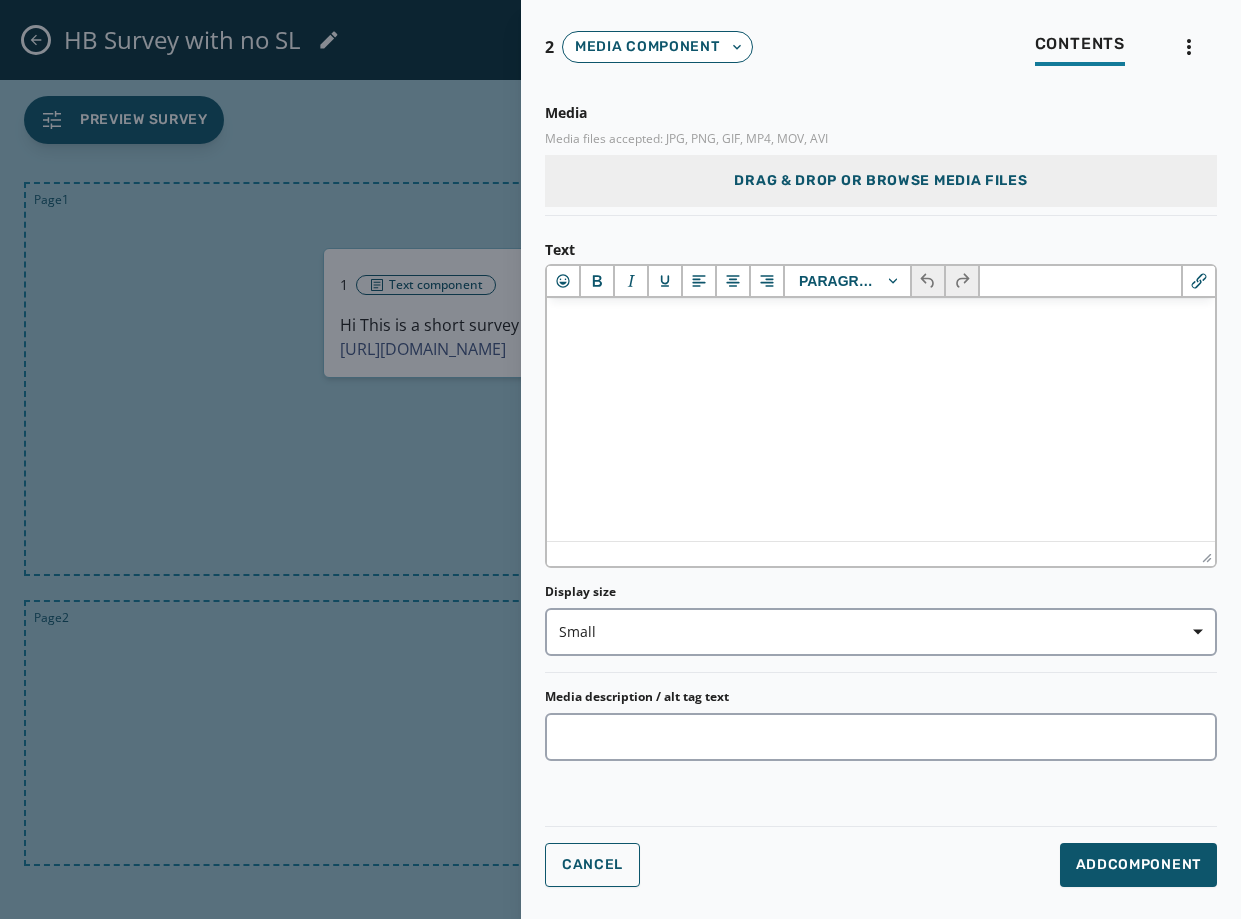 scroll, scrollTop: 0, scrollLeft: 0, axis: both 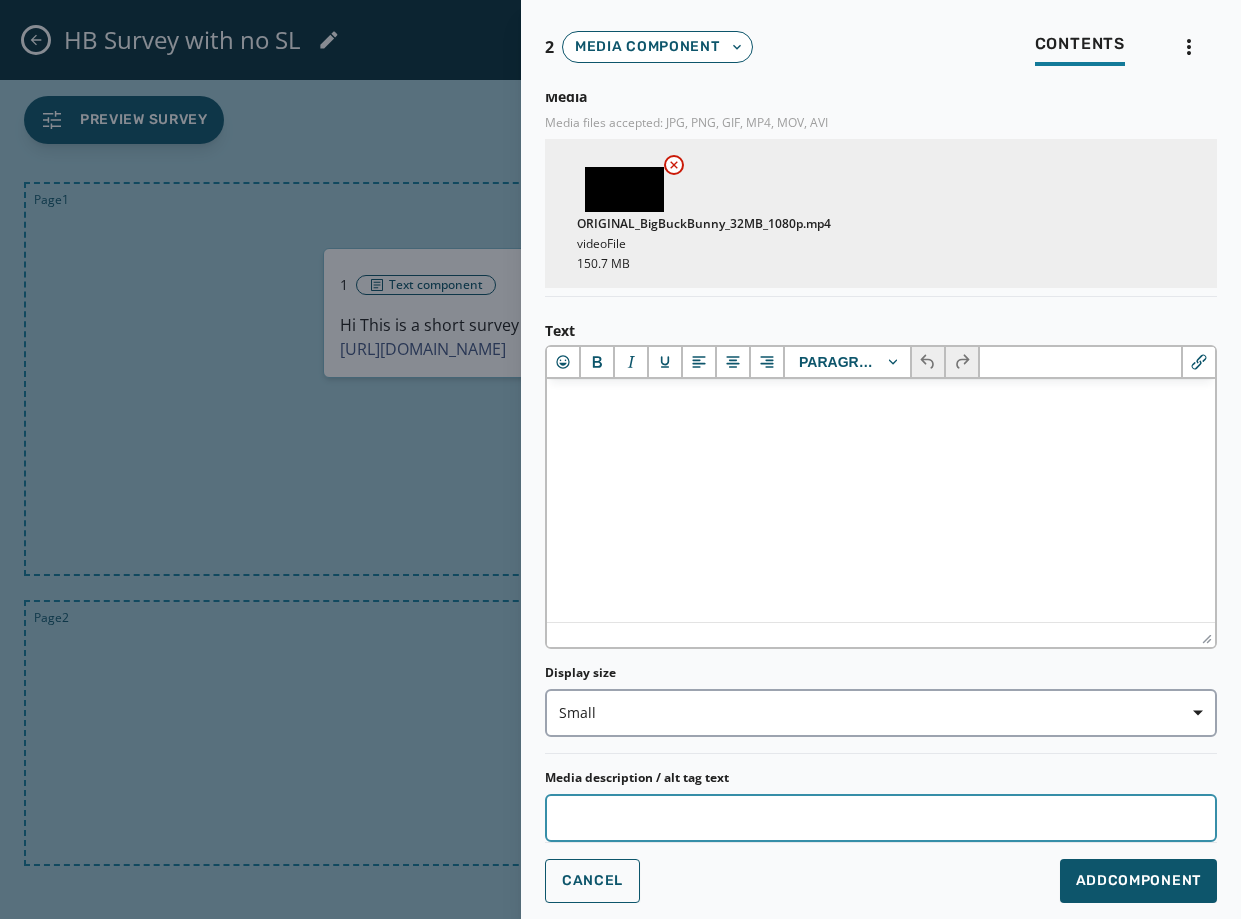 click on "Media description / alt tag text" at bounding box center (881, 818) 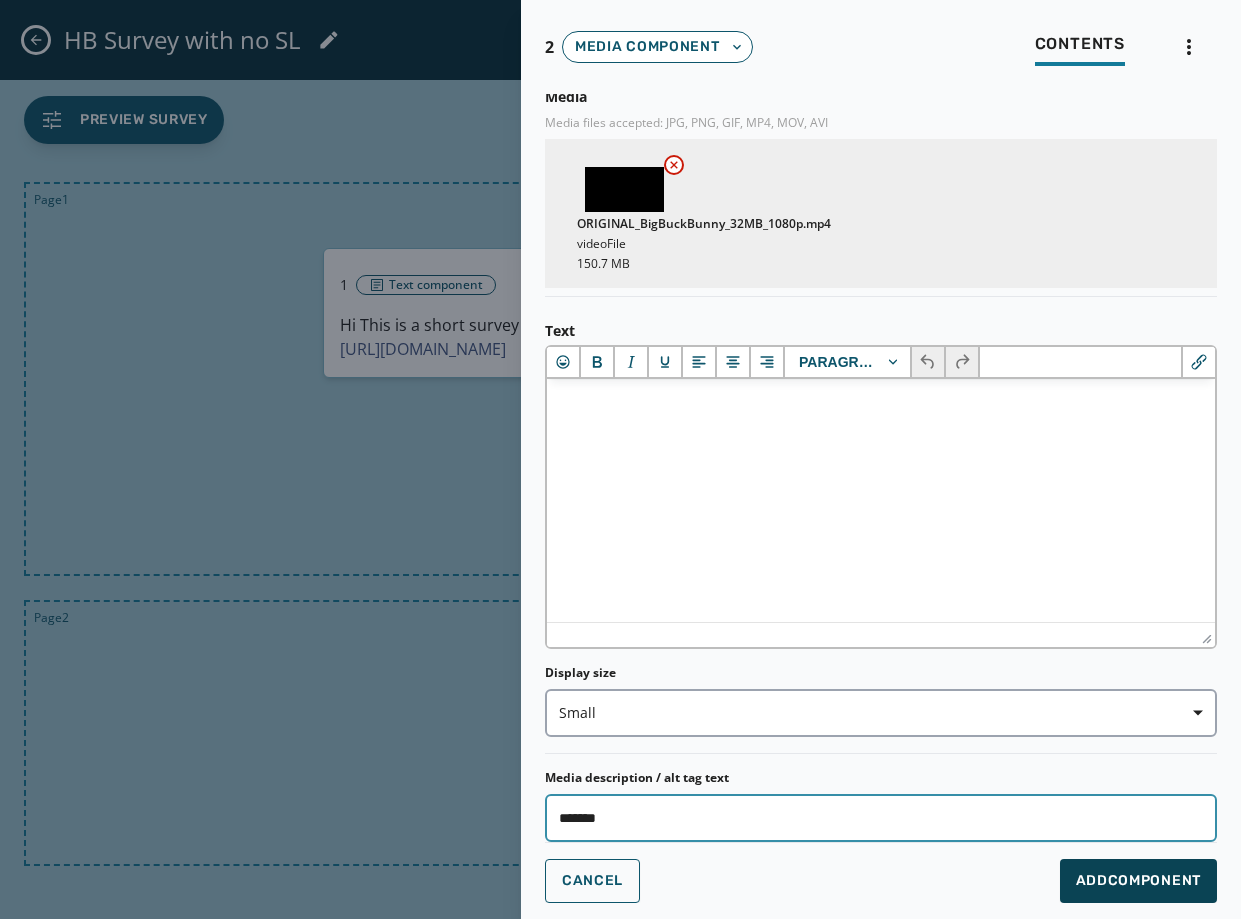 type on "*******" 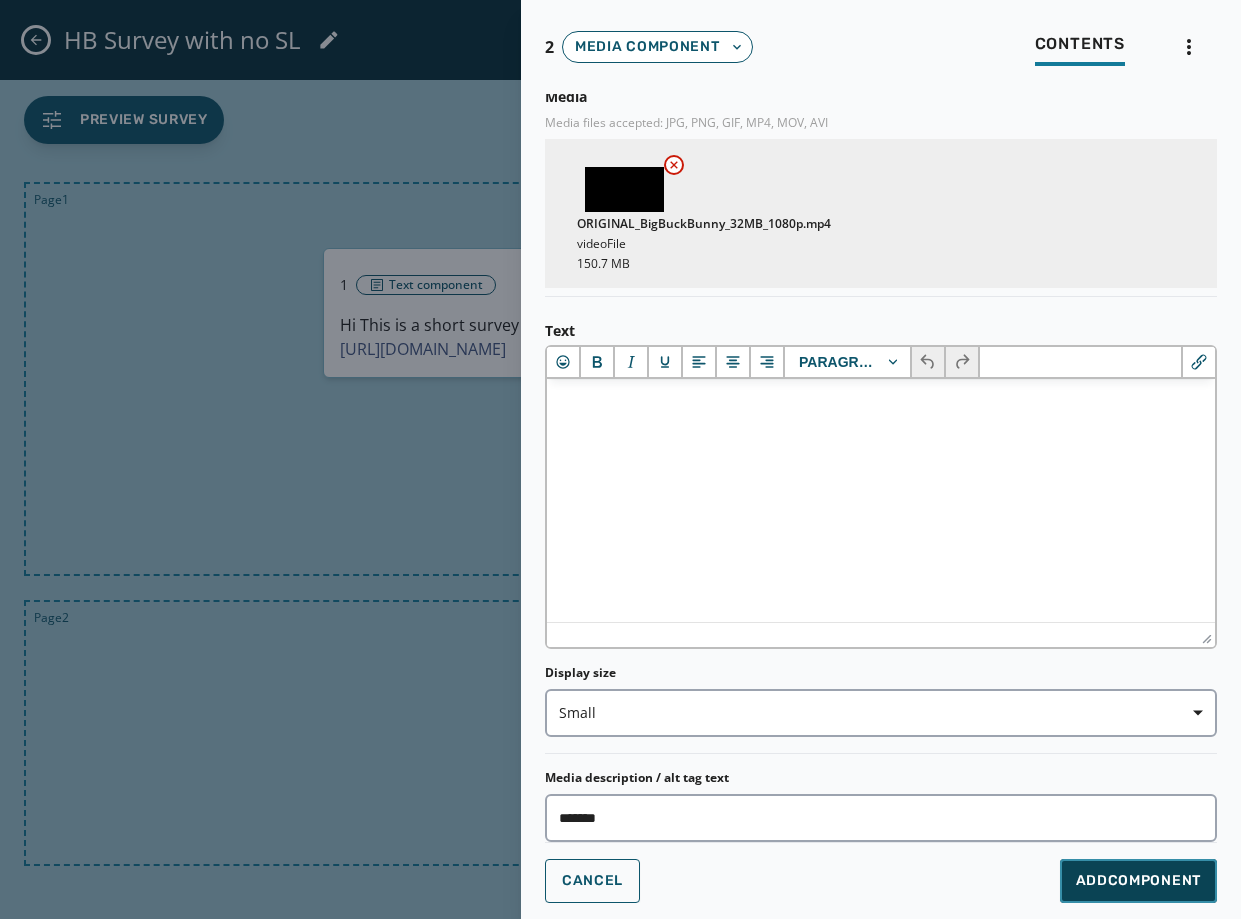 click on "Add  Component" at bounding box center (1138, 881) 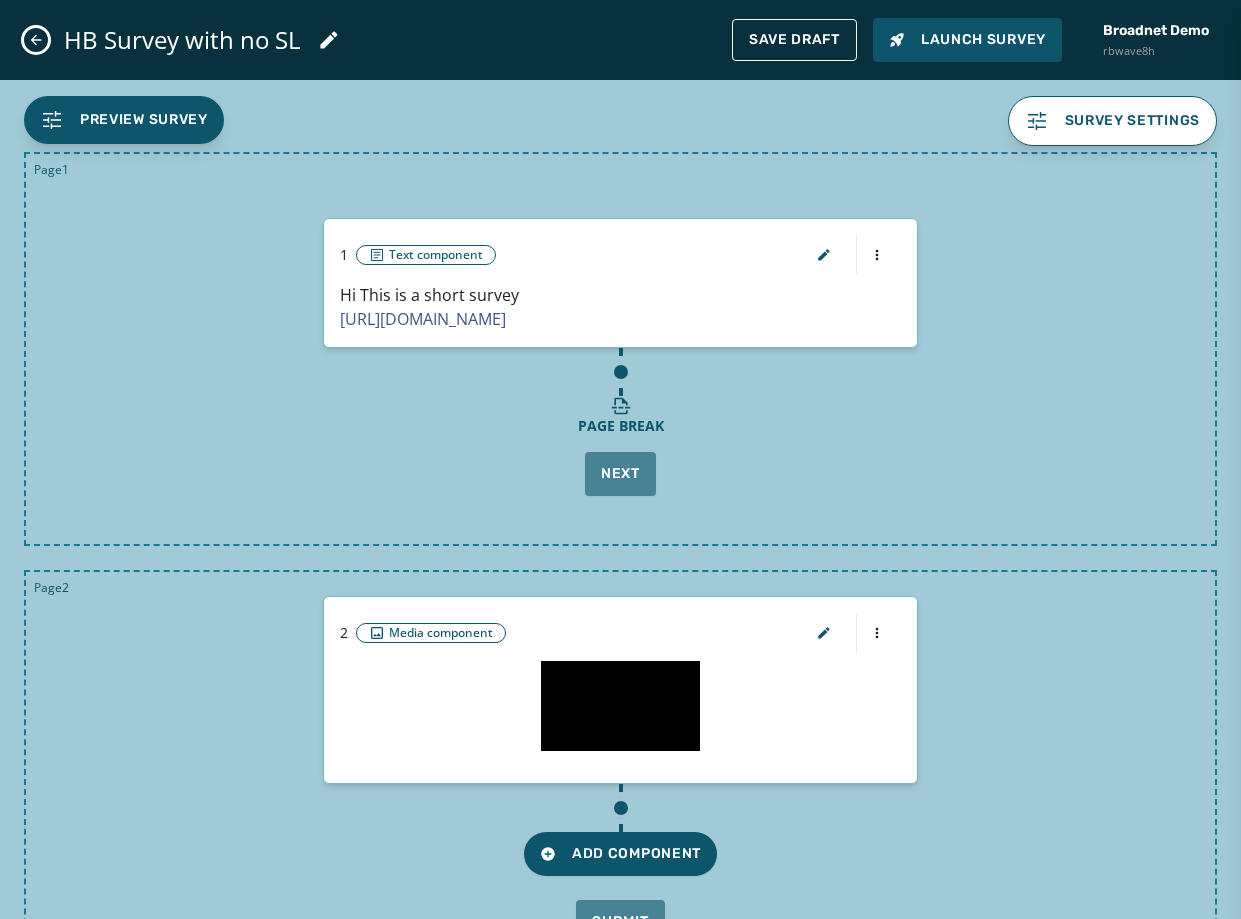 scroll, scrollTop: 0, scrollLeft: 0, axis: both 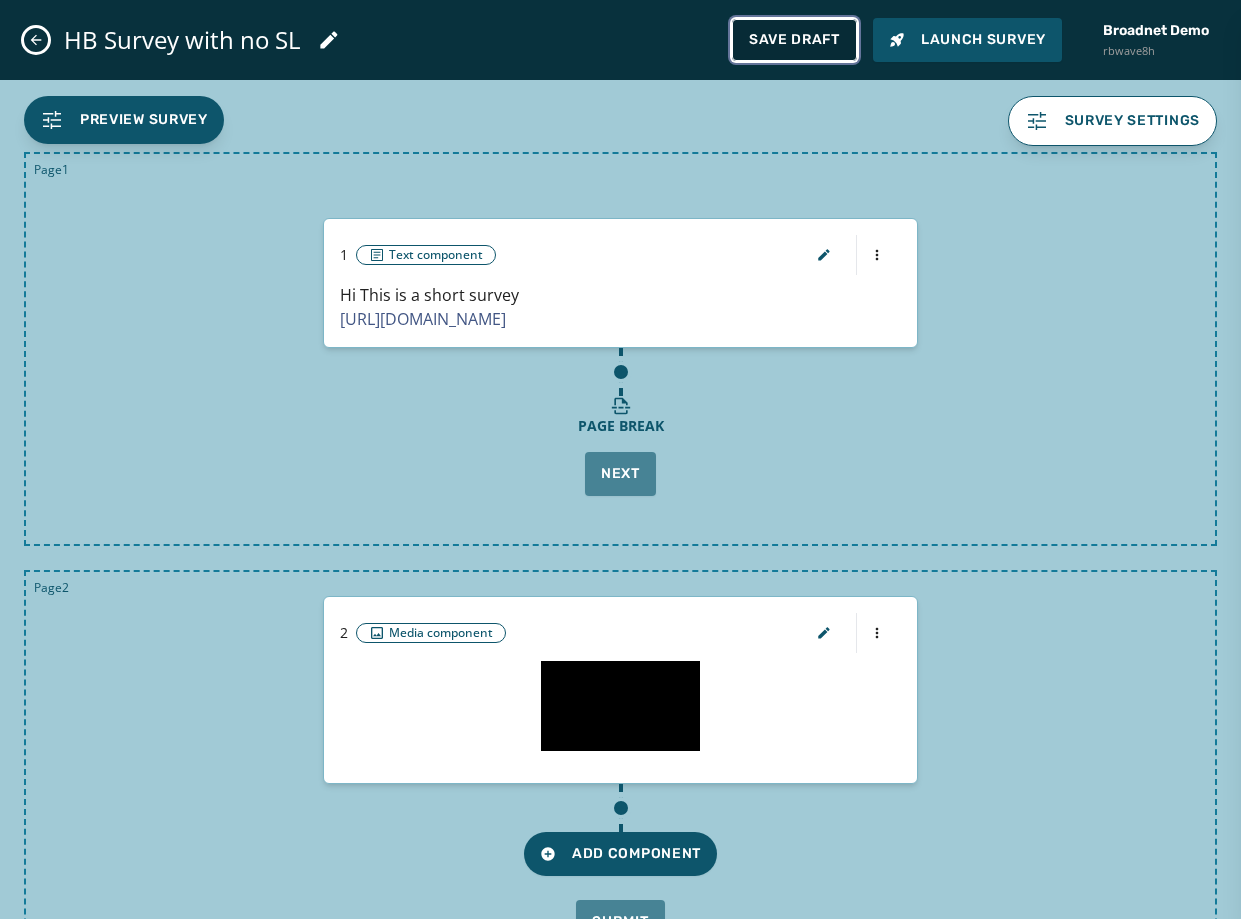 click on "Save Draft" at bounding box center [794, 40] 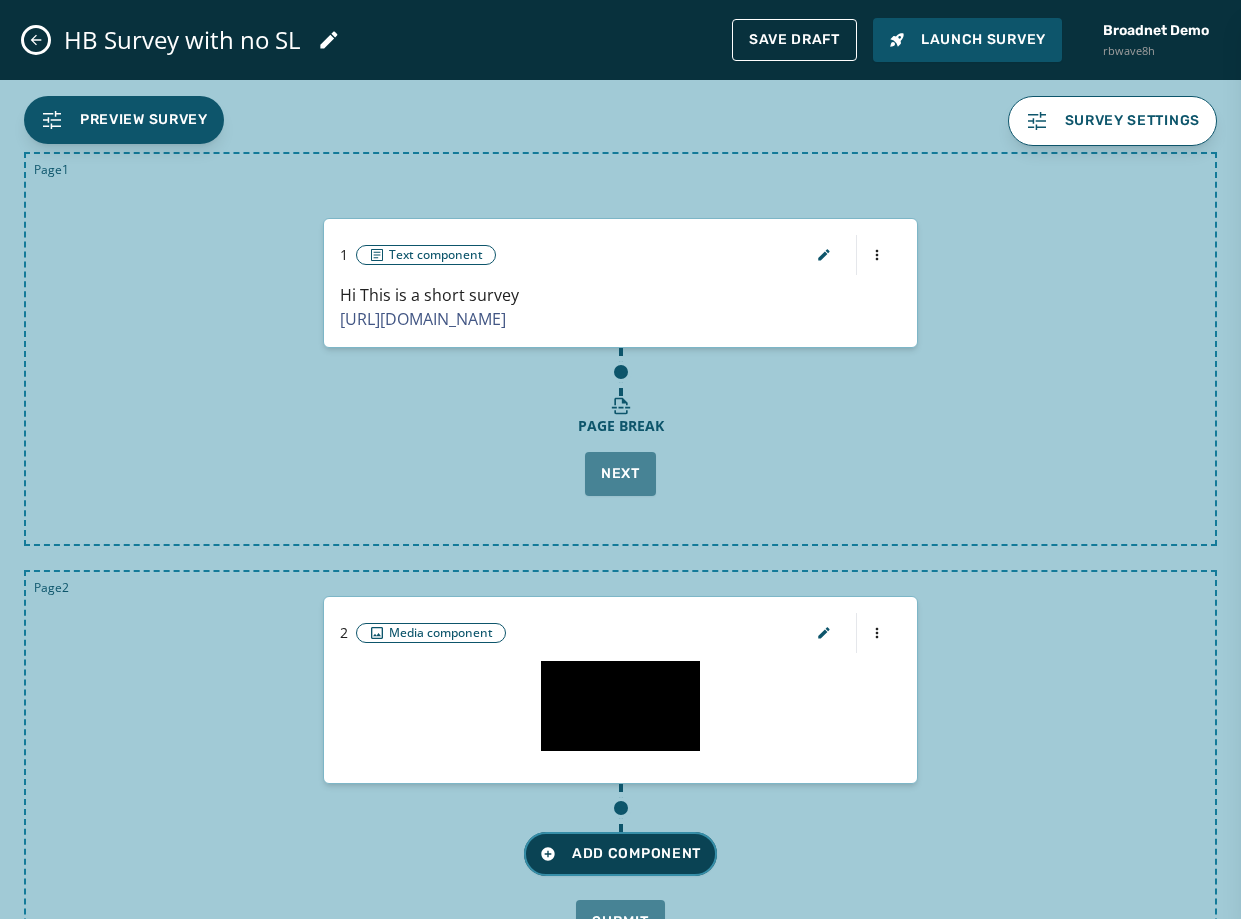 click on "Add Component" at bounding box center (620, 854) 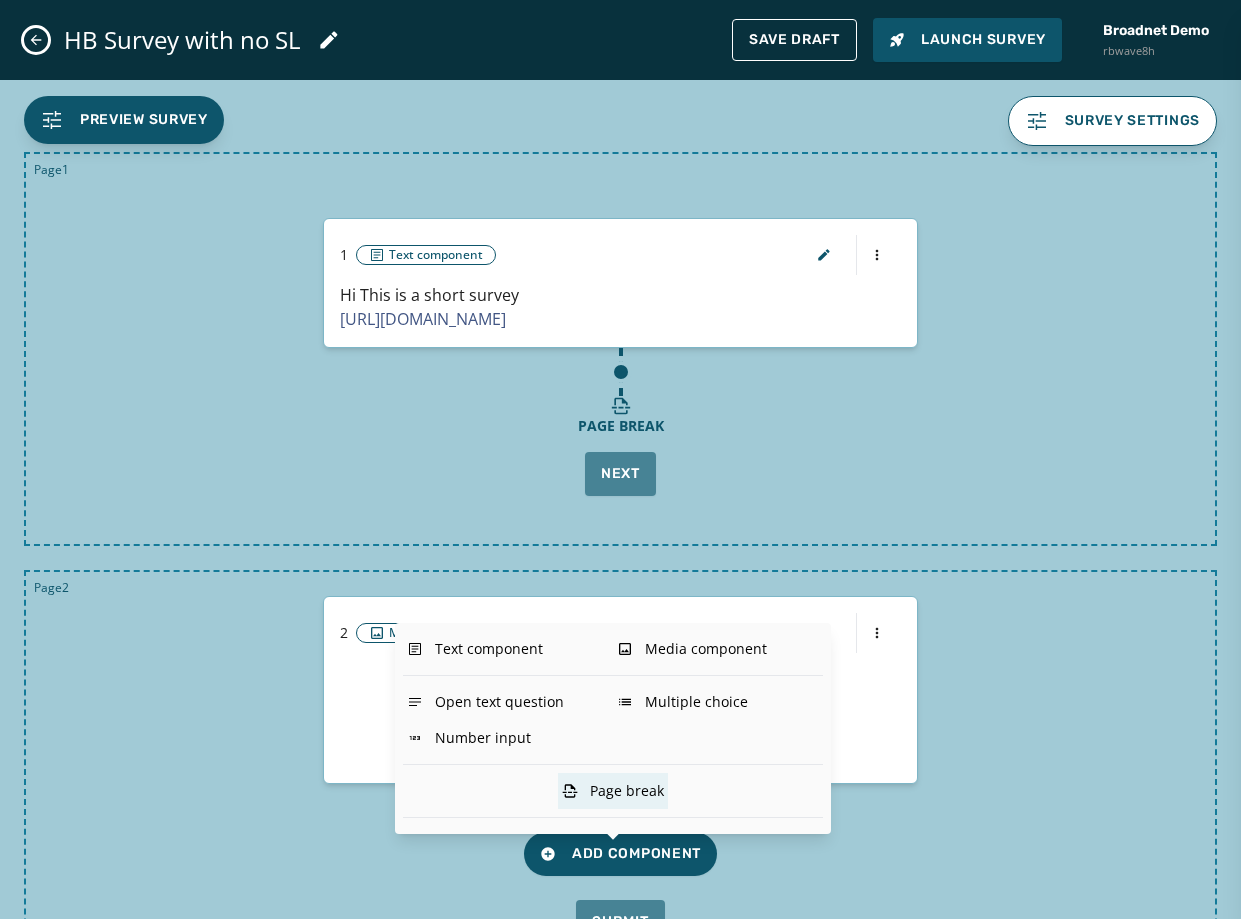 click on "Page break" at bounding box center (613, 791) 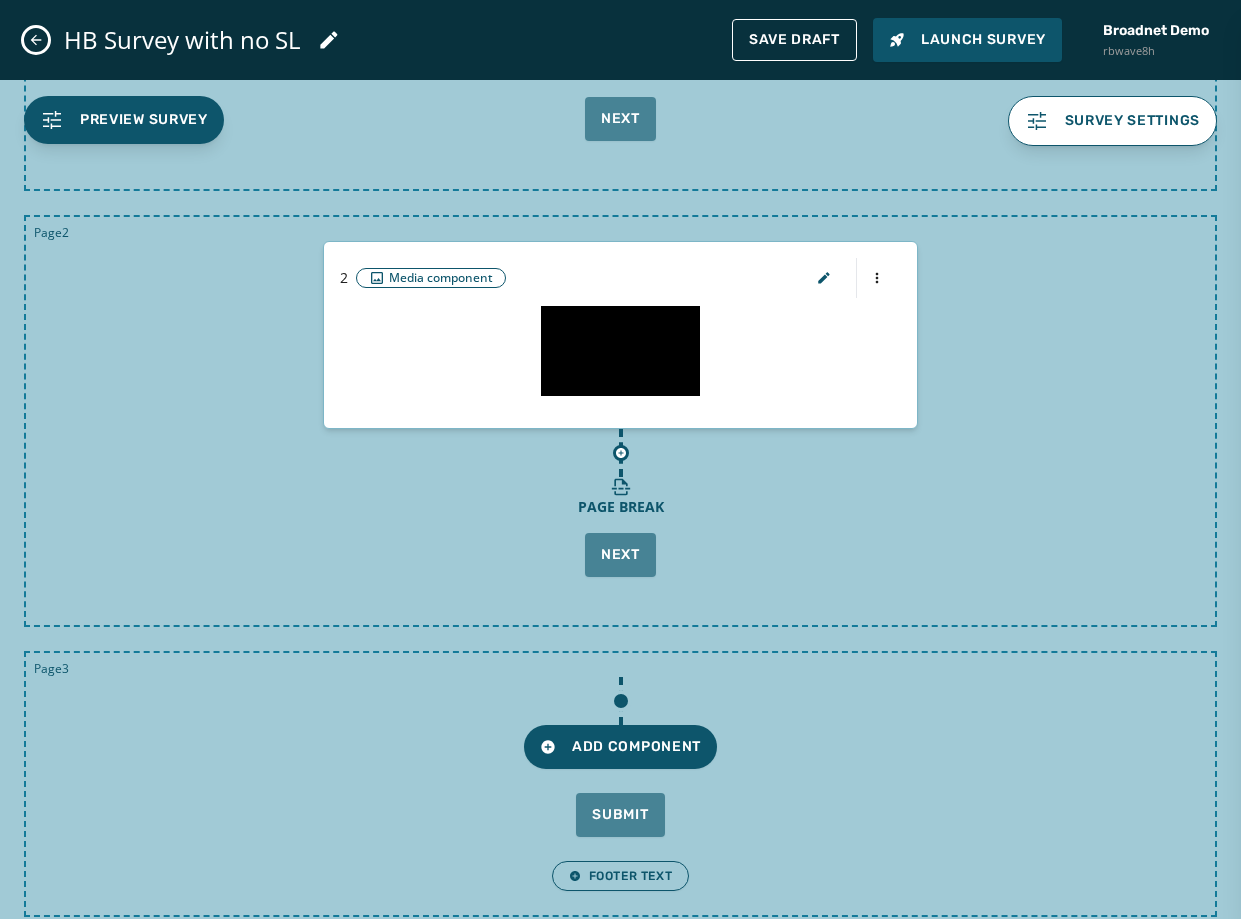 scroll, scrollTop: 377, scrollLeft: 0, axis: vertical 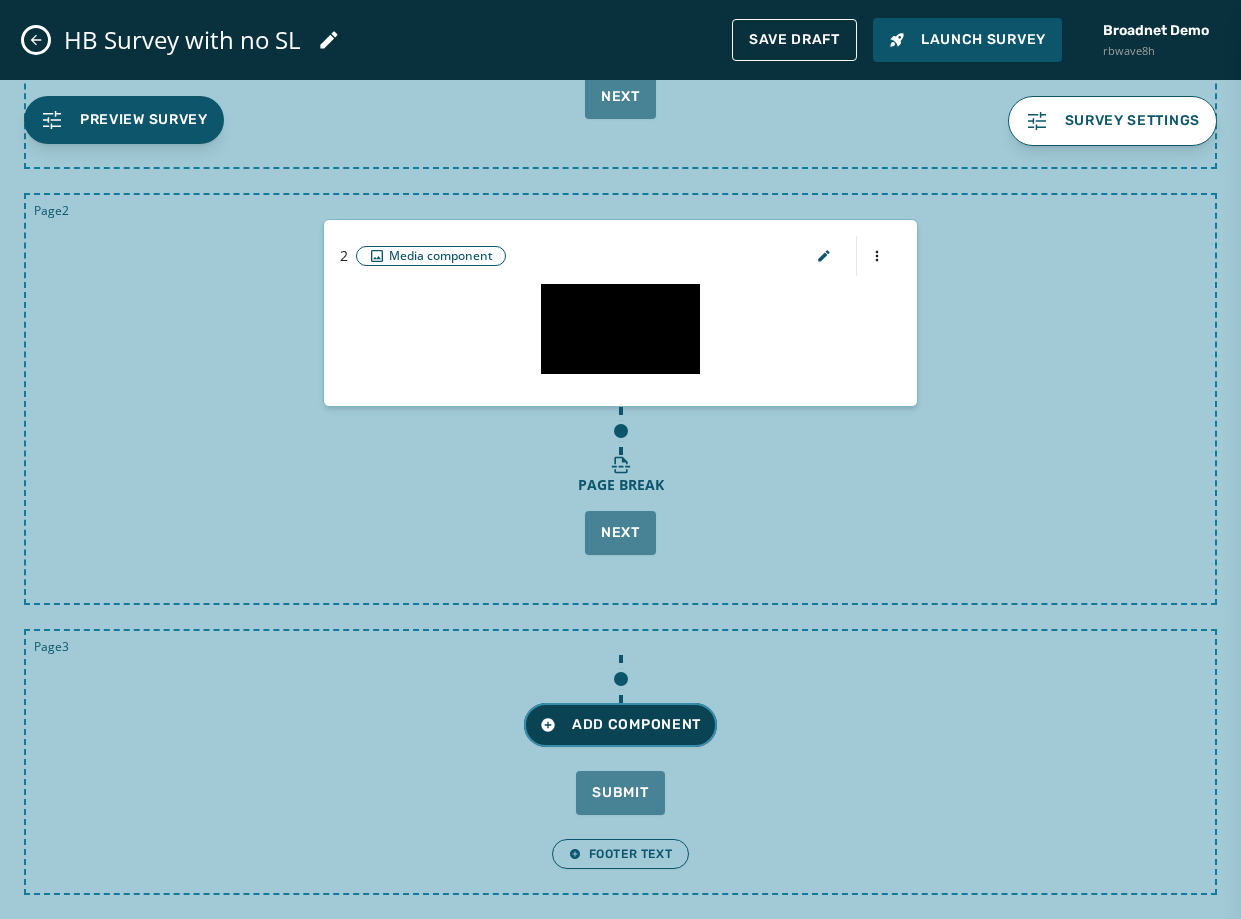 click on "Add Component" at bounding box center (620, 725) 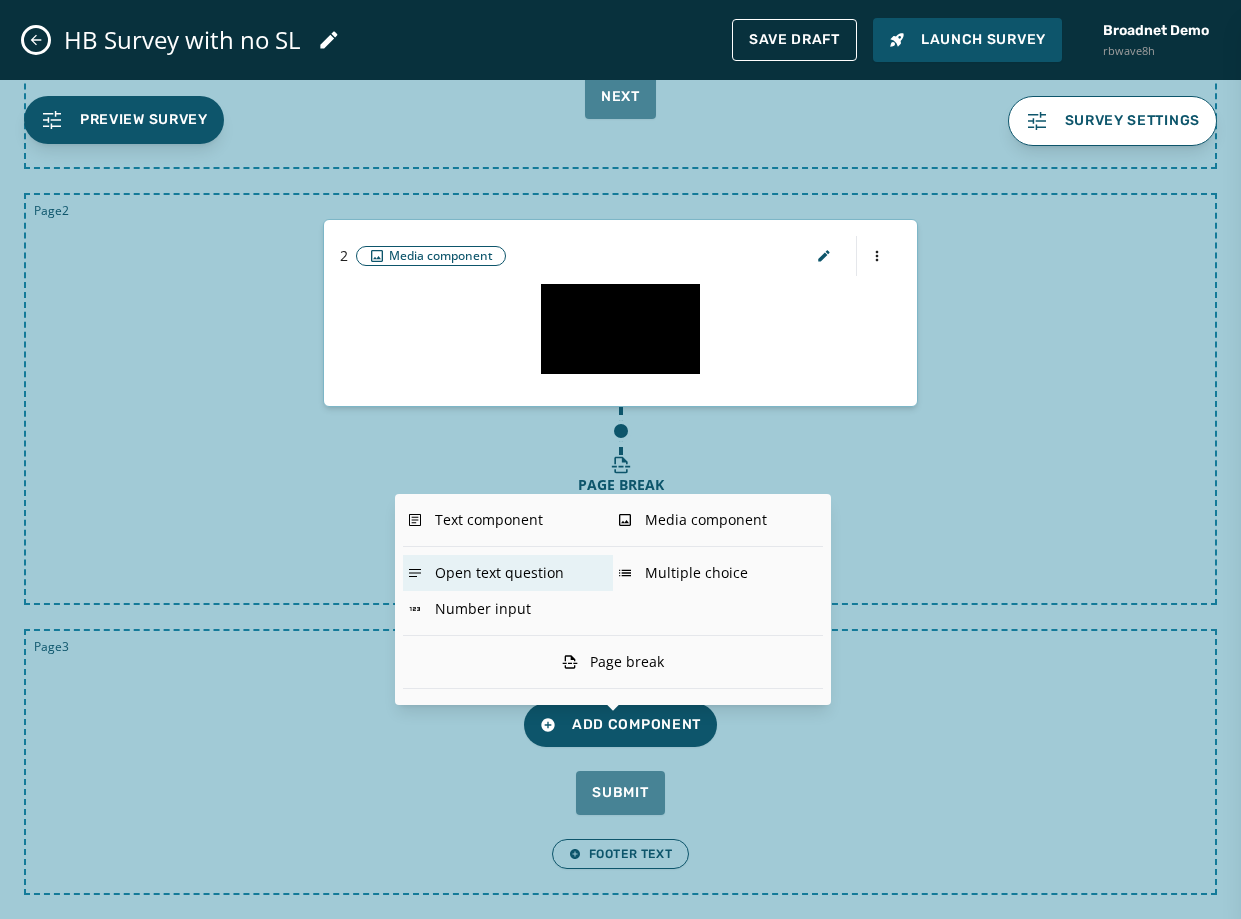 click on "Open text question" at bounding box center (508, 573) 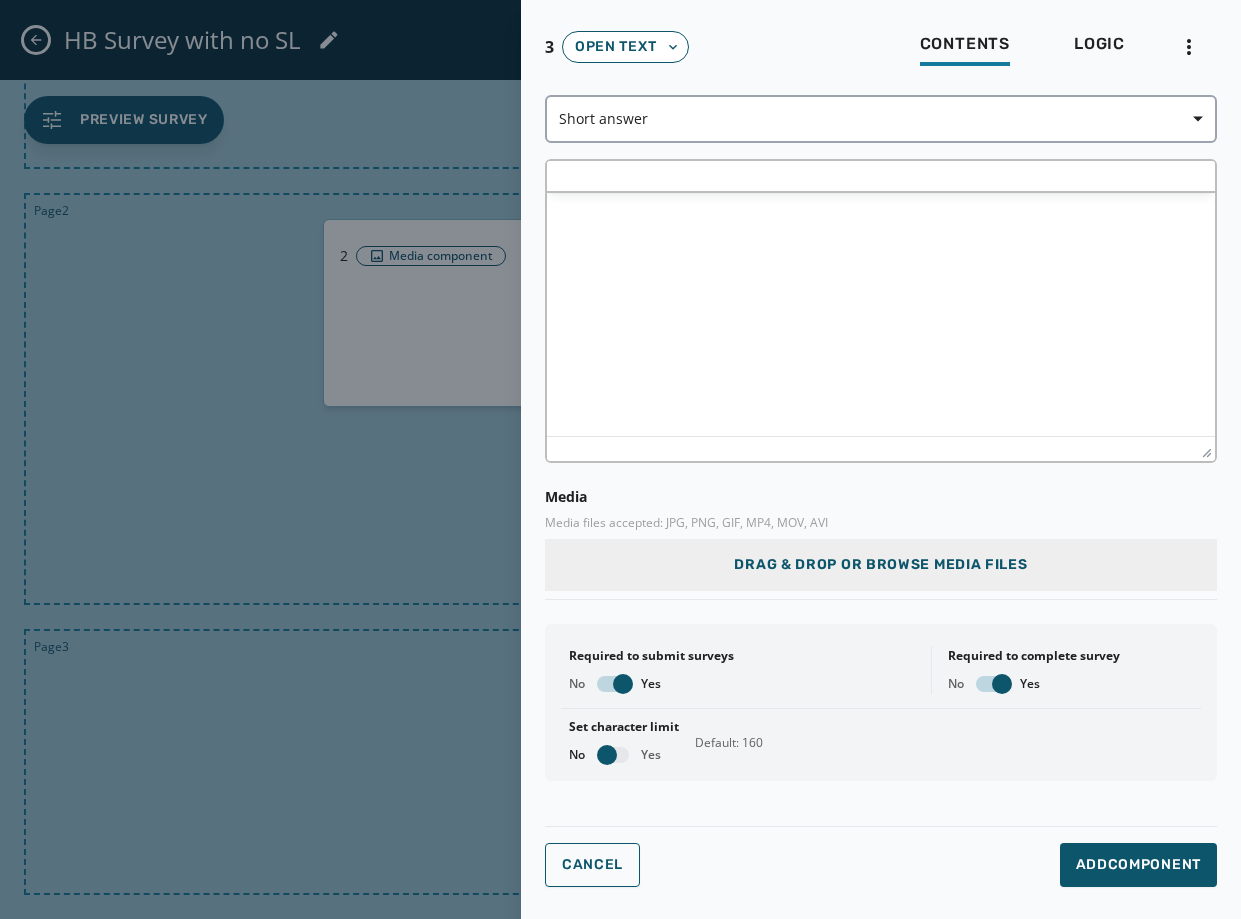 scroll, scrollTop: 0, scrollLeft: 0, axis: both 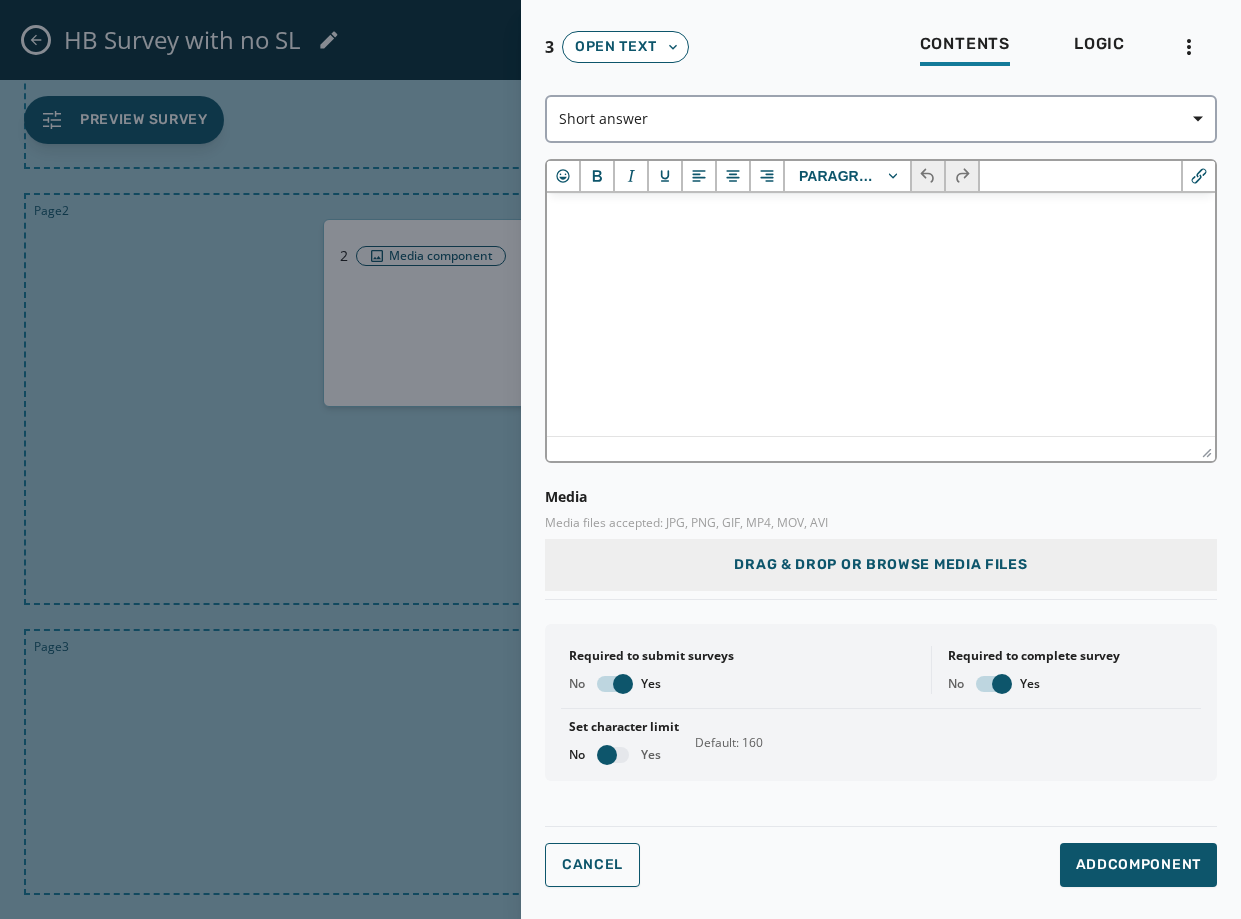 click at bounding box center (881, 220) 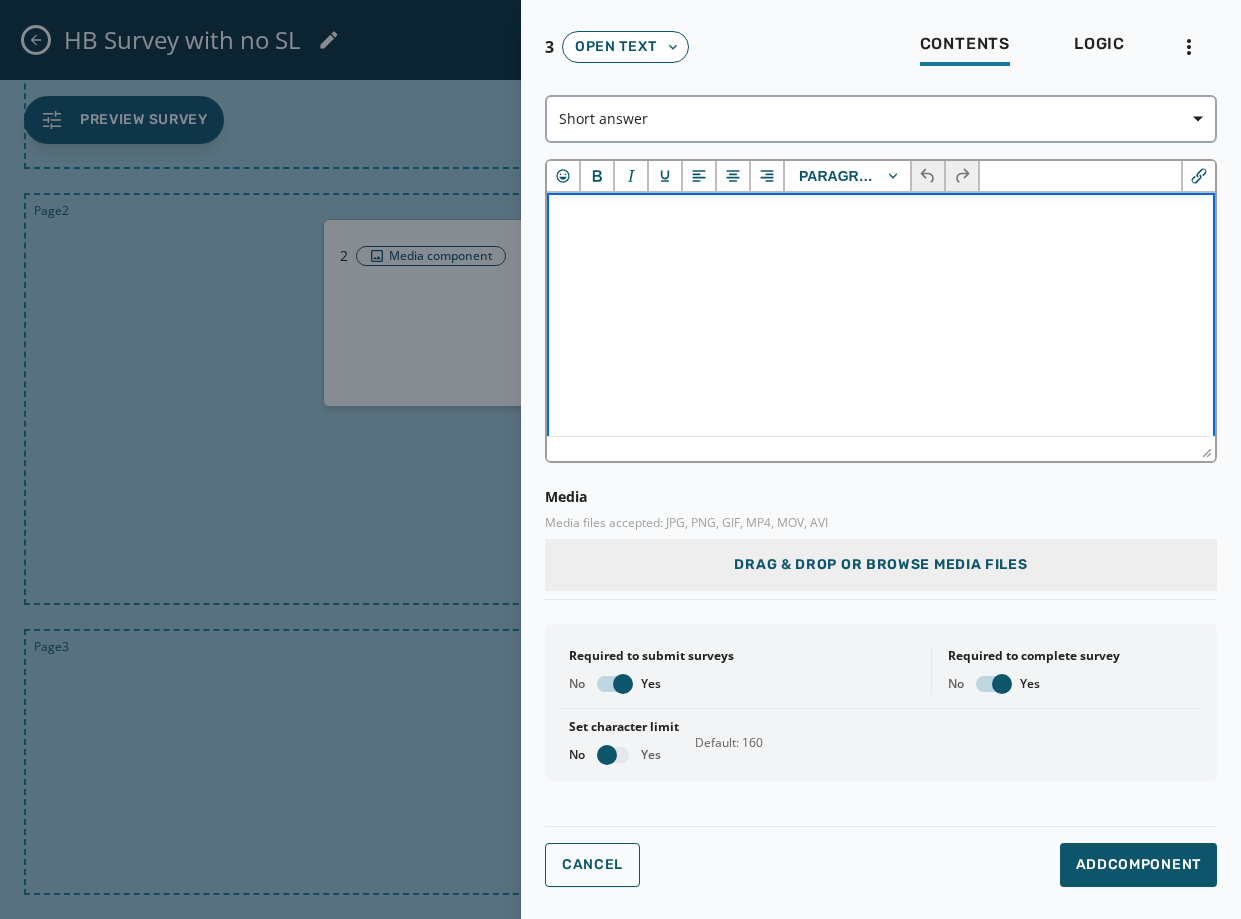 type 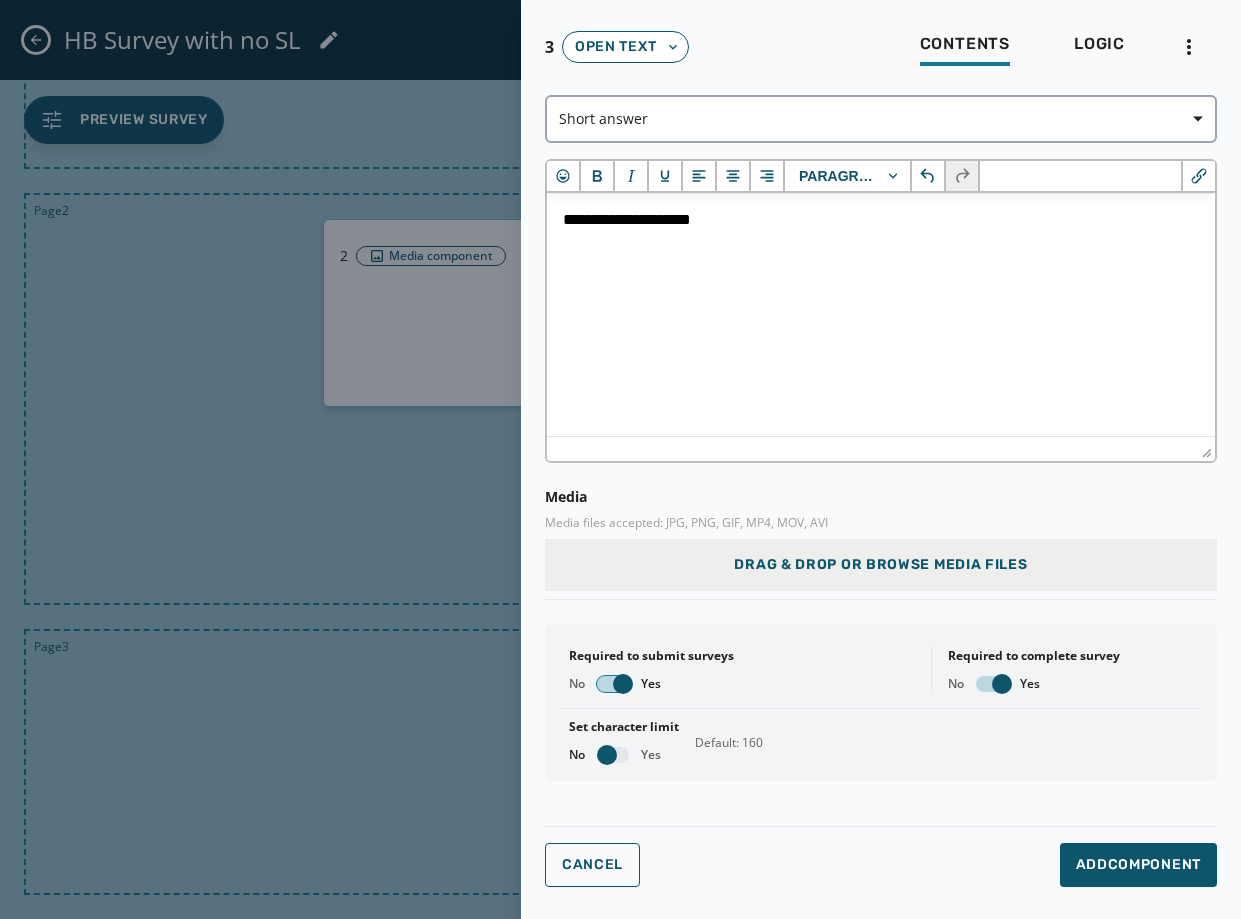 click at bounding box center (623, 684) 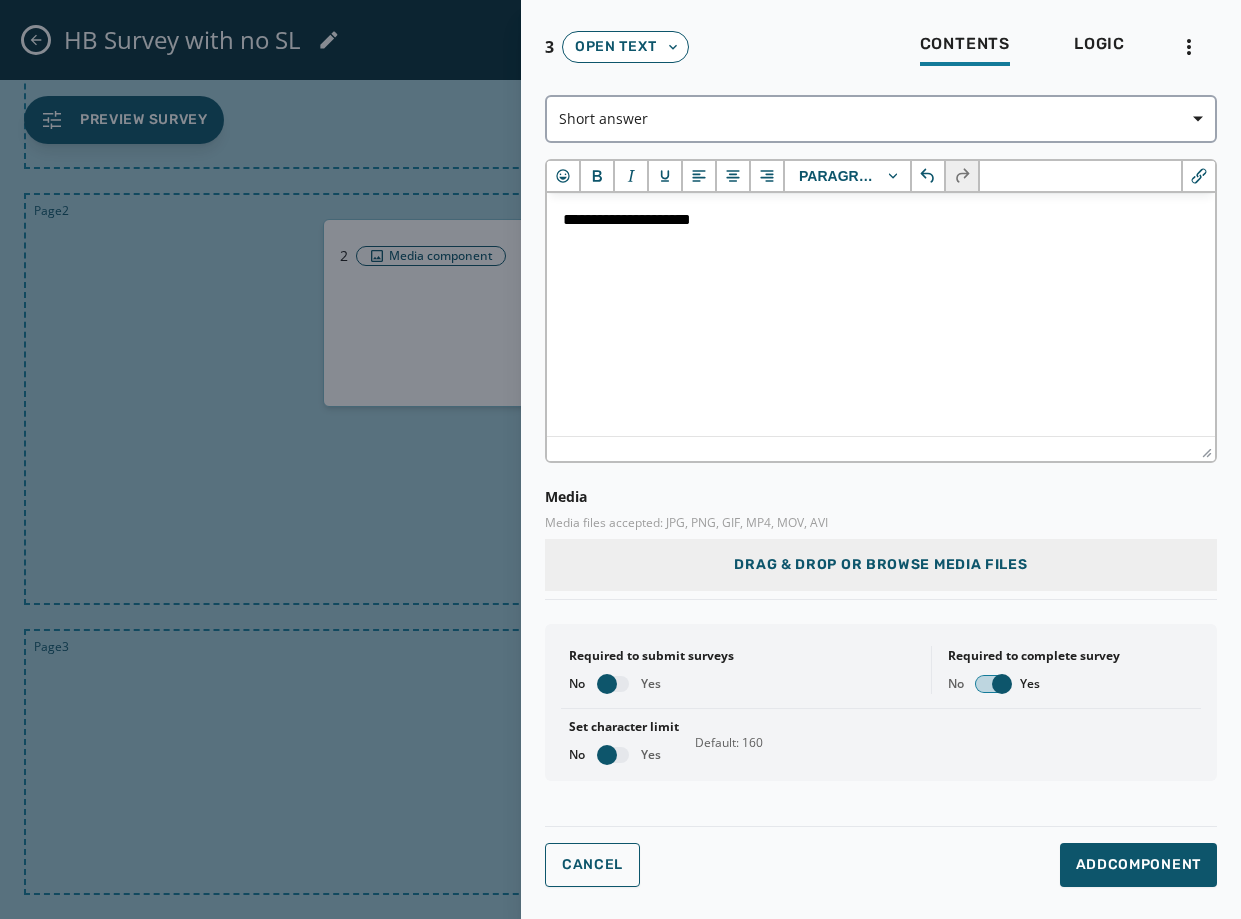 click at bounding box center [1002, 684] 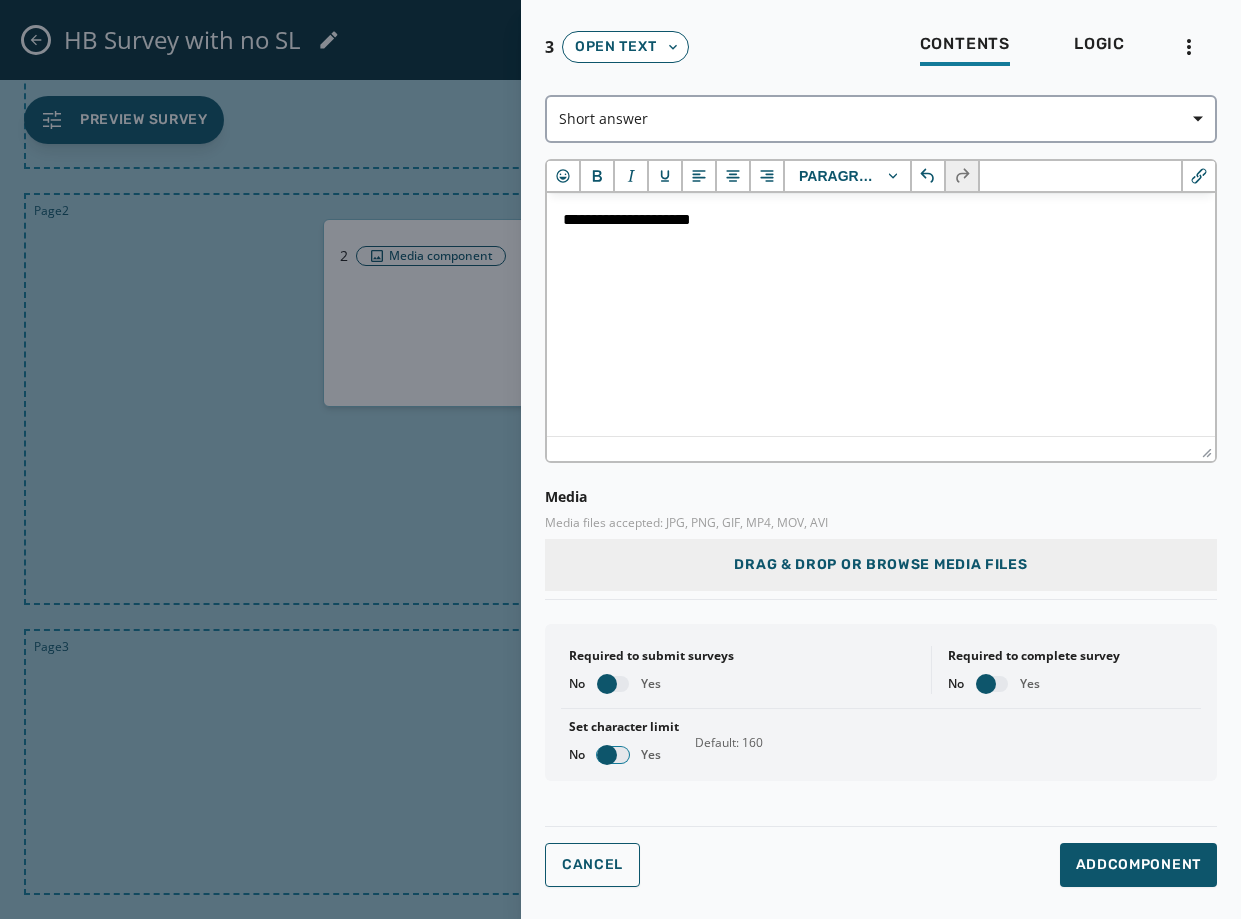 click at bounding box center (607, 755) 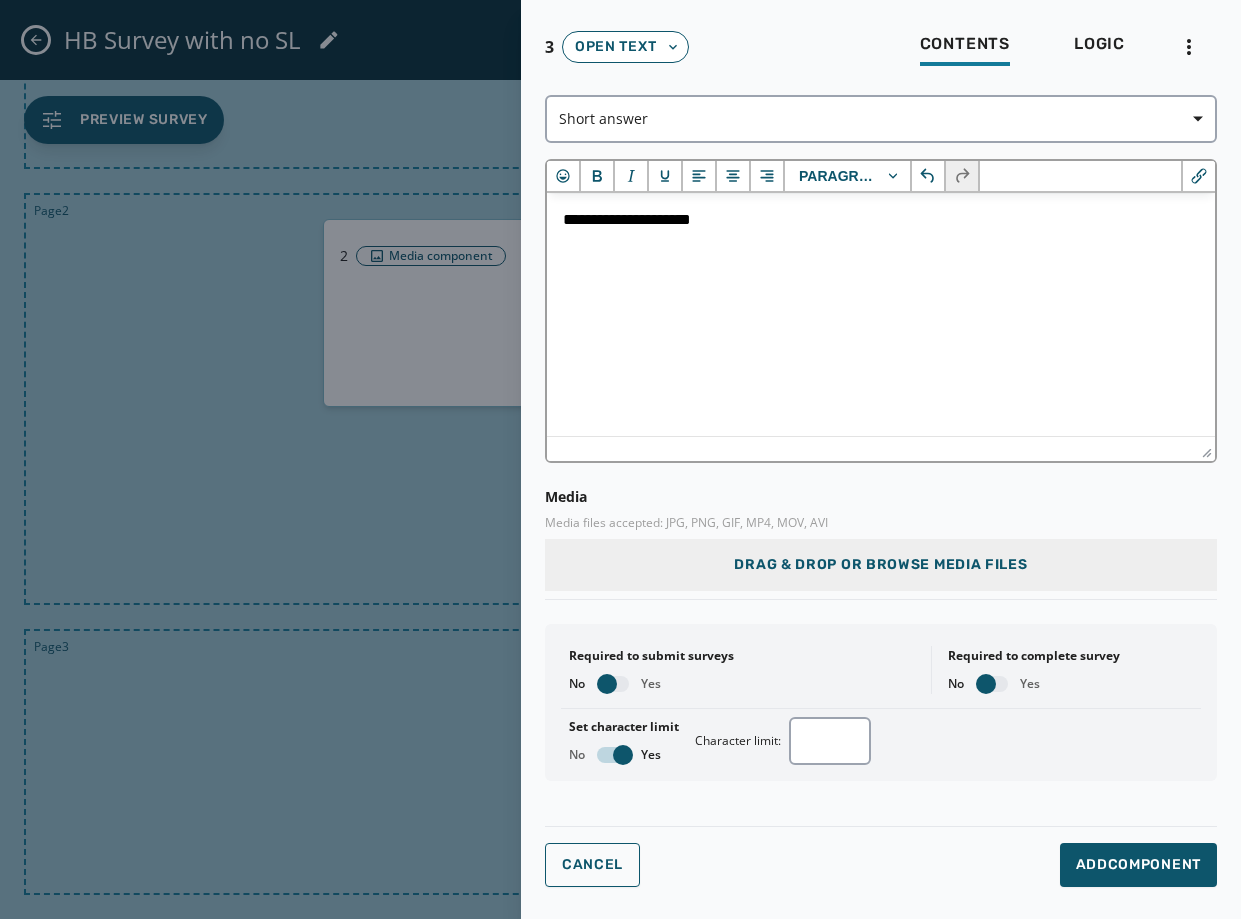 click on "**********" at bounding box center (881, 220) 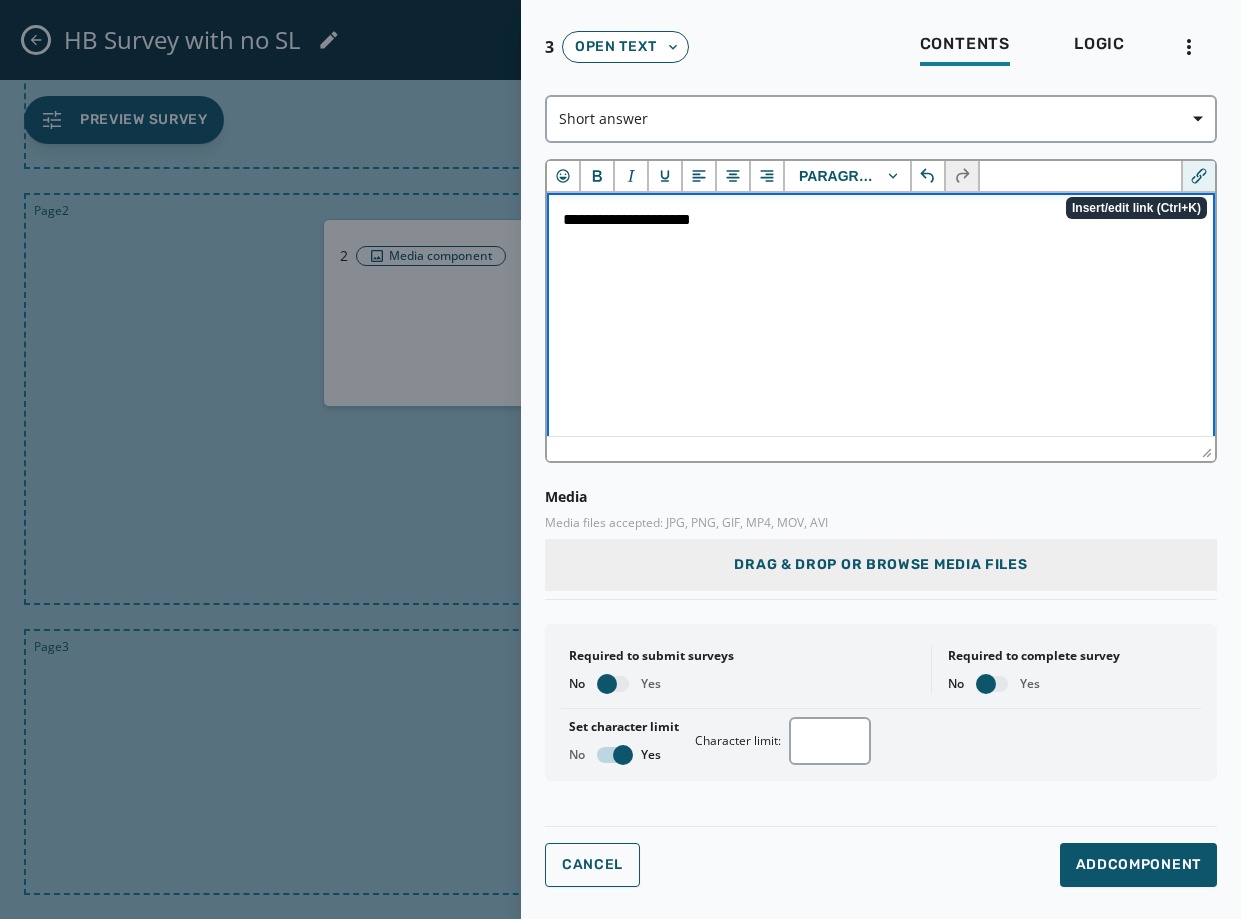 click at bounding box center (1198, 176) 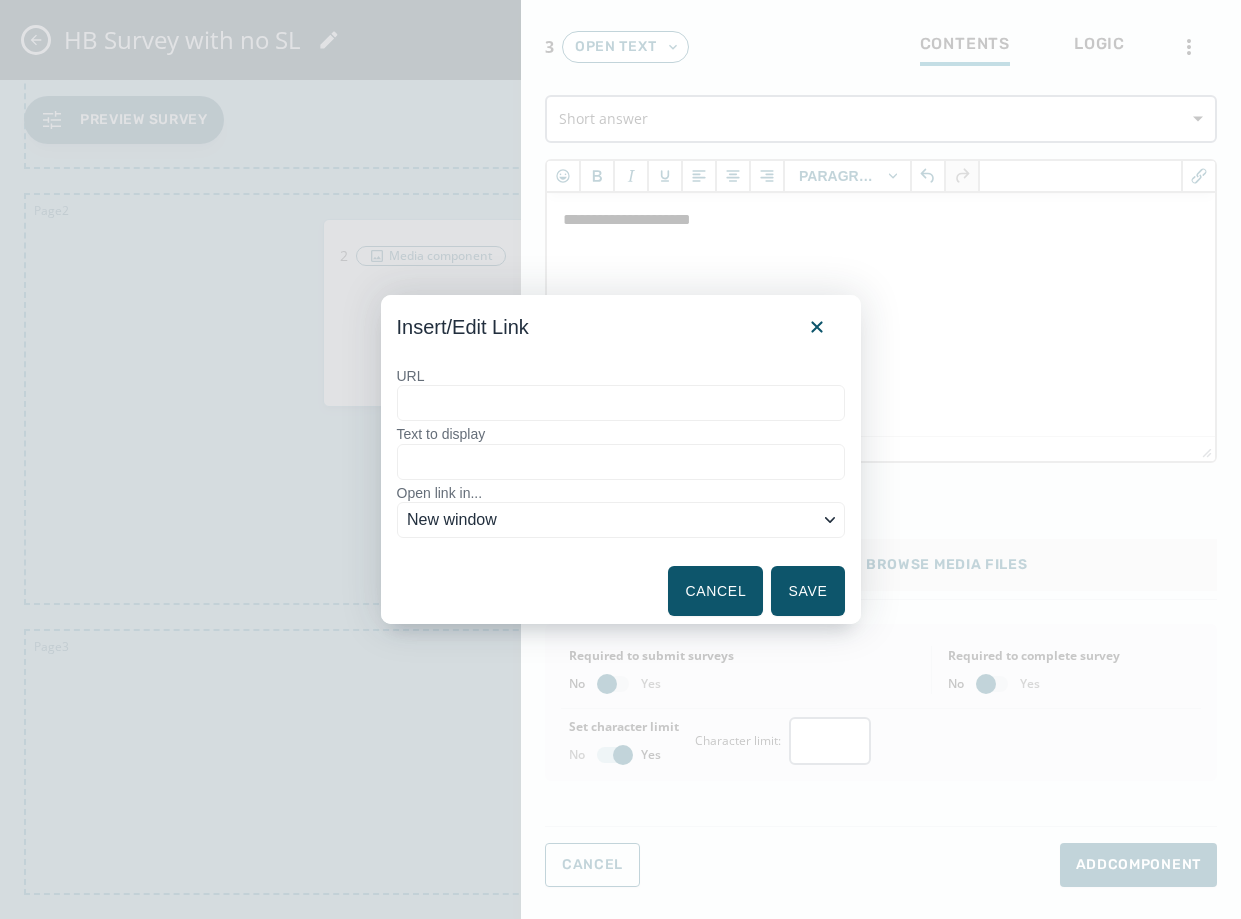 click on "URL" at bounding box center (621, 403) 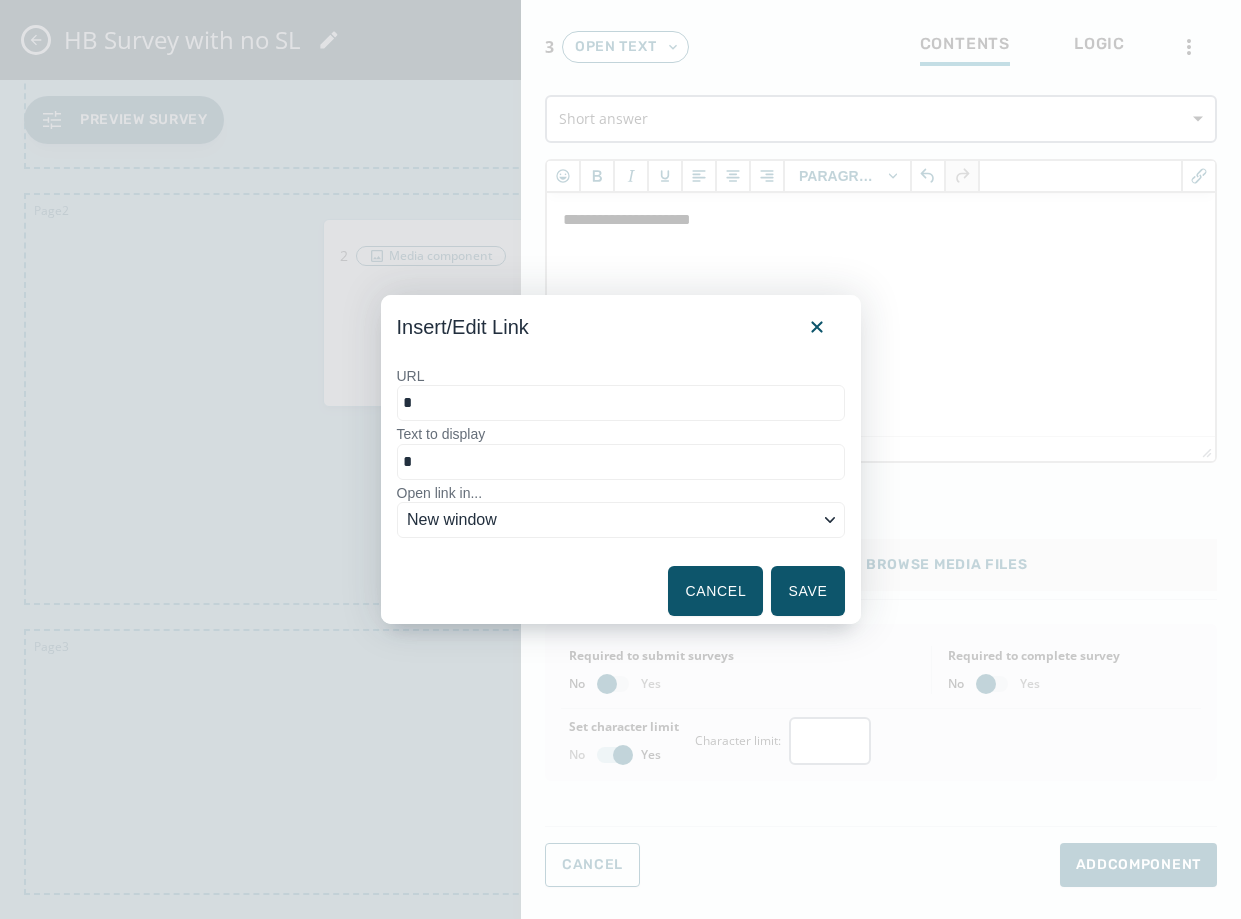 type on "**" 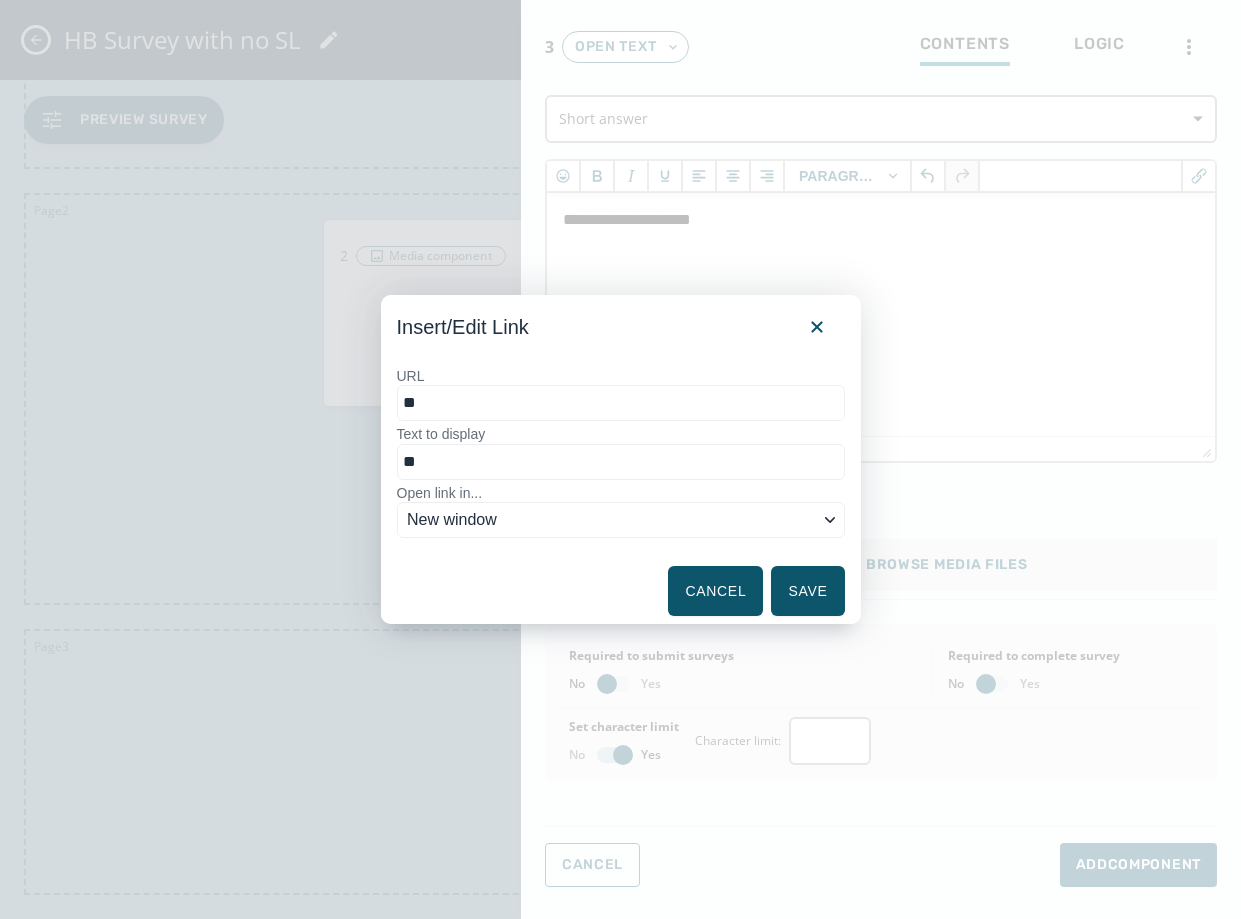 type on "***" 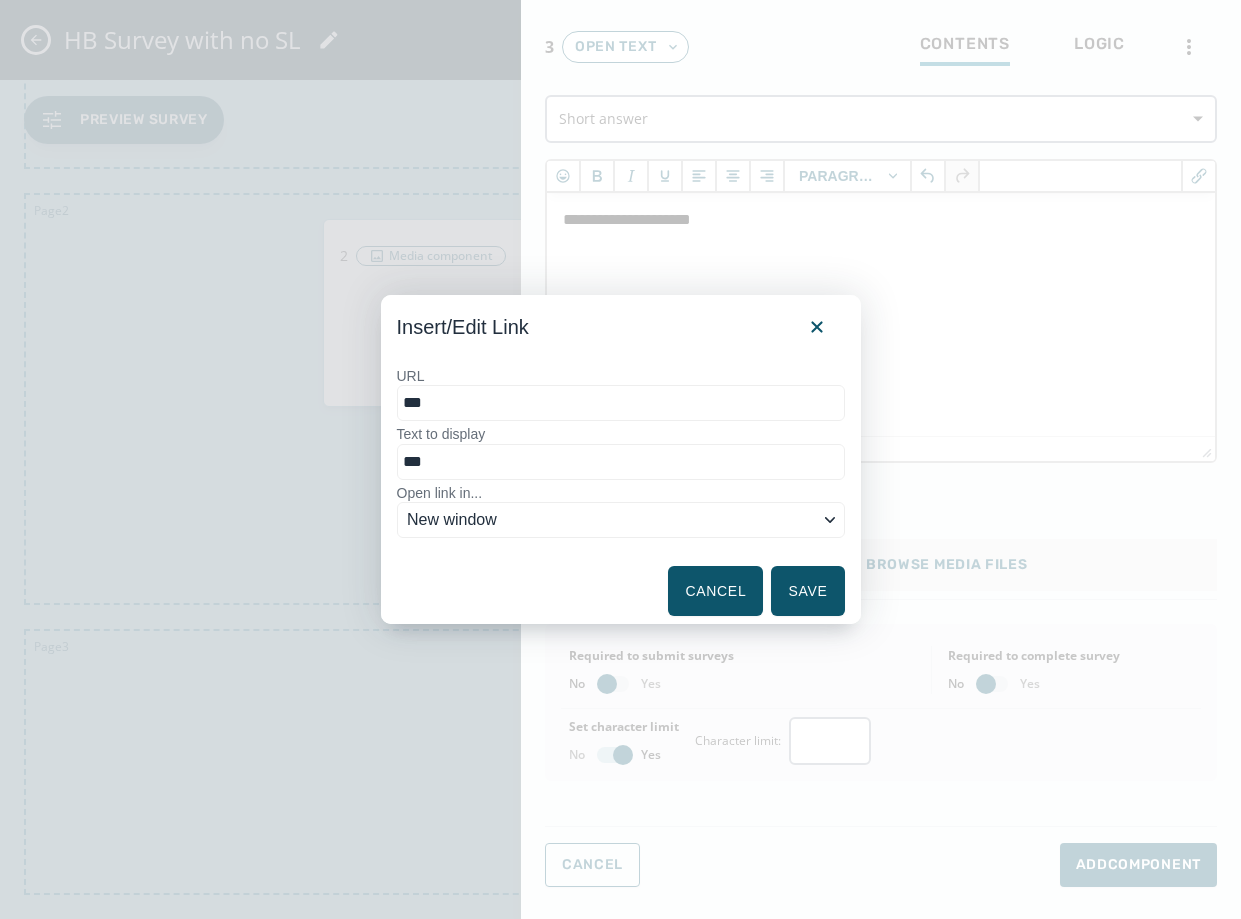 type on "****" 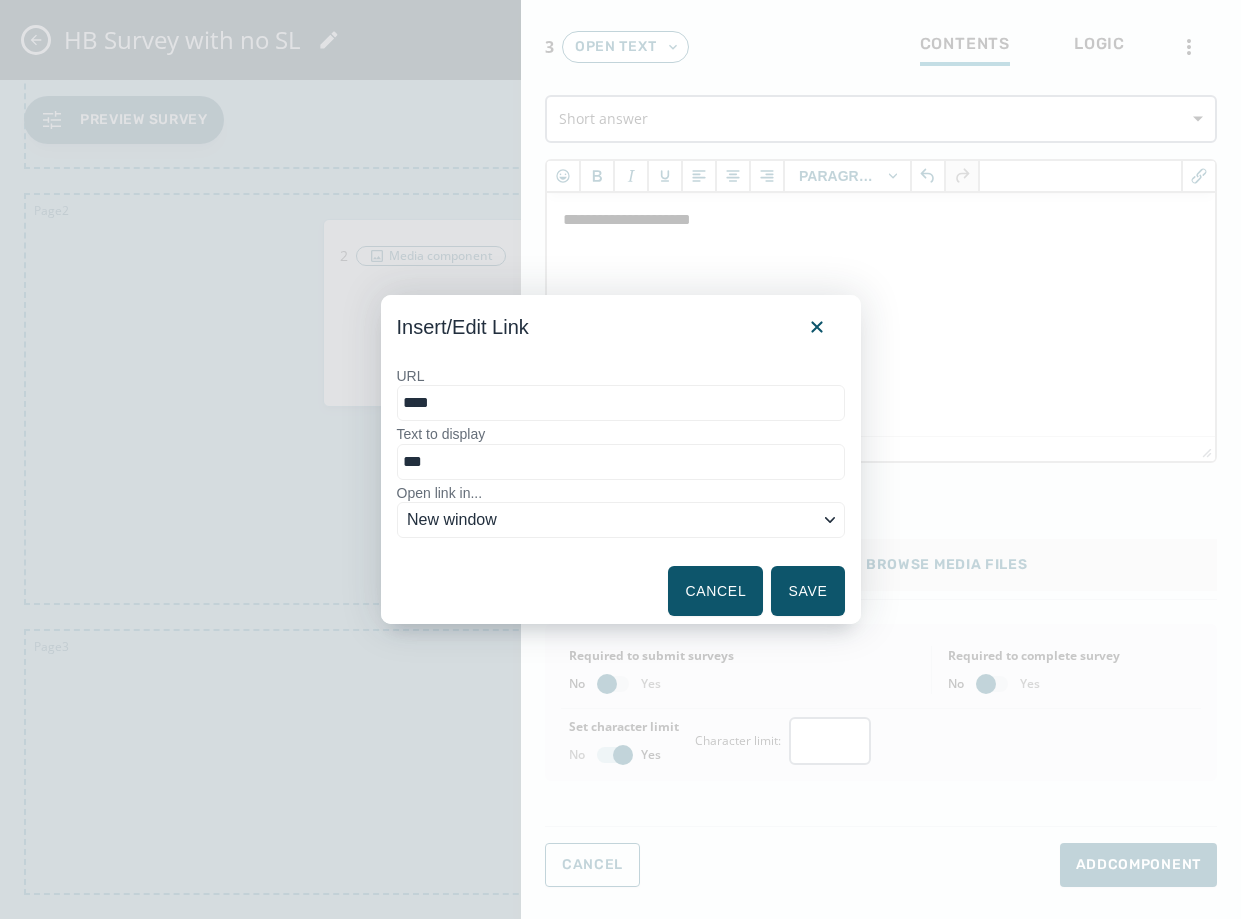 type on "****" 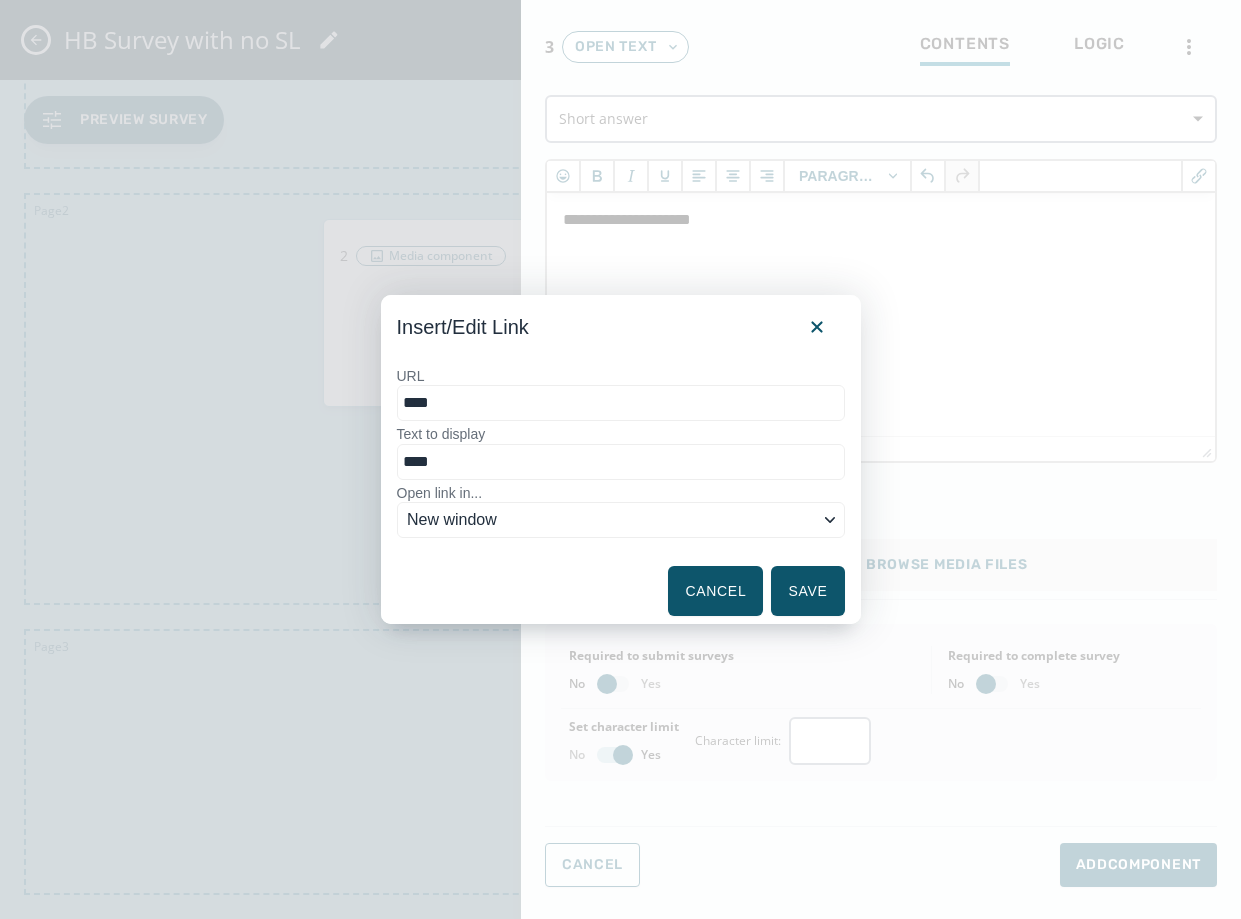 type on "*****" 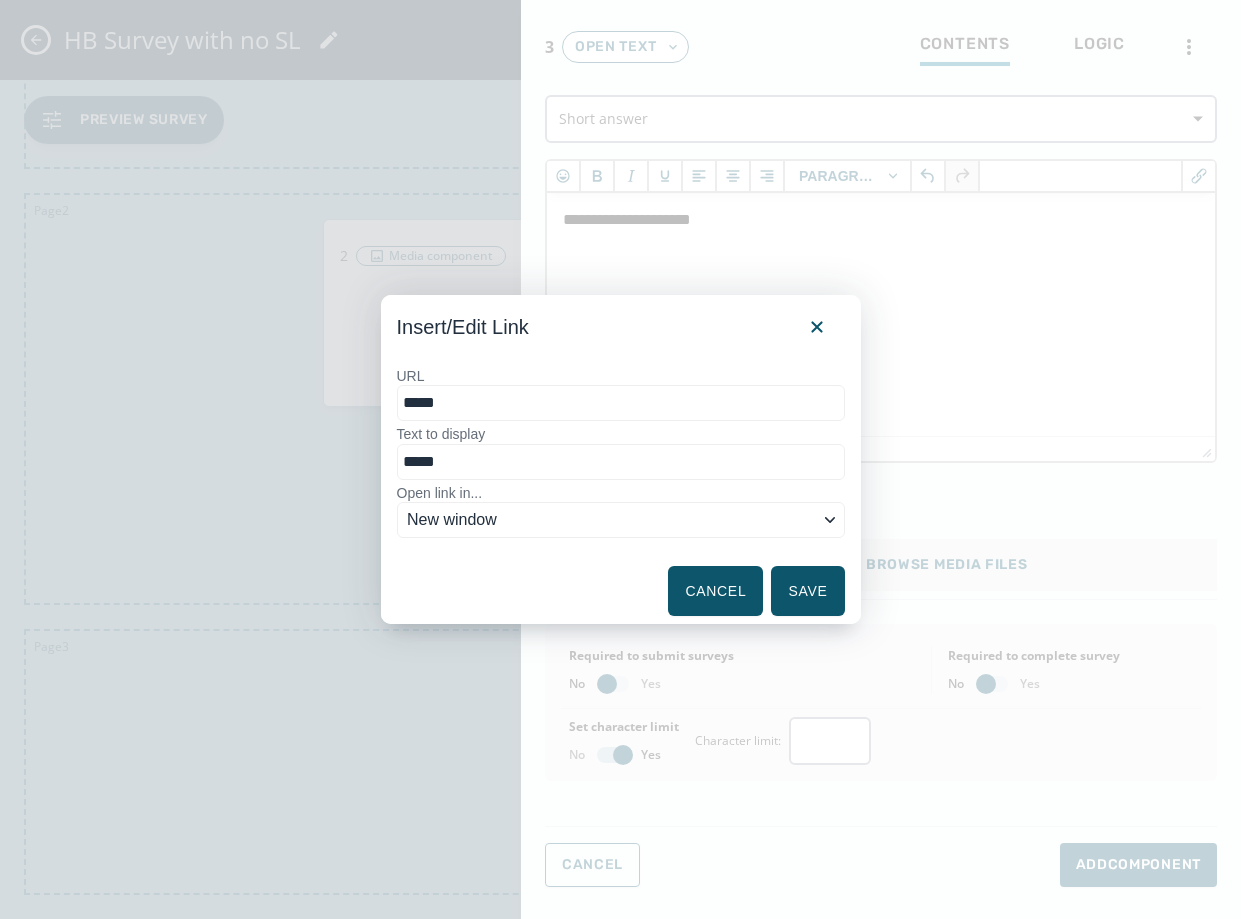 type on "******" 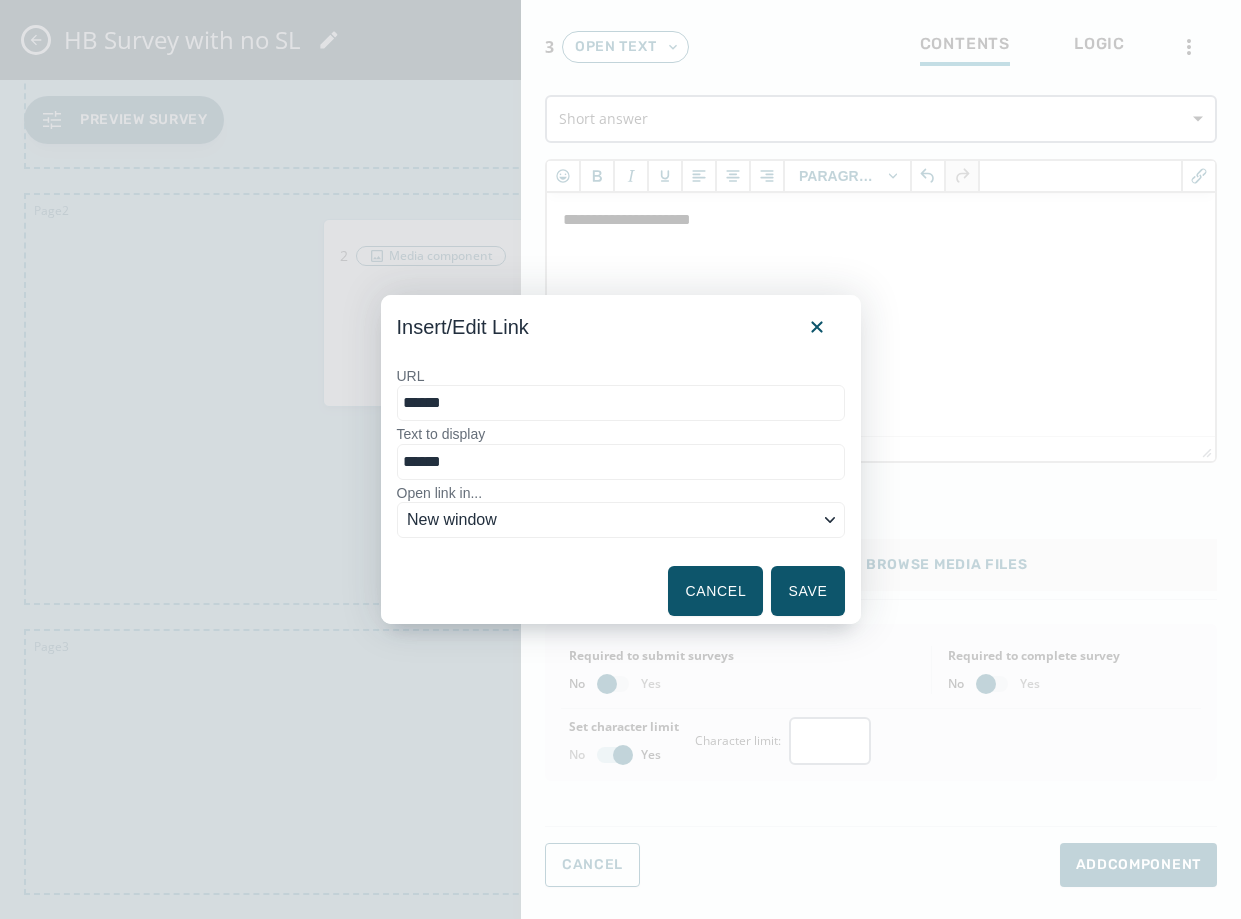 type on "*******" 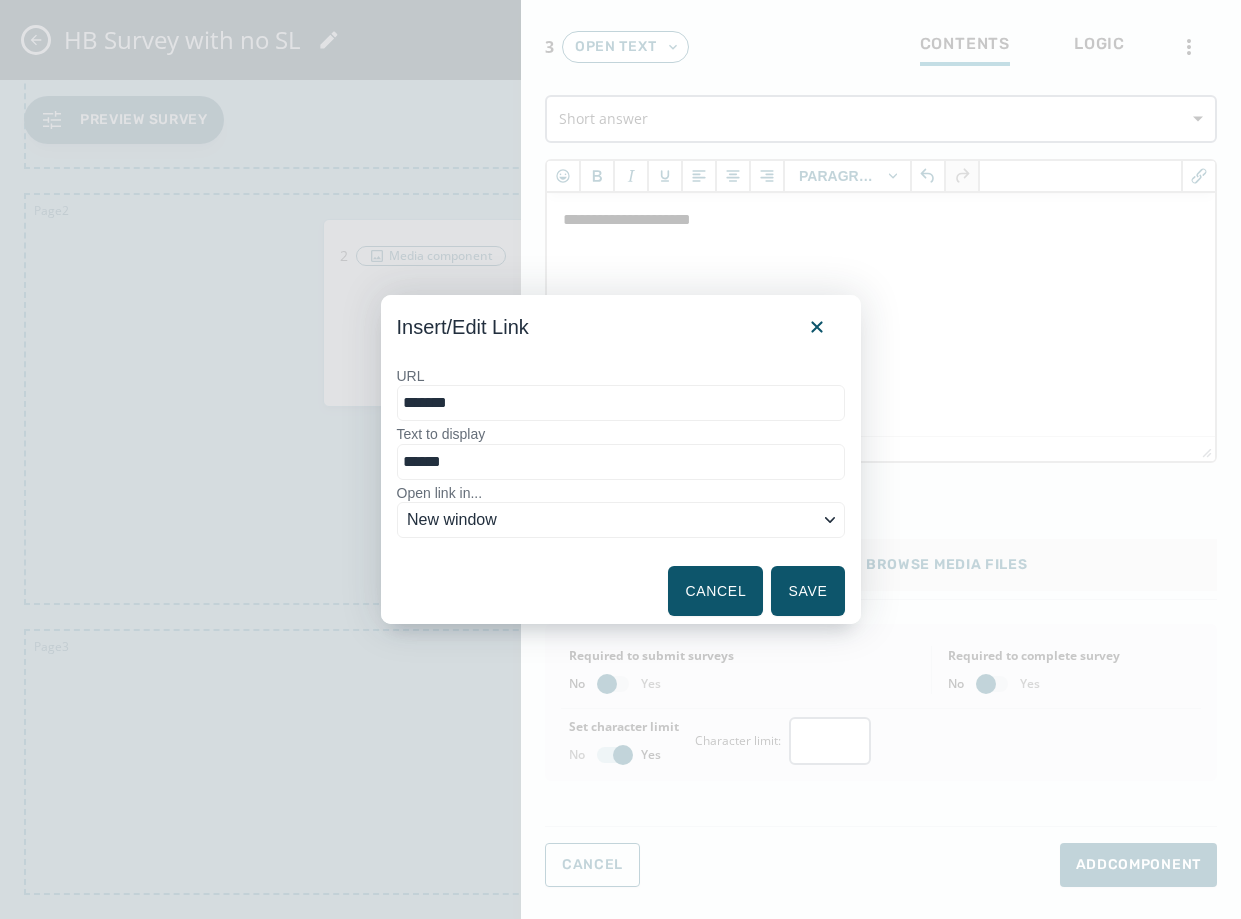 type on "*******" 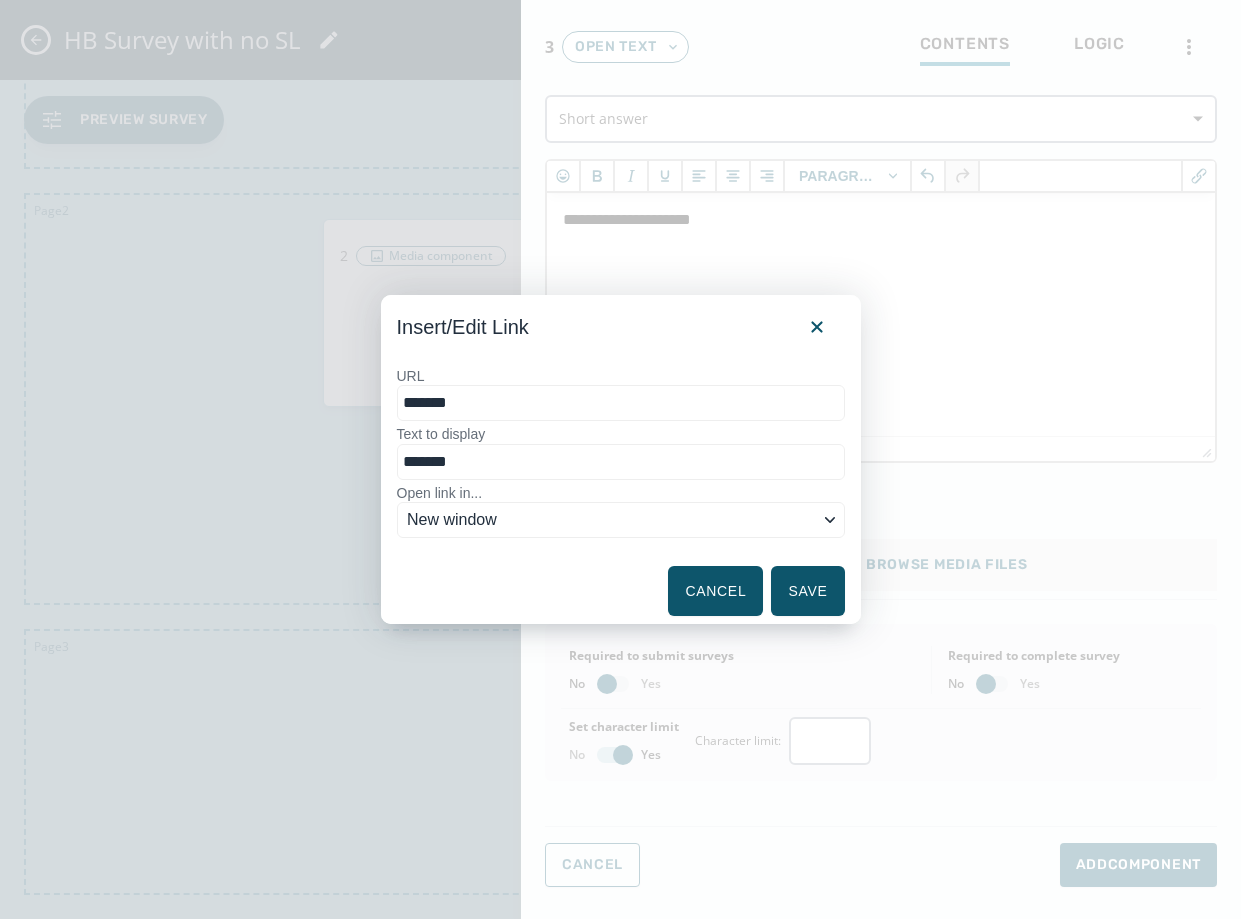 type on "********" 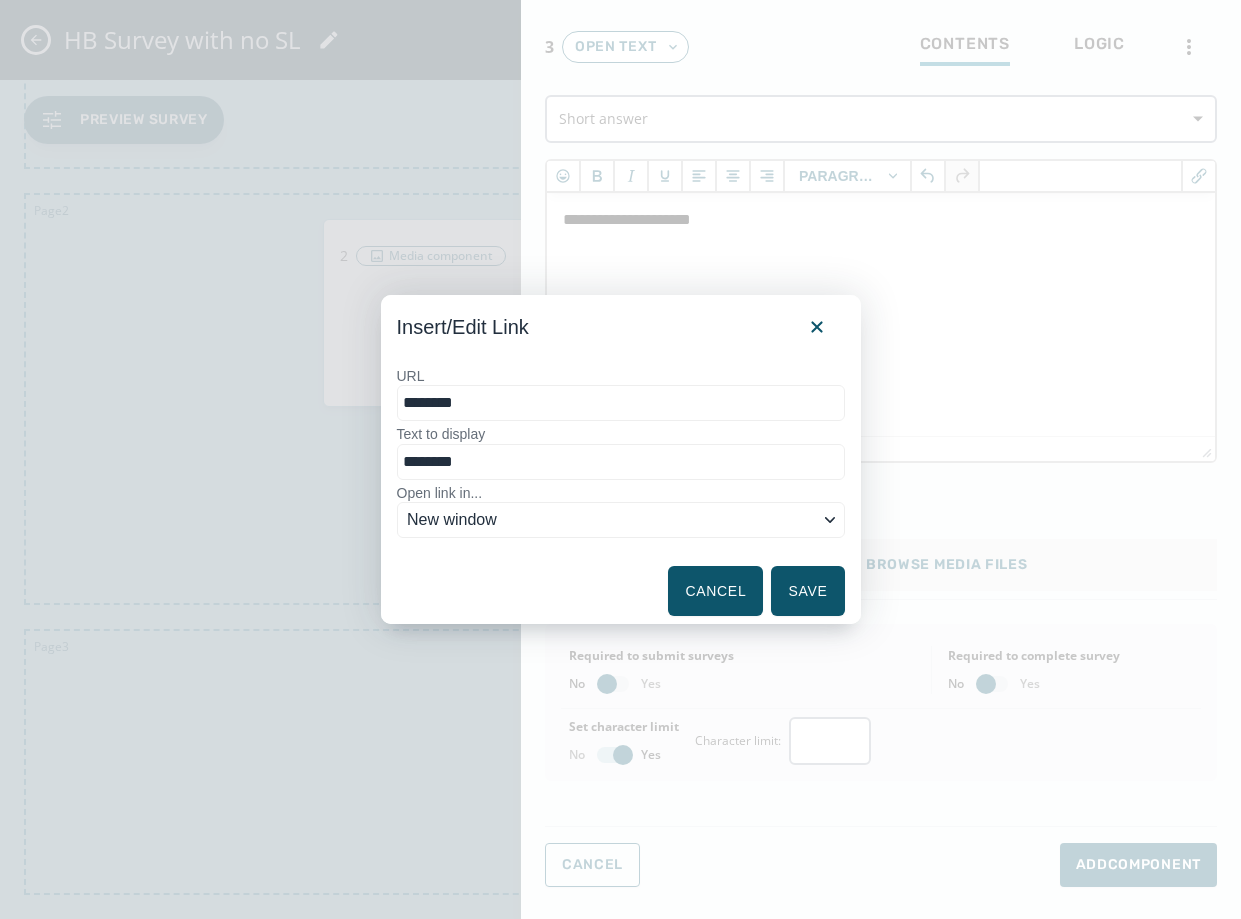 type on "*********" 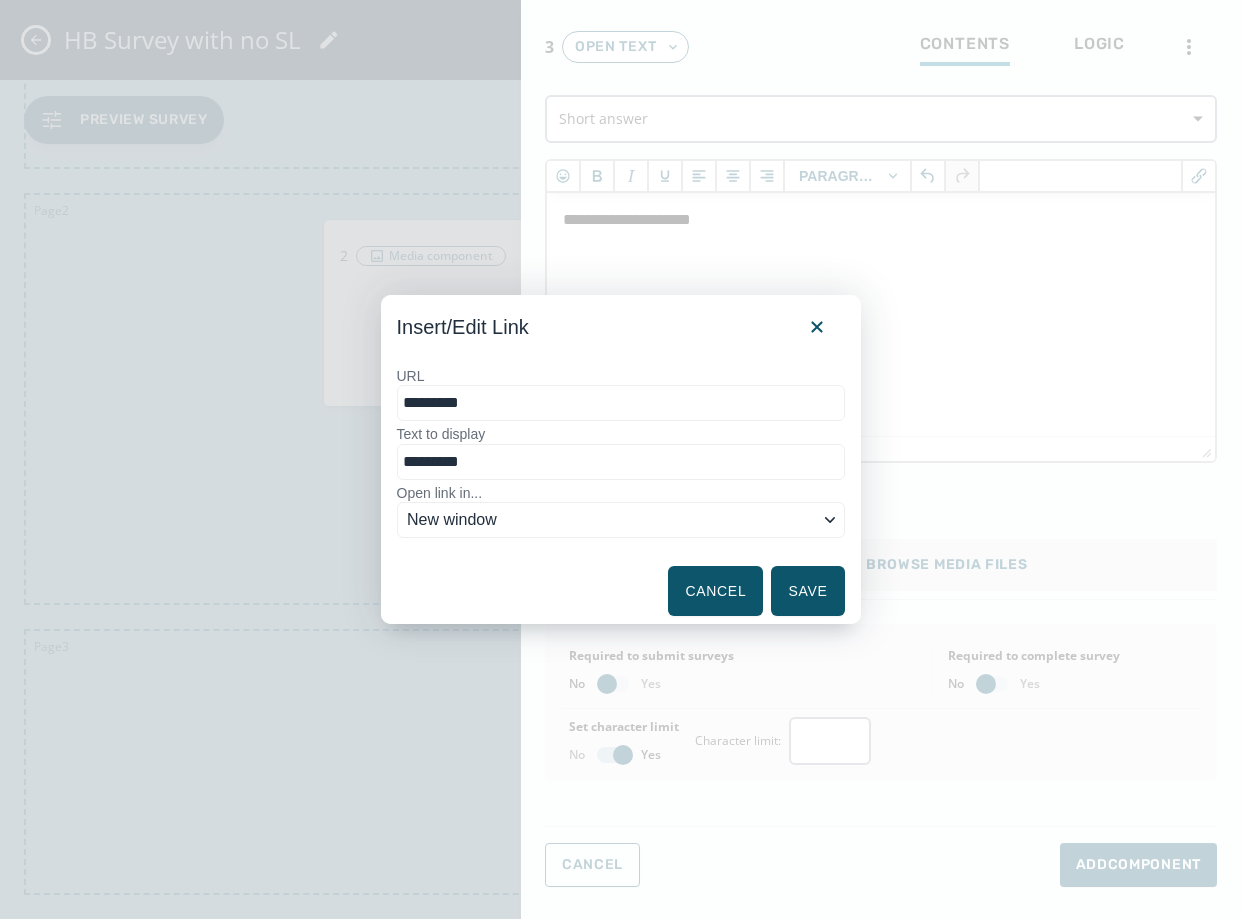 type on "**********" 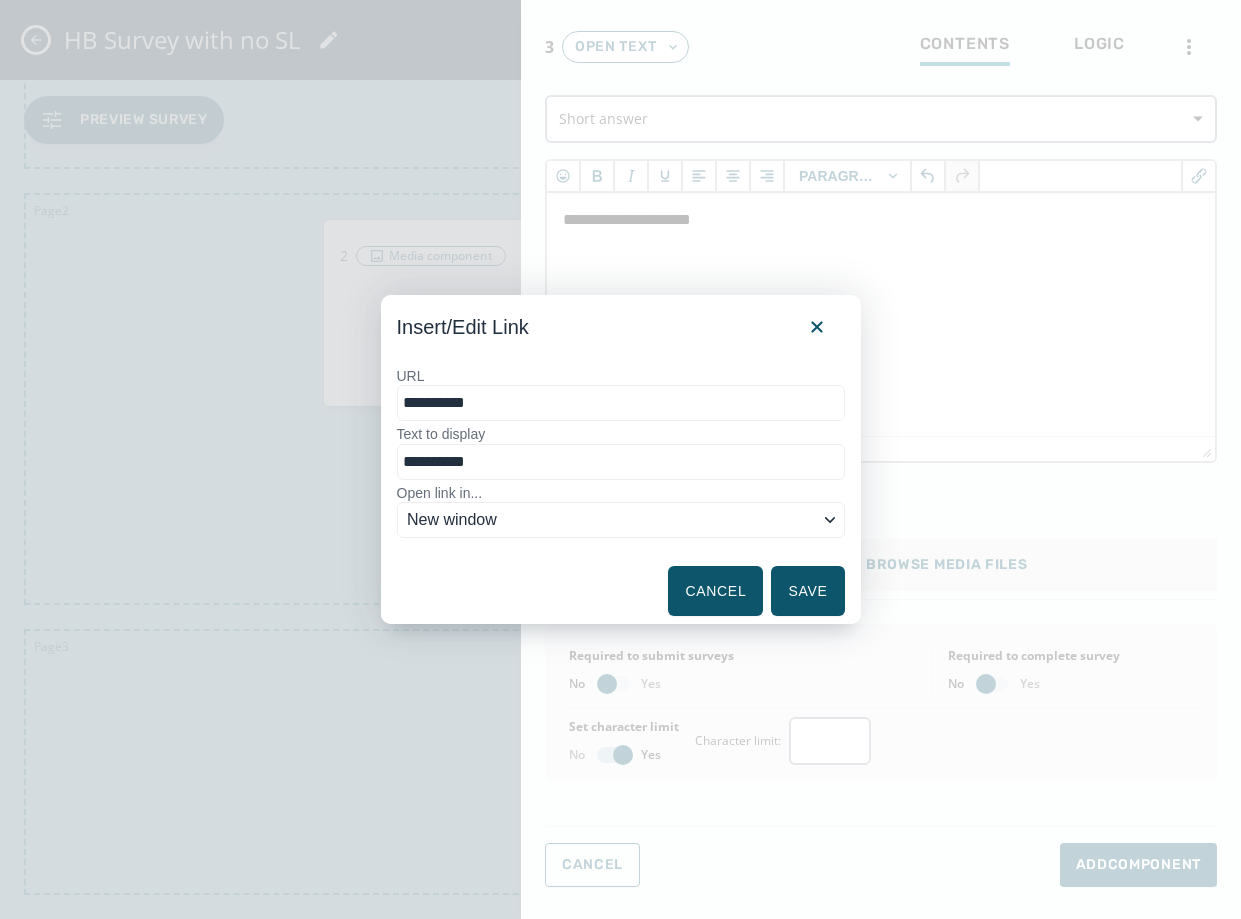 type on "**********" 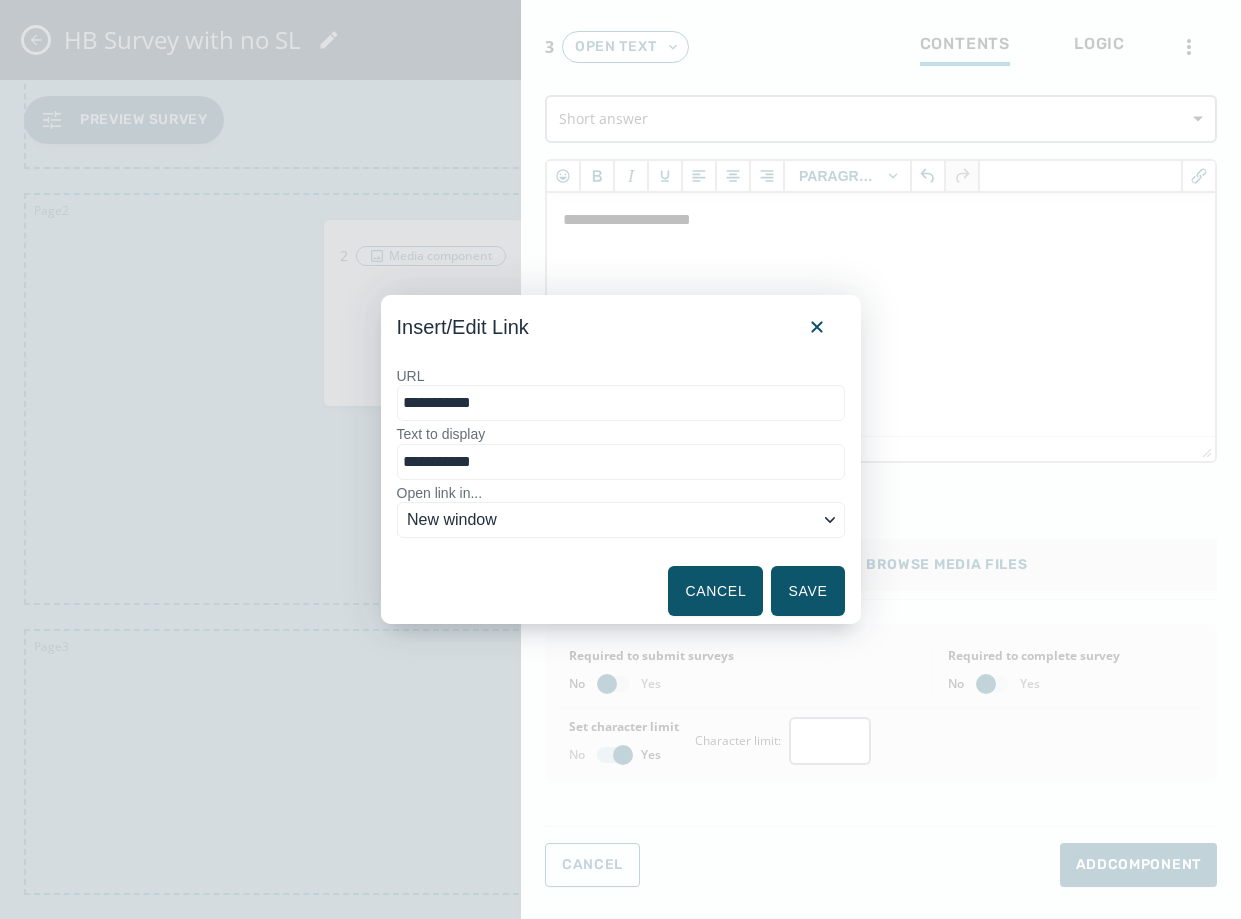 type on "**********" 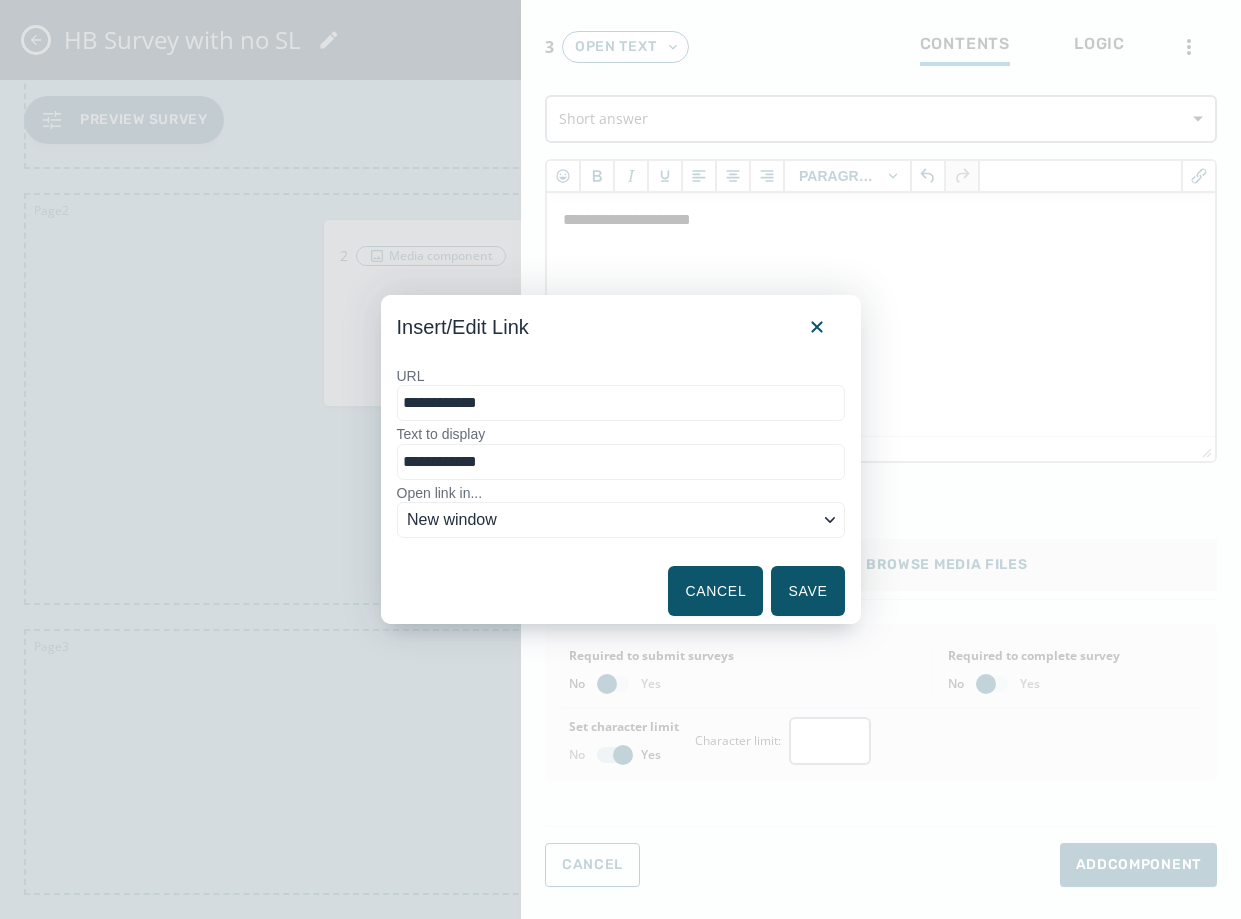 type on "**********" 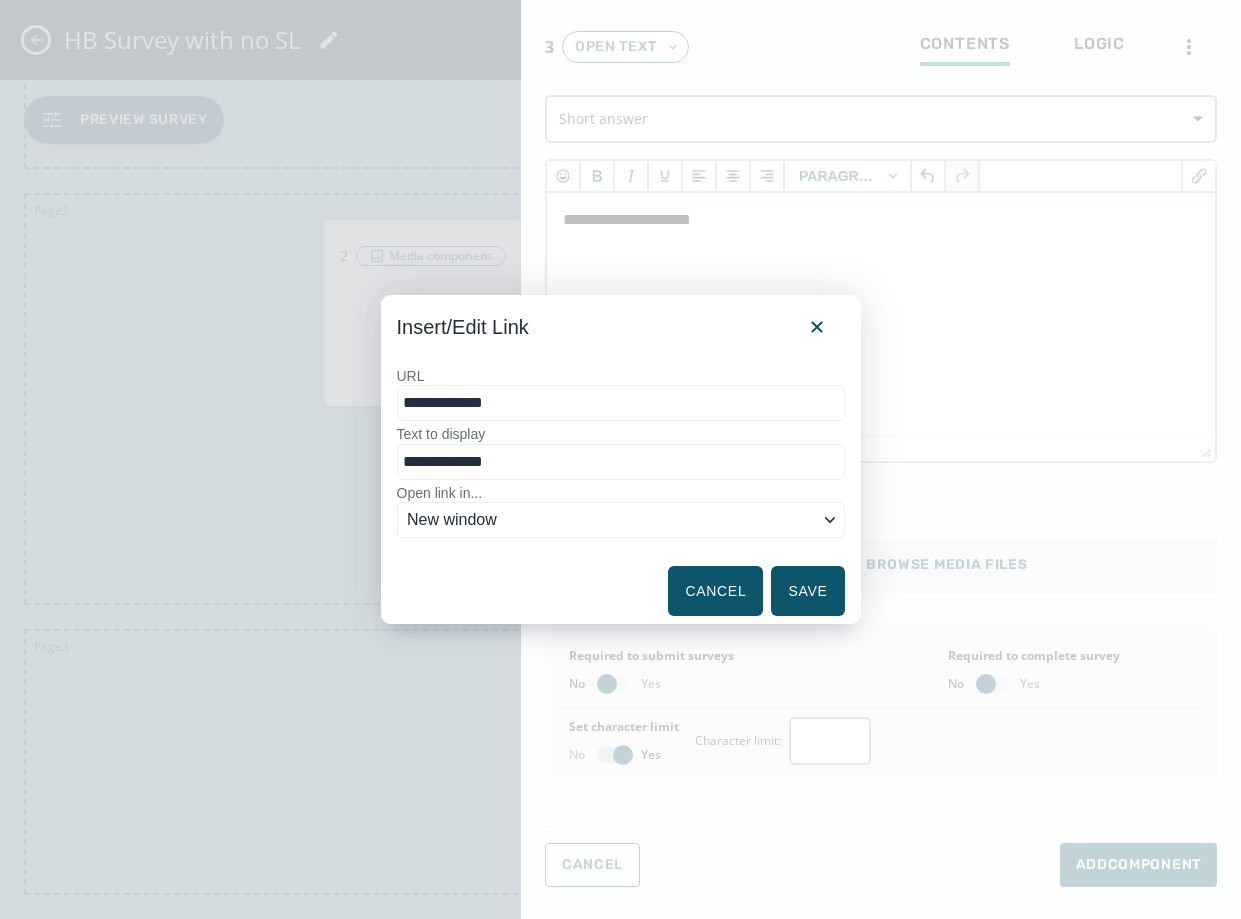type on "**********" 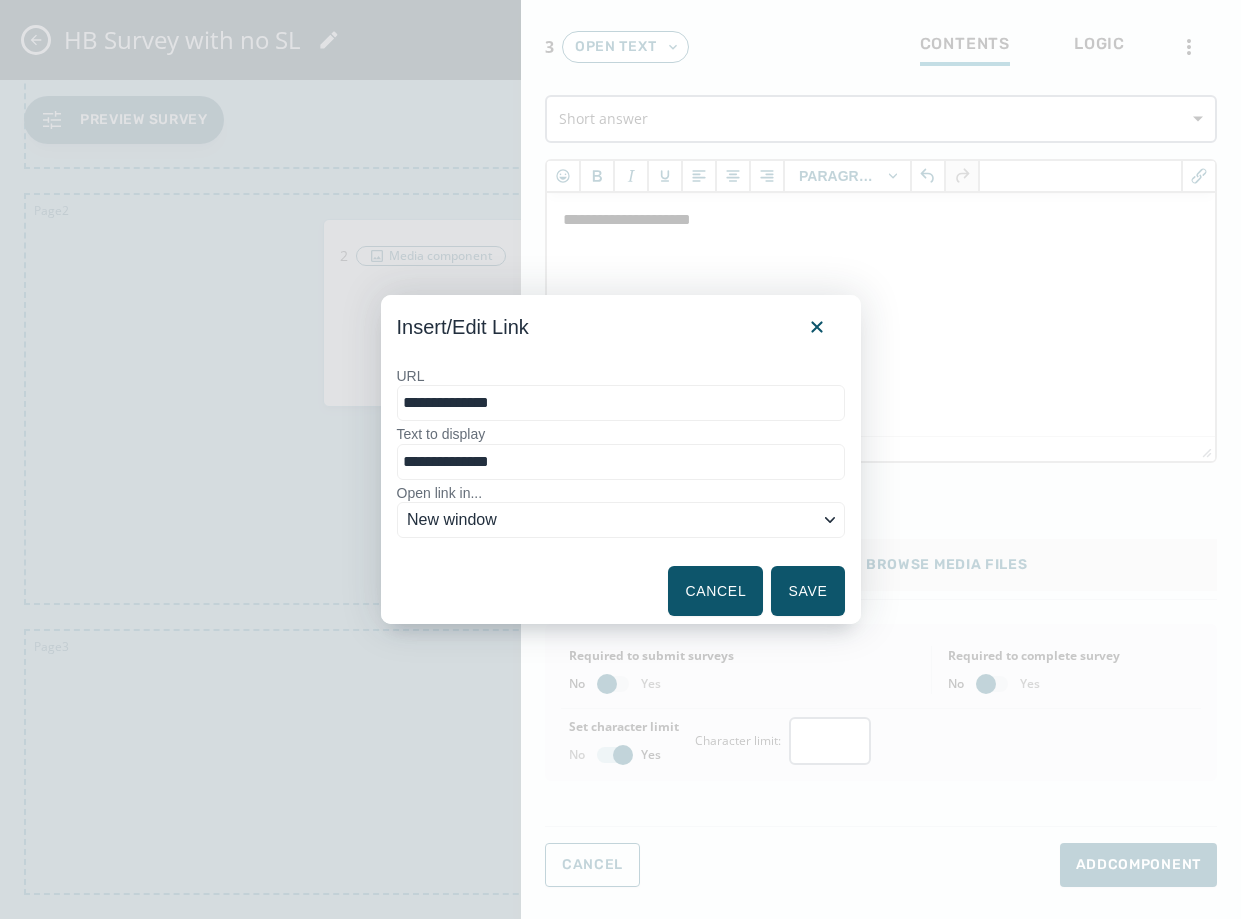 type on "**********" 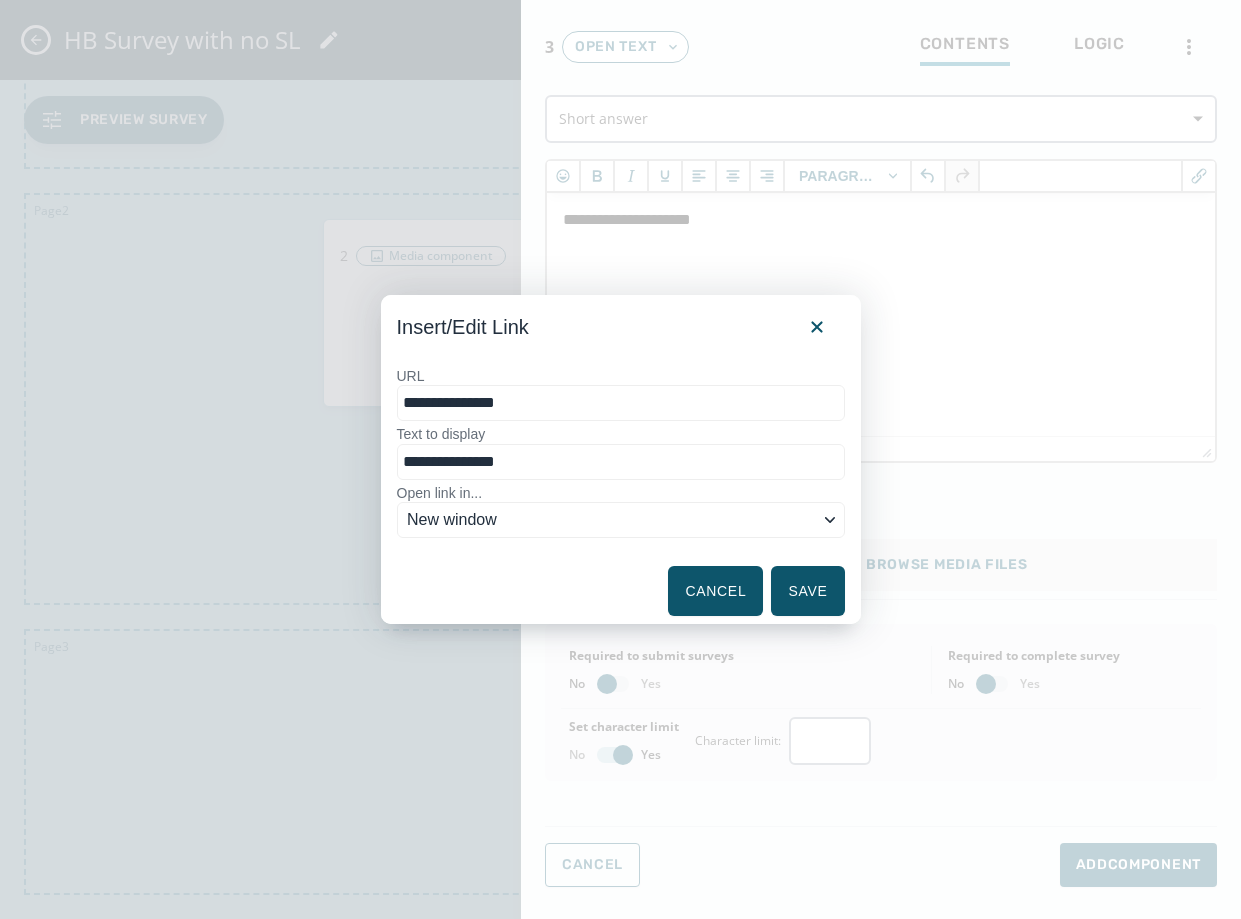 type on "**********" 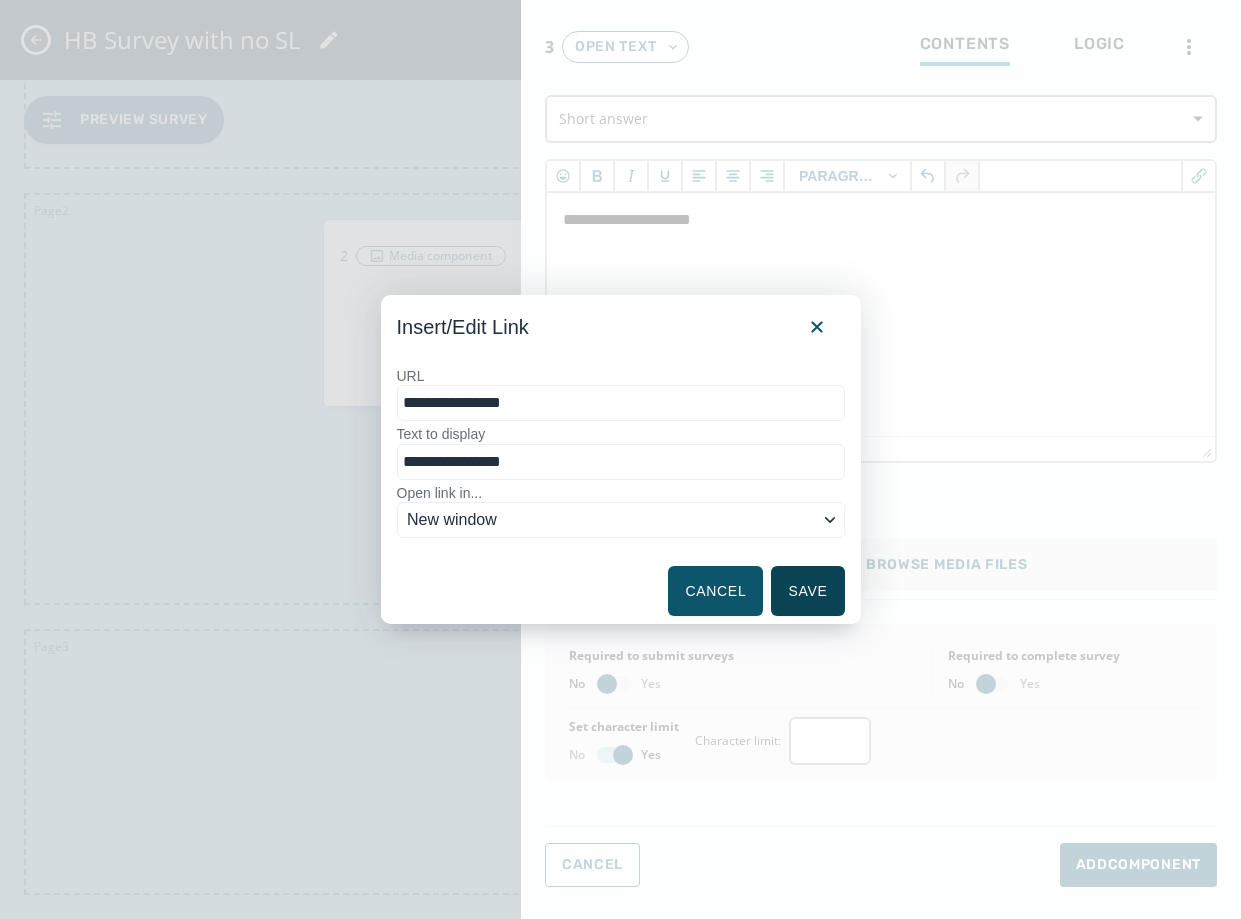 type on "**********" 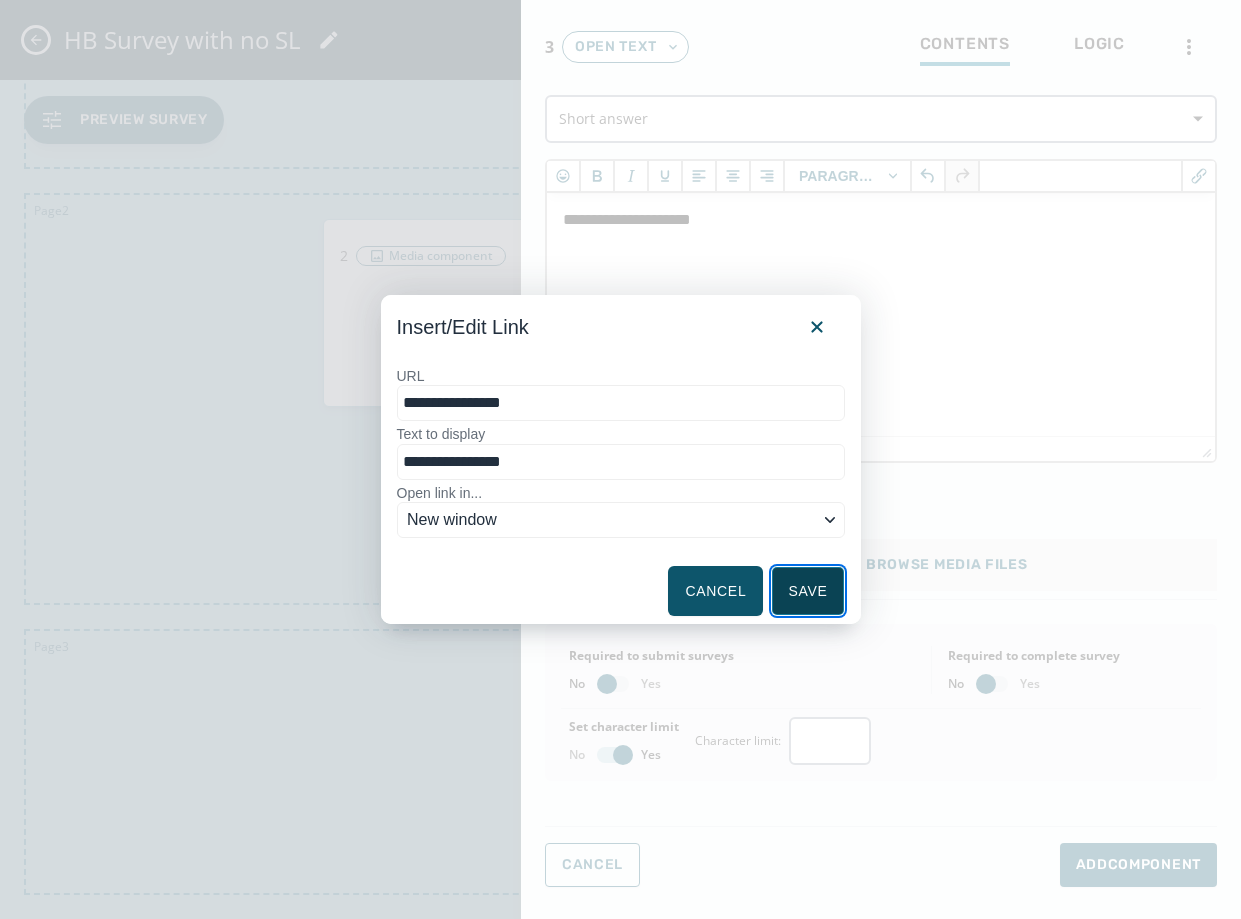 click on "Save" at bounding box center [807, 591] 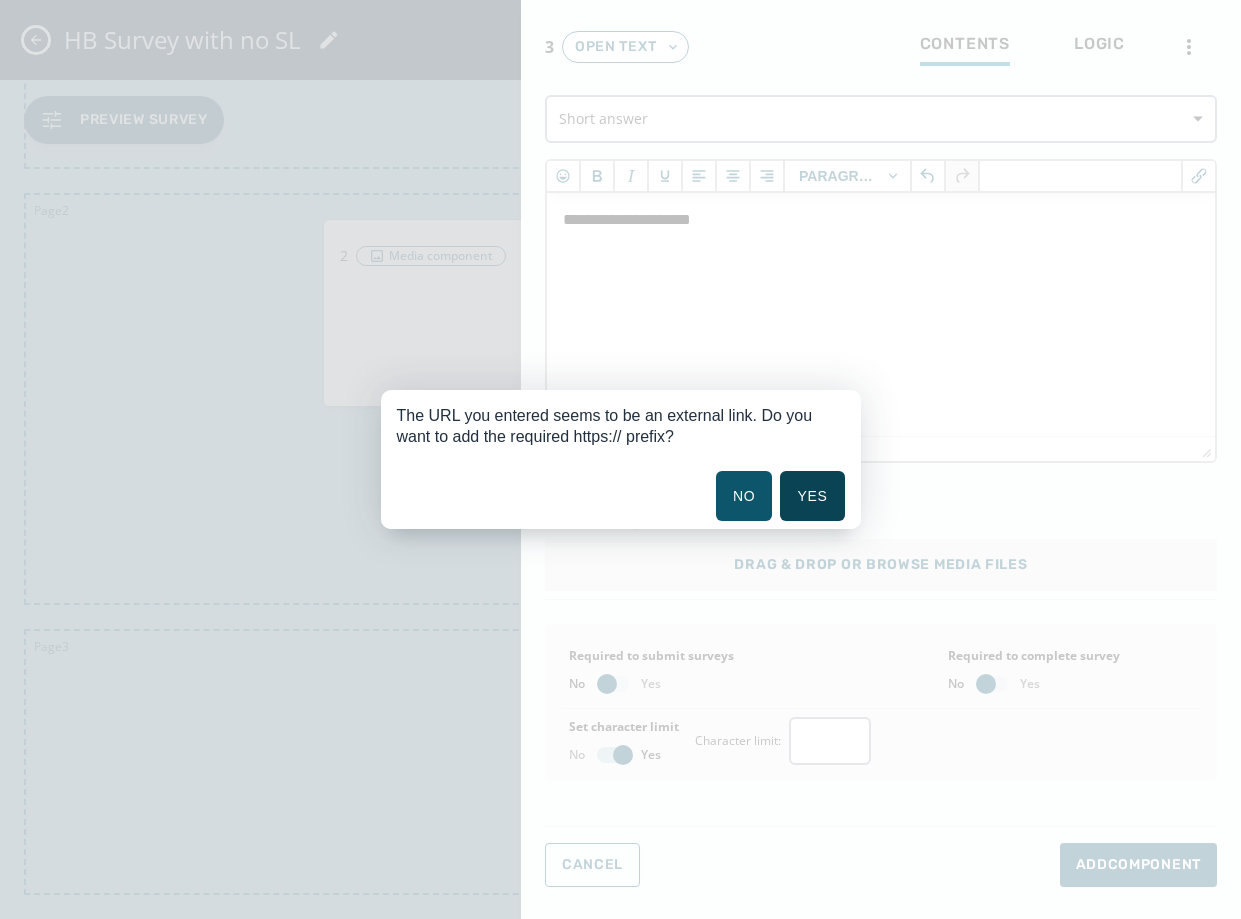 click on "Yes" at bounding box center [812, 496] 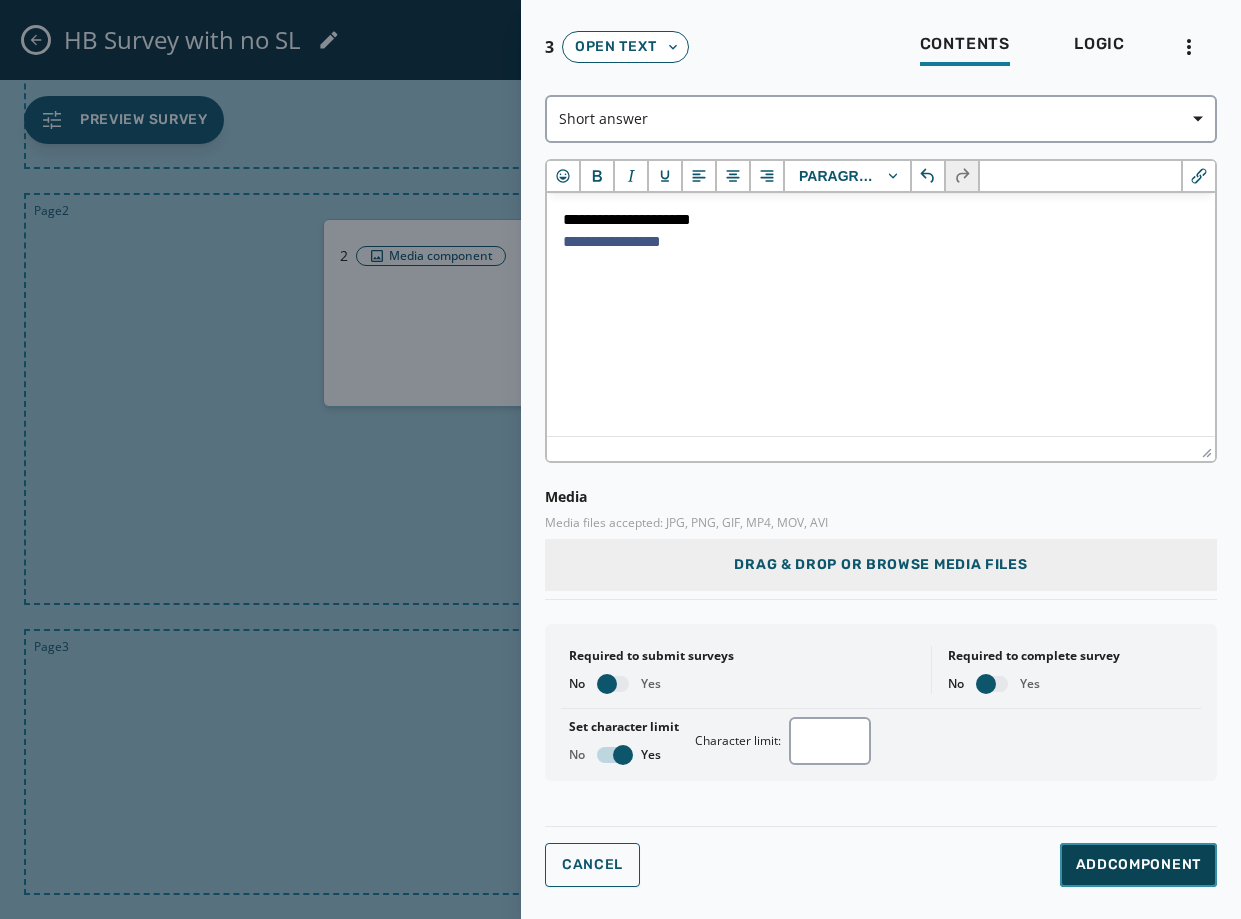 click on "Add  Component" at bounding box center [1138, 865] 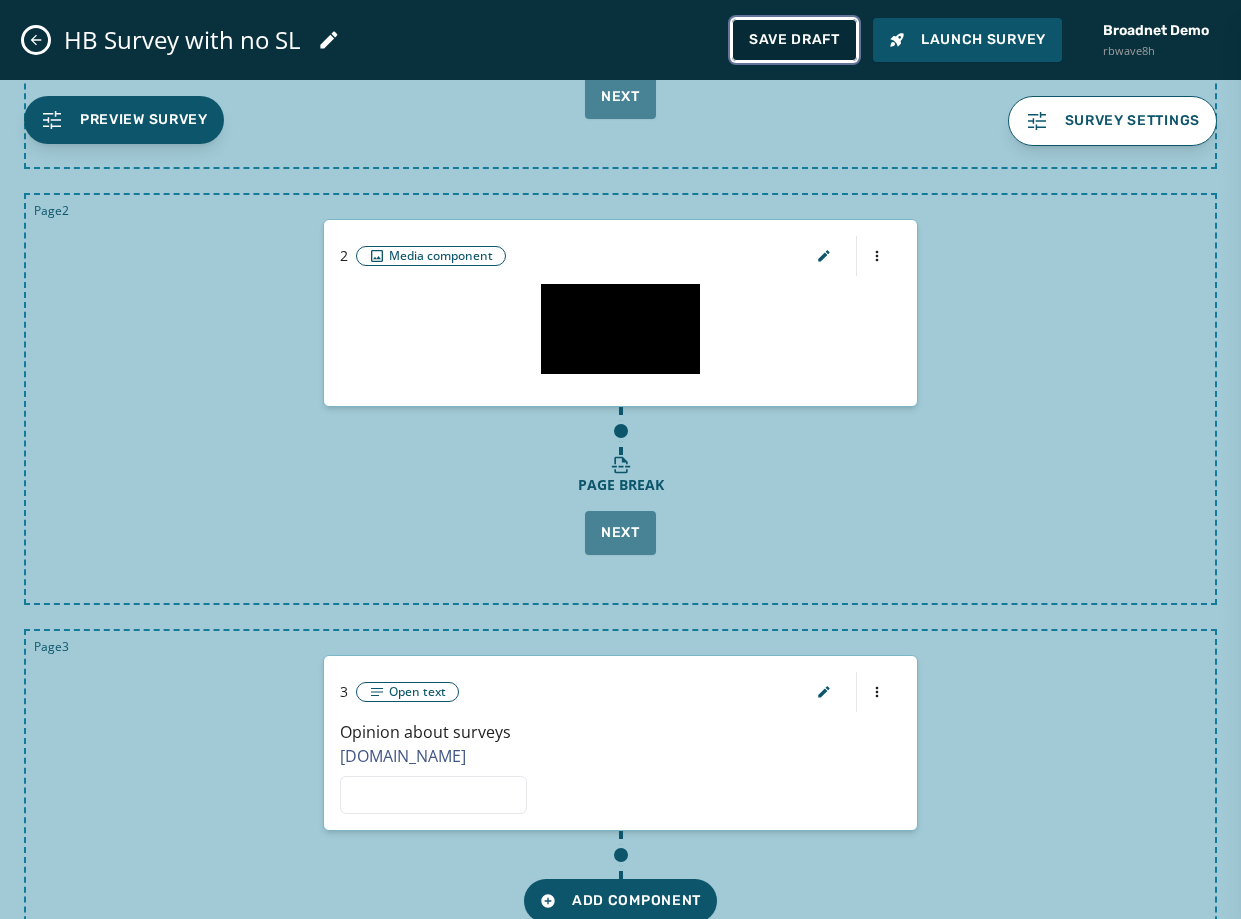 click on "Save Draft" at bounding box center [794, 40] 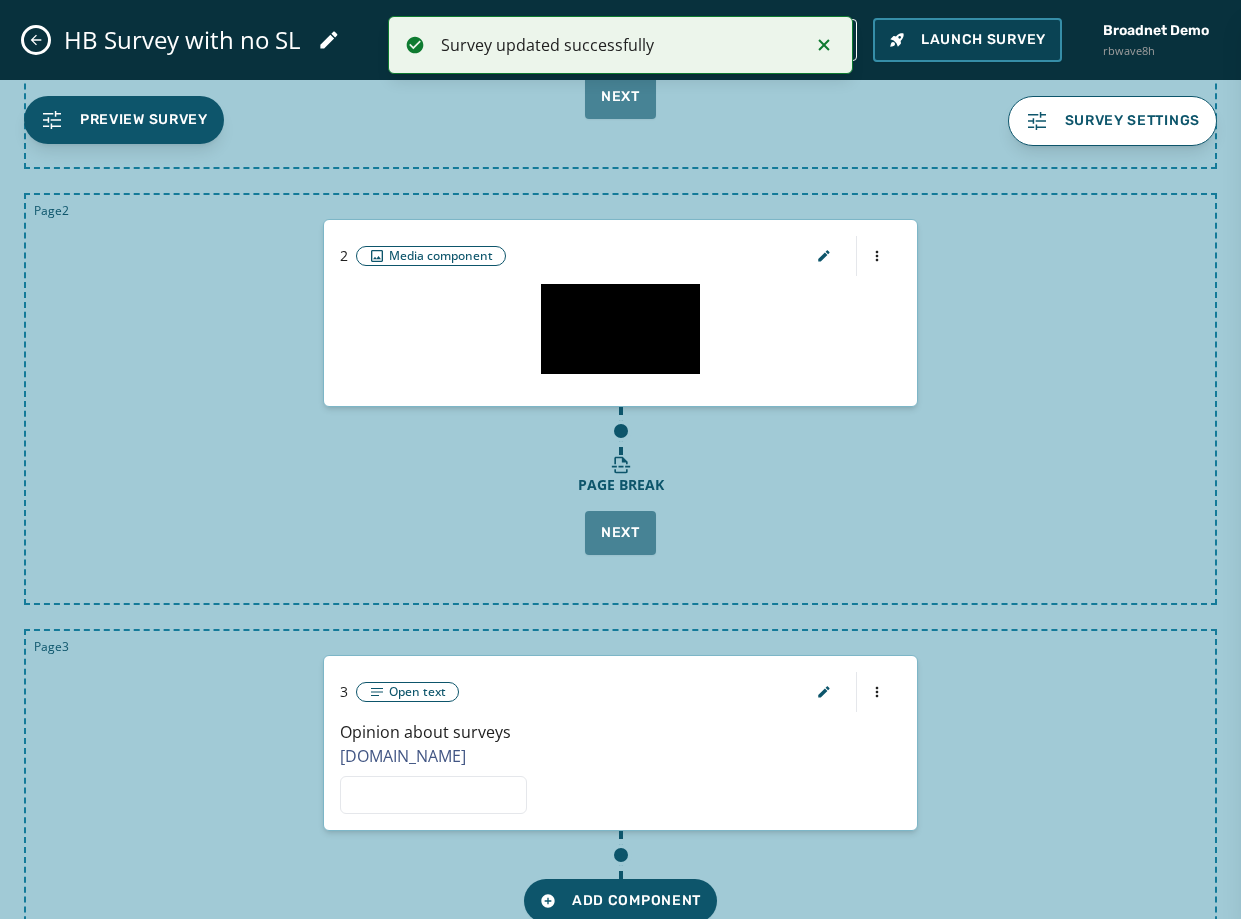 click on "Launch Survey" at bounding box center (967, 40) 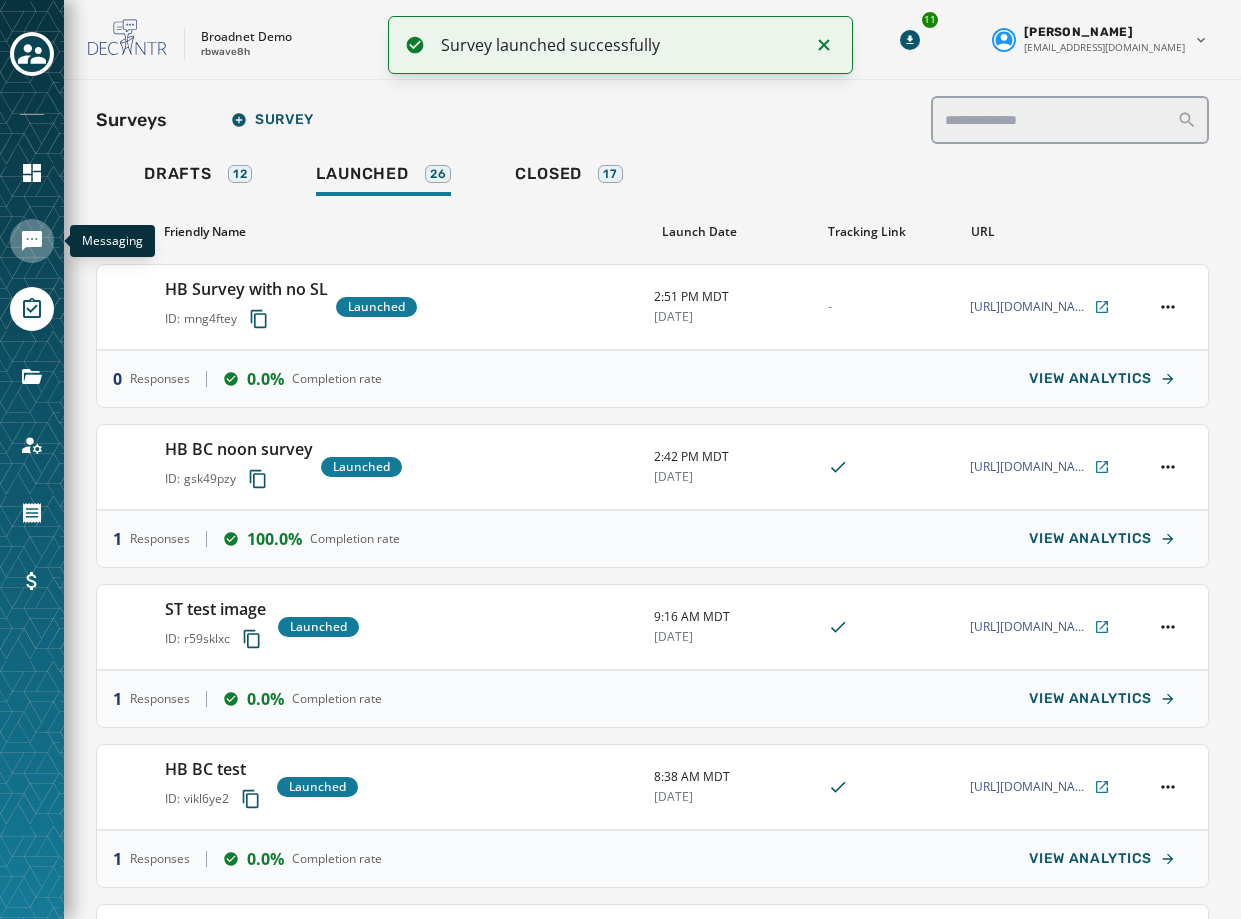 click at bounding box center [32, 241] 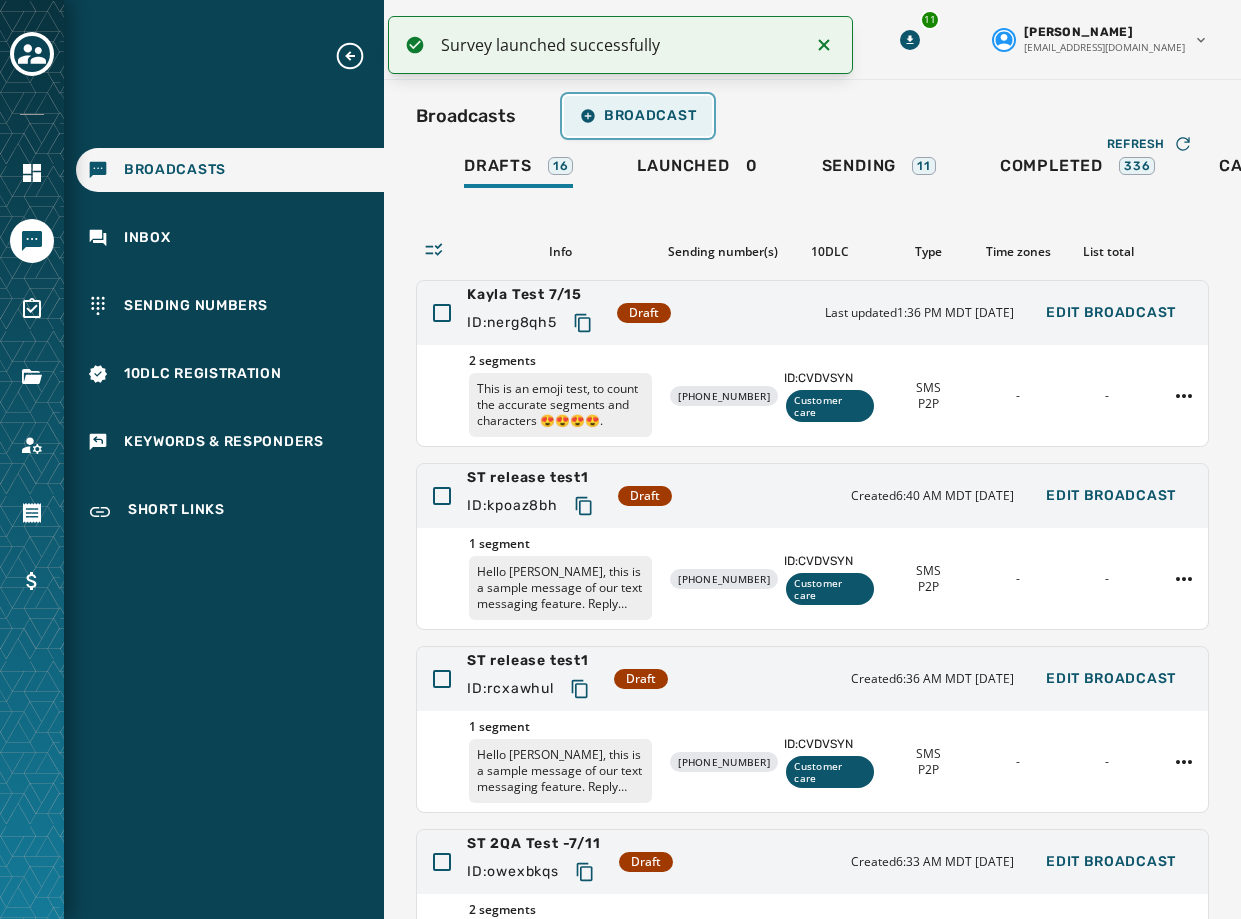 click on "Broadcast" at bounding box center (638, 116) 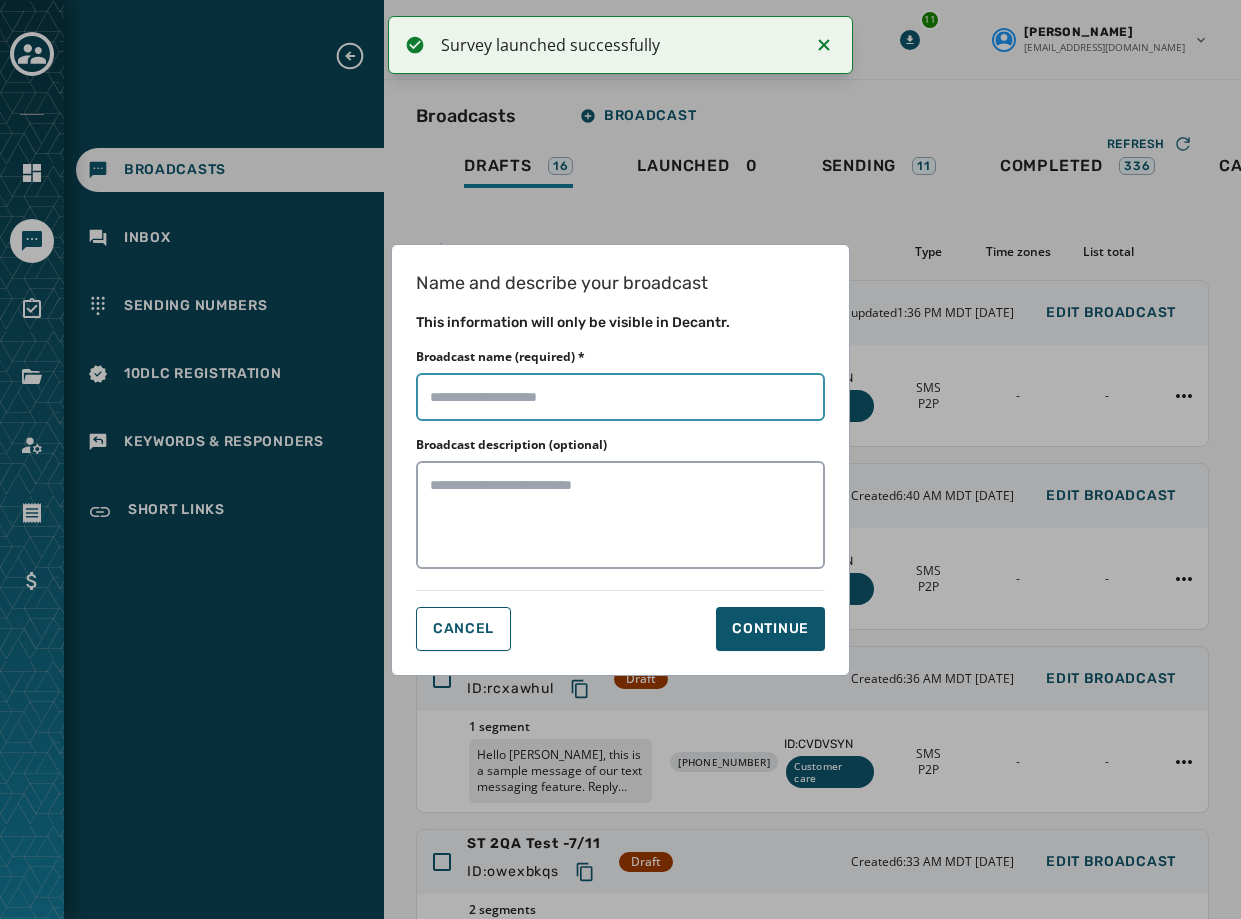 click on "Broadcast name (required) *" at bounding box center (620, 397) 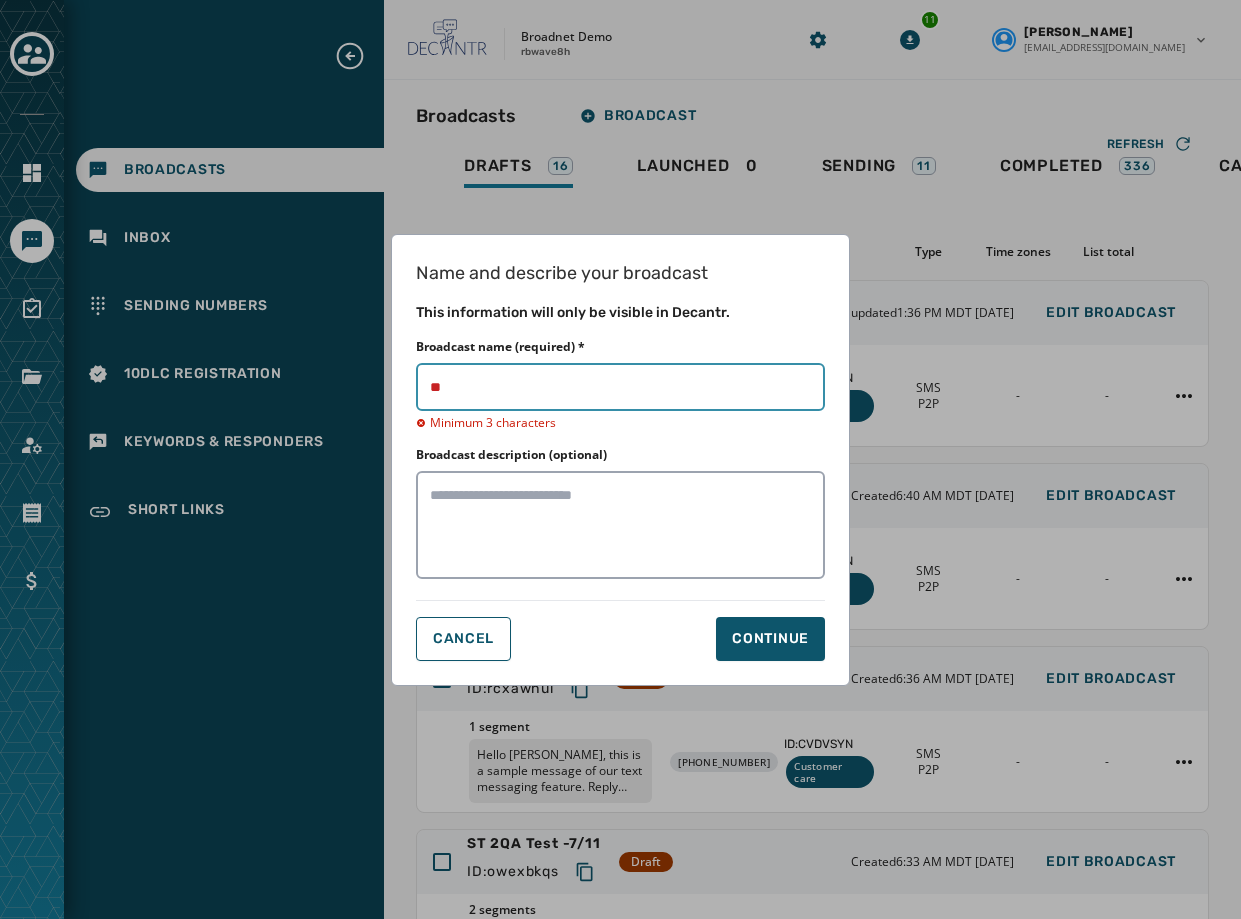 type on "*" 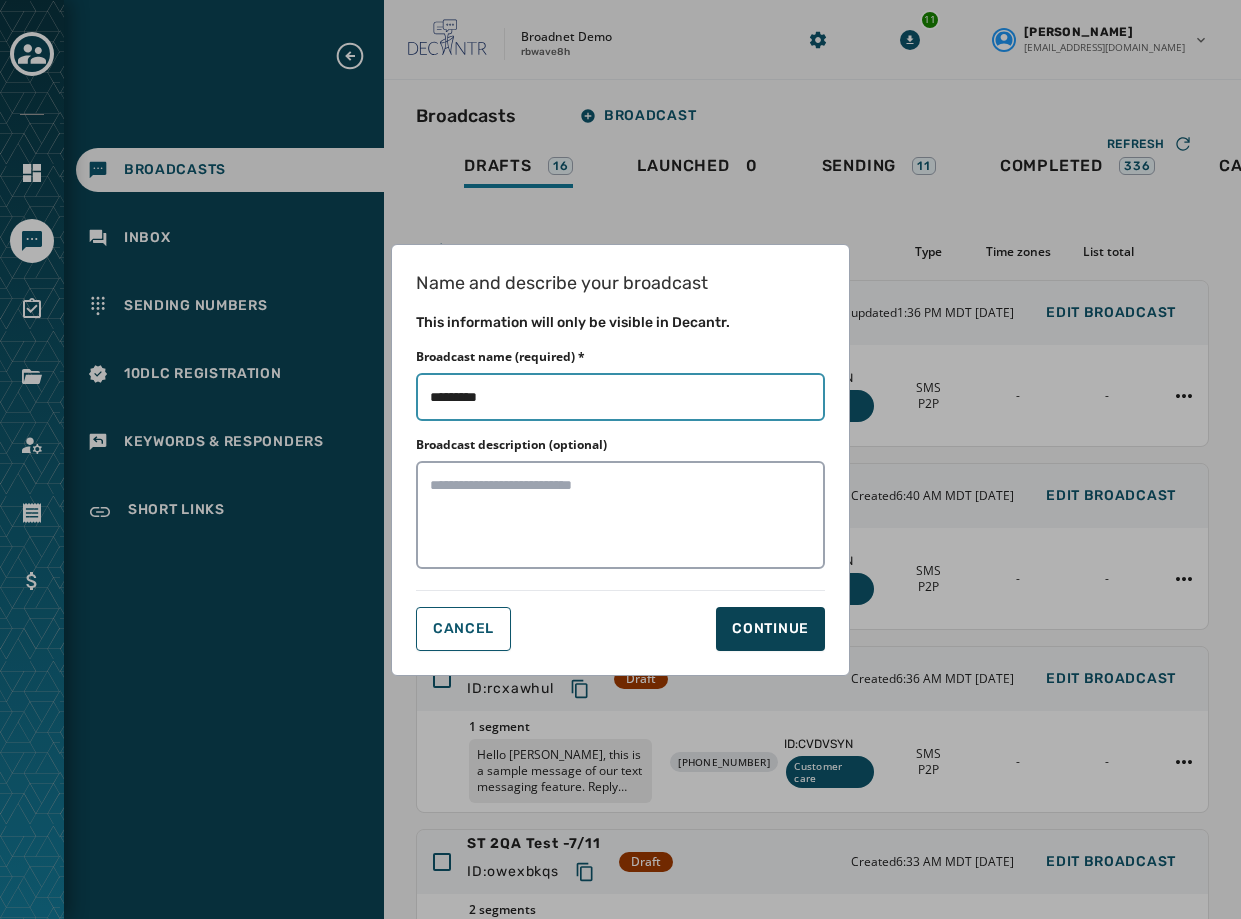 type on "*********" 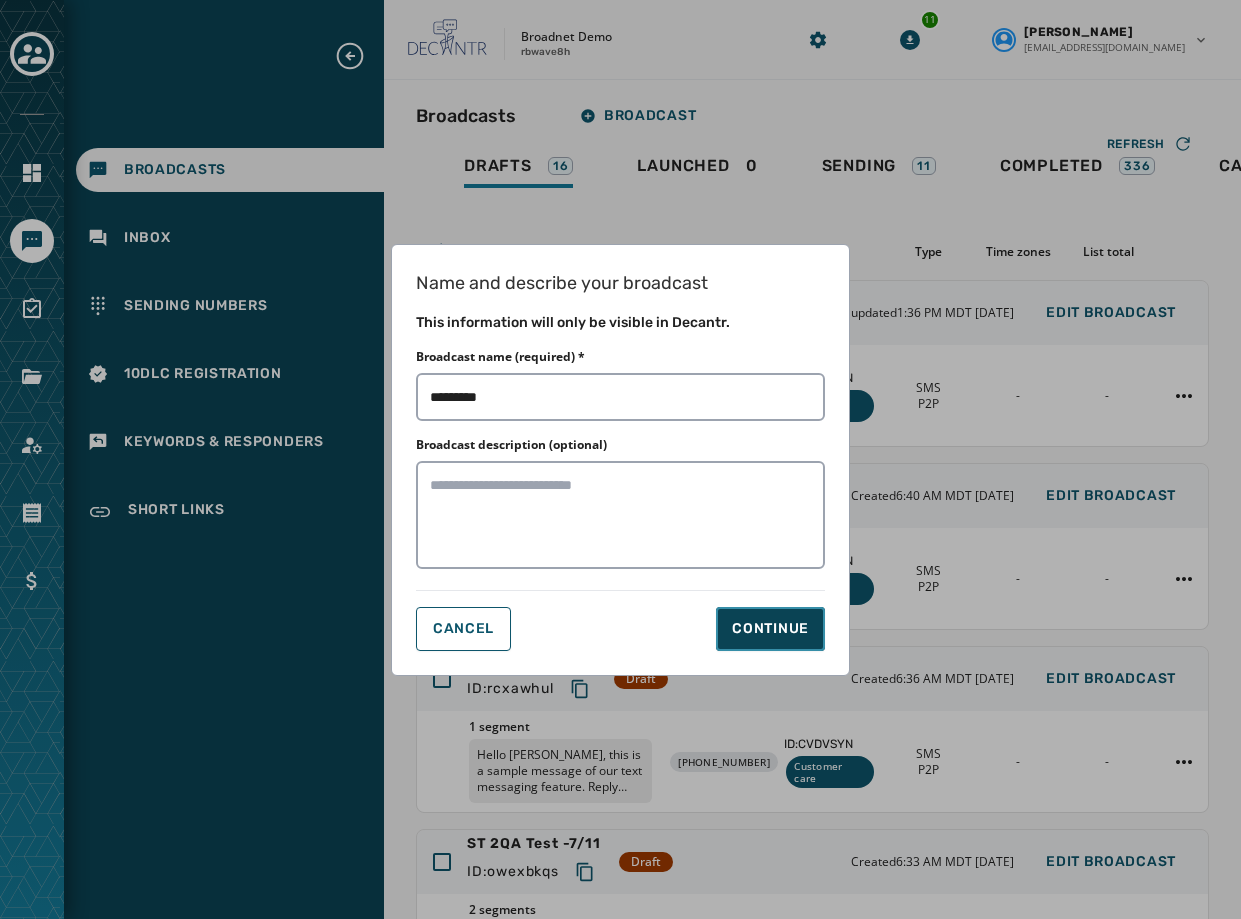 click on "Continue" at bounding box center (770, 629) 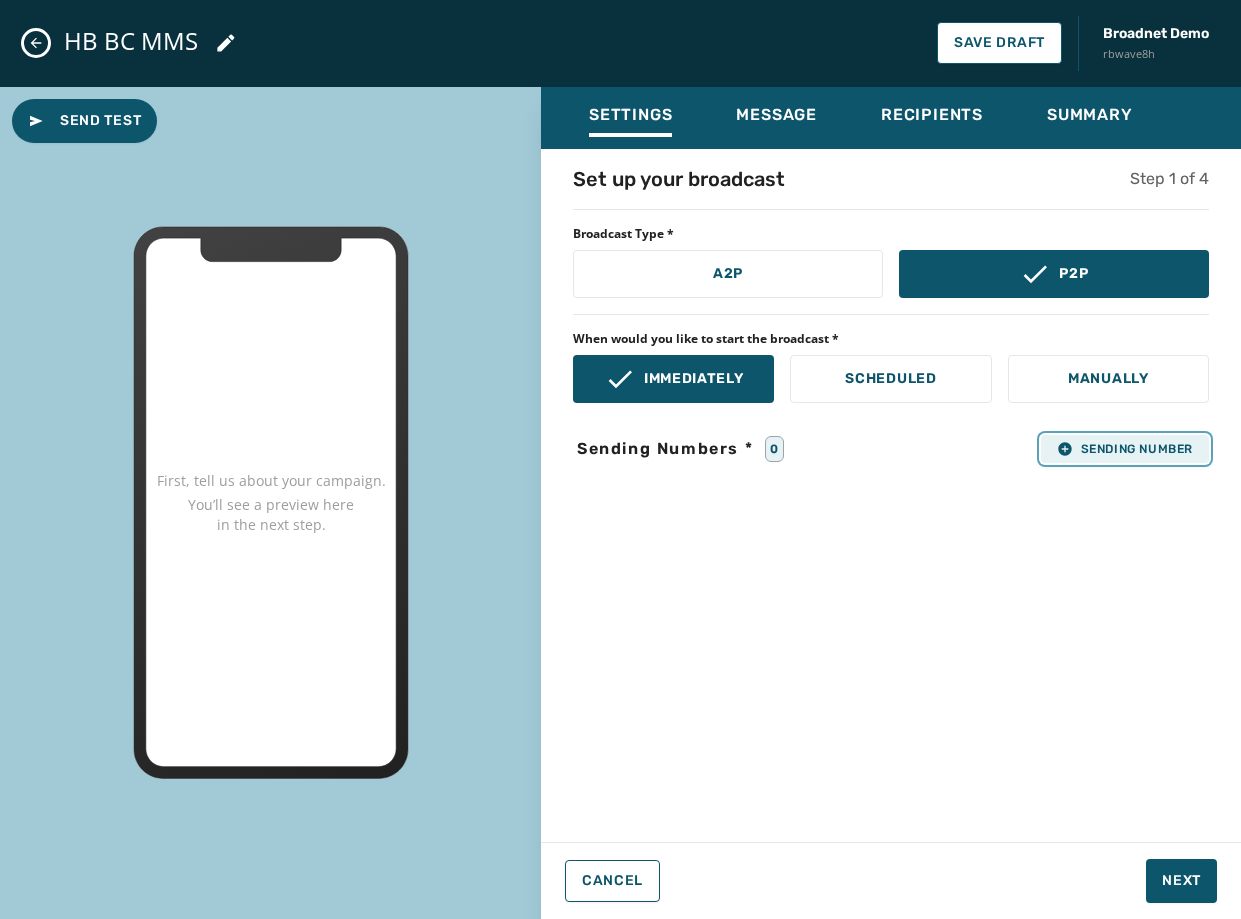 click 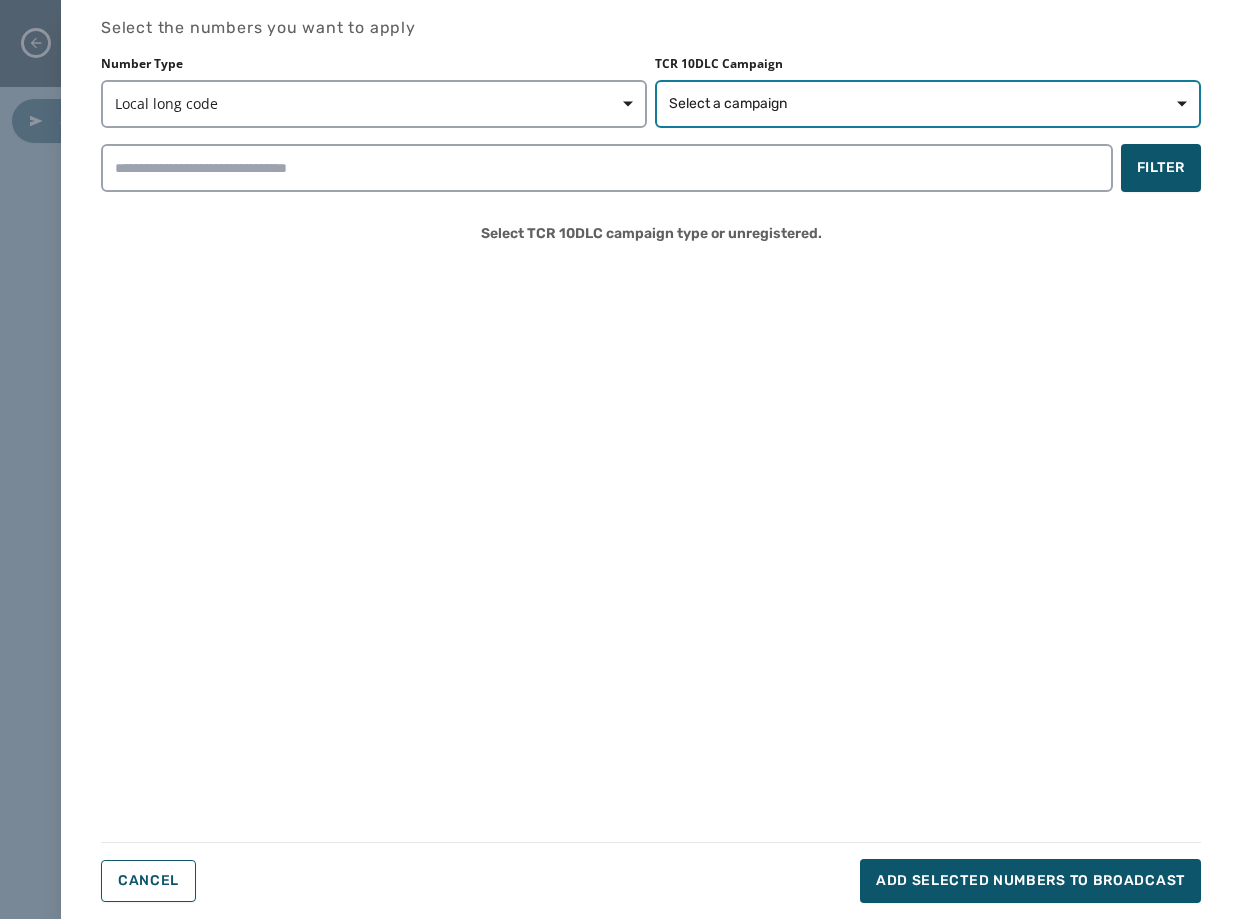 click on "Select a campaign" at bounding box center (928, 104) 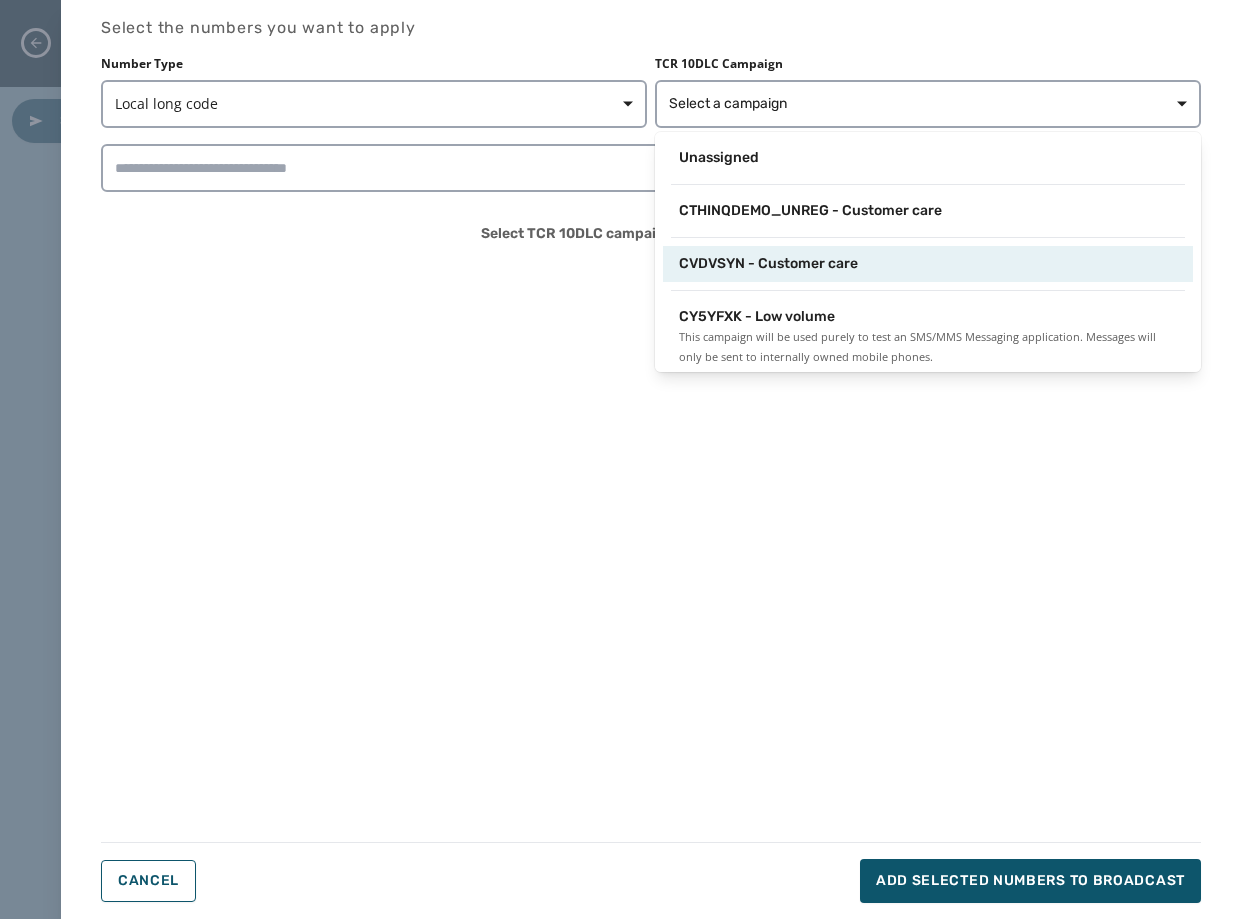 click on "CVDVSYN - Customer care" at bounding box center [928, 264] 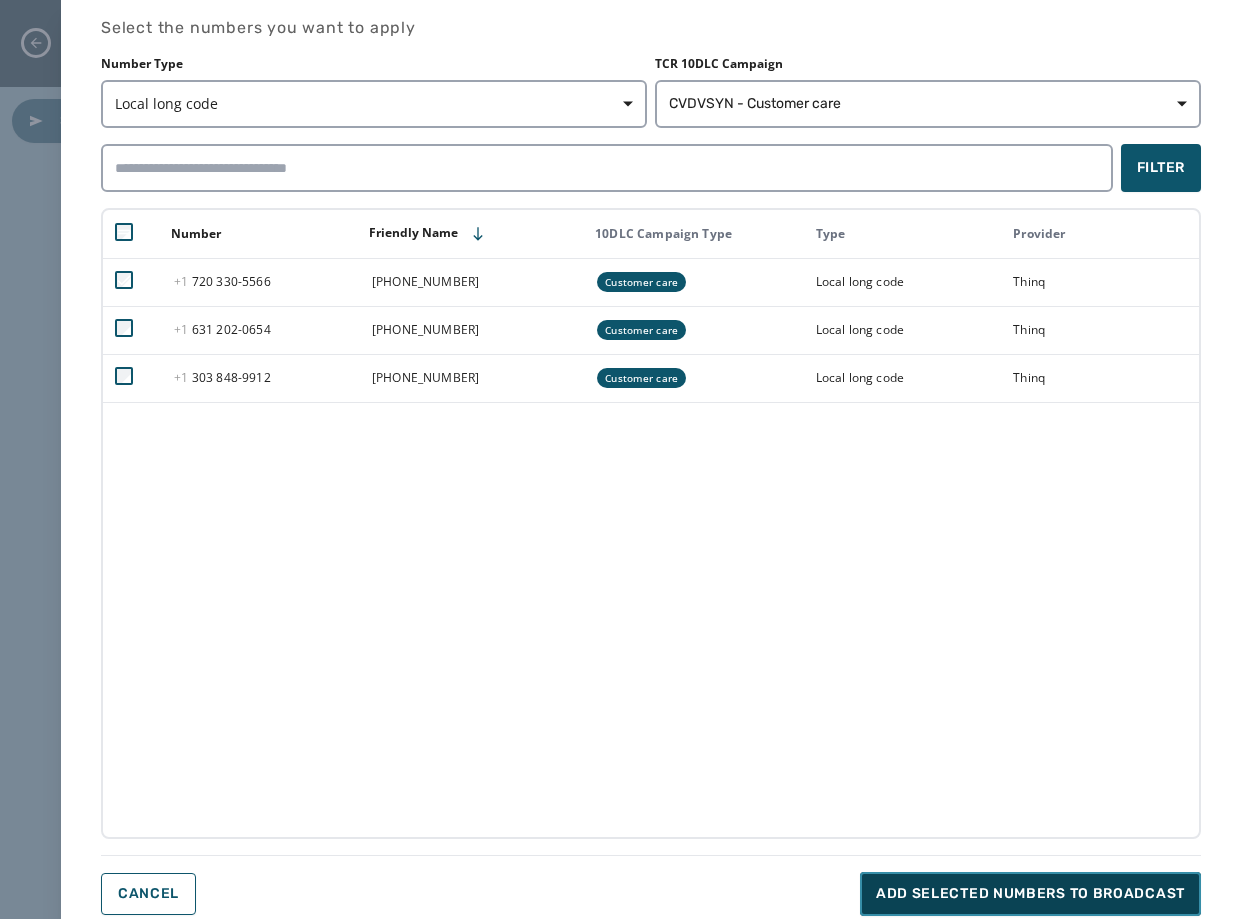 click on "Add selected numbers to broadcast" at bounding box center (1030, 894) 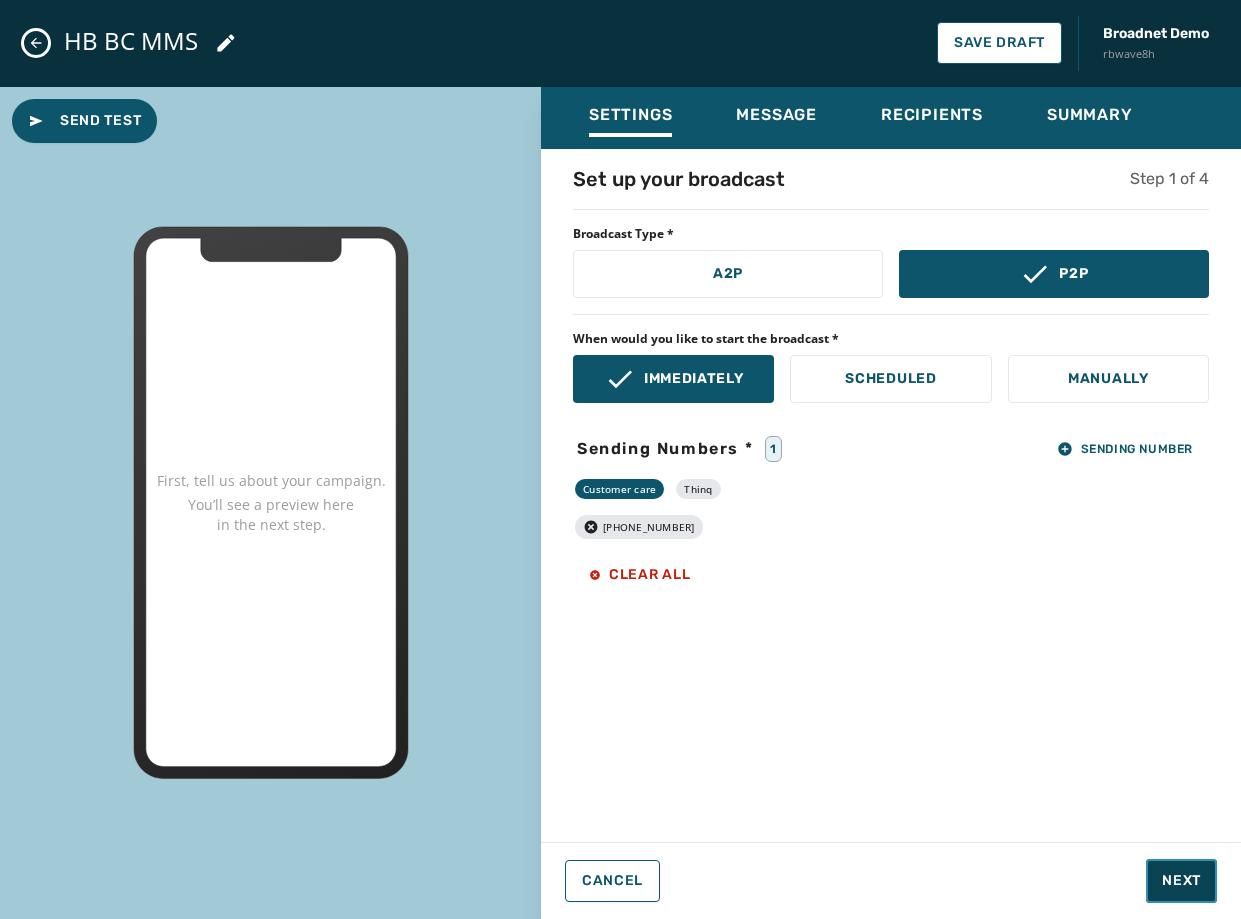 click on "Next" at bounding box center [1181, 881] 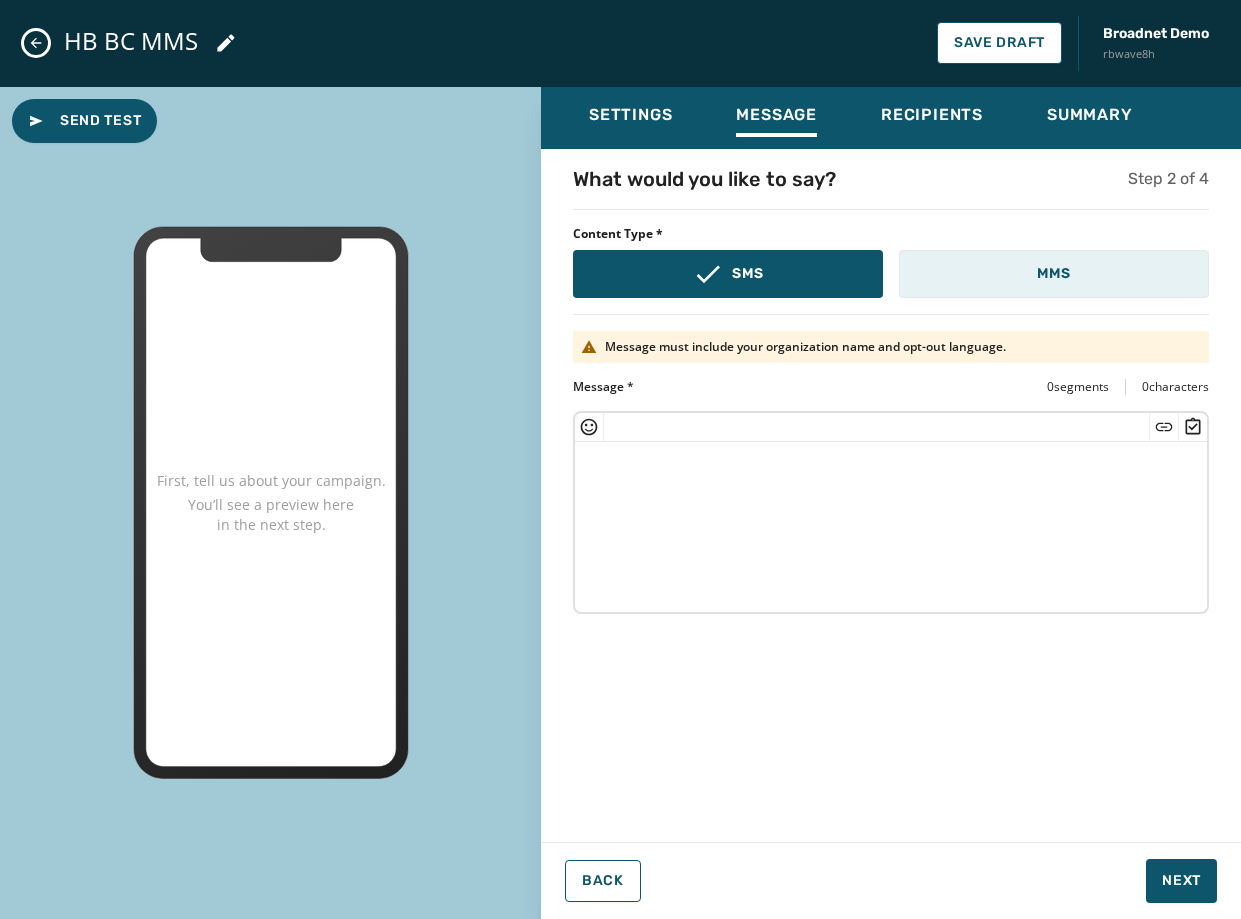 click on "MMS" at bounding box center (1053, 274) 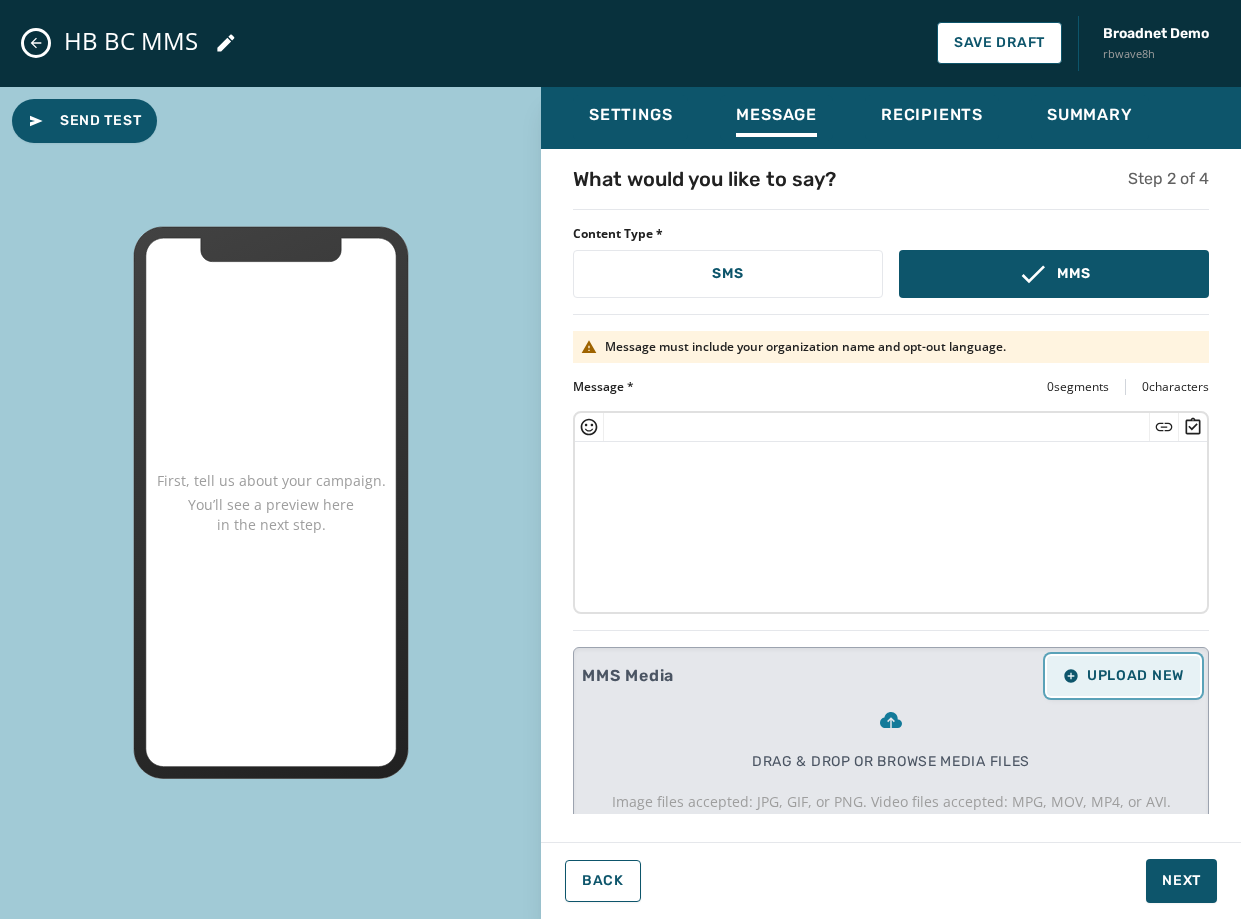 click on "Upload New" at bounding box center [1123, 676] 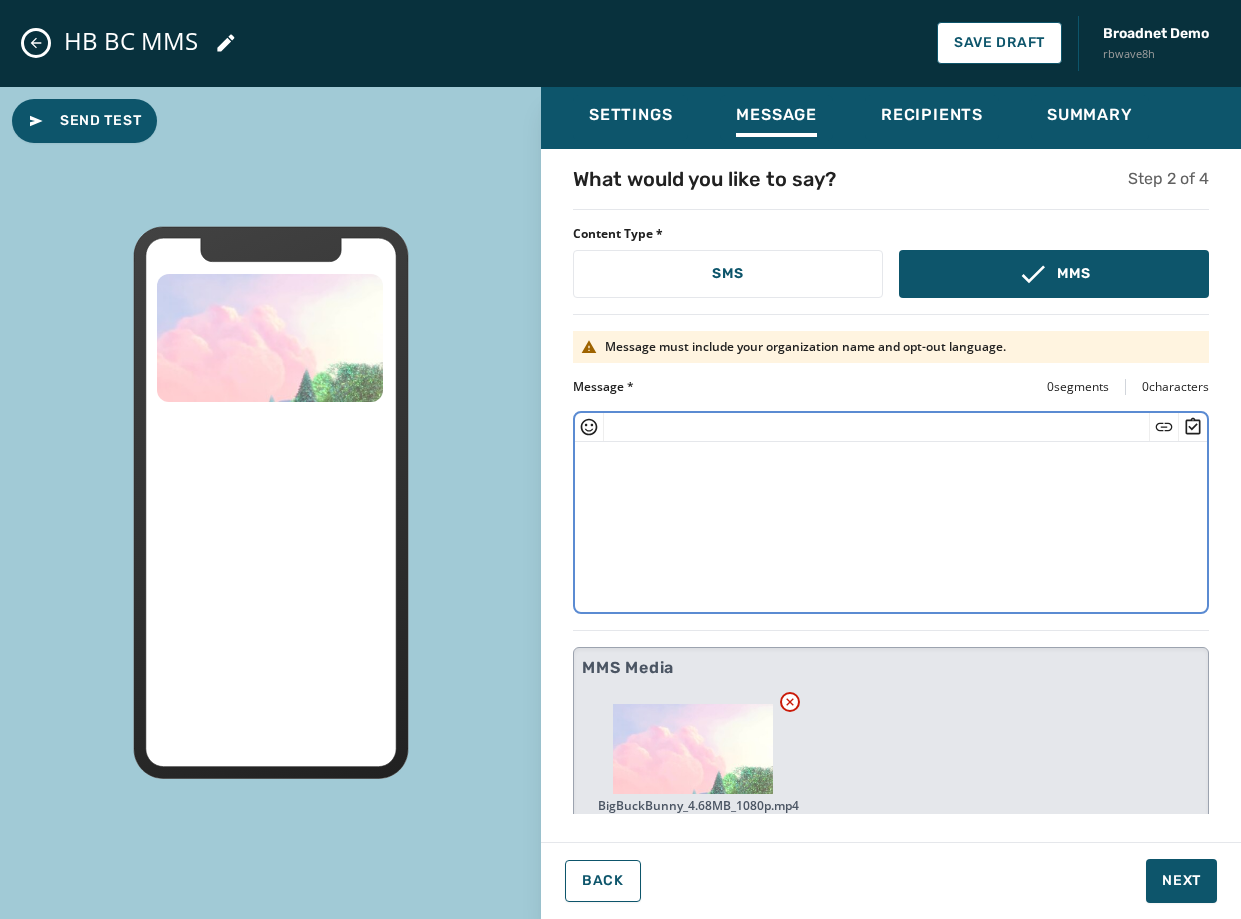 click at bounding box center (891, 524) 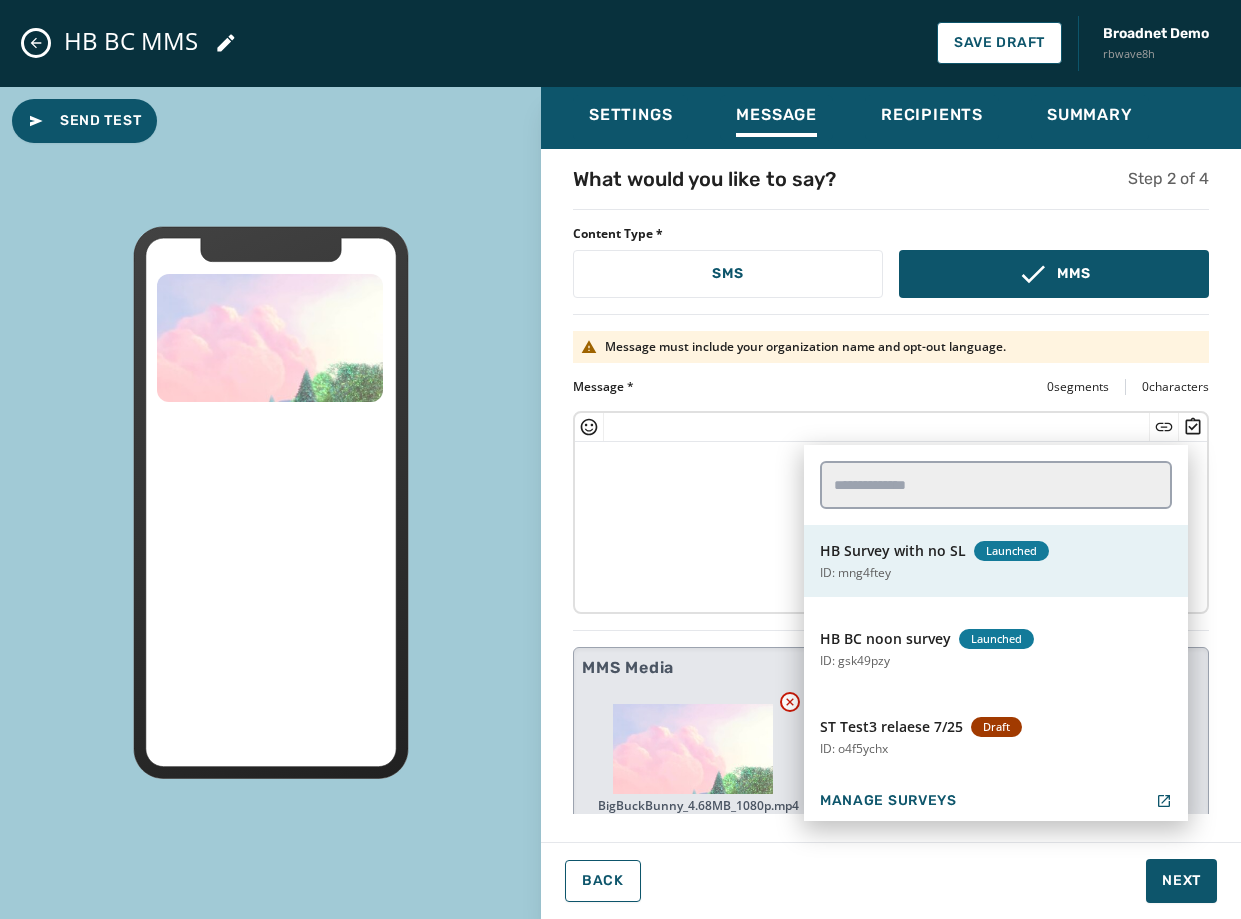 click on "HB Survey with no SL Launched ID: mng4ftey" at bounding box center [996, 561] 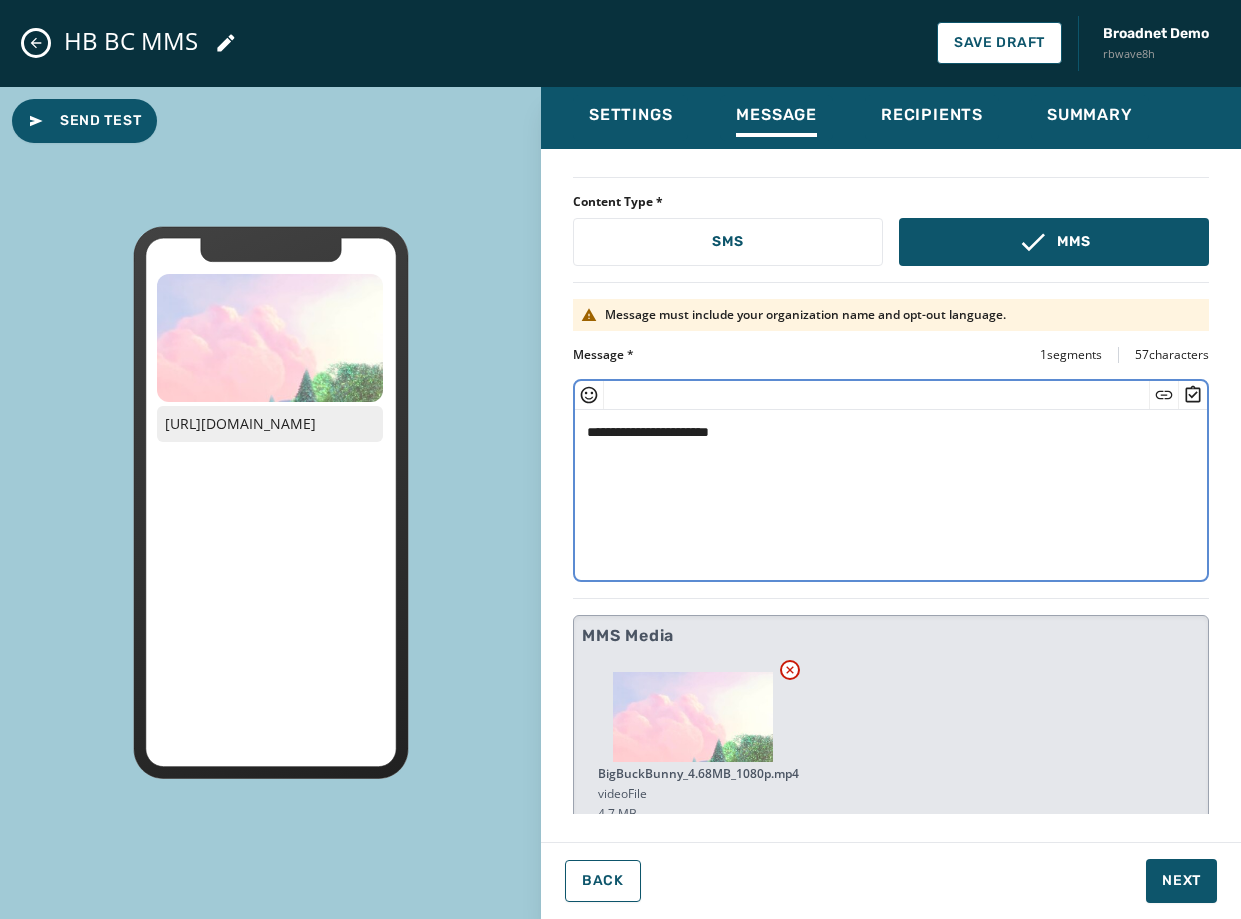 scroll, scrollTop: 49, scrollLeft: 0, axis: vertical 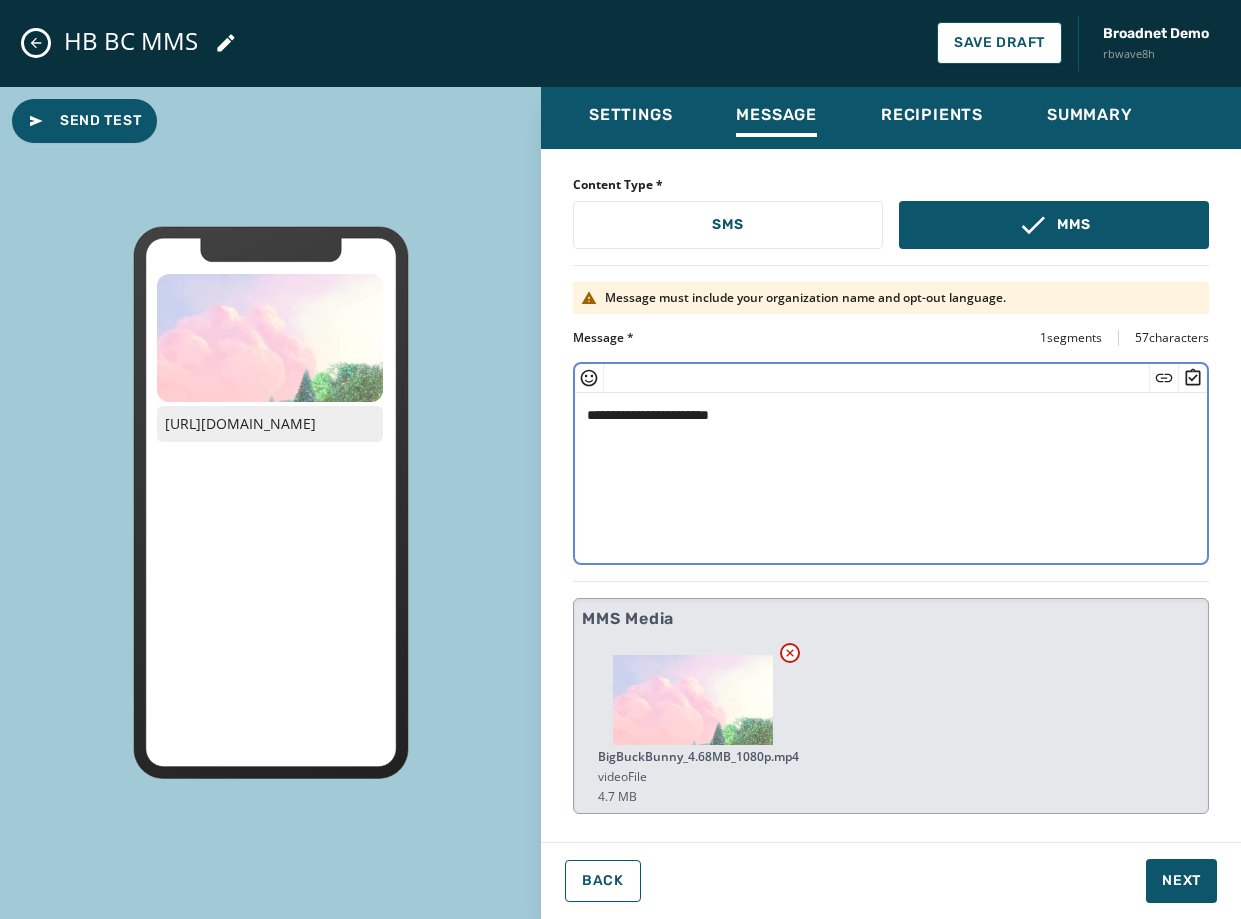 click on "**********" at bounding box center (883, 475) 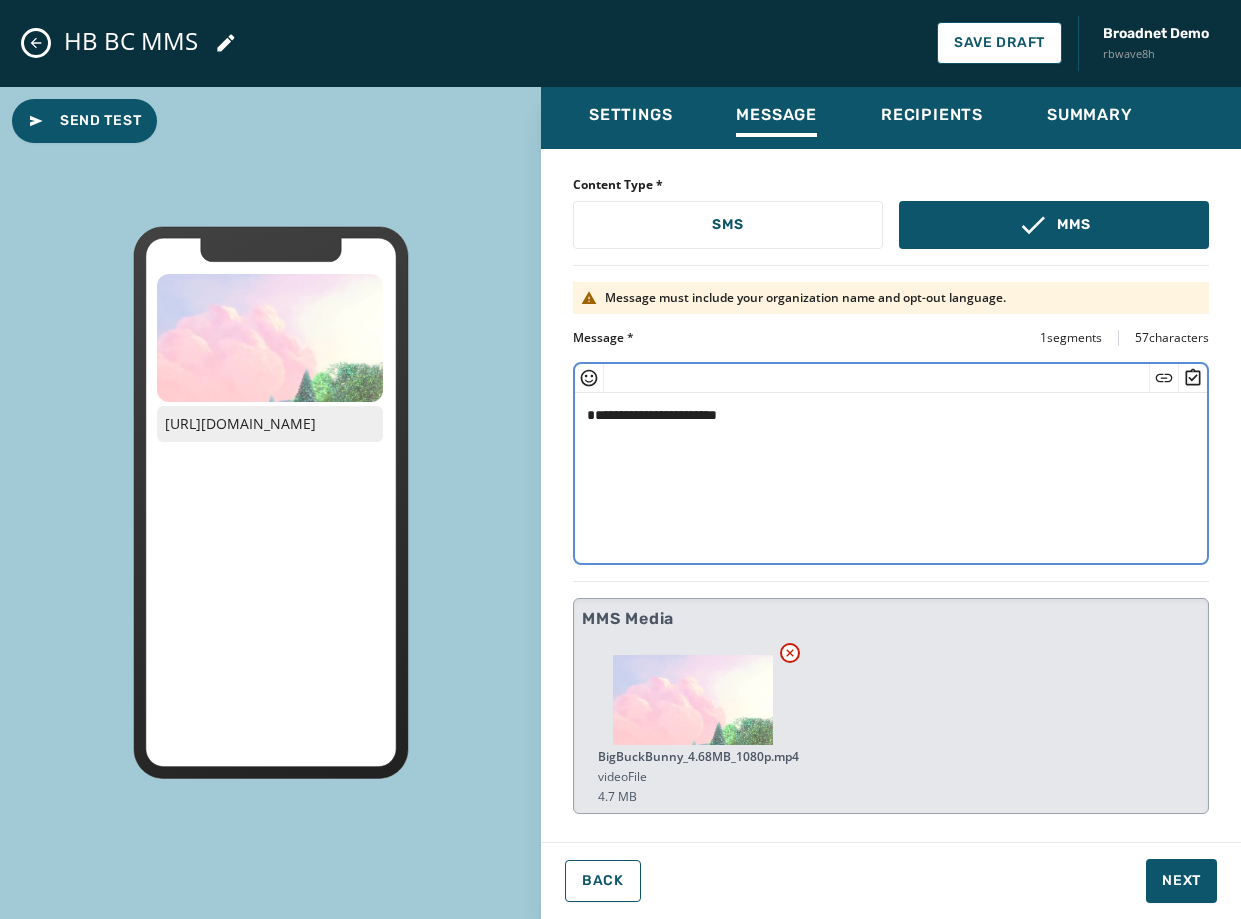 click on "**********" at bounding box center (883, 475) 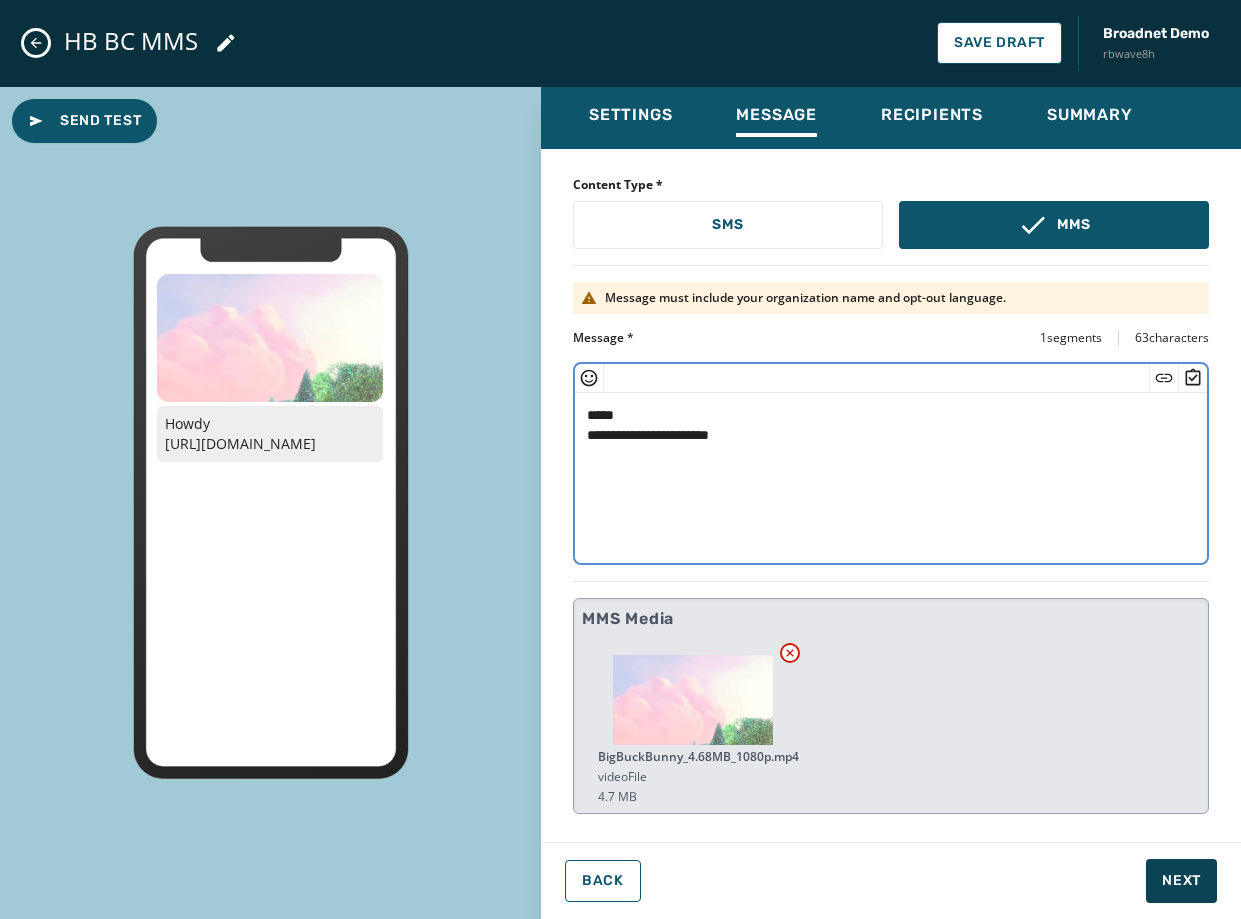 type on "**********" 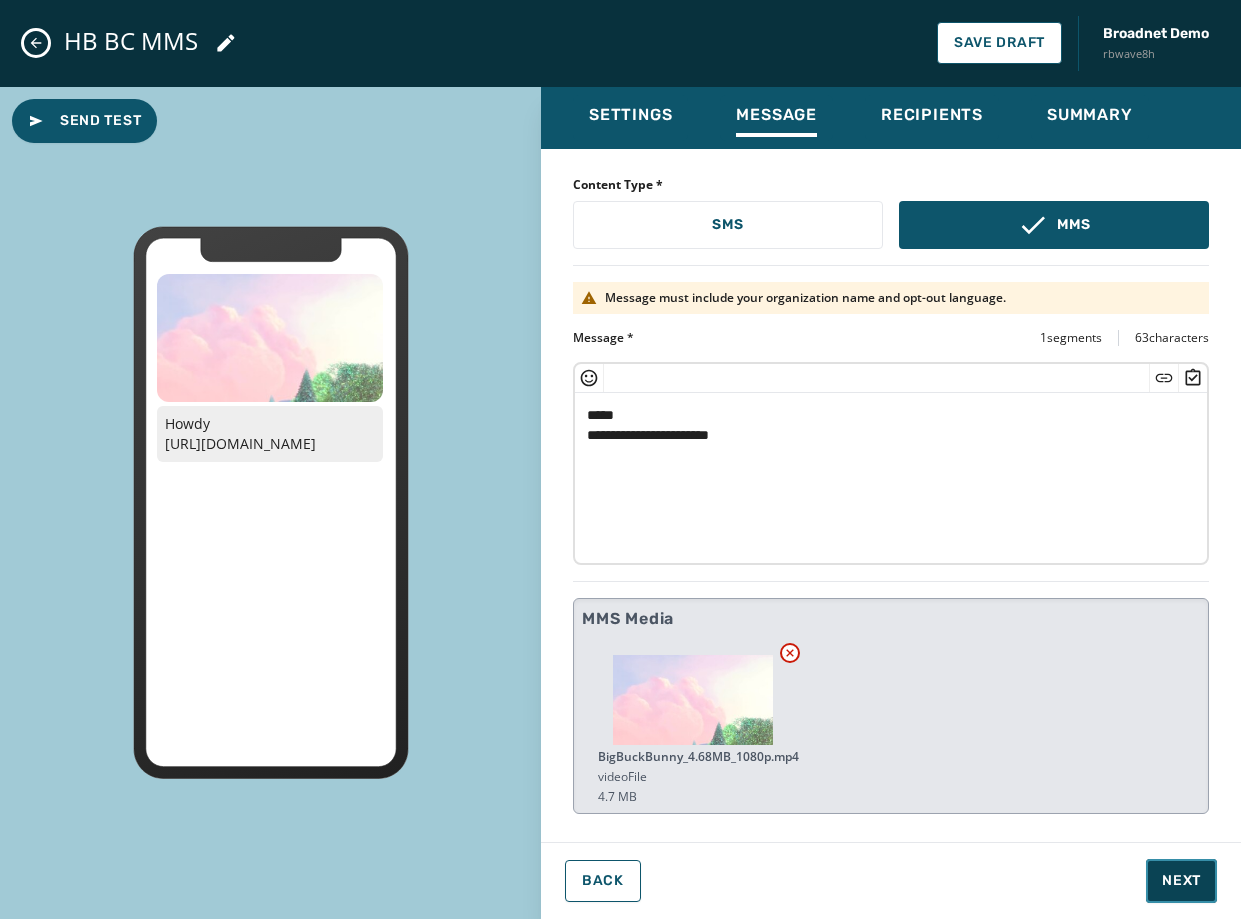 click on "Next" at bounding box center (1181, 881) 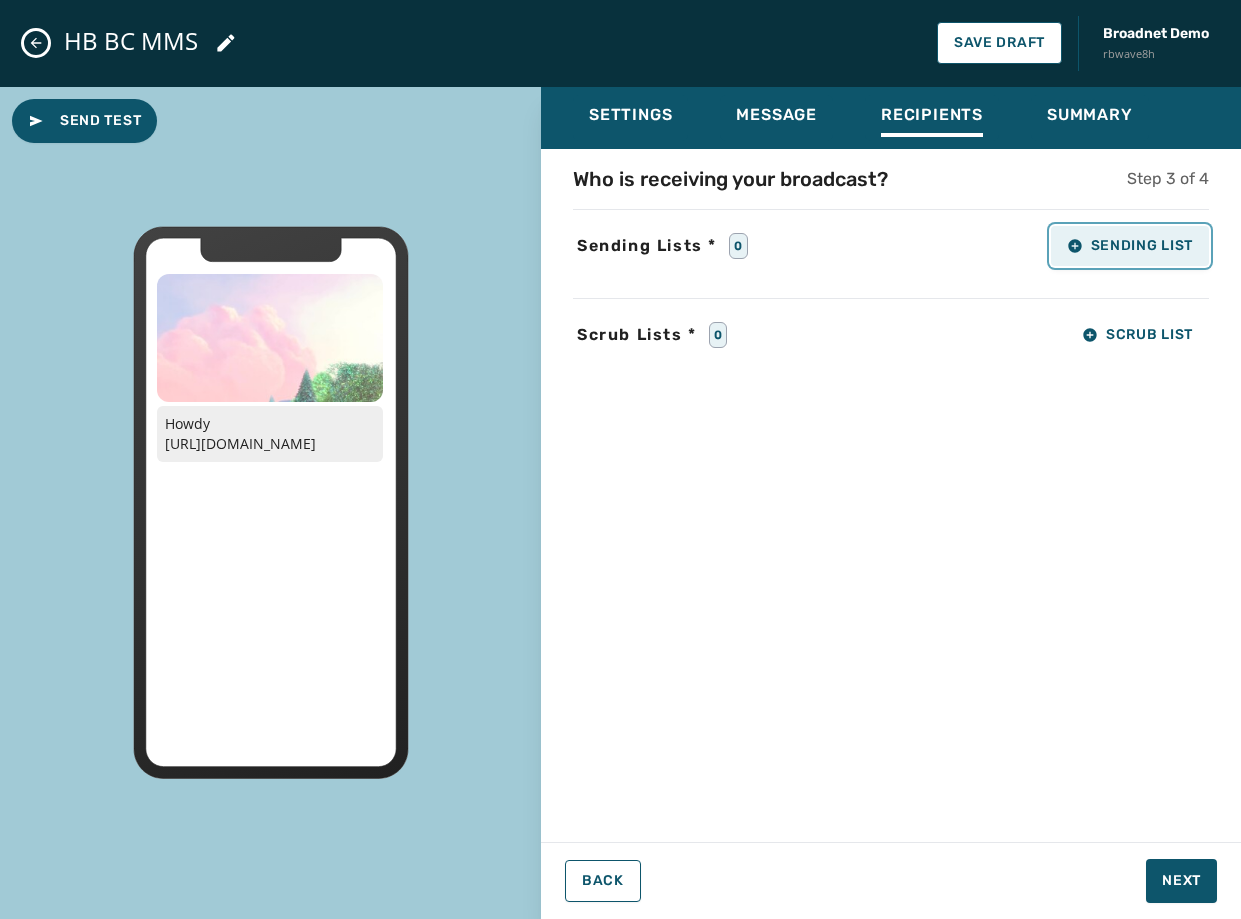 click on "Sending List" at bounding box center [1130, 246] 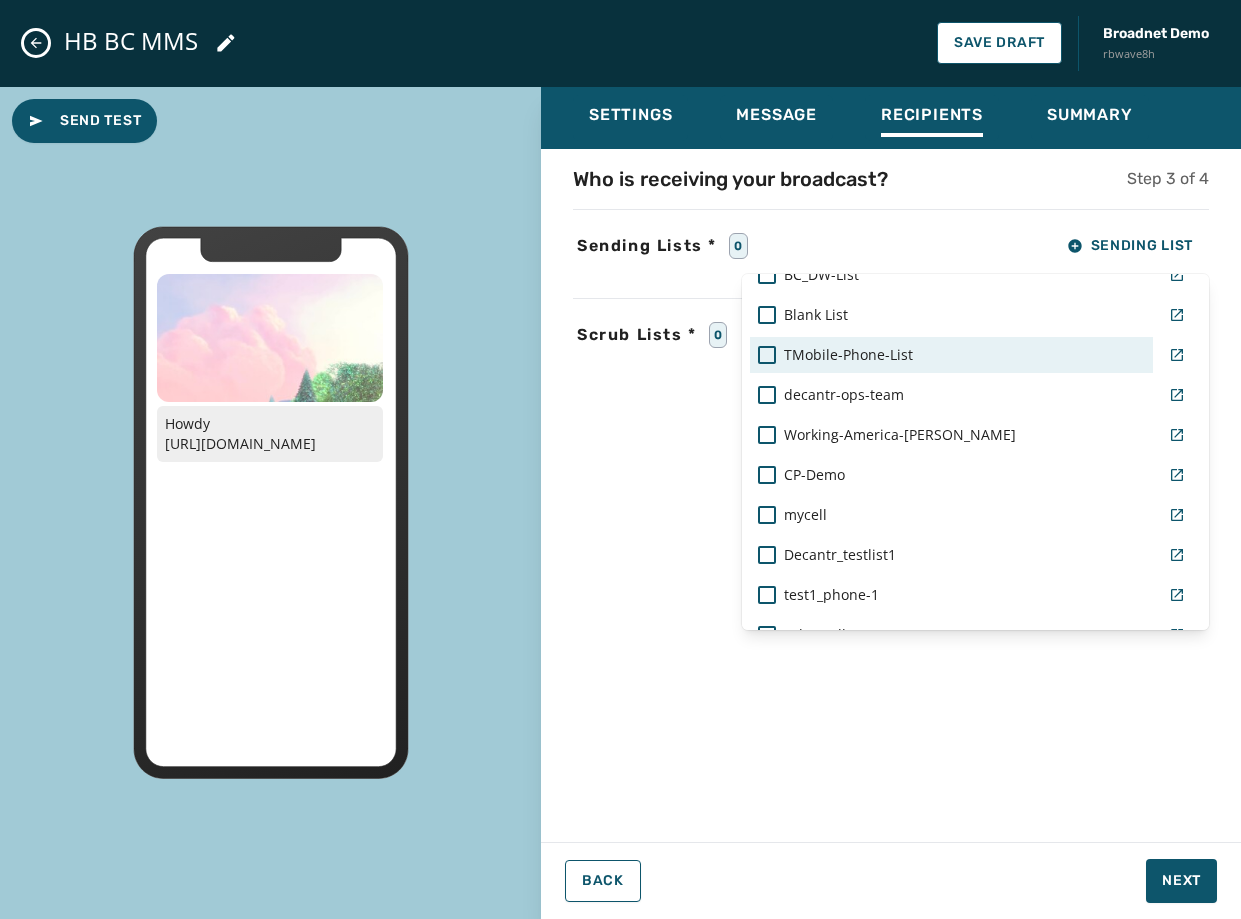 scroll, scrollTop: 400, scrollLeft: 0, axis: vertical 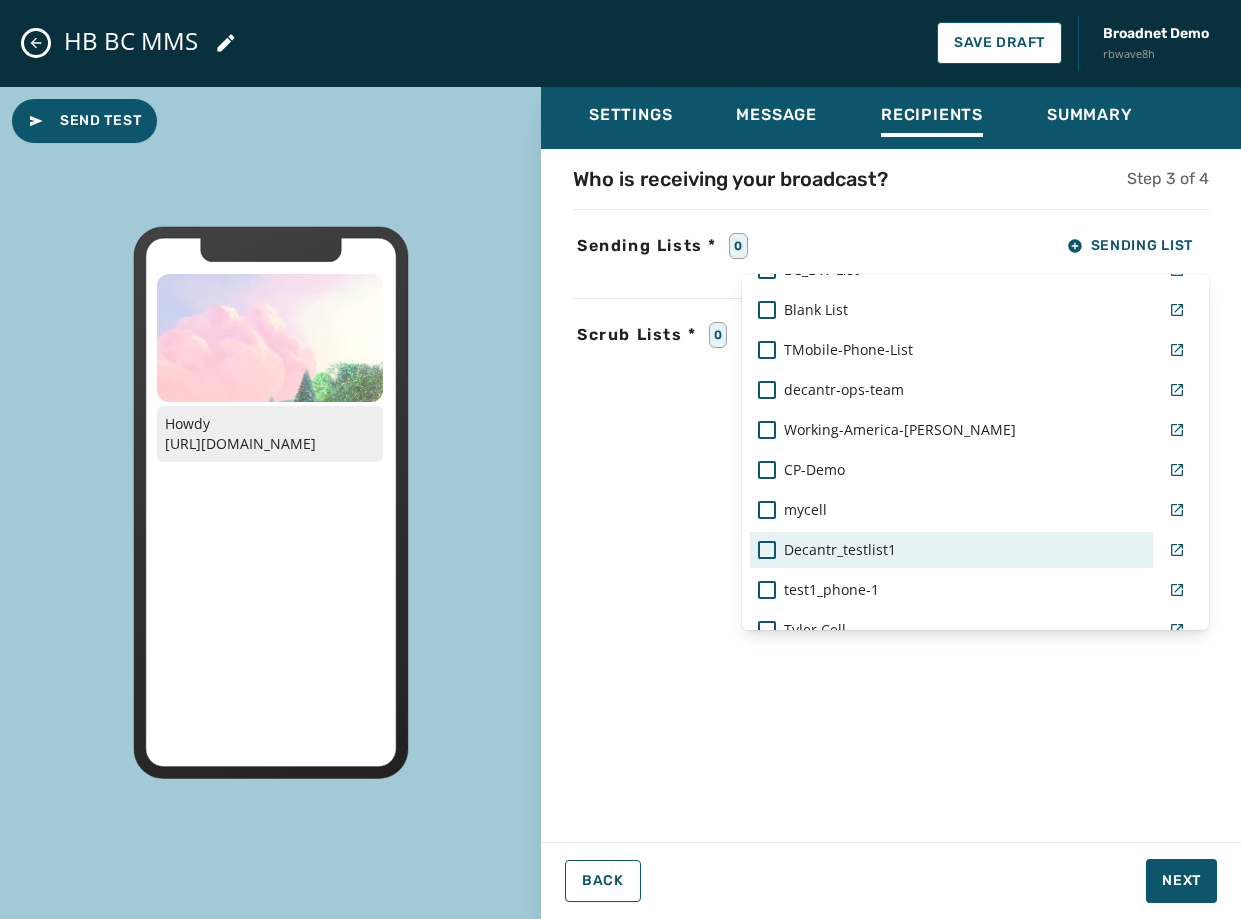 click on "Decantr_testlist1" at bounding box center (951, 550) 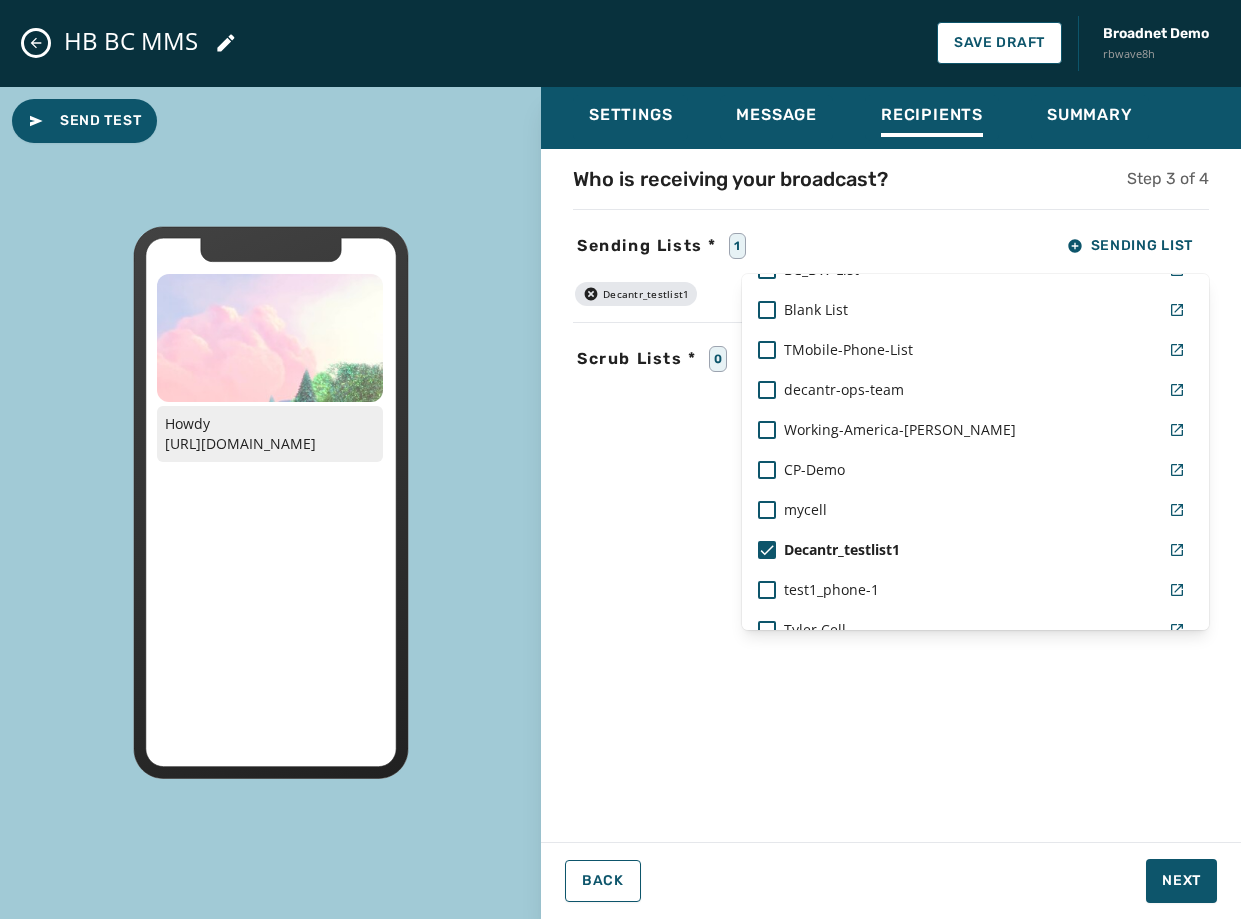 click on "Settings Message Recipients Summary Who is receiving your broadcast? Step 3 of 4 Sending Lists * 1 Sending List Real Live List [PERSON_NAME]-mobile test1_phone-1 [PERSON_NAME]'s Personal List [PERSON_NAME]-mobile AlexaTestList [PERSON_NAME]'s Opt Out List Kayla-SMS-Test-List BC_DW-List Blank List TMobile-Phone-List decantr-ops-team Working-America-[PERSON_NAME]-Demo mycell Decantr_testlist1 test1_phone-1 [PERSON_NAME] [PERSON_NAME]-Internal-Test-List [PERSON_NAME] Test Decantr_HB_Testlist2 CanadianTest TestShivani_2 Marea-Test-List RING_SMS-Test TB Test TestShivani-uploadingsendilistnamewith50characters Dec_TestList1_HB [PERSON_NAME] Decanter_FullTestList Decantr_HemaNew_testlist1 [PERSON_NAME] list Northern-[US_STATE]-Test-List AdvantageDemo2 AL-Test Brittany-Test Targeted-Connect-Sample-List- [PERSON_NAME] PR_Decantr_2025 Manage Send Lists Decantr_testlist1 Scrub Lists * 0 Scrub List Back Next" at bounding box center [891, 495] 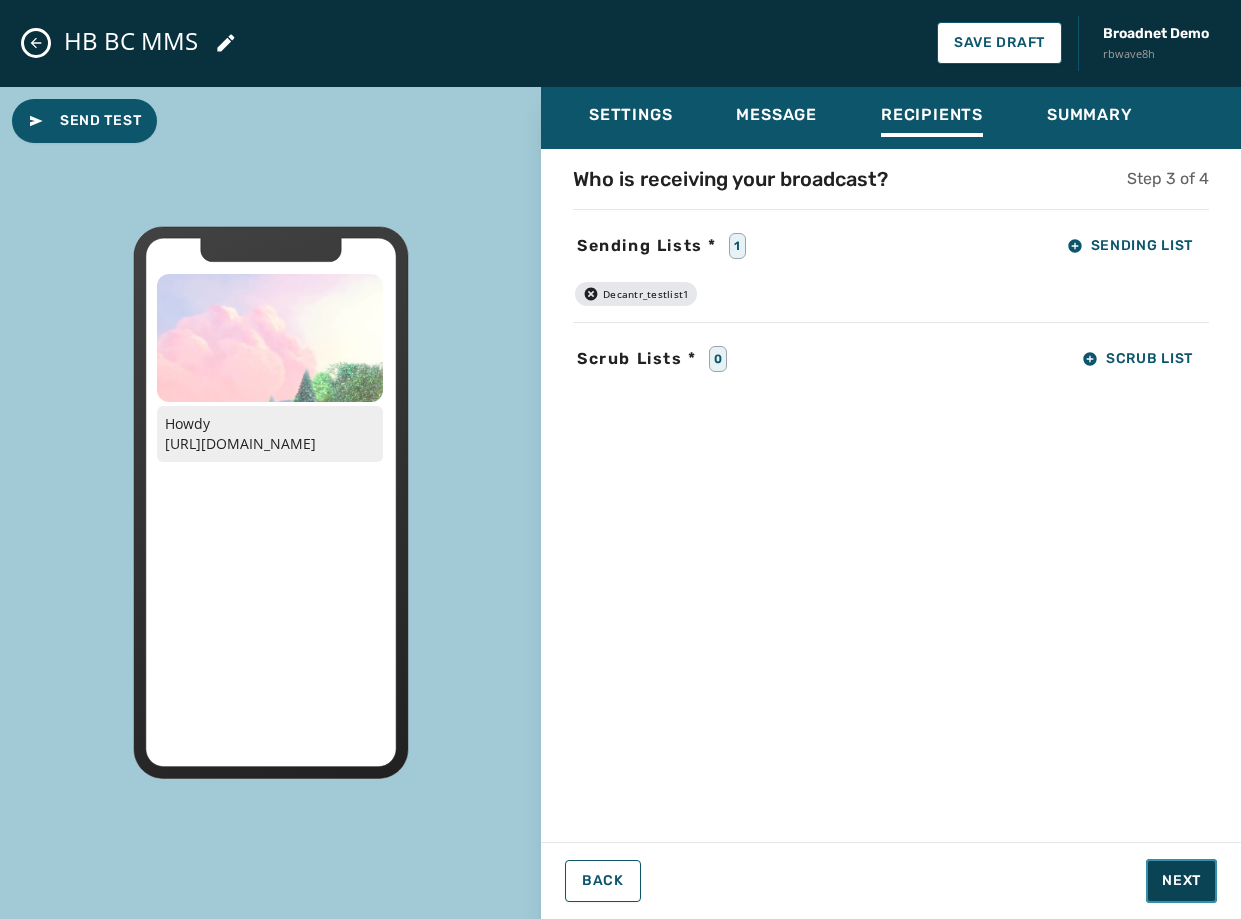 click on "Next" at bounding box center [1181, 881] 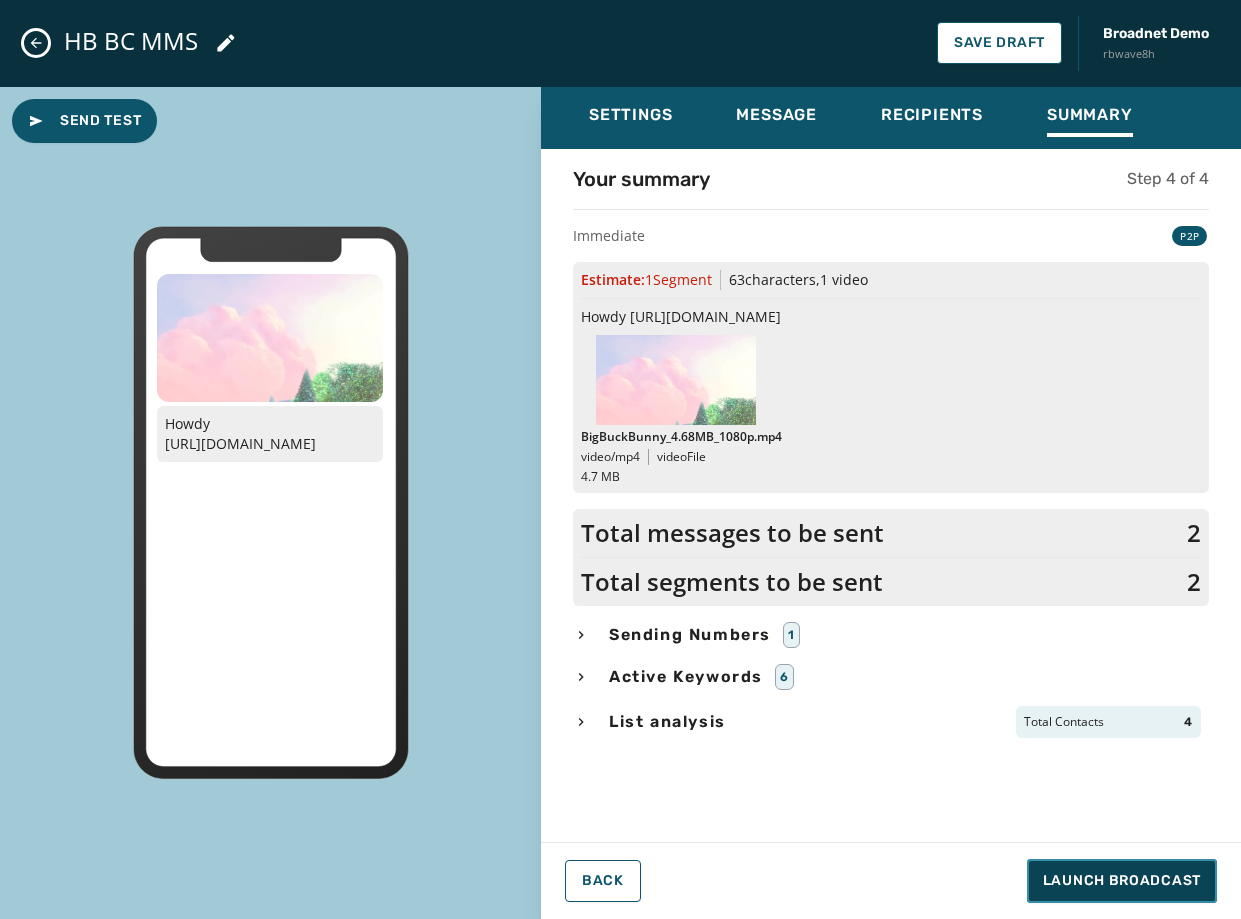 click on "Launch Broadcast" at bounding box center (1122, 881) 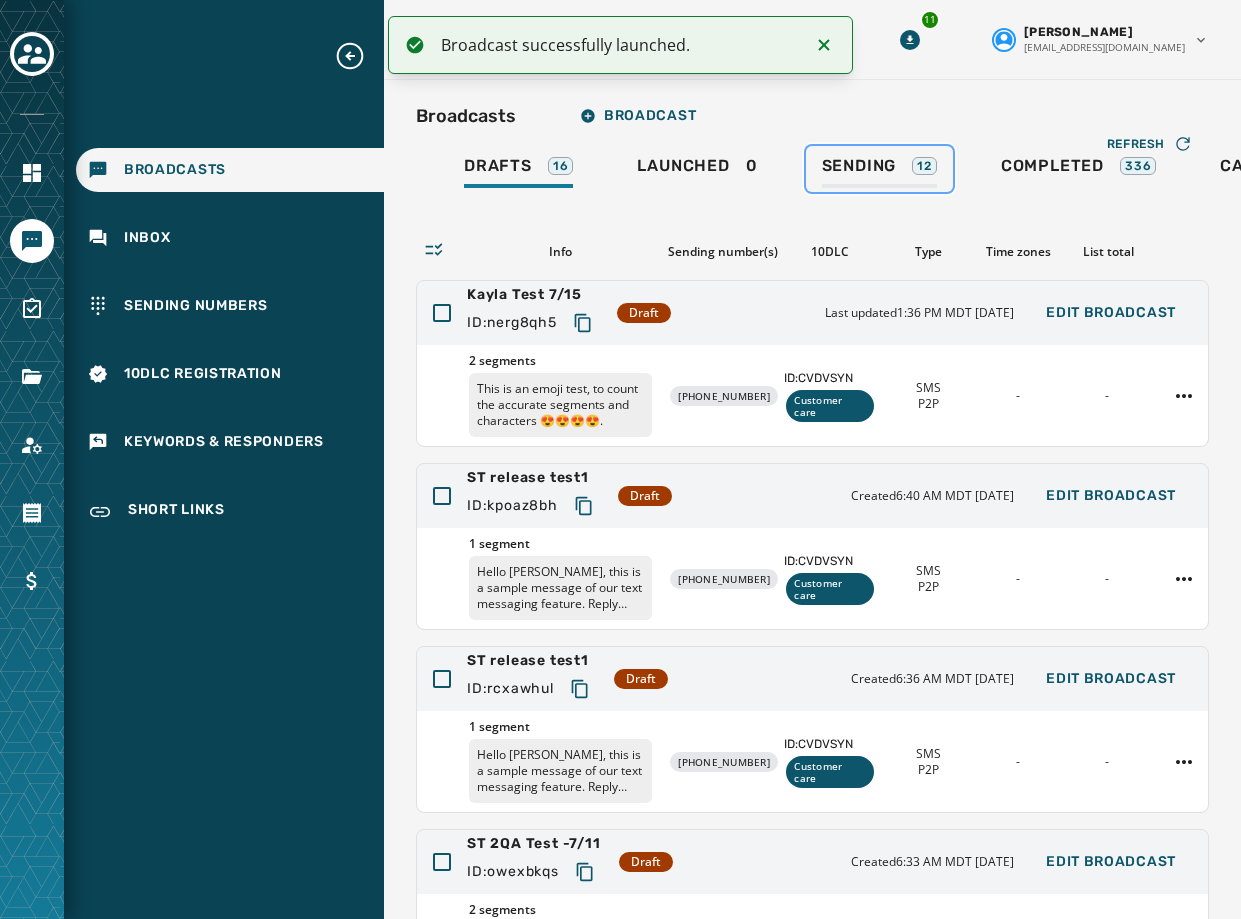 click on "Sending" at bounding box center [859, 166] 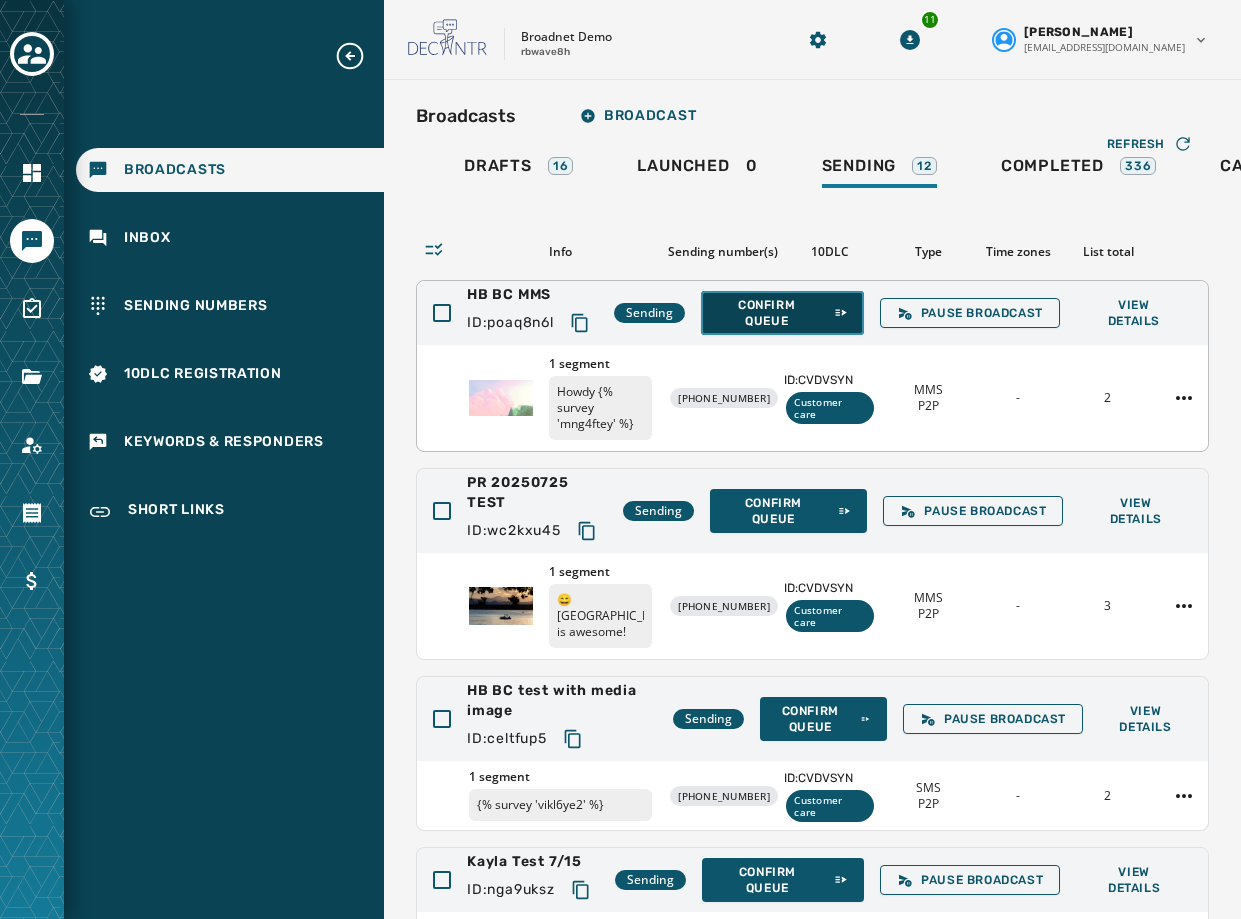 click on "Confirm Queue" at bounding box center [782, 313] 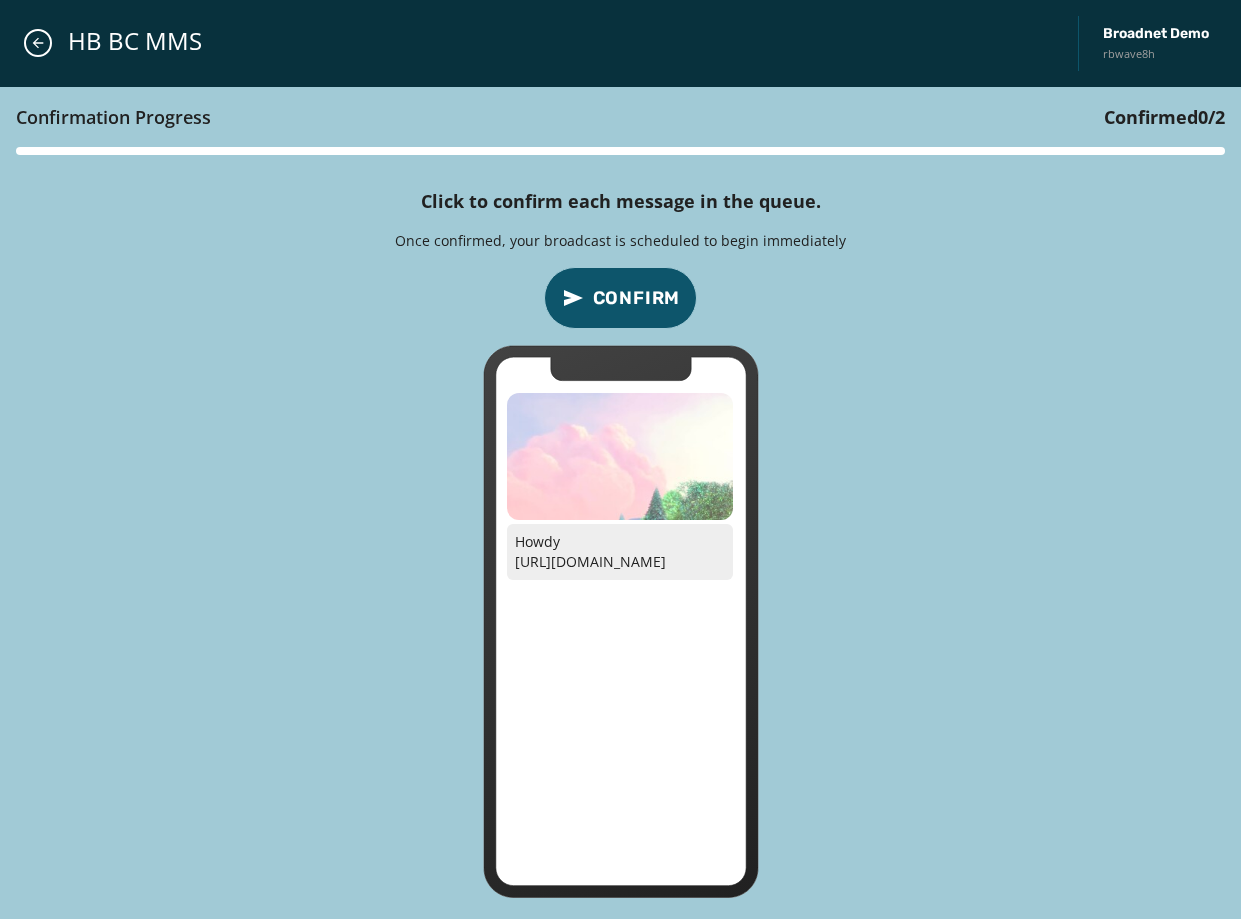 drag, startPoint x: 685, startPoint y: 609, endPoint x: 510, endPoint y: 558, distance: 182.28 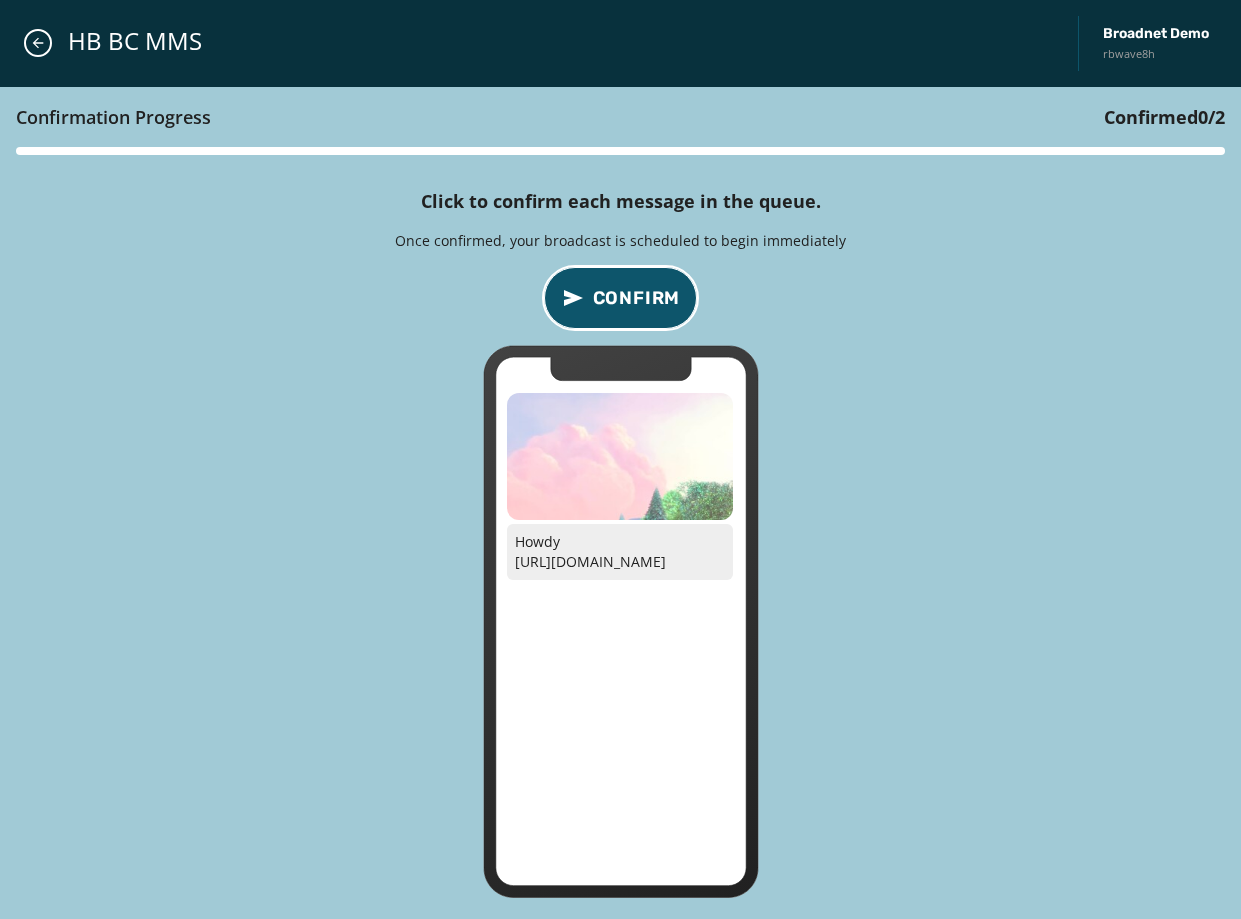 click on "Confirm" at bounding box center [637, 298] 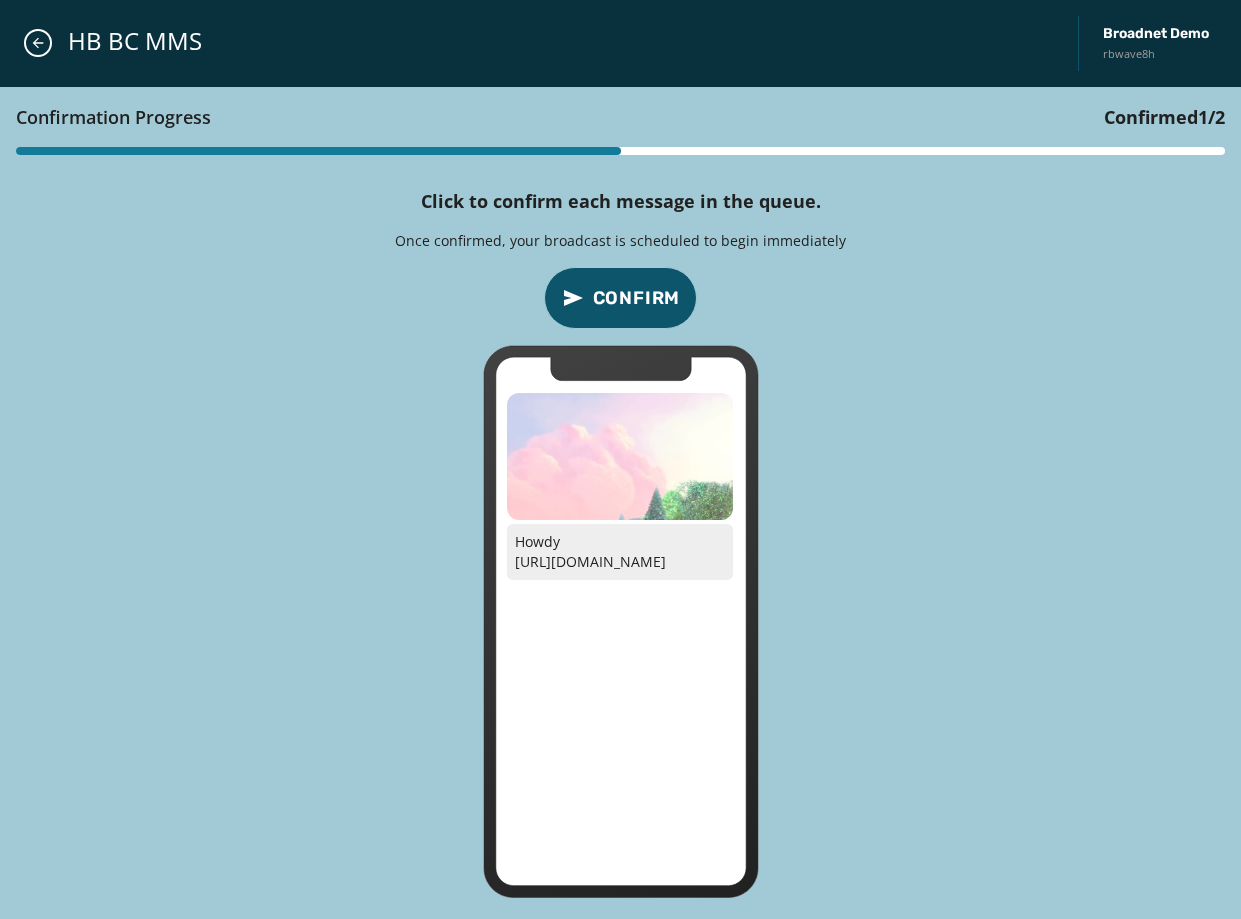 drag, startPoint x: 684, startPoint y: 609, endPoint x: 506, endPoint y: 561, distance: 184.35835 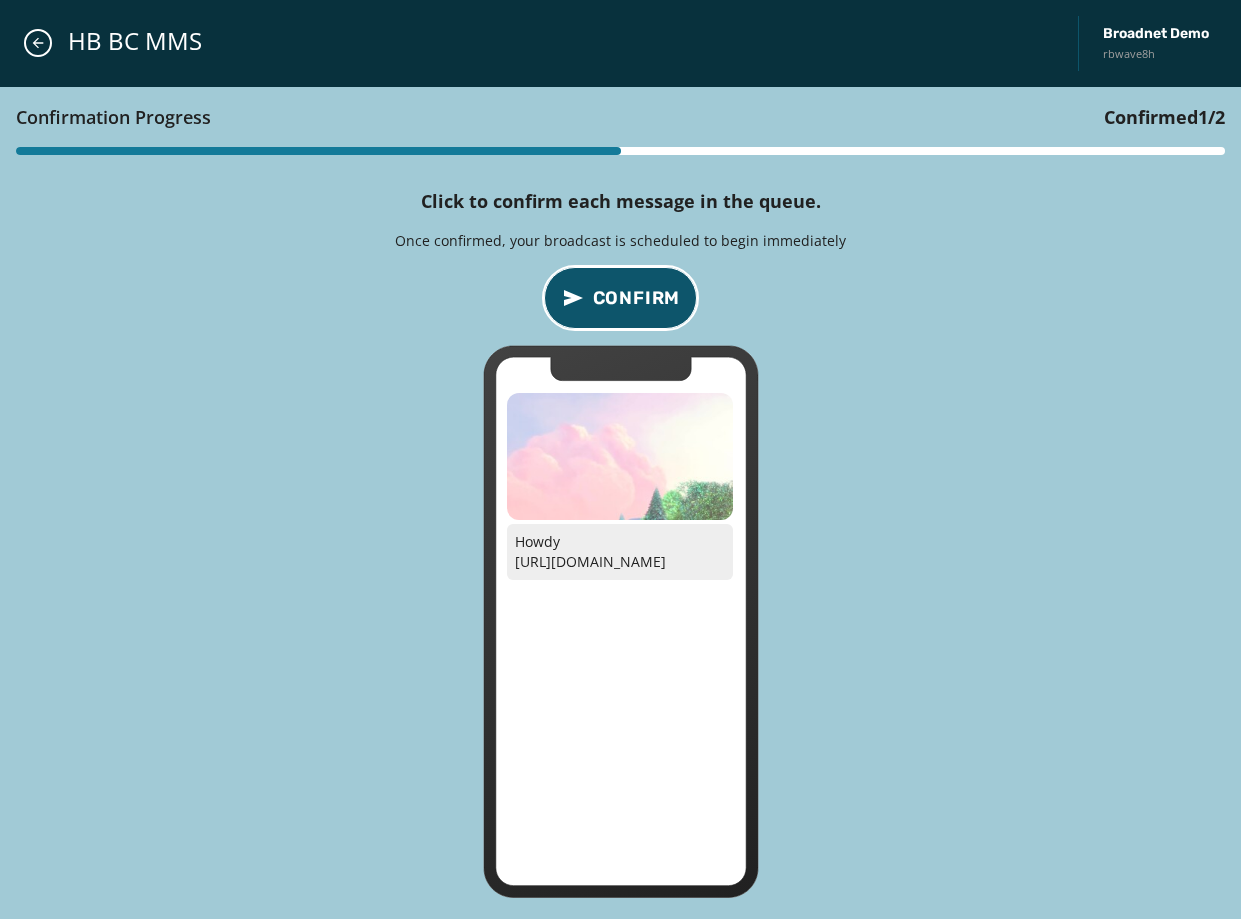 click on "Confirm" at bounding box center (621, 298) 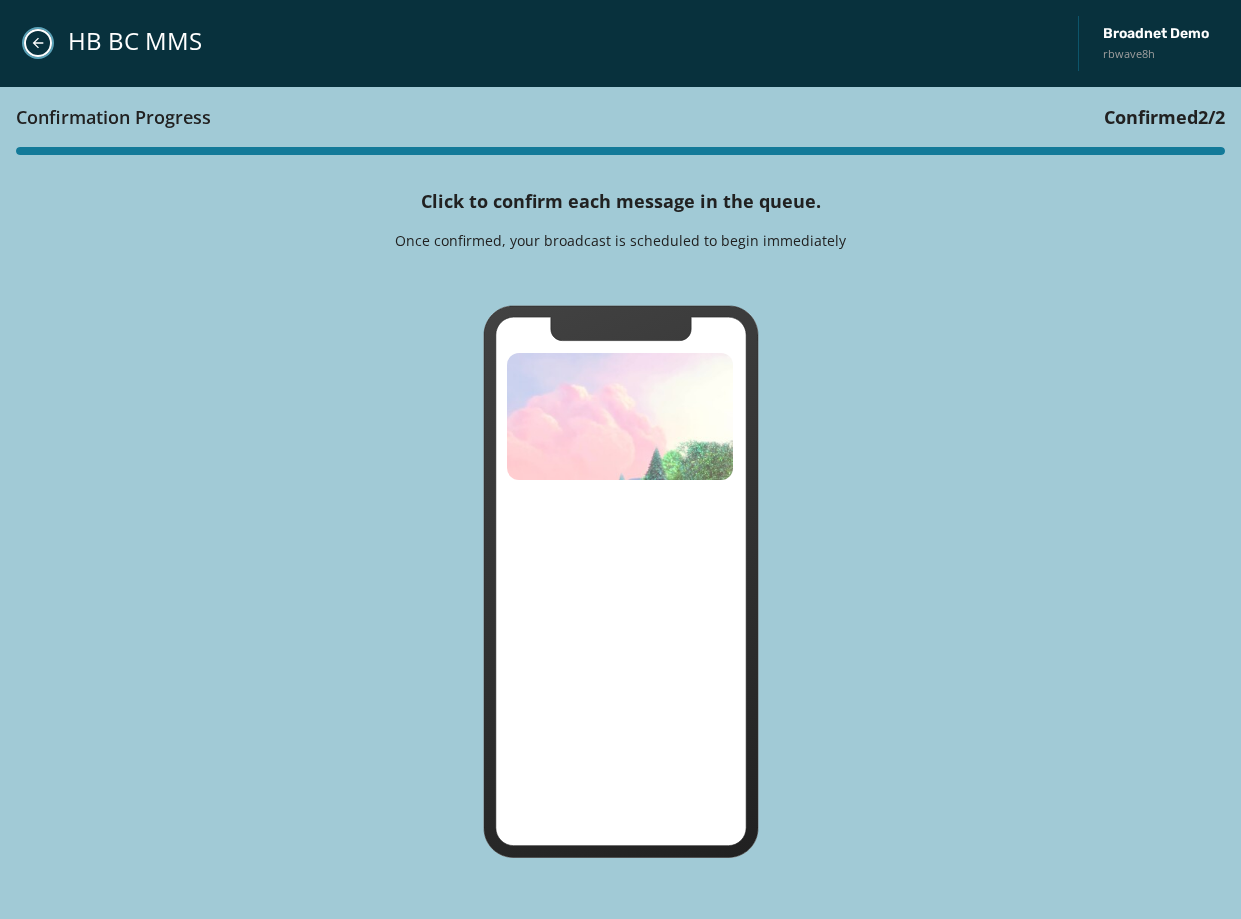 click 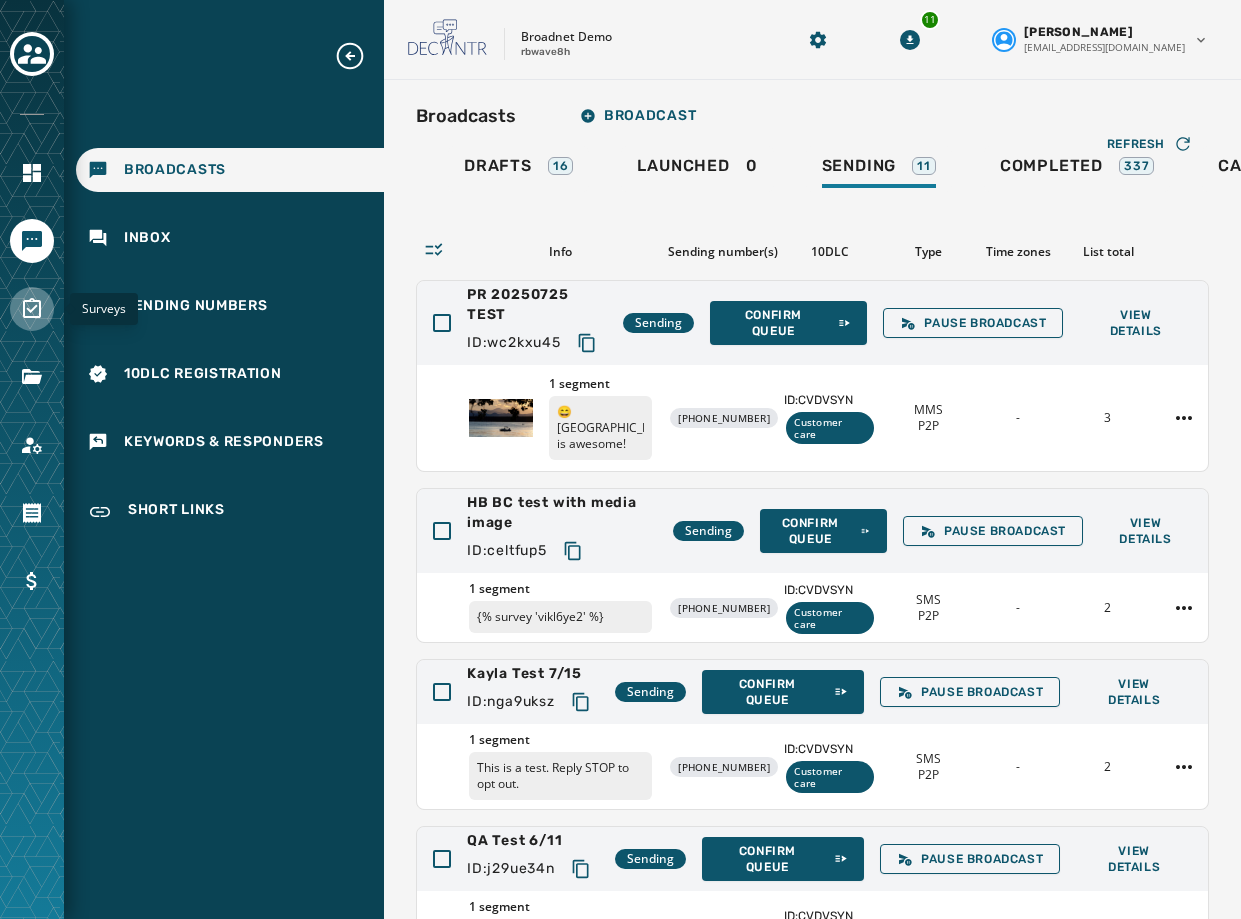 click 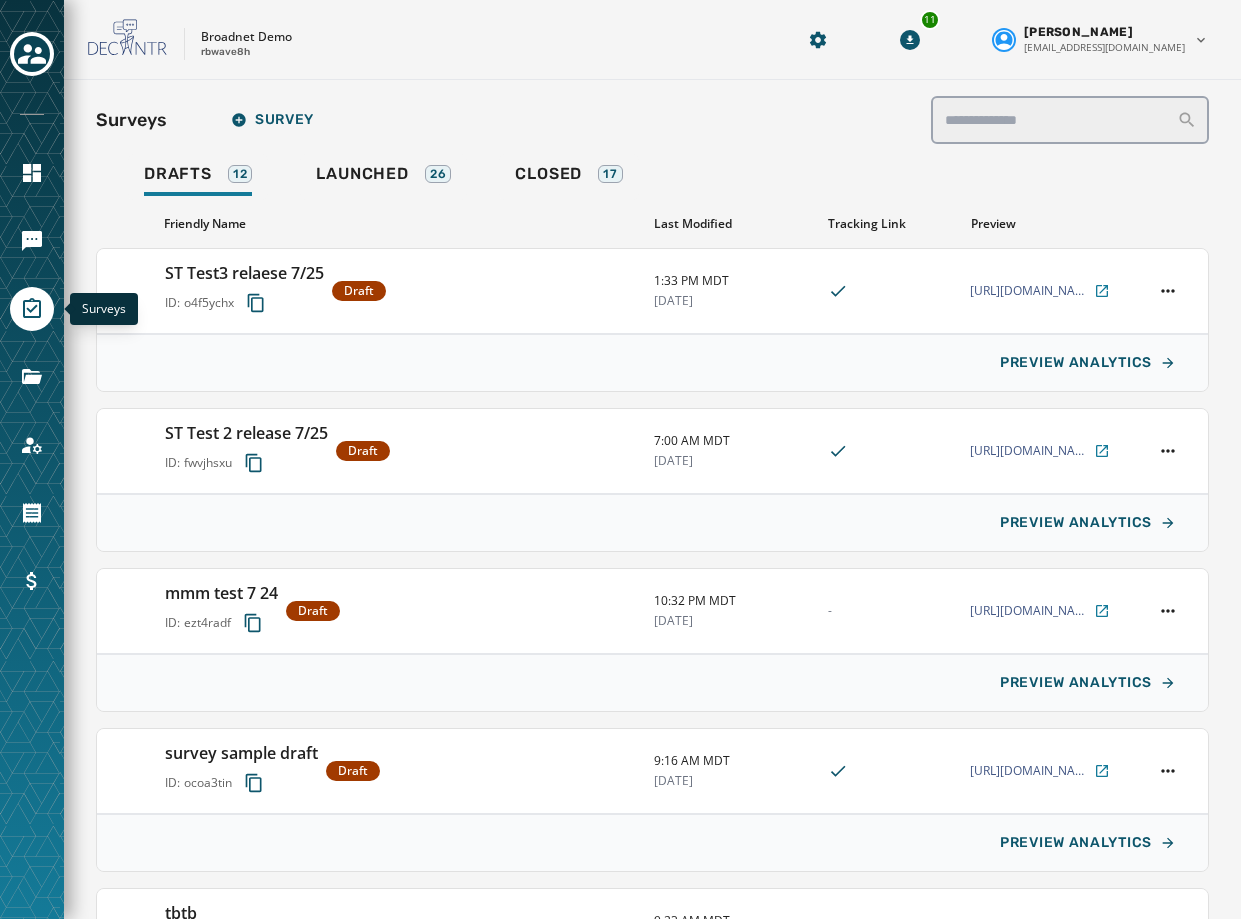 scroll, scrollTop: 0, scrollLeft: 0, axis: both 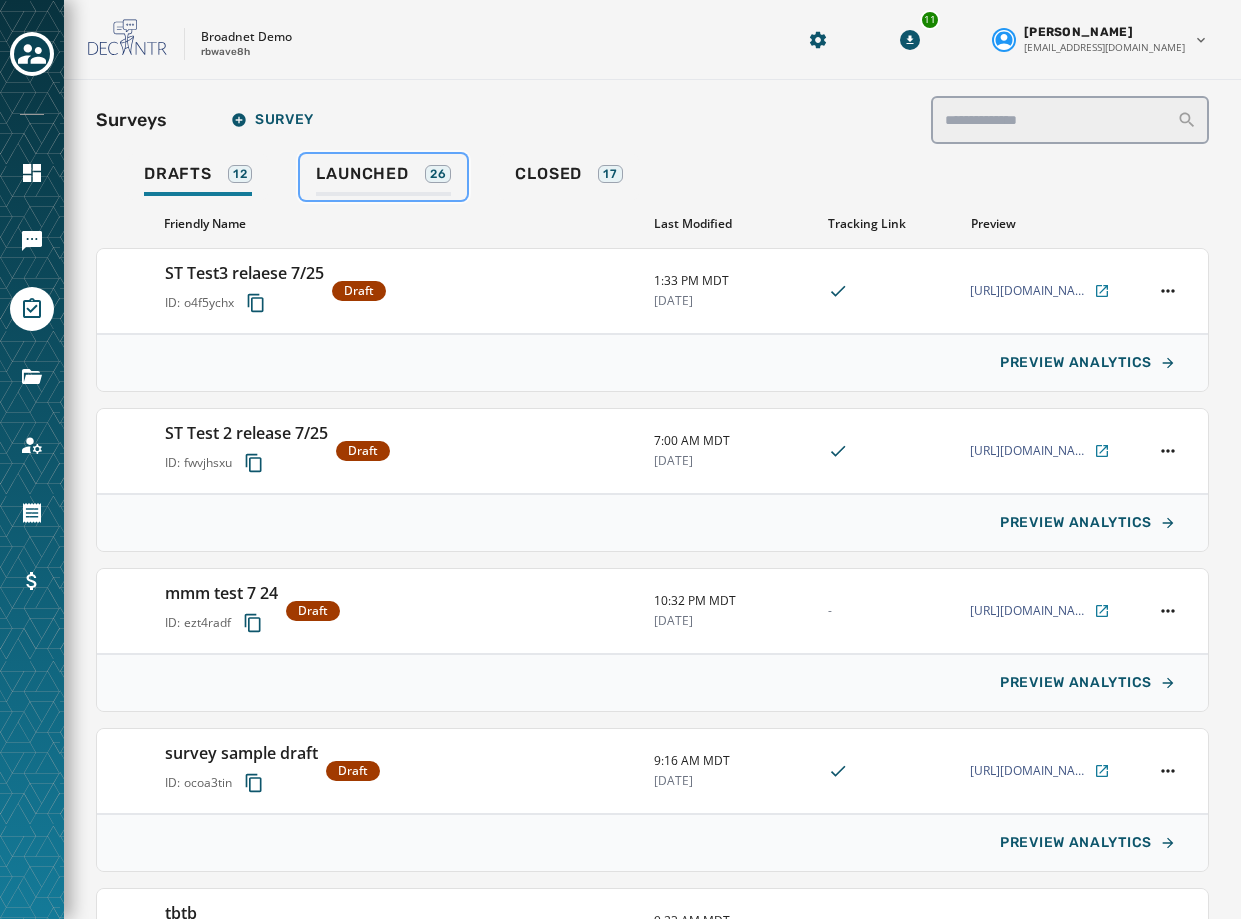 click on "Launched" at bounding box center [362, 174] 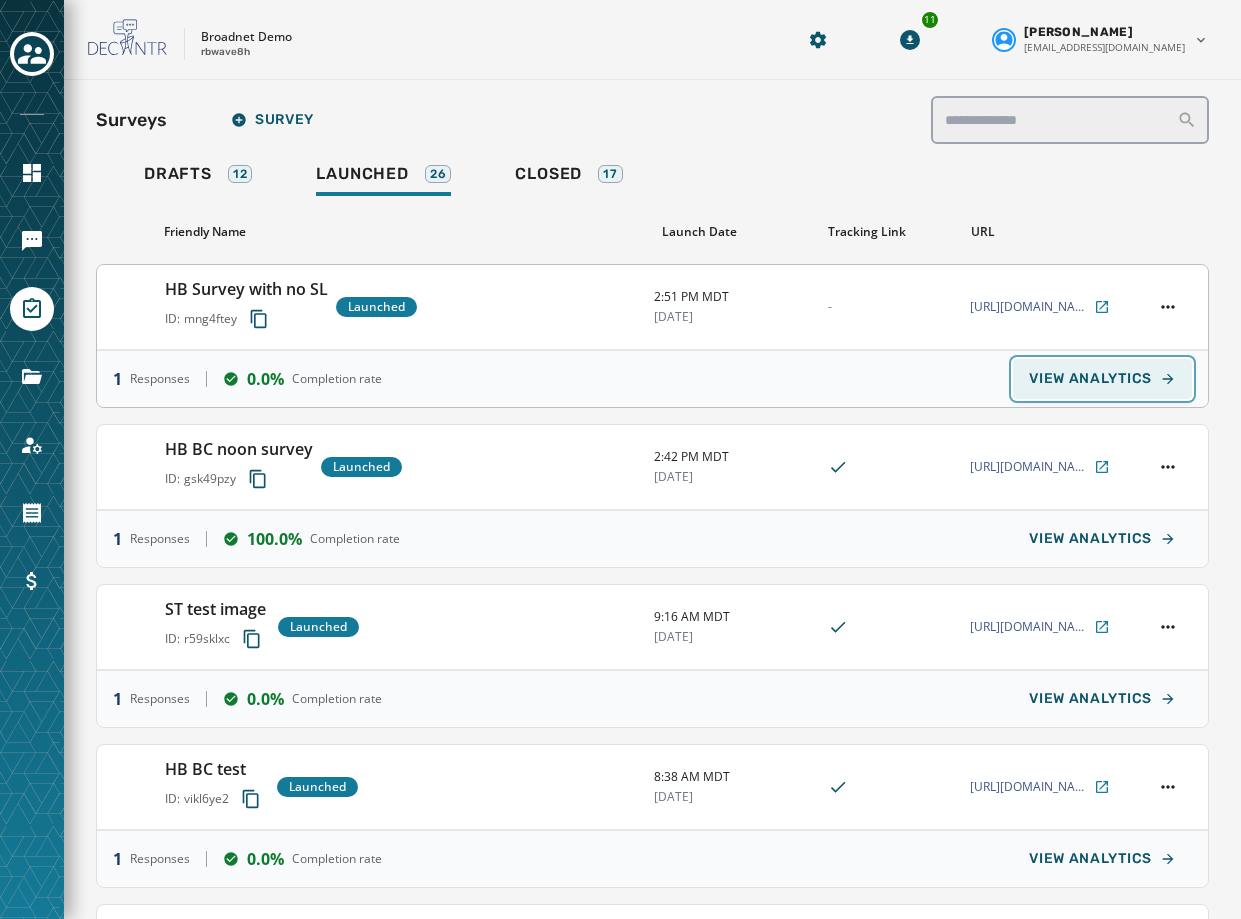 click on "VIEW ANALYTICS" at bounding box center (1090, 379) 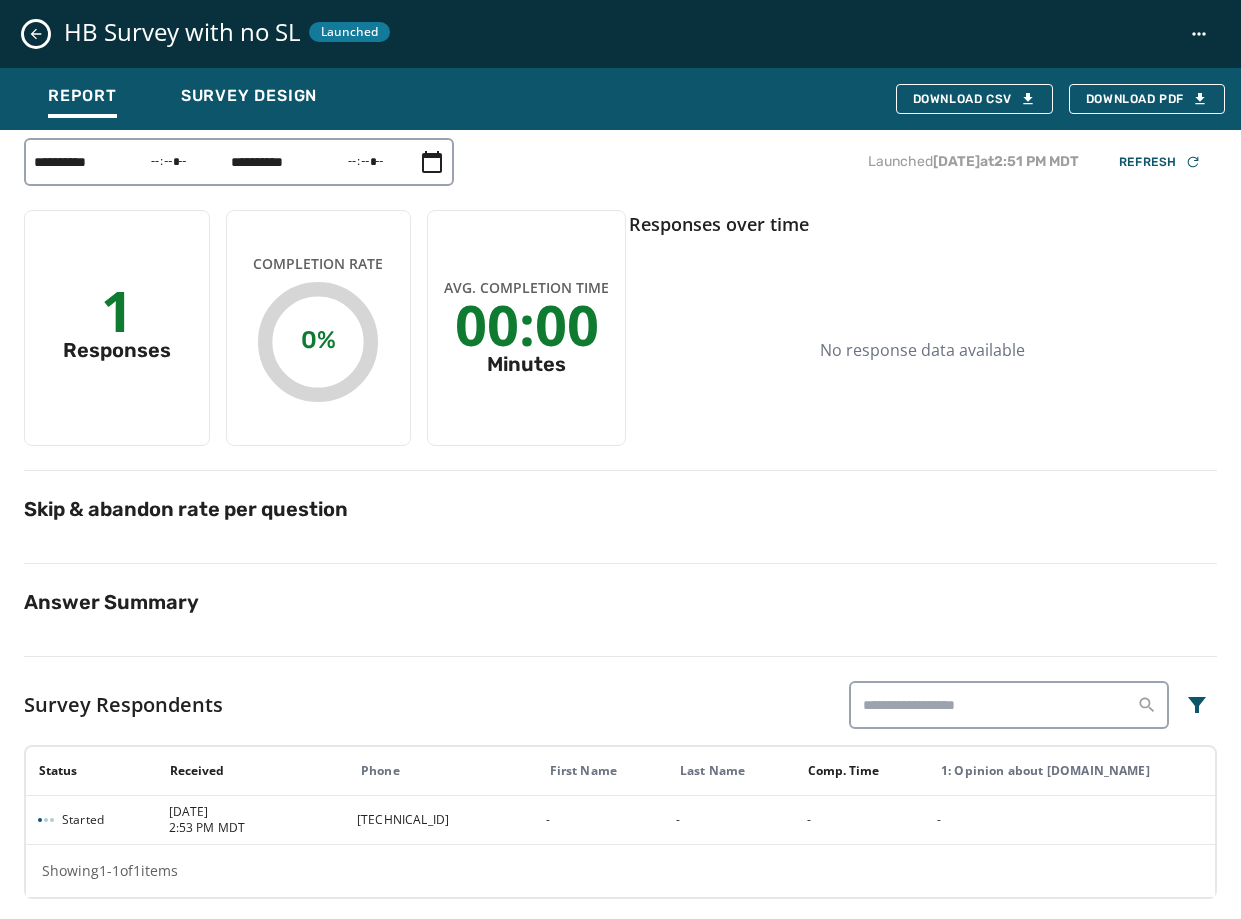 scroll, scrollTop: 4, scrollLeft: 0, axis: vertical 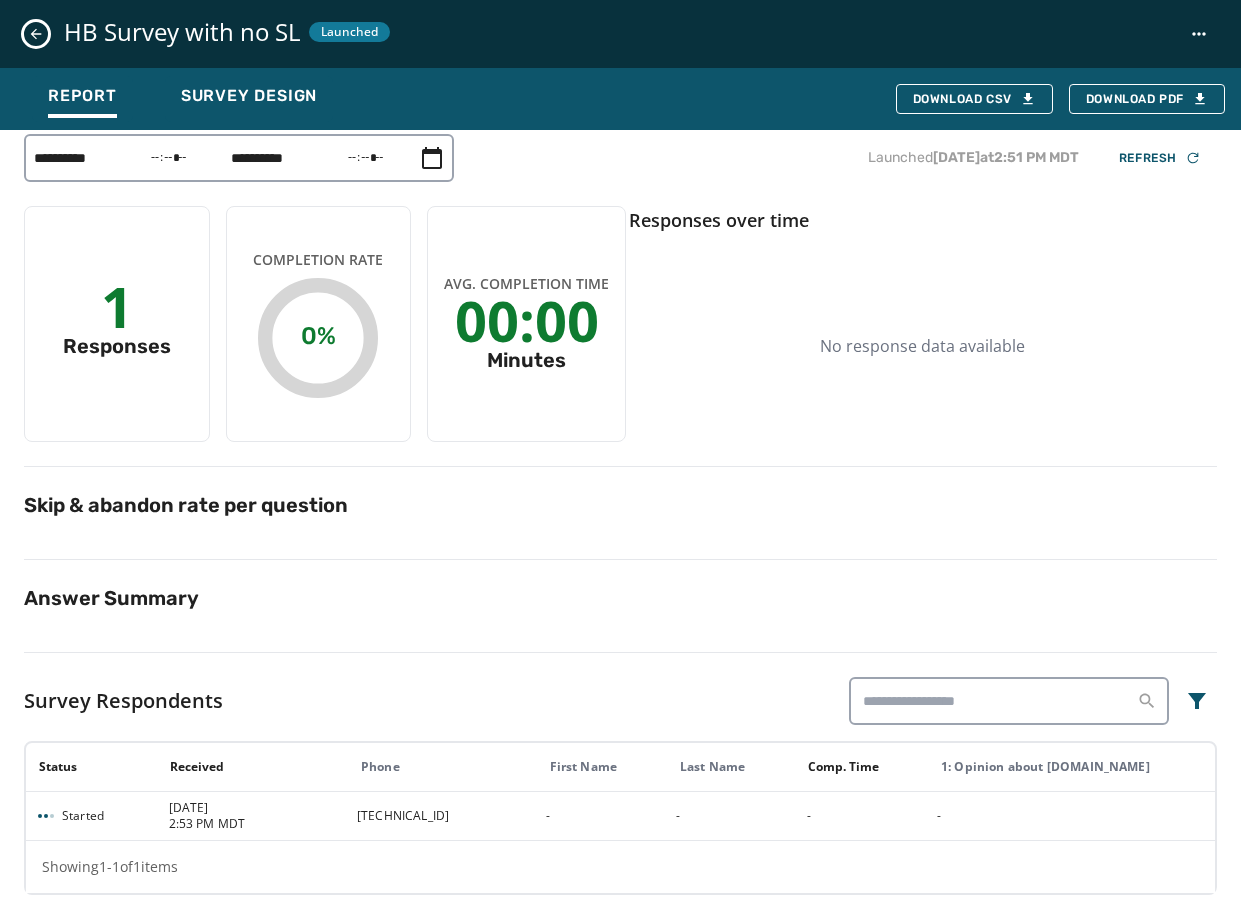 click 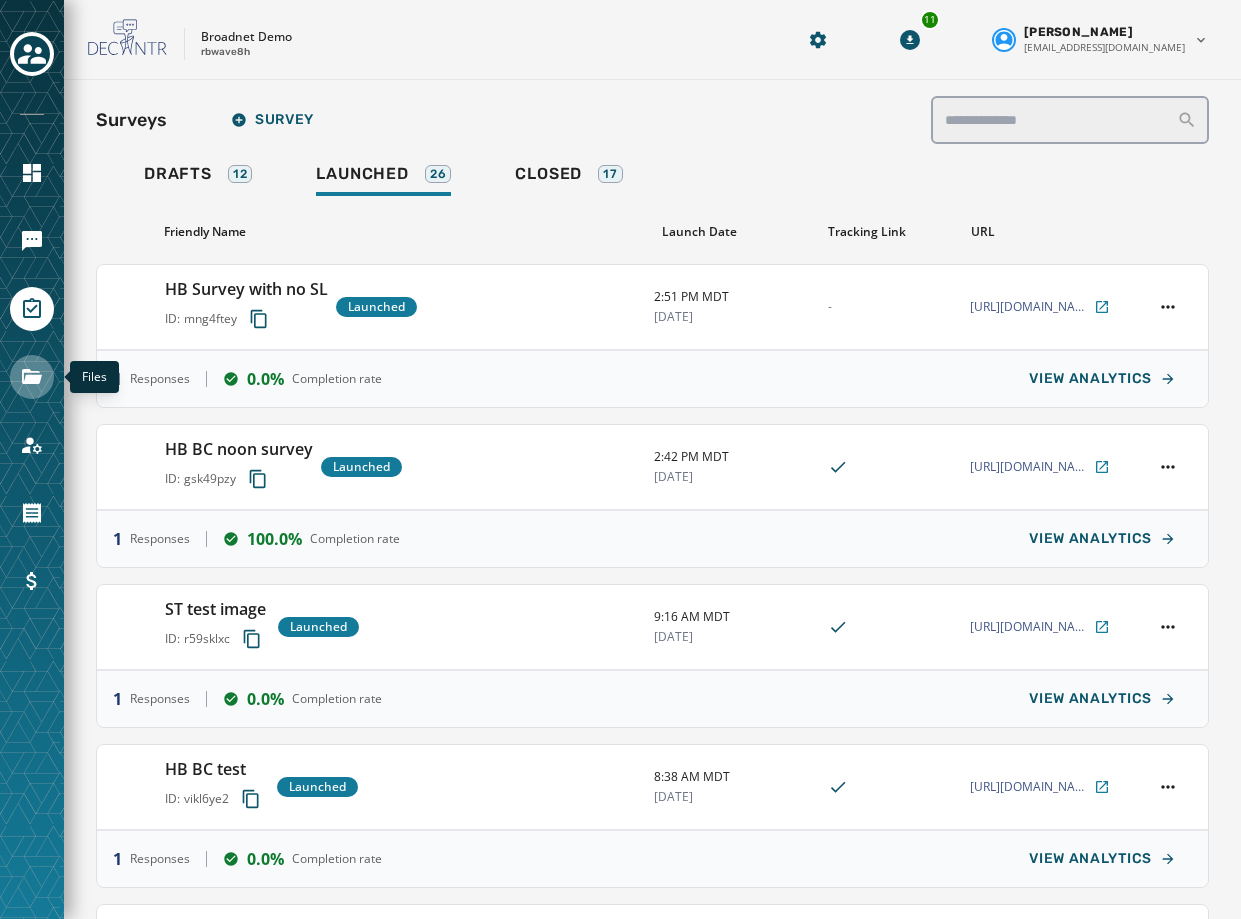 click 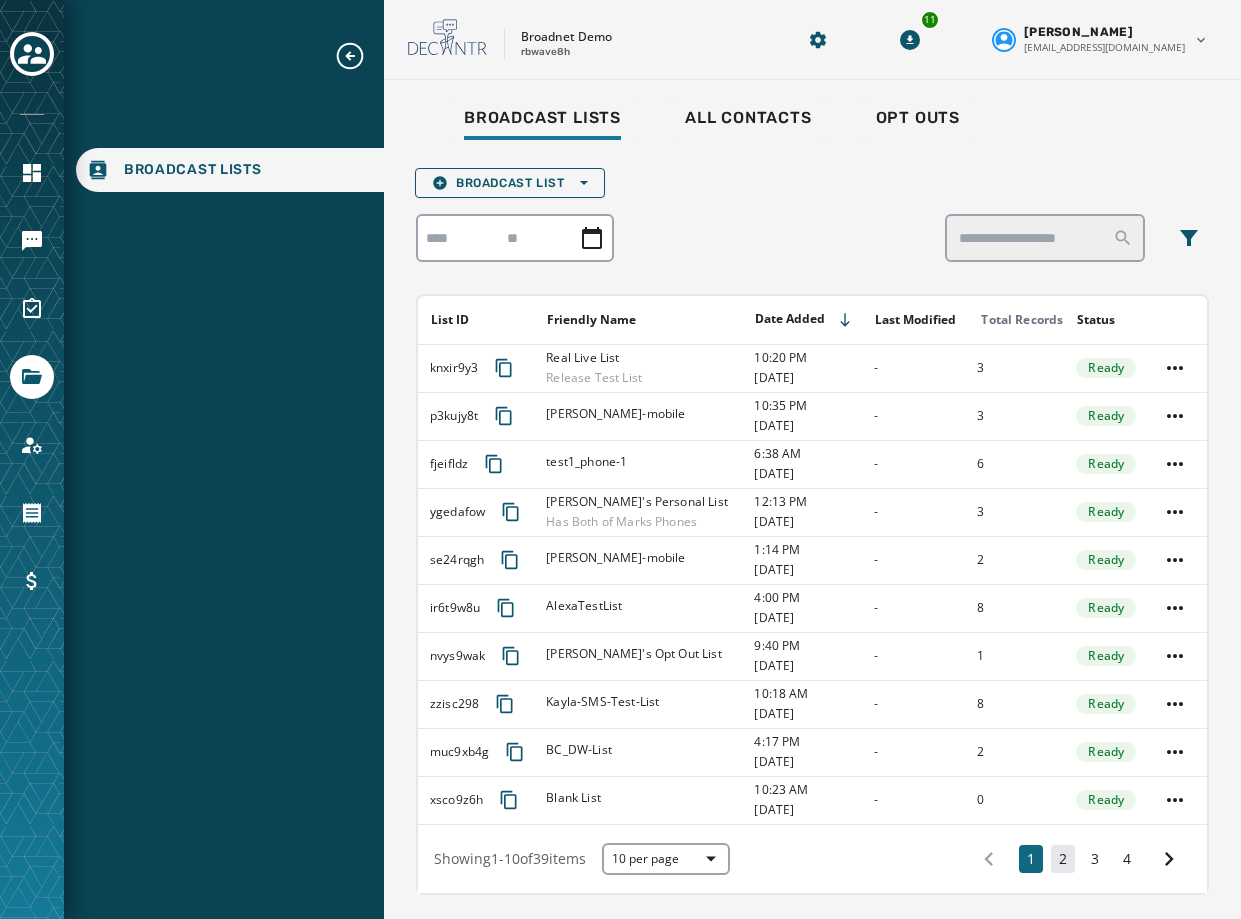 click on "2" at bounding box center [1063, 859] 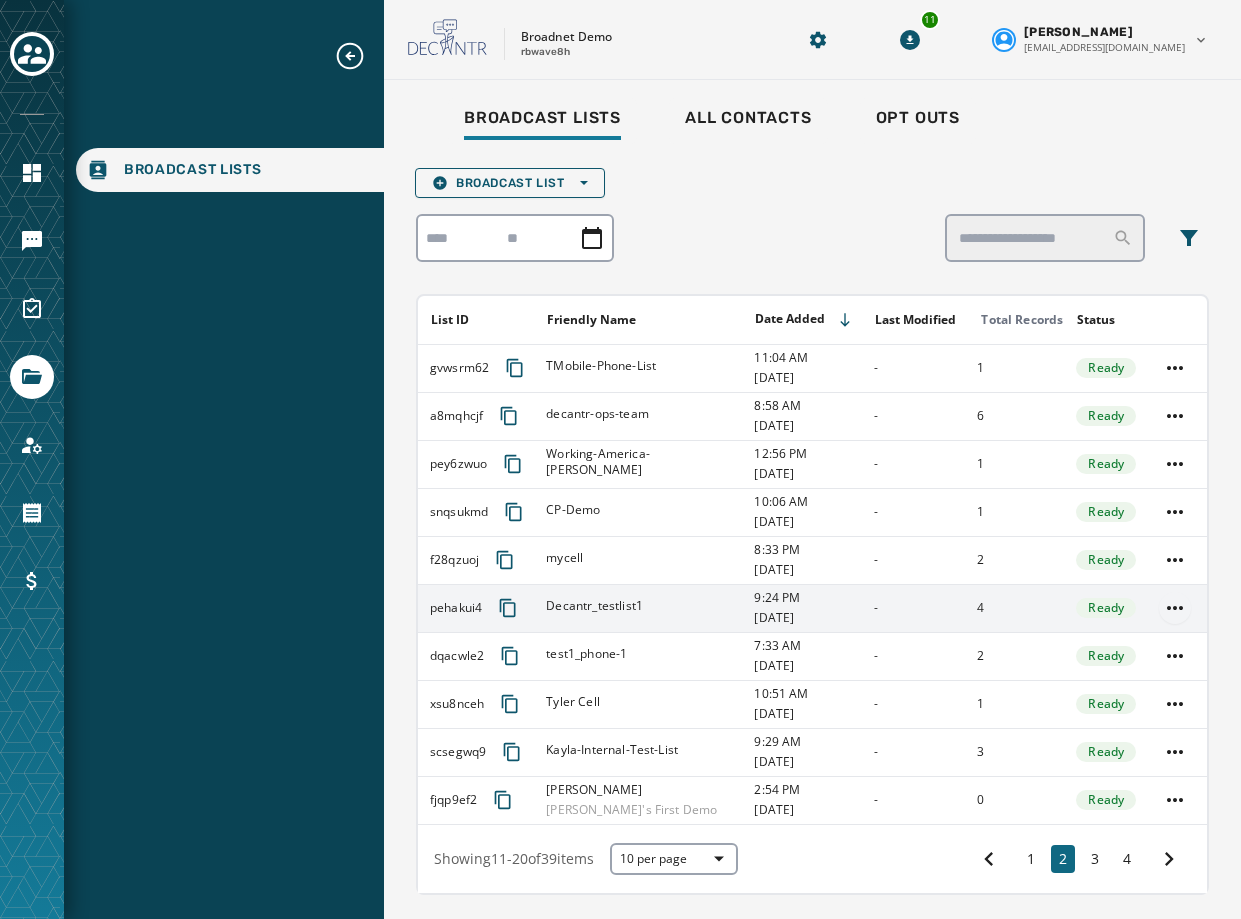 click on "Broadcast Lists Skip To Main Content Broadnet Demo rbwave8h 11 [PERSON_NAME] [EMAIL_ADDRESS][DOMAIN_NAME] Broadcast Lists All Contacts Opt Outs  Broadcast List Open options List ID Friendly Name Date Added Last Modified Total Records Status gvwsrm62 TMobile-Phone-List 11:04 AM [DATE] - 1 Ready a8mqhcjf decantr-ops-team 8:58 AM [DATE] - 6 Ready pey6zwuo Working-America-[PERSON_NAME] 12:56 PM [DATE] - 1 Ready snqsukmd CP-Demo 10:06 AM [DATE] - 1 Ready f28qzuoj mycell 8:33 PM [DATE] - 2 Ready pehakui4 Decantr_testlist1 9:24 PM [DATE] - 4 Ready dqacwle2 test1_phone-1 7:33 AM [DATE] - 2 Ready xsu8nceh Tyler Cell 10:51 AM [DATE] - 1 Ready scsegwq9 Kayla-Internal-Test-List 9:29 AM [DATE] - 3 Ready fjqp9ef2 [PERSON_NAME] [PERSON_NAME]'s First Demo 2:54 PM [DATE] - 0 Ready Showing  11 - 20  of  39  items 10 per page 1 2 3 4 Privacy policy Terms of service Version   v2.5.7_450cf6f02ca01d91e0dd0016ee612a244a52abf3 ©  2025  All rights reserved." at bounding box center (620, 459) 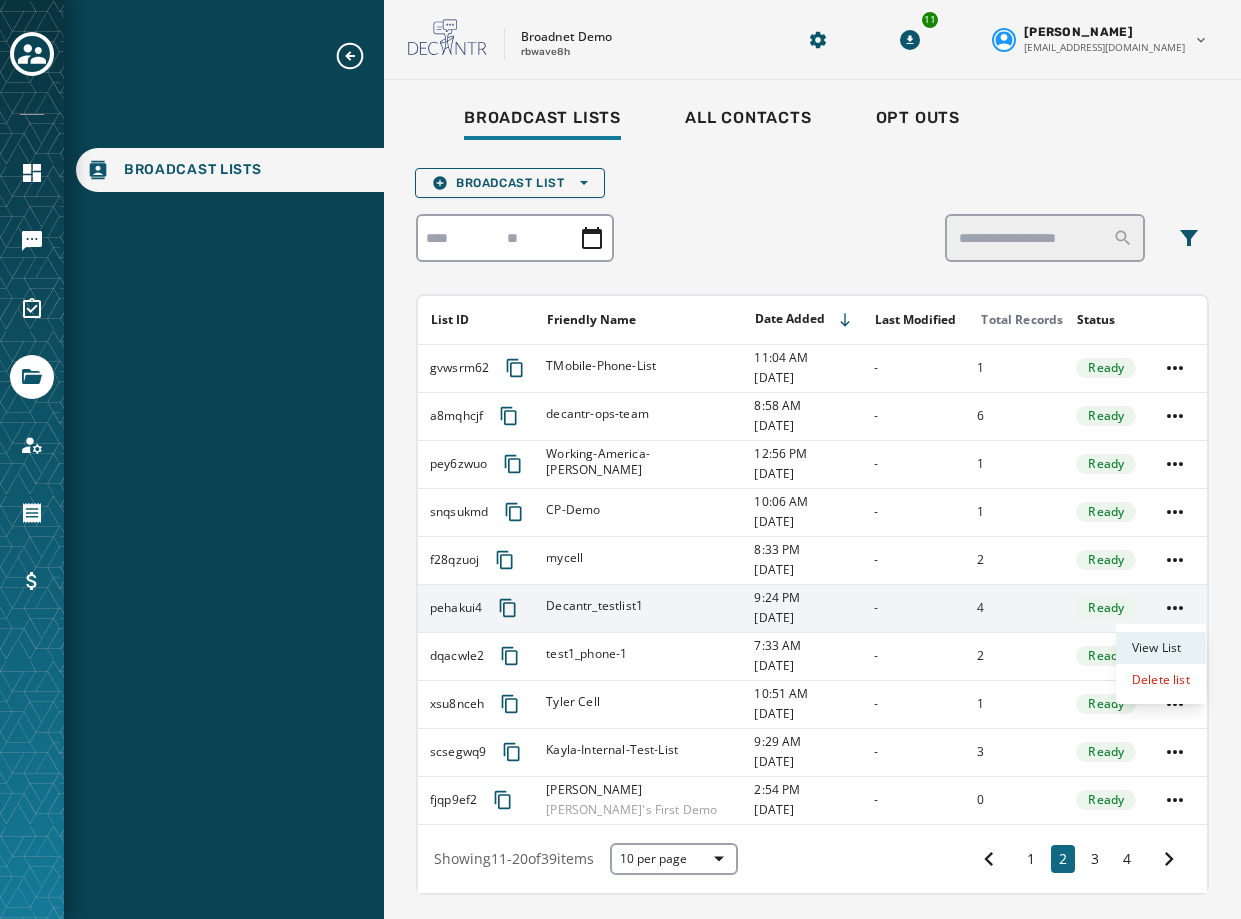 click on "View List" at bounding box center (1161, 648) 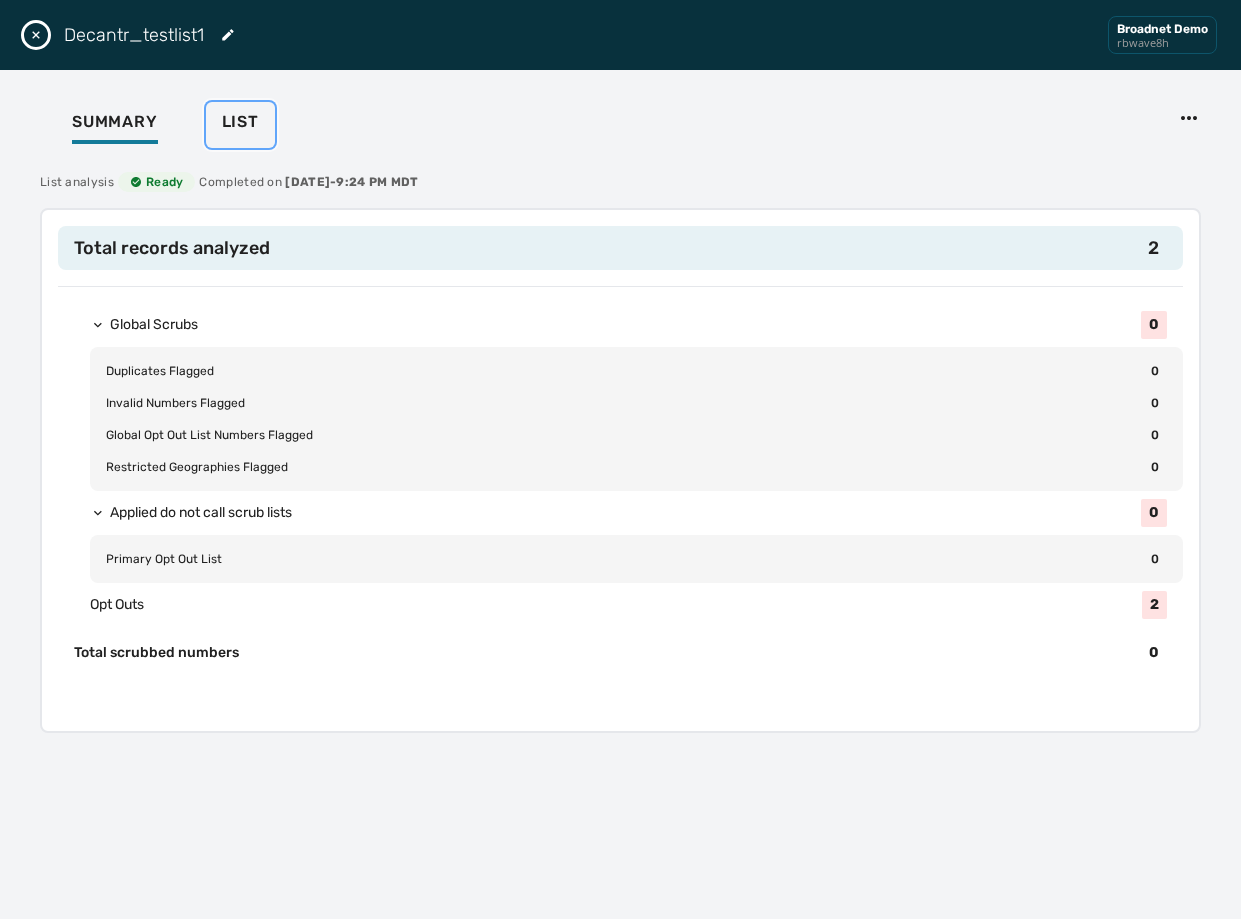 click on "List" at bounding box center (240, 122) 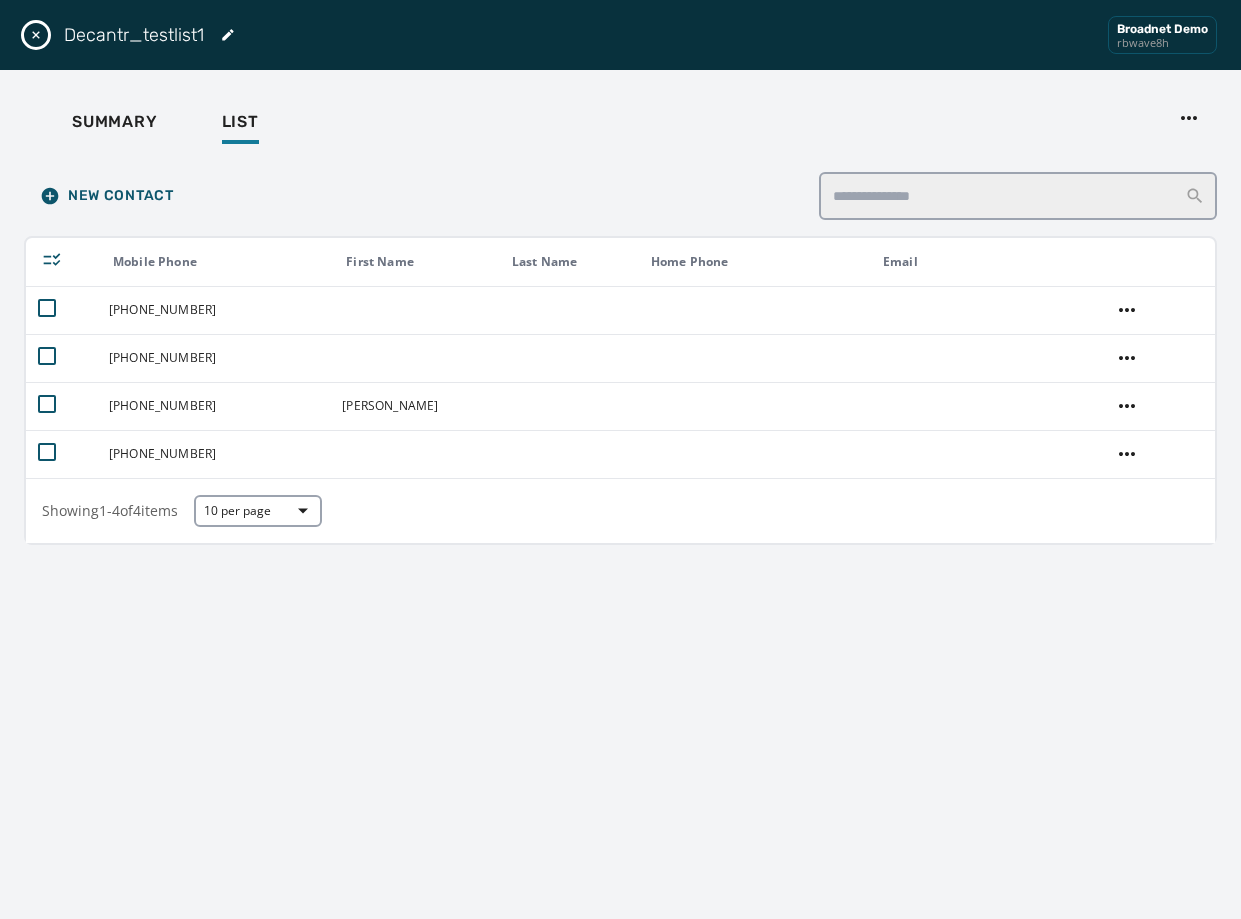 click 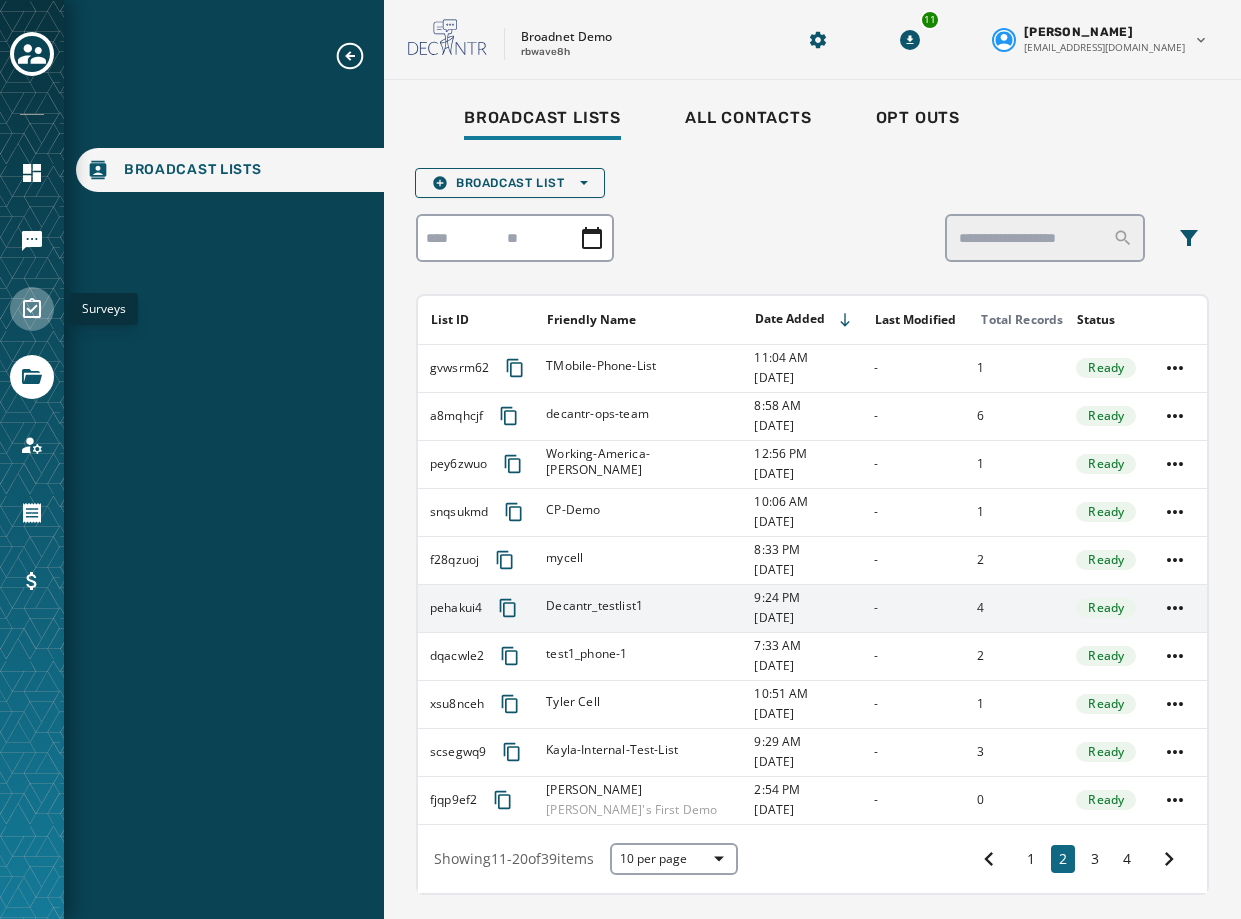 click at bounding box center [32, 309] 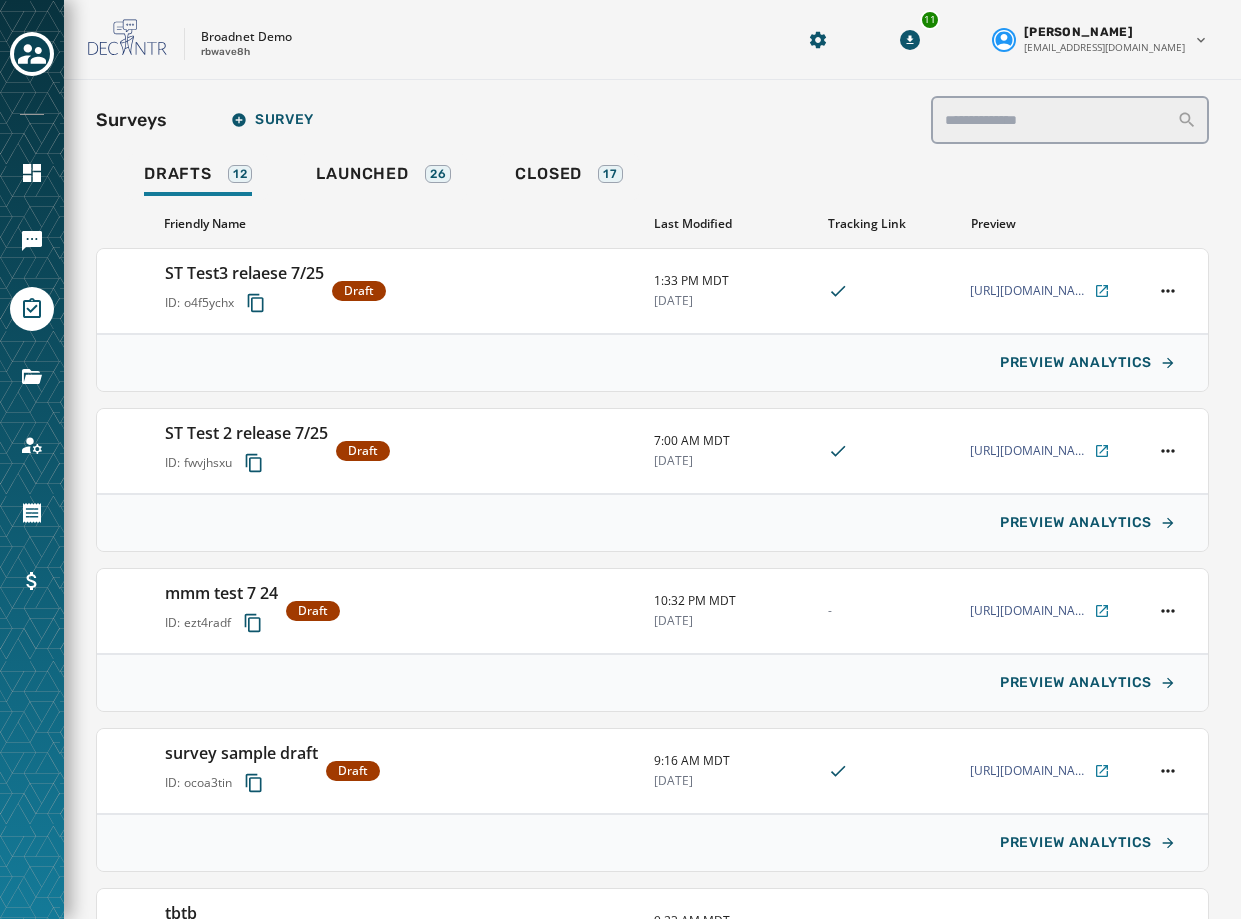 scroll, scrollTop: 0, scrollLeft: 0, axis: both 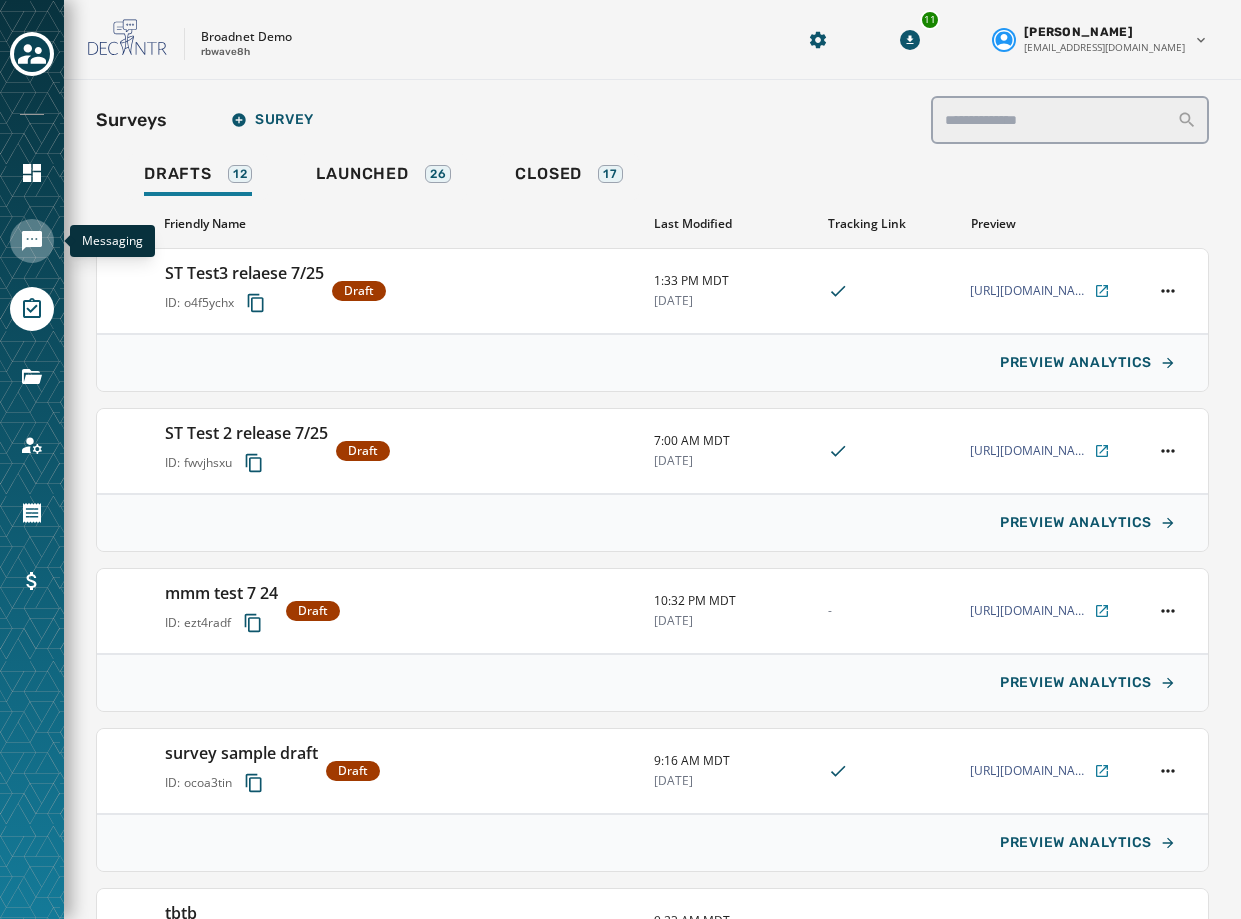 click at bounding box center (32, 241) 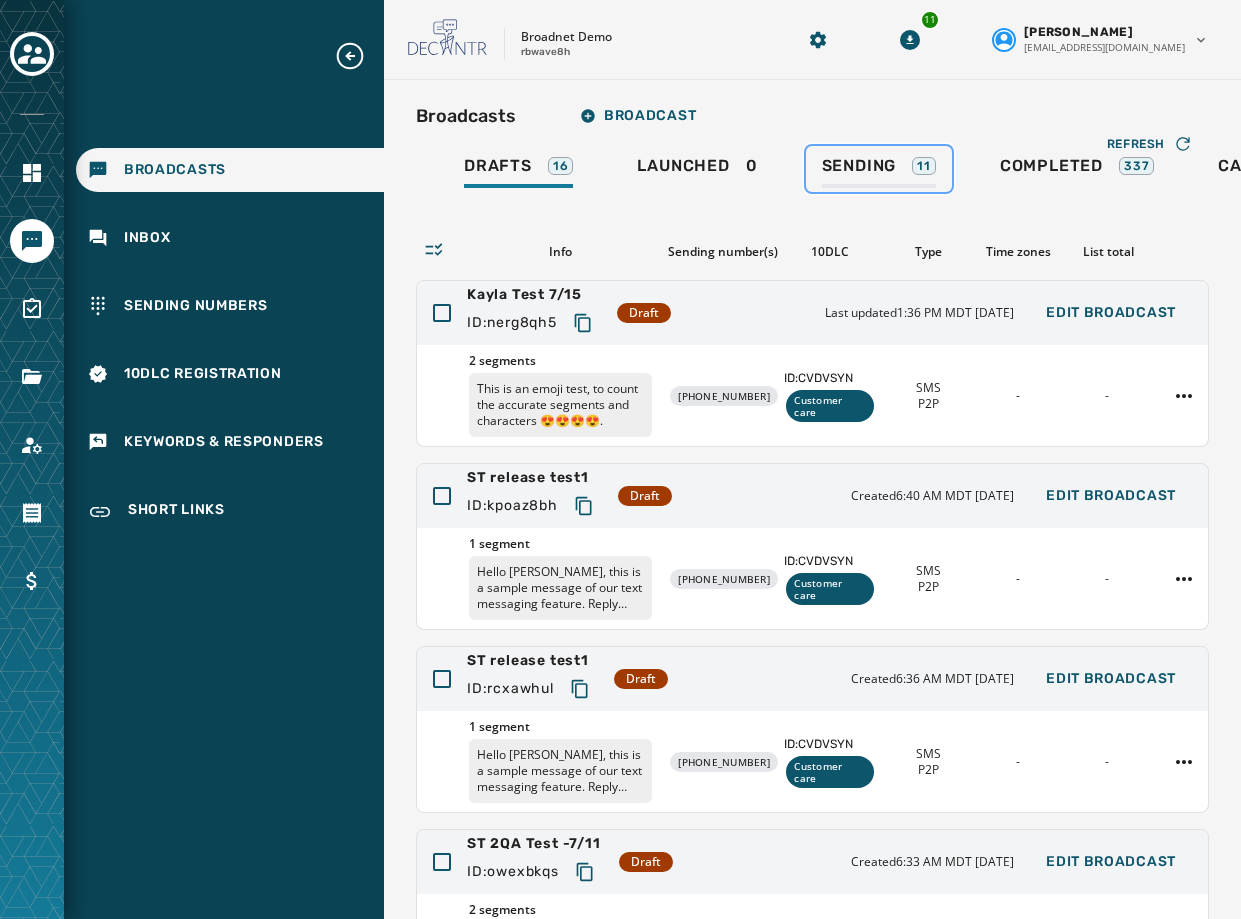 click on "Sending 11" at bounding box center [879, 172] 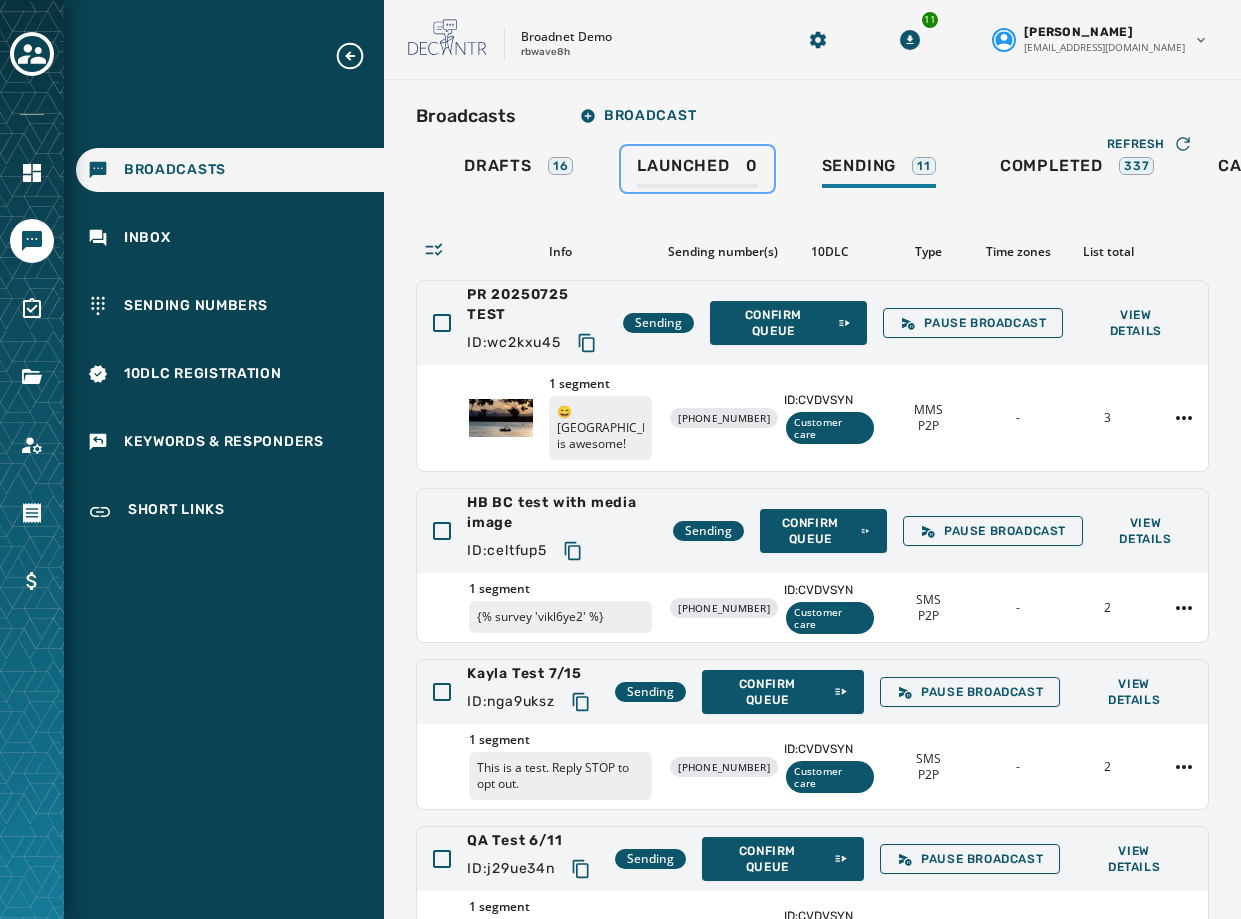 click on "Launched" at bounding box center [683, 166] 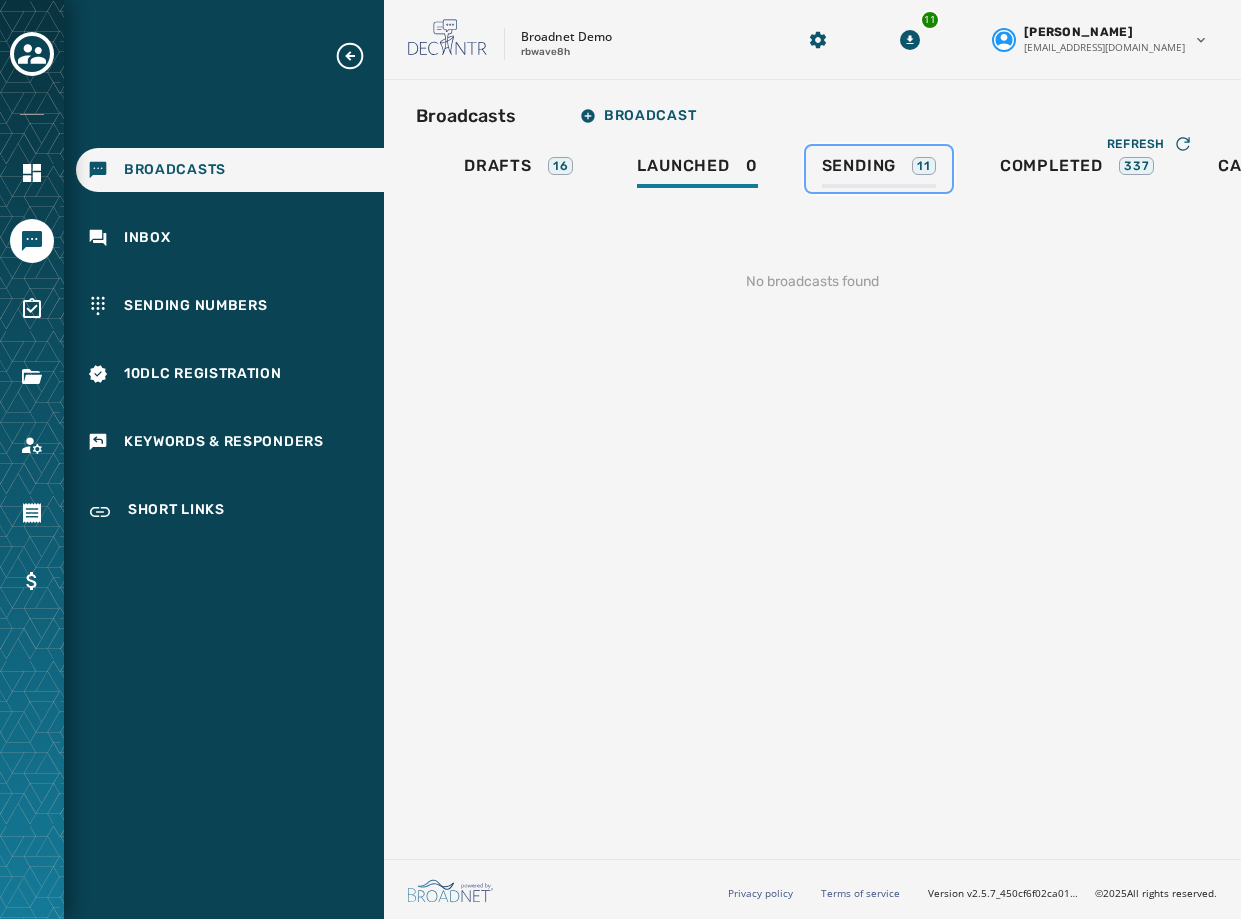 click on "Sending" at bounding box center [859, 166] 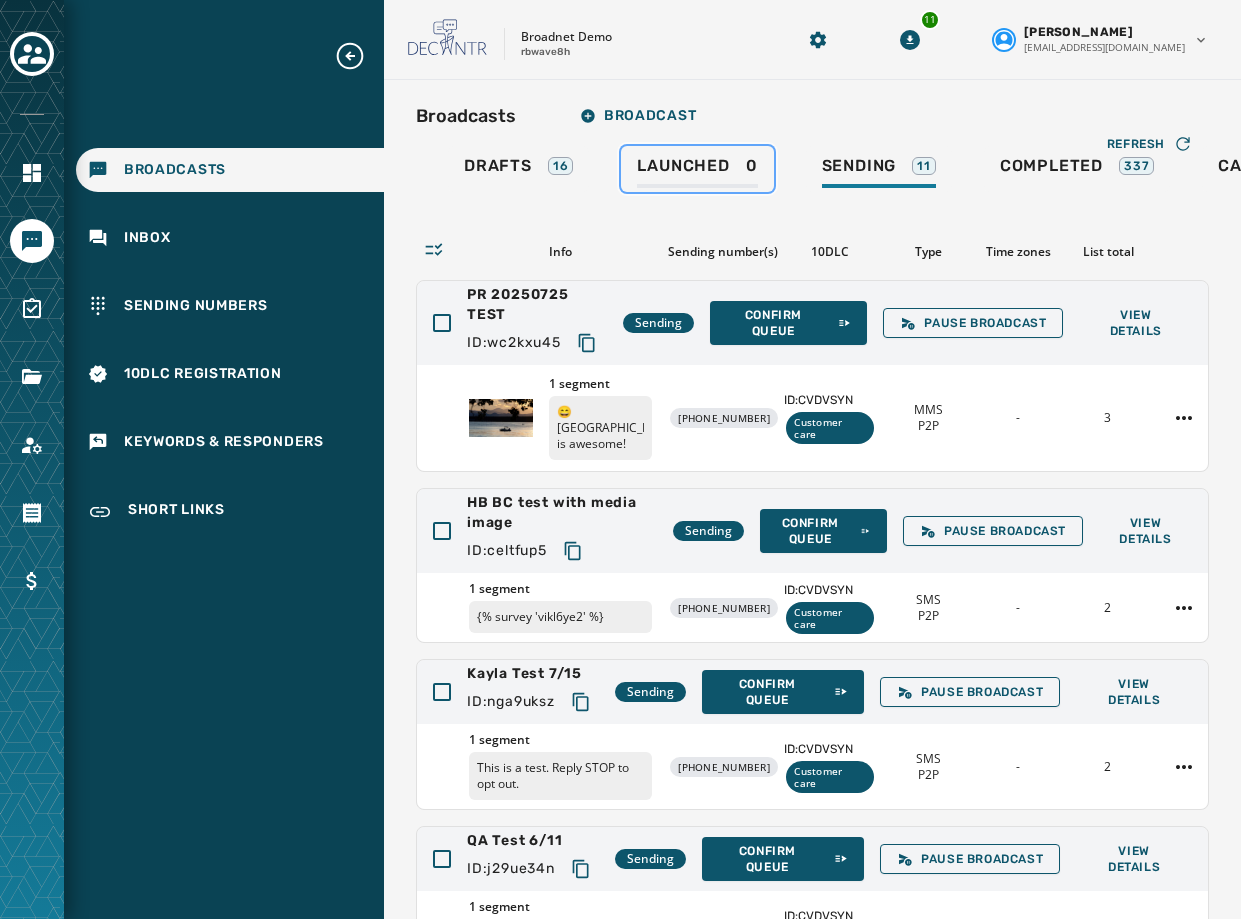 click on "Launched 0" at bounding box center (697, 172) 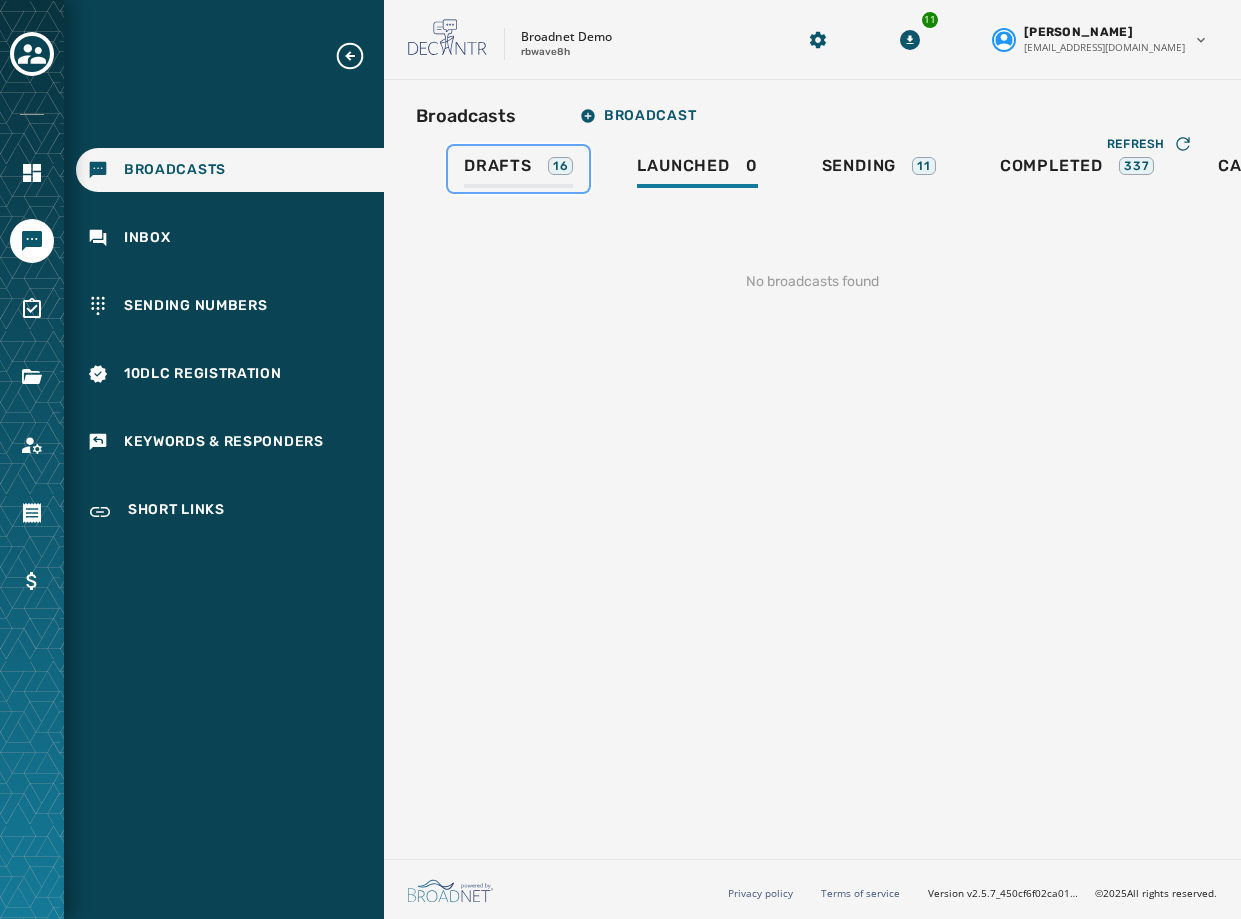 click on "Drafts" at bounding box center (498, 166) 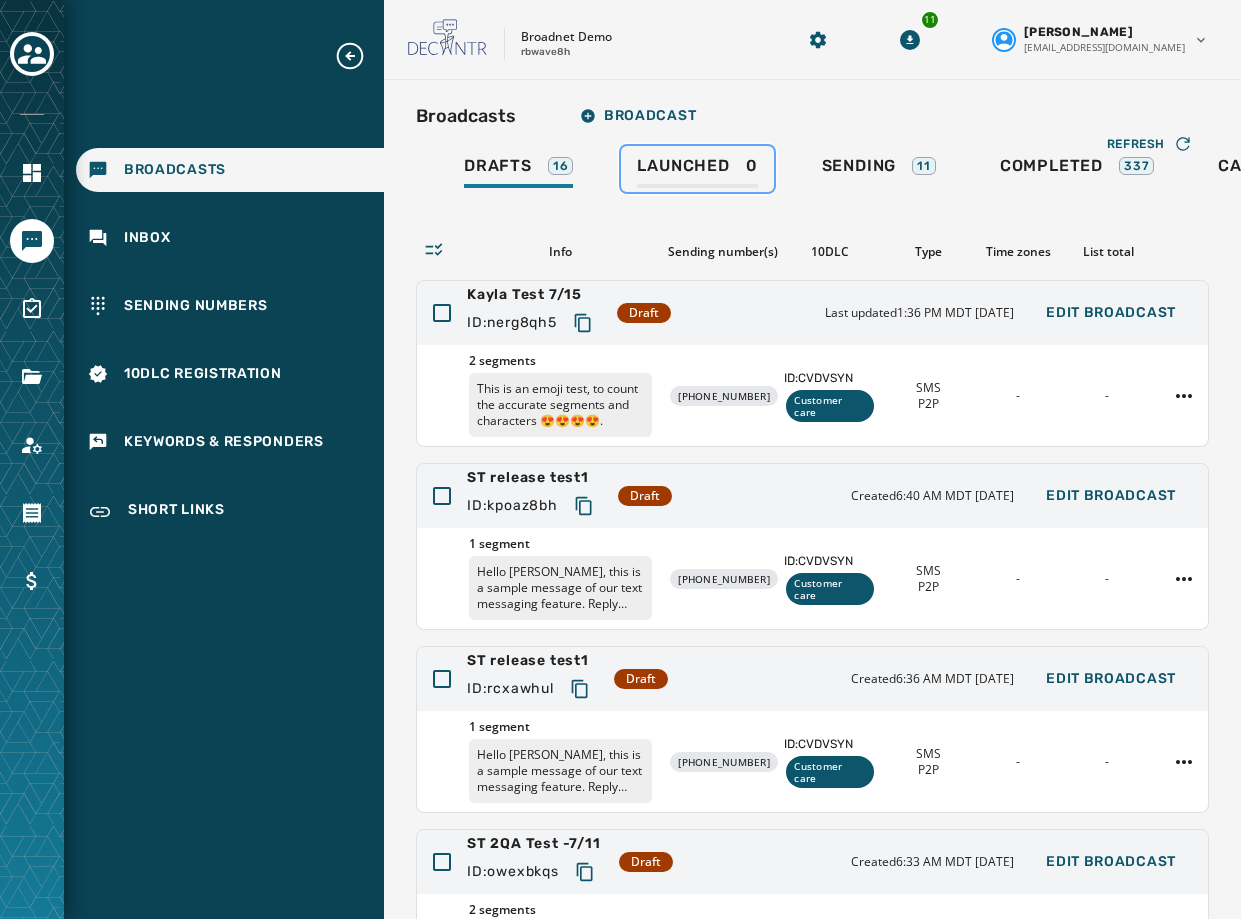click on "Launched 0" at bounding box center [697, 172] 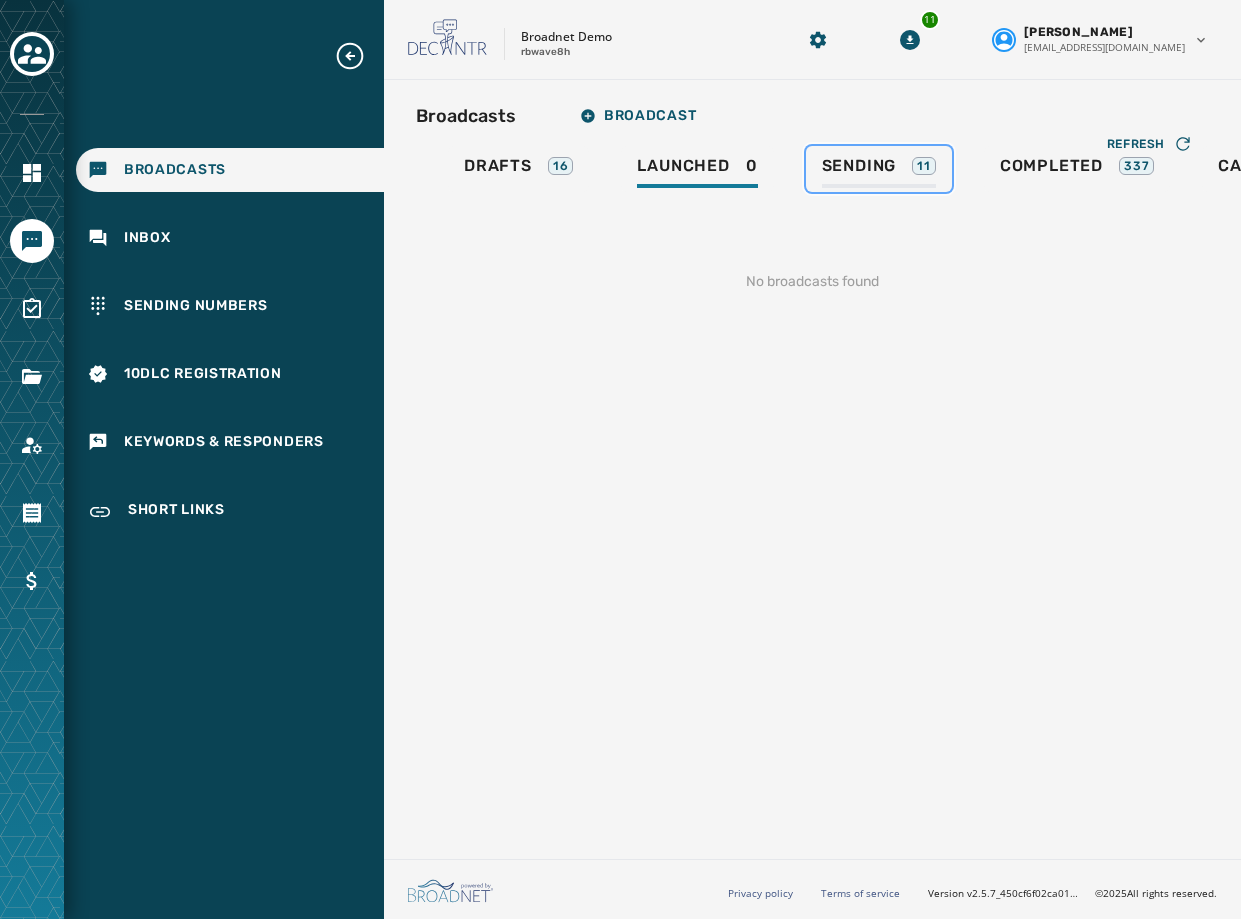 click on "Sending" at bounding box center [859, 166] 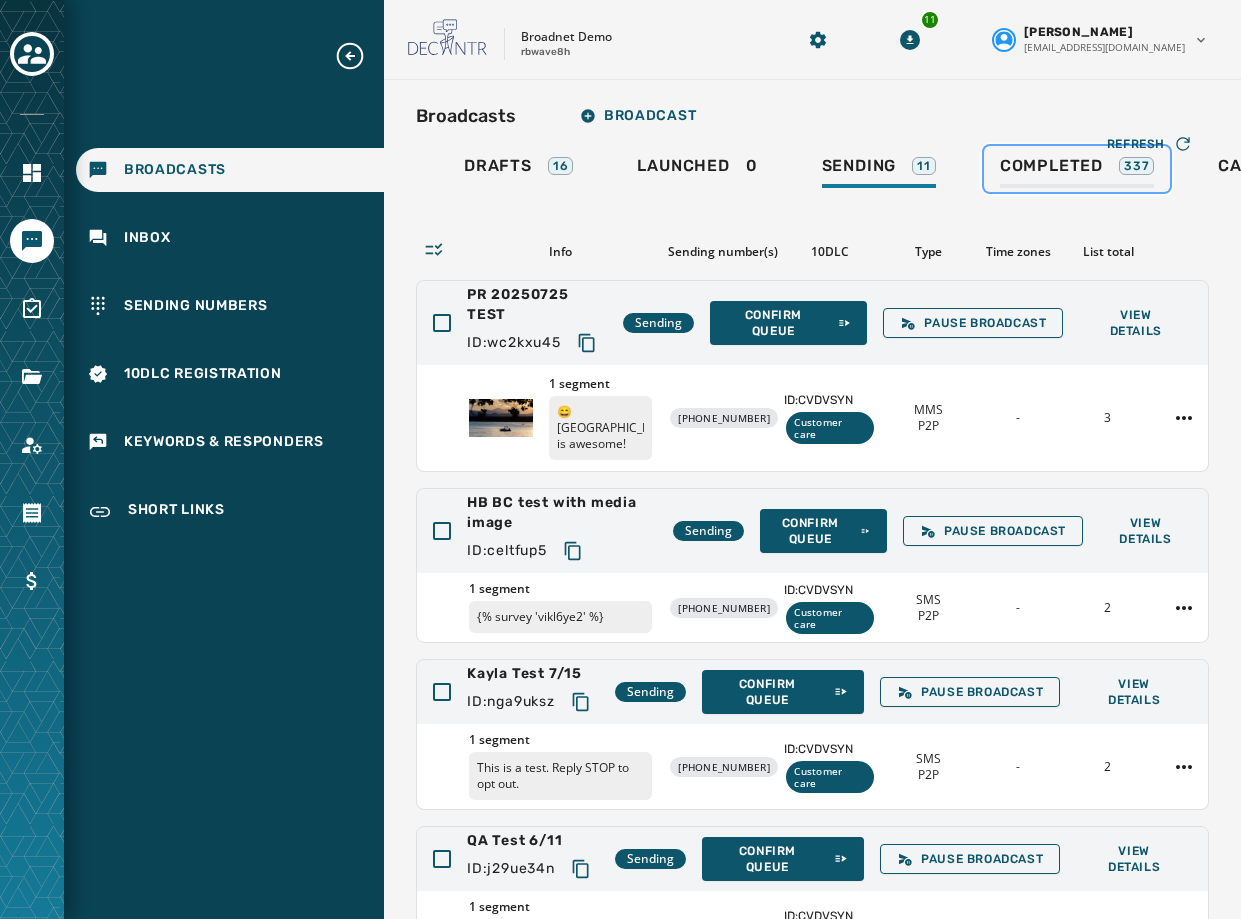 click on "Completed" at bounding box center (1051, 166) 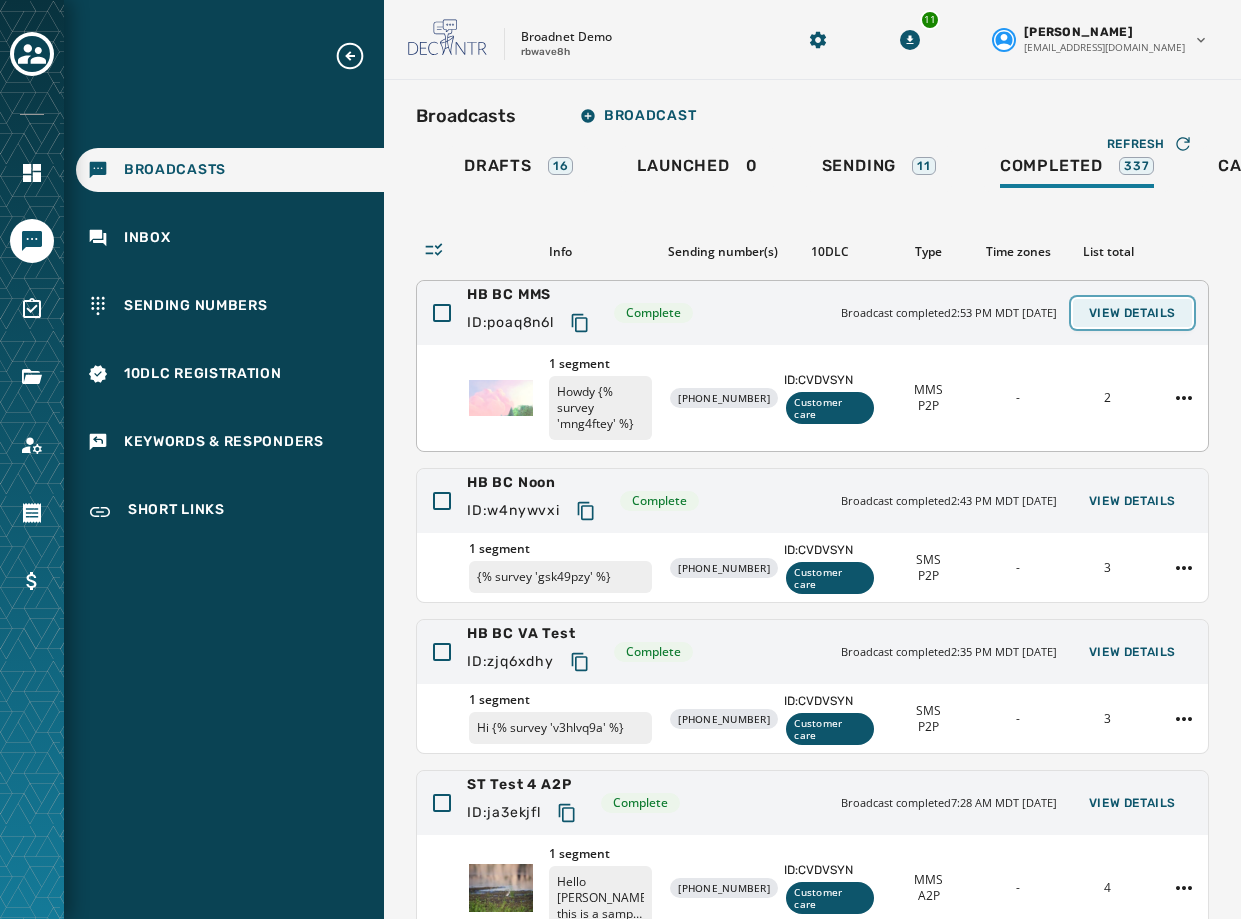 click on "View Details" at bounding box center [1132, 313] 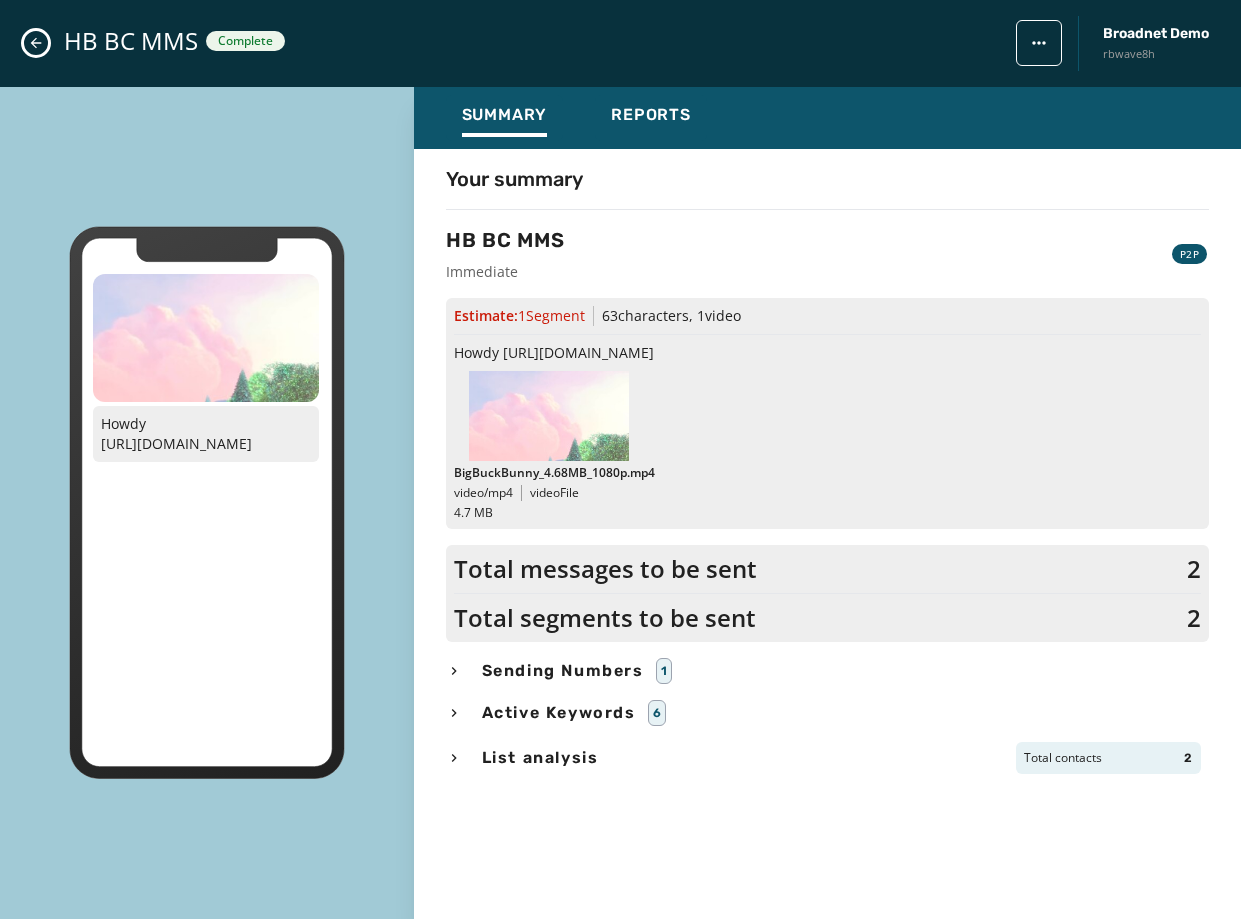 scroll, scrollTop: 386, scrollLeft: 0, axis: vertical 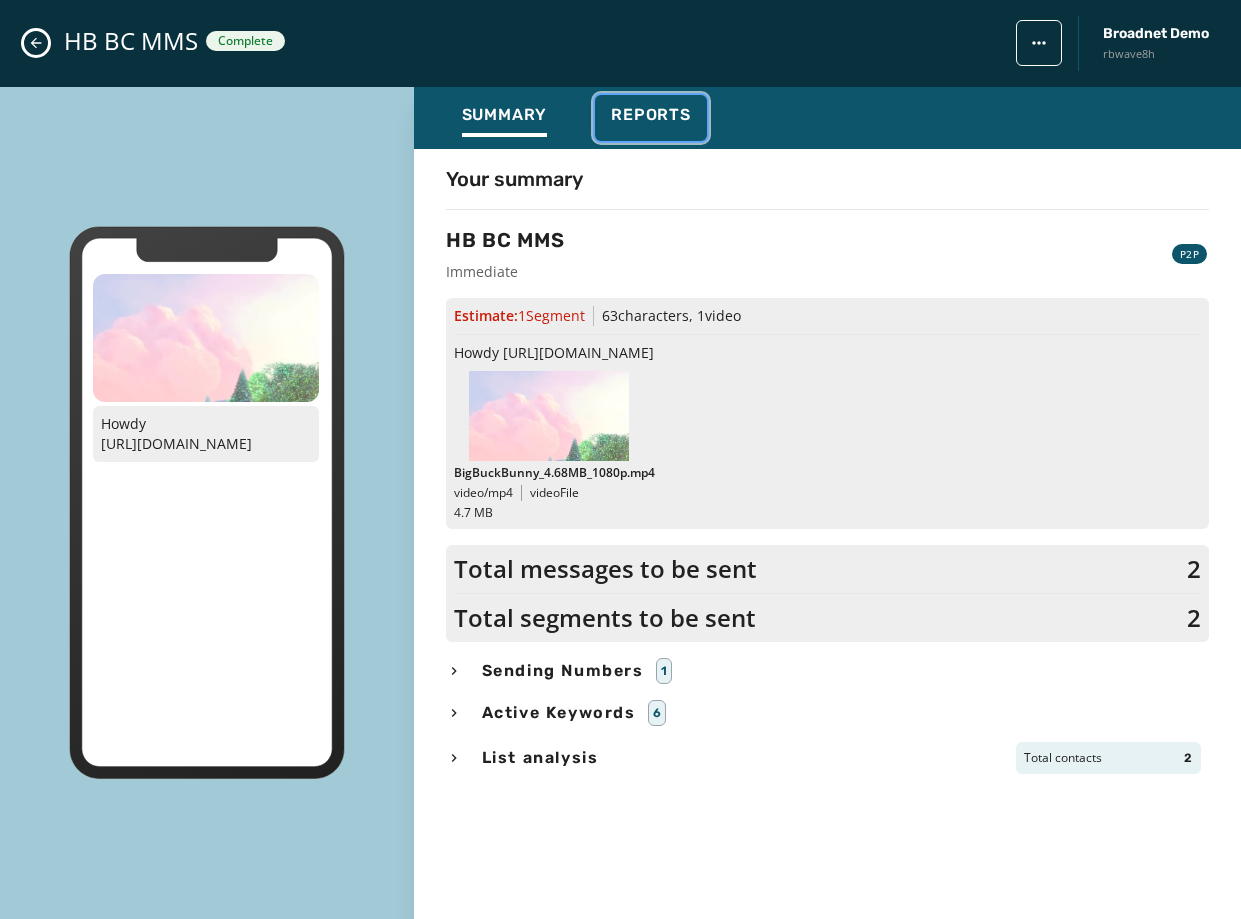 click on "Reports" at bounding box center [651, 115] 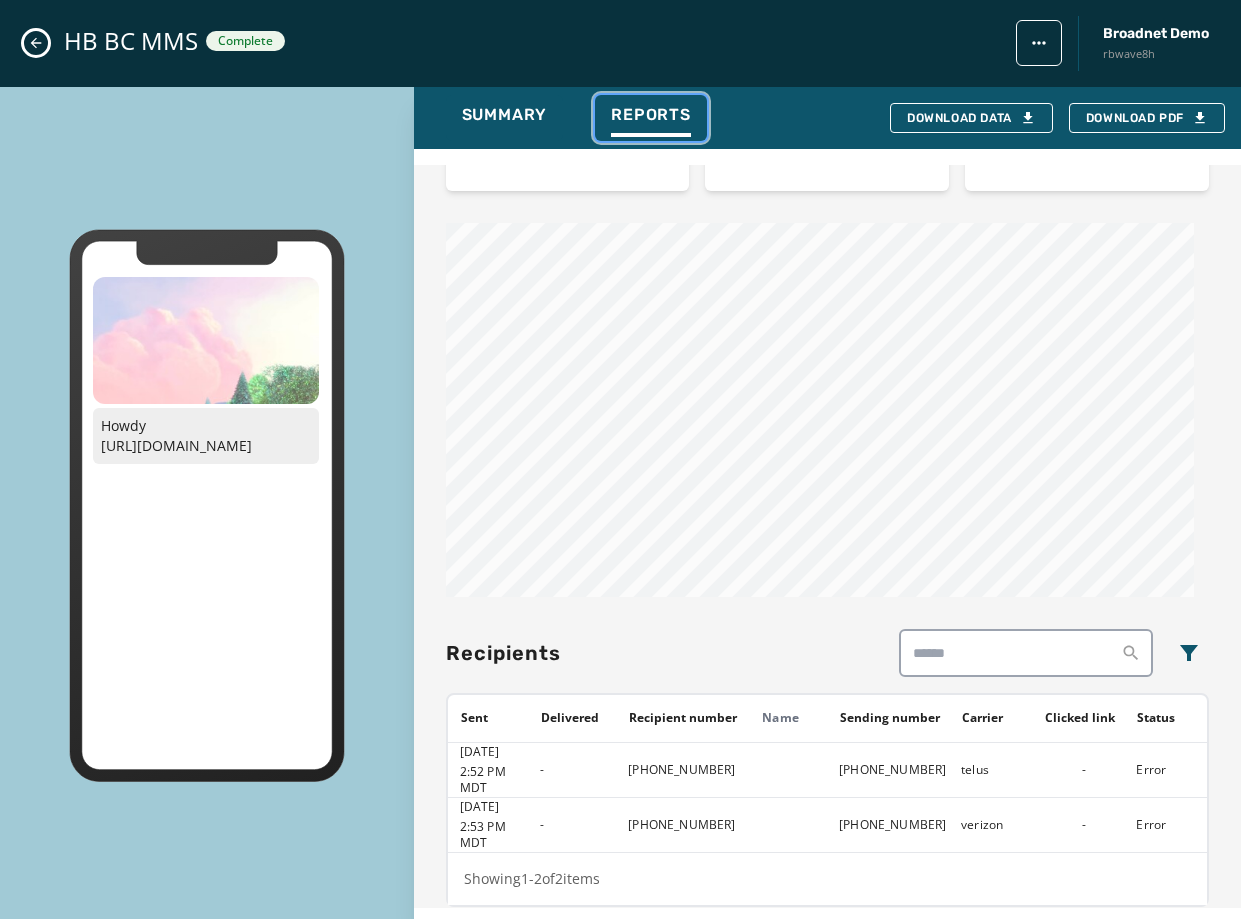 scroll, scrollTop: 647, scrollLeft: 0, axis: vertical 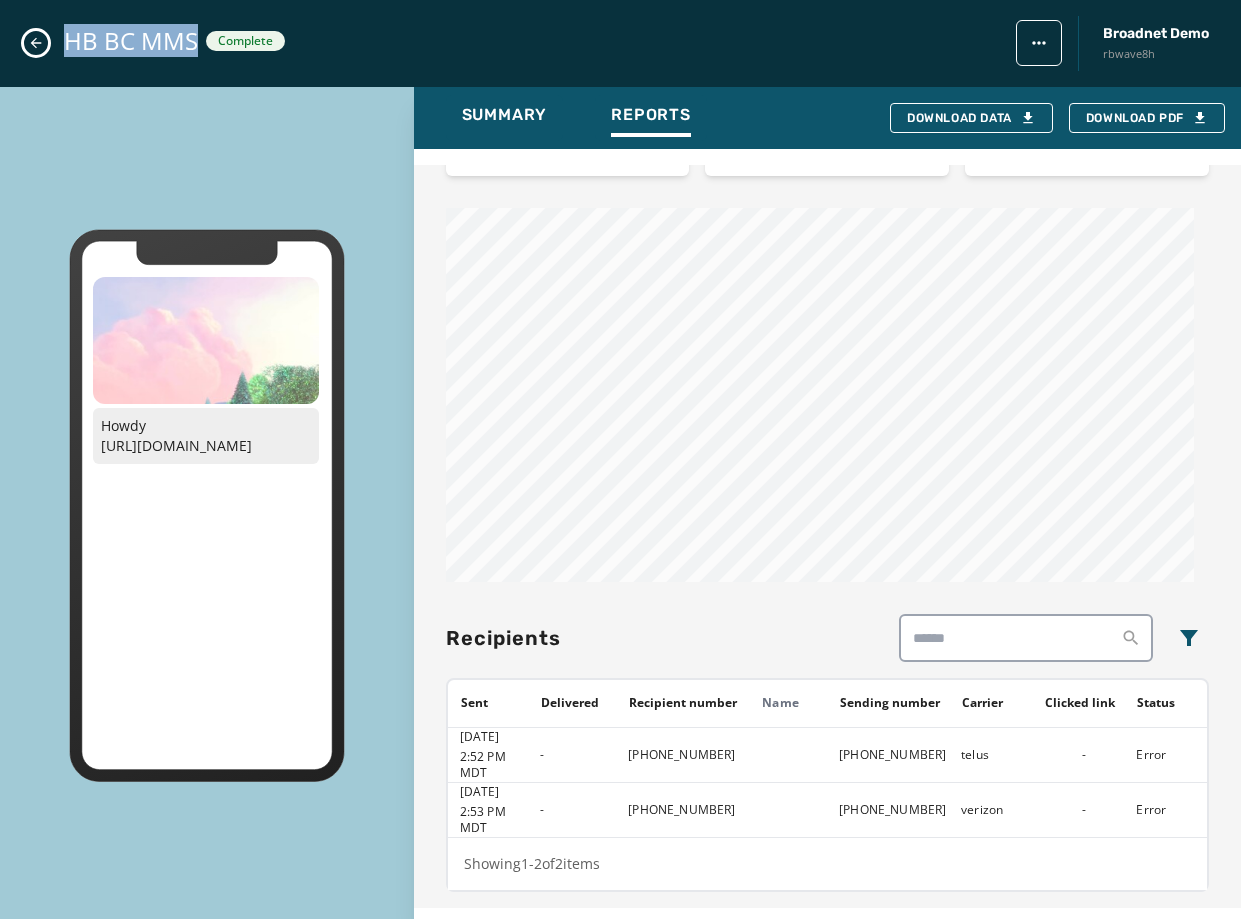 drag, startPoint x: 195, startPoint y: 44, endPoint x: 51, endPoint y: 53, distance: 144.28098 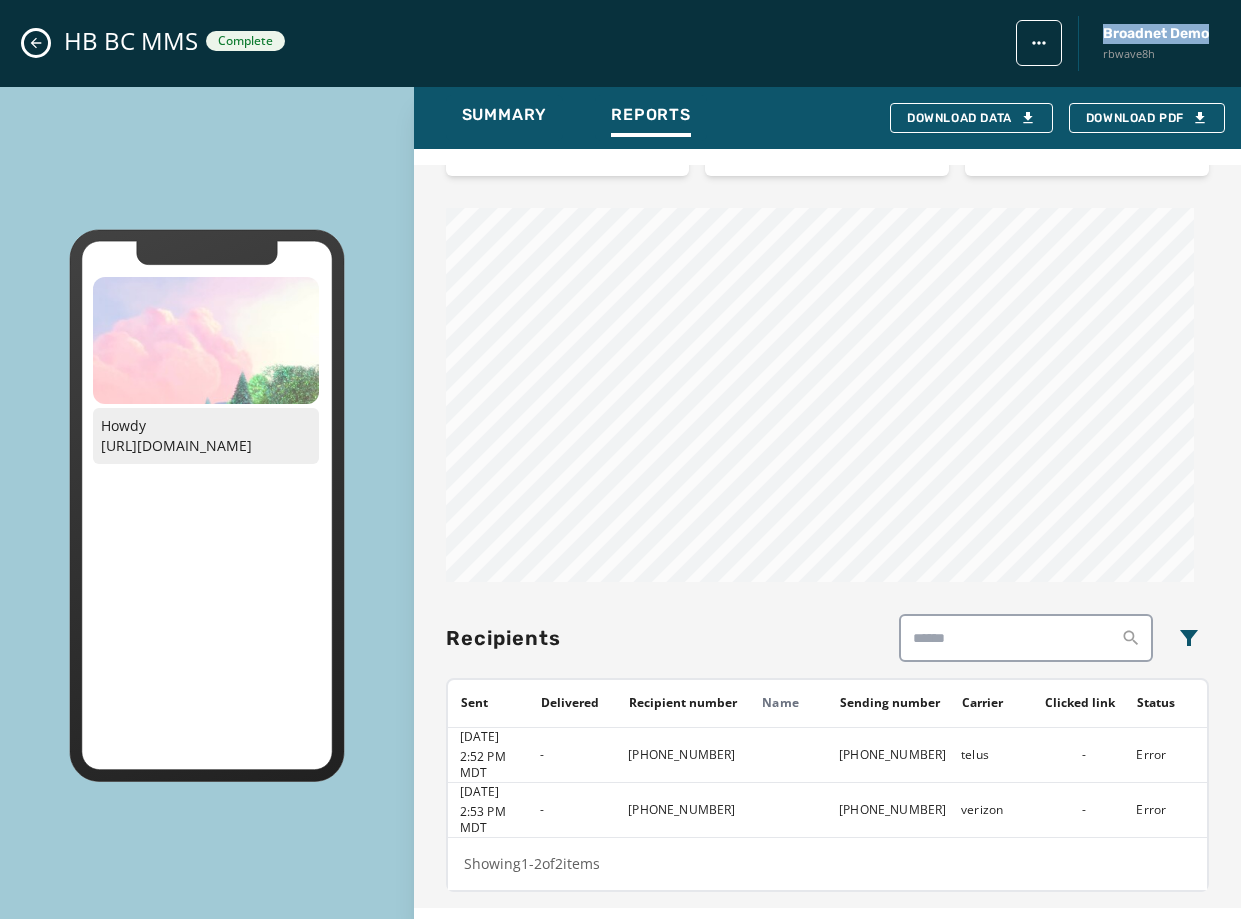 drag, startPoint x: 1103, startPoint y: 33, endPoint x: 1213, endPoint y: 32, distance: 110.00455 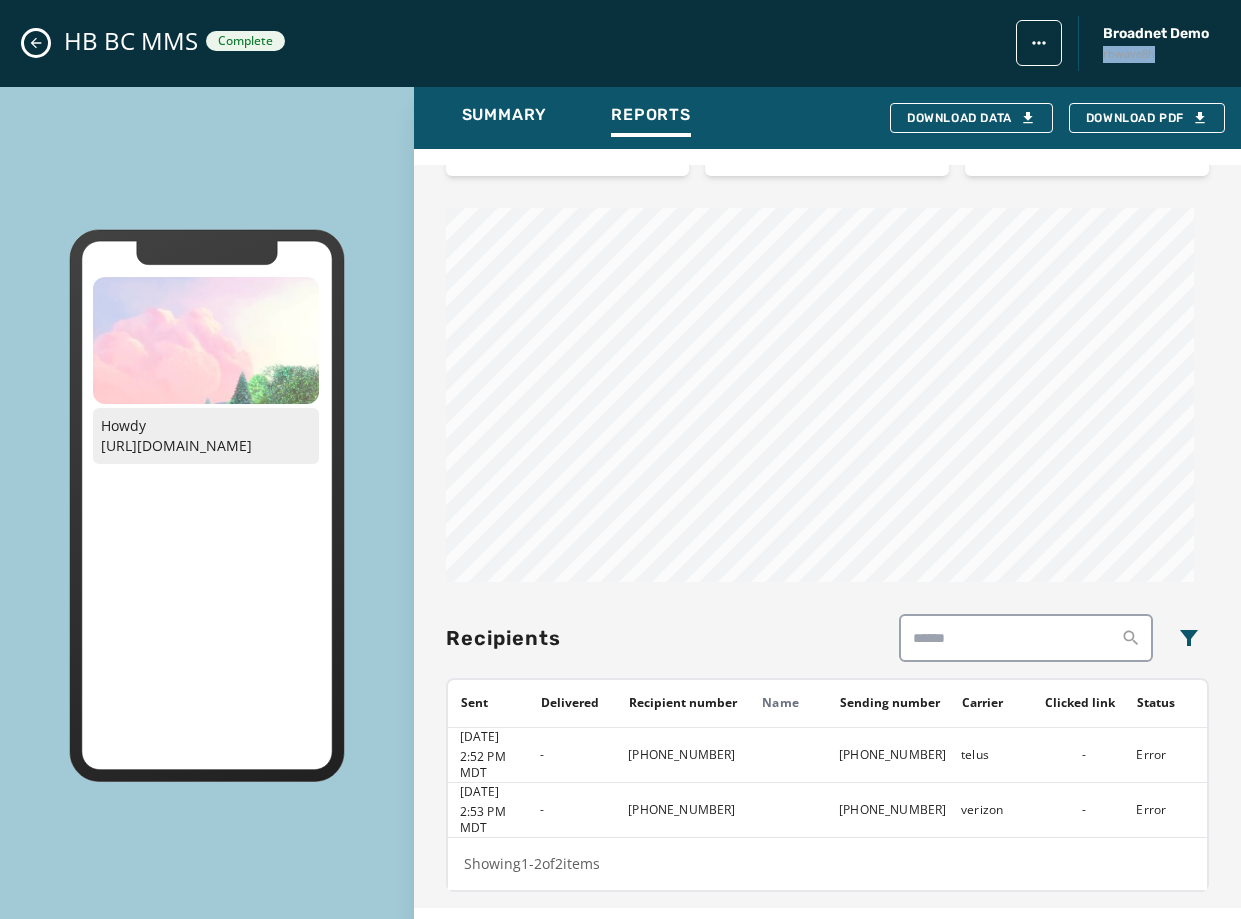 drag, startPoint x: 1169, startPoint y: 60, endPoint x: 1097, endPoint y: 59, distance: 72.00694 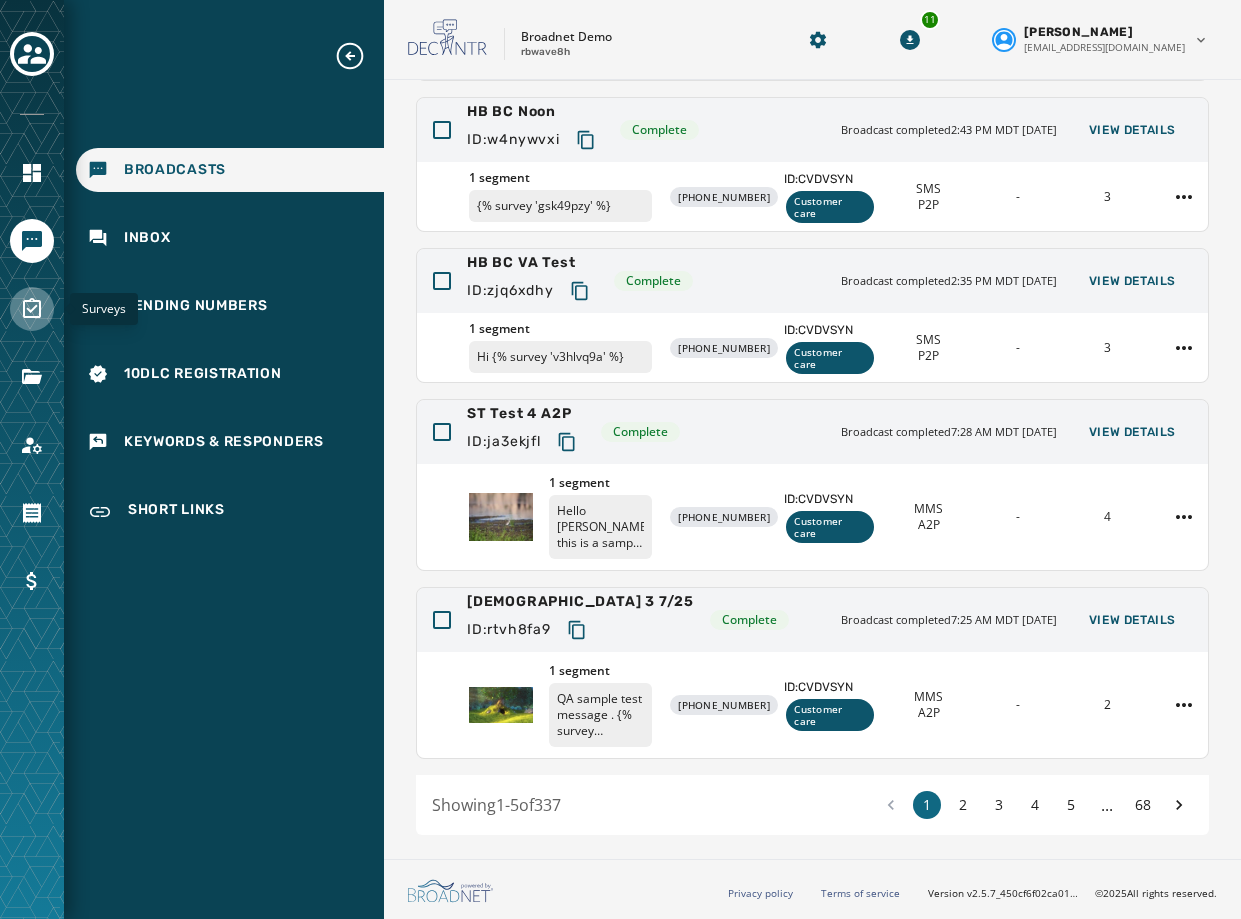 click 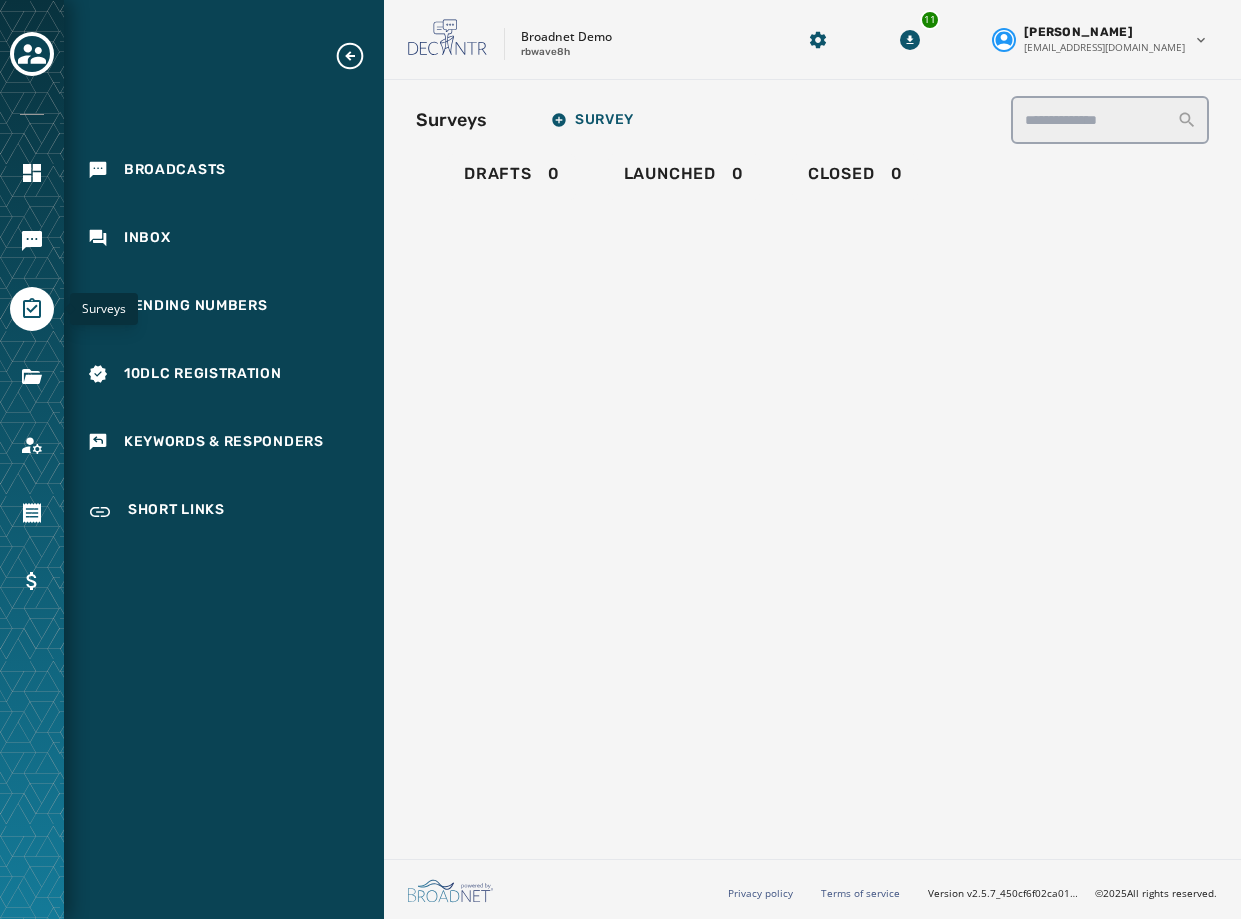scroll, scrollTop: 0, scrollLeft: 0, axis: both 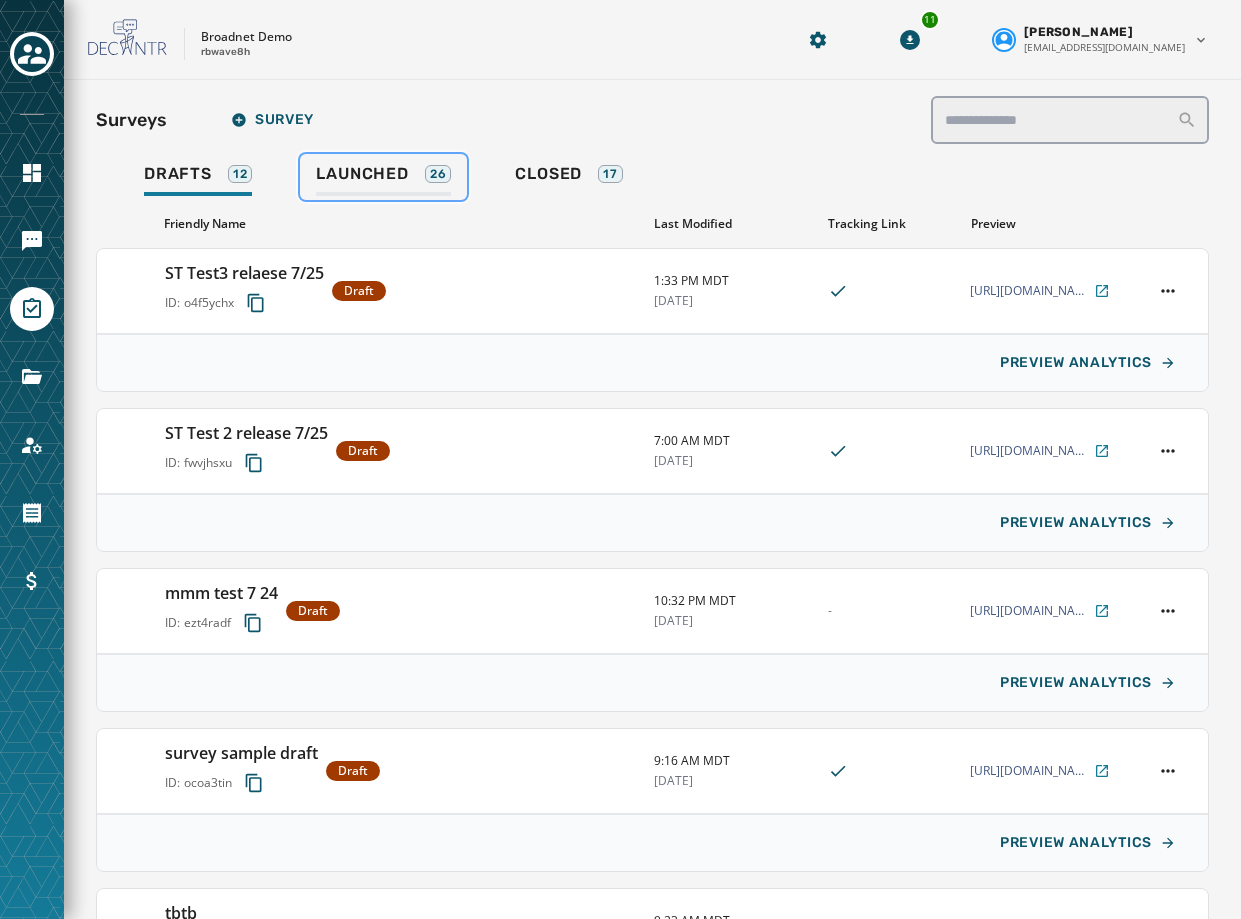 click on "Launched 26" at bounding box center (383, 180) 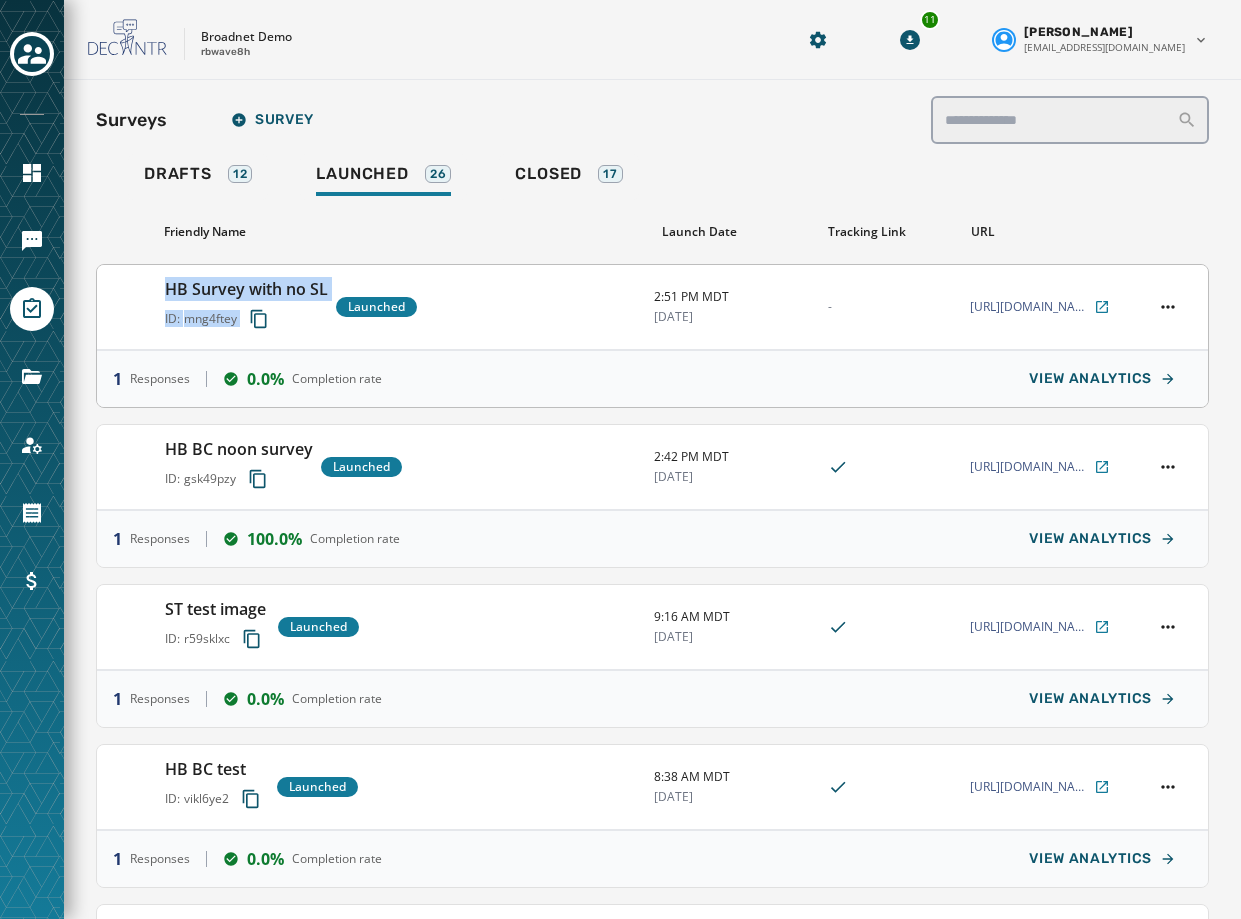 drag, startPoint x: 340, startPoint y: 290, endPoint x: 168, endPoint y: 279, distance: 172.35138 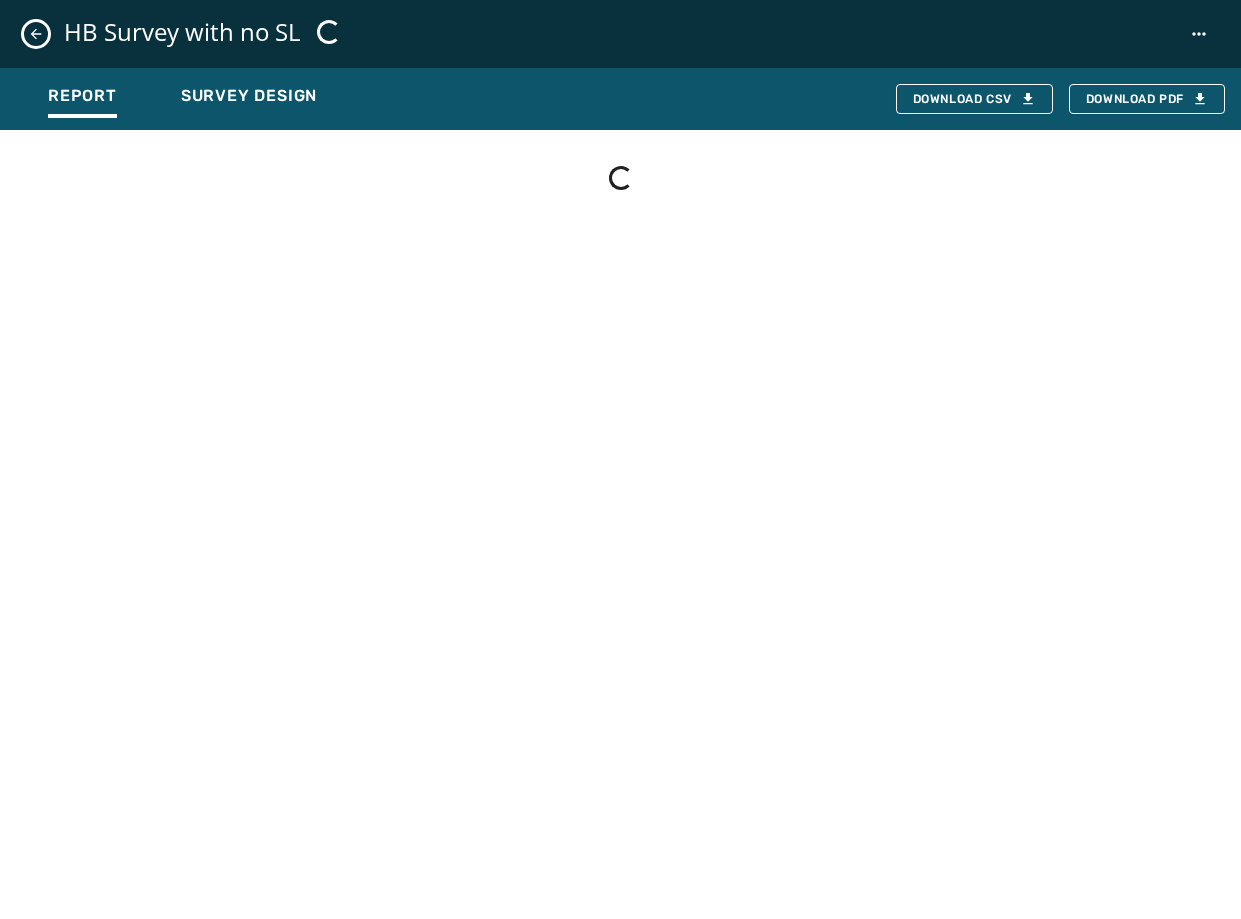 copy on "HB Survey with no SL ID:  mng4ftey" 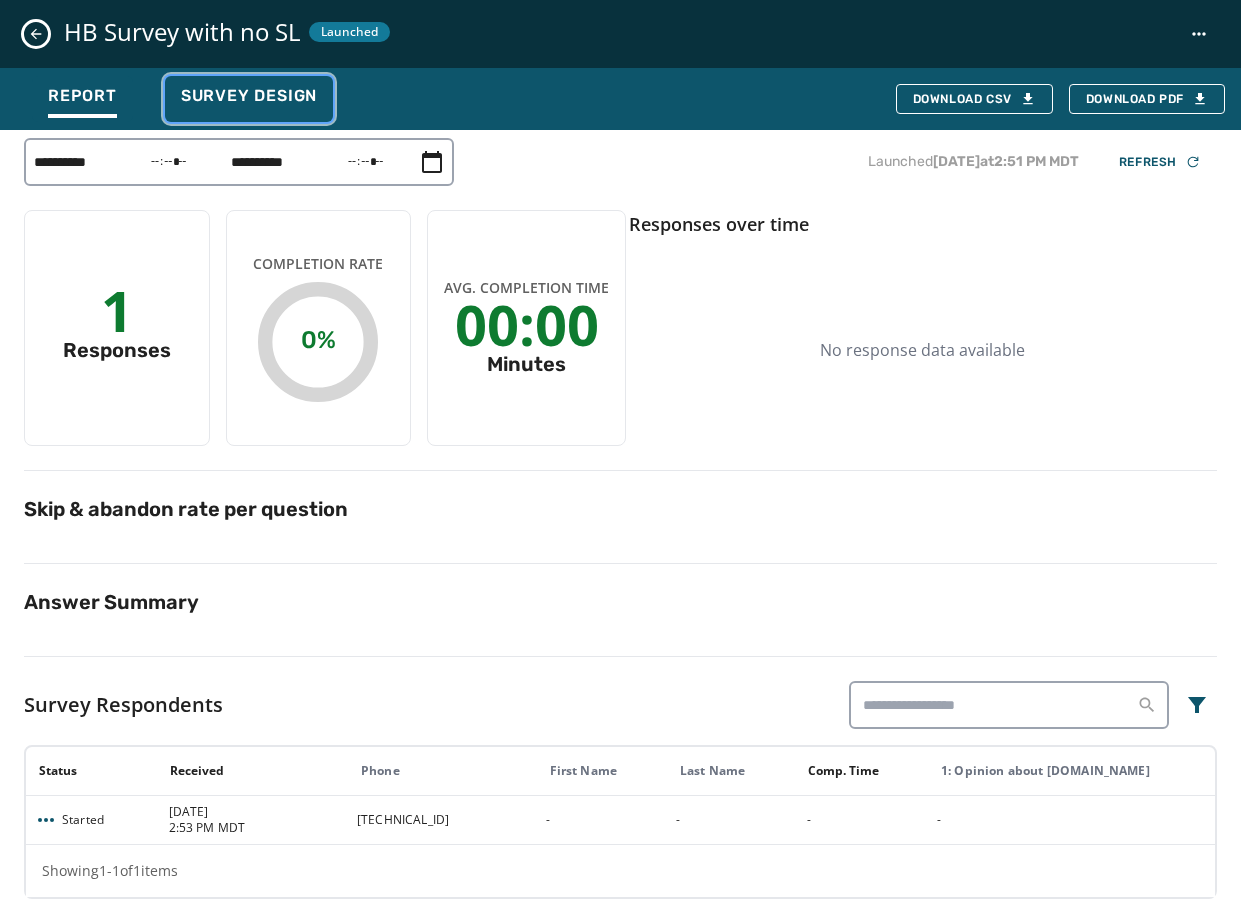 click on "Survey Design" at bounding box center [249, 96] 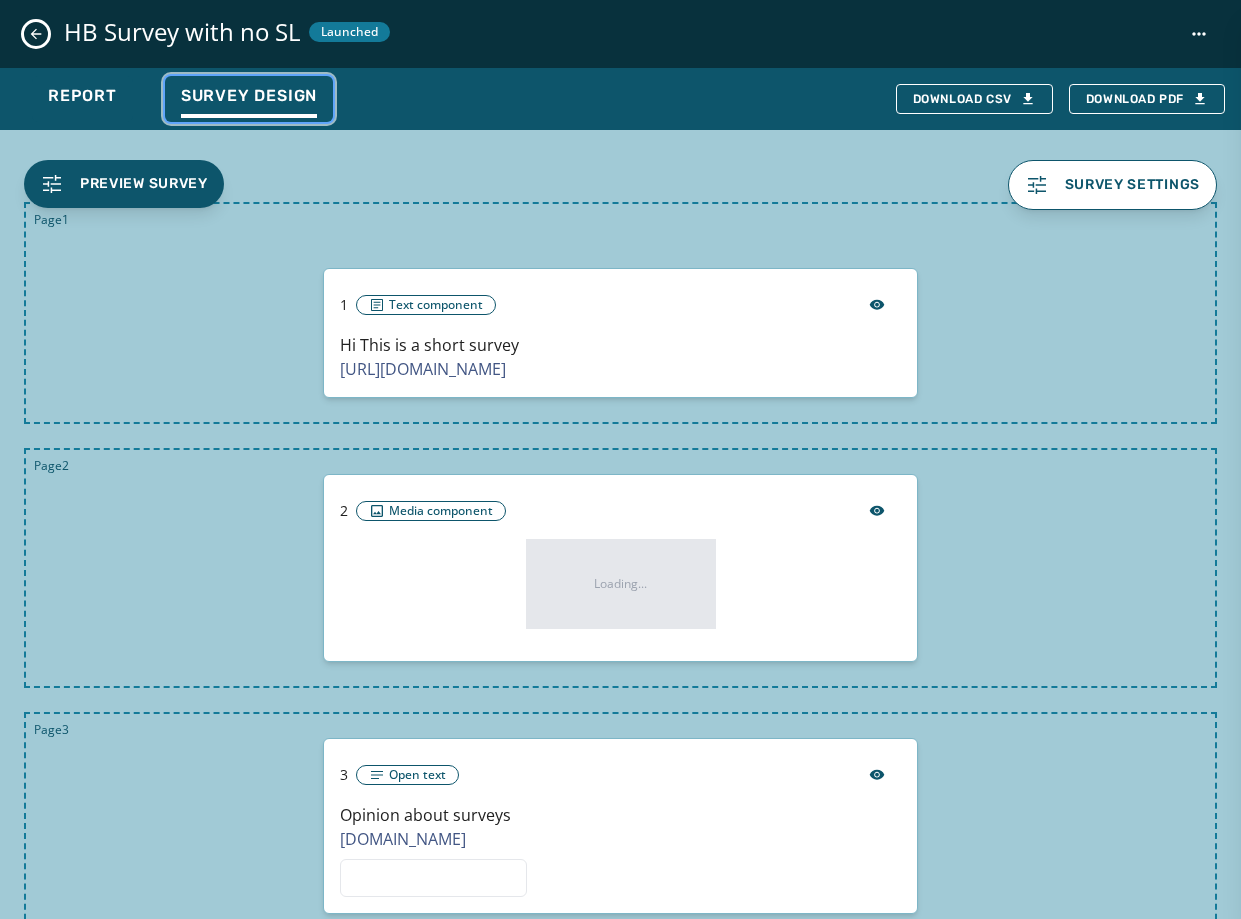 scroll, scrollTop: 0, scrollLeft: 0, axis: both 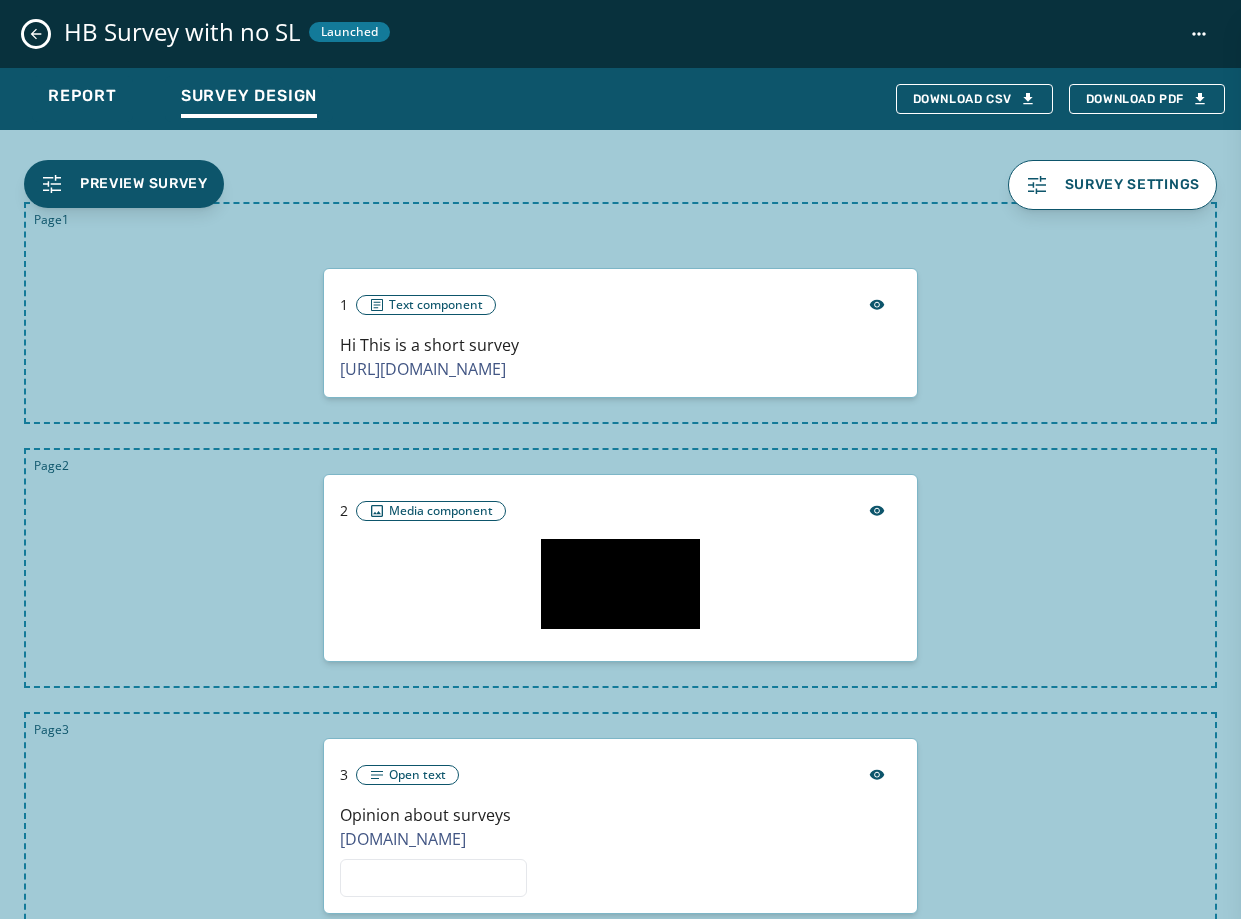 click on "HB Survey with no SL Launched" at bounding box center (620, 34) 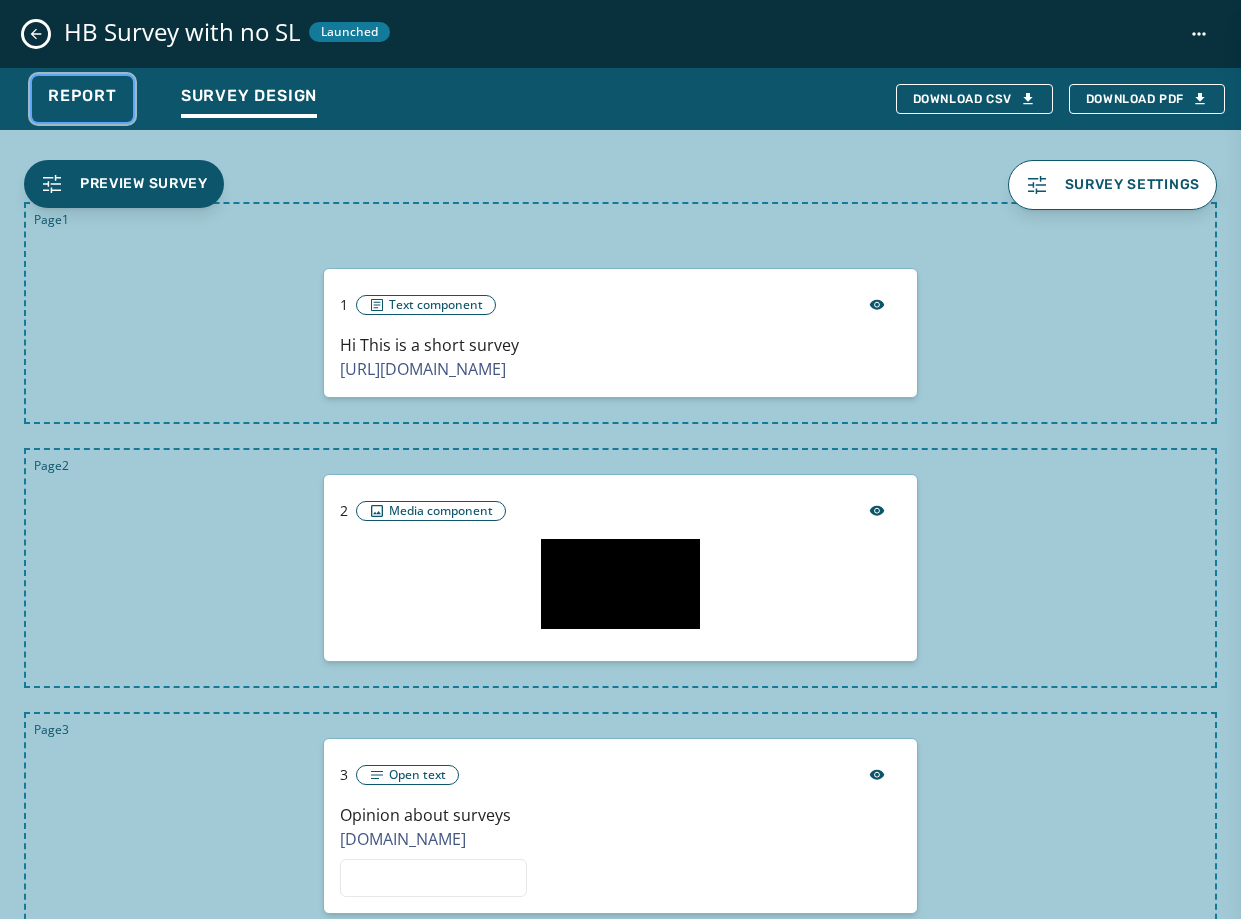 click on "Report" at bounding box center (82, 96) 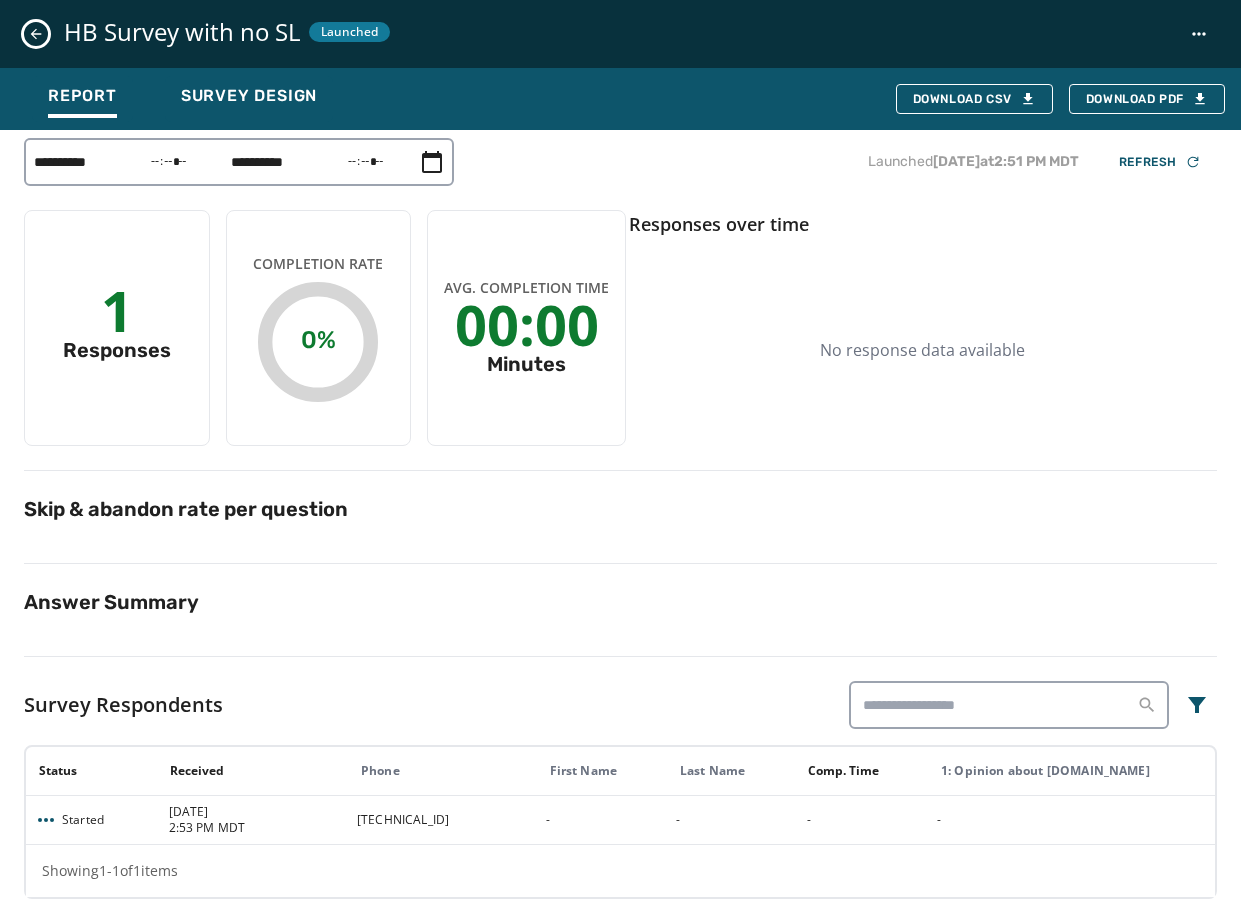 click 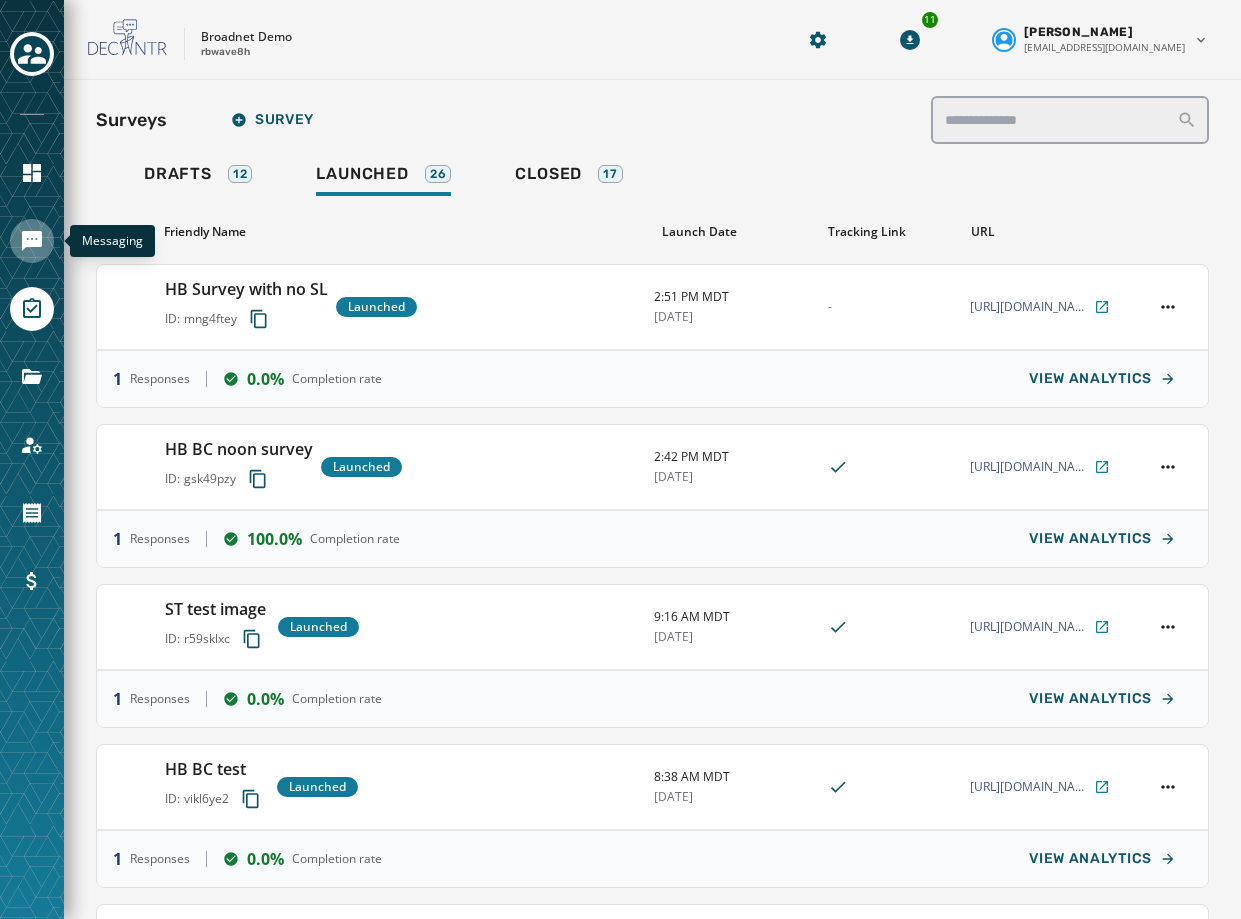click at bounding box center [32, 241] 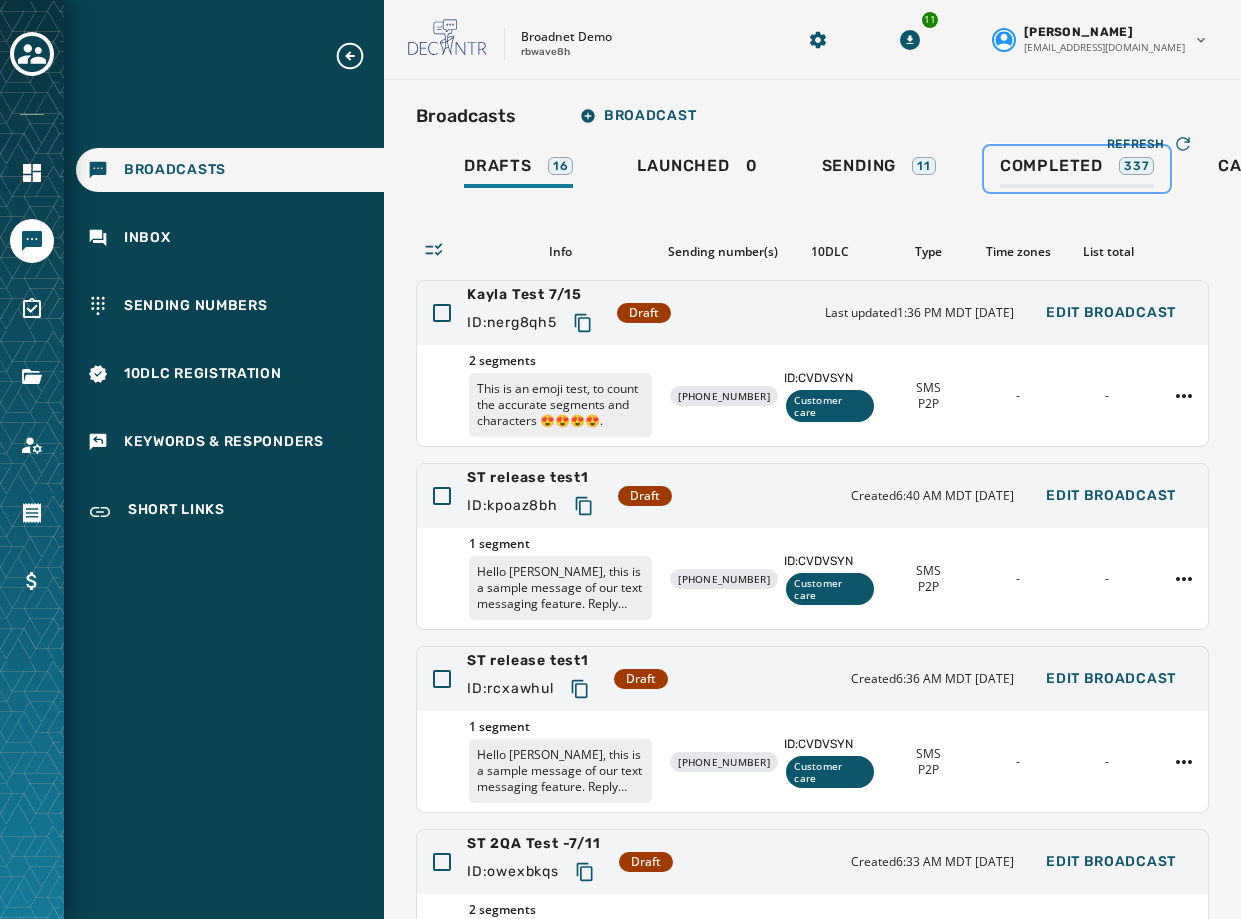click on "Completed" at bounding box center (1051, 166) 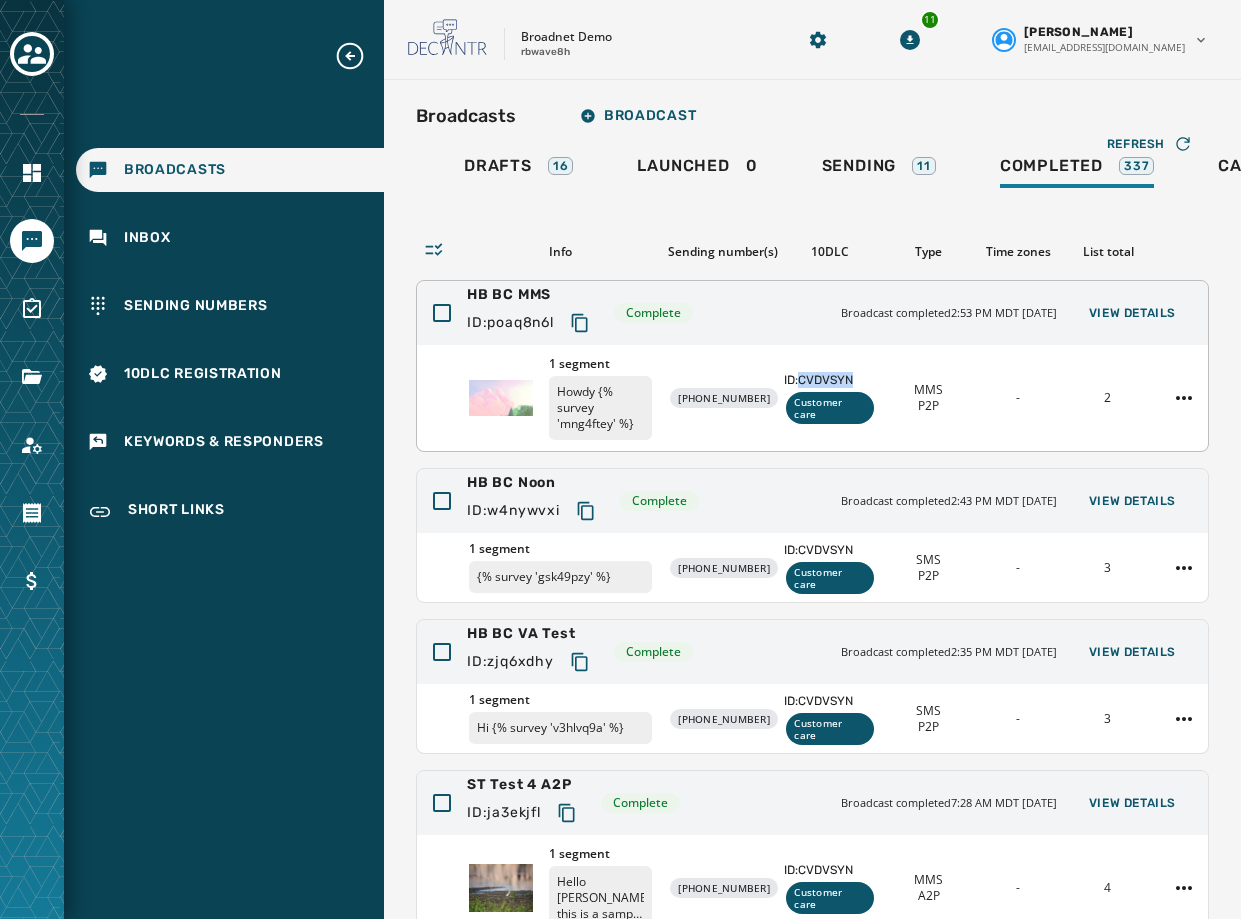 drag, startPoint x: 861, startPoint y: 374, endPoint x: 799, endPoint y: 373, distance: 62.008064 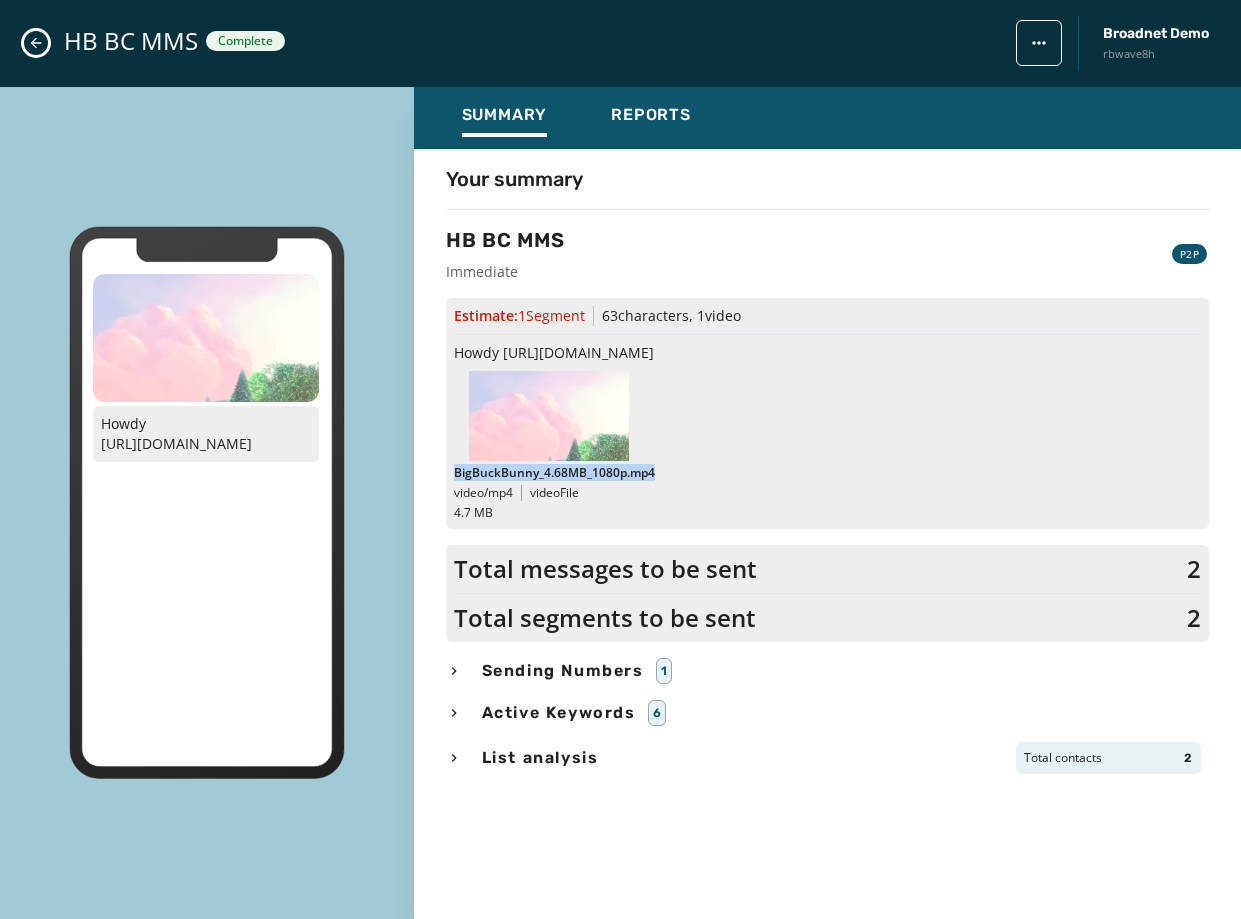drag, startPoint x: 659, startPoint y: 471, endPoint x: 442, endPoint y: 473, distance: 217.00922 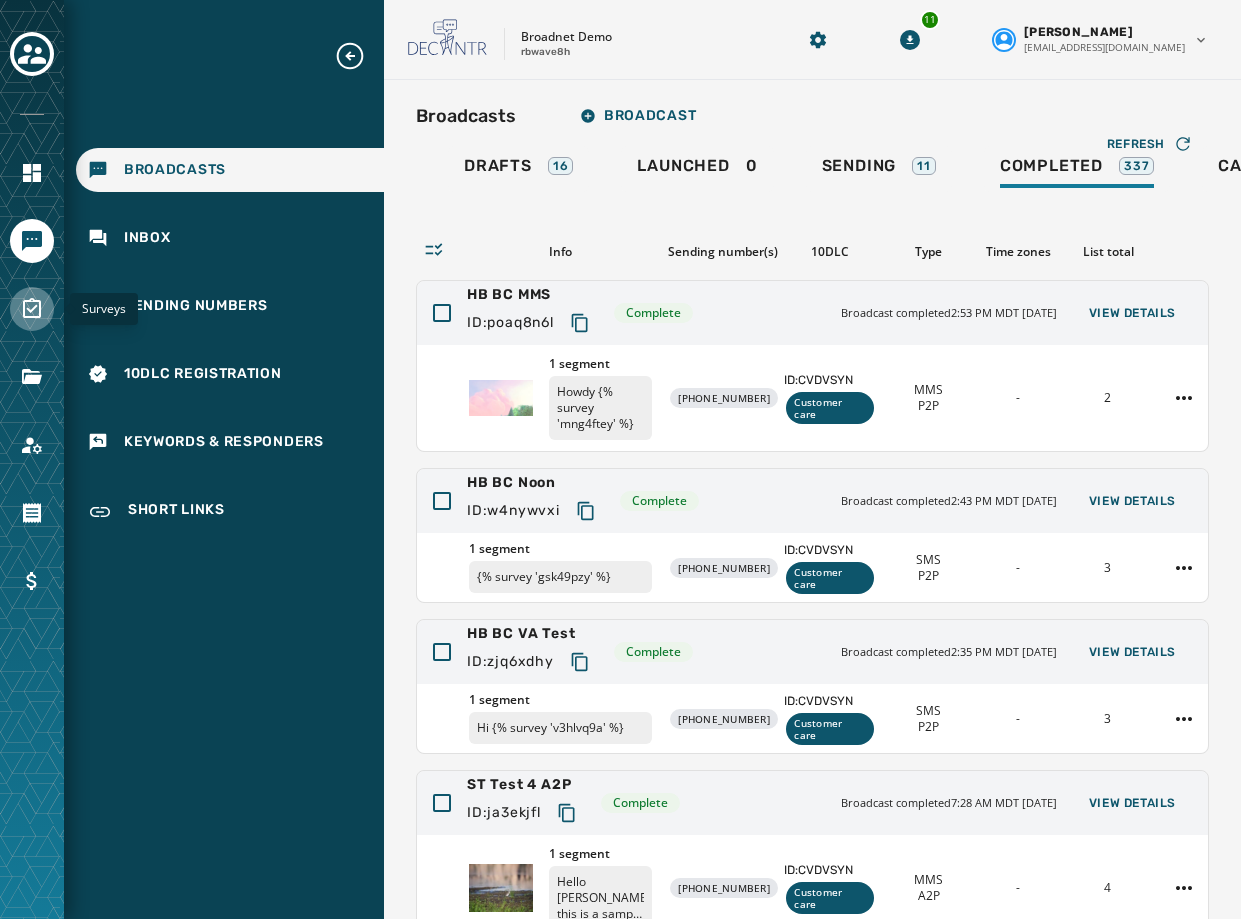 click at bounding box center [32, 309] 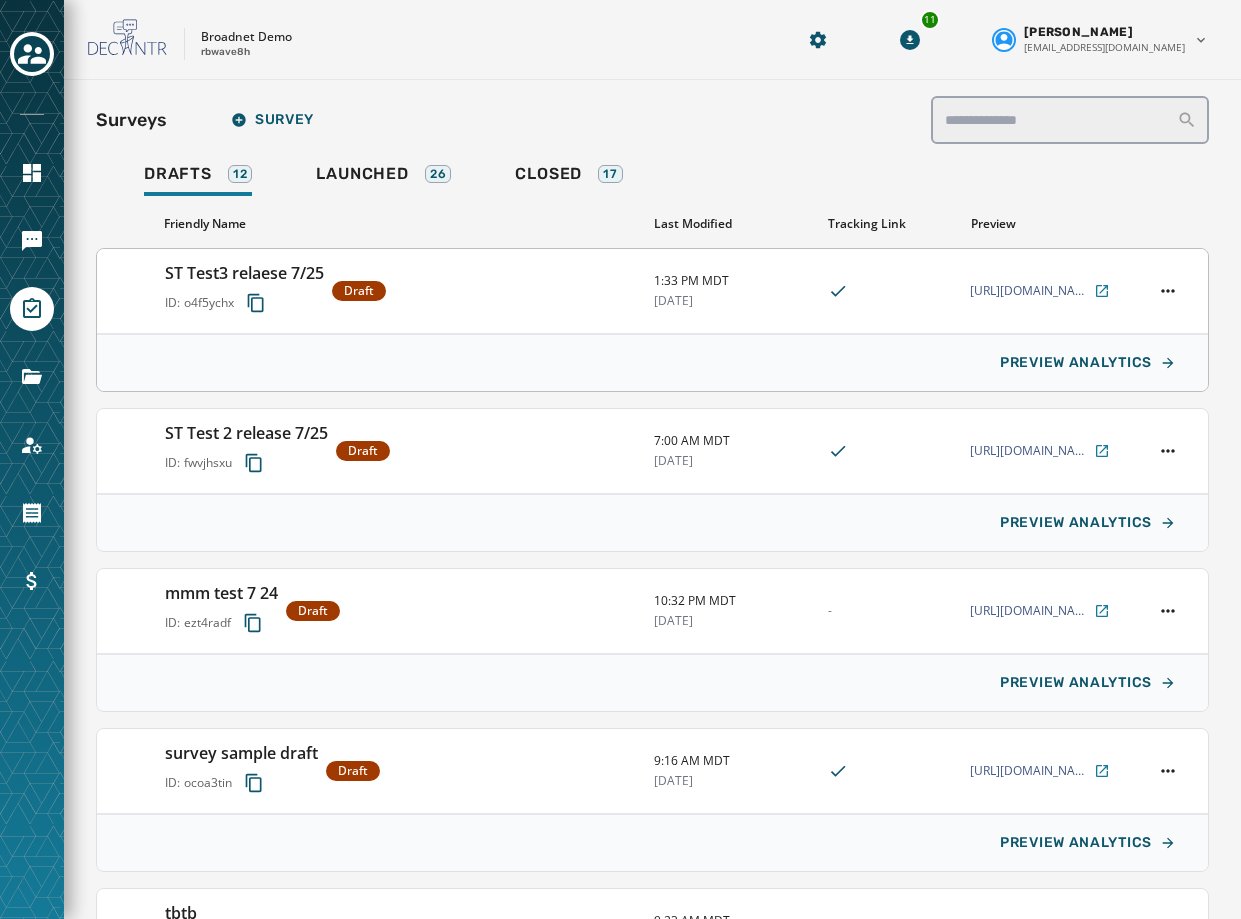 scroll, scrollTop: 0, scrollLeft: 0, axis: both 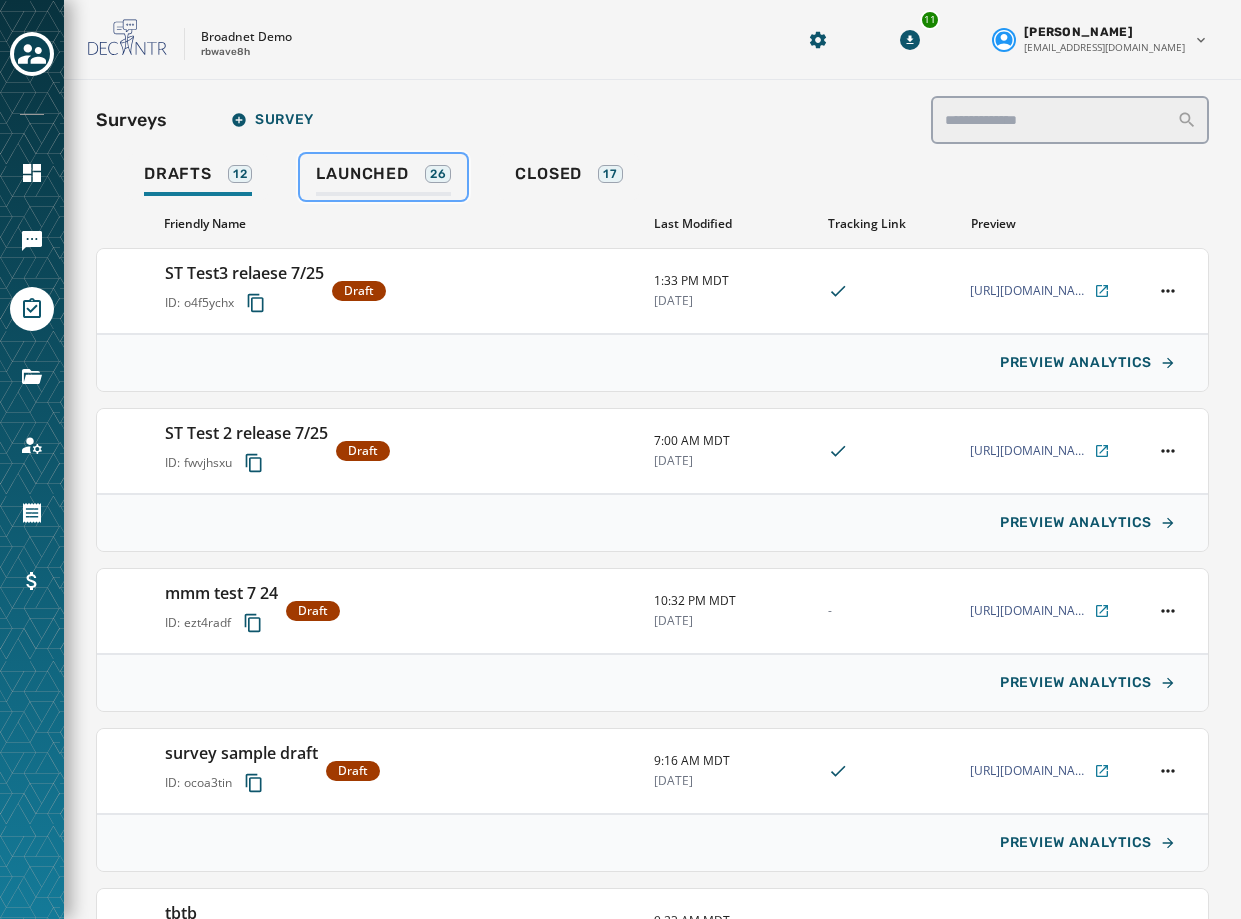 click on "Launched" at bounding box center [362, 174] 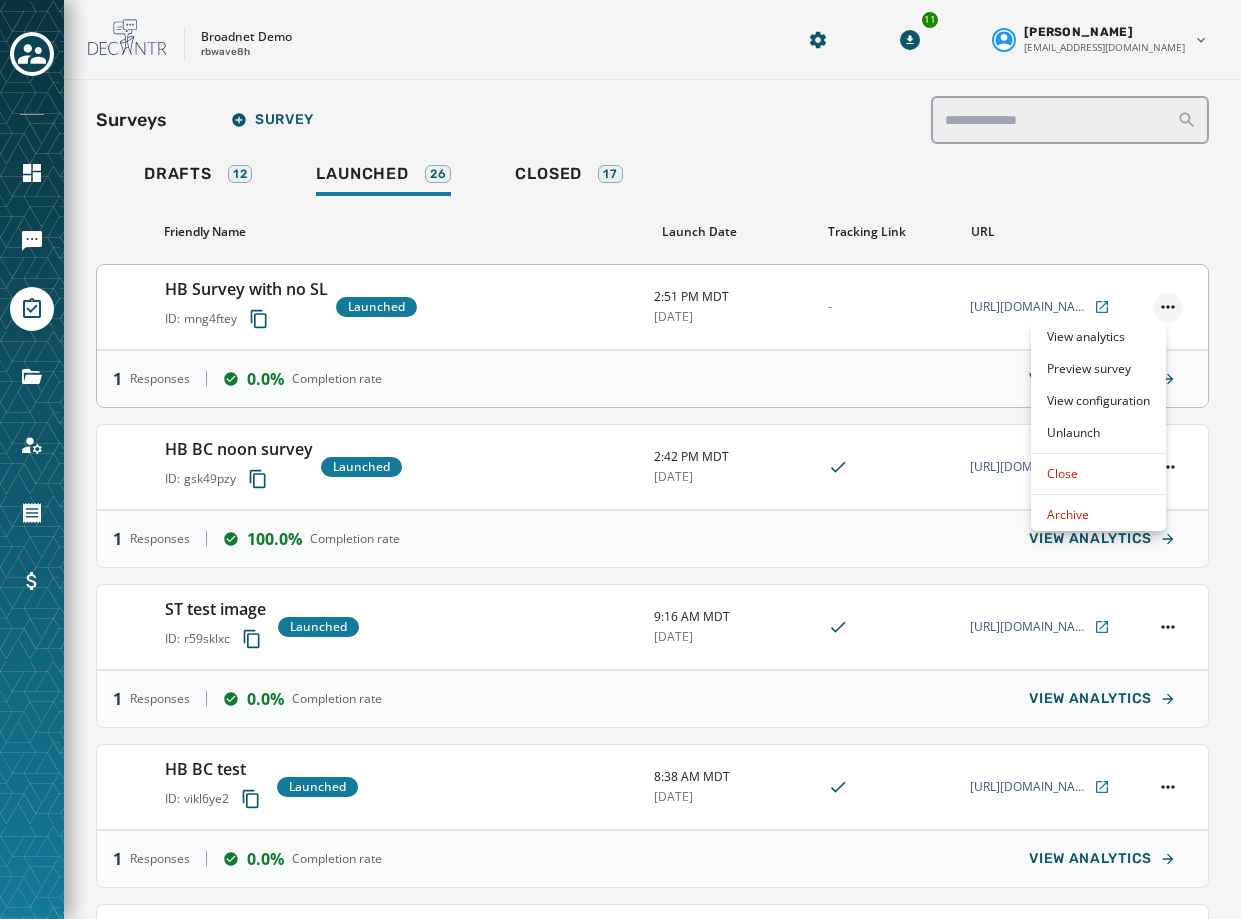 click on "Skip To Main Content Broadnet Demo rbwave8h 11 [PERSON_NAME] [EMAIL_ADDRESS][DOMAIN_NAME] Surveys Survey Drafts 12 Launched 26 Closed 17 Friendly Name Launch Date Tracking Link URL HB Survey with no SL ID:  mng4ftey Launched 2:51 PM MDT [DATE] - [URL][DOMAIN_NAME] 1 Responses 0.0% Completion rate VIEW ANALYTICS HB BC noon survey ID:  gsk49pzy Launched 2:42 PM MDT [DATE] [URL][DOMAIN_NAME] 1 Responses 100.0% Completion rate VIEW ANALYTICS ST test image ID:  r59sklxc Launched 9:16 AM MDT [DATE] [URL][DOMAIN_NAME] 1 Responses 0.0% Completion rate VIEW ANALYTICS HB BC test ID:  vikl6ye2 Launched 8:38 AM MDT [DATE] [URL][DOMAIN_NAME] 1 Responses 0.0% Completion rate VIEW ANALYTICS ST Test2 release 7/25 ID:  dsuv2fck Launched 7:33 AM MDT [DATE] [URL][DOMAIN_NAME] 0 Responses 0.0% Completion rate VIEW ANALYTICS" at bounding box center (620, 459) 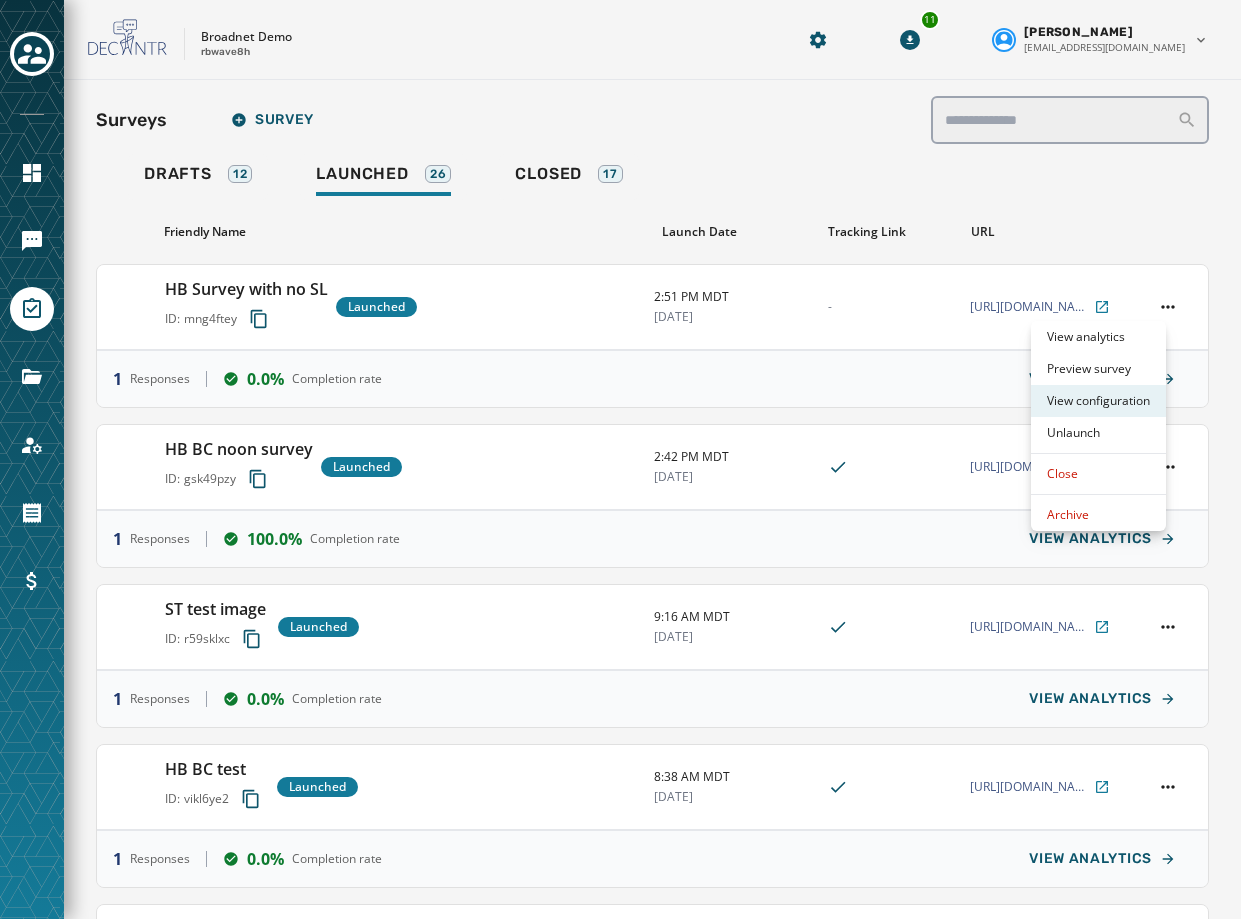 click on "View configuration" at bounding box center [1098, 401] 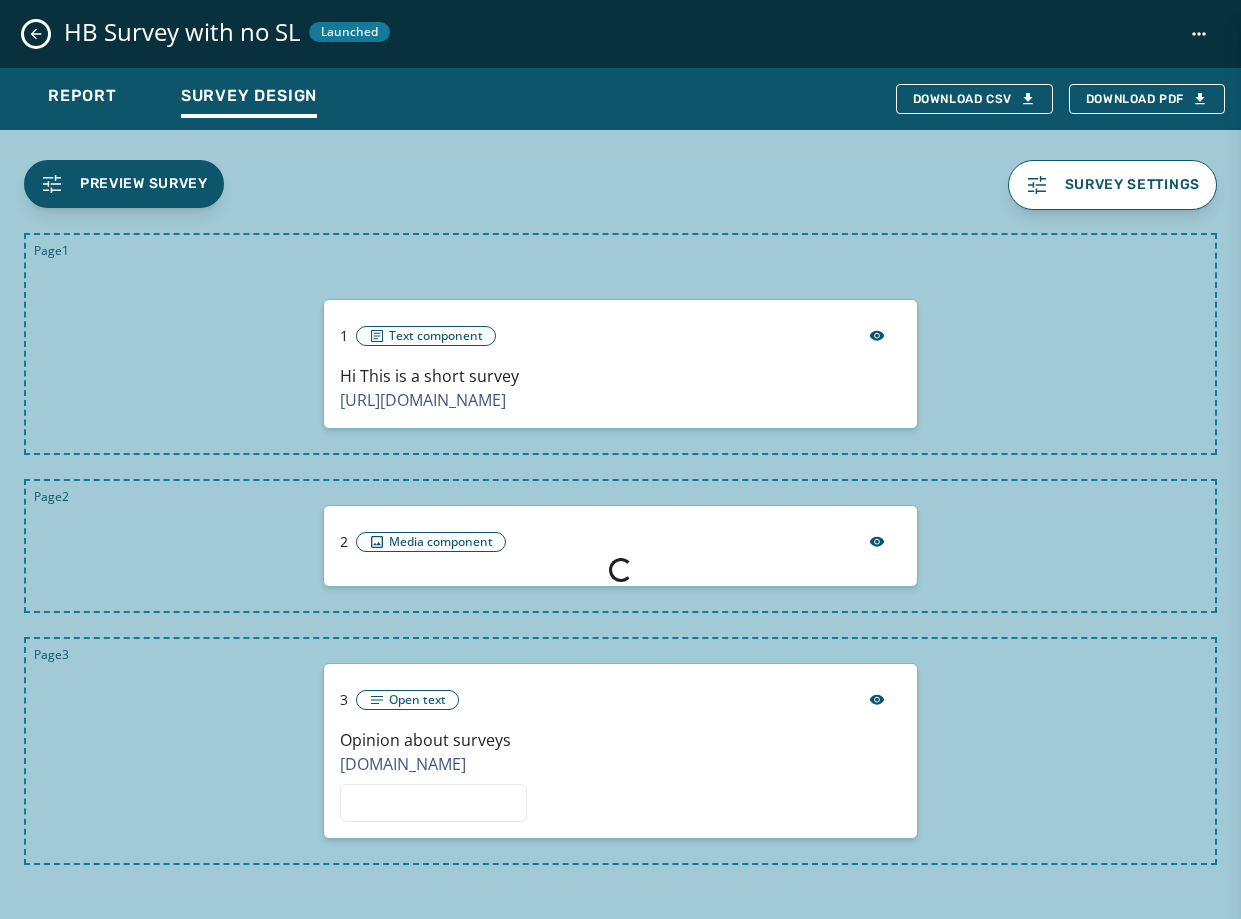 scroll, scrollTop: 0, scrollLeft: 0, axis: both 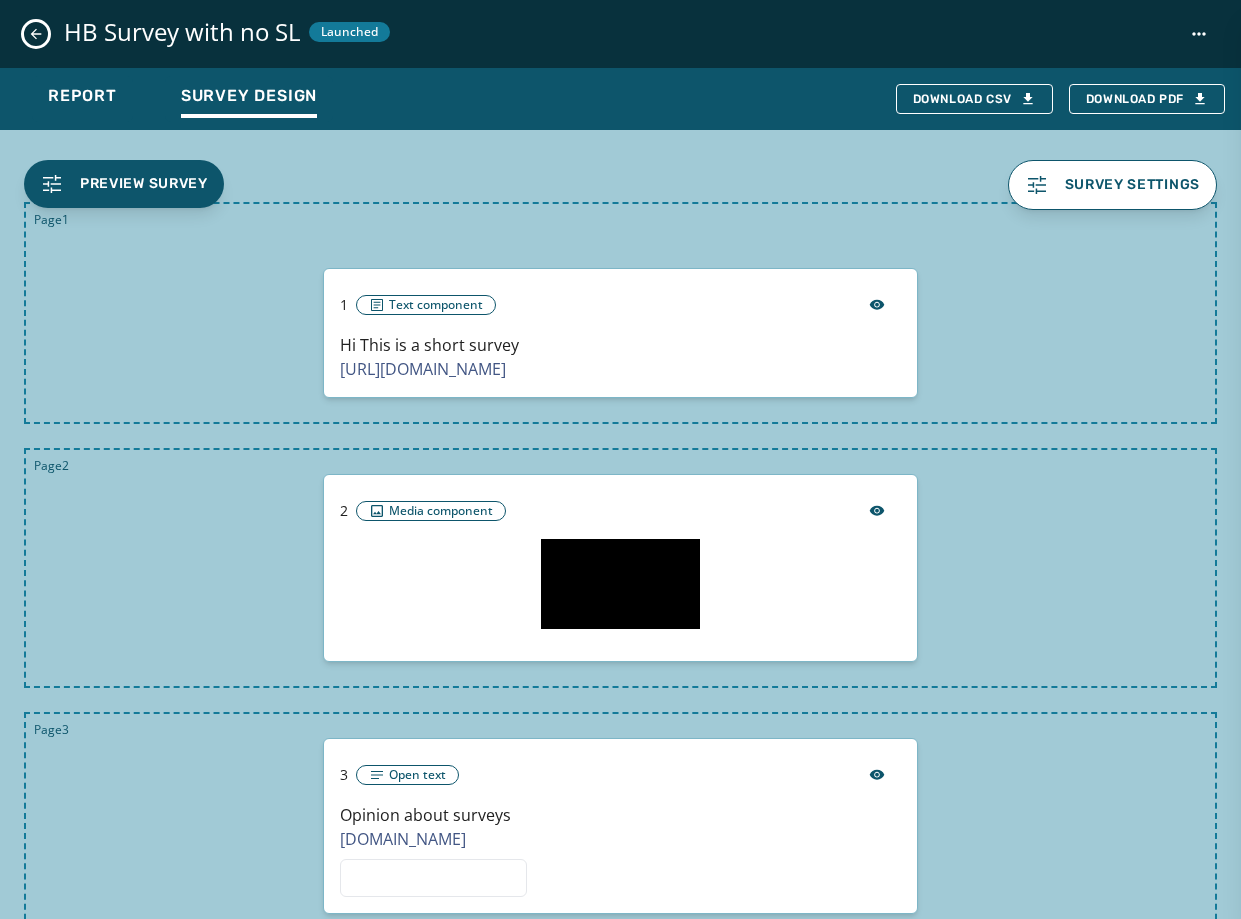 click at bounding box center (36, 34) 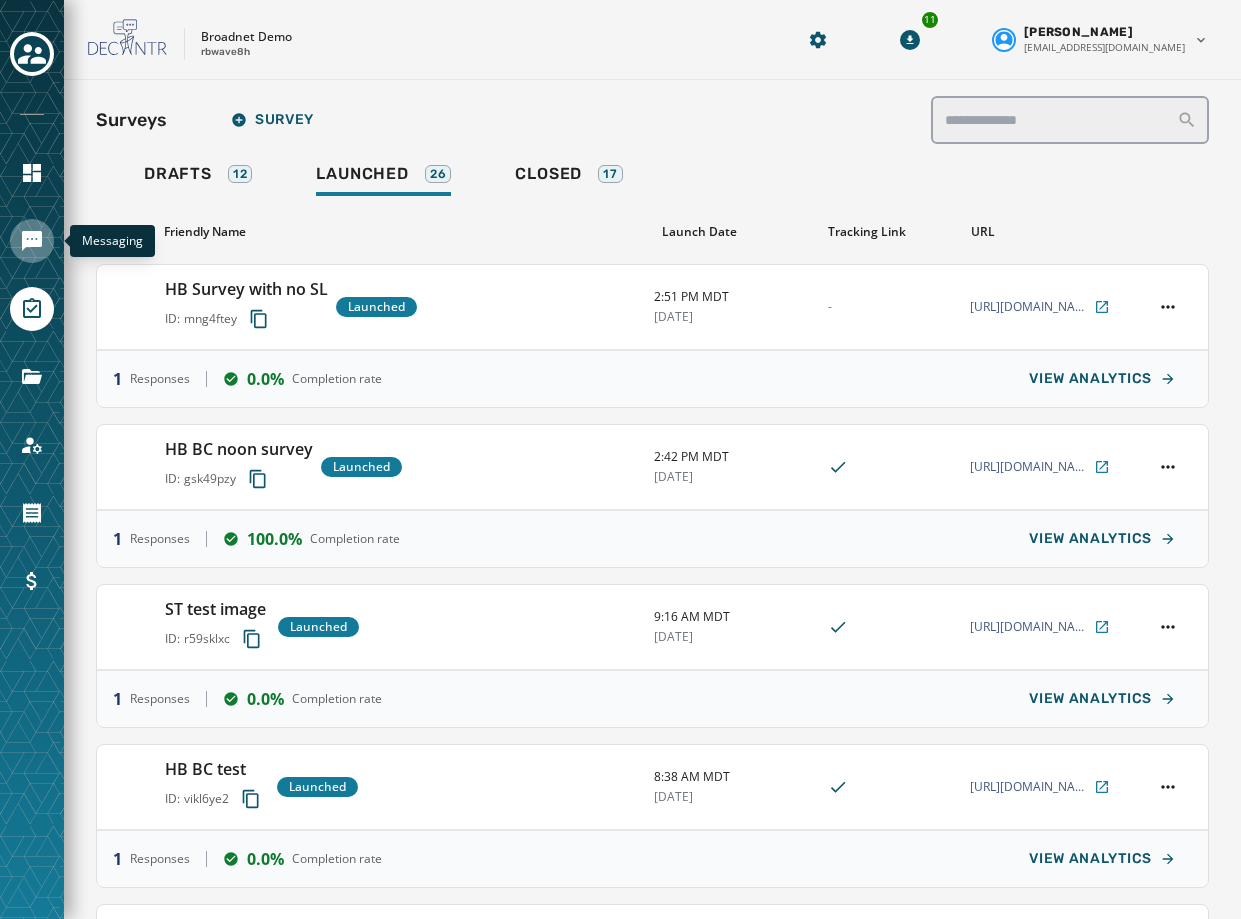 click 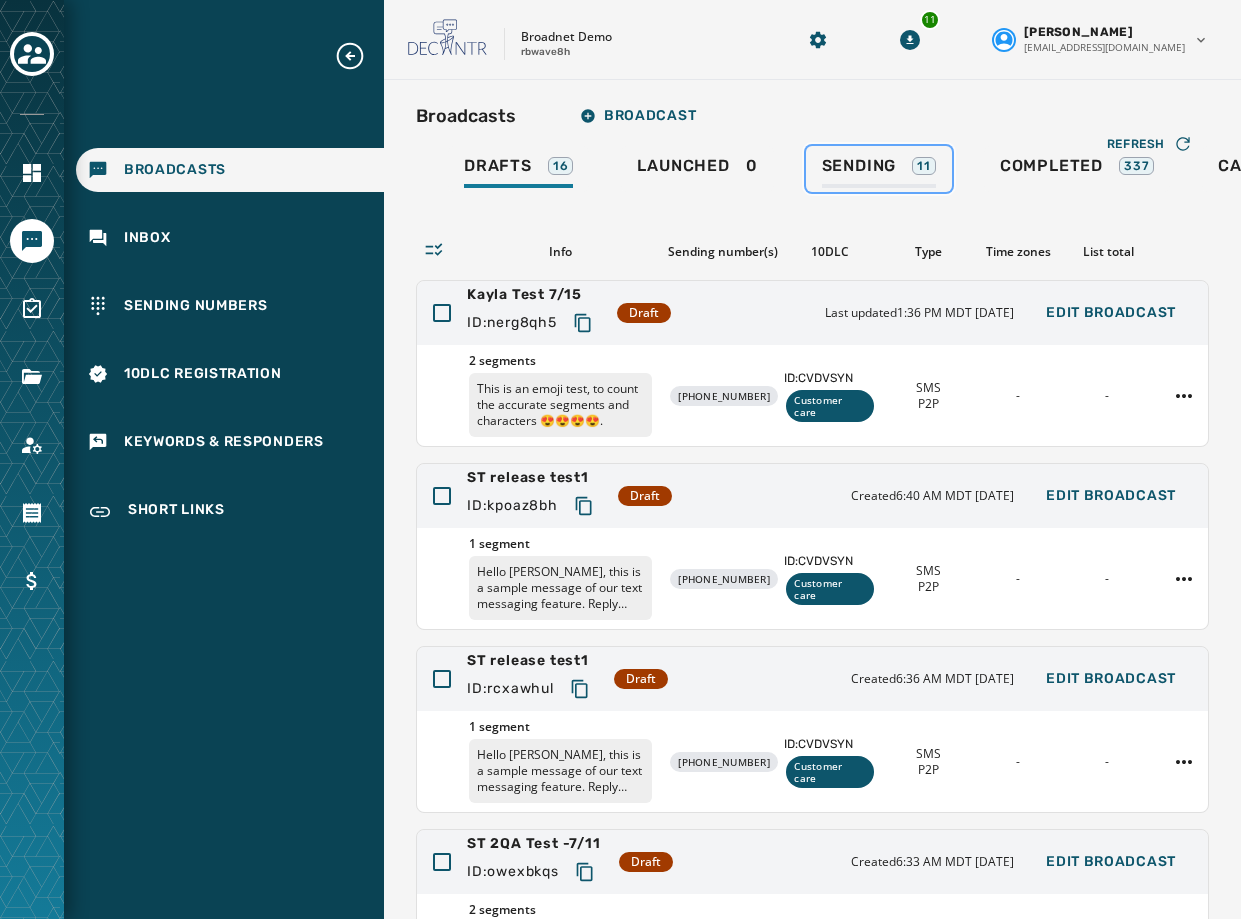 click on "Sending" at bounding box center [859, 166] 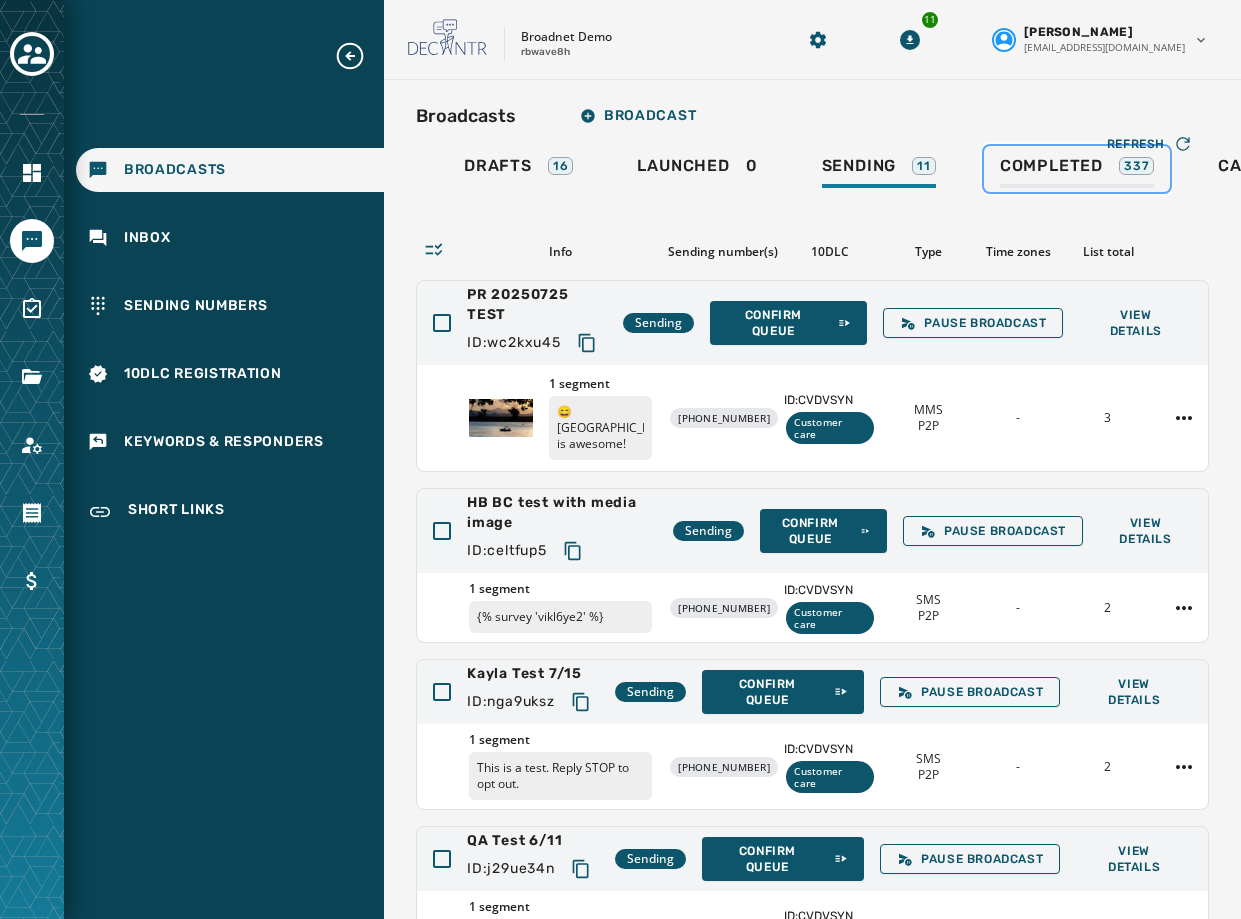 click on "Completed" at bounding box center (1051, 166) 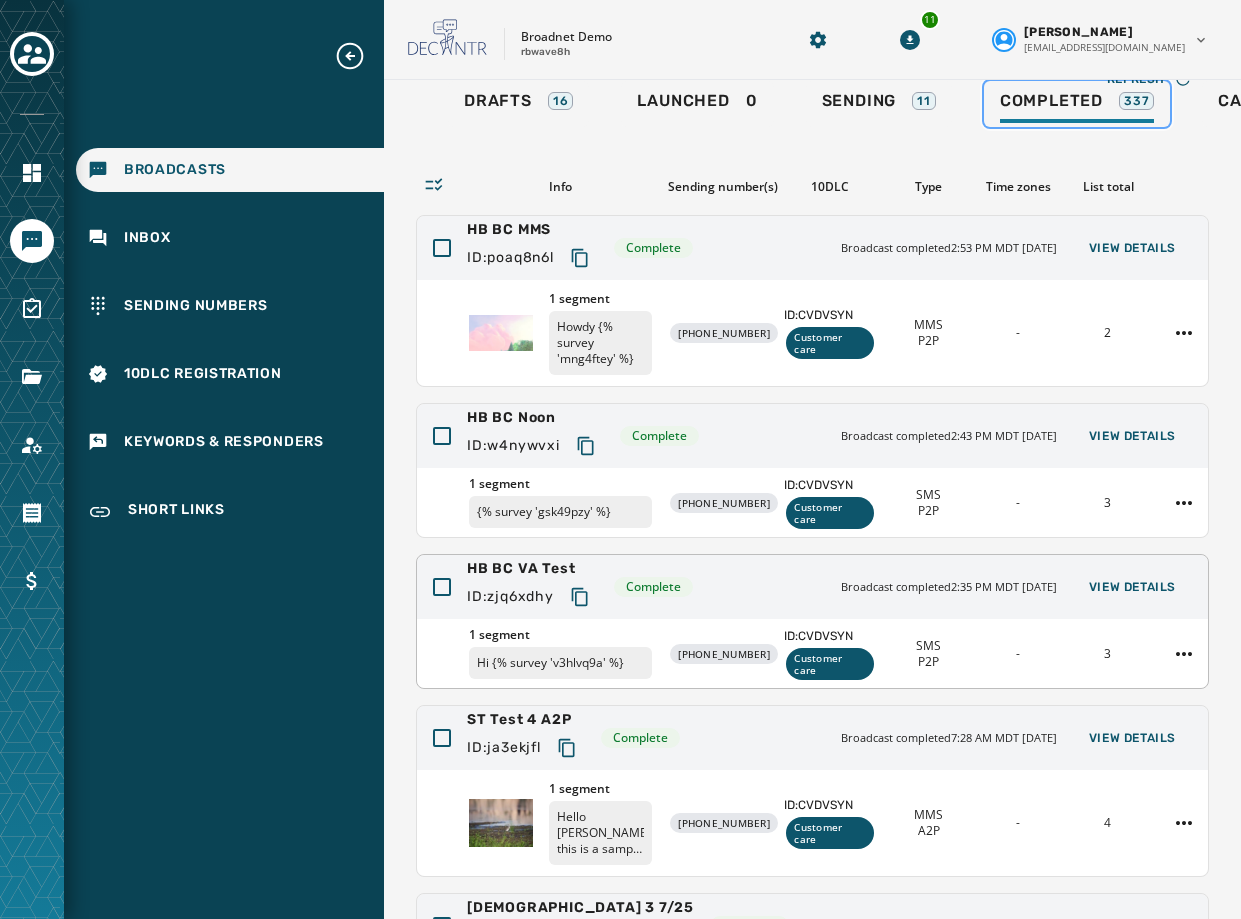 scroll, scrollTop: 100, scrollLeft: 0, axis: vertical 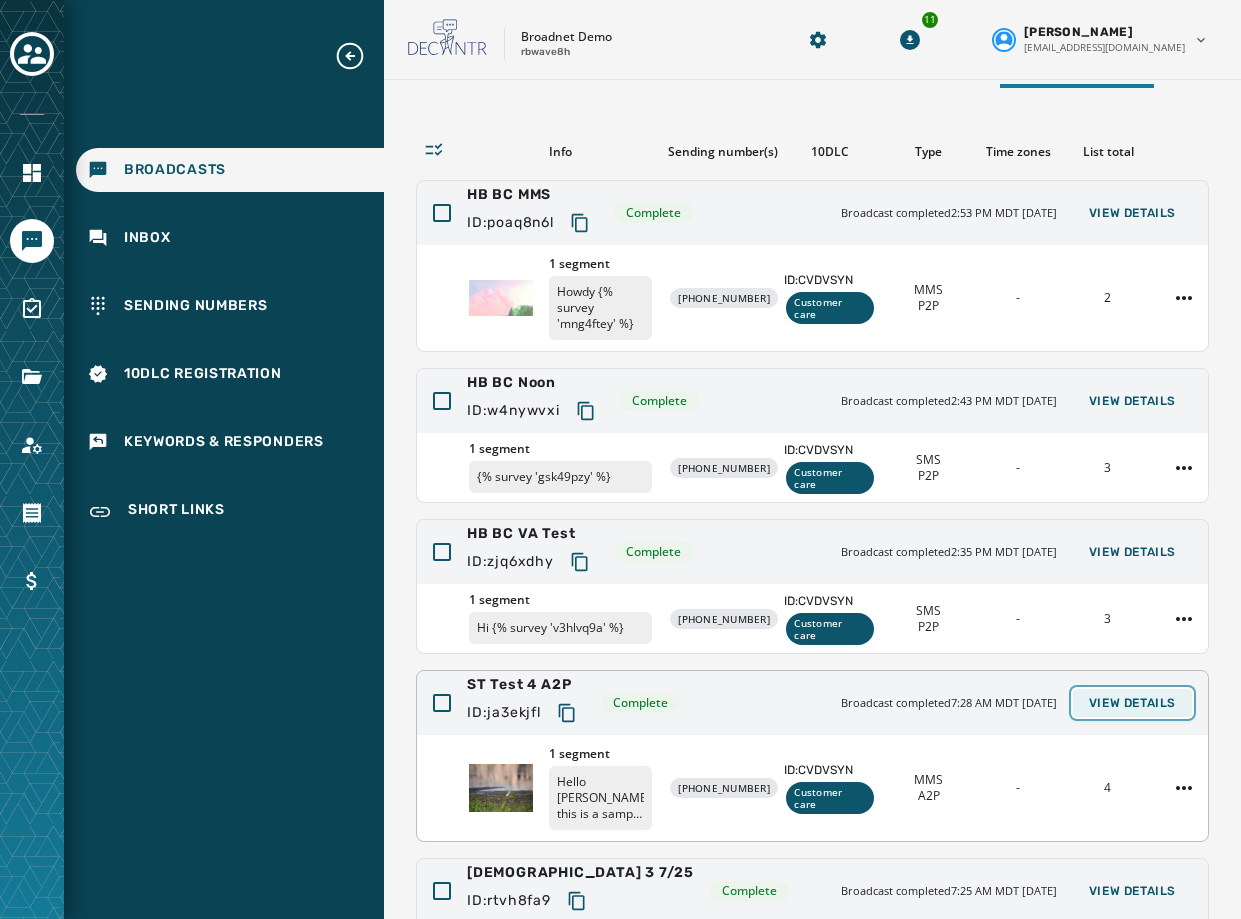 click on "View Details" at bounding box center [1132, 703] 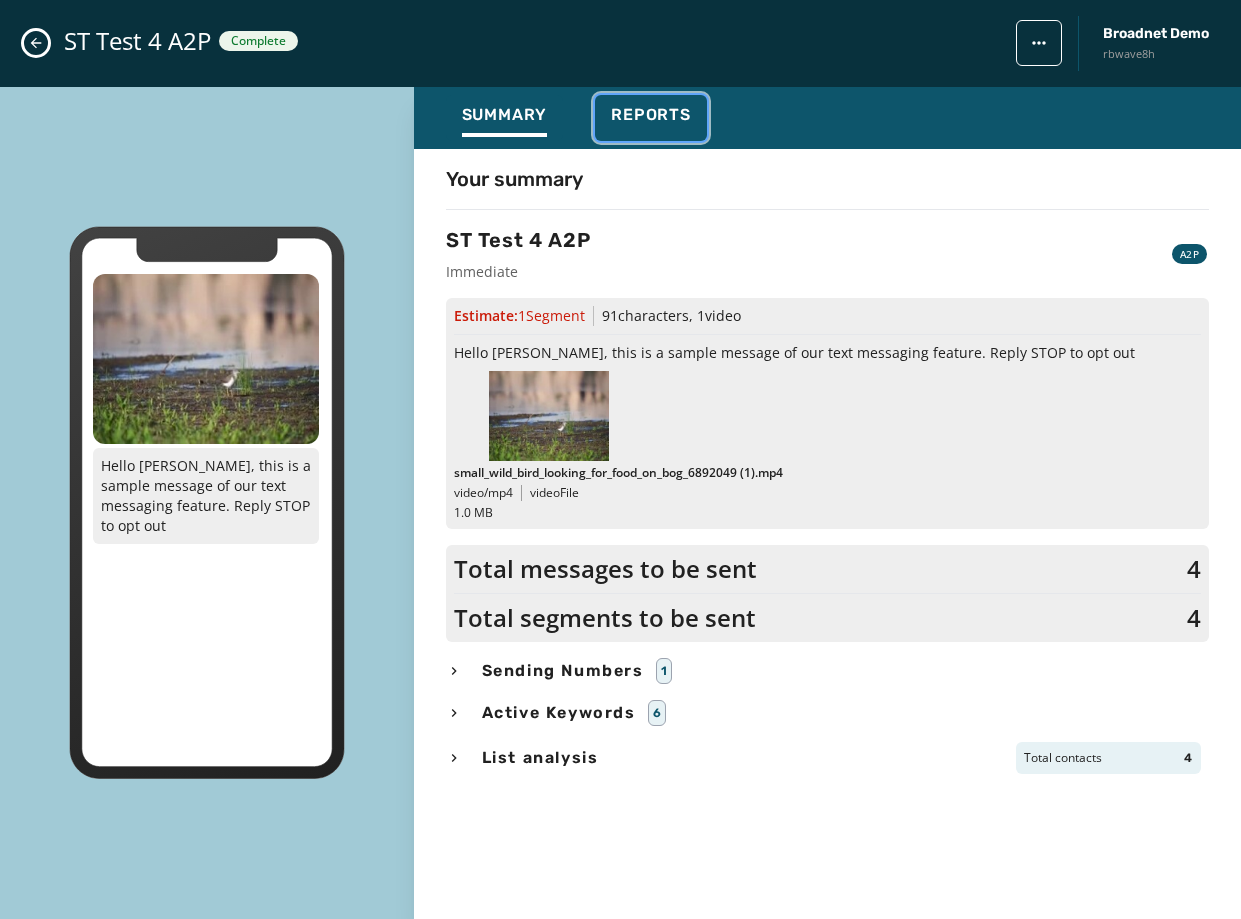 click on "Reports" at bounding box center [651, 118] 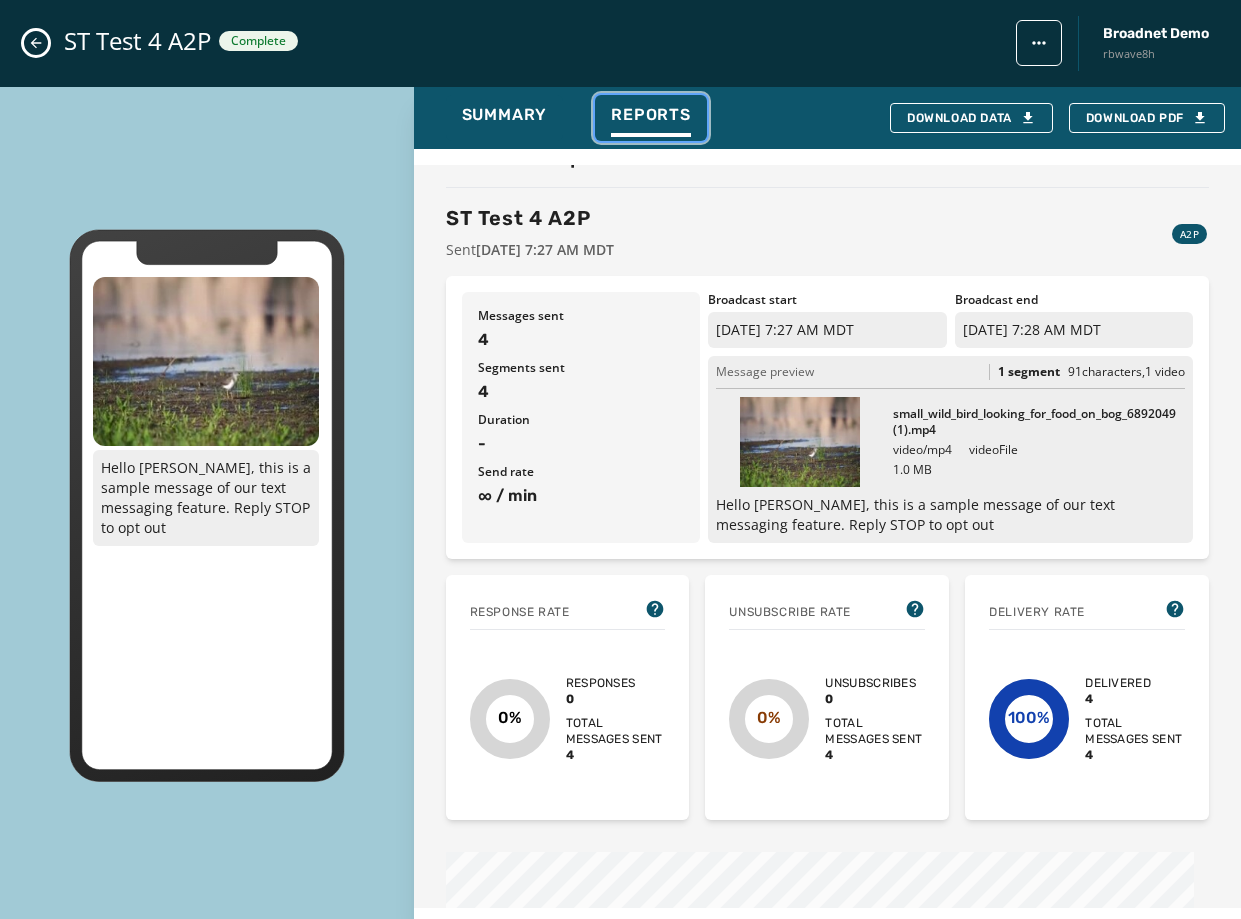 scroll, scrollTop: 0, scrollLeft: 0, axis: both 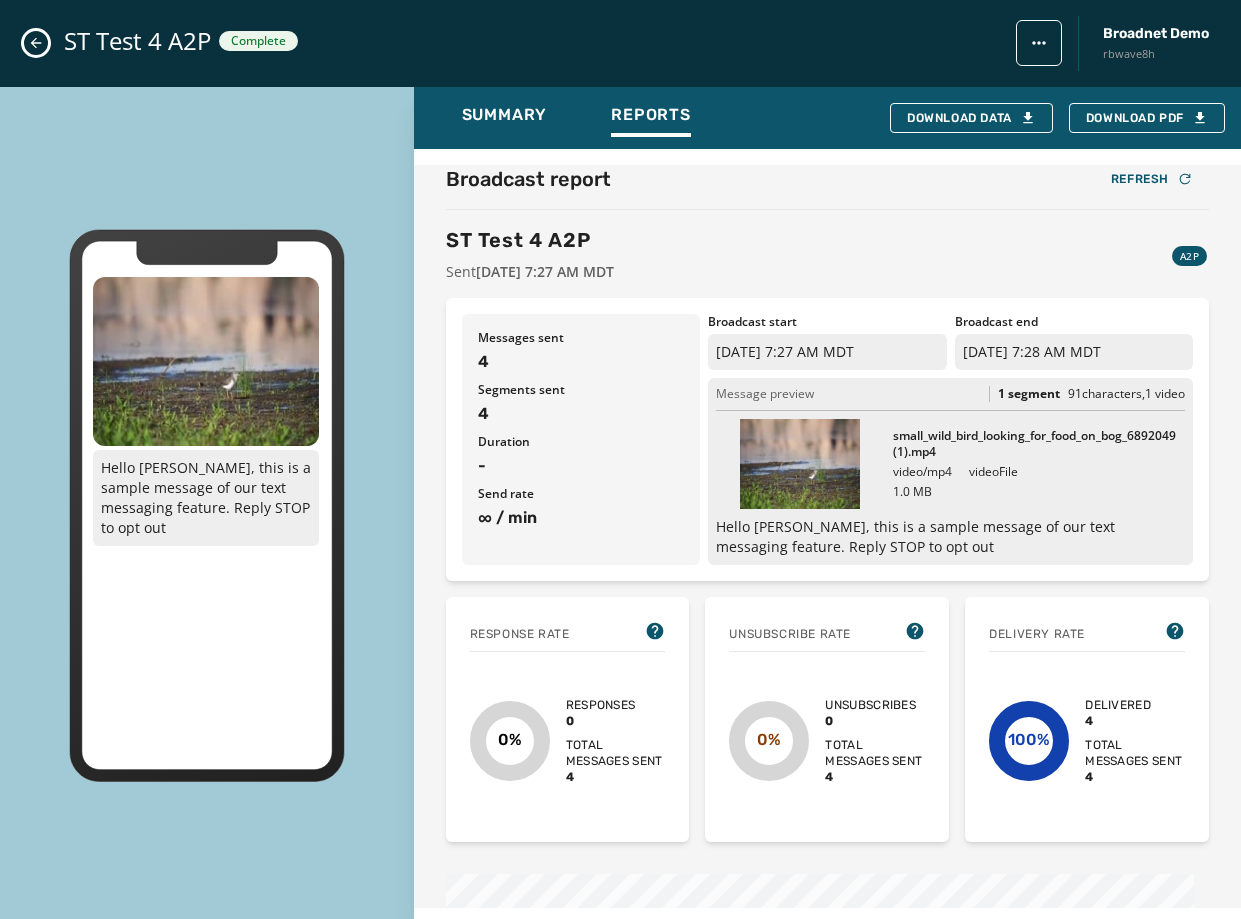 click 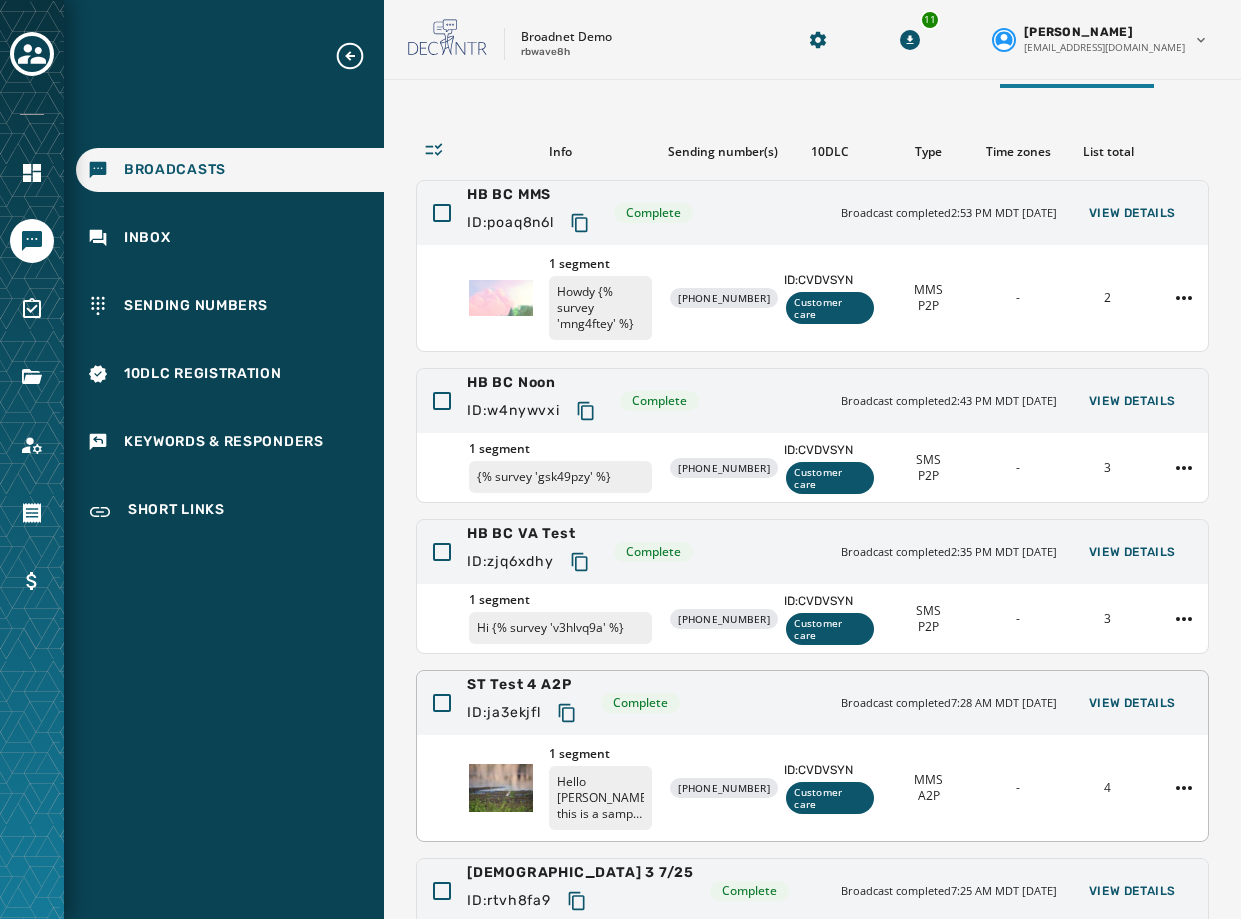 click at bounding box center [501, 788] 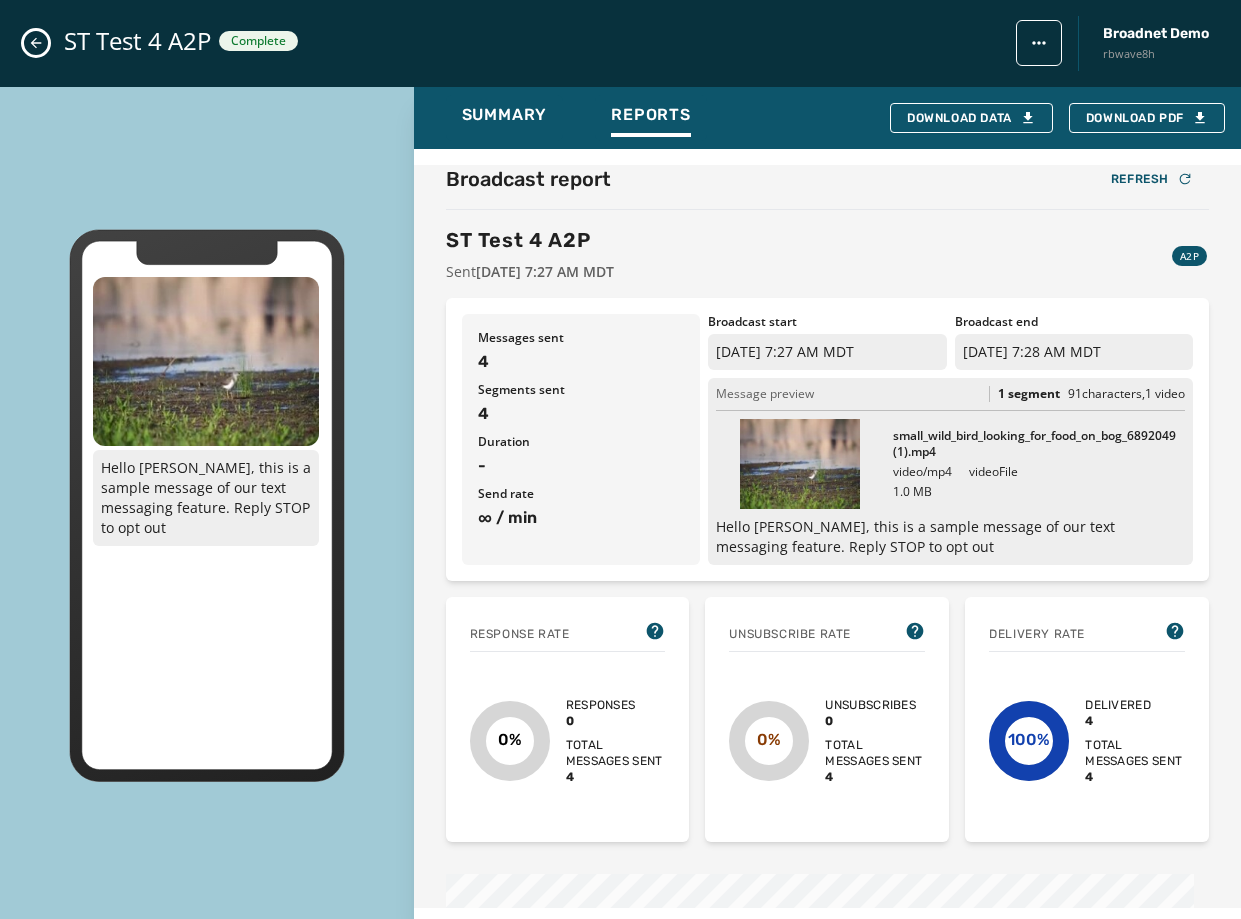 click at bounding box center (800, 464) 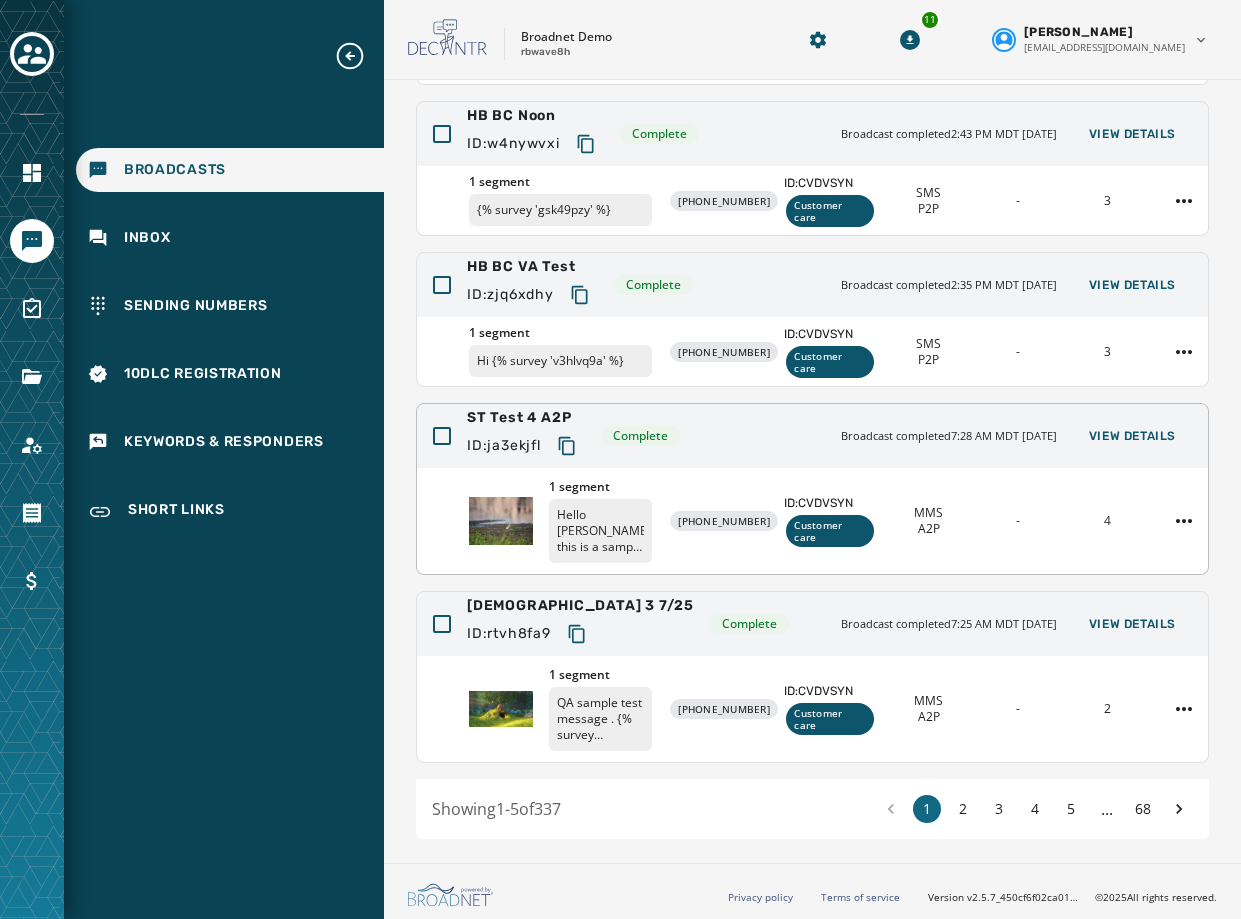 scroll, scrollTop: 386, scrollLeft: 0, axis: vertical 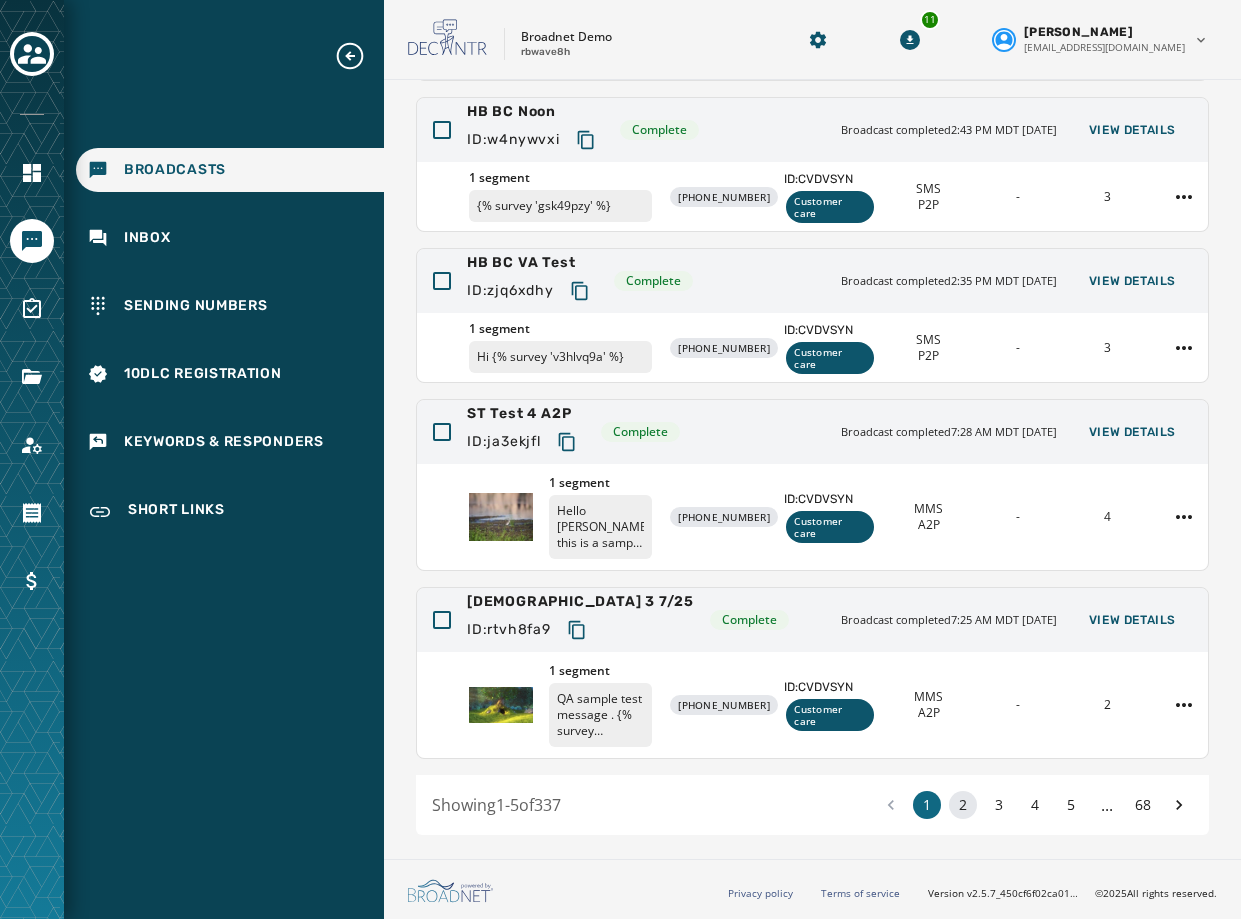 click on "2" at bounding box center [963, 805] 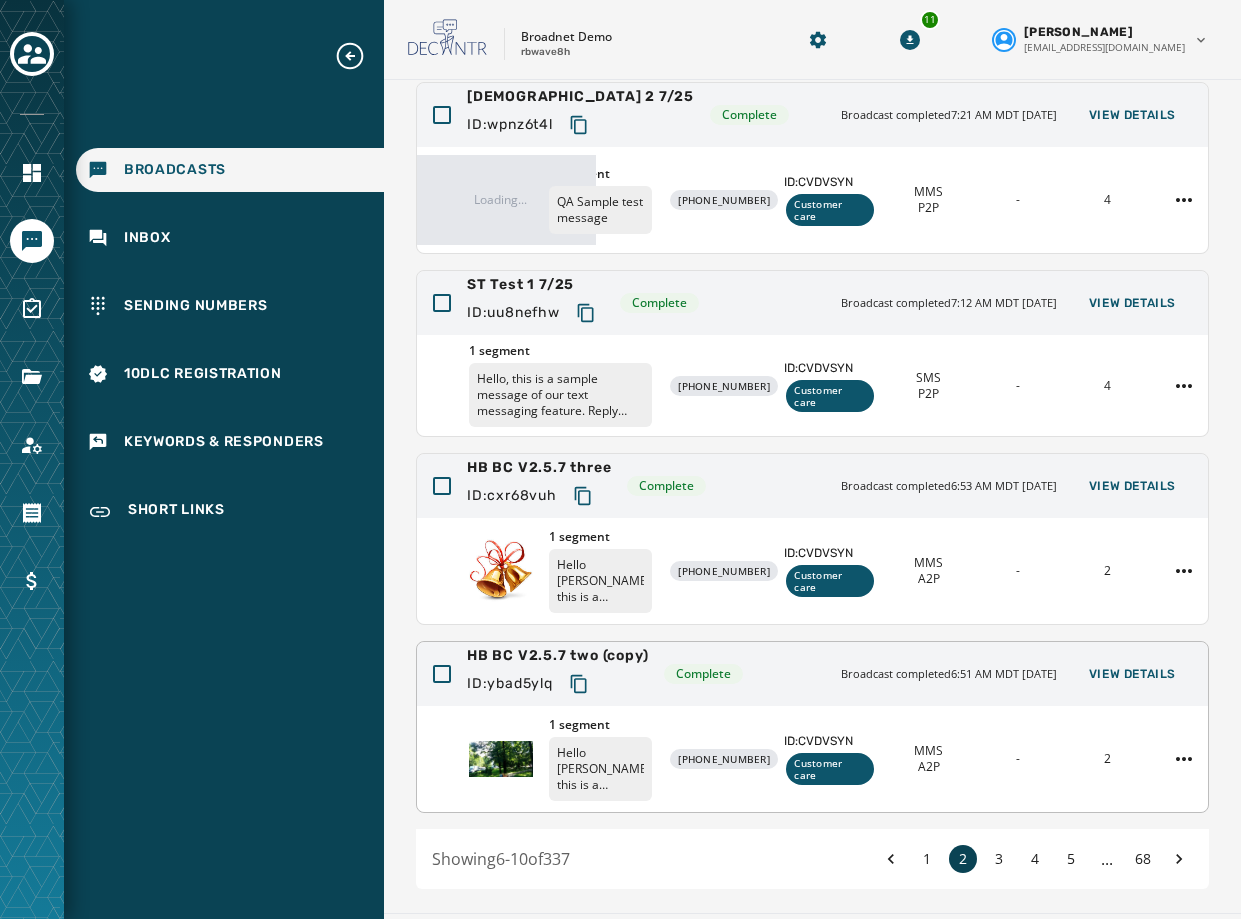 scroll, scrollTop: 455, scrollLeft: 0, axis: vertical 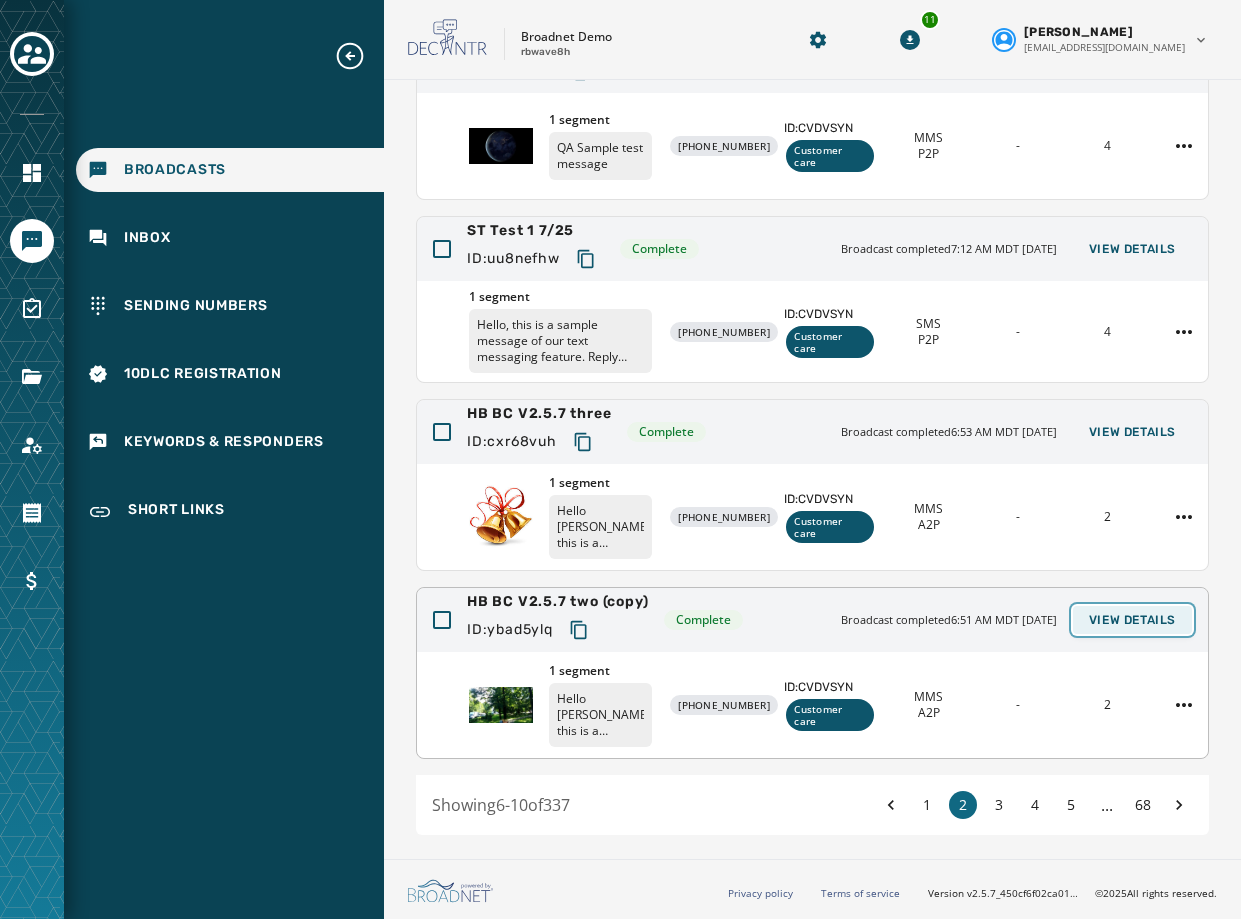 click on "View Details" at bounding box center (1132, 620) 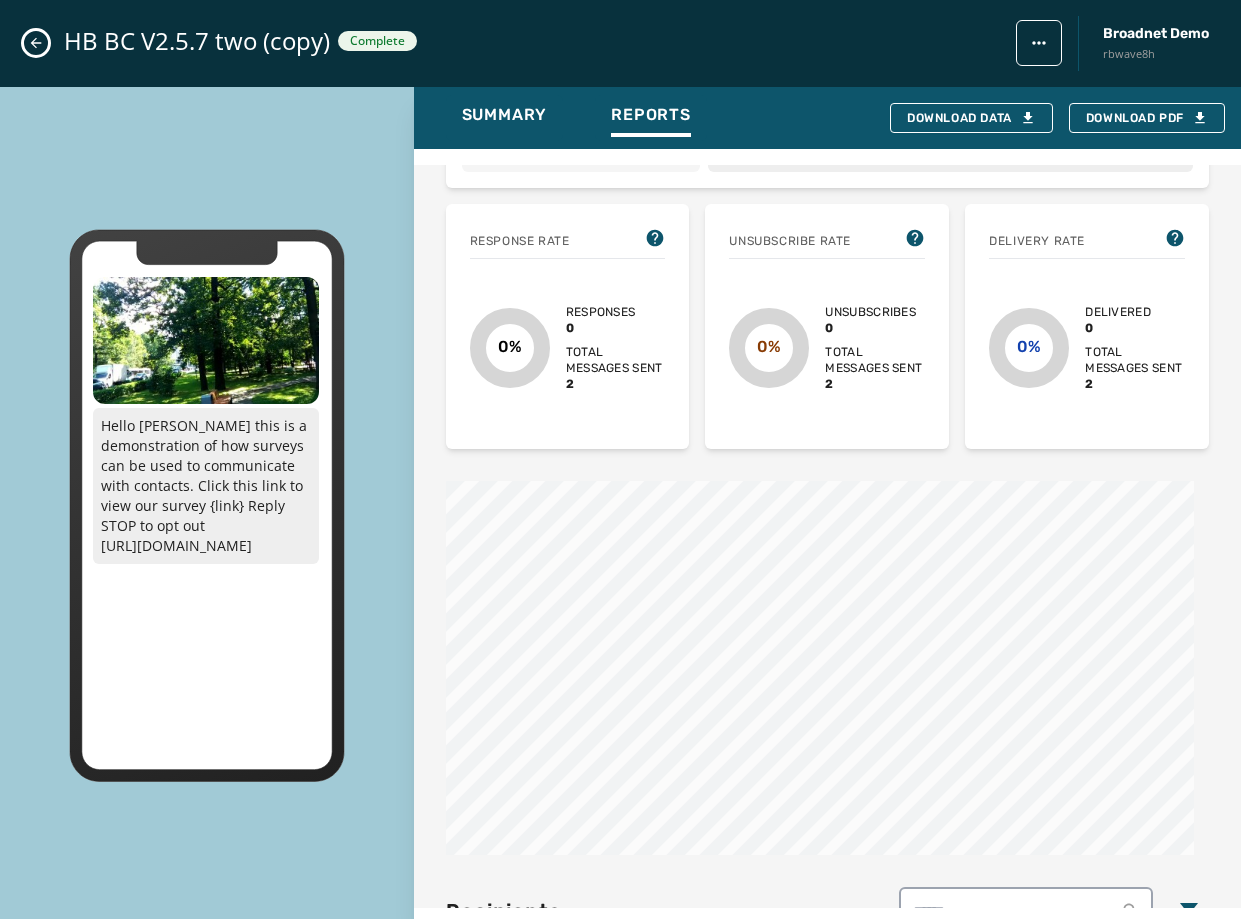 scroll, scrollTop: 106, scrollLeft: 0, axis: vertical 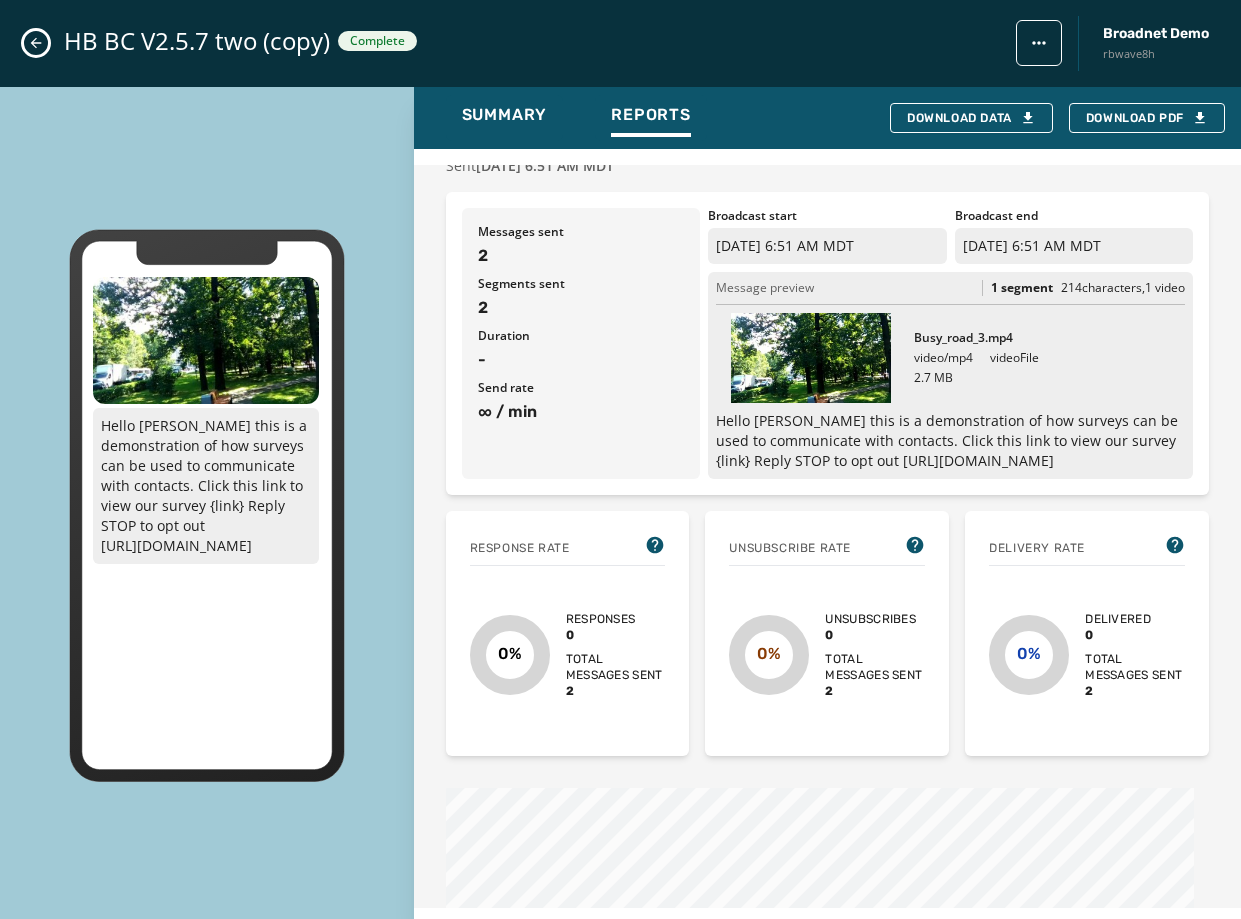 click 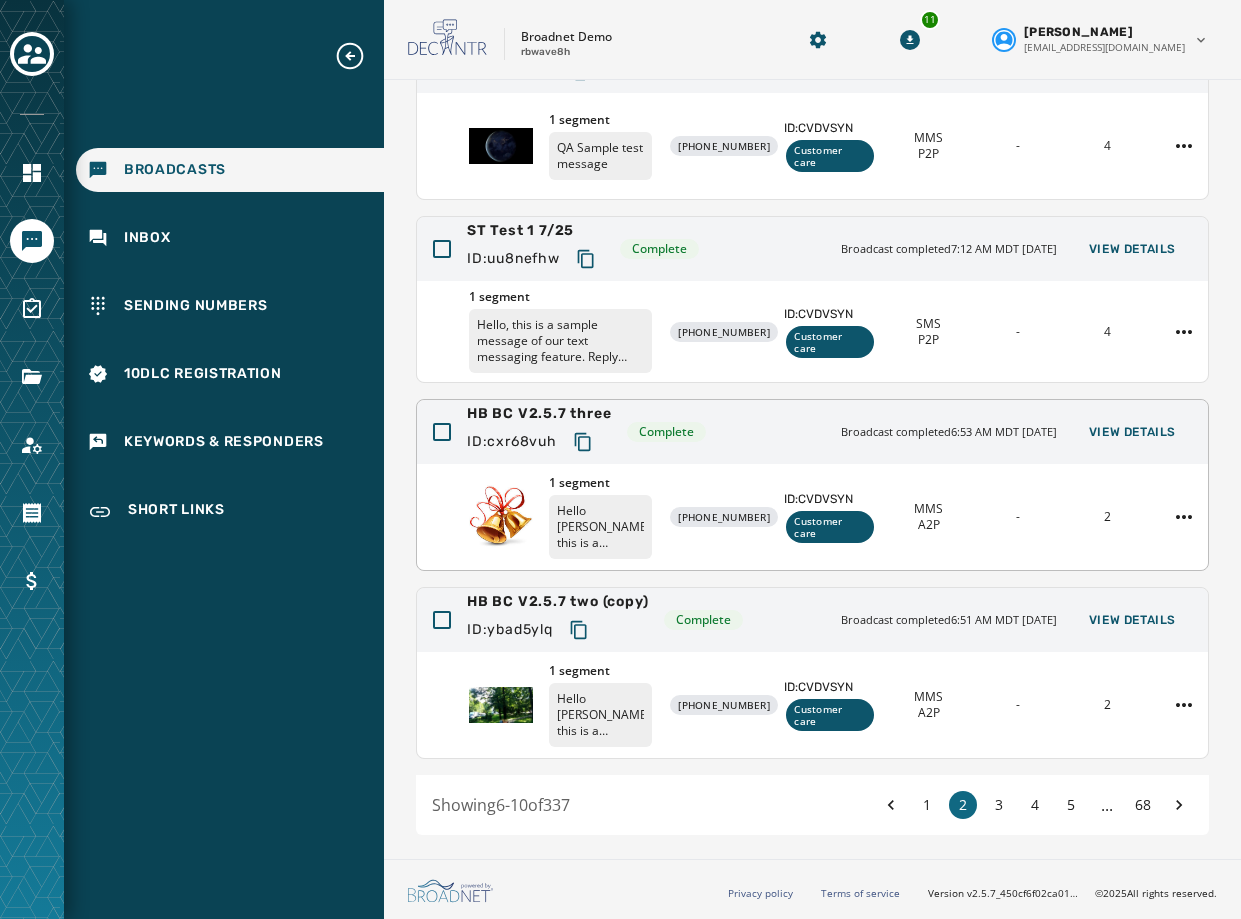 scroll, scrollTop: 0, scrollLeft: 0, axis: both 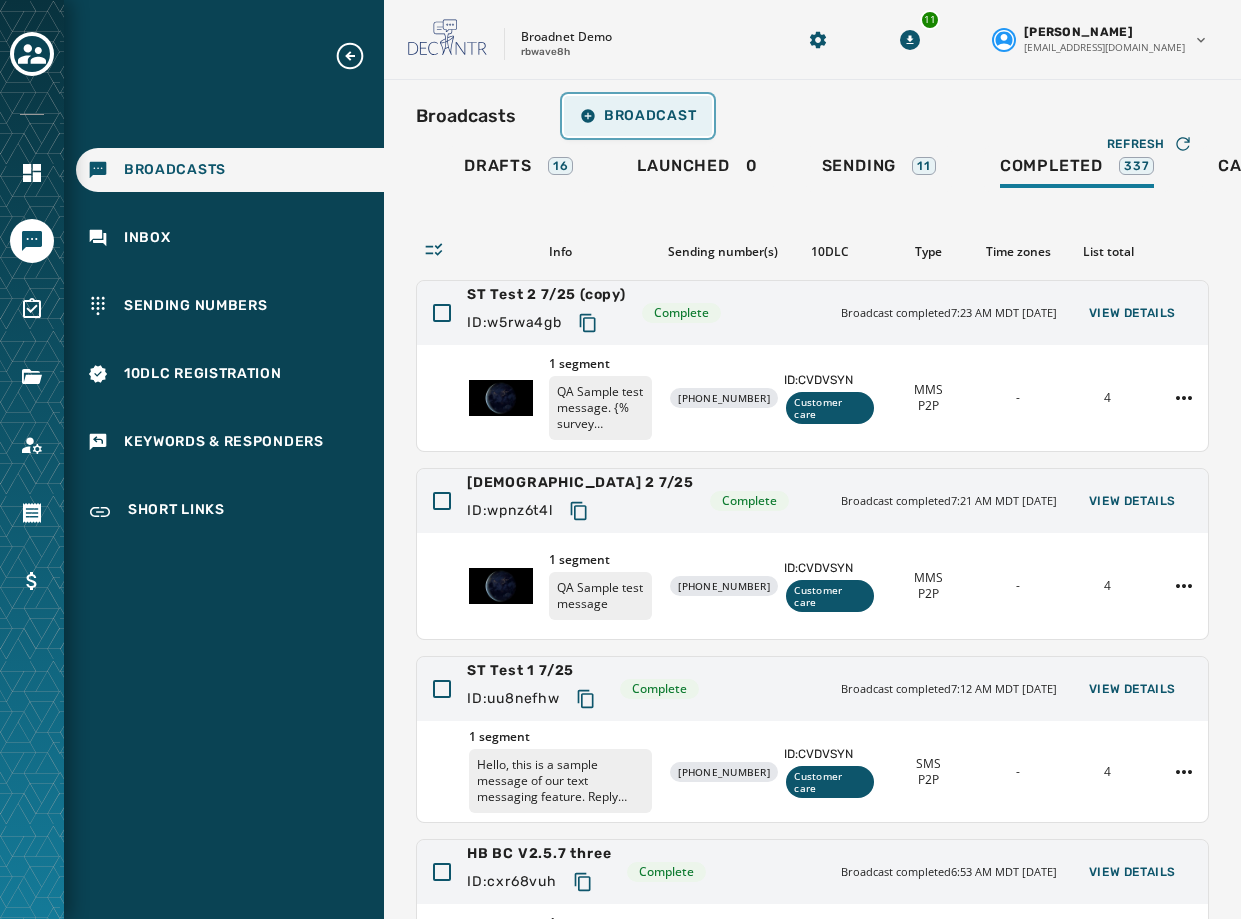 click on "Broadcast" at bounding box center (638, 116) 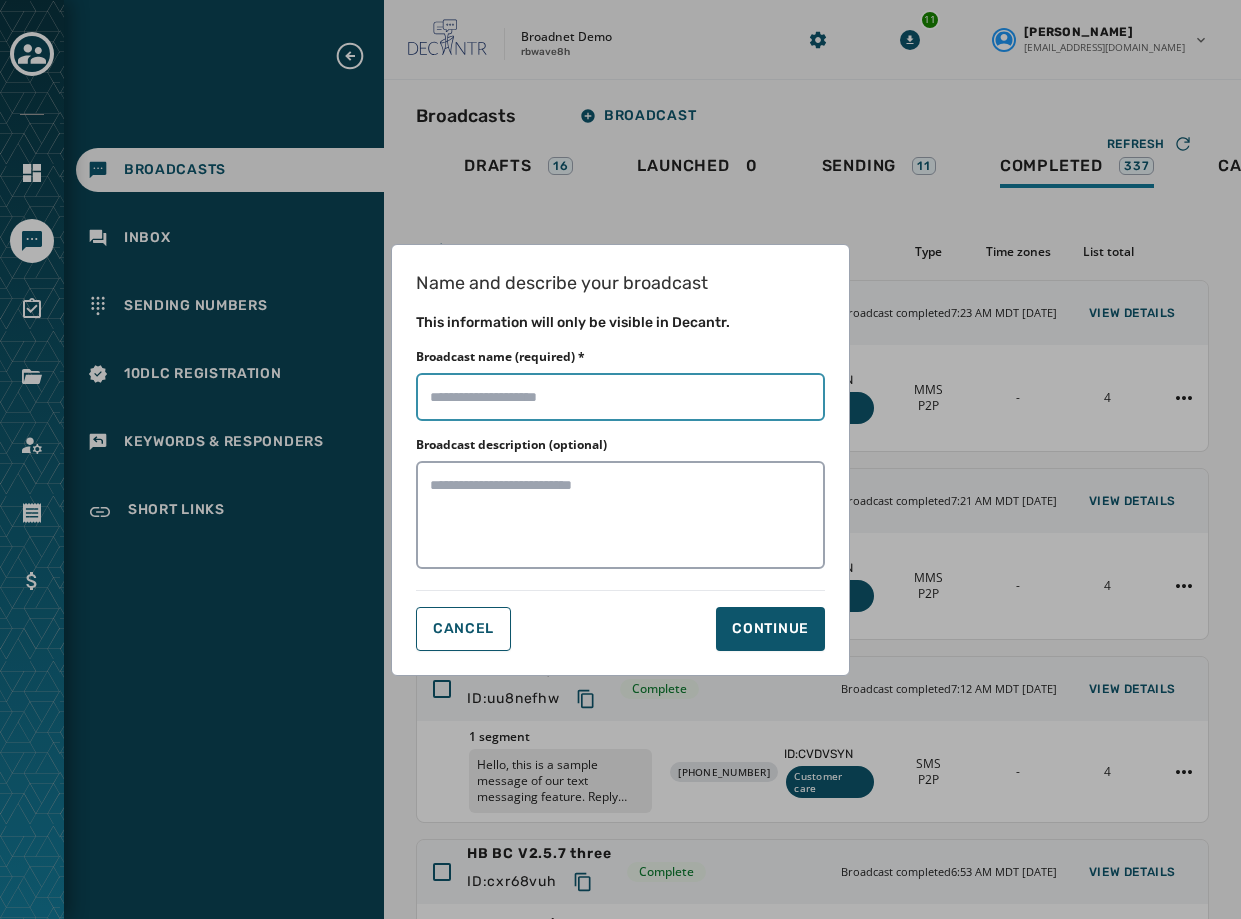 click on "Broadcast name (required) *" at bounding box center [620, 397] 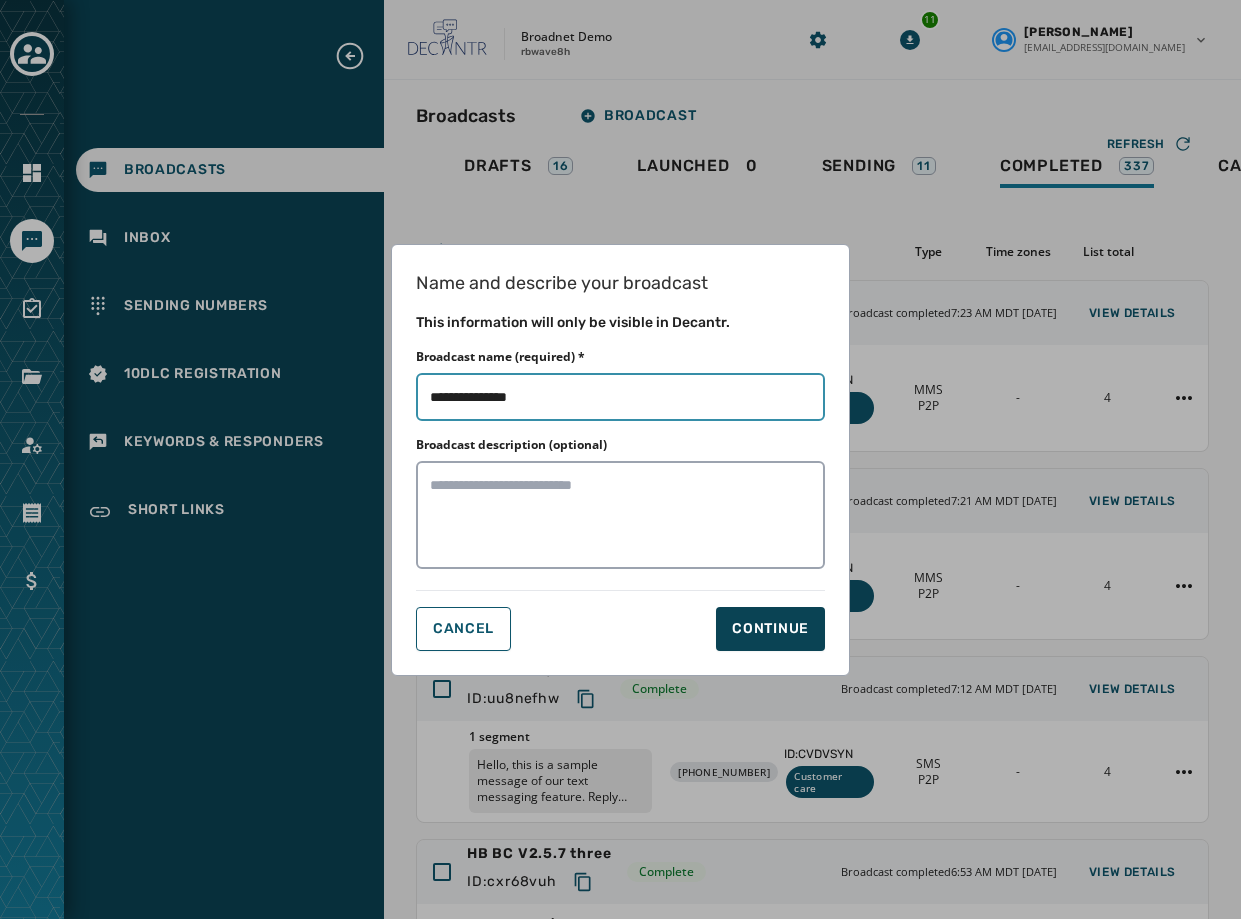 type on "**********" 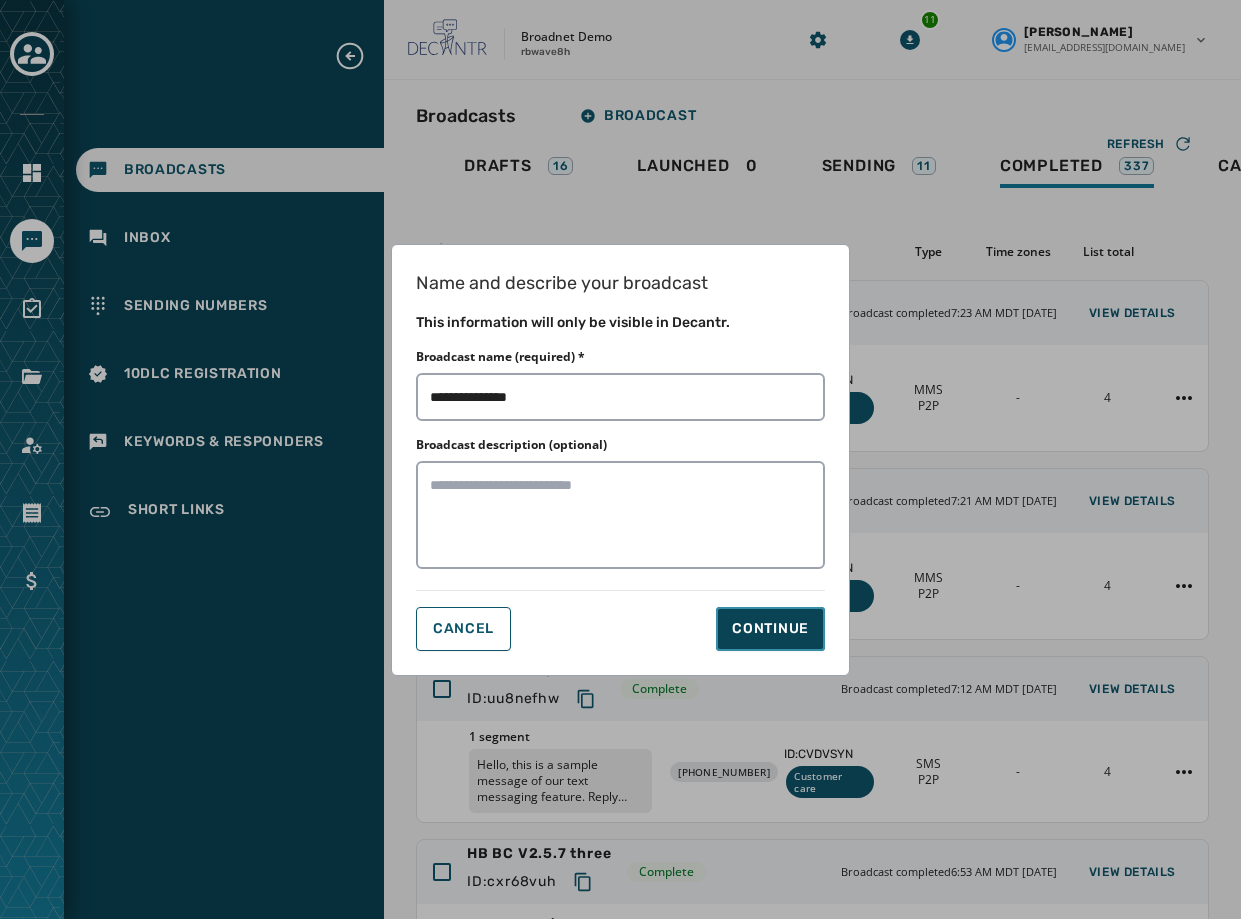 click on "Continue" at bounding box center [770, 629] 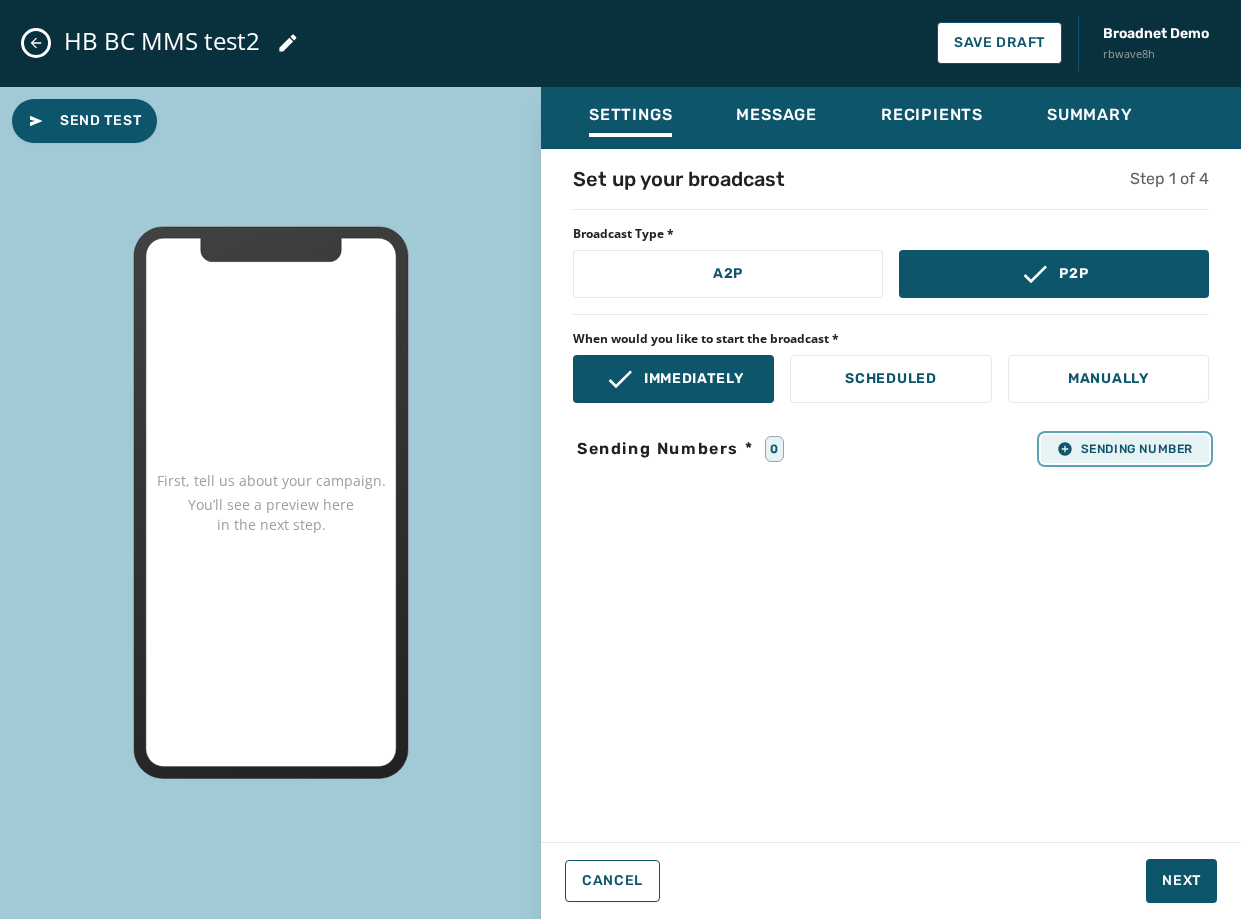 click on "Sending Number" at bounding box center [1125, 449] 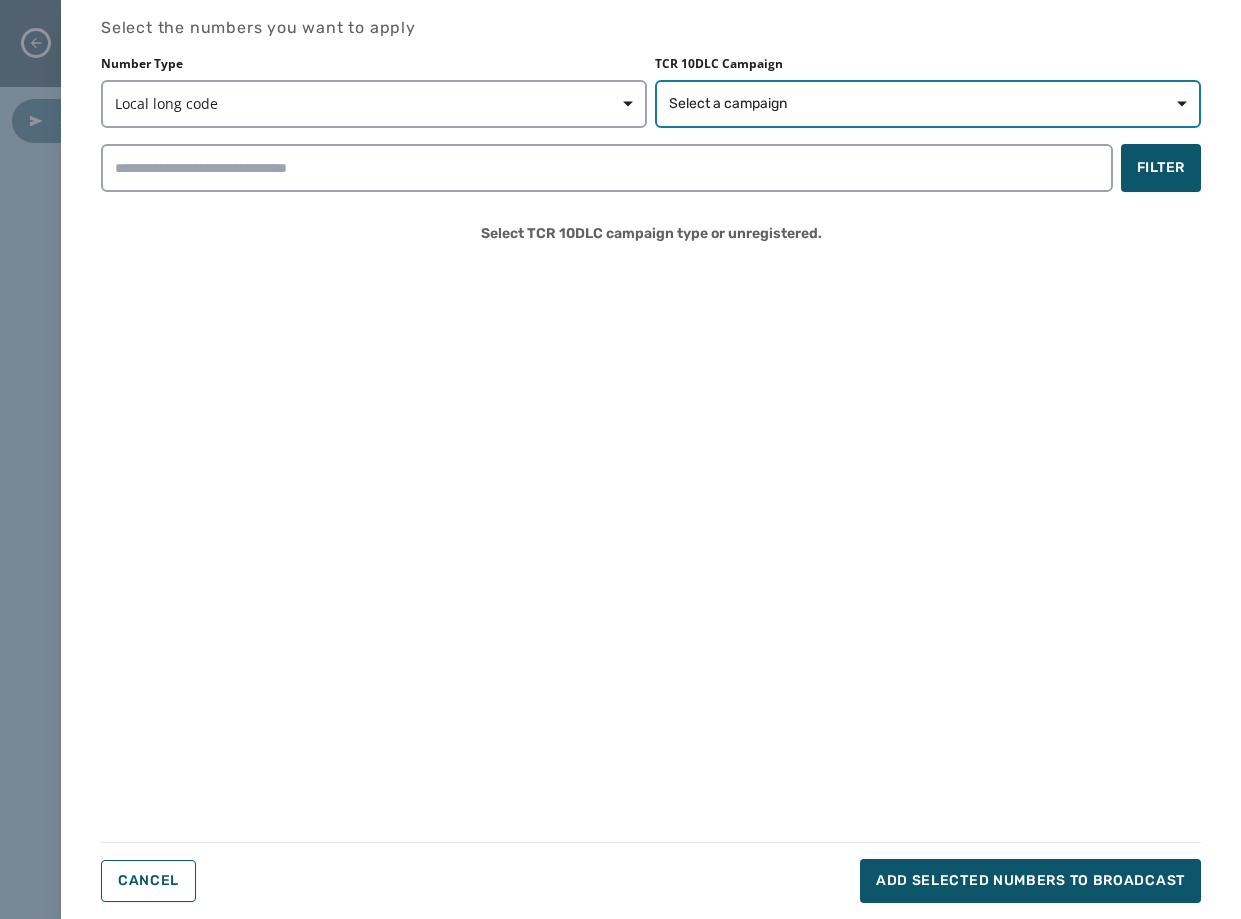 click on "Select a campaign" at bounding box center [928, 104] 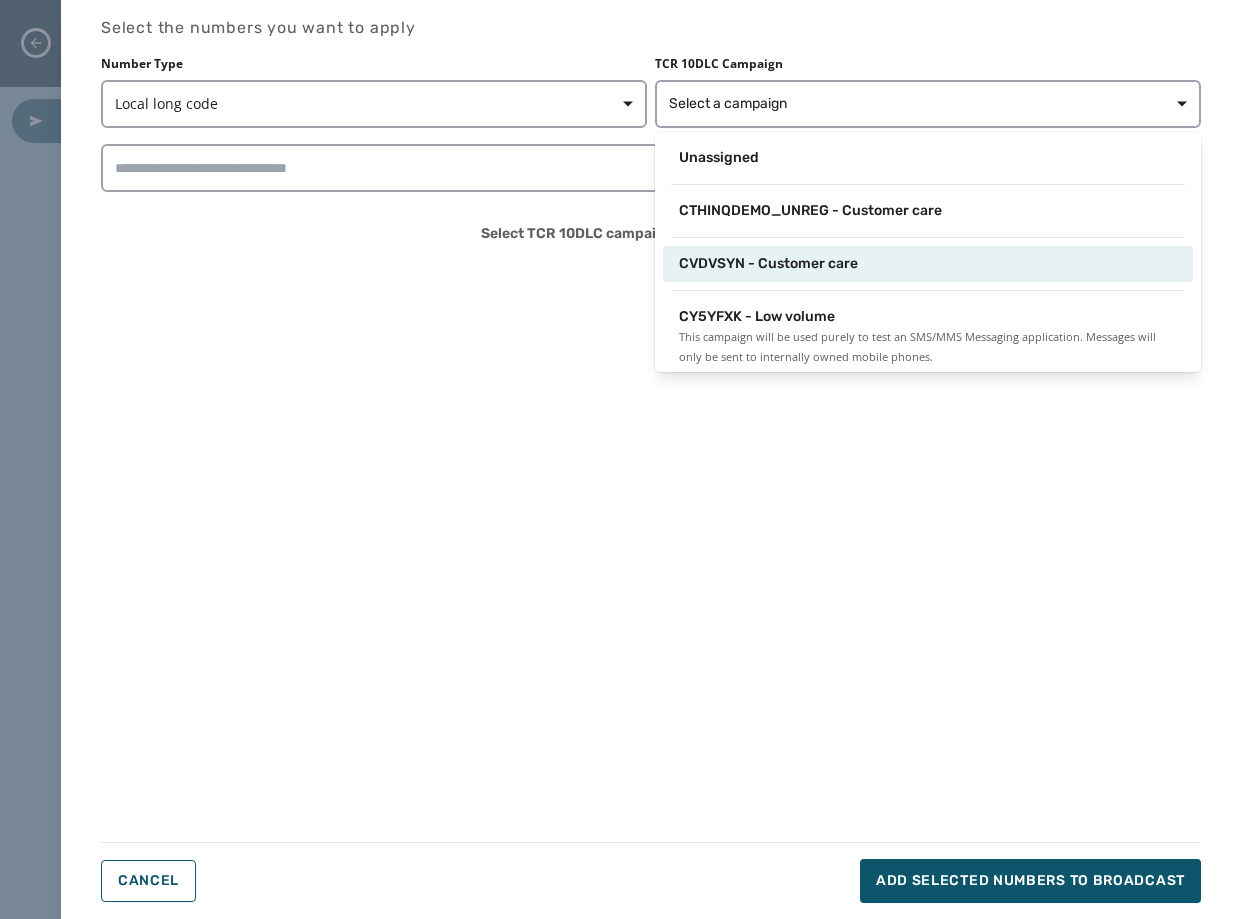 click on "CVDVSYN - Customer care" at bounding box center [768, 264] 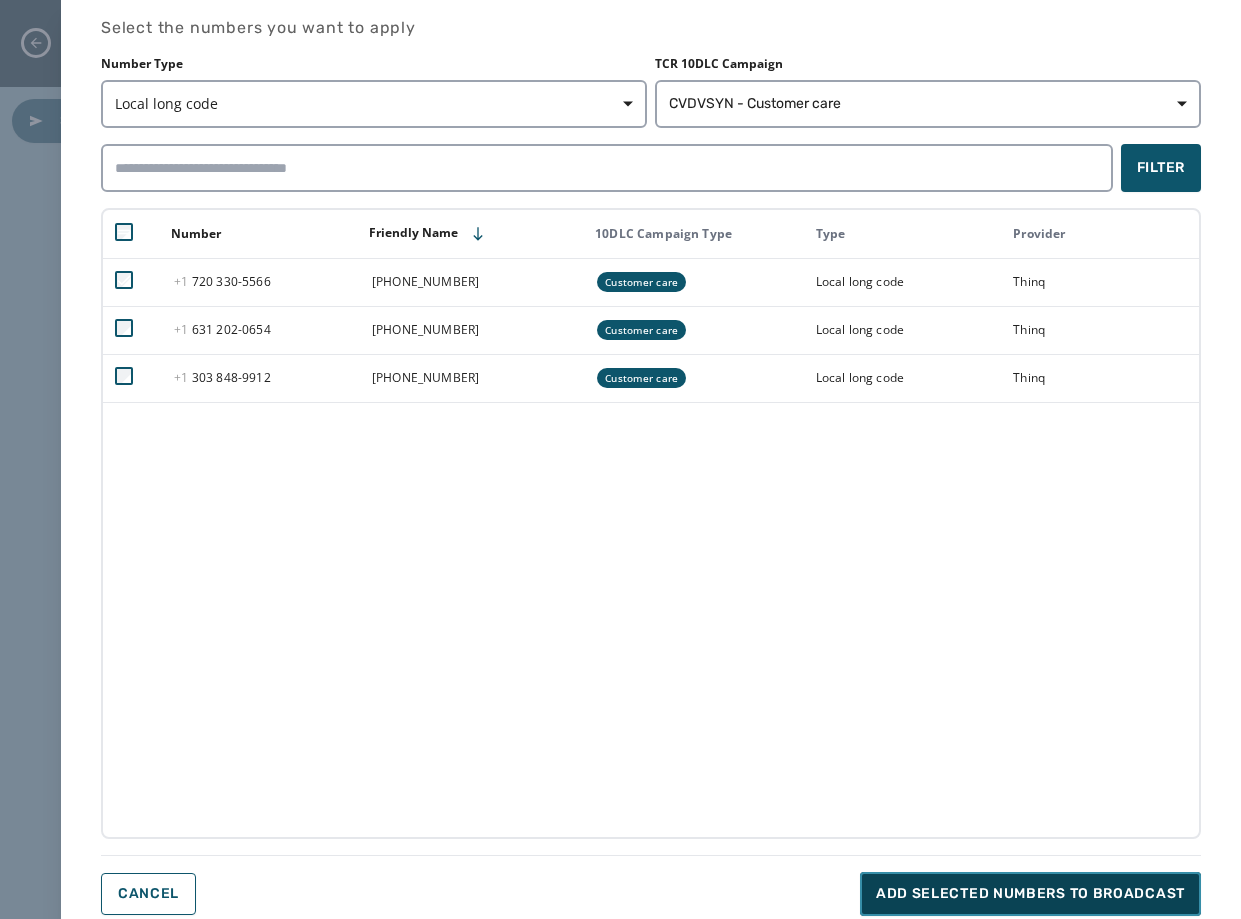 click on "Add selected numbers to broadcast" at bounding box center [1030, 894] 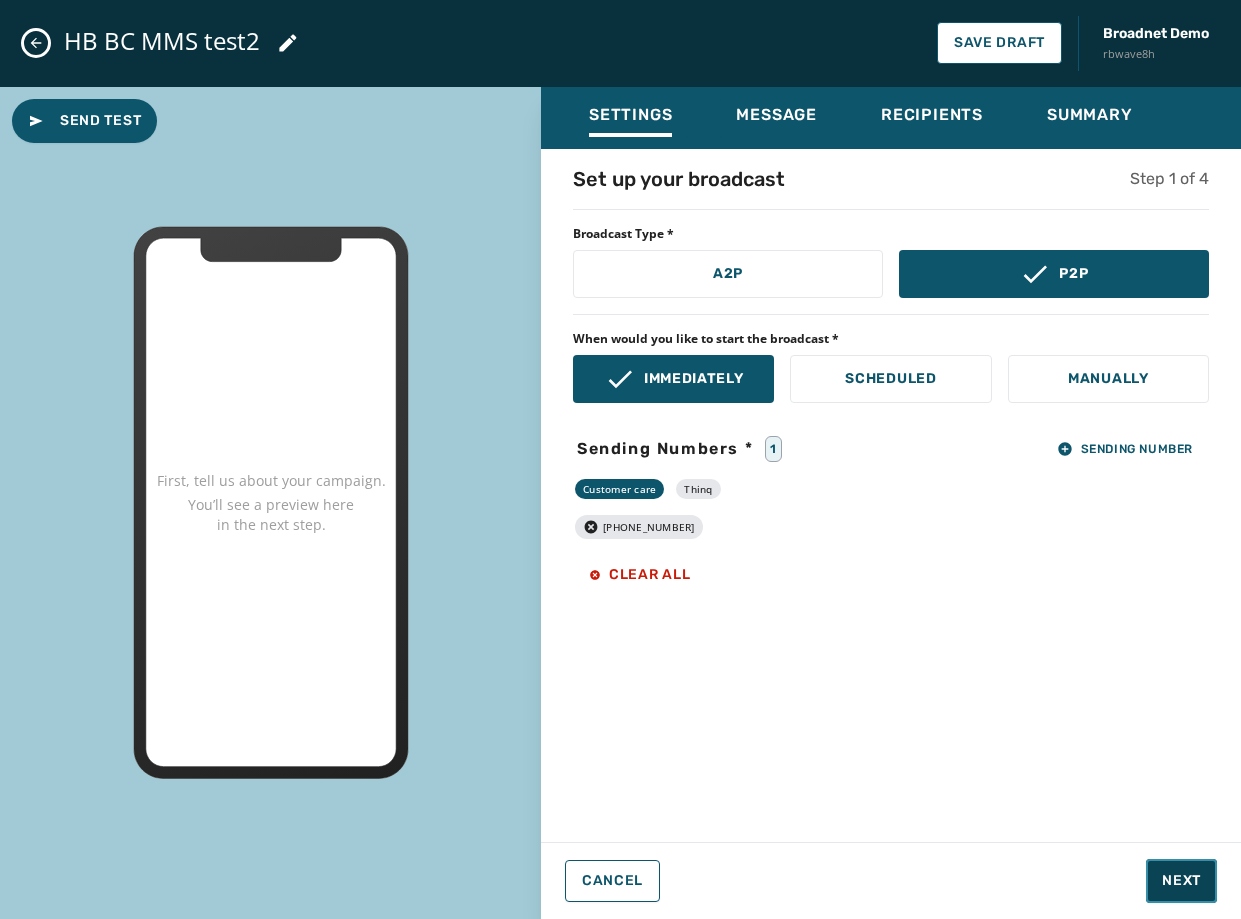 click on "Next" at bounding box center (1181, 881) 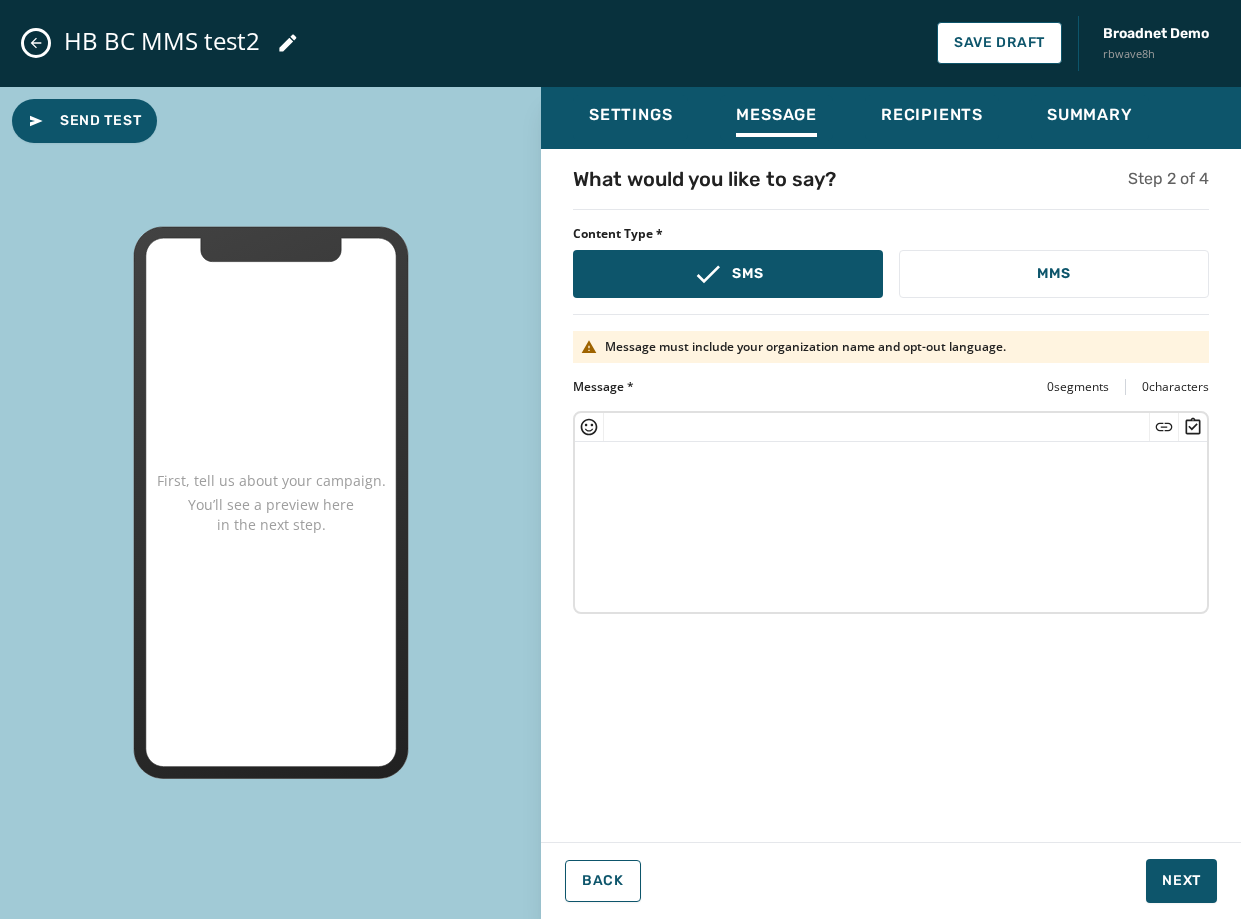 click on "Content Type    * SMS MMS" at bounding box center [891, 262] 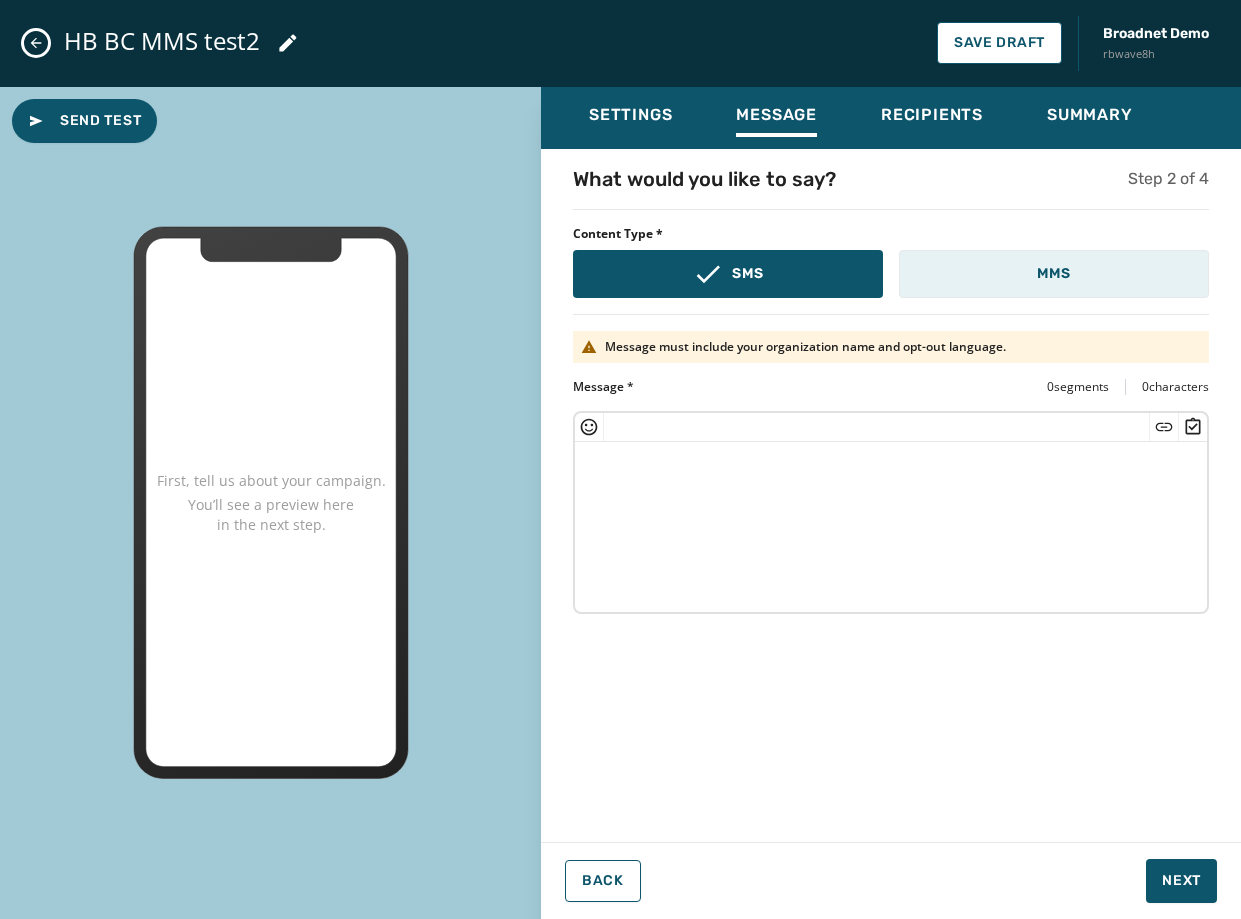 click on "MMS" at bounding box center (1054, 274) 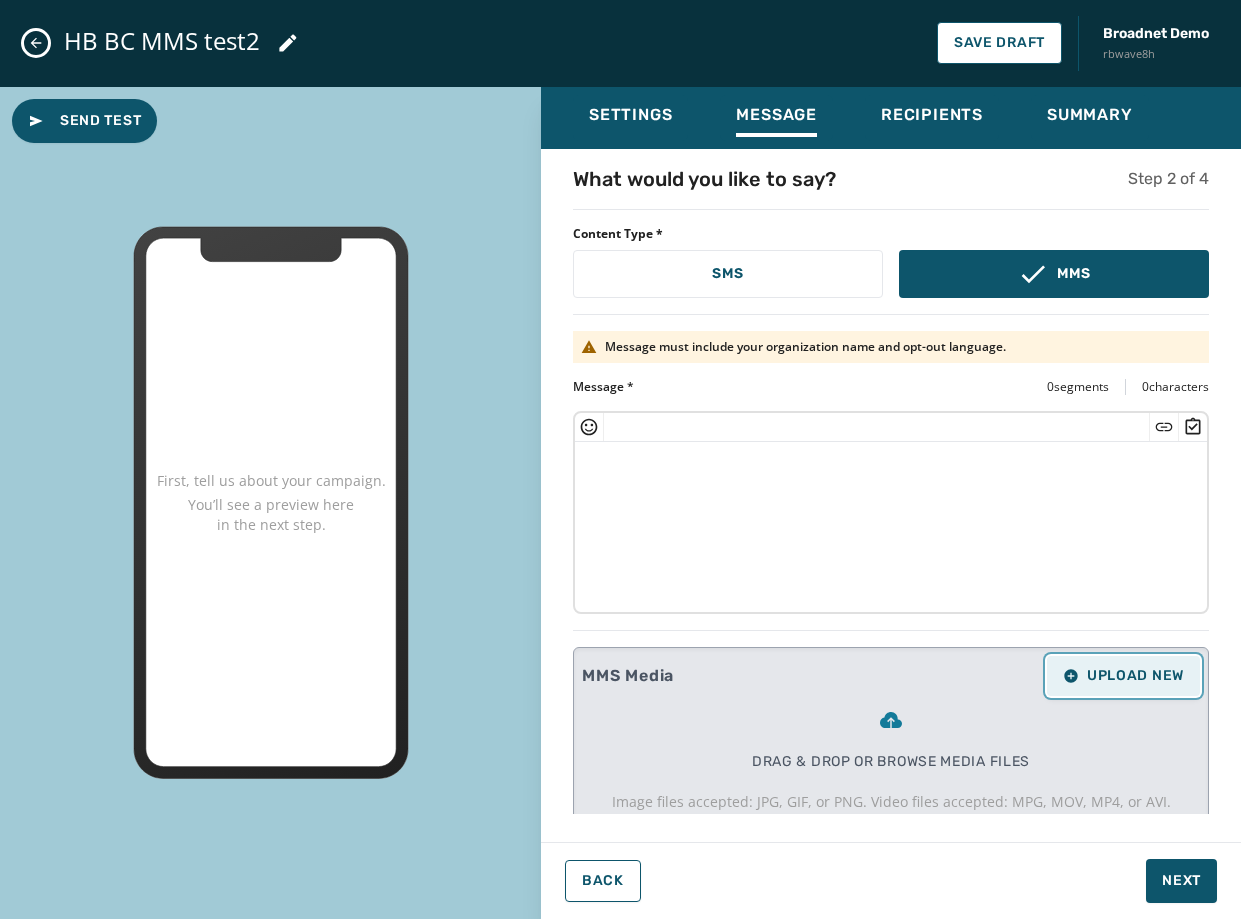 click on "Upload New" at bounding box center (1123, 676) 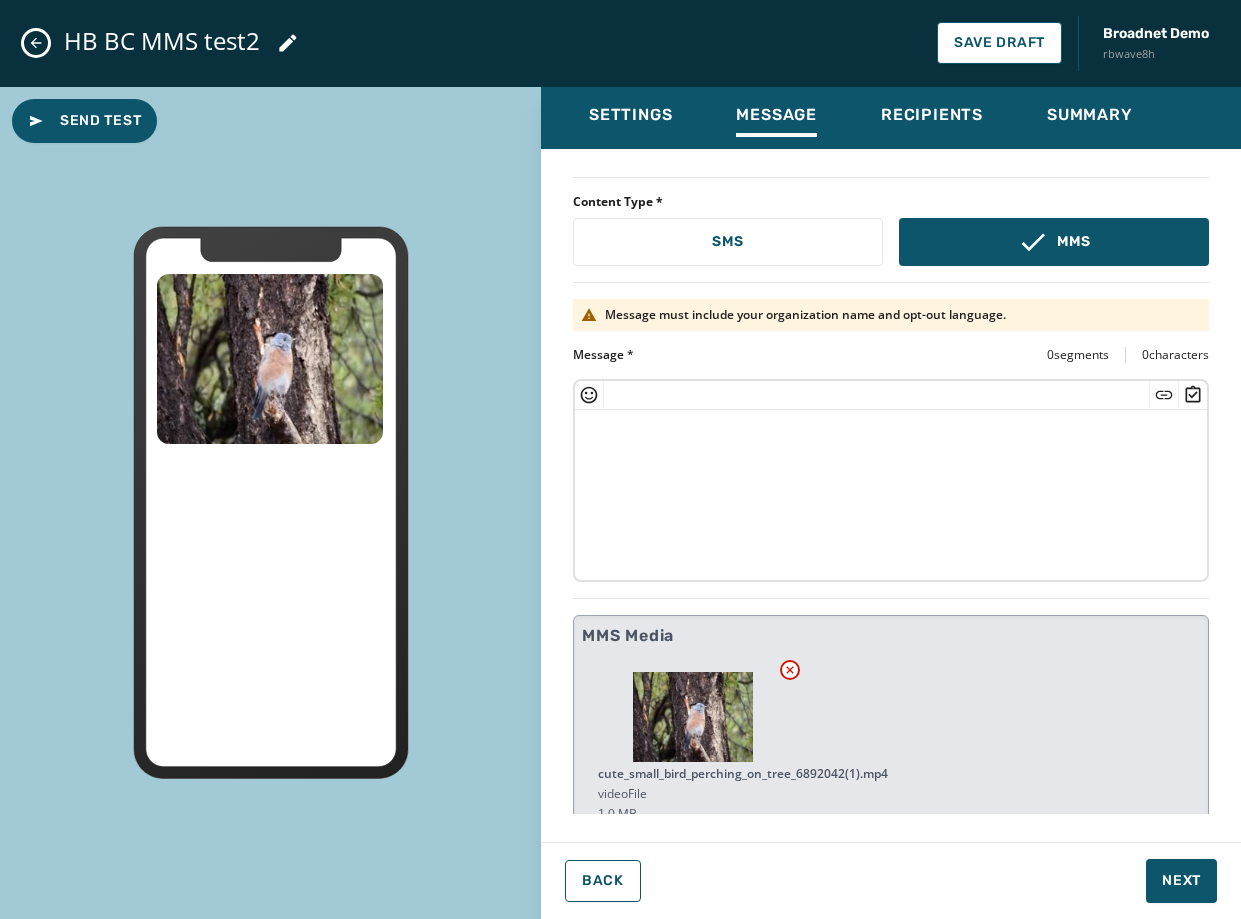 scroll, scrollTop: 49, scrollLeft: 0, axis: vertical 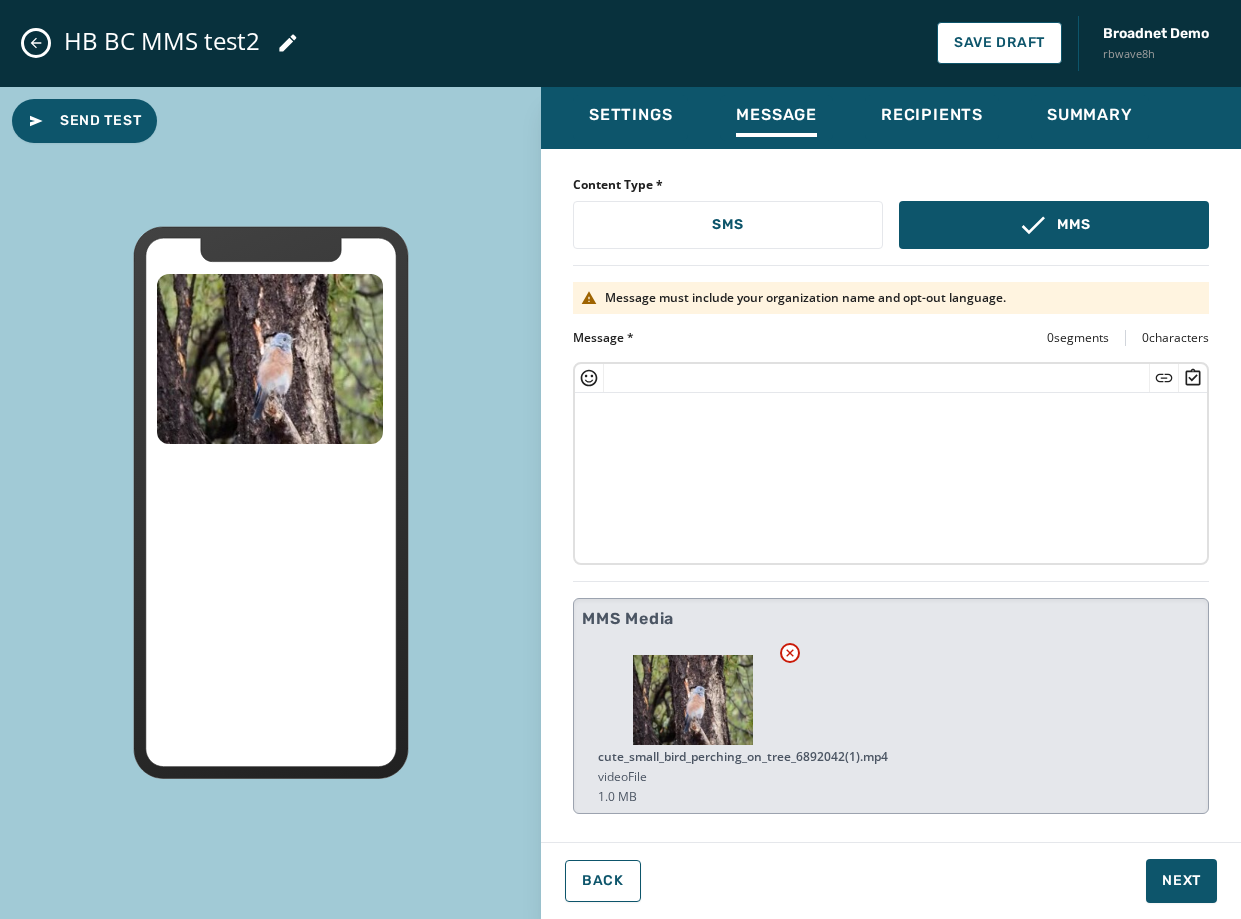 click 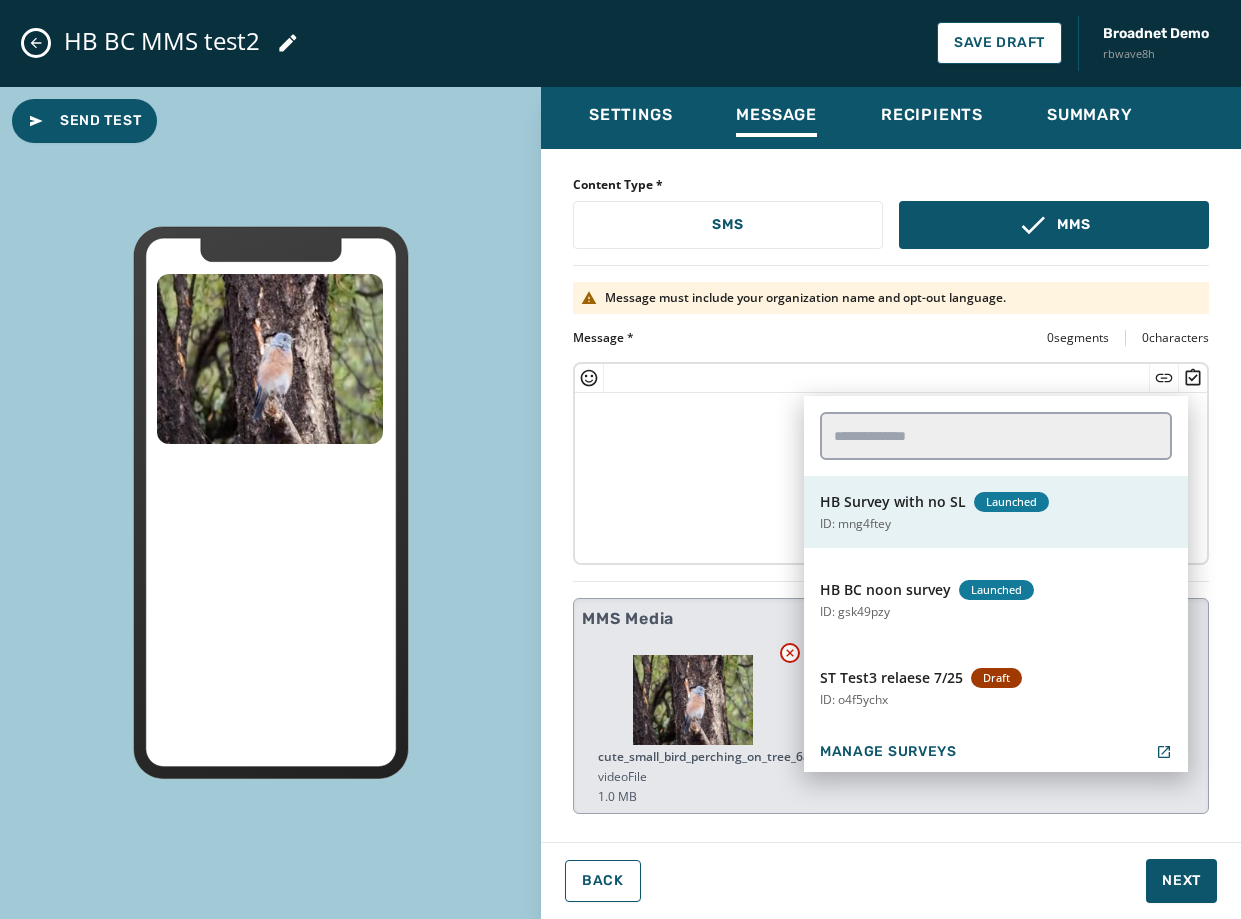 click on "HB Survey with no SL Launched ID: mng4ftey" at bounding box center [996, 512] 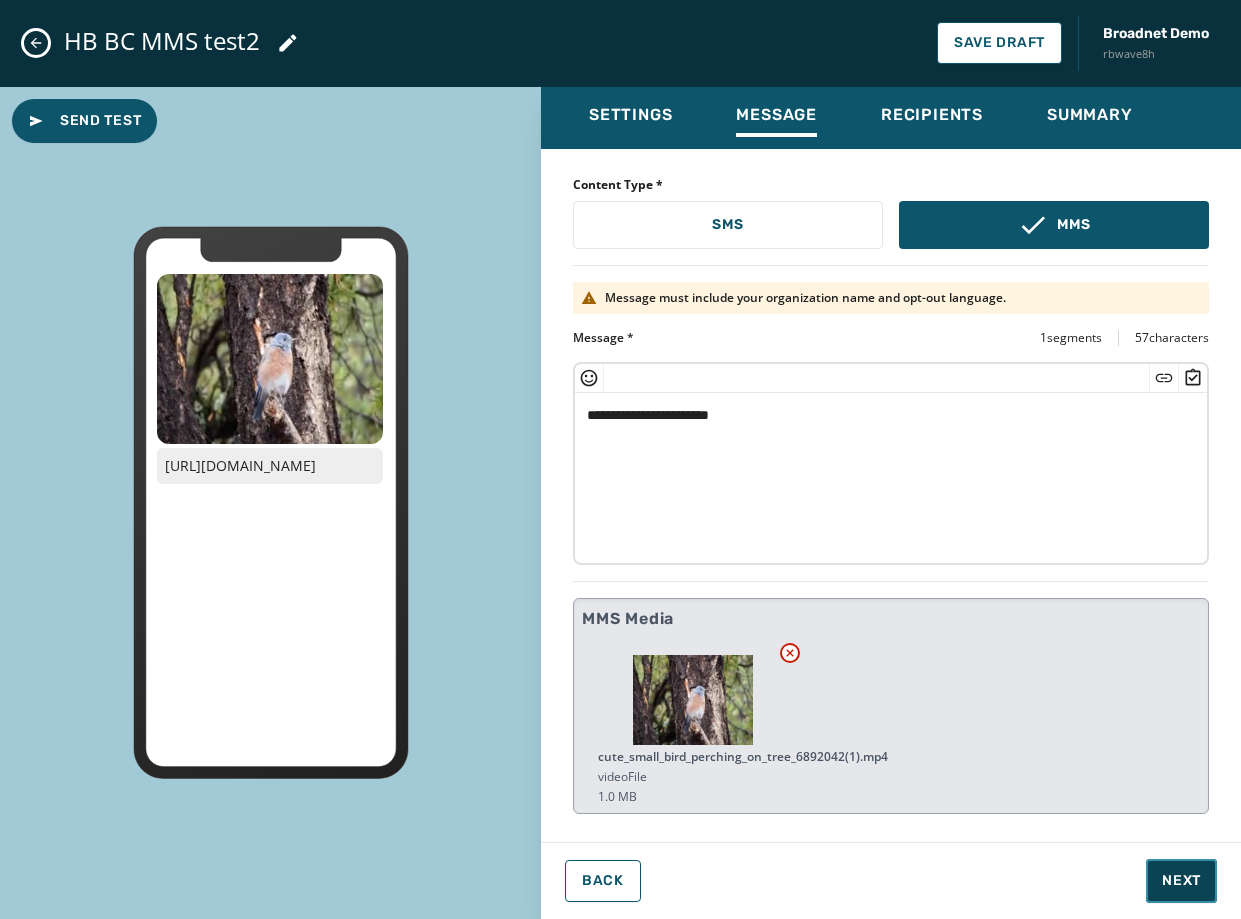 click on "Next" at bounding box center [1181, 881] 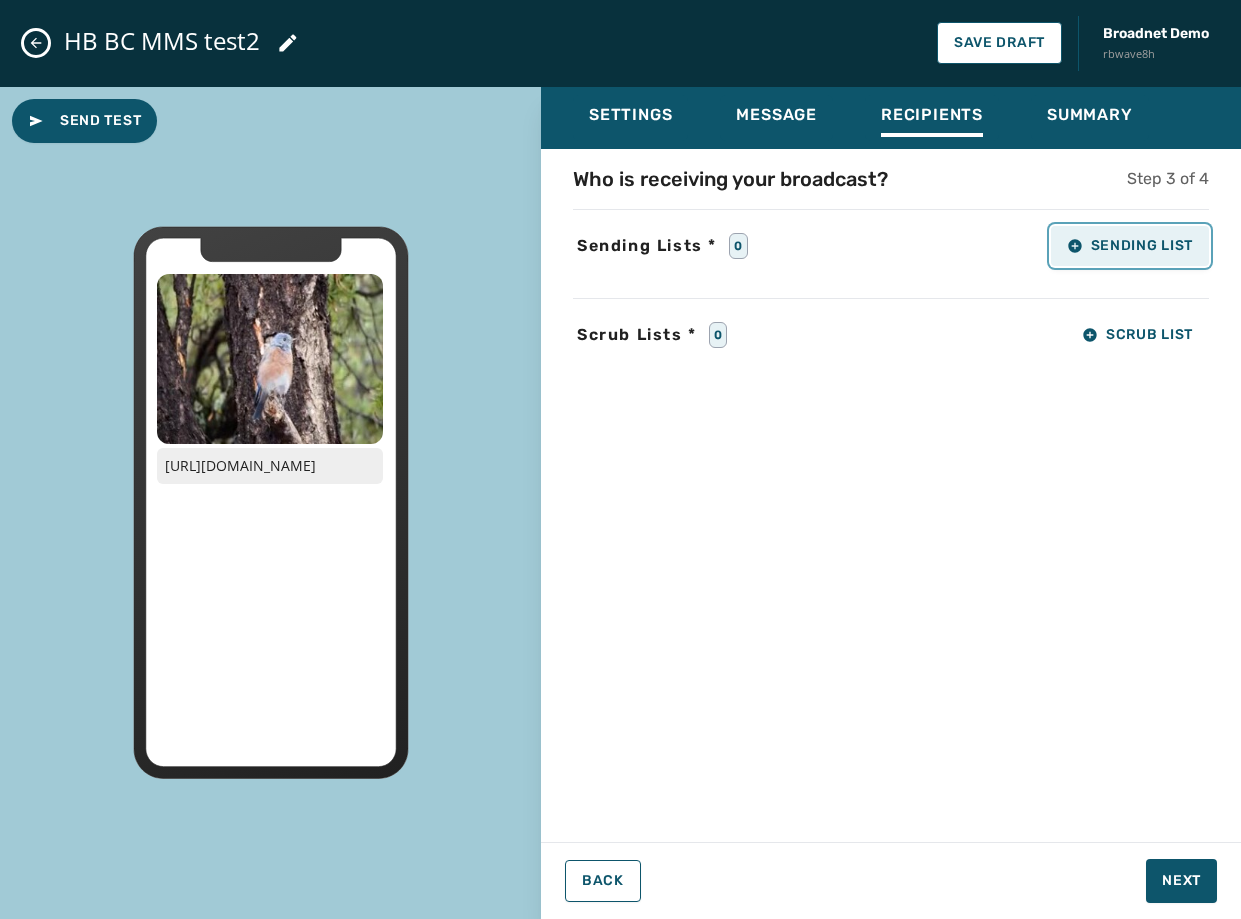 click on "Sending List" at bounding box center (1130, 246) 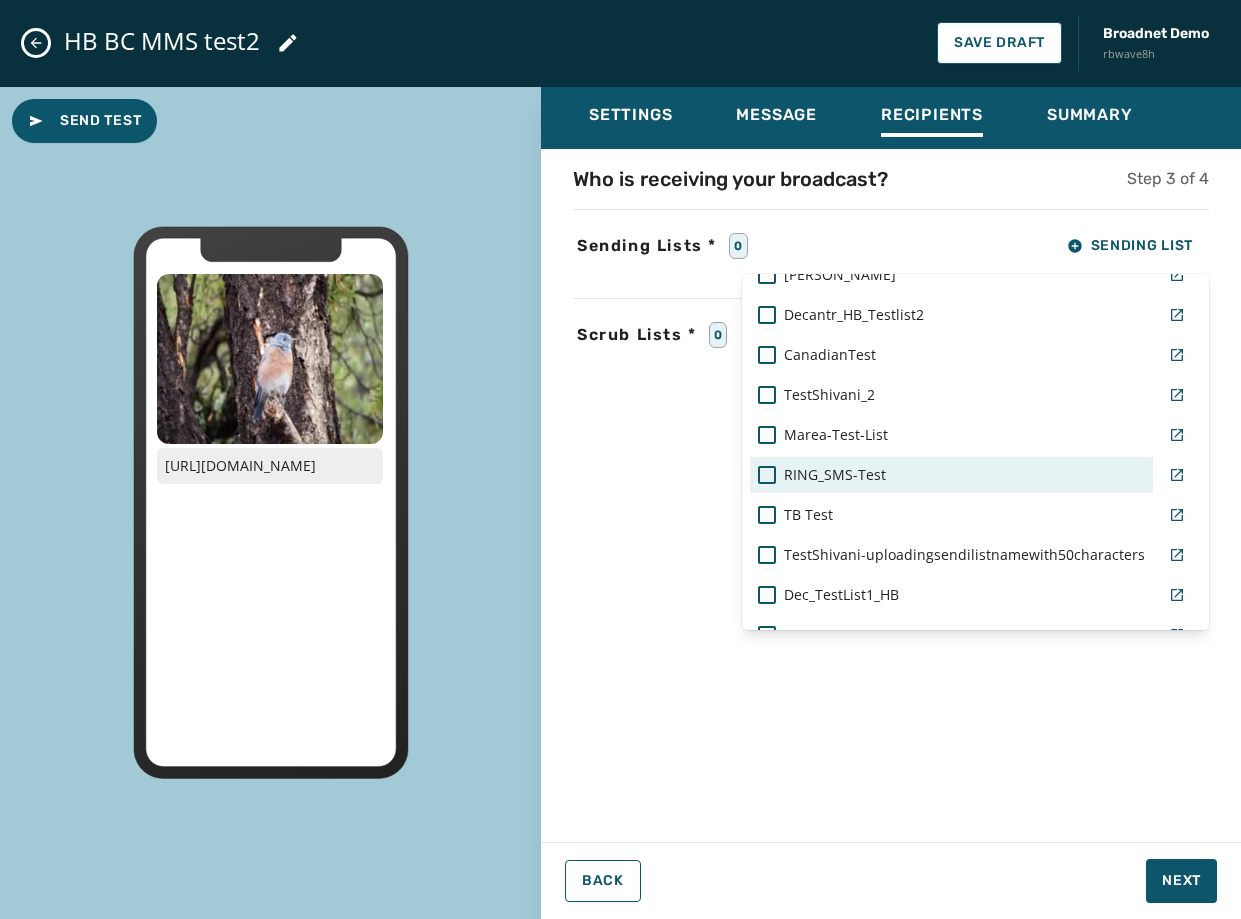 scroll, scrollTop: 800, scrollLeft: 0, axis: vertical 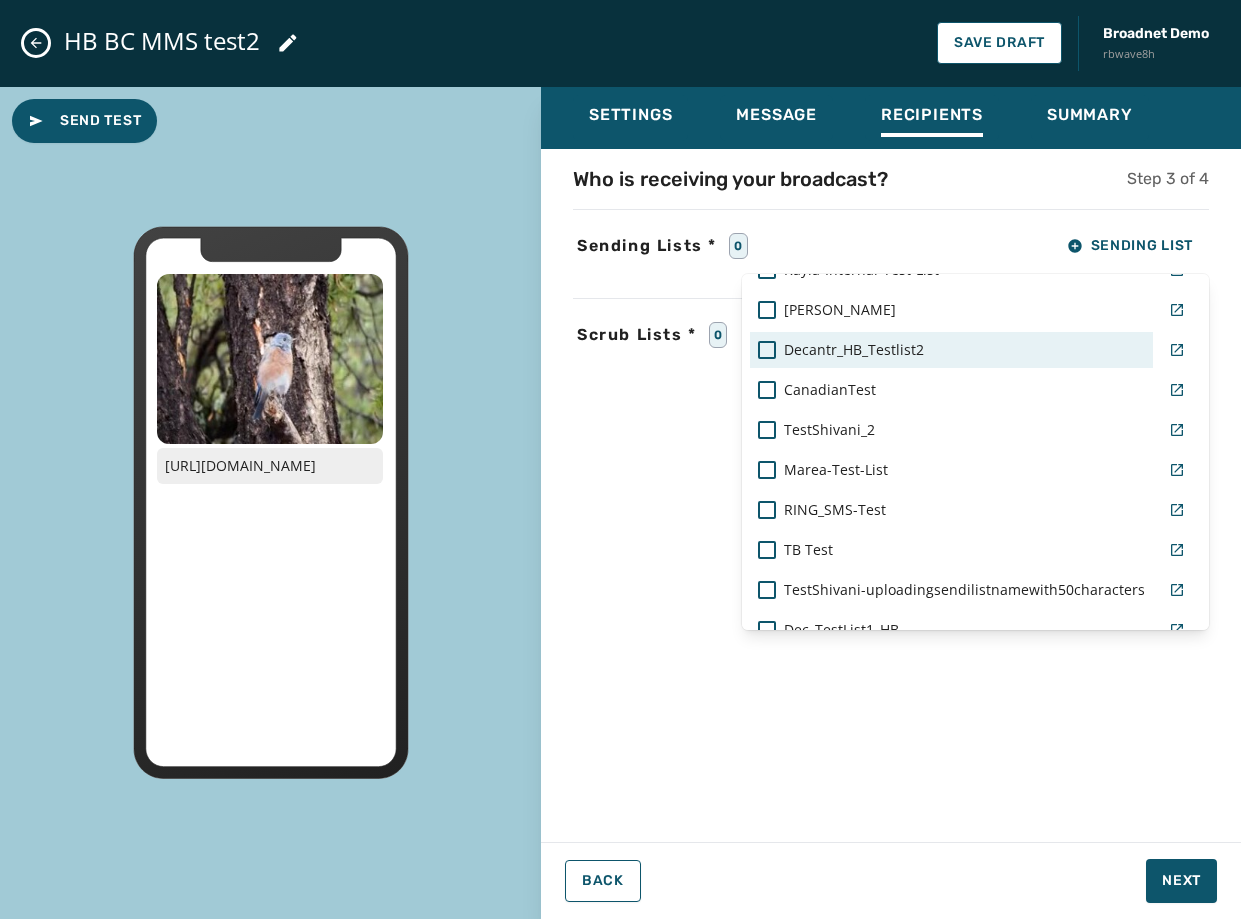 click on "Decantr_HB_Testlist2" at bounding box center (951, 350) 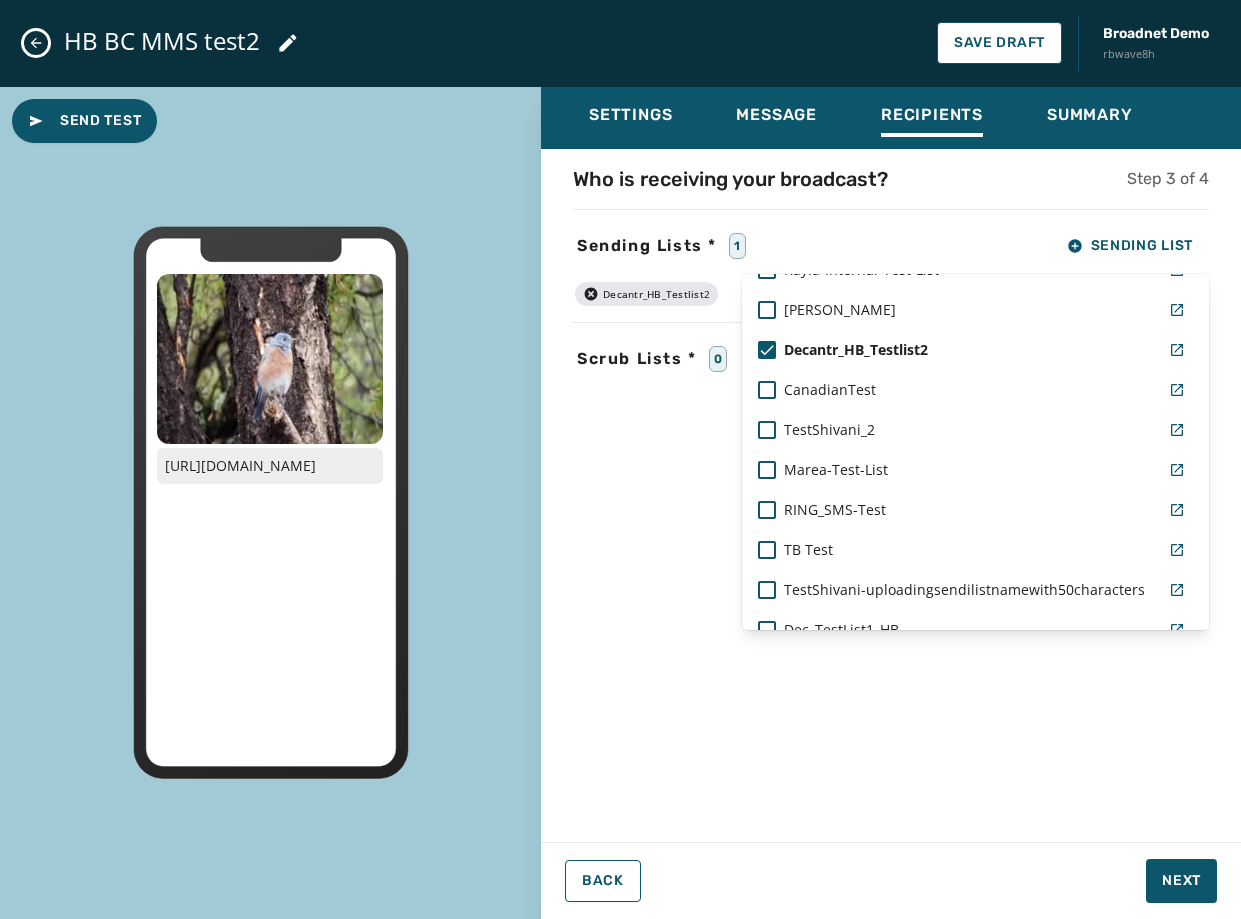 click on "Settings Message Recipients Summary Who is receiving your broadcast? Step 3 of 4 Sending Lists * 1 Sending List Real Live List [PERSON_NAME]-mobile test1_phone-1 [PERSON_NAME]'s Personal List [PERSON_NAME]-mobile AlexaTestList [PERSON_NAME]'s Opt Out List Kayla-SMS-Test-List BC_DW-List Blank List TMobile-Phone-List decantr-ops-team Working-America-[PERSON_NAME]-Demo mycell Decantr_testlist1 test1_phone-1 [PERSON_NAME] [PERSON_NAME]-Internal-Test-List [PERSON_NAME] Test Decantr_HB_Testlist2 CanadianTest TestShivani_2 Marea-Test-List RING_SMS-Test TB Test TestShivani-uploadingsendilistnamewith50characters Dec_TestList1_HB [PERSON_NAME] Decanter_FullTestList Decantr_HemaNew_testlist1 [PERSON_NAME] list Northern-[US_STATE]-Test-List AdvantageDemo2 AL-Test Brittany-Test Targeted-Connect-Sample-List- [PERSON_NAME] PR_Decantr_2025 Manage Send Lists Decantr_HB_Testlist2 Scrub Lists * 0 Scrub List Back Next" at bounding box center (891, 495) 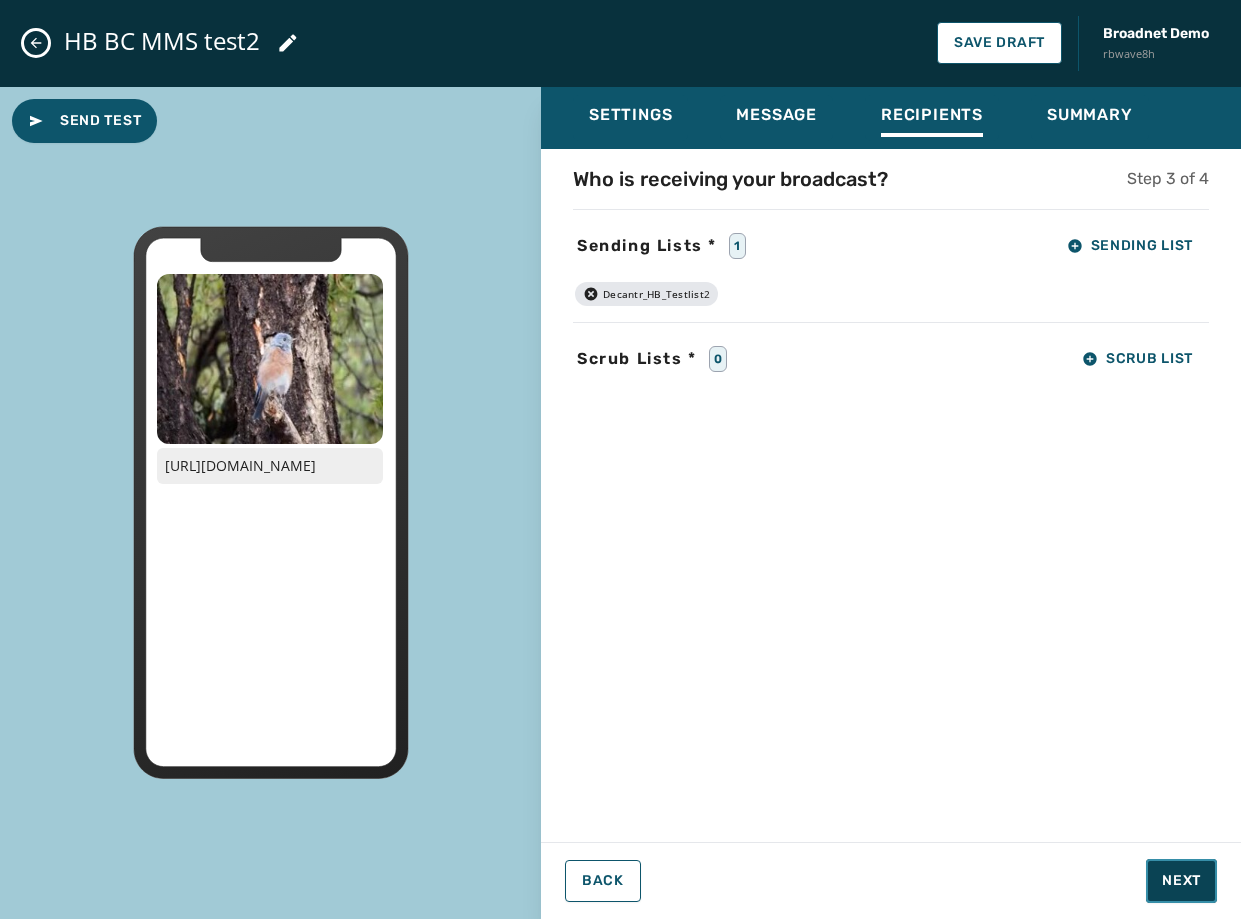 click on "Next" at bounding box center (1181, 881) 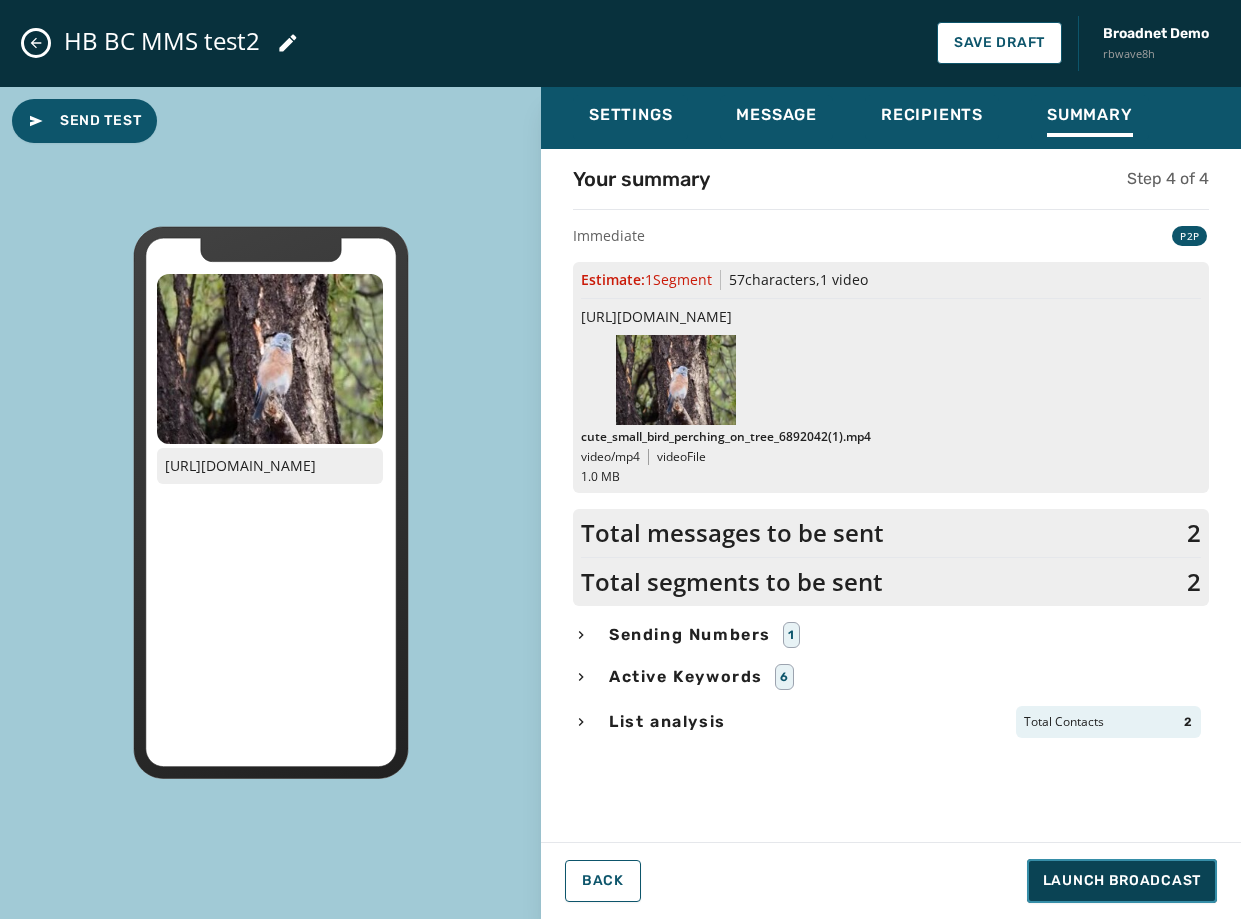 click on "Launch Broadcast" at bounding box center [1122, 881] 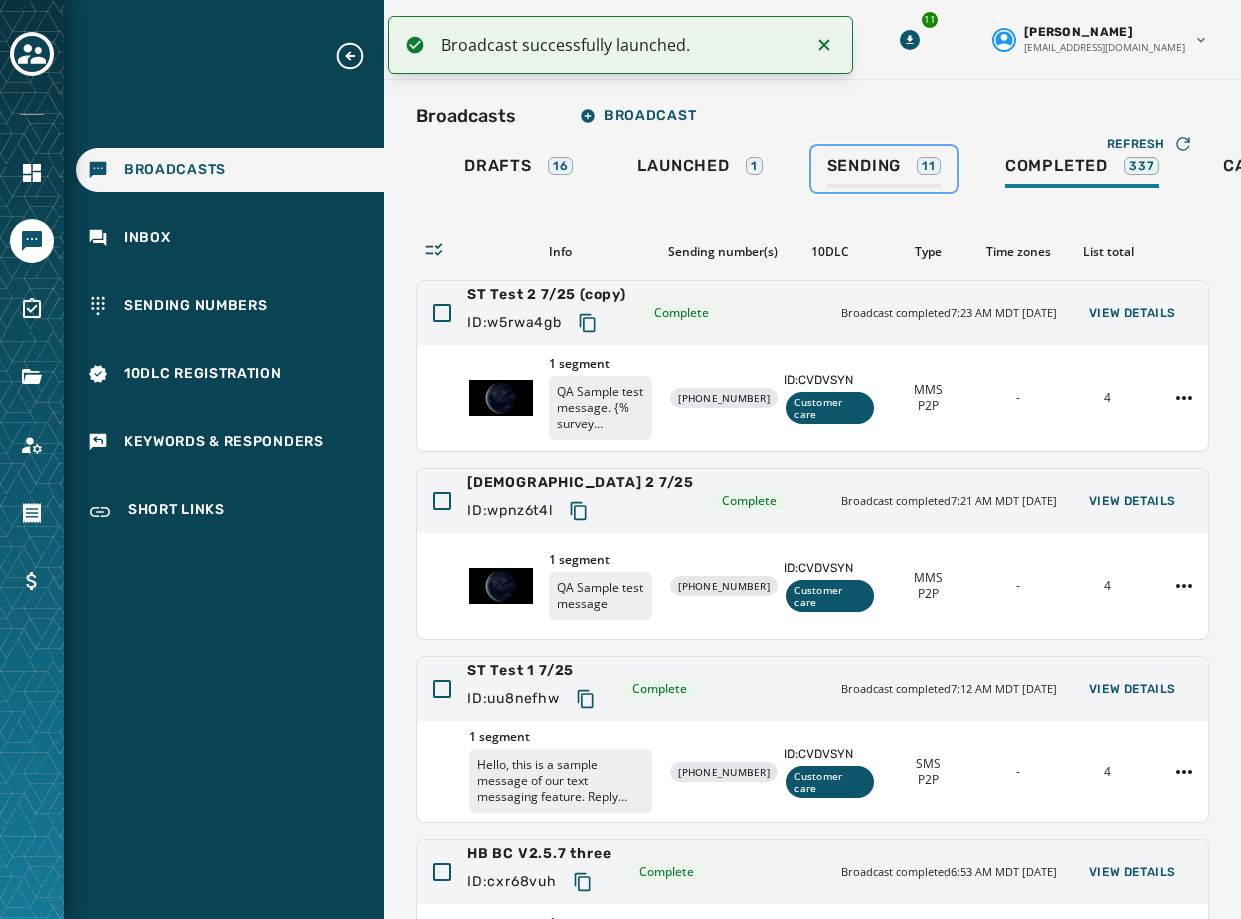 click on "Sending" at bounding box center (864, 166) 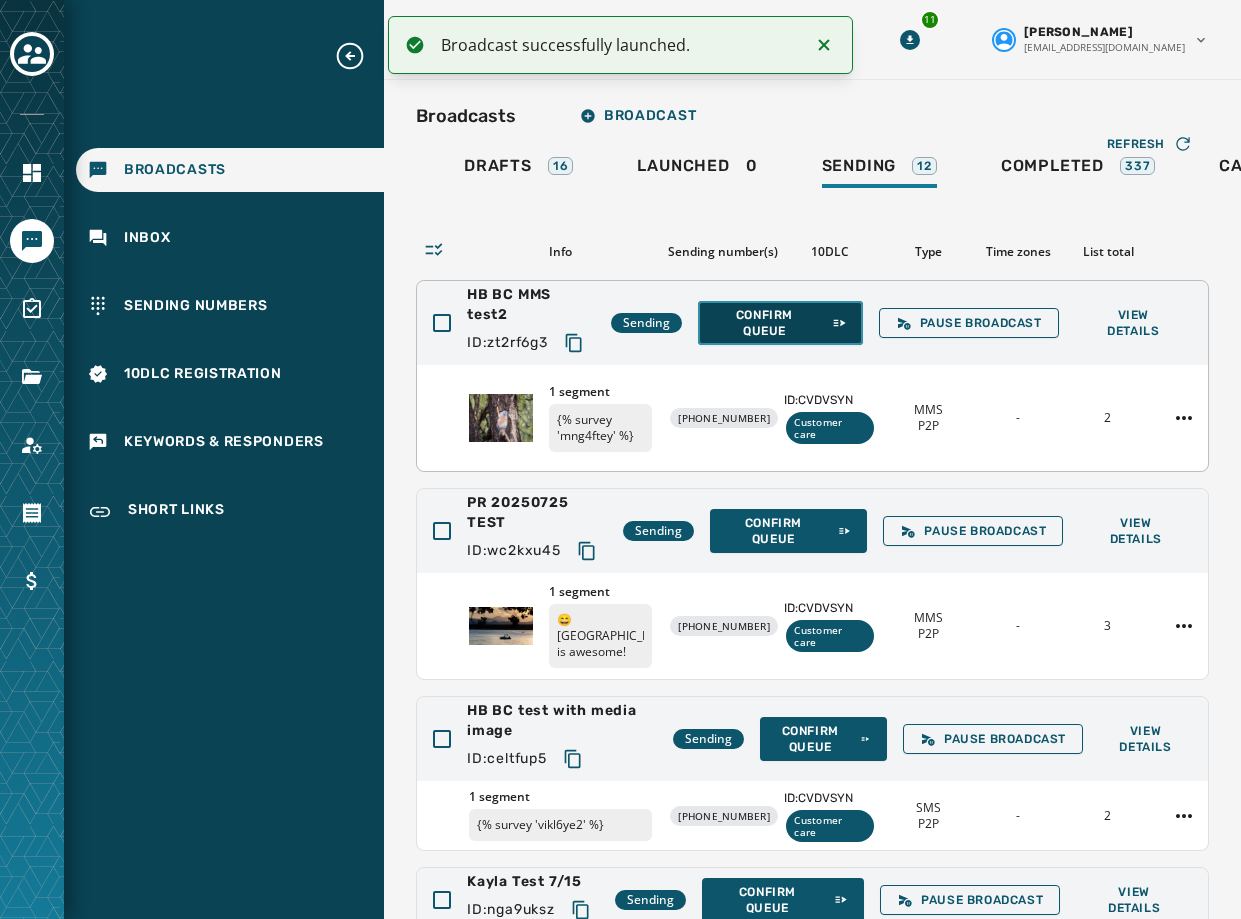 click on "Confirm Queue" at bounding box center [780, 323] 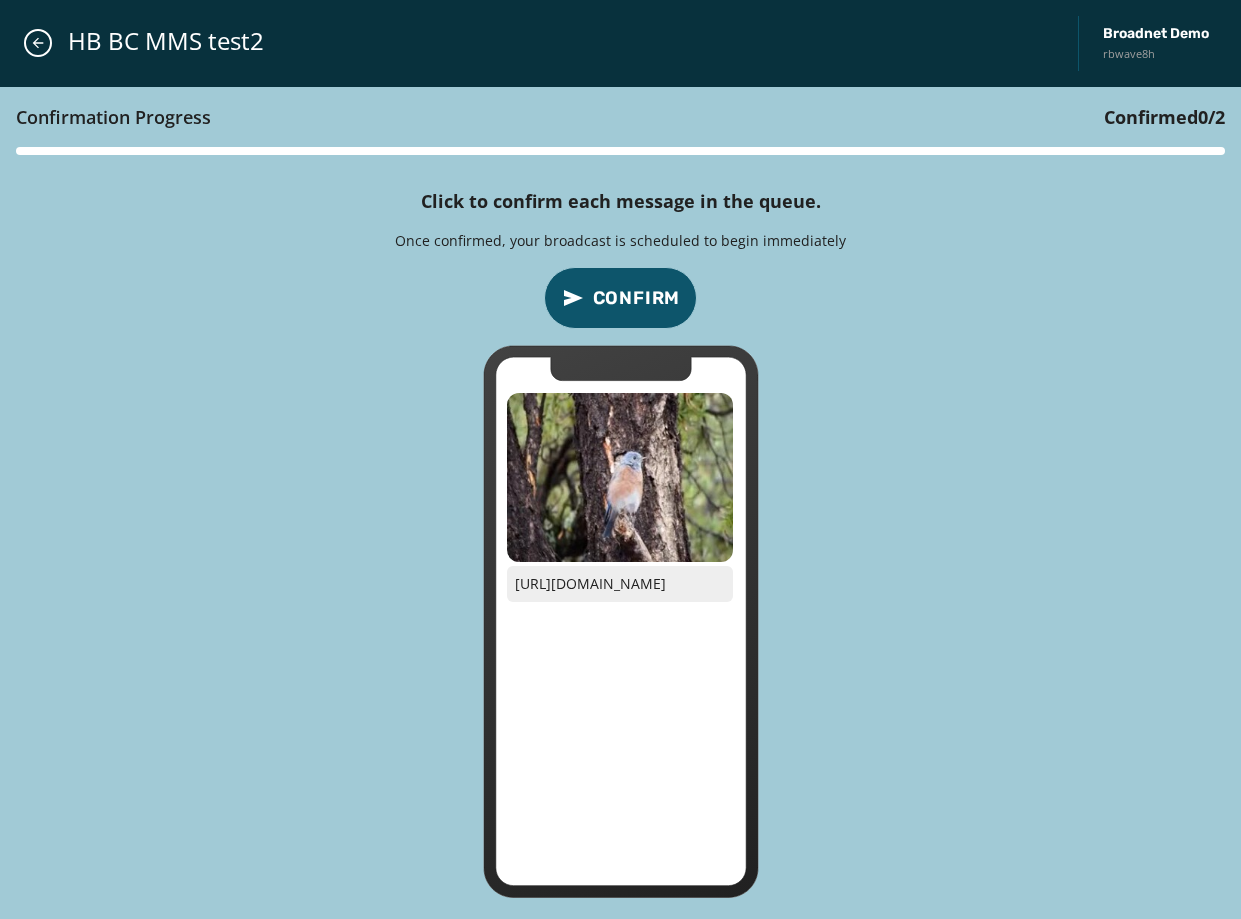 drag, startPoint x: 696, startPoint y: 627, endPoint x: 514, endPoint y: 580, distance: 187.97075 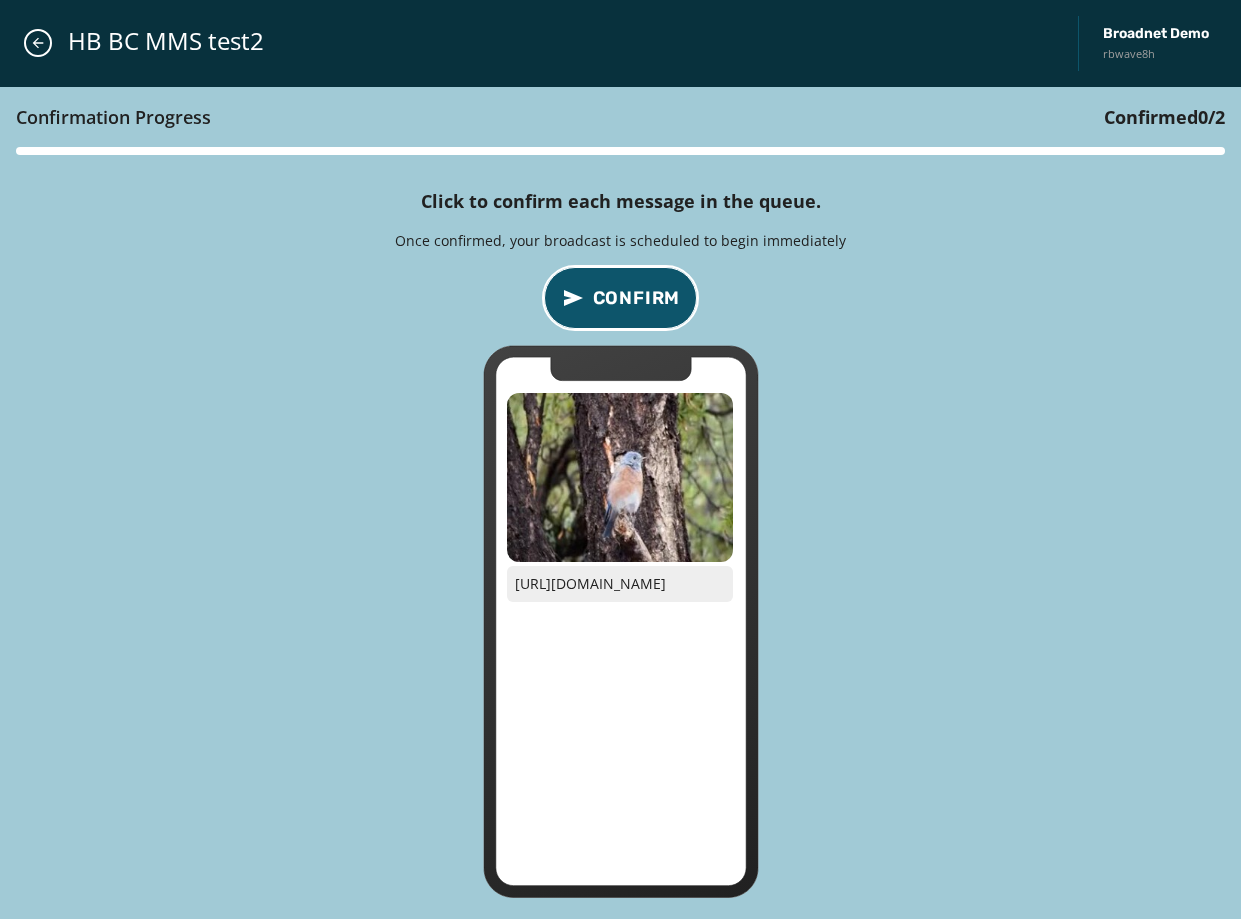 click on "Confirm" at bounding box center (637, 298) 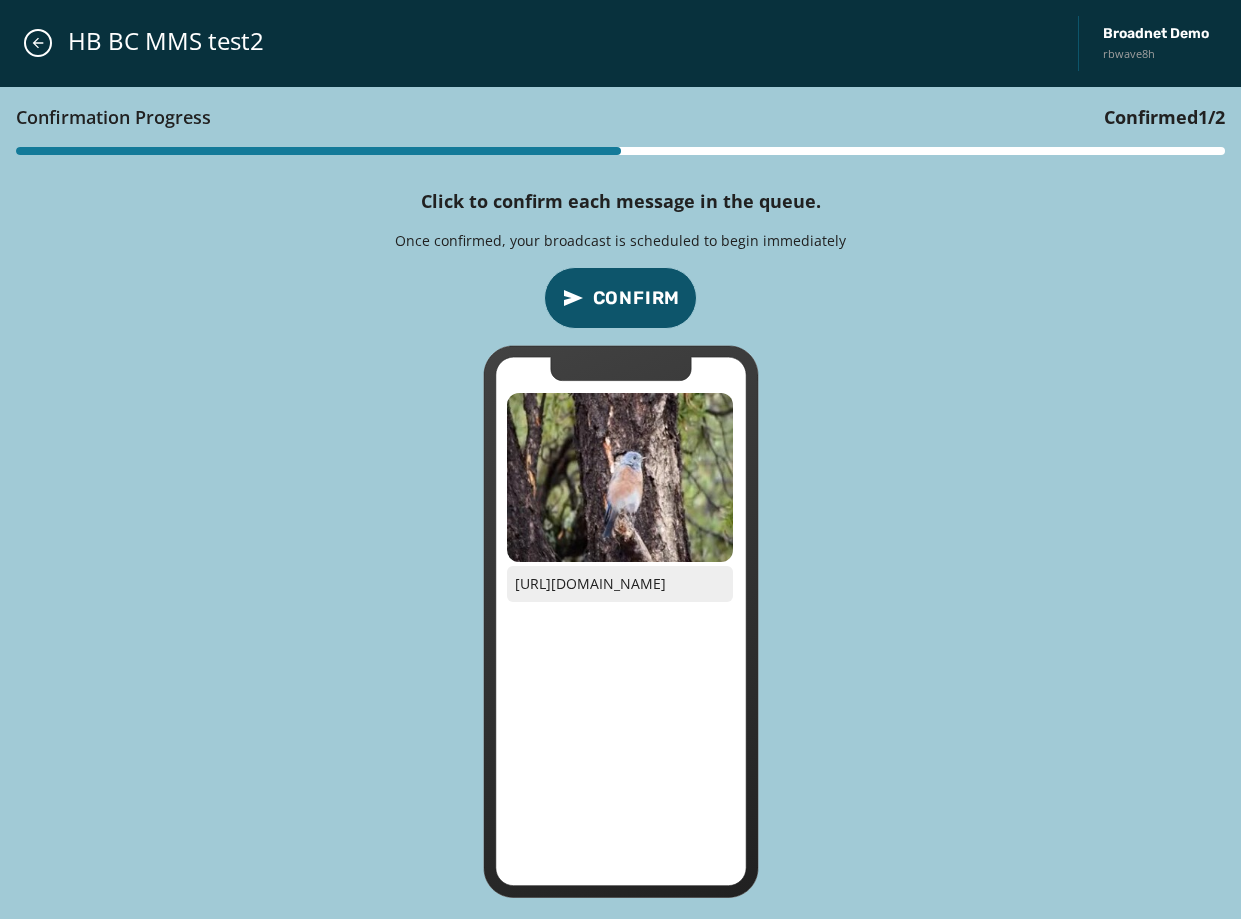 drag, startPoint x: 683, startPoint y: 620, endPoint x: 602, endPoint y: 598, distance: 83.9345 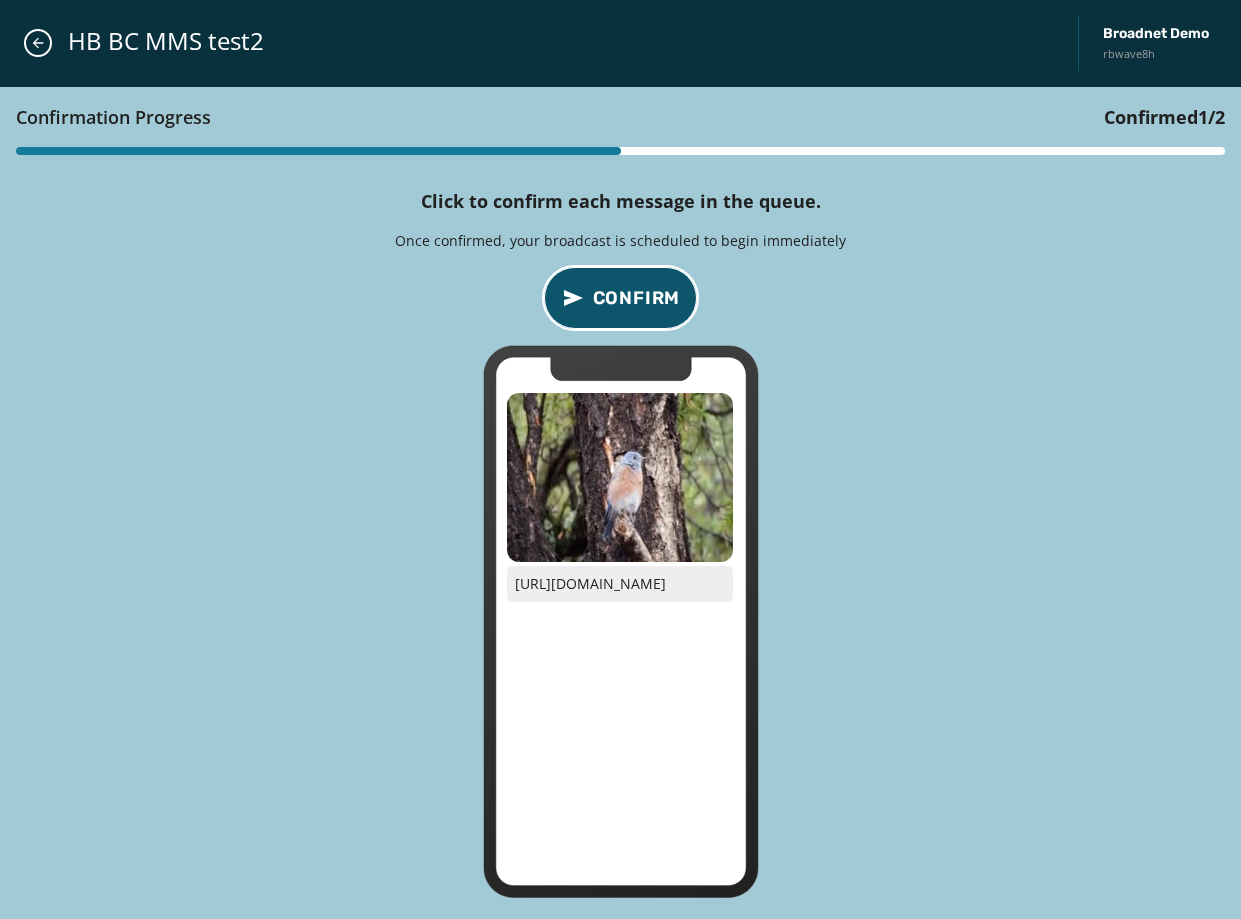 click on "Confirm" at bounding box center (621, 298) 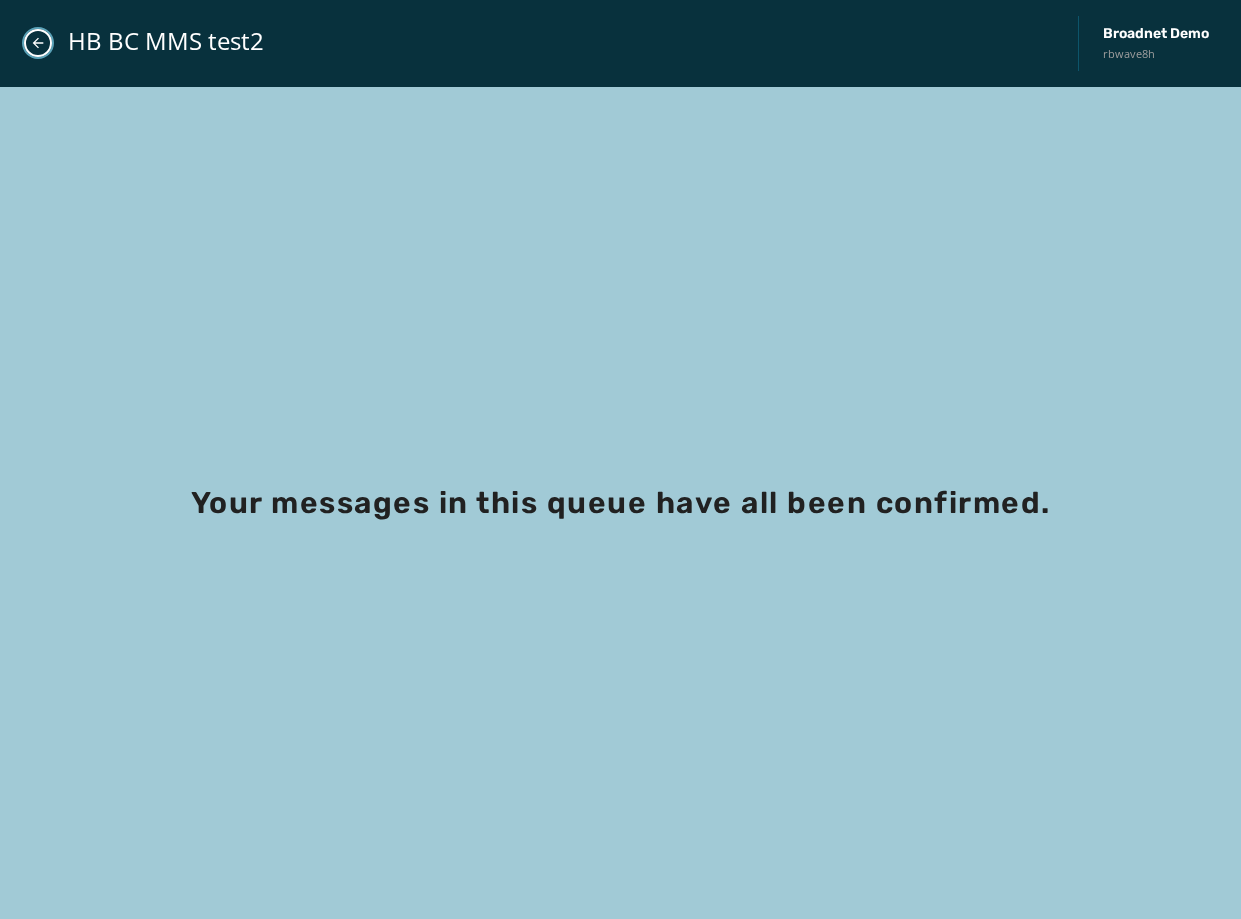 click at bounding box center [38, 43] 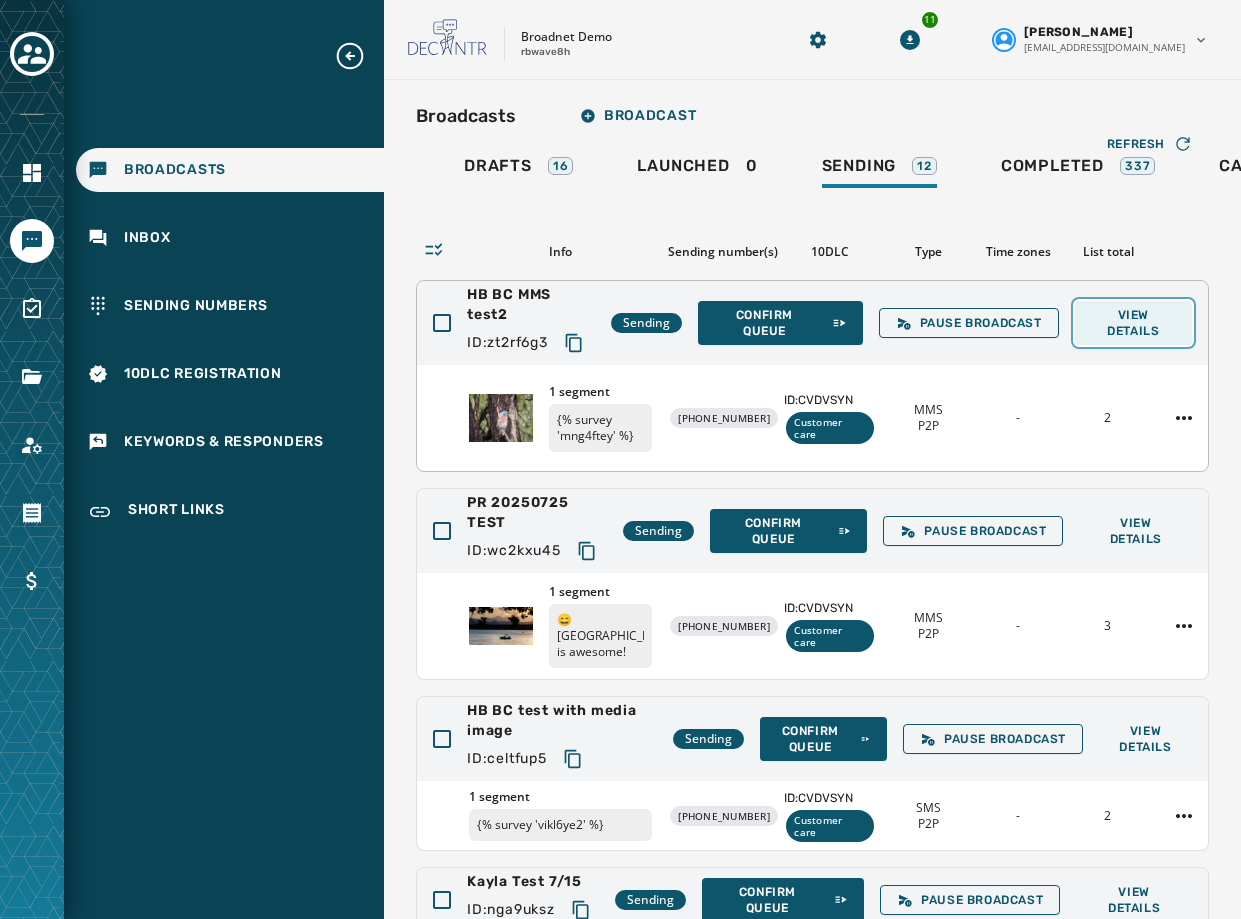 click on "View Details" at bounding box center [1133, 323] 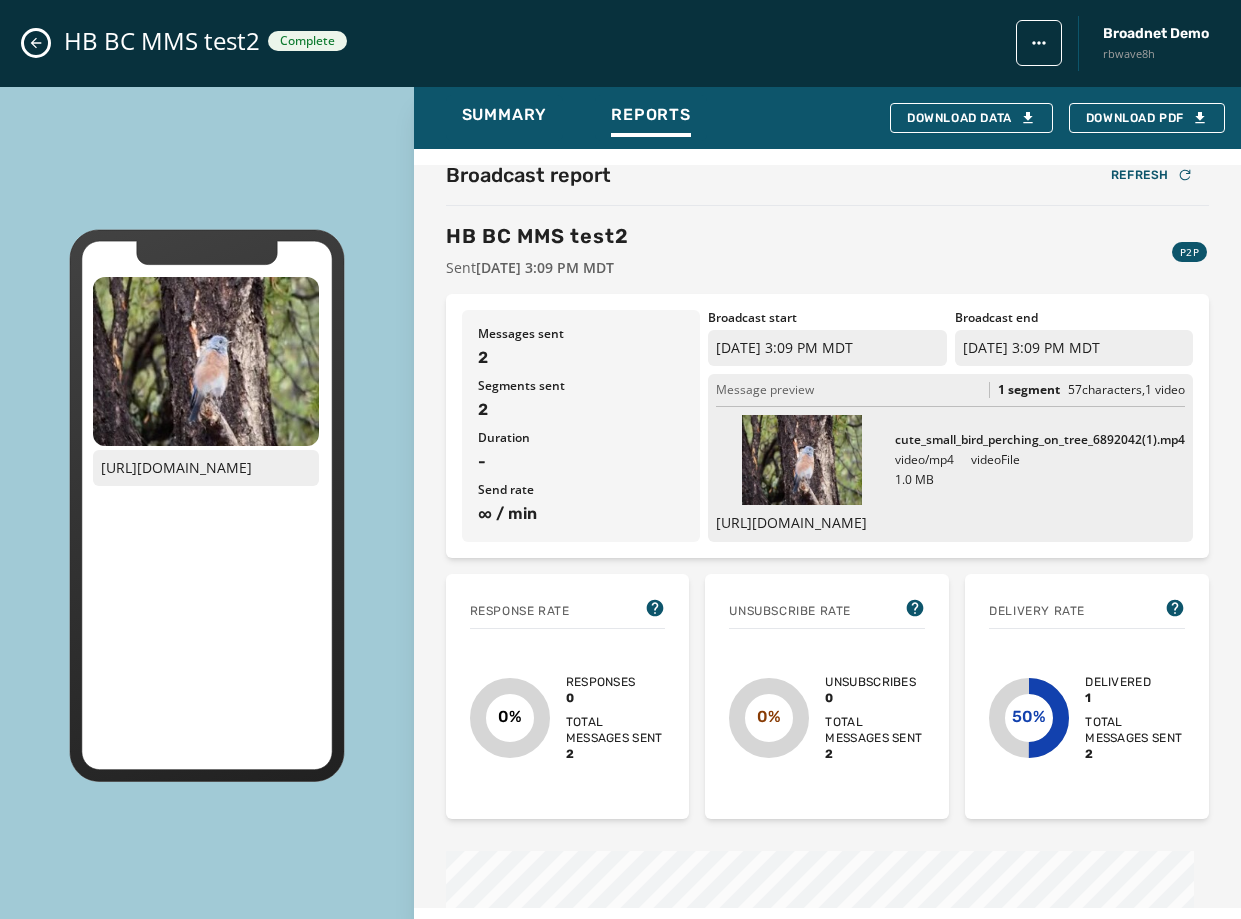 scroll, scrollTop: 0, scrollLeft: 0, axis: both 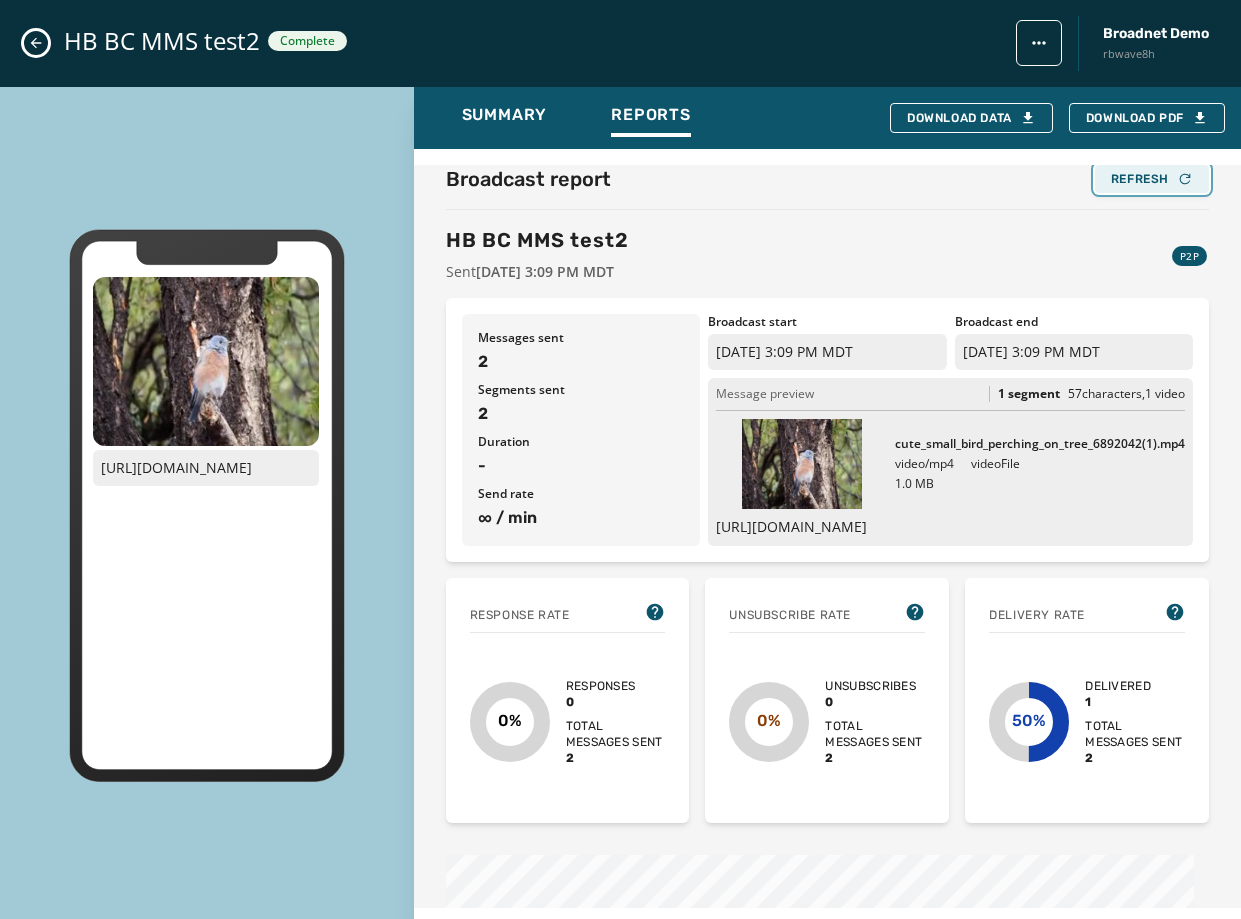 click on "Refresh" at bounding box center [1152, 179] 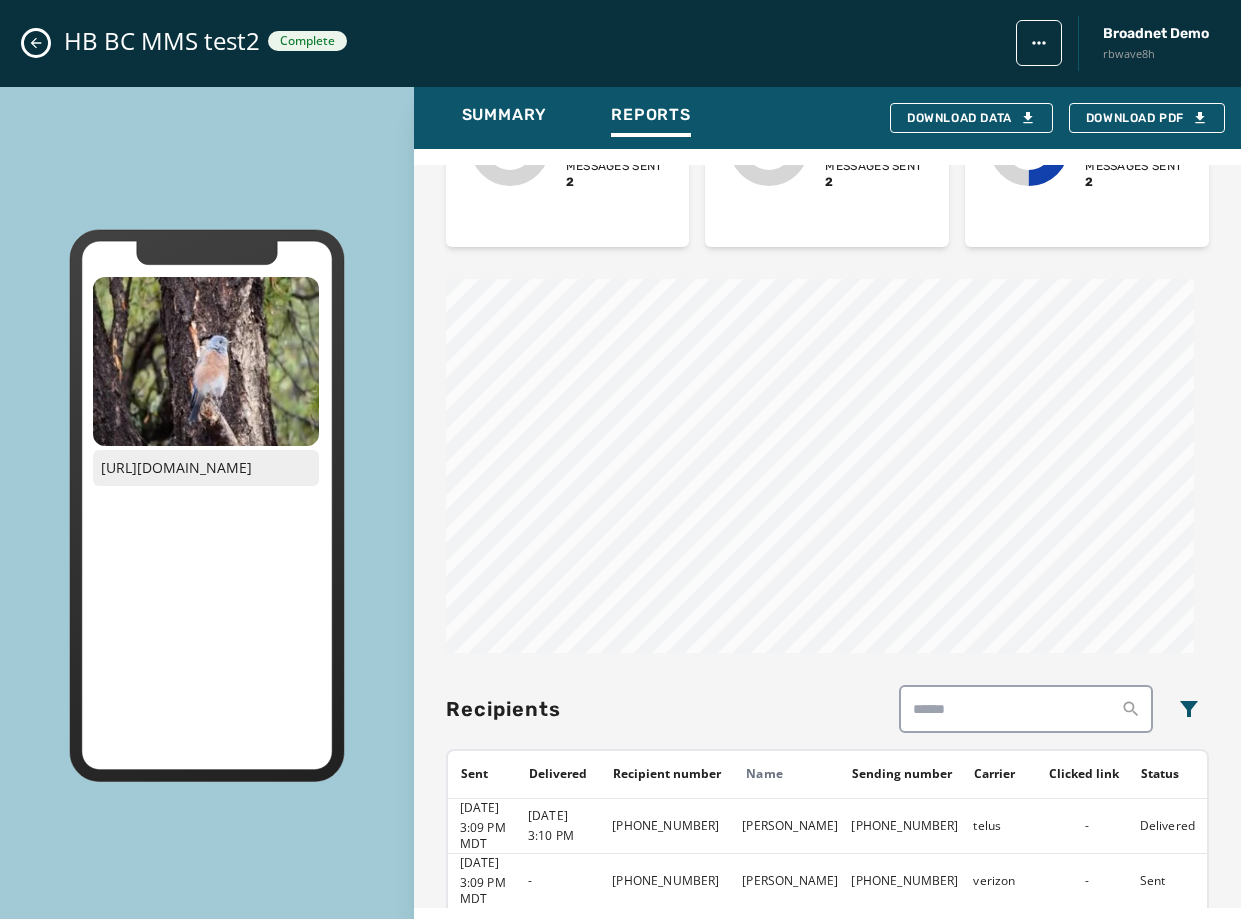 scroll, scrollTop: 647, scrollLeft: 0, axis: vertical 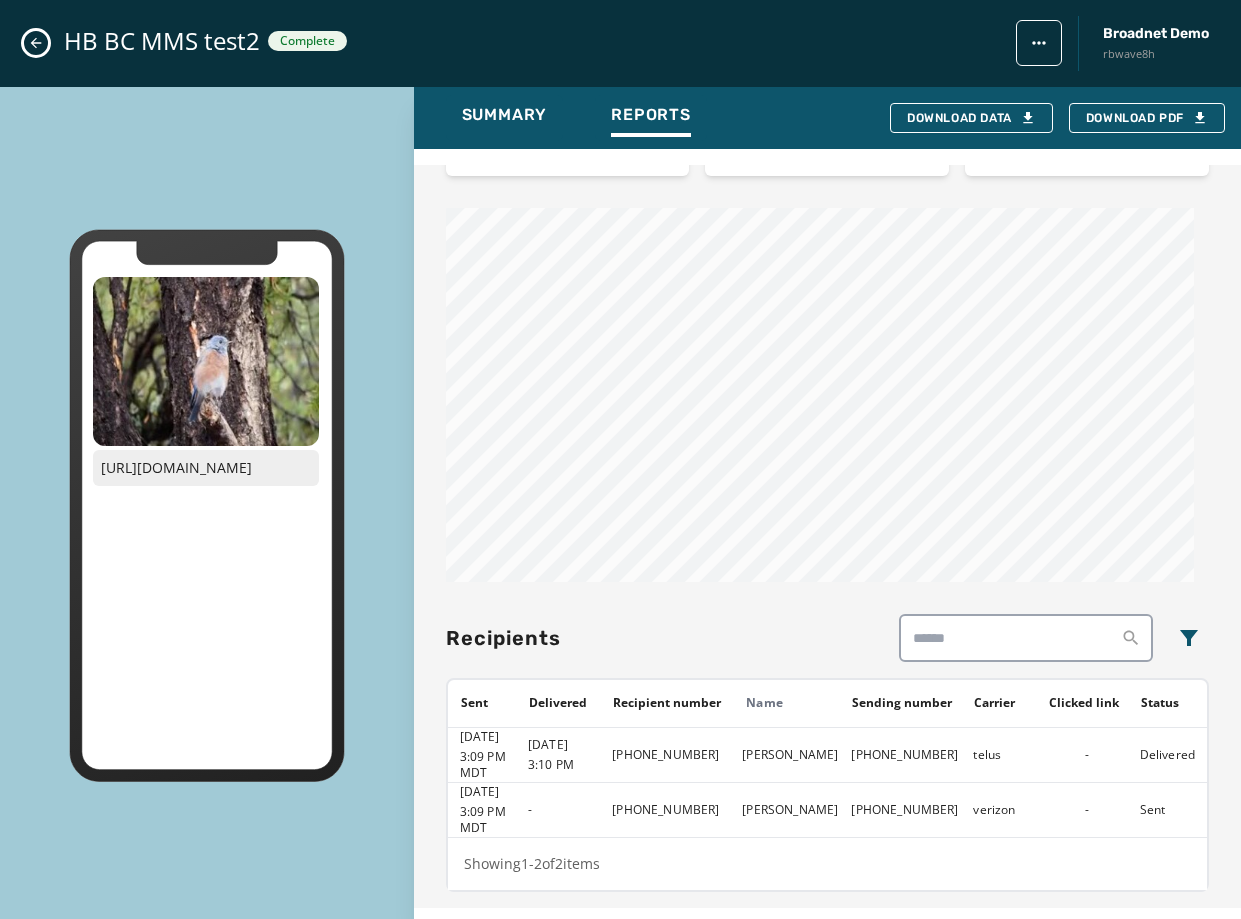 click at bounding box center (36, 43) 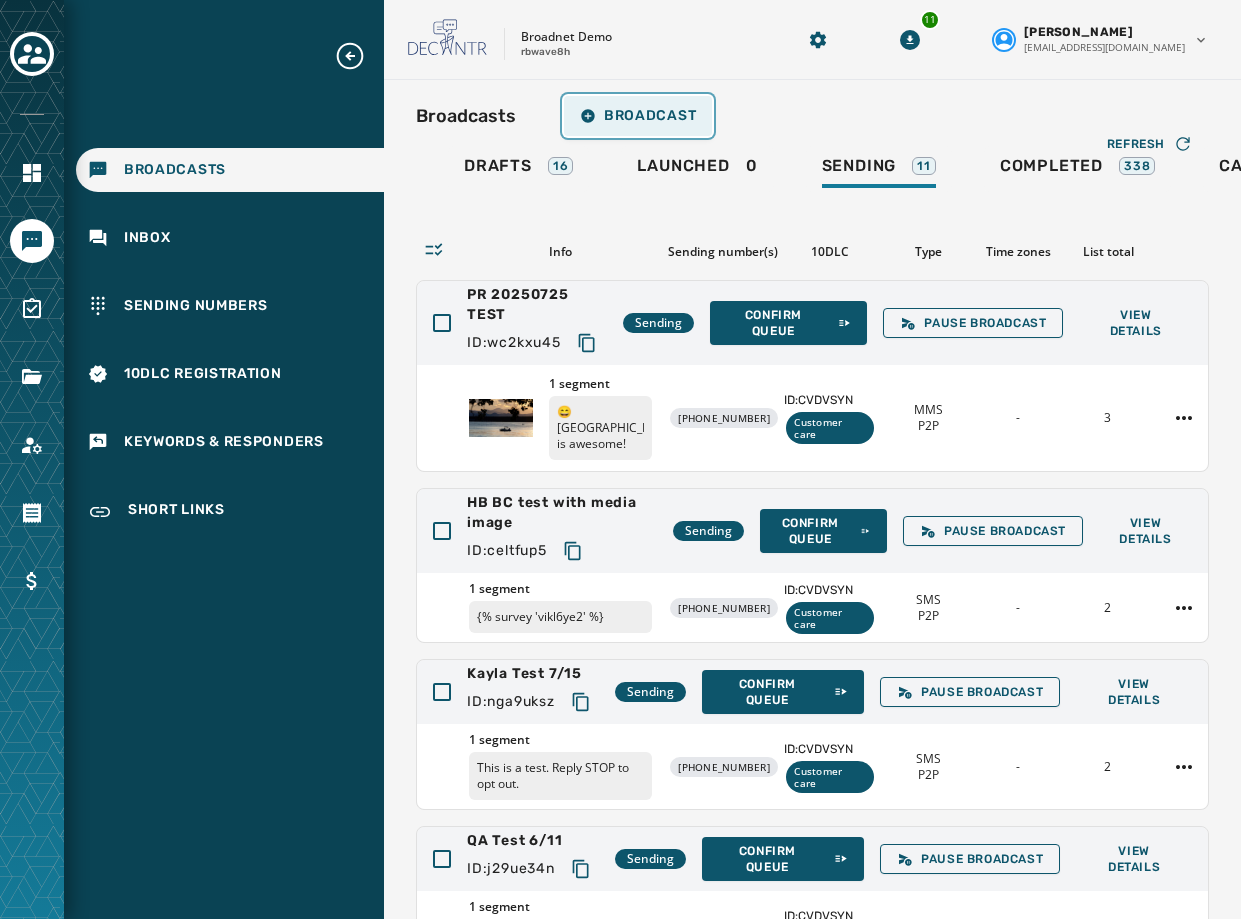 click on "Broadcast" at bounding box center [638, 116] 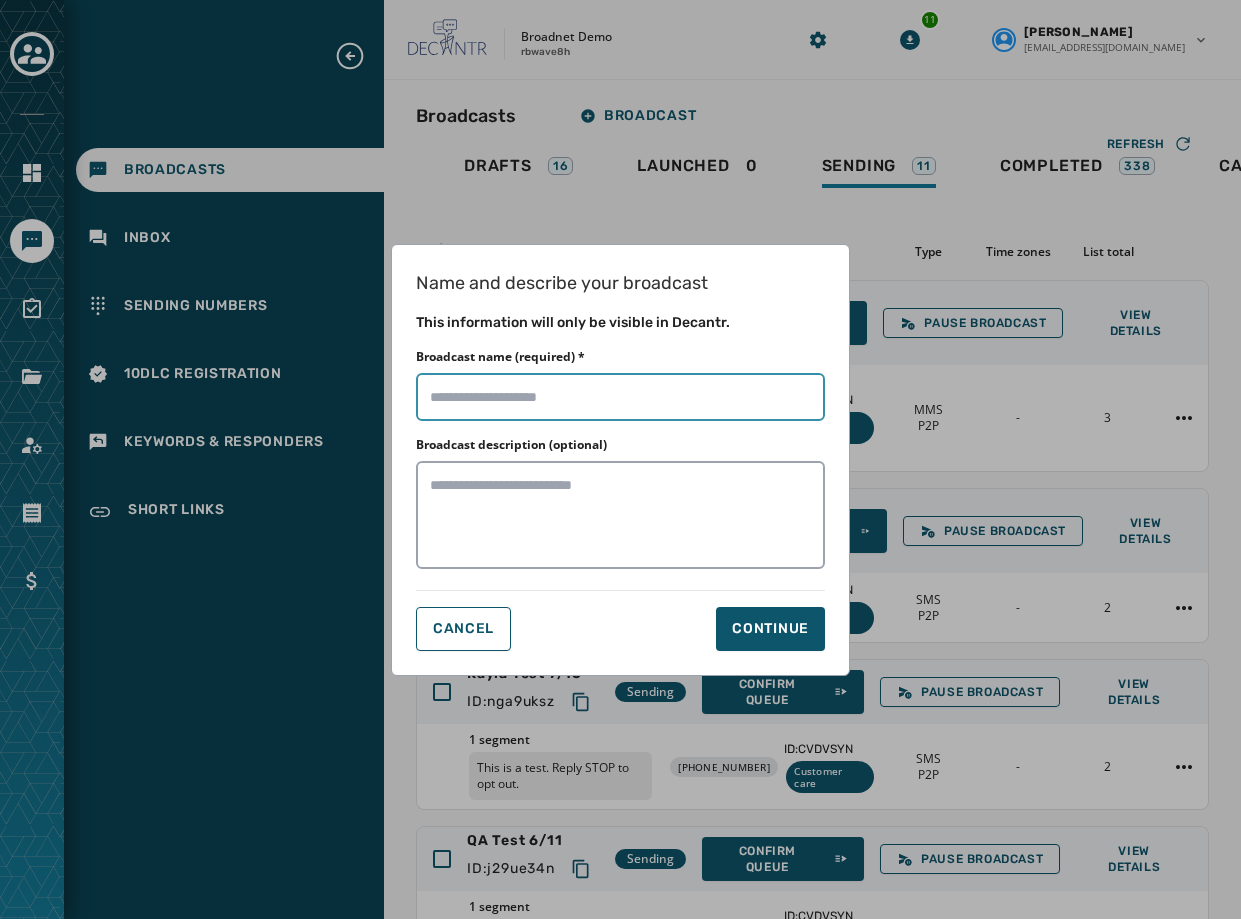 click on "Broadcast name (required) *" at bounding box center (620, 397) 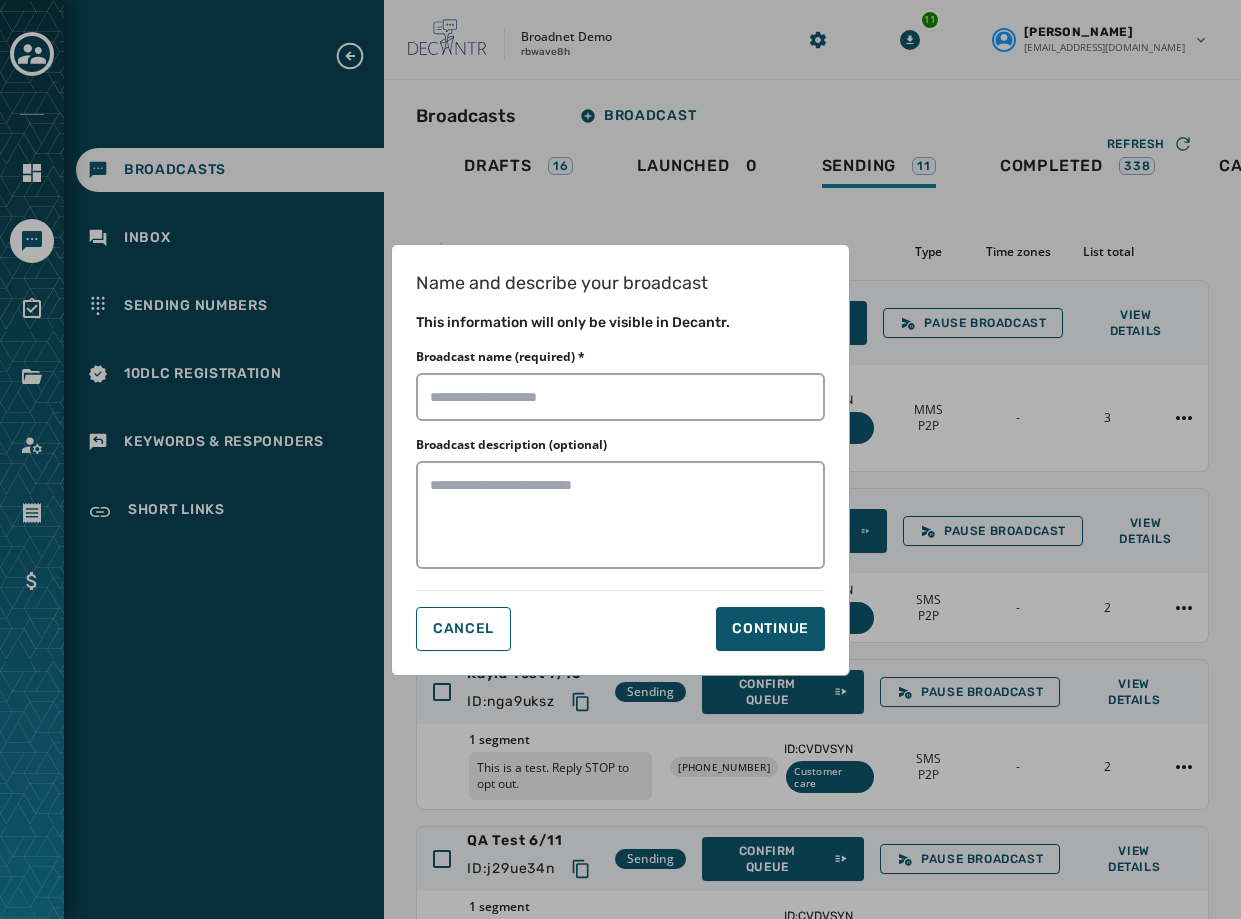 click on "Name and describe your broadcast This information will only be visible in Decantr. Broadcast name (required) * Broadcast description (optional) Cancel Continue" at bounding box center [620, 459] 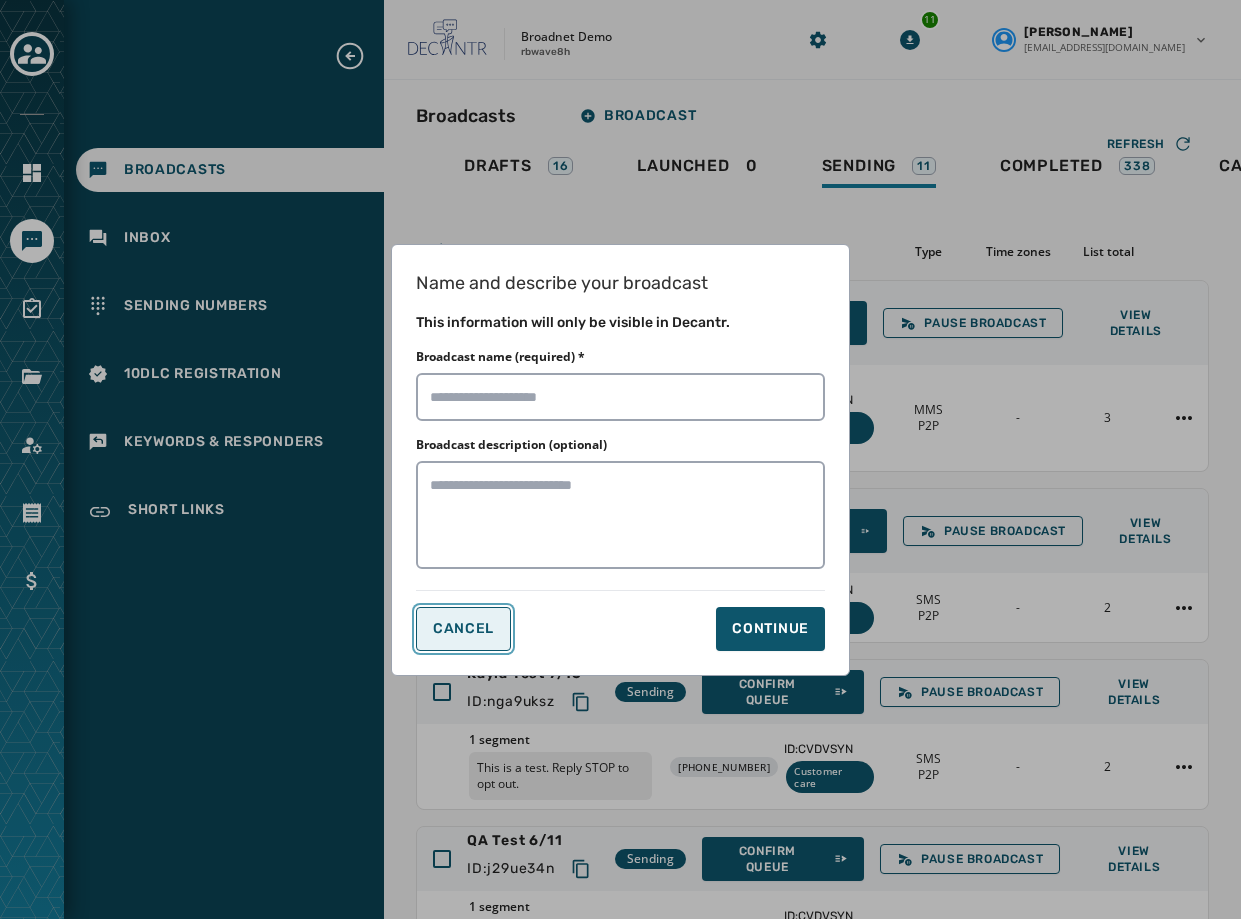 click on "Cancel" at bounding box center (463, 629) 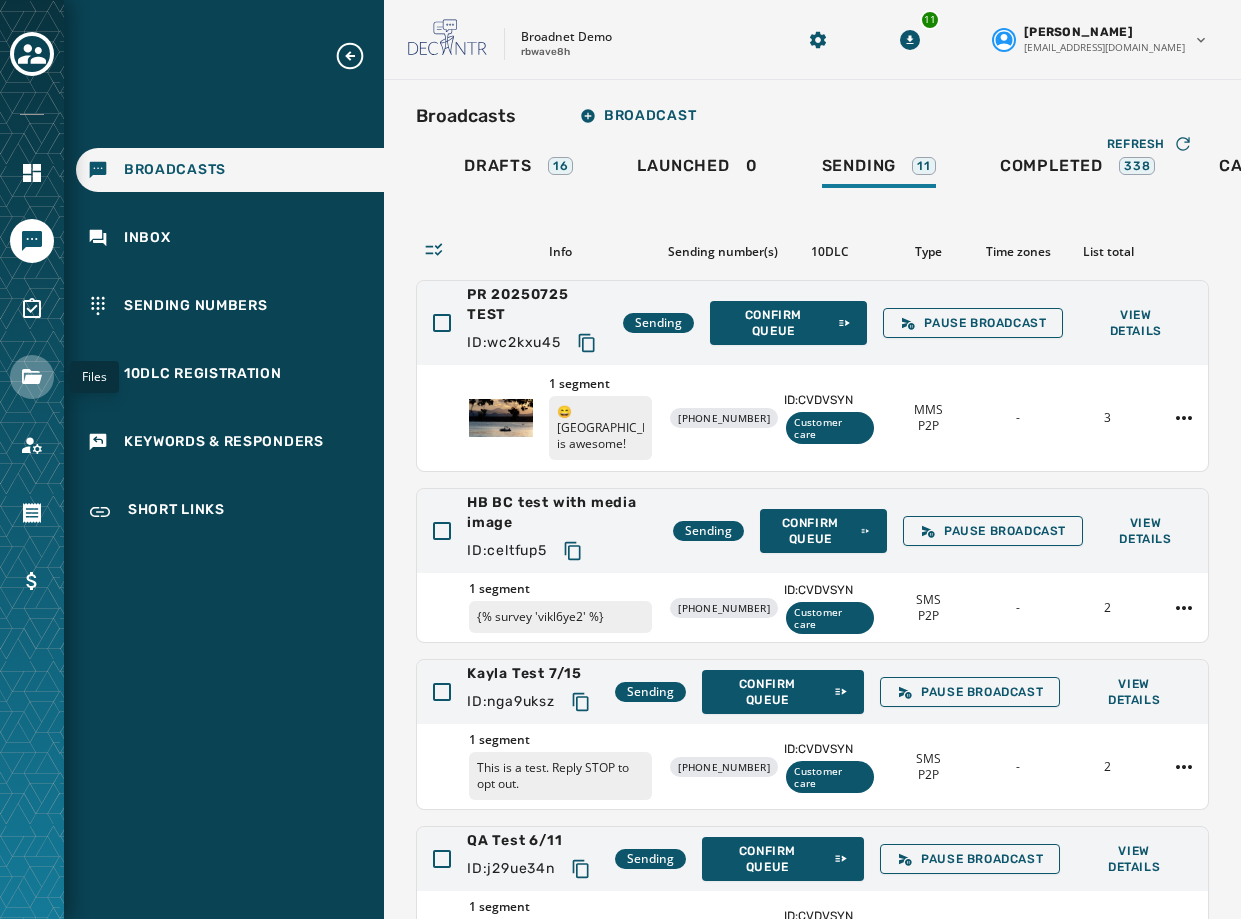 click 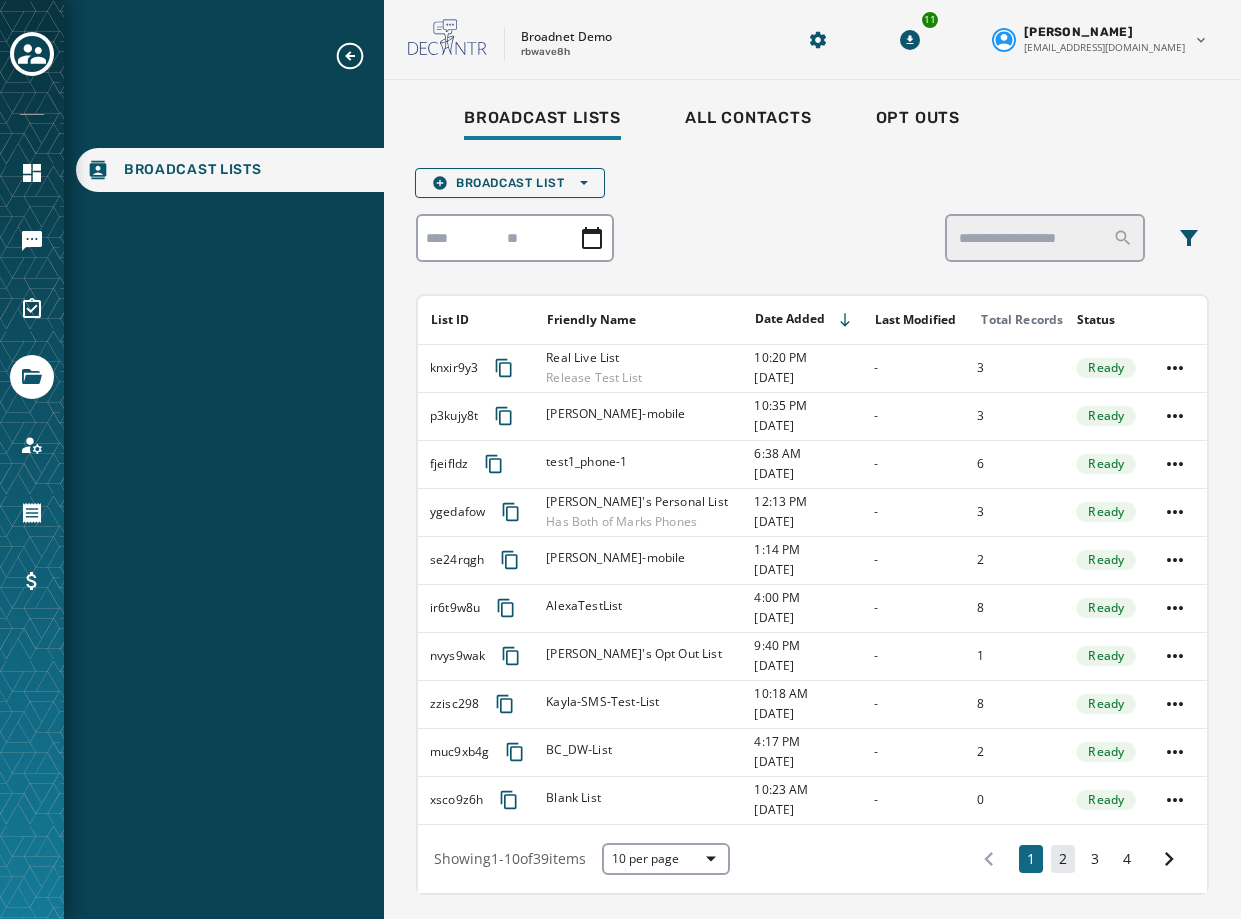 click on "2" at bounding box center (1063, 859) 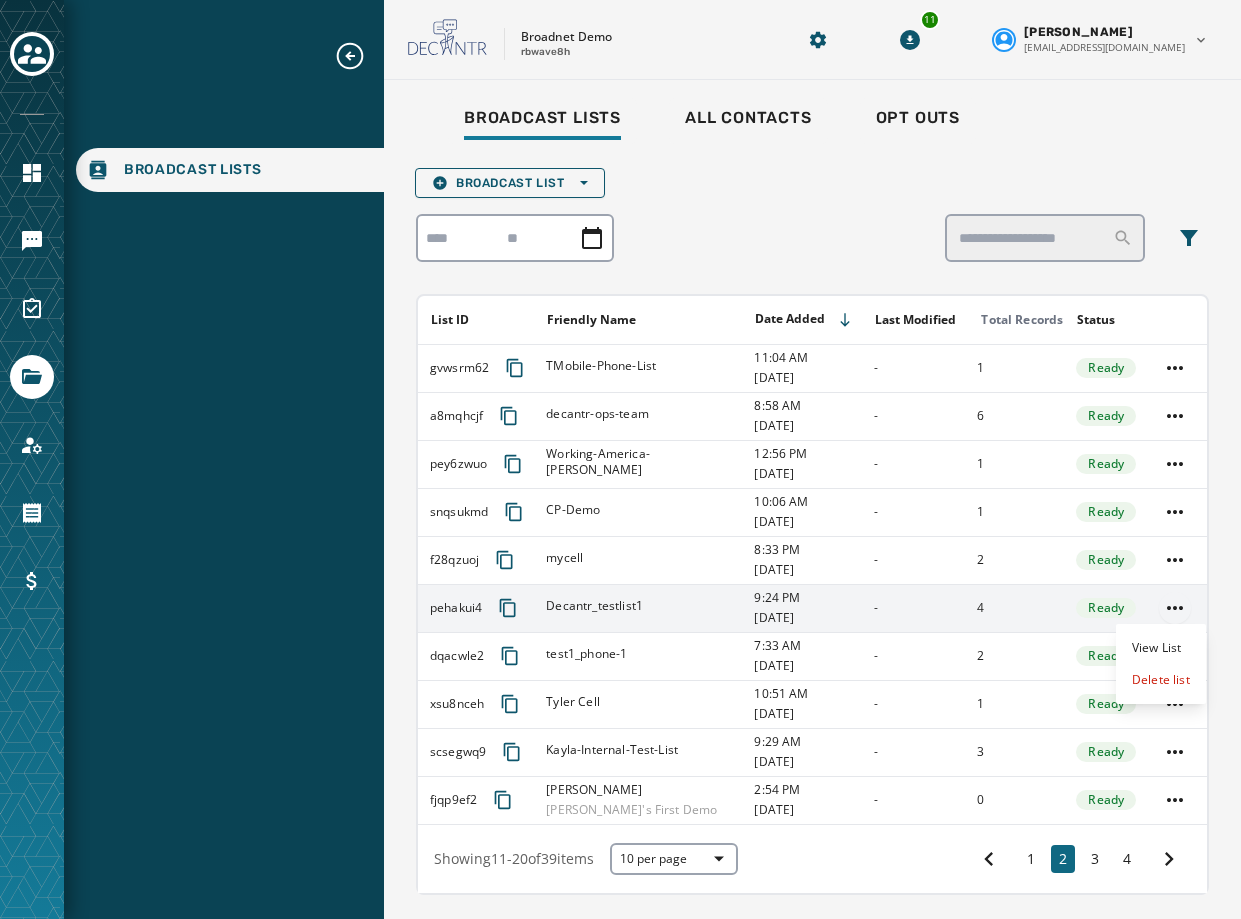 click on "Broadcast Lists Skip To Main Content Broadnet Demo rbwave8h 11 [PERSON_NAME] [EMAIL_ADDRESS][DOMAIN_NAME] Broadcast Lists All Contacts Opt Outs  Broadcast List Open options List ID Friendly Name Date Added Last Modified Total Records Status gvwsrm62 TMobile-Phone-List 11:04 AM [DATE] - 1 Ready a8mqhcjf decantr-ops-team 8:58 AM [DATE] - 6 Ready pey6zwuo Working-America-[PERSON_NAME] 12:56 PM [DATE] - 1 Ready snqsukmd CP-Demo 10:06 AM [DATE] - 1 Ready f28qzuoj mycell 8:33 PM [DATE] - 2 Ready pehakui4 Decantr_testlist1 9:24 PM [DATE] - 4 Ready View List Delete list dqacwle2 test1_phone-1 7:33 AM [DATE] - 2 Ready xsu8nceh Tyler Cell 10:51 AM [DATE] - 1 Ready scsegwq9 Kayla-Internal-Test-List 9:29 AM [DATE] - 3 Ready fjqp9ef2 [PERSON_NAME] [PERSON_NAME]'s First Demo 2:54 PM [DATE] - 0 Ready Showing  11 - 20  of  39  items 10 per page 1 2 3 4 Privacy policy Terms of service Version   v2.5.7_450cf6f02ca01d91e0dd0016ee612a244a52abf3 ©  2025  All rights reserved." at bounding box center (620, 459) 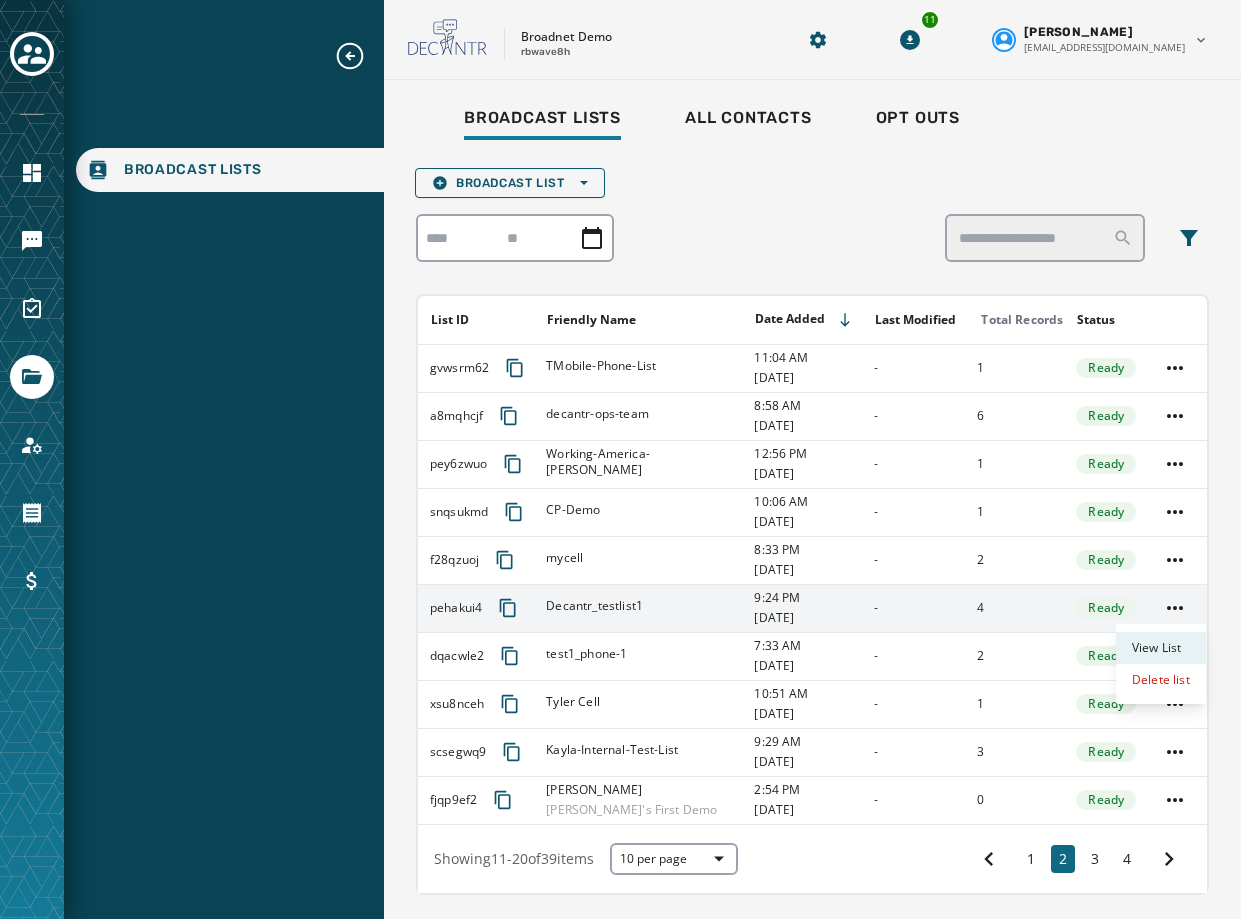 click on "View List" at bounding box center (1161, 648) 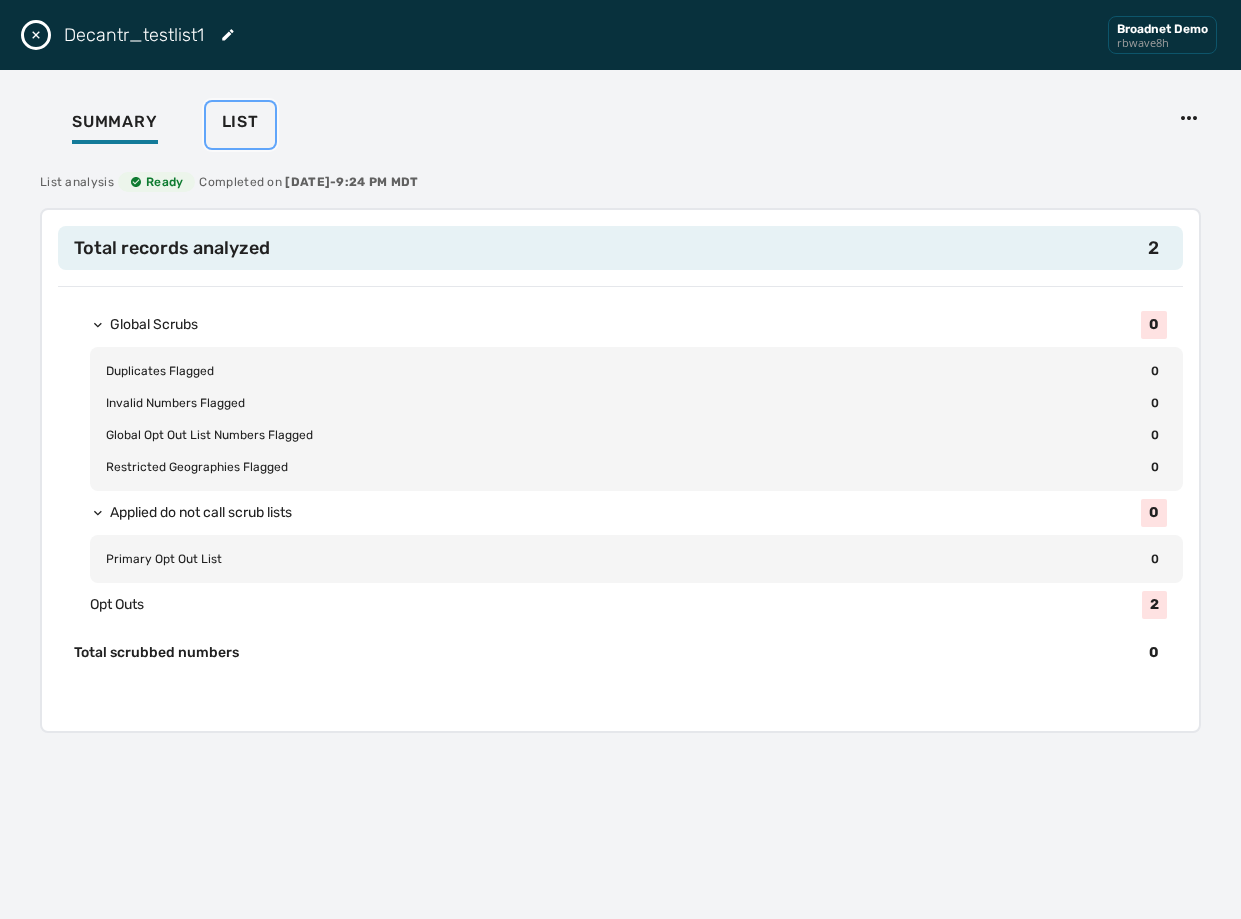 click on "List" at bounding box center (240, 122) 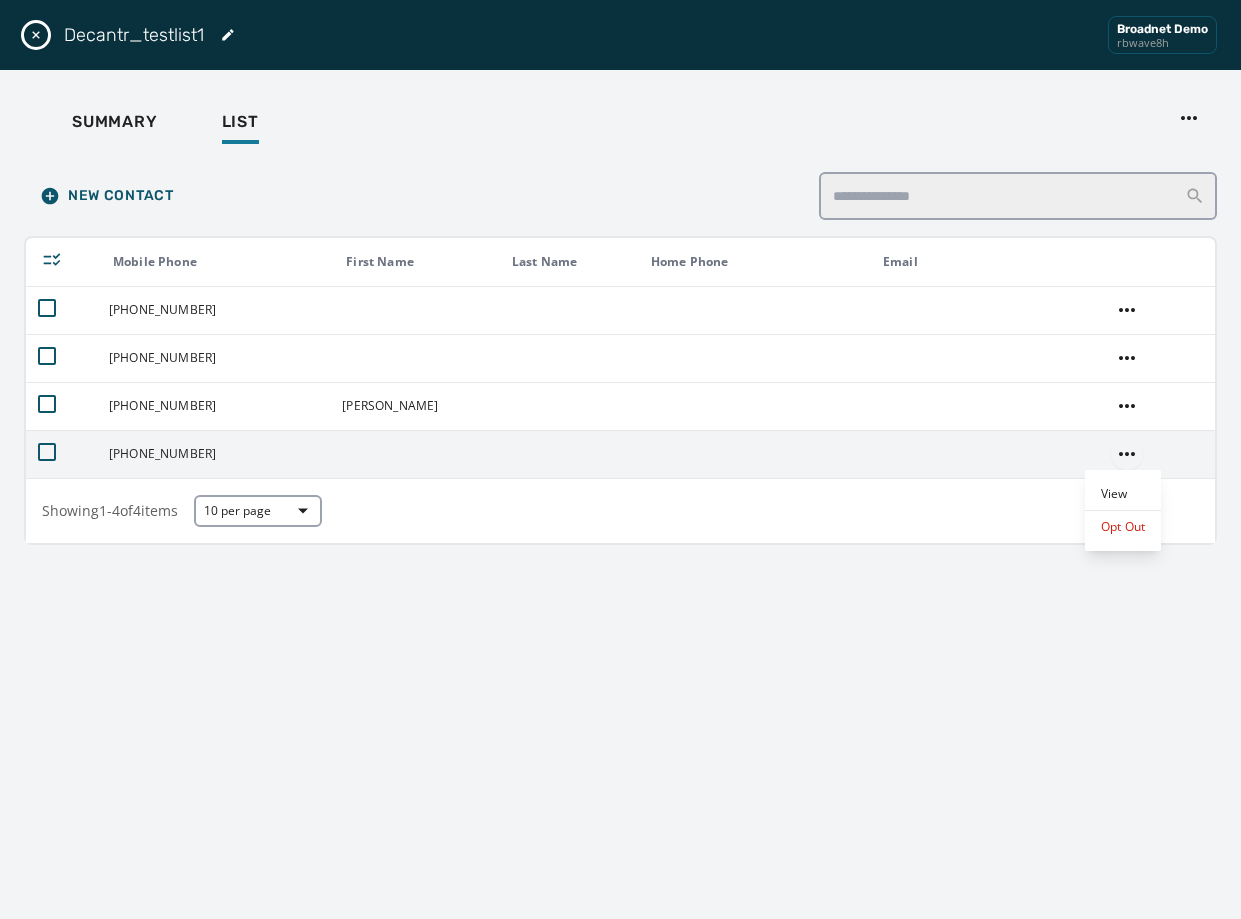 click on "Broadcast Lists Skip To Main Content Broadnet Demo rbwave8h 11 [PERSON_NAME] [EMAIL_ADDRESS][DOMAIN_NAME] Broadcast Lists All Contacts Opt Outs  Broadcast List Open options List ID Friendly Name Date Added Last Modified Total Records Status gvwsrm62 TMobile-Phone-List 11:04 AM [DATE] - 1 Ready a8mqhcjf decantr-ops-team 8:58 AM [DATE] - 6 Ready pey6zwuo Working-America-[PERSON_NAME] 12:56 PM [DATE] - 1 Ready snqsukmd CP-Demo 10:06 AM [DATE] - 1 Ready f28qzuoj mycell 8:33 PM [DATE] - 2 Ready pehakui4 Decantr_testlist1 9:24 PM [DATE] - 4 Ready dqacwle2 test1_phone-1 7:33 AM [DATE] - 2 Ready xsu8nceh Tyler Cell 10:51 AM [DATE] - 1 Ready scsegwq9 Kayla-Internal-Test-List 9:29 AM [DATE] - 3 Ready fjqp9ef2 [PERSON_NAME] [PERSON_NAME]'s First Demo 2:54 PM [DATE] - 0 Ready Showing  11 - 20  of  39  items 10 per page 1 2 3 4 Decantr_testlist1 Broadnet Demo rbwave8h Summary List New Contact Mobile Phone First Name Last Name Home Phone Email [PHONE_NUMBER] [PHONE_NUMBER] View" at bounding box center (620, 459) 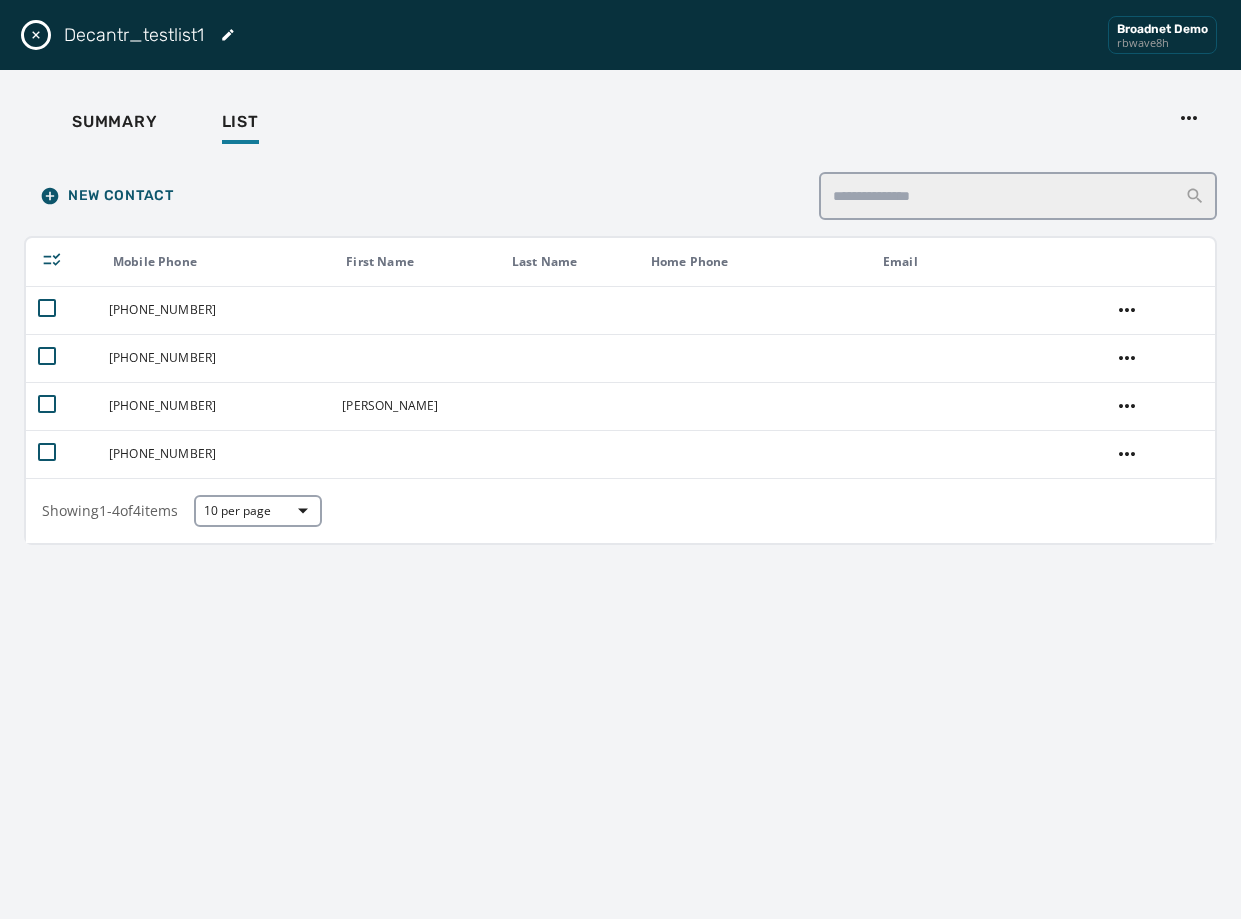 click on "Broadcast Lists Skip To Main Content Broadnet Demo rbwave8h 11 [PERSON_NAME] [EMAIL_ADDRESS][DOMAIN_NAME] Broadcast Lists All Contacts Opt Outs  Broadcast List Open options List ID Friendly Name Date Added Last Modified Total Records Status gvwsrm62 TMobile-Phone-List 11:04 AM [DATE] - 1 Ready a8mqhcjf decantr-ops-team 8:58 AM [DATE] - 6 Ready pey6zwuo Working-America-[PERSON_NAME] 12:56 PM [DATE] - 1 Ready snqsukmd CP-Demo 10:06 AM [DATE] - 1 Ready f28qzuoj mycell 8:33 PM [DATE] - 2 Ready pehakui4 Decantr_testlist1 9:24 PM [DATE] - 4 Ready dqacwle2 test1_phone-1 7:33 AM [DATE] - 2 Ready xsu8nceh Tyler Cell 10:51 AM [DATE] - 1 Ready scsegwq9 Kayla-Internal-Test-List 9:29 AM [DATE] - 3 Ready fjqp9ef2 [PERSON_NAME] [PERSON_NAME]'s First Demo 2:54 PM [DATE] - 0 Ready Showing  11 - 20  of  39  items 10 per page 1 2 3 4 Decantr_testlist1 Broadnet Demo rbwave8h Summary List New Contact Mobile Phone First Name Last Name Home Phone Email [PHONE_NUMBER] [PHONE_NUMBER] 1 -" at bounding box center (620, 459) 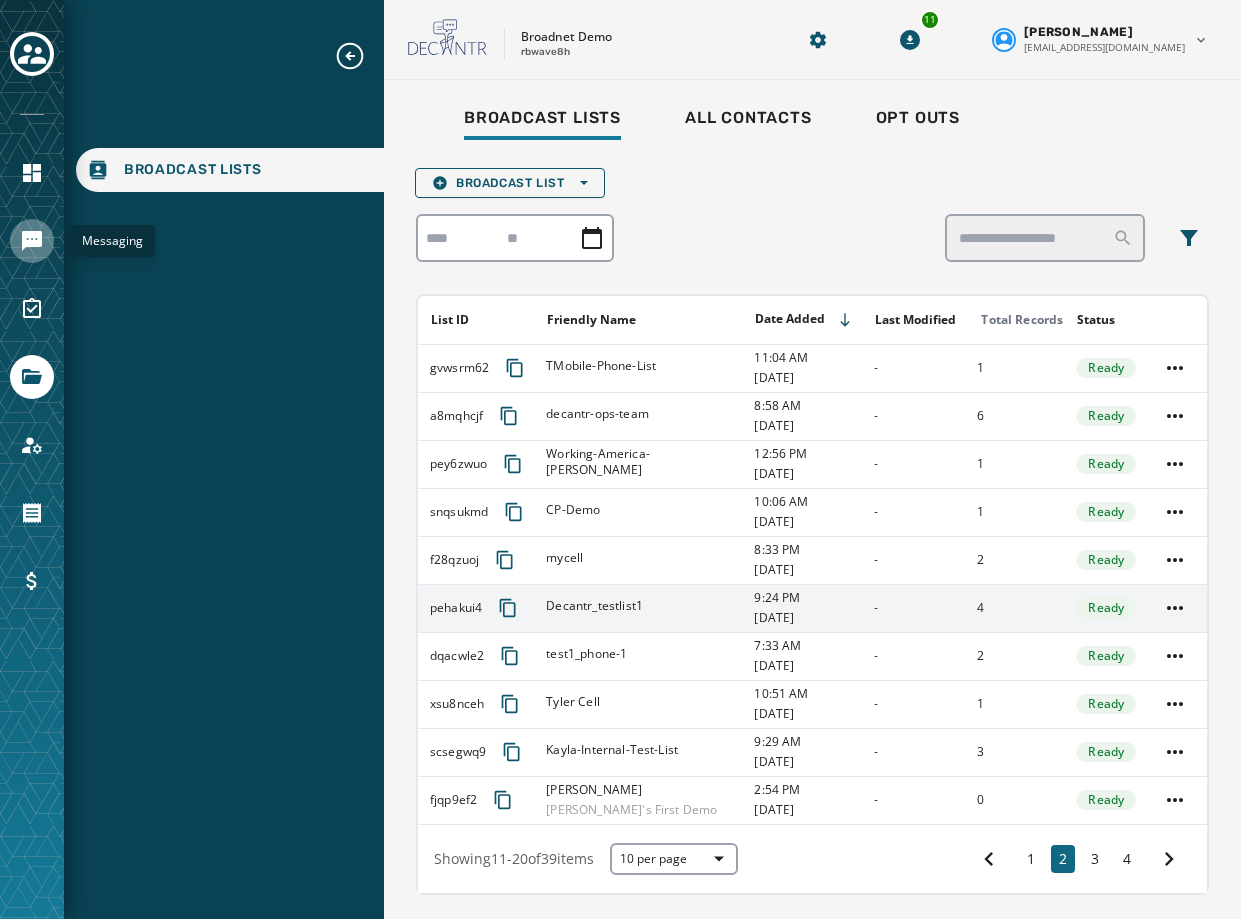 click 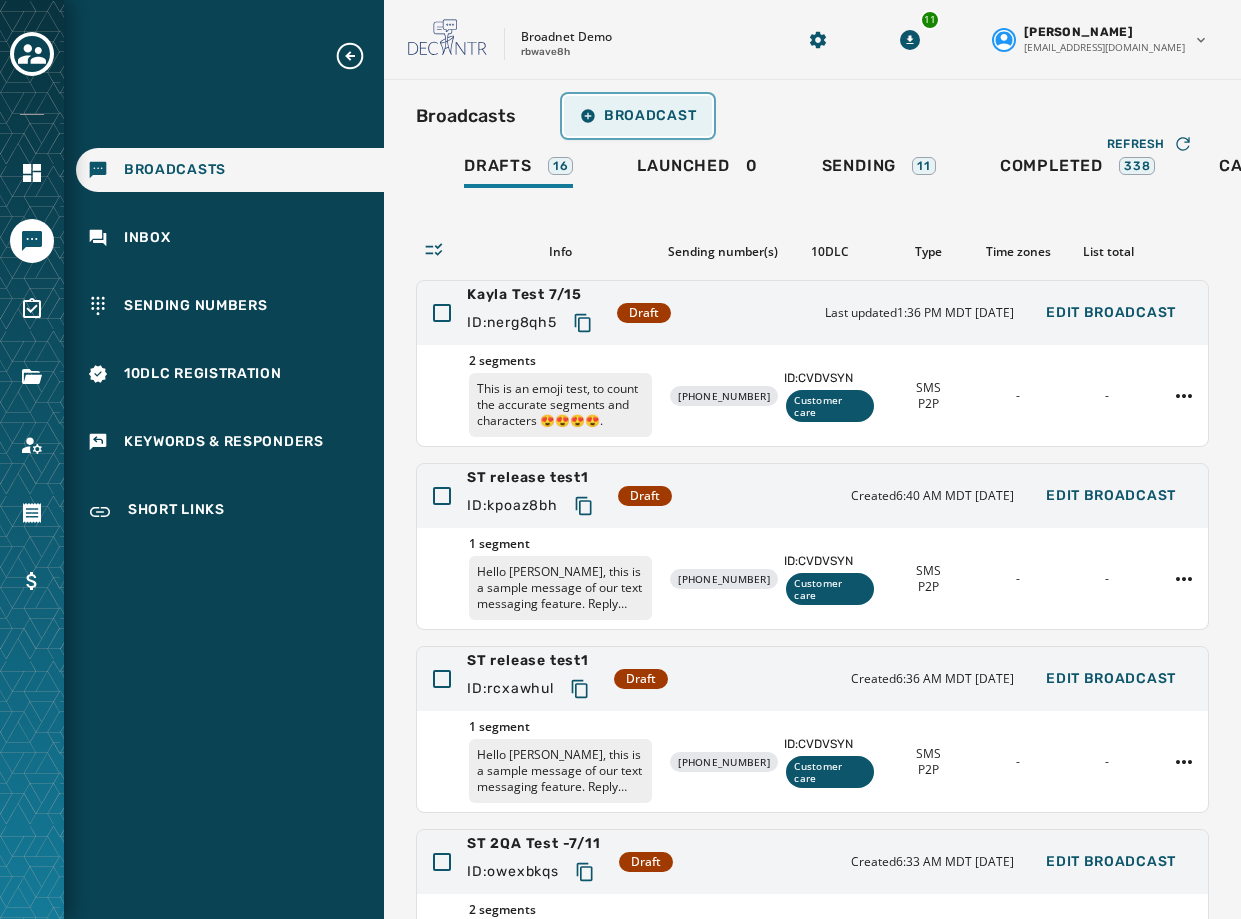click on "Broadcast" at bounding box center [638, 116] 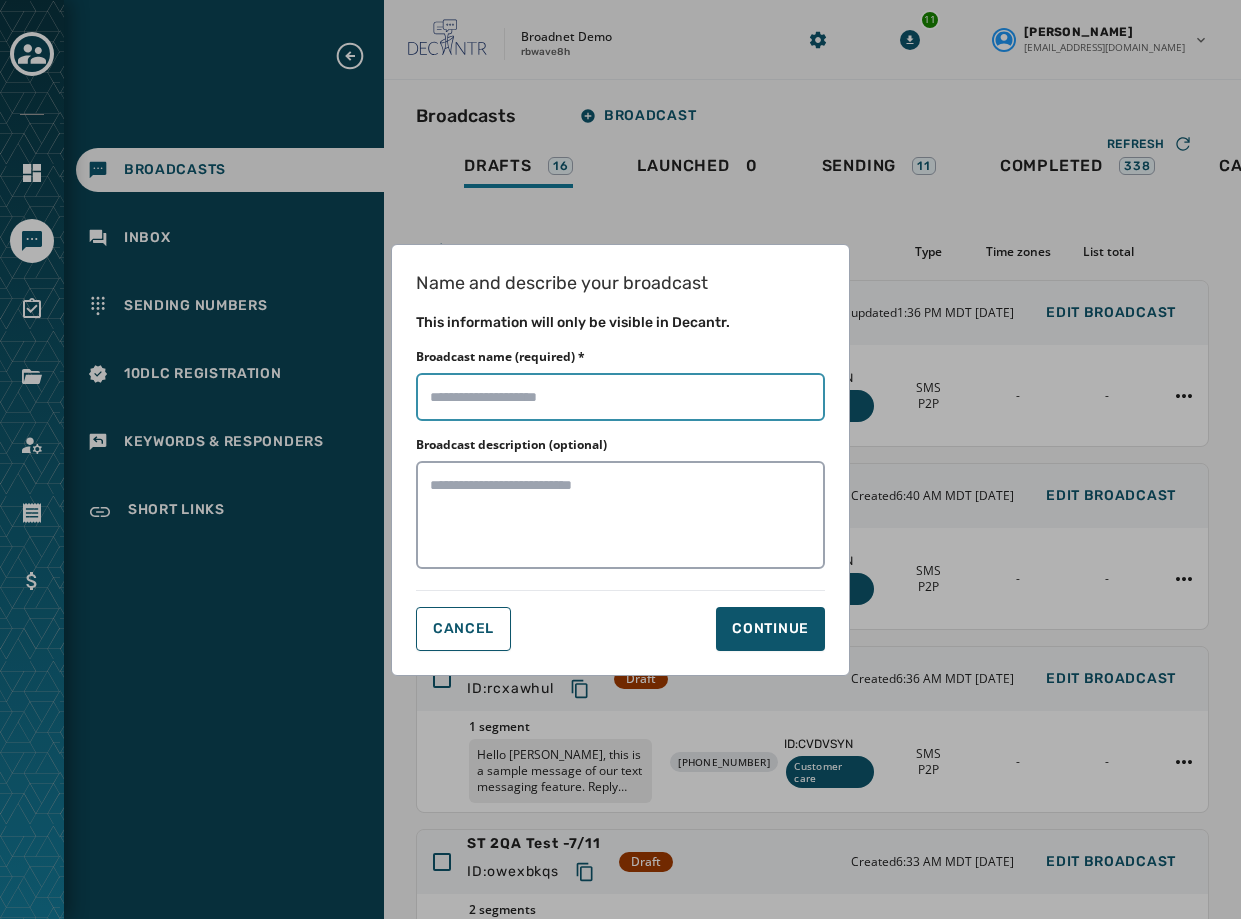 click on "Broadcast name (required) *" at bounding box center [620, 397] 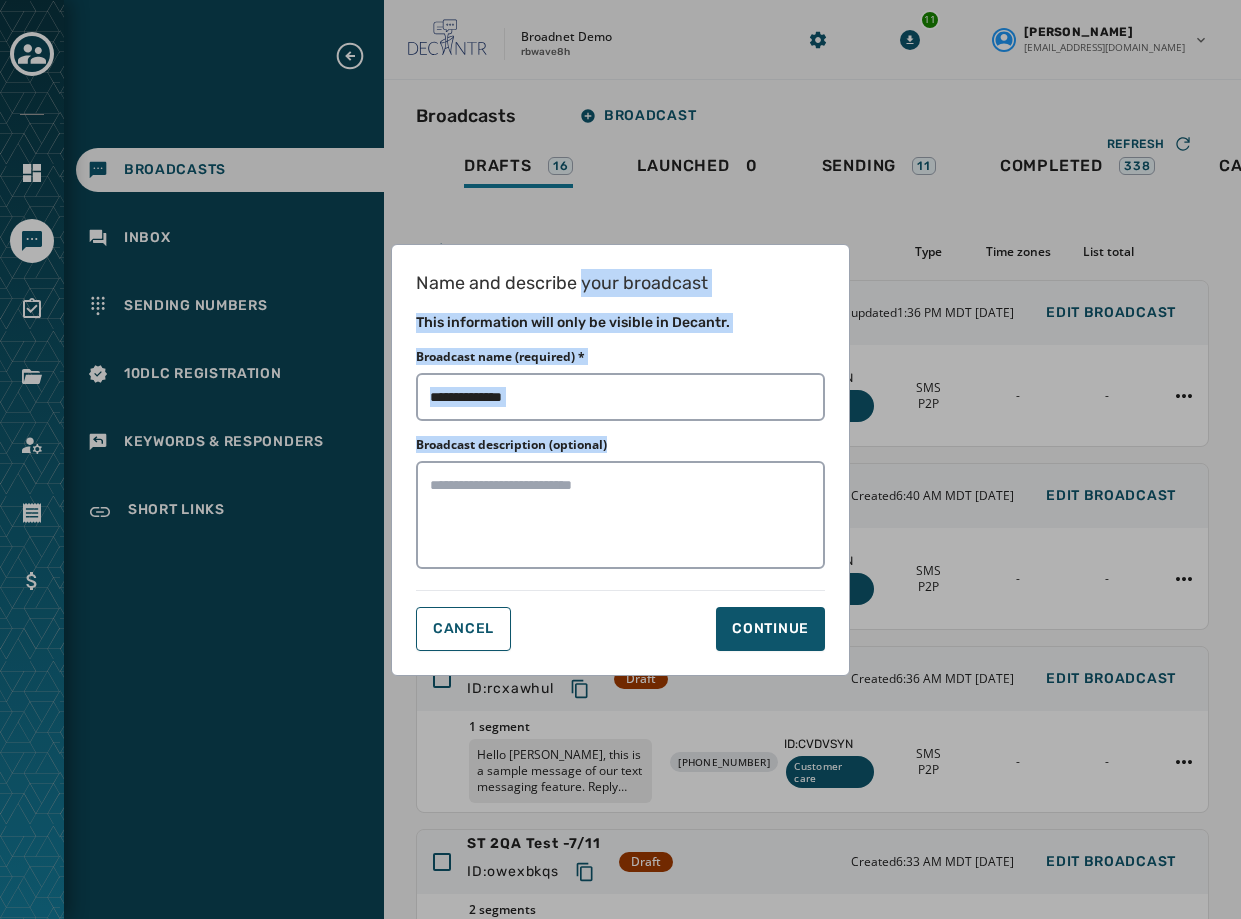 drag, startPoint x: 580, startPoint y: 254, endPoint x: 859, endPoint y: 452, distance: 342.1184 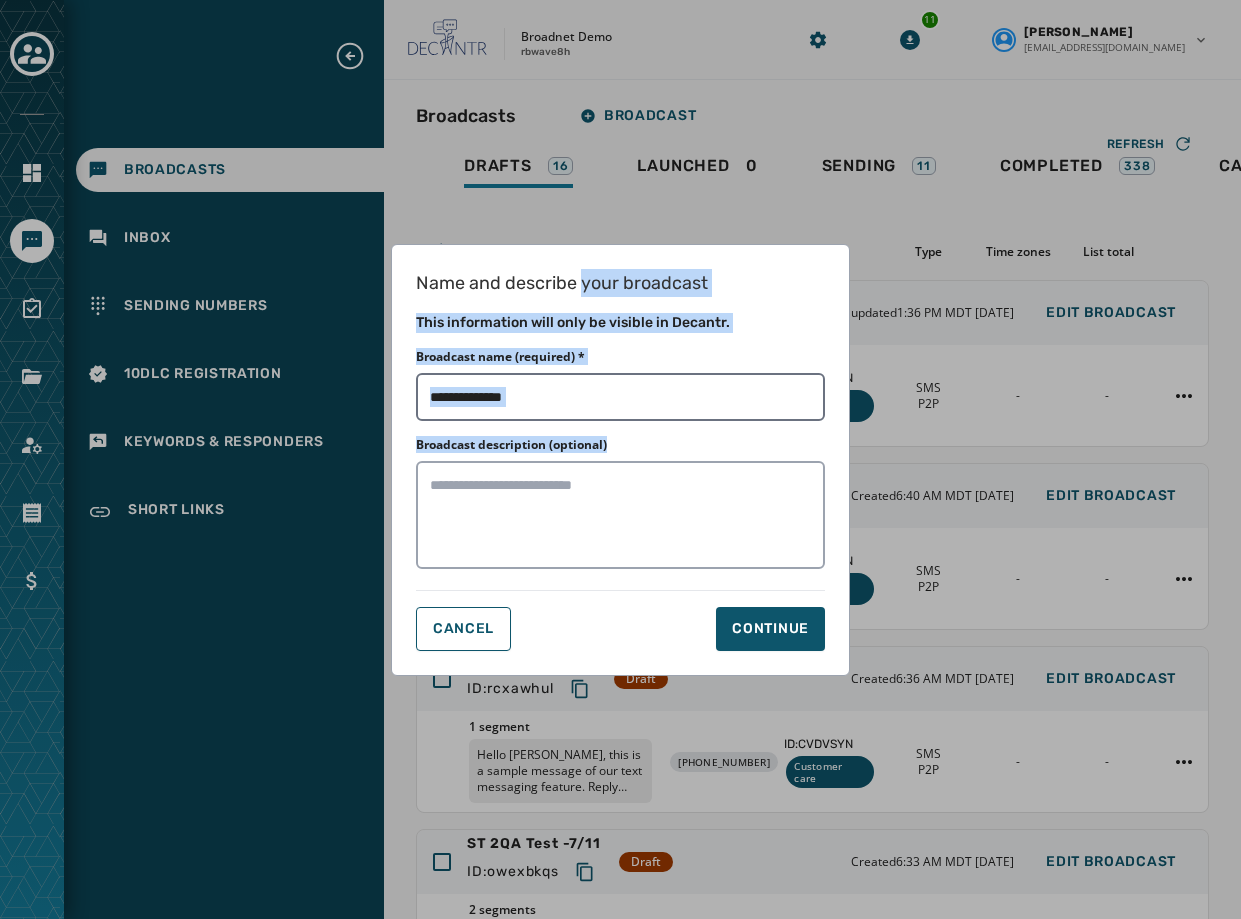 click on "Broadcast name (required) *" at bounding box center (620, 397) 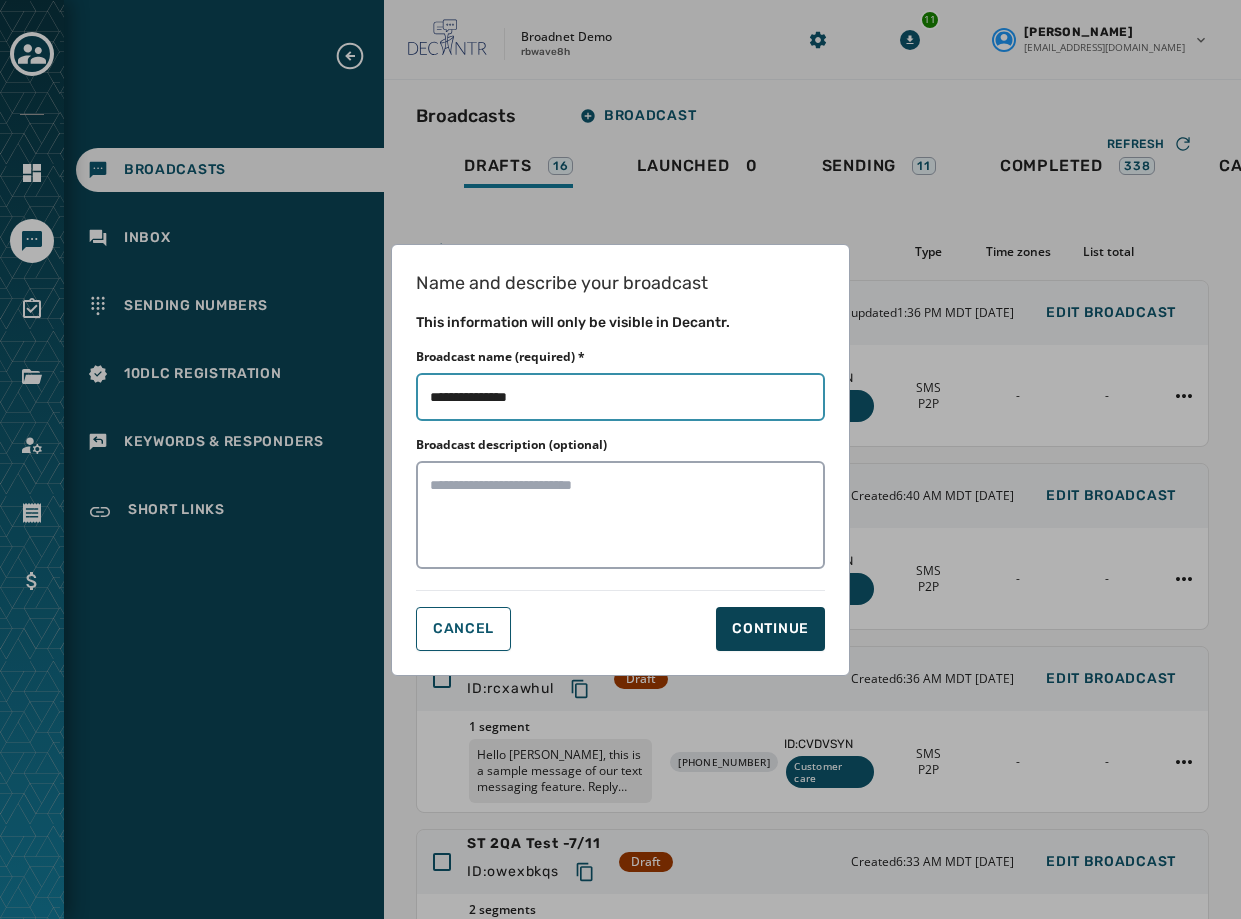type on "**********" 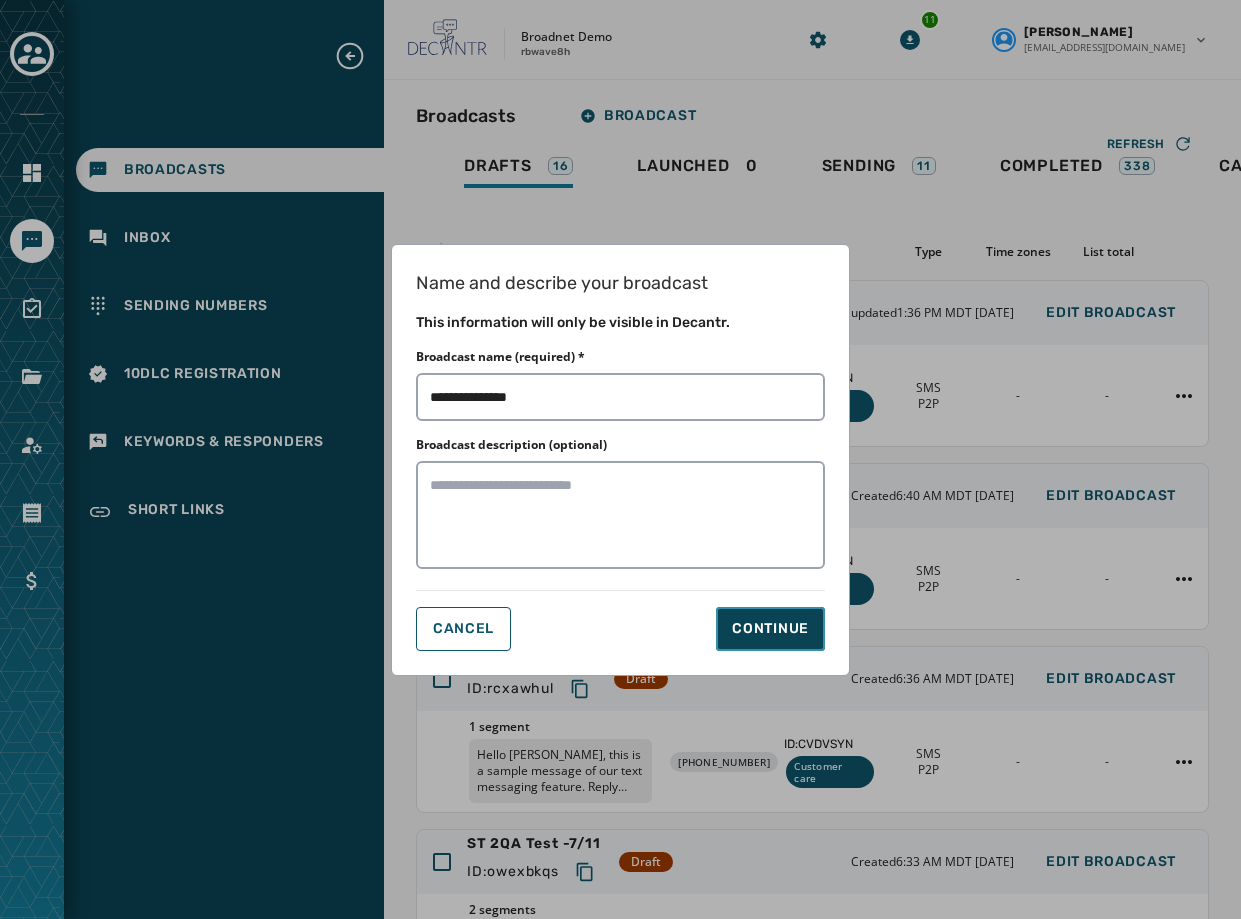 click on "Continue" at bounding box center (770, 629) 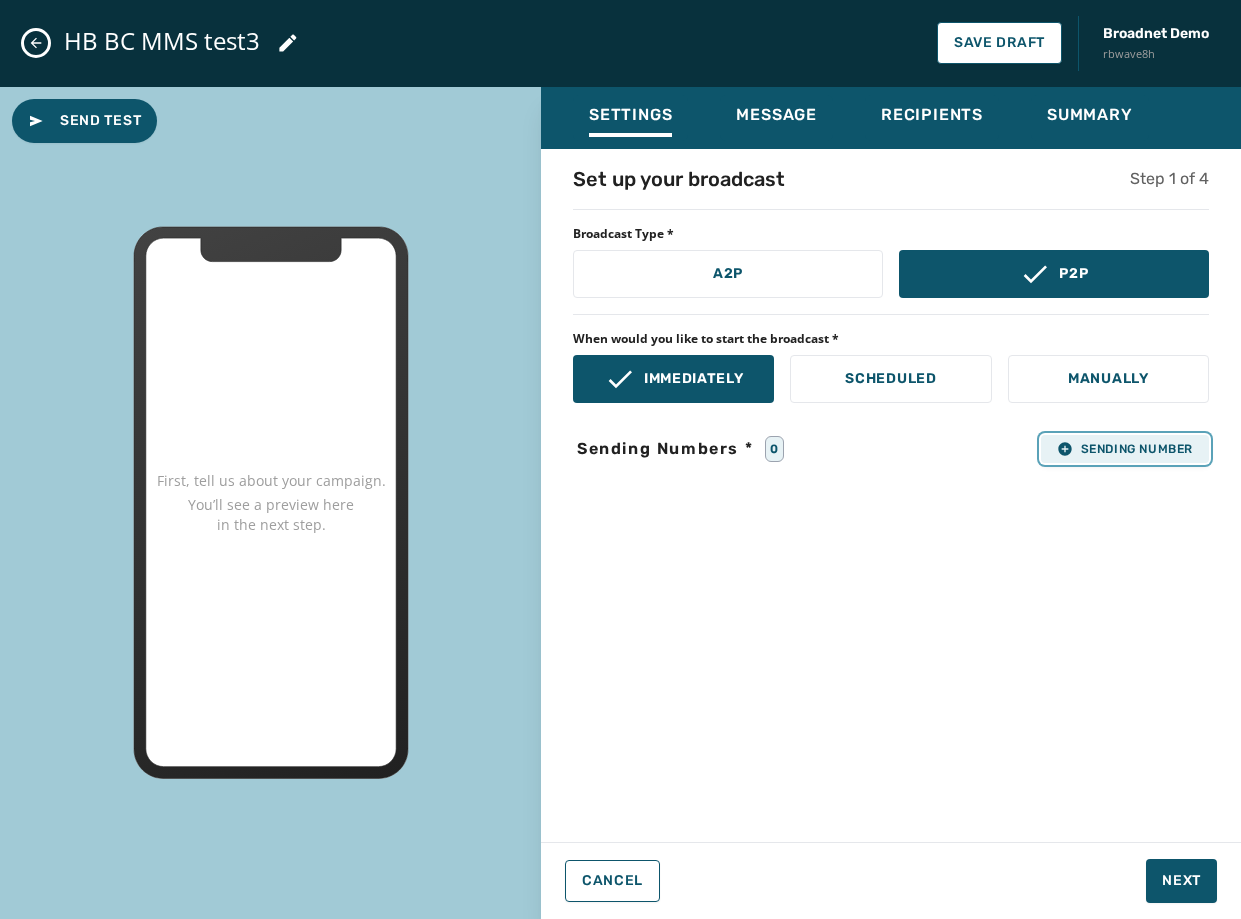 click on "Sending Number" at bounding box center [1125, 449] 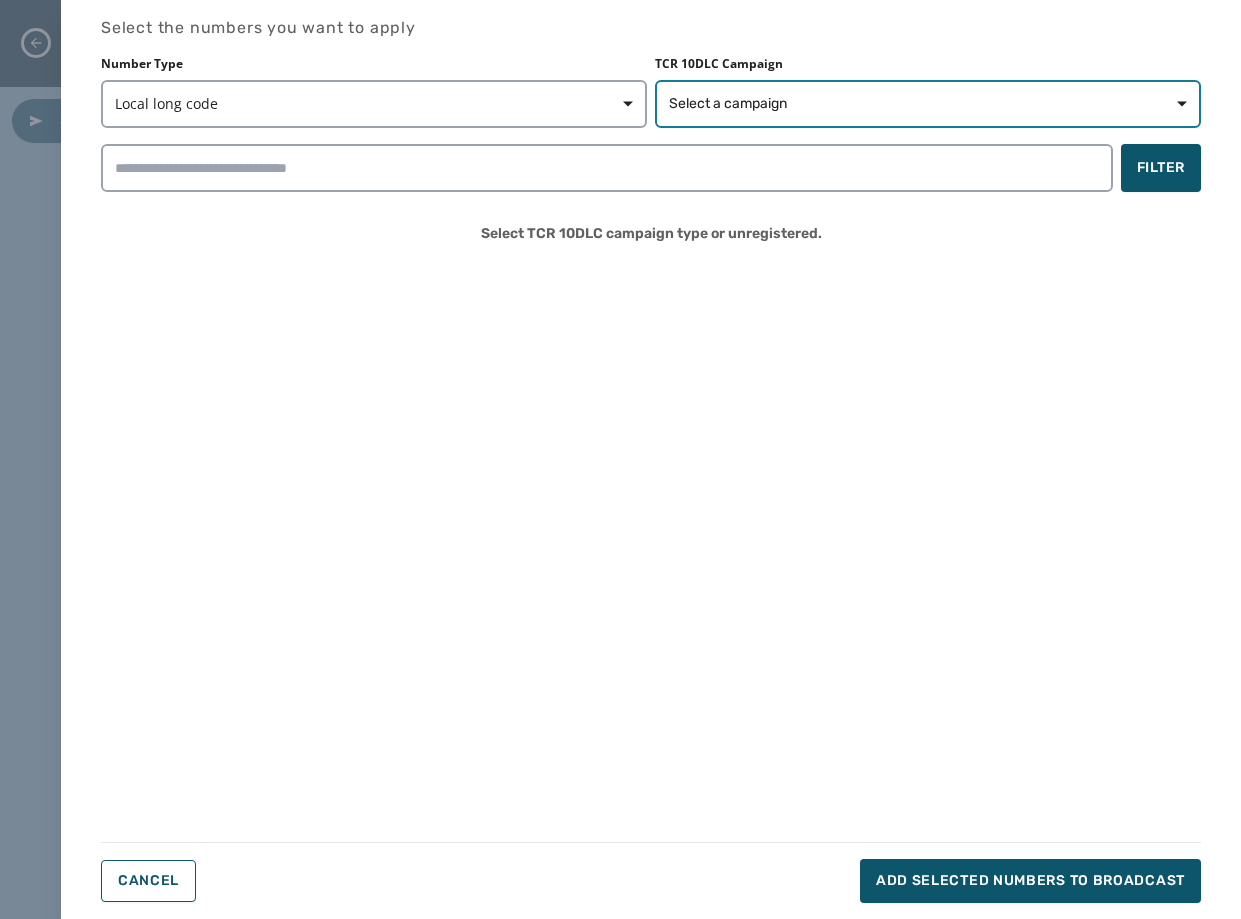 click on "Select a campaign" at bounding box center [928, 104] 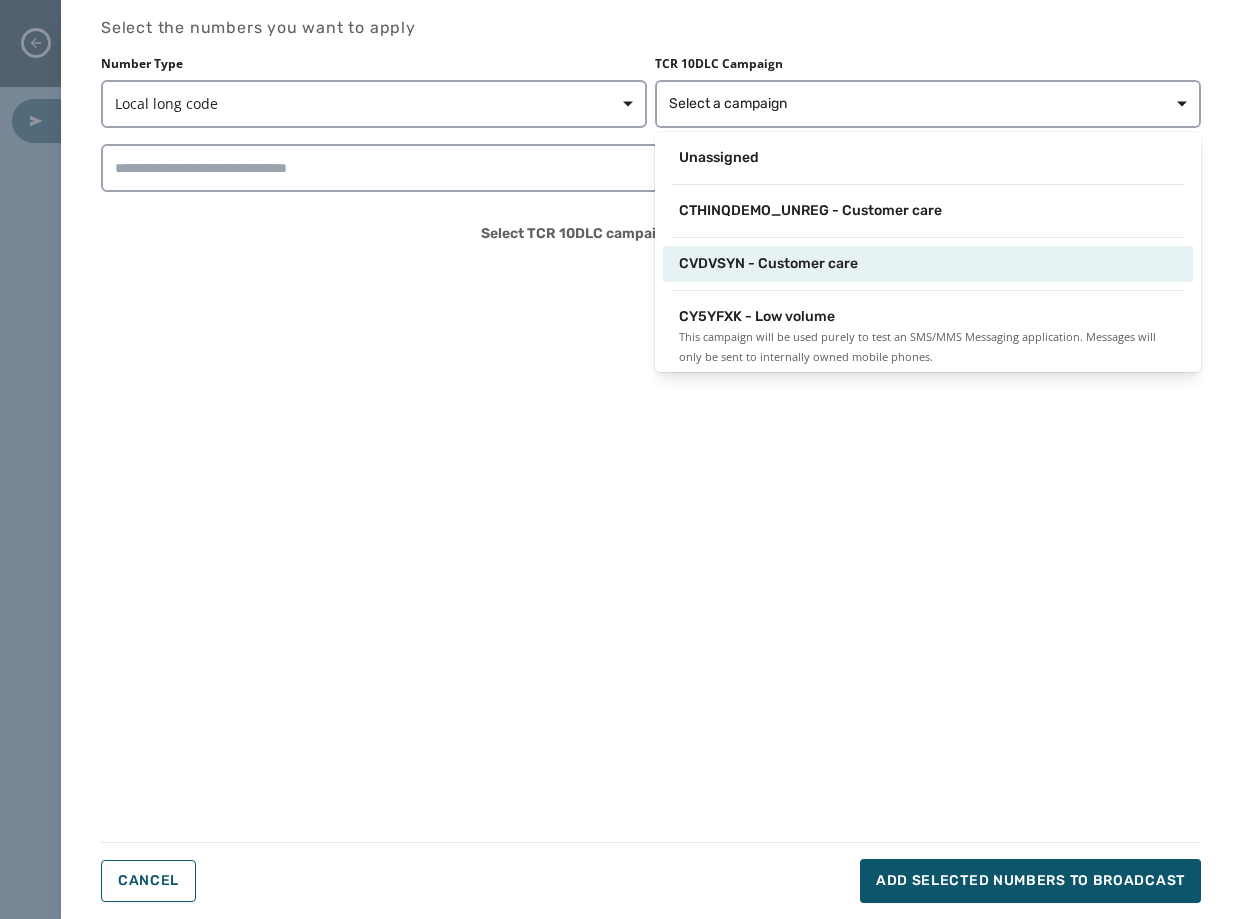 click on "CVDVSYN - Customer care" at bounding box center [928, 264] 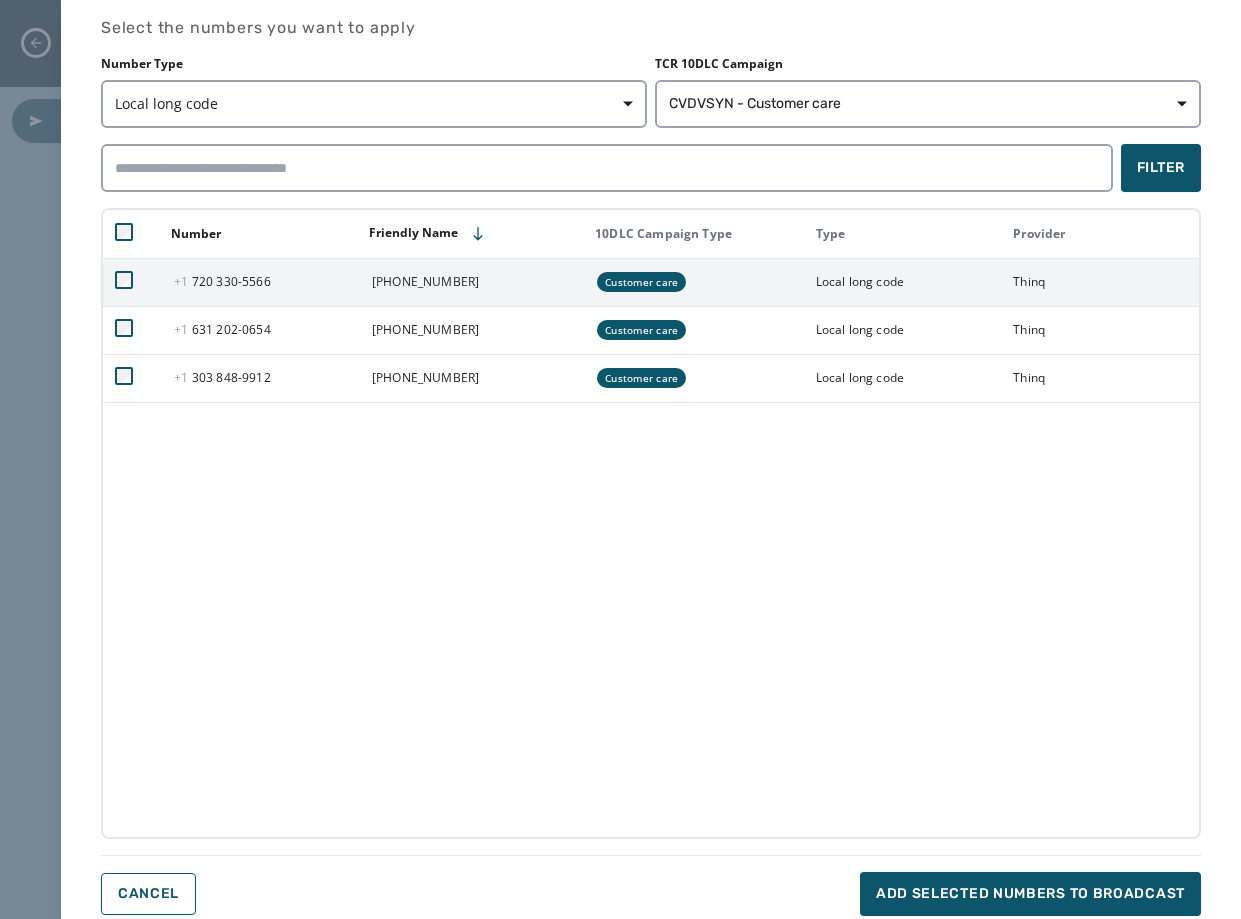 click at bounding box center (132, 282) 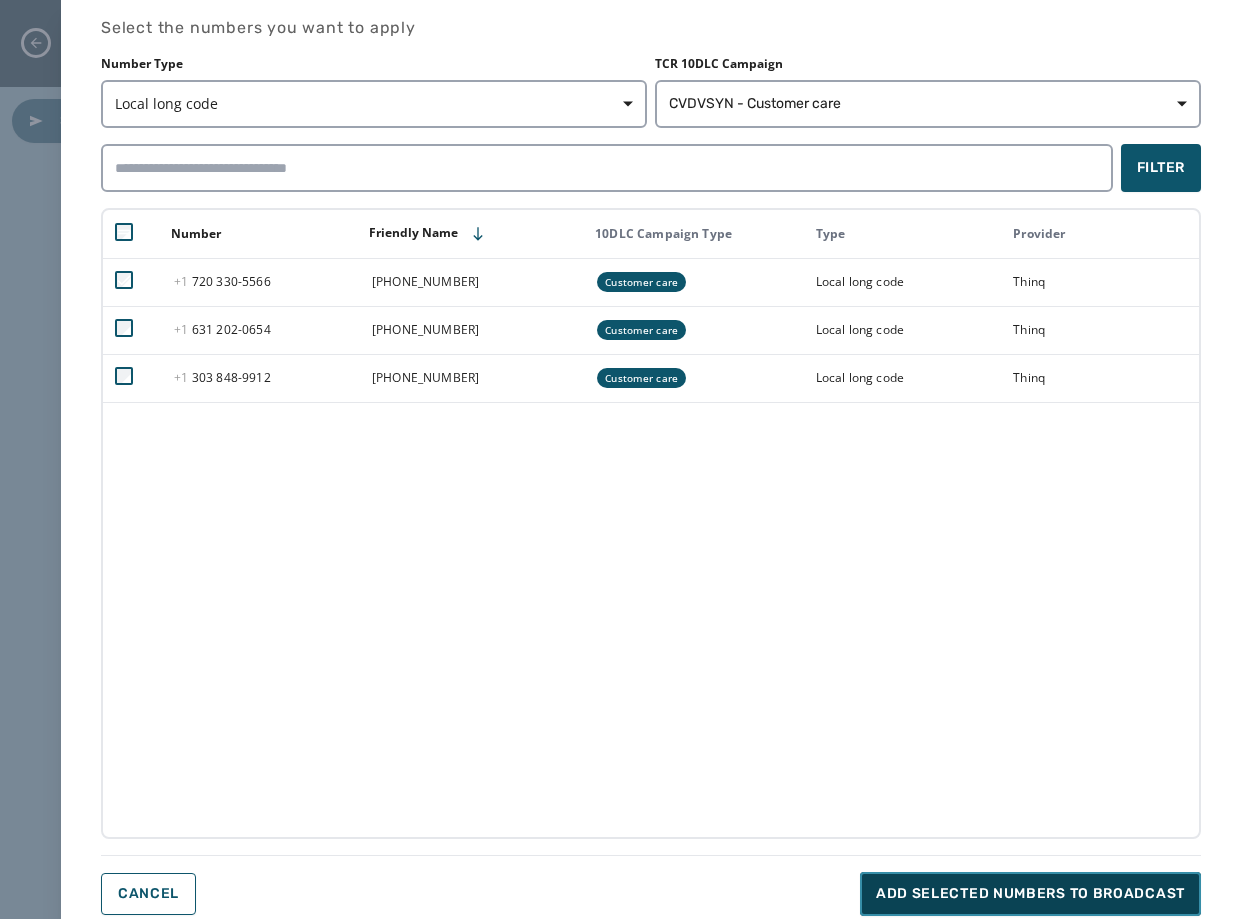click on "Add selected numbers to broadcast" at bounding box center (1030, 894) 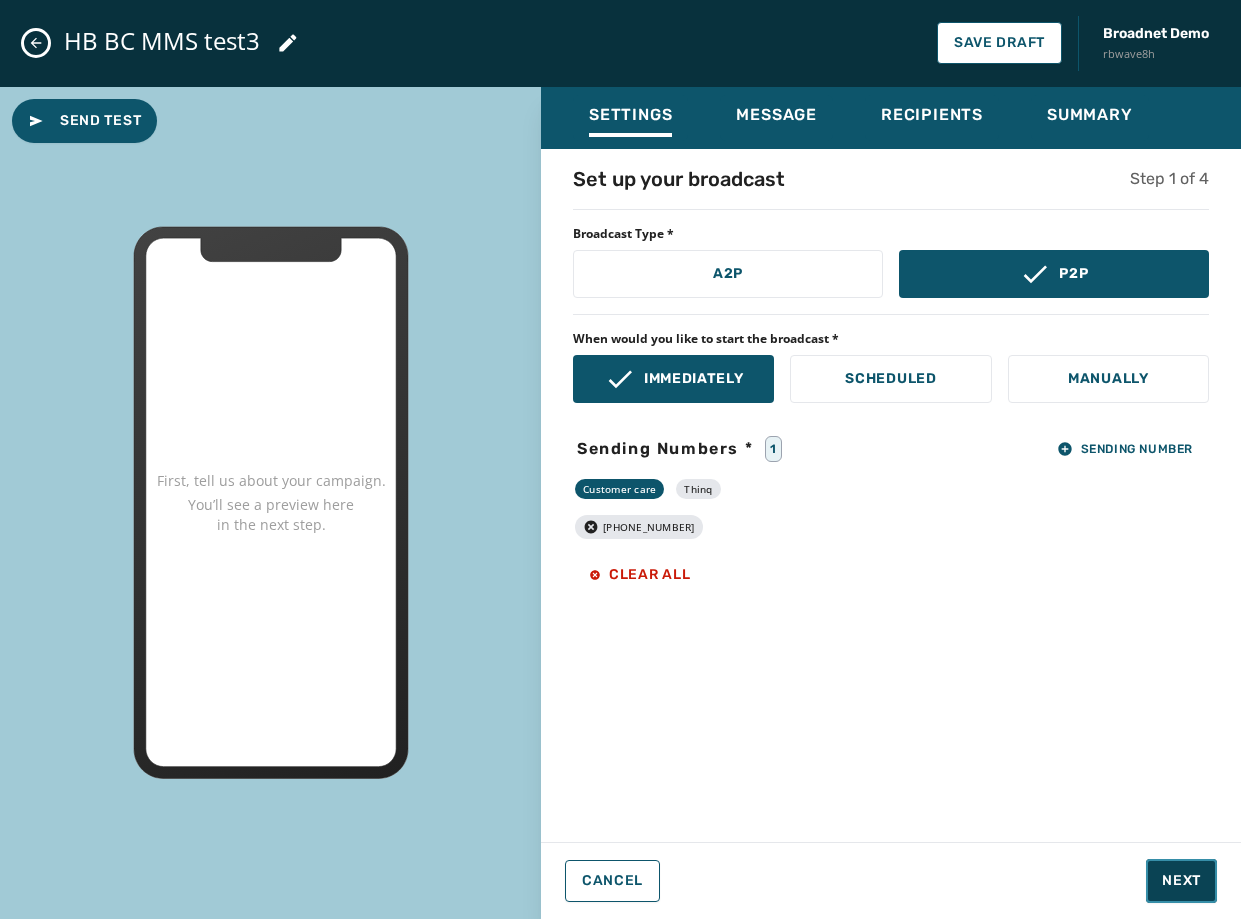 click on "Next" at bounding box center [1181, 881] 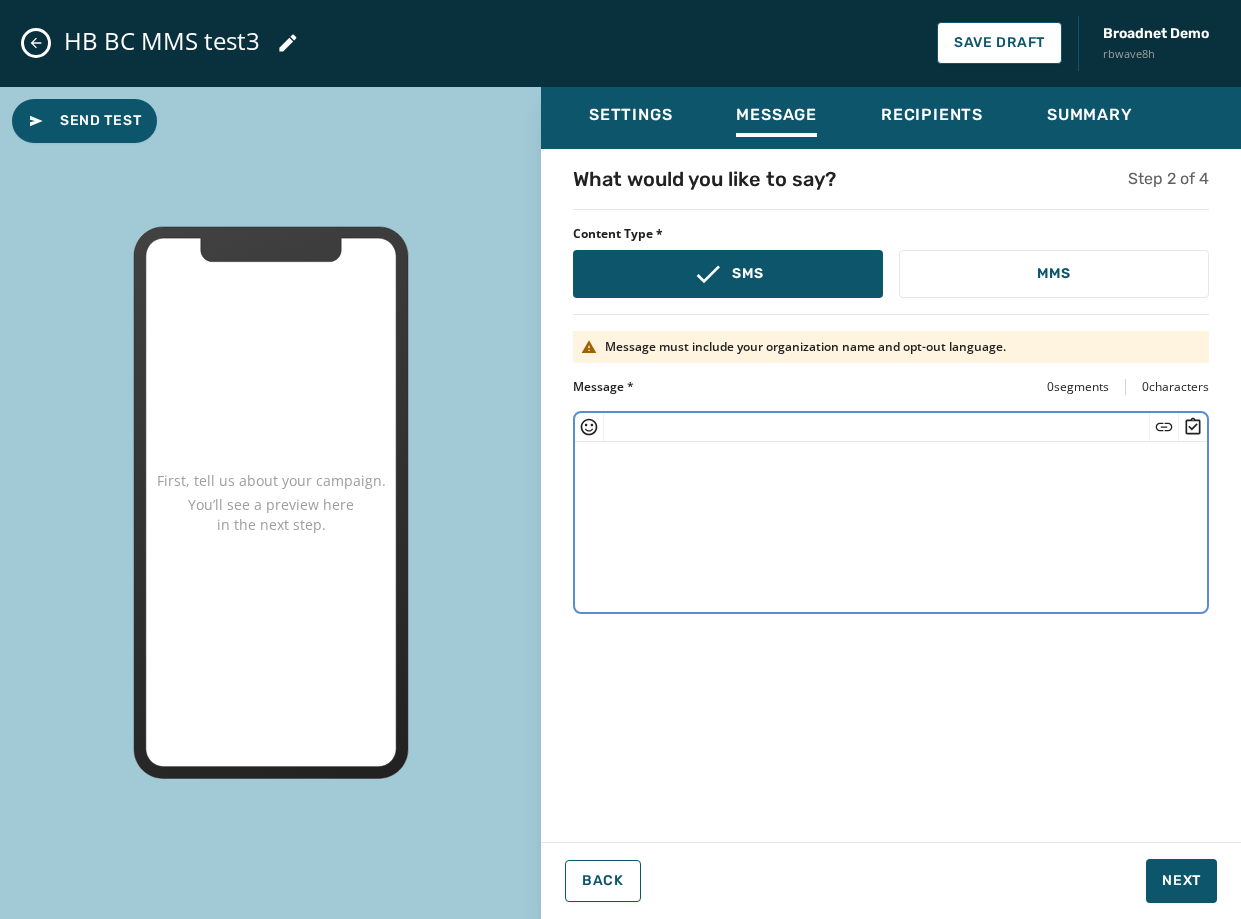 click at bounding box center [891, 524] 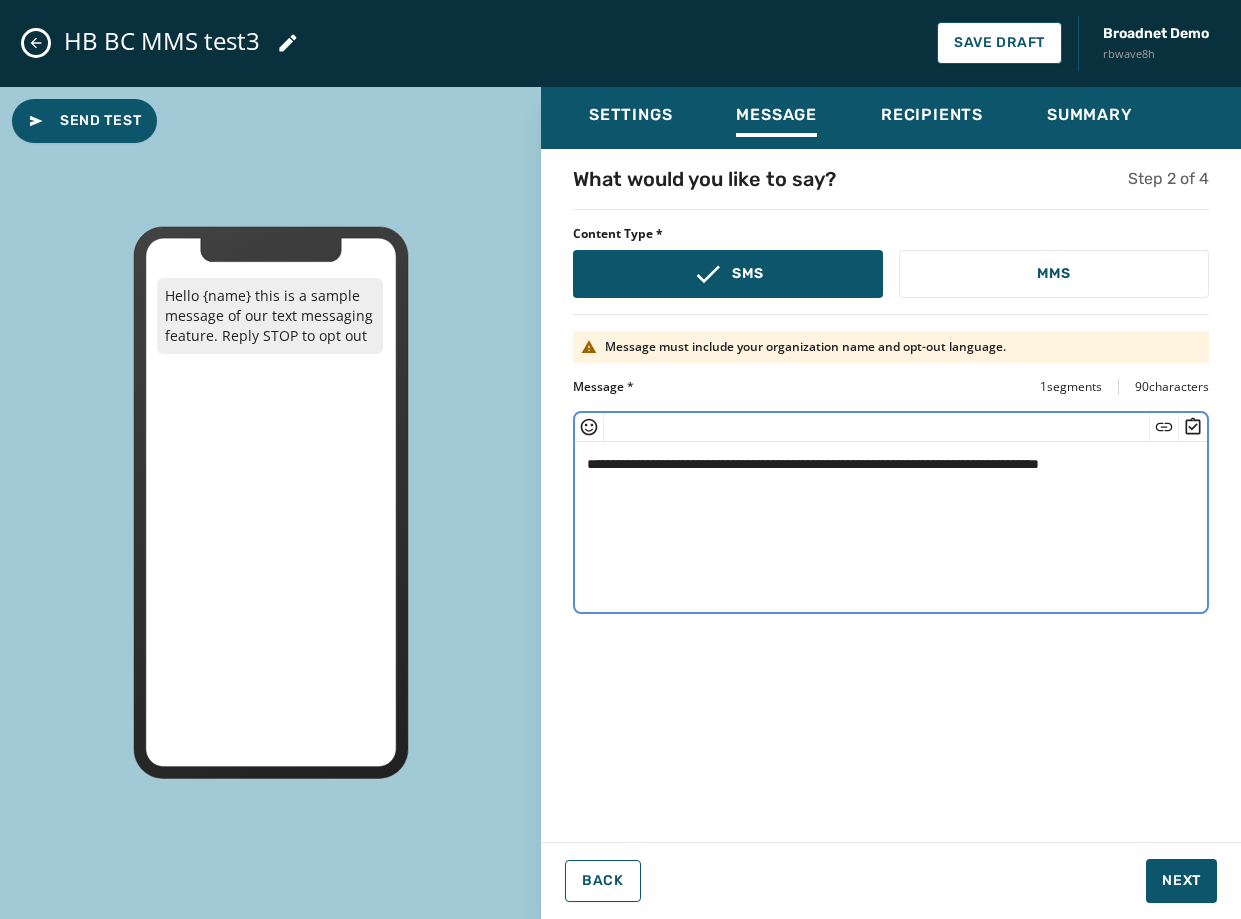 drag, startPoint x: 674, startPoint y: 464, endPoint x: 626, endPoint y: 472, distance: 48.6621 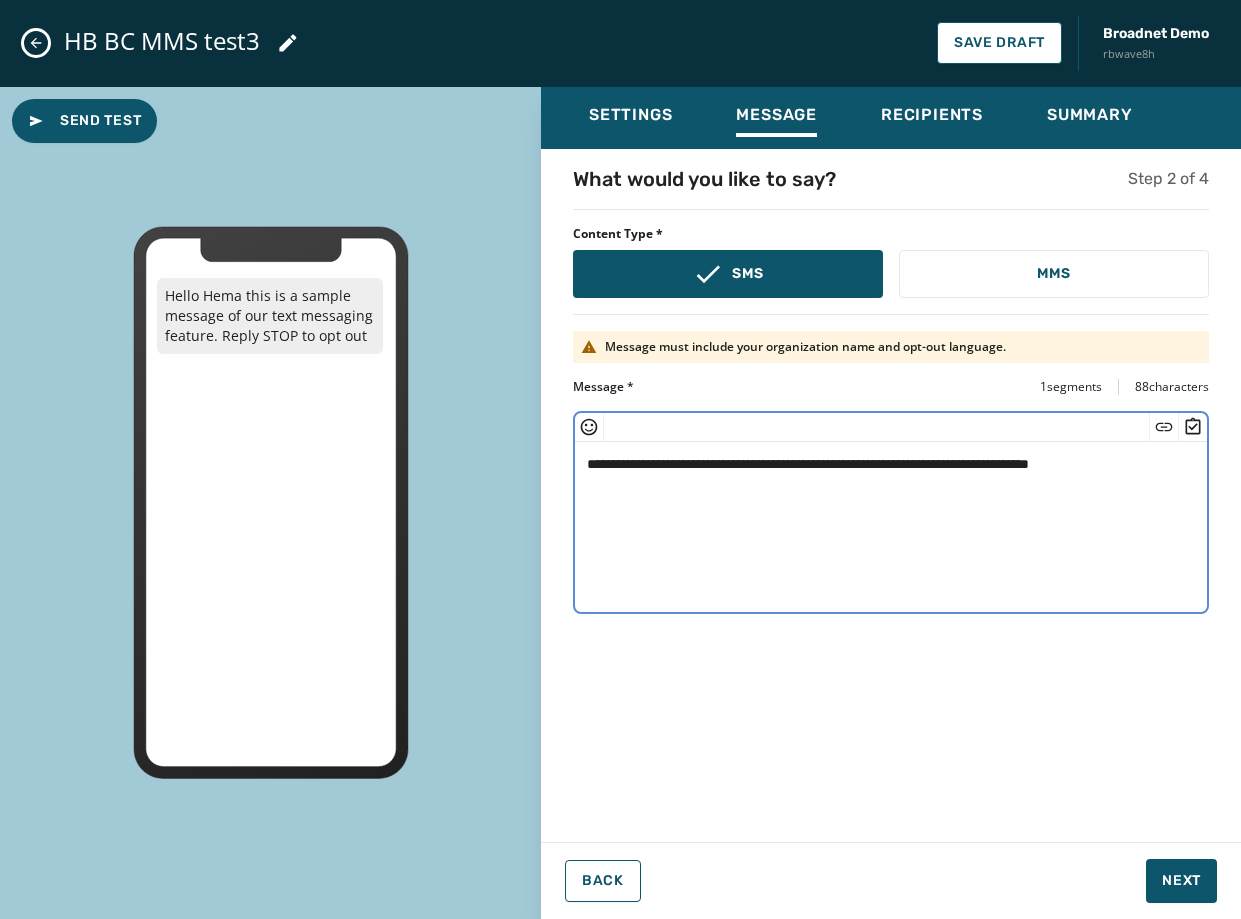 click on "**********" at bounding box center (891, 524) 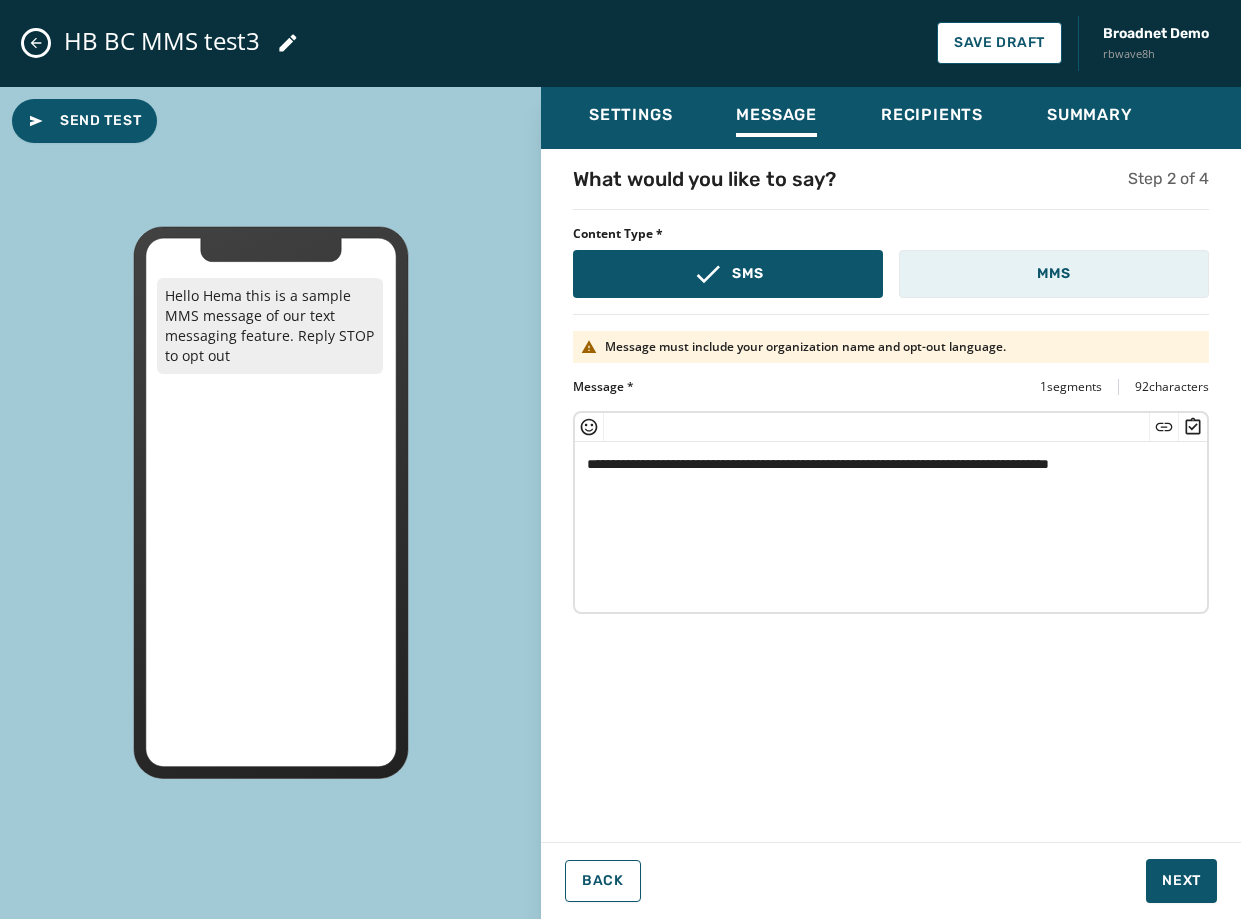 click on "MMS" at bounding box center [1053, 274] 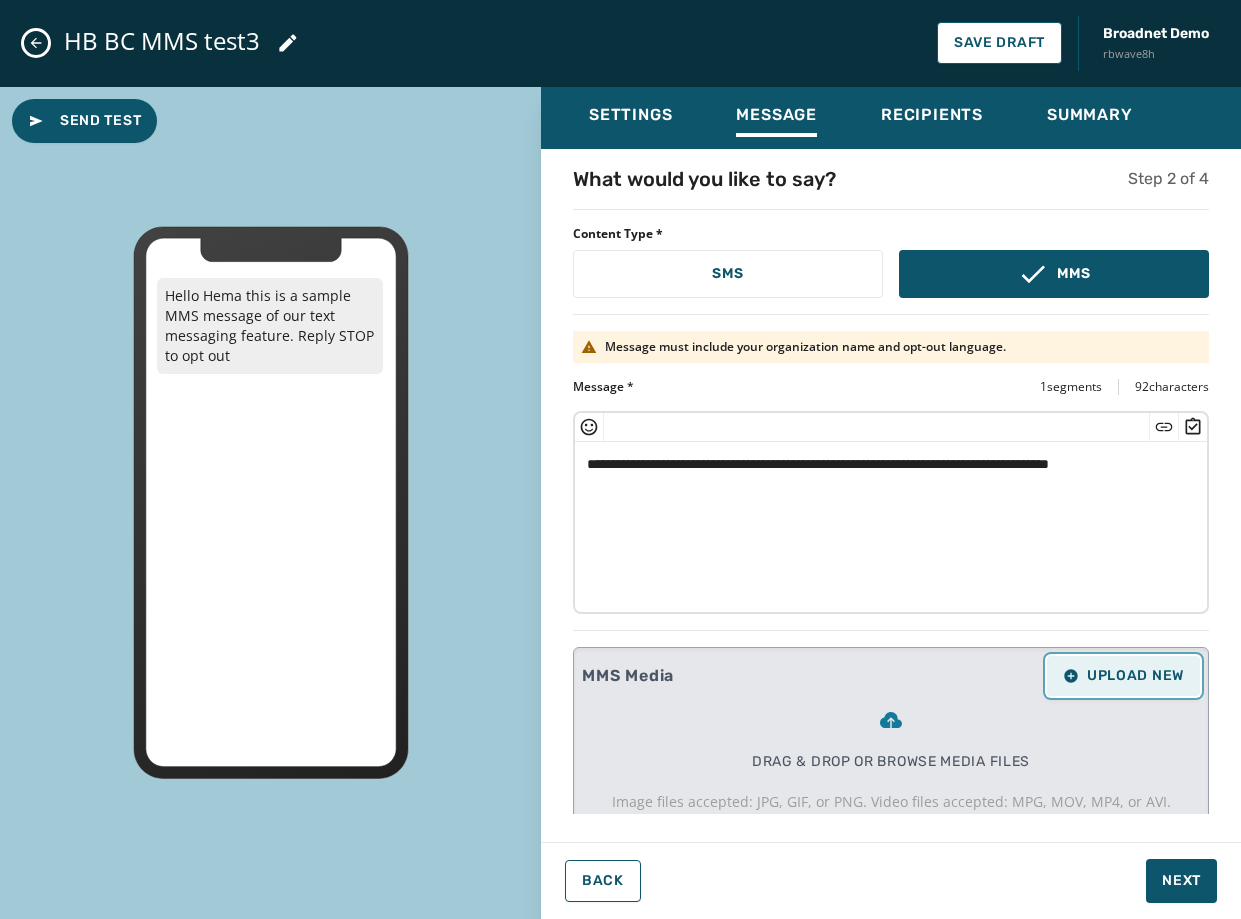 click on "Upload New" at bounding box center [1123, 676] 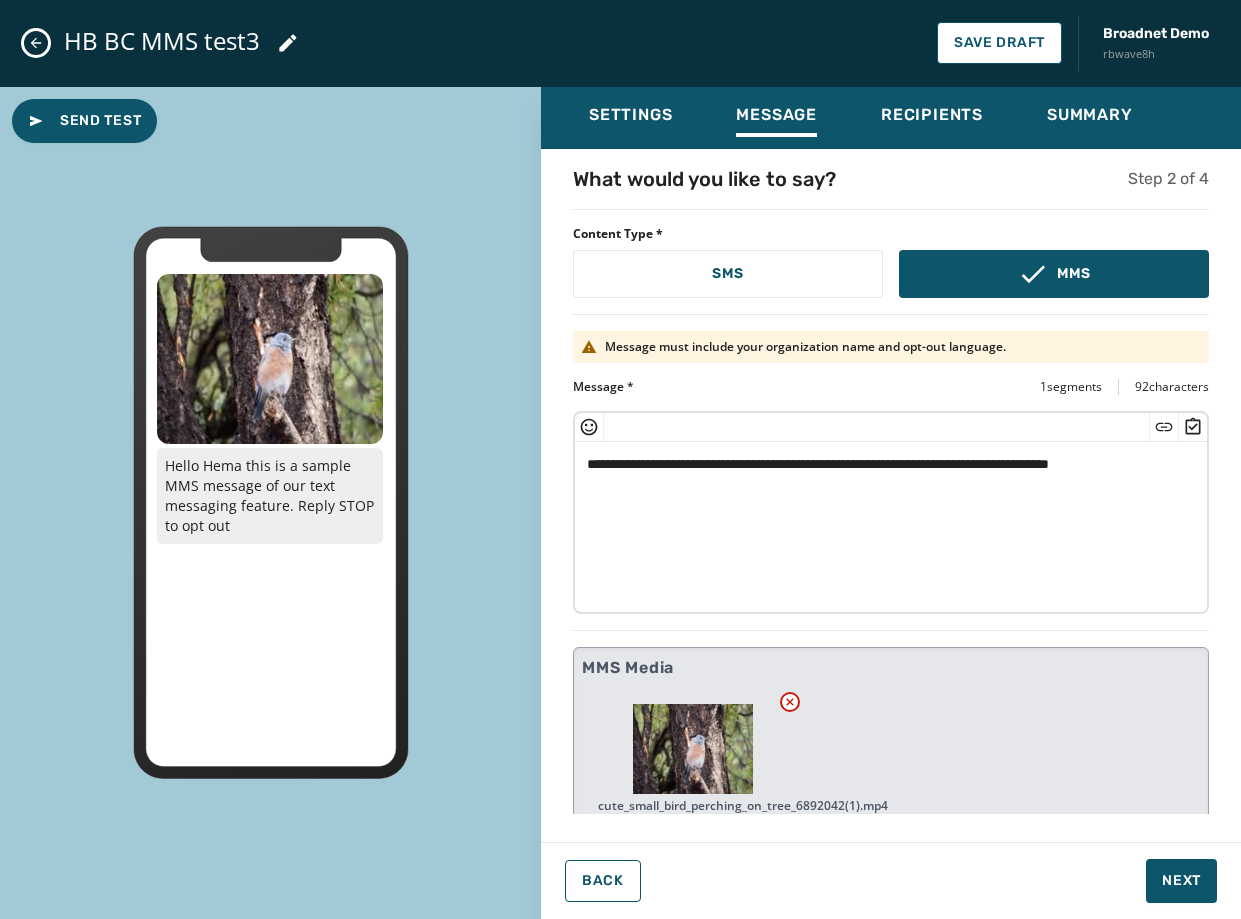 click on "**********" at bounding box center (883, 524) 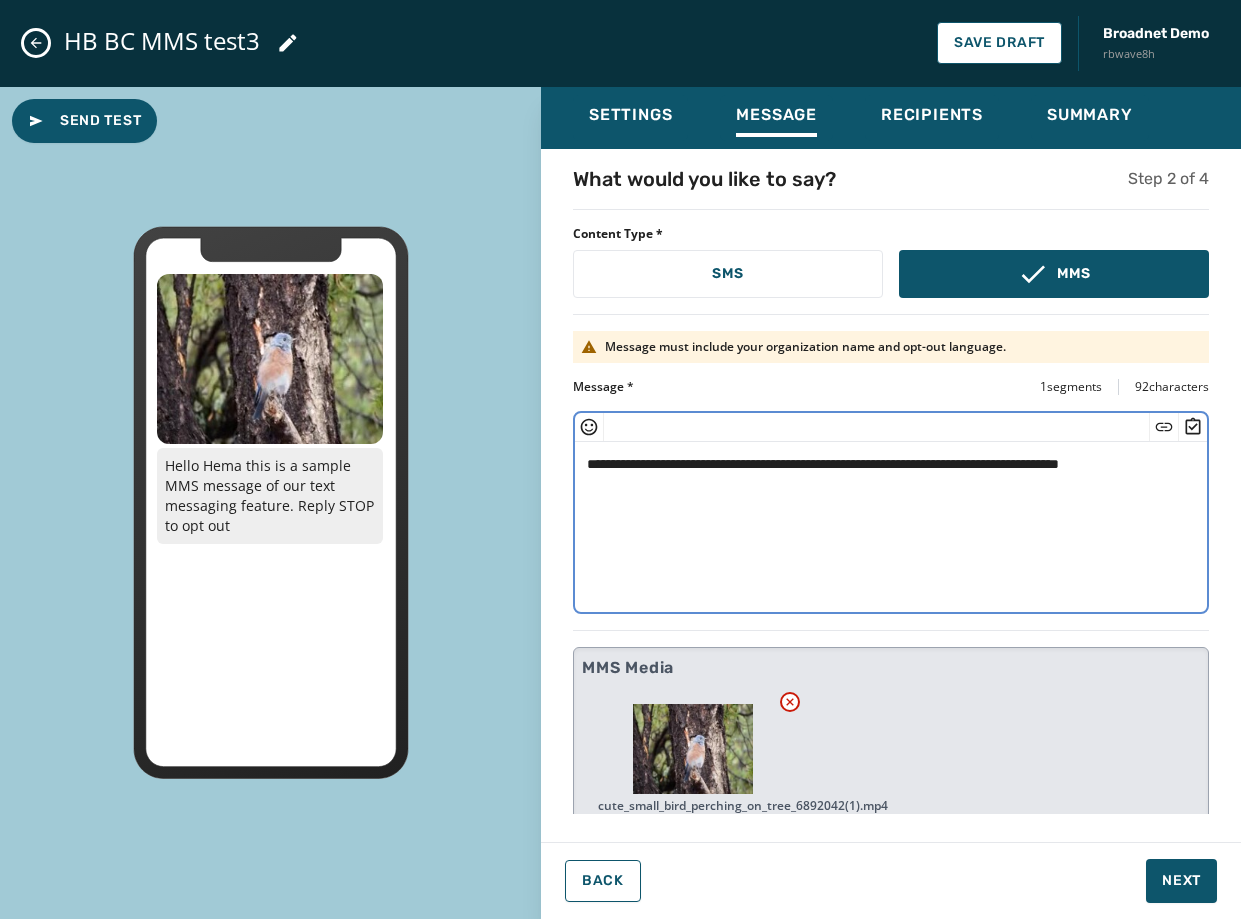click 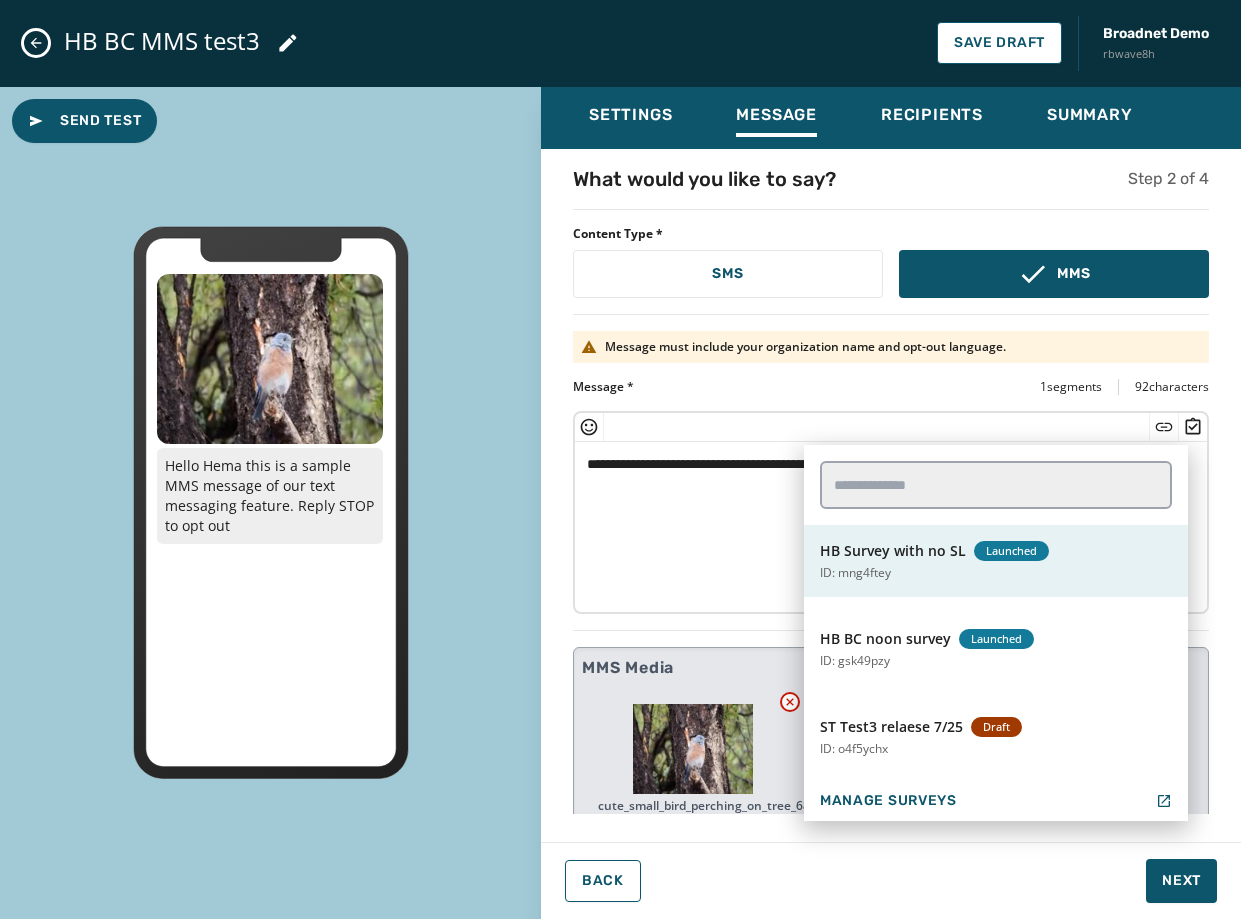 click on "HB Survey with no SL Launched ID: mng4ftey" at bounding box center (996, 561) 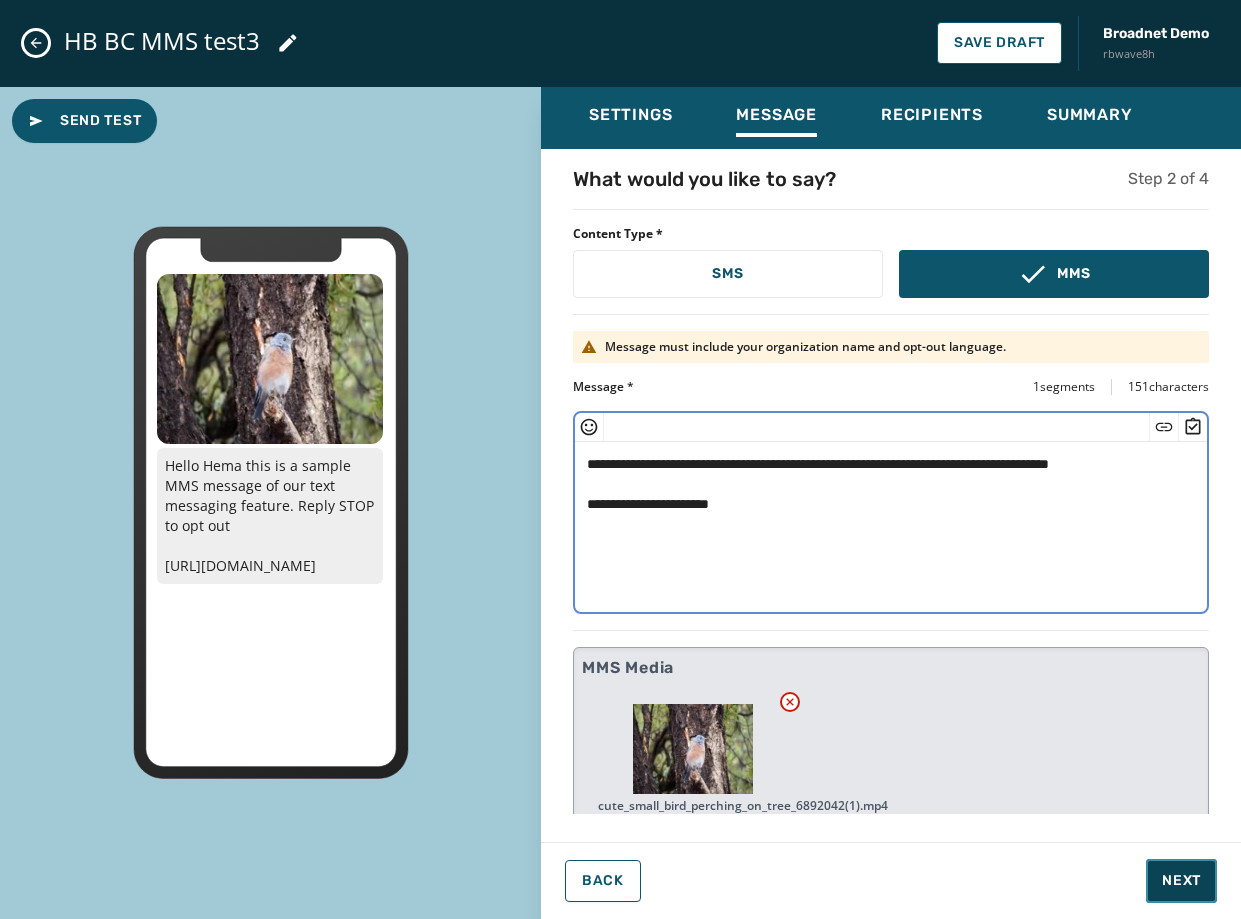 click on "Next" at bounding box center (1181, 881) 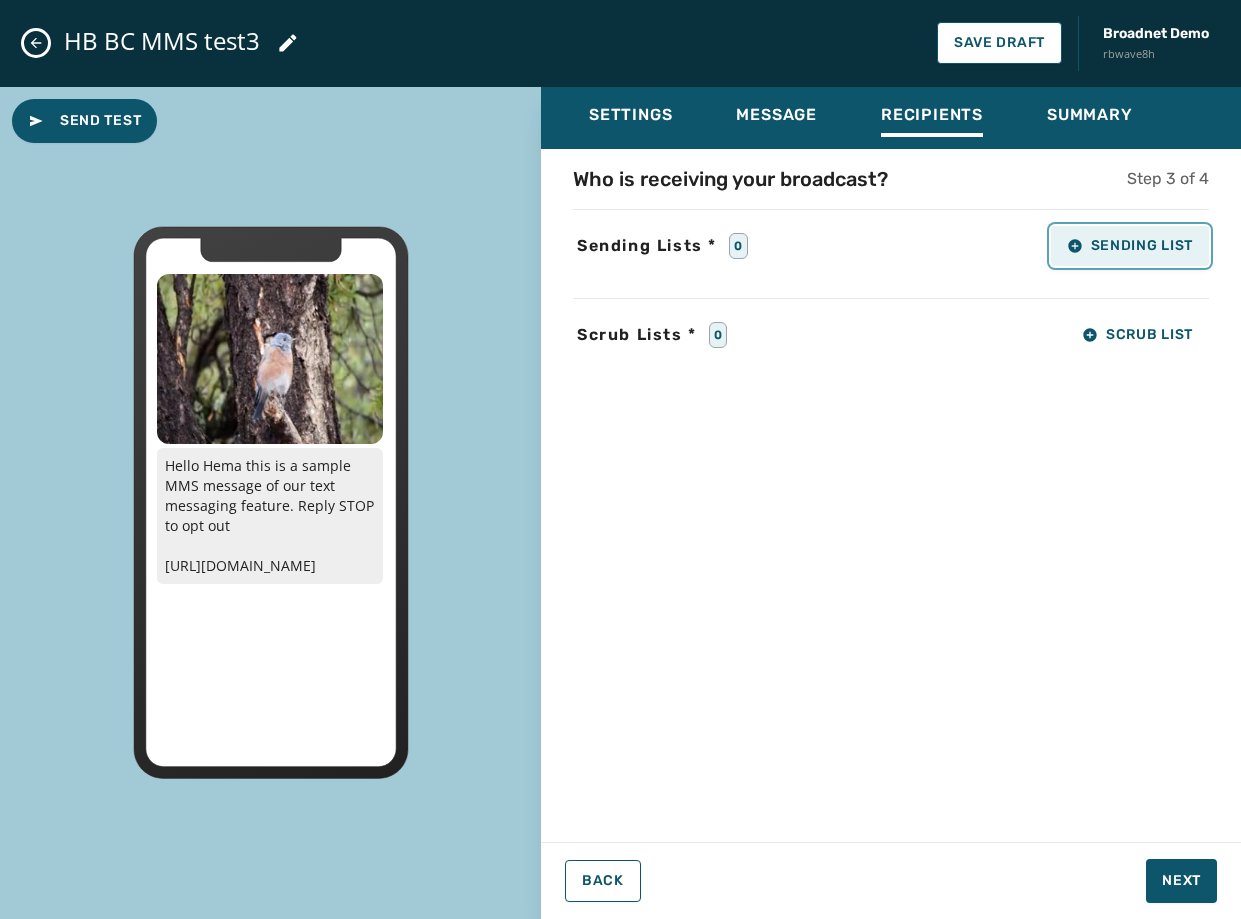 click on "Sending List" at bounding box center (1130, 246) 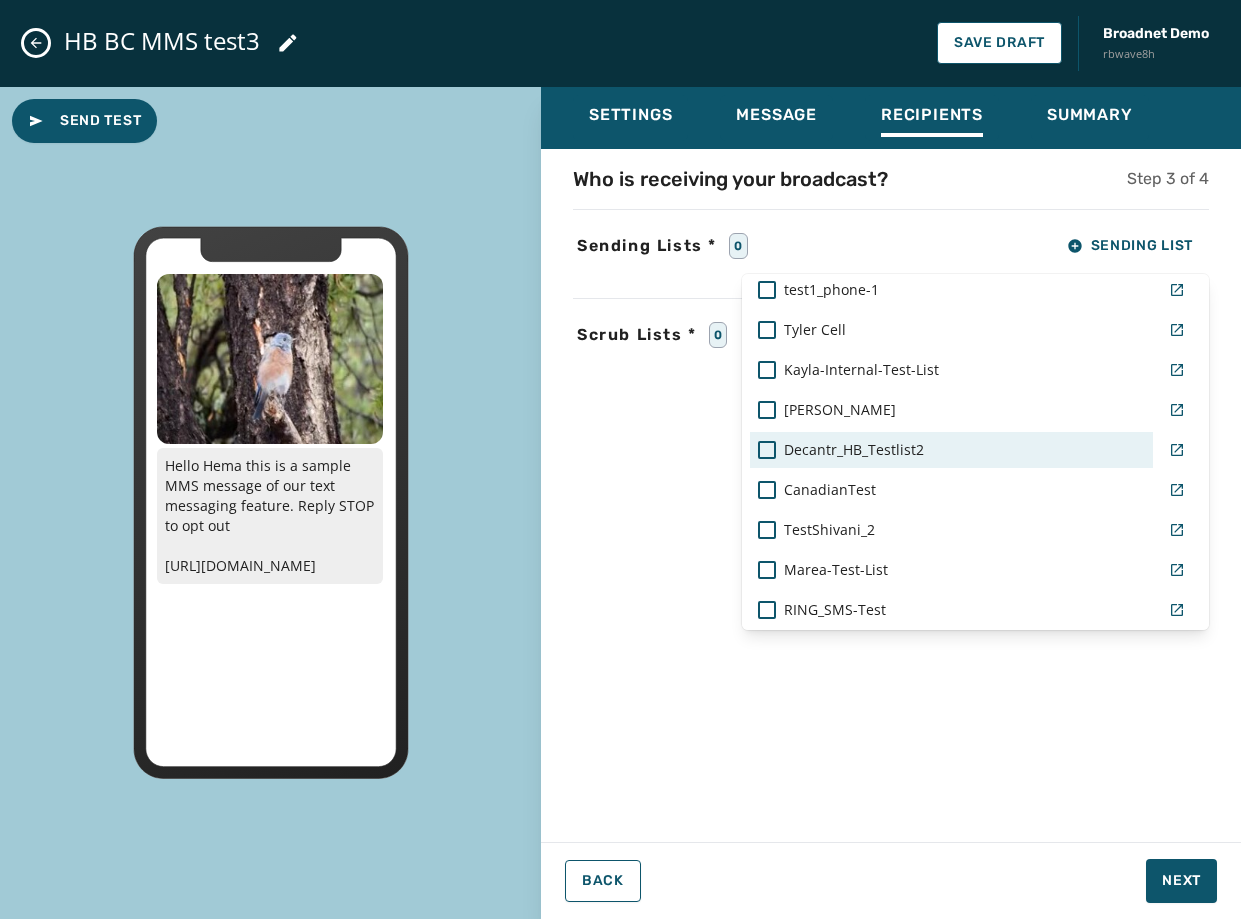 scroll, scrollTop: 600, scrollLeft: 0, axis: vertical 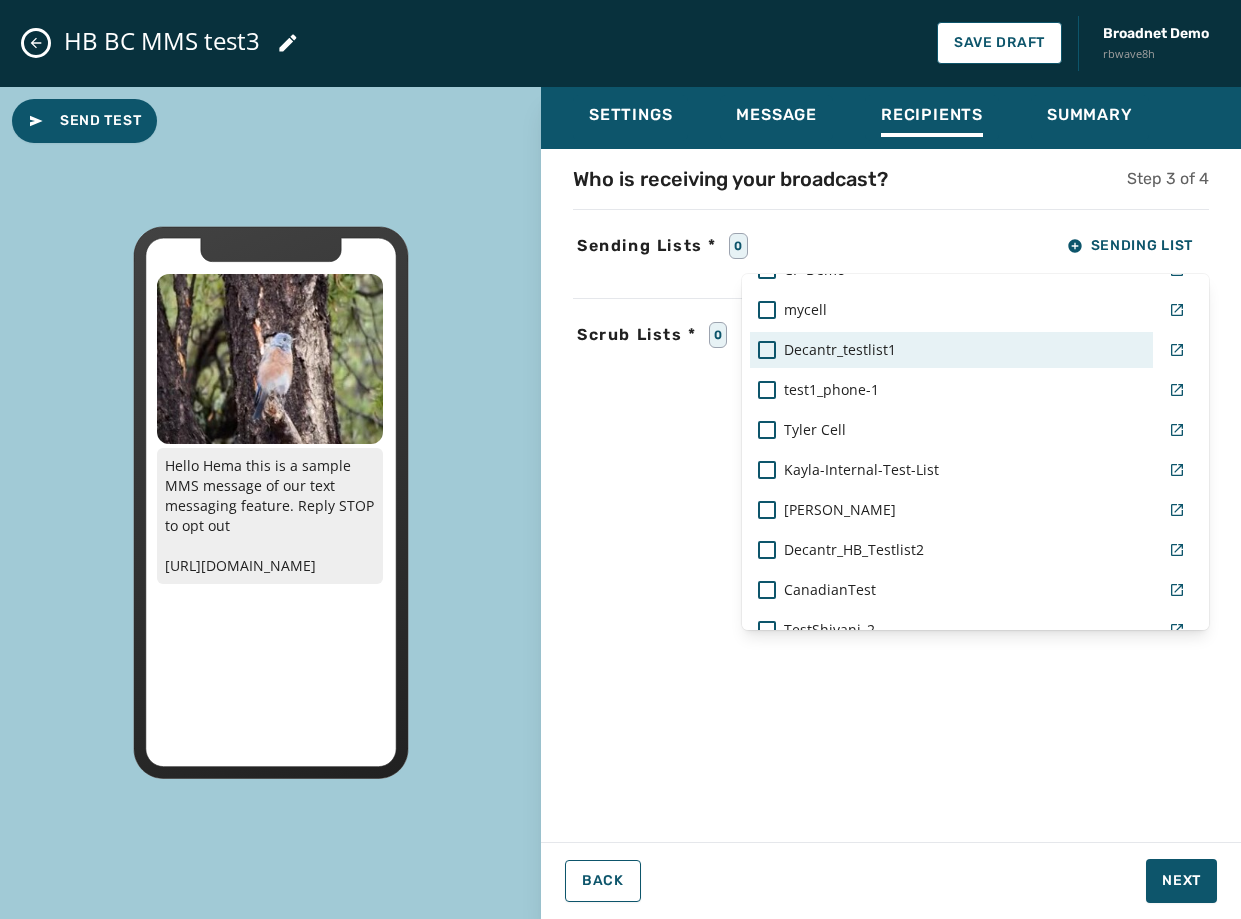 click on "Decantr_testlist1" at bounding box center [951, 350] 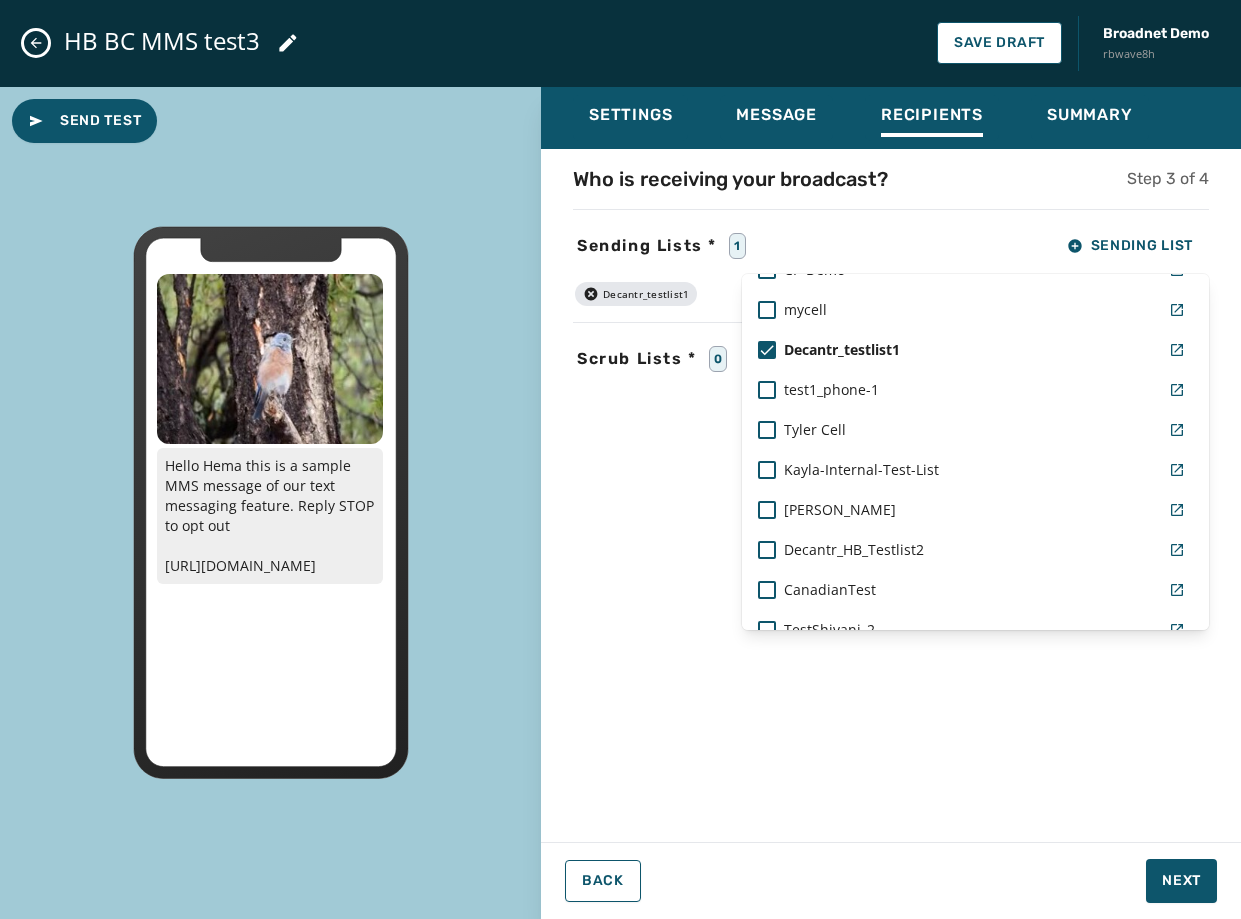 click on "Settings Message Recipients Summary Who is receiving your broadcast? Step 3 of 4 Sending Lists * 1 Sending List Real Live List [PERSON_NAME]-mobile test1_phone-1 [PERSON_NAME]'s Personal List [PERSON_NAME]-mobile AlexaTestList [PERSON_NAME]'s Opt Out List Kayla-SMS-Test-List BC_DW-List Blank List TMobile-Phone-List decantr-ops-team Working-America-[PERSON_NAME]-Demo mycell Decantr_testlist1 test1_phone-1 [PERSON_NAME] [PERSON_NAME]-Internal-Test-List [PERSON_NAME] Test Decantr_HB_Testlist2 CanadianTest TestShivani_2 Marea-Test-List RING_SMS-Test TB Test TestShivani-uploadingsendilistnamewith50characters Dec_TestList1_HB [PERSON_NAME] Decanter_FullTestList Decantr_HemaNew_testlist1 [PERSON_NAME] list Northern-[US_STATE]-Test-List AdvantageDemo2 AL-Test Brittany-Test Targeted-Connect-Sample-List- [PERSON_NAME] PR_Decantr_2025 Manage Send Lists Decantr_testlist1 Scrub Lists * 0 Scrub List Back Next" at bounding box center [891, 495] 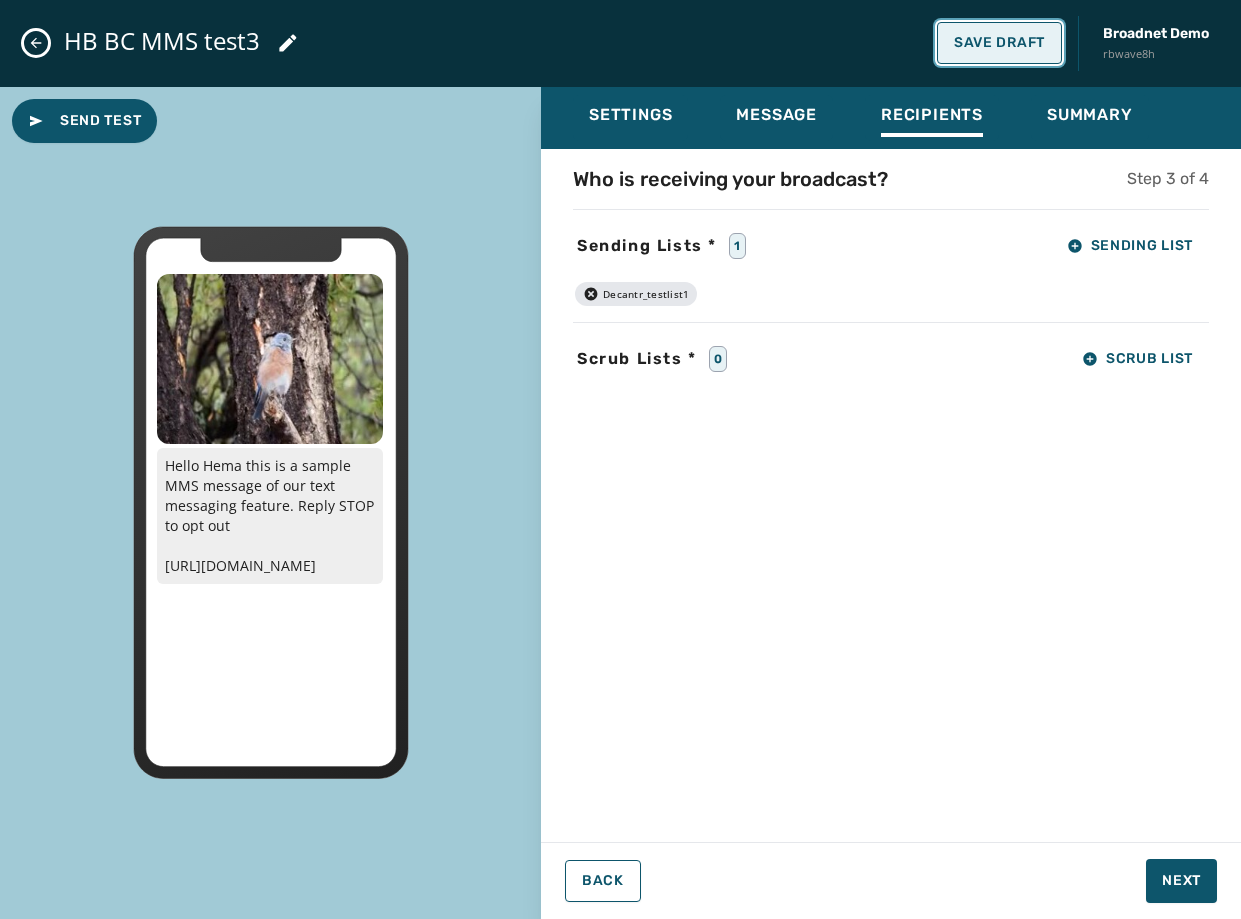 click on "Save Draft" at bounding box center [999, 43] 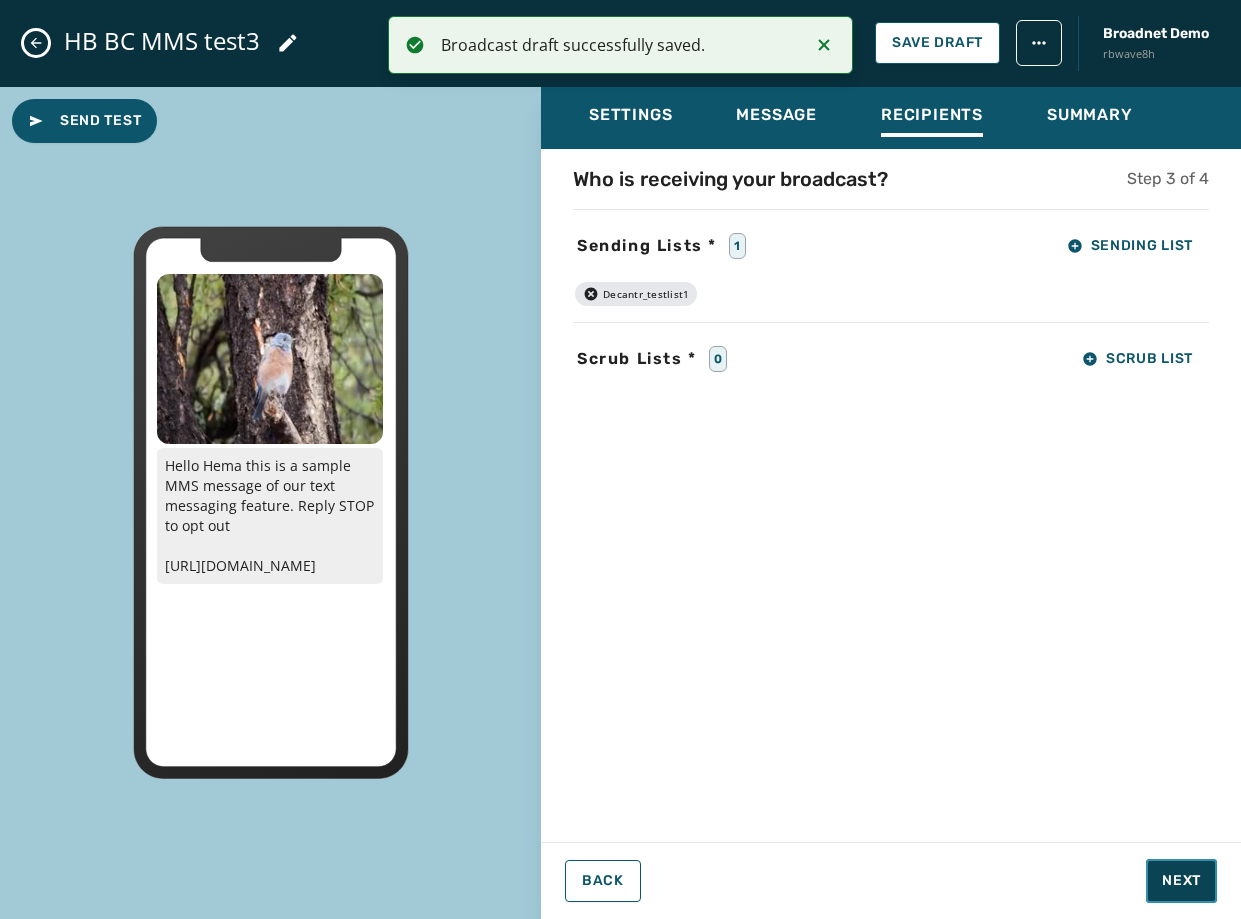 click on "Next" at bounding box center [1181, 881] 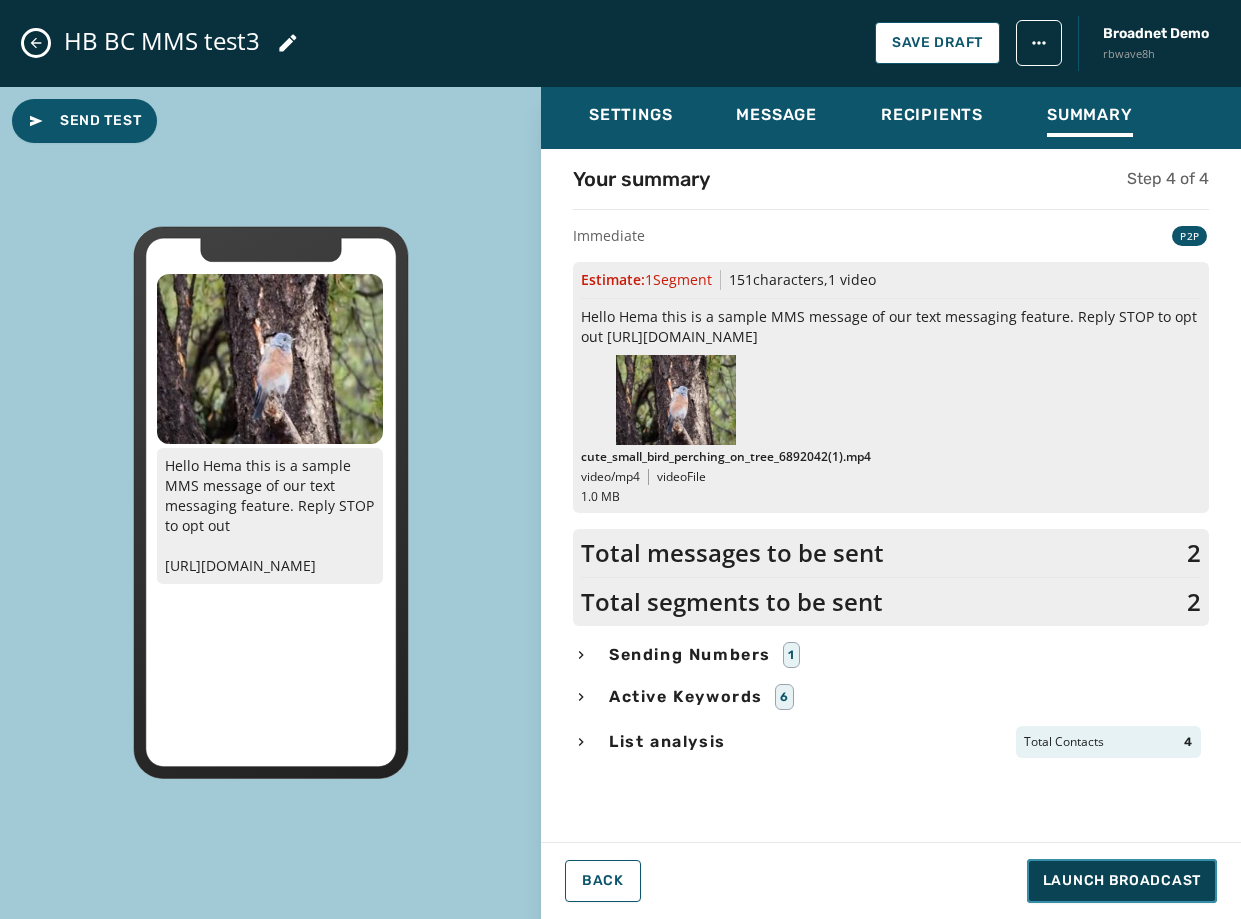 click on "Launch Broadcast" at bounding box center [1122, 881] 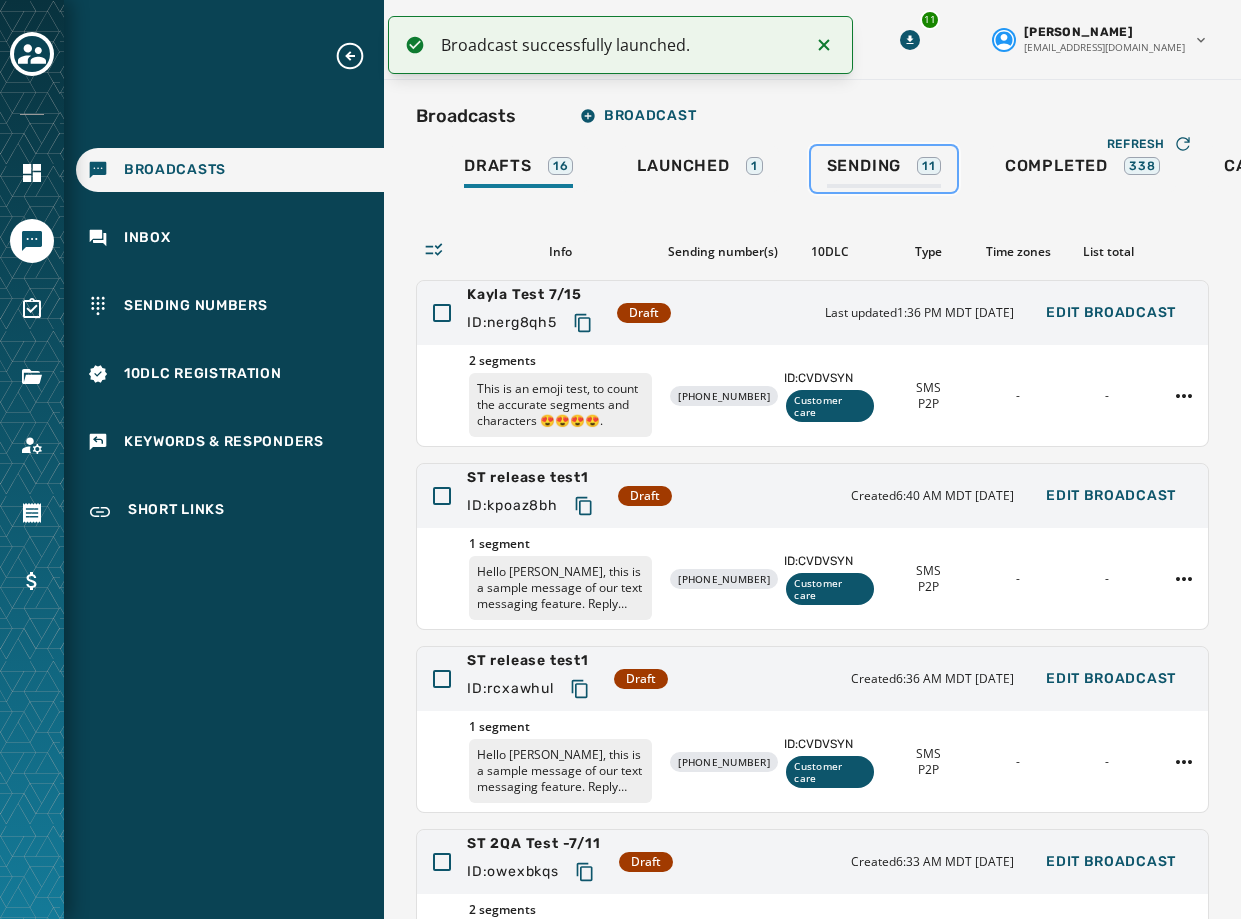 click on "Sending 11" at bounding box center [884, 172] 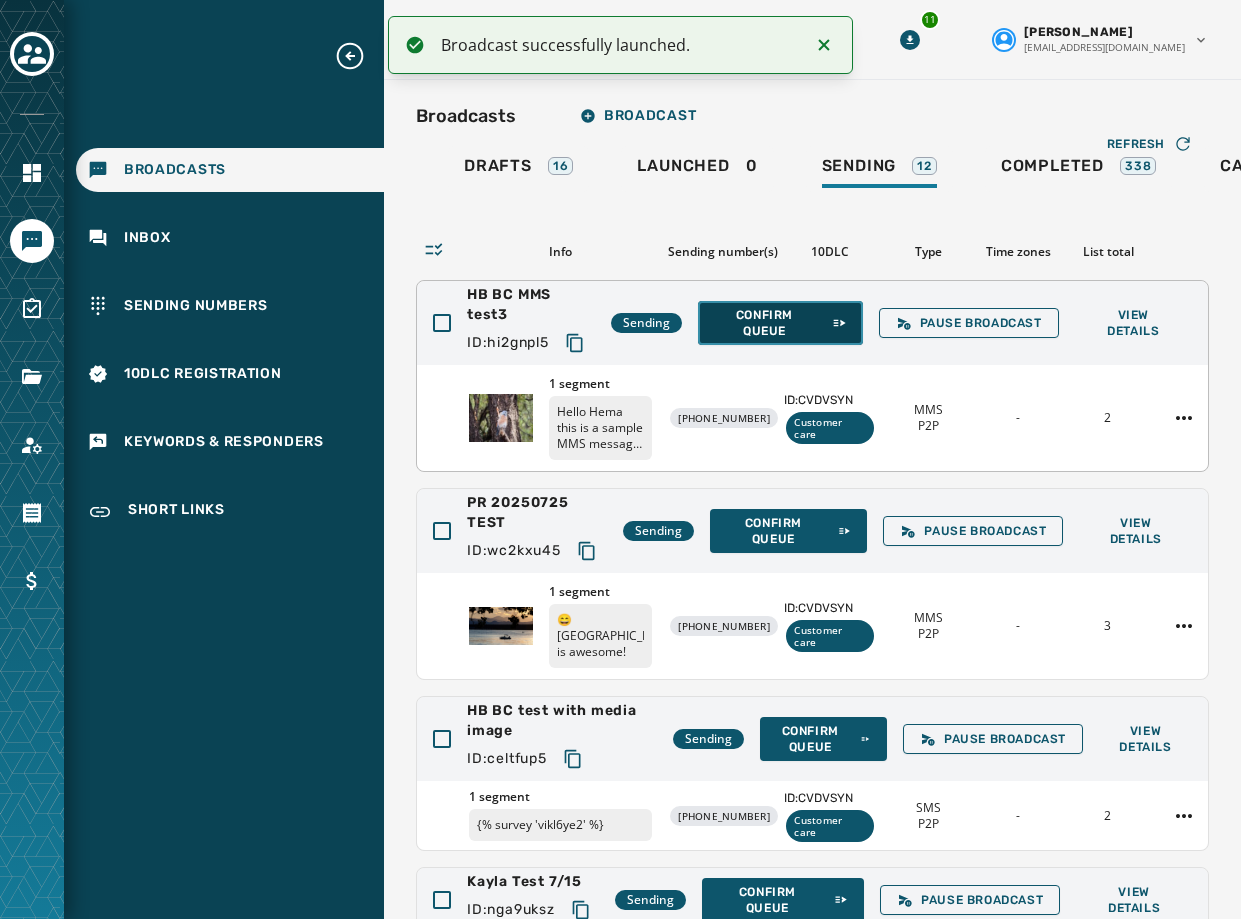 click on "Confirm Queue" at bounding box center [780, 323] 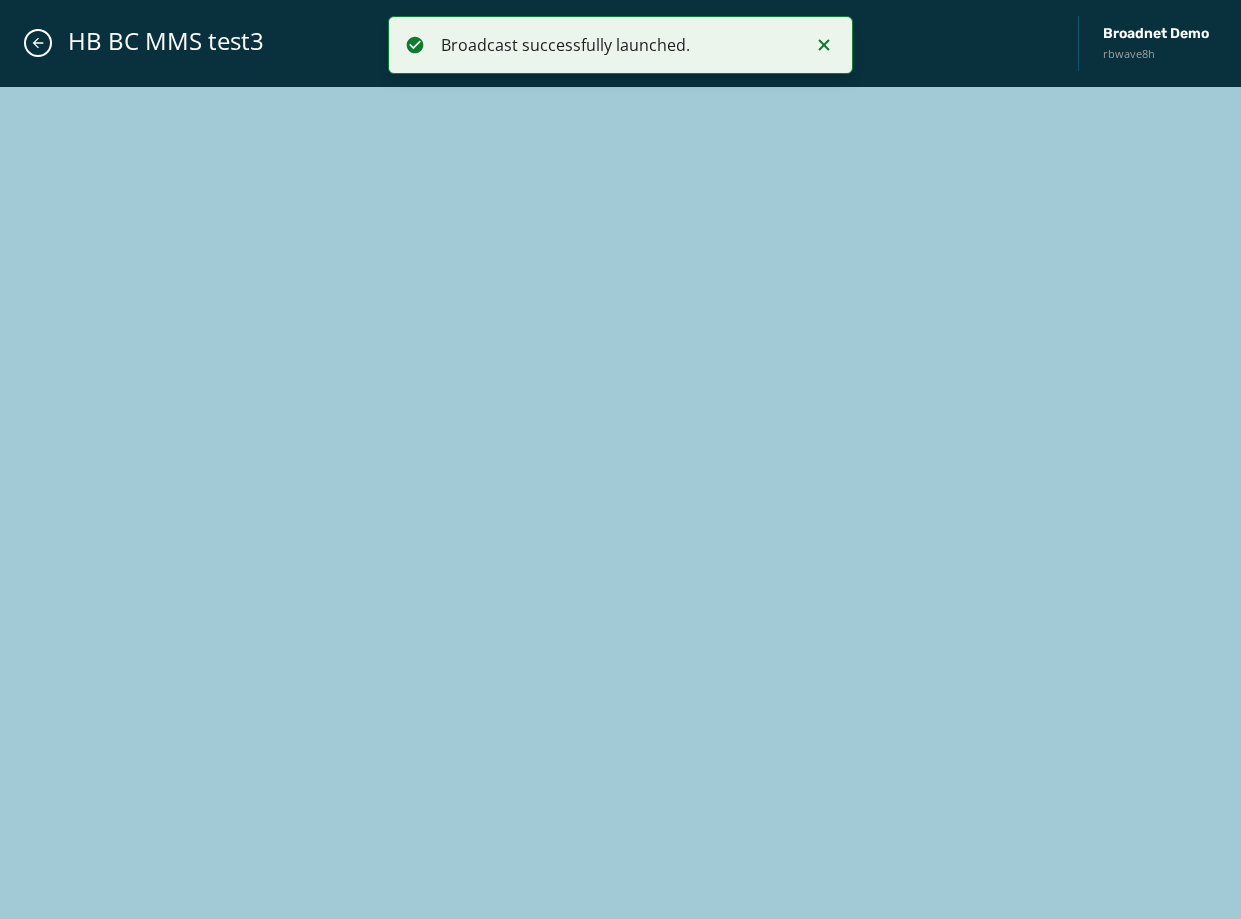 click on "Broadcasts Broadcast Drafts 16 Launched 0 Sending 12 Completed 338 Canceled 26 Refresh Info Sending number(s) 10DLC Type Time zones List total HB BC MMS test3 ID:  hi2gnpl5 Sending Confirm Queue Pause Broadcast View Details   1 segment Hello Hema this is a sample MMS message of our text messaging feature. Reply STOP to opt out
{% survey 'mng4ftey' %} [PHONE_NUMBER] ID:  CVDVSYN Customer care MMS P2P - 2 PR 20250725 TEST ID:  wc2kxu45 Sending Confirm Queue Pause Broadcast View Details   1 segment 😄 [GEOGRAPHIC_DATA] is awesome! [PHONE_NUMBER] ID:  CVDVSYN Customer care MMS P2P - 3 HB BC test with media image ID:  celtfup5 Sending Confirm Queue Pause Broadcast View Details   1 segment {% survey 'vikl6ye2' %} [PHONE_NUMBER] ID:  CVDVSYN Customer care SMS P2P - 2 Kayla Test 7/15 ID:  nga9uksz Sending Confirm Queue Pause Broadcast View Details   1 segment This is a test. Reply STOP to opt out. [PHONE_NUMBER] ID:  CVDVSYN Customer care SMS P2P - 2 QA Test 6/11 ID:  j29ue34n Sending Confirm Queue   SMS" at bounding box center (812, 678) 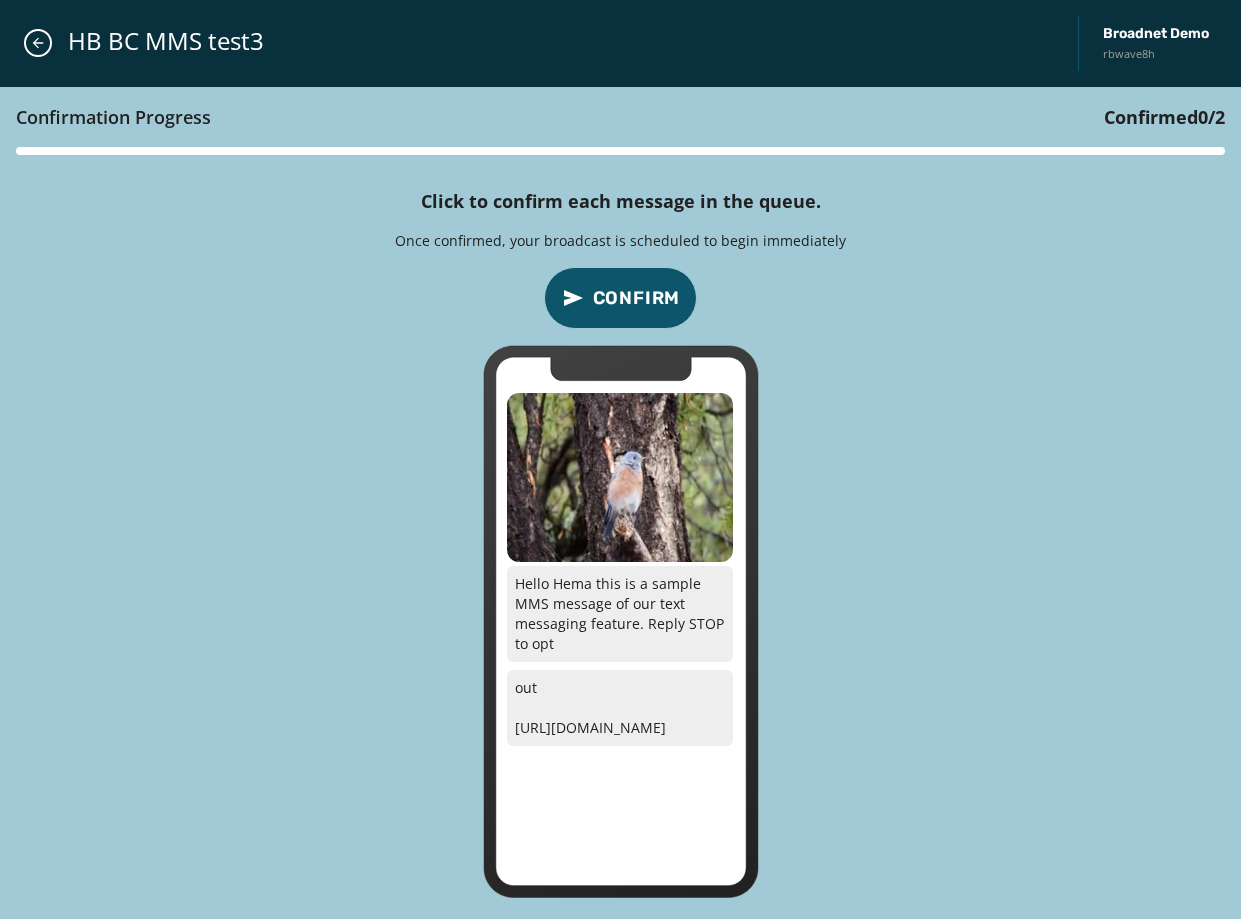 drag, startPoint x: 693, startPoint y: 779, endPoint x: 510, endPoint y: 726, distance: 190.52034 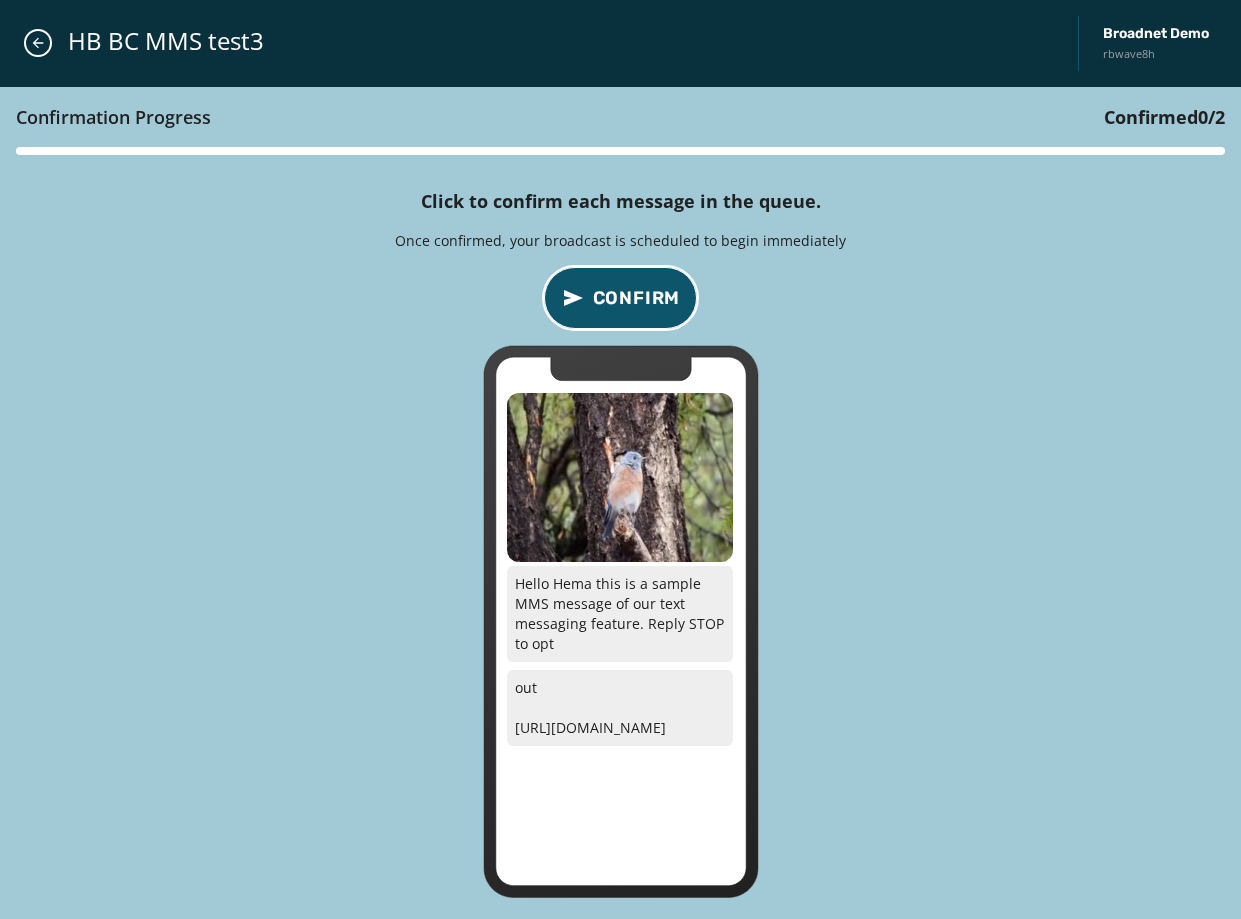 click on "Confirm" at bounding box center (621, 298) 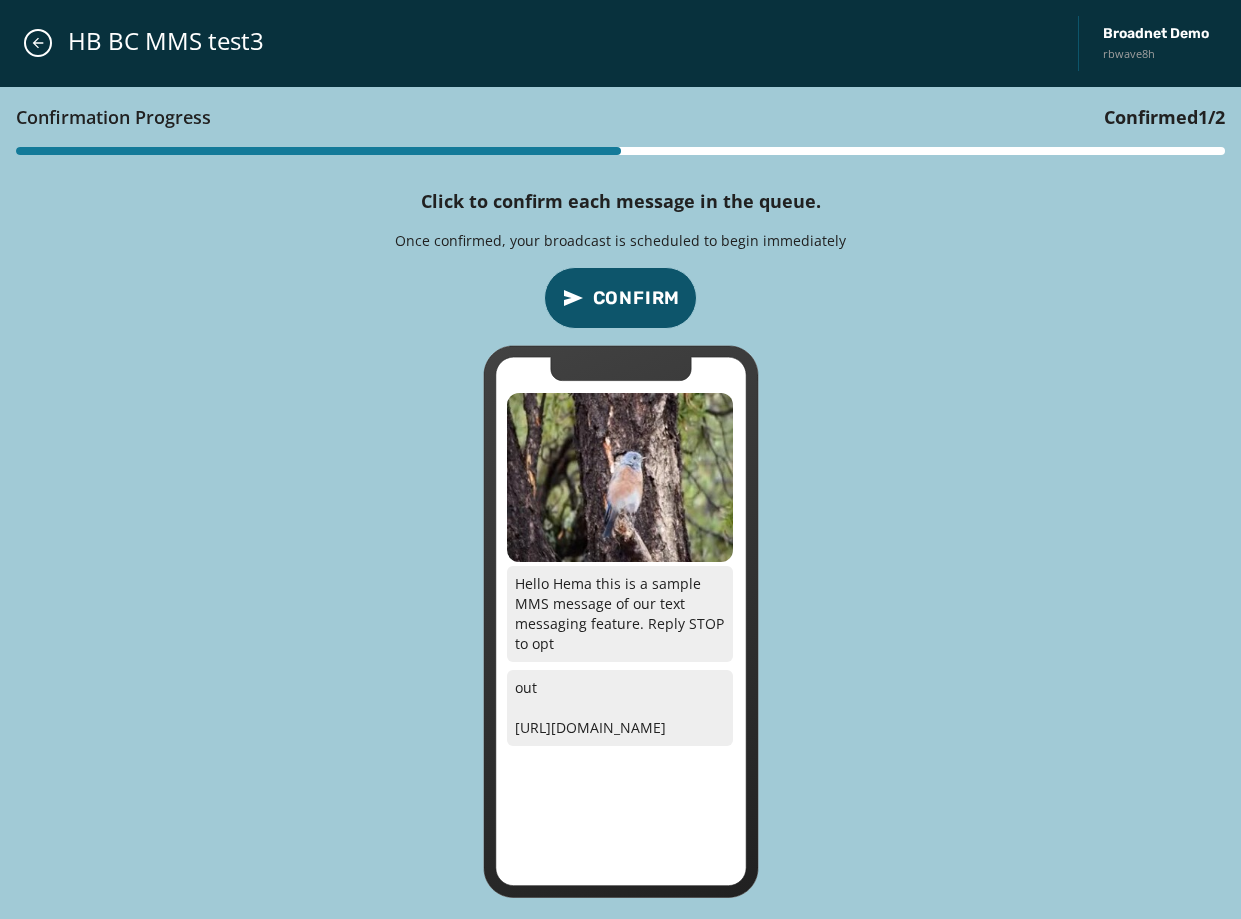 drag, startPoint x: 613, startPoint y: 756, endPoint x: 515, endPoint y: 734, distance: 100.43903 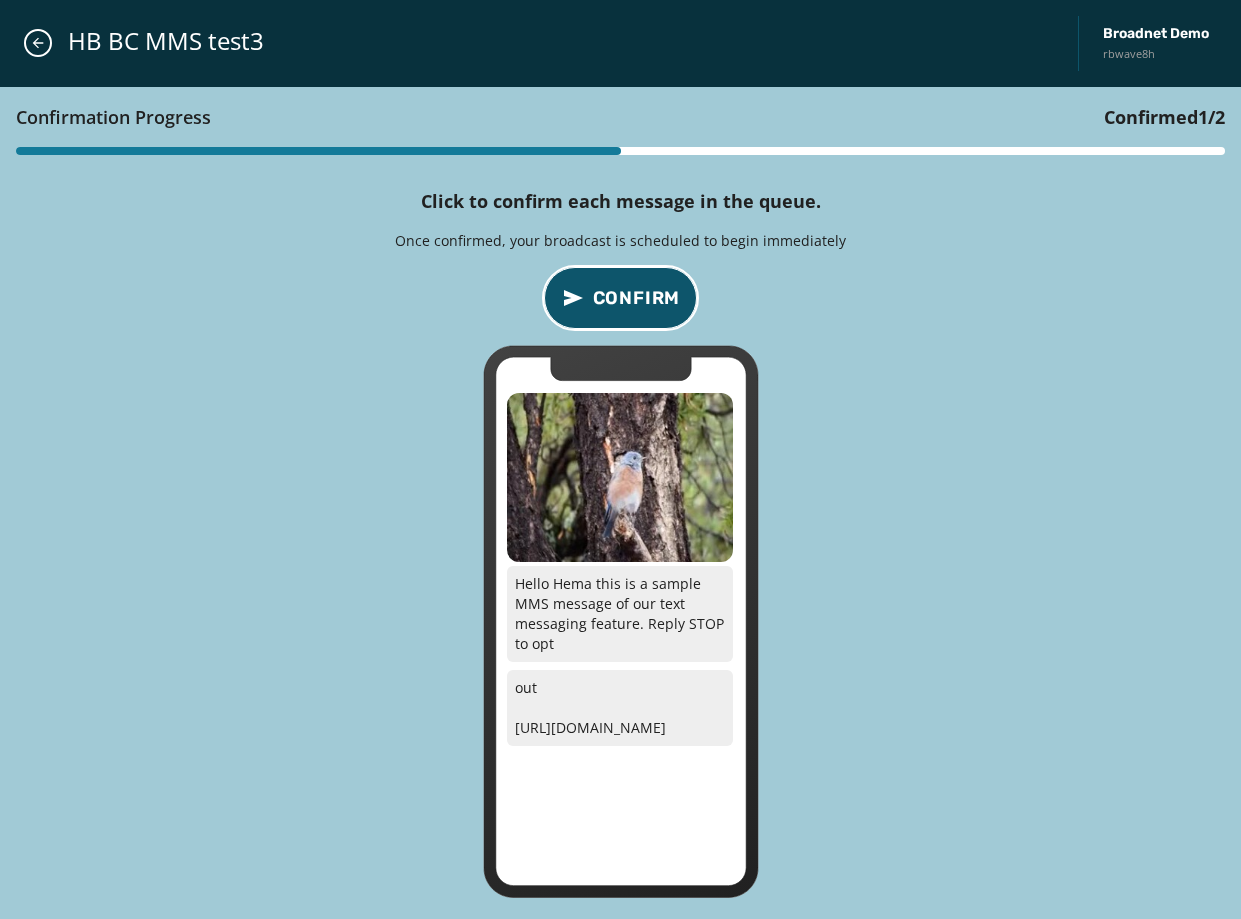 click on "Confirm" at bounding box center (637, 298) 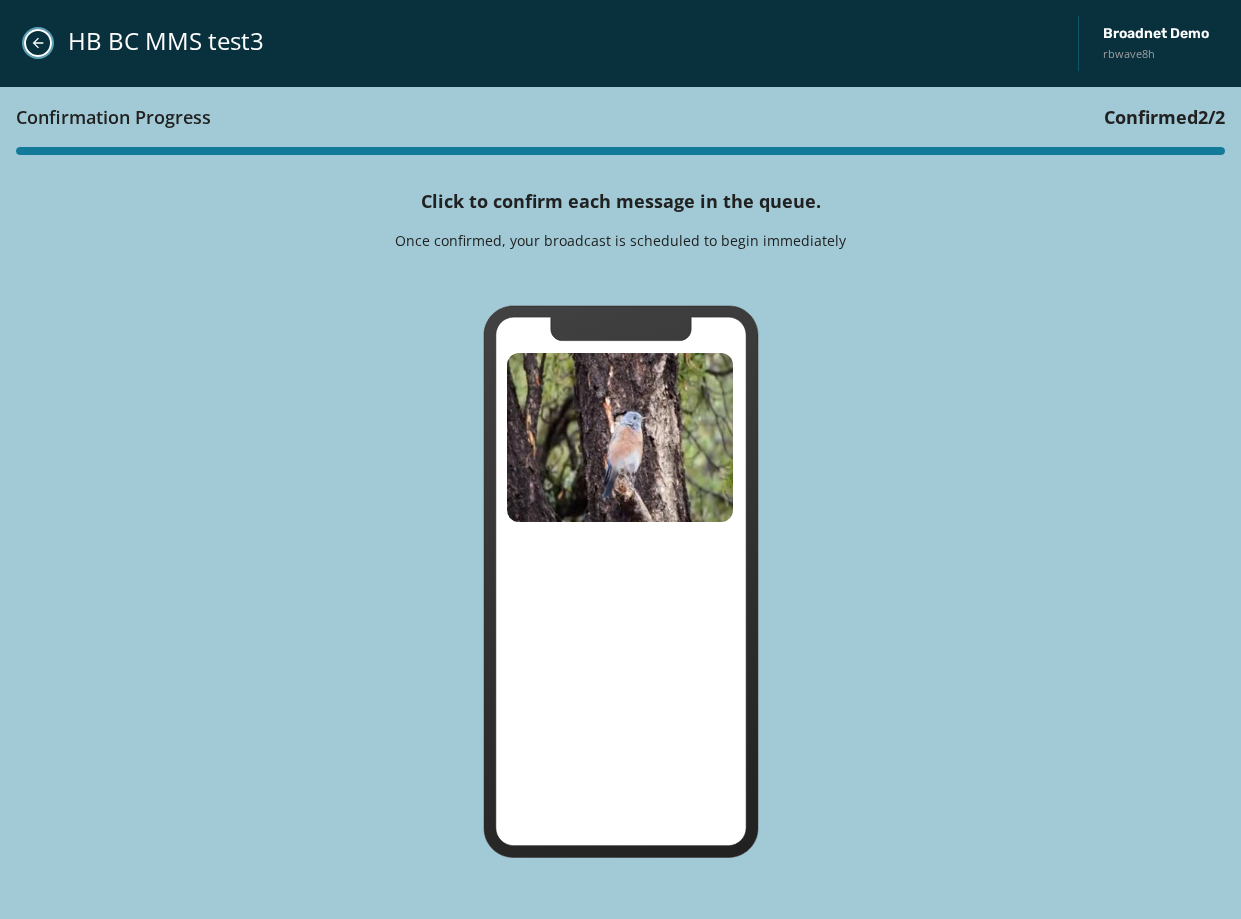 click 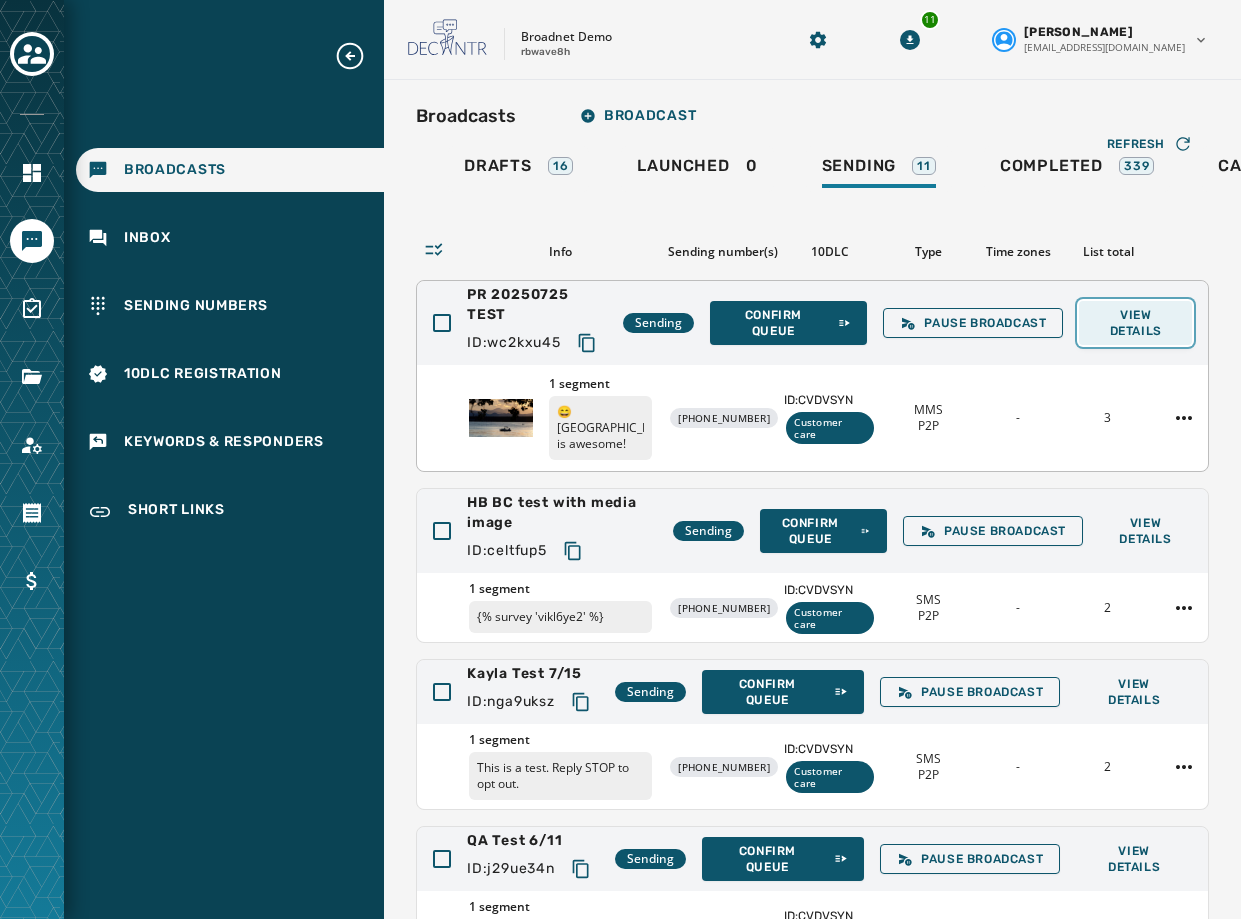 click on "View Details" at bounding box center [1135, 323] 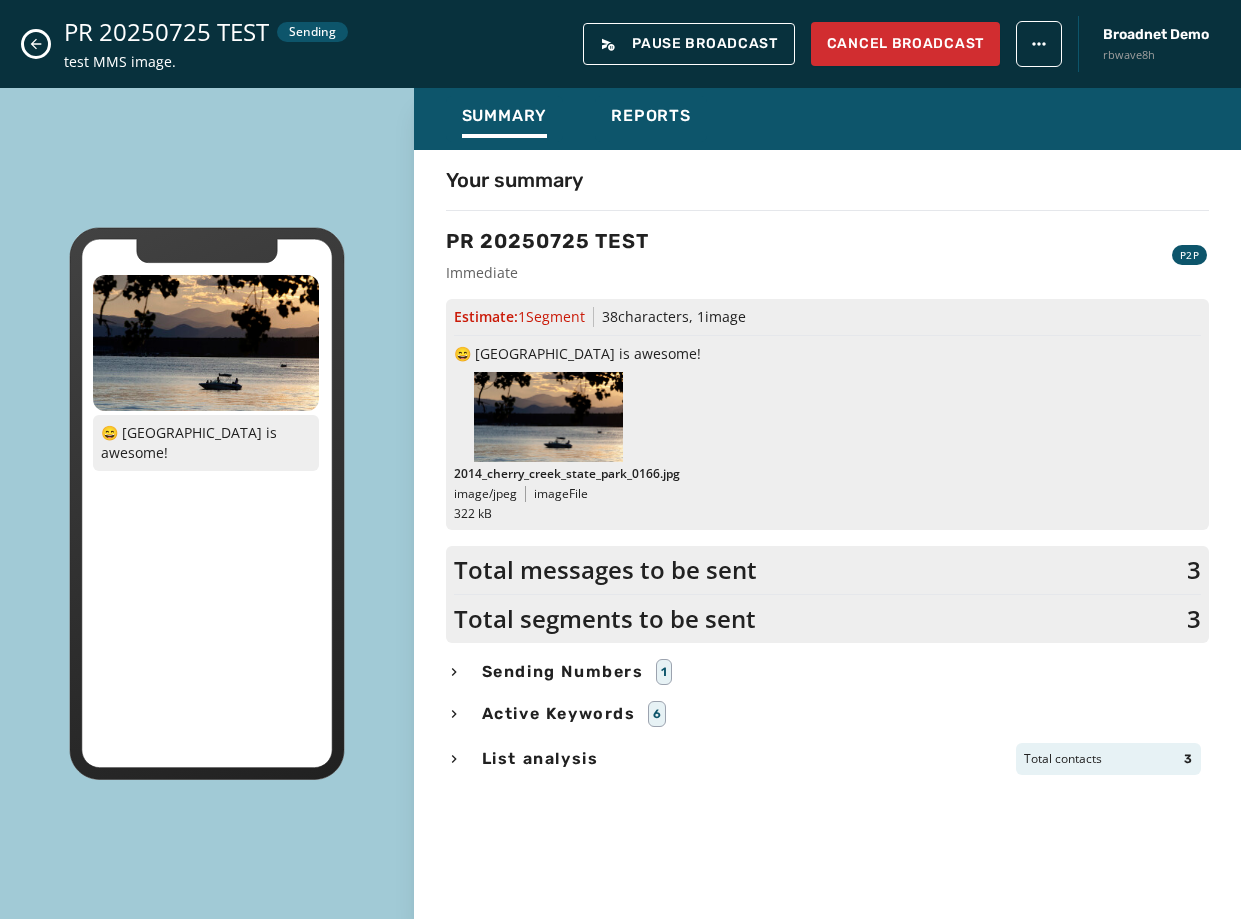 click at bounding box center [36, 44] 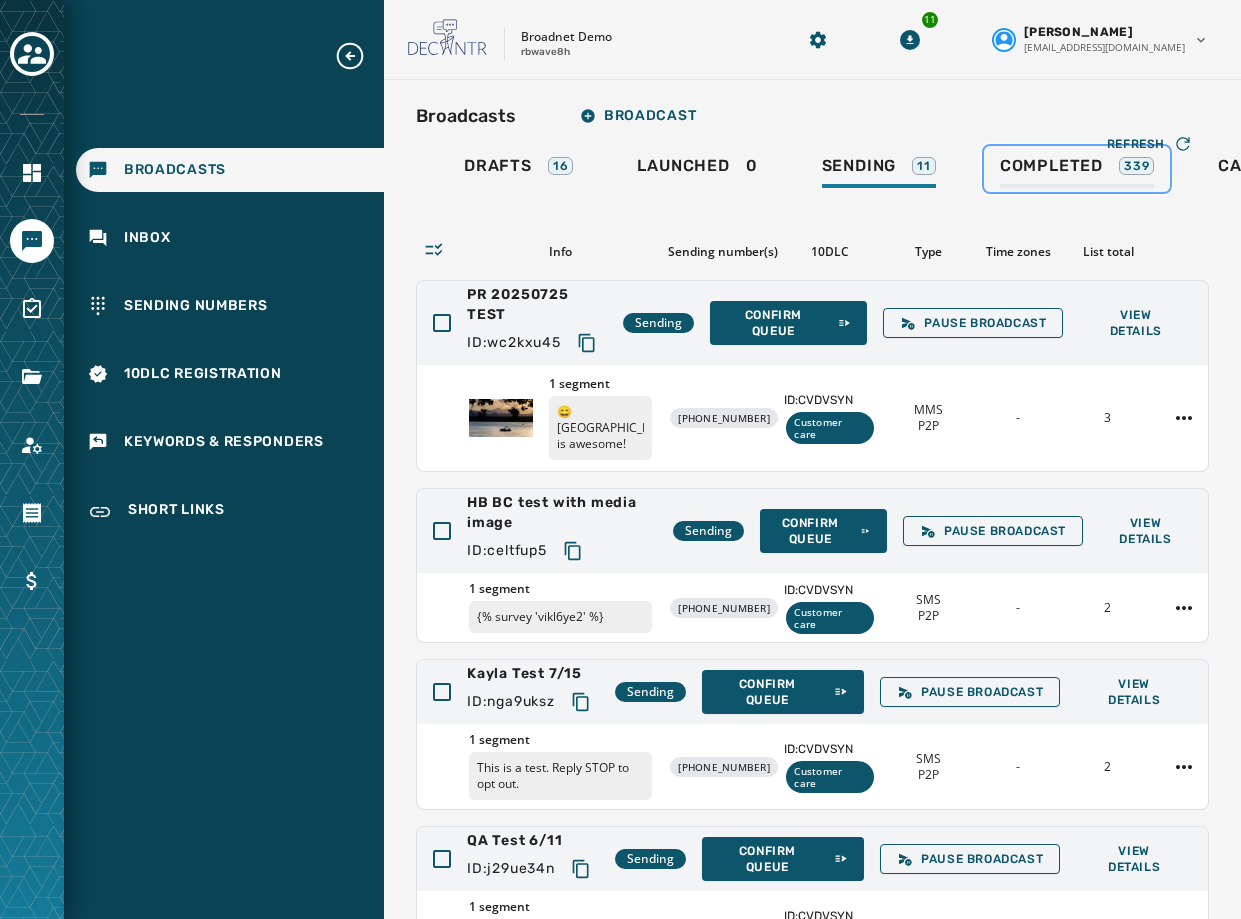 click on "Completed" at bounding box center [1051, 166] 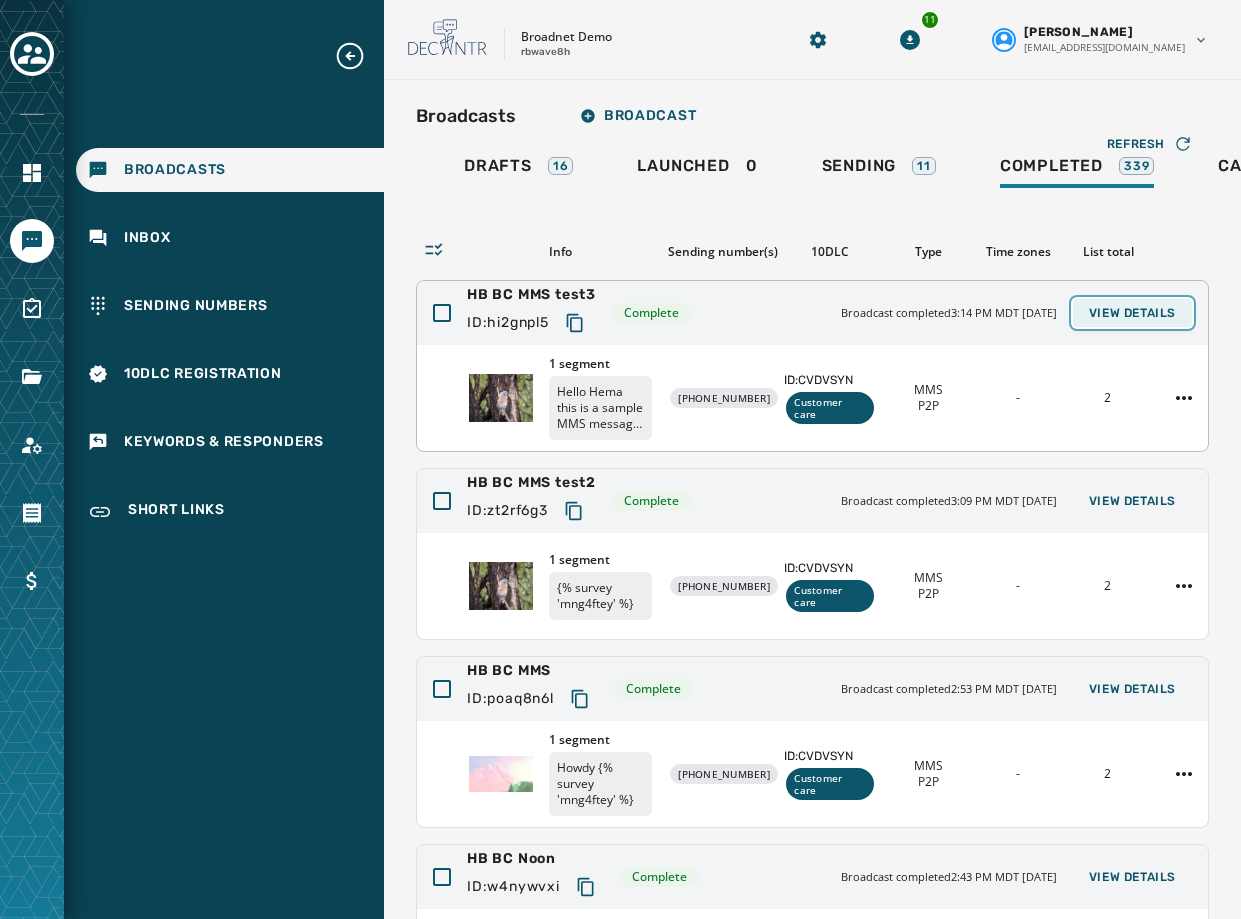 click on "View Details" at bounding box center [1132, 313] 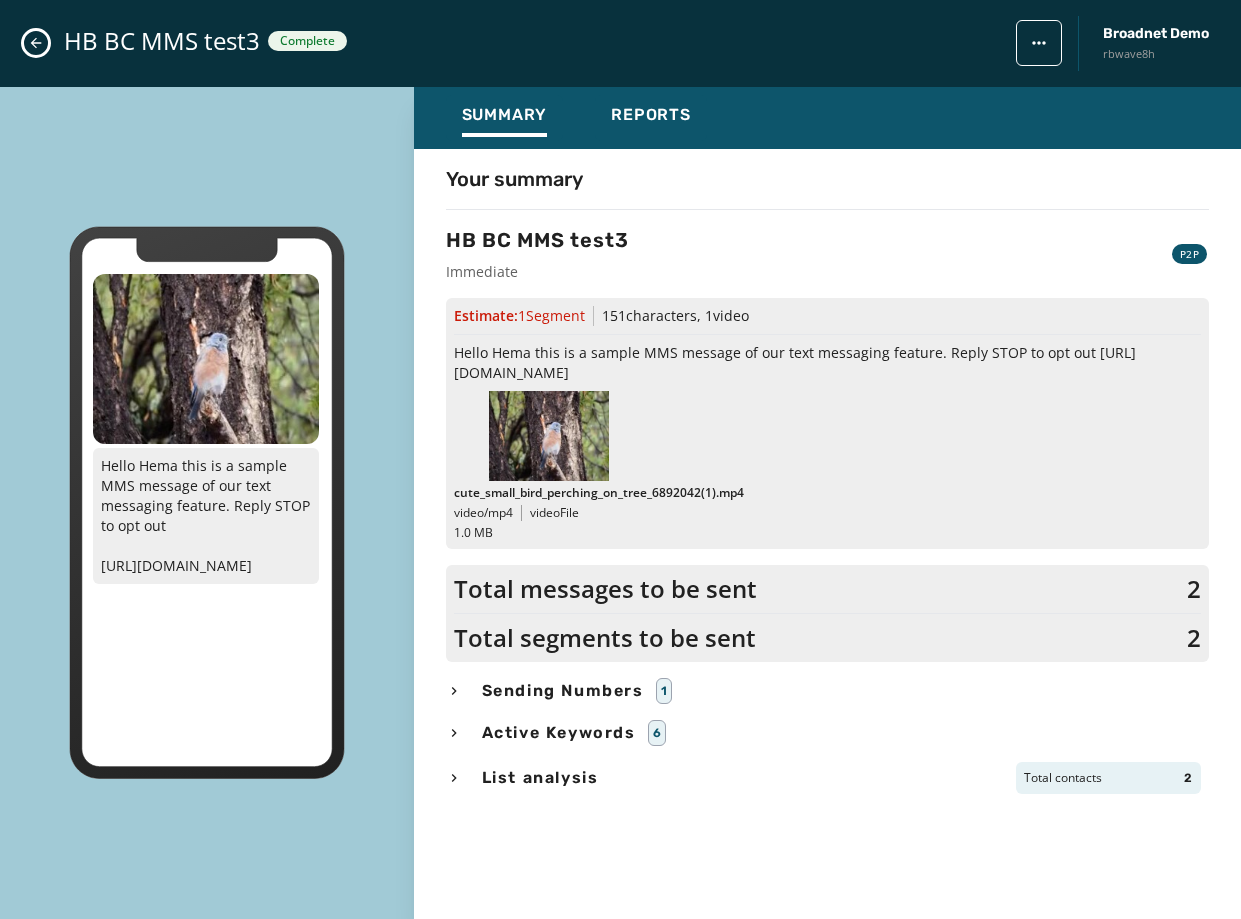 scroll, scrollTop: 300, scrollLeft: 0, axis: vertical 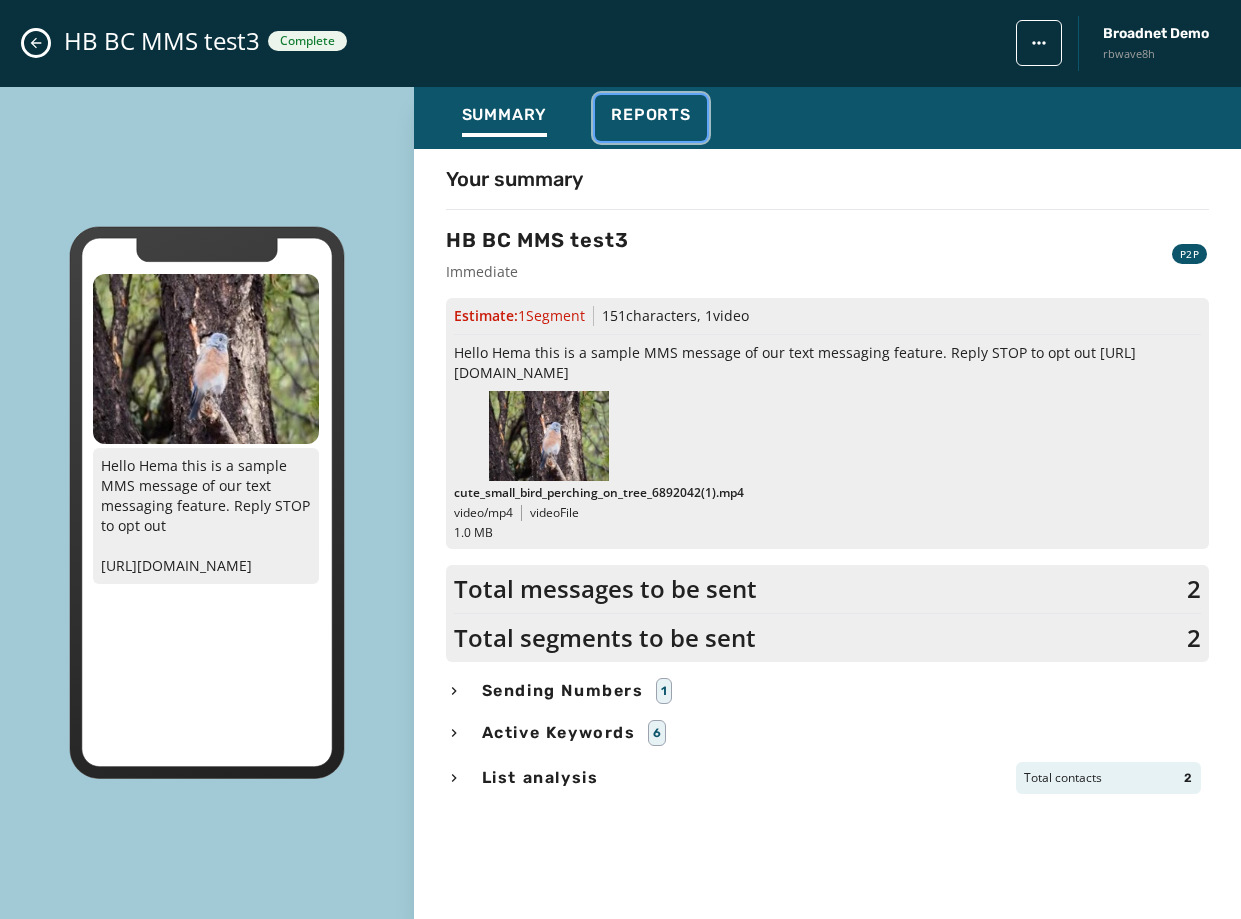 click on "Reports" at bounding box center (651, 118) 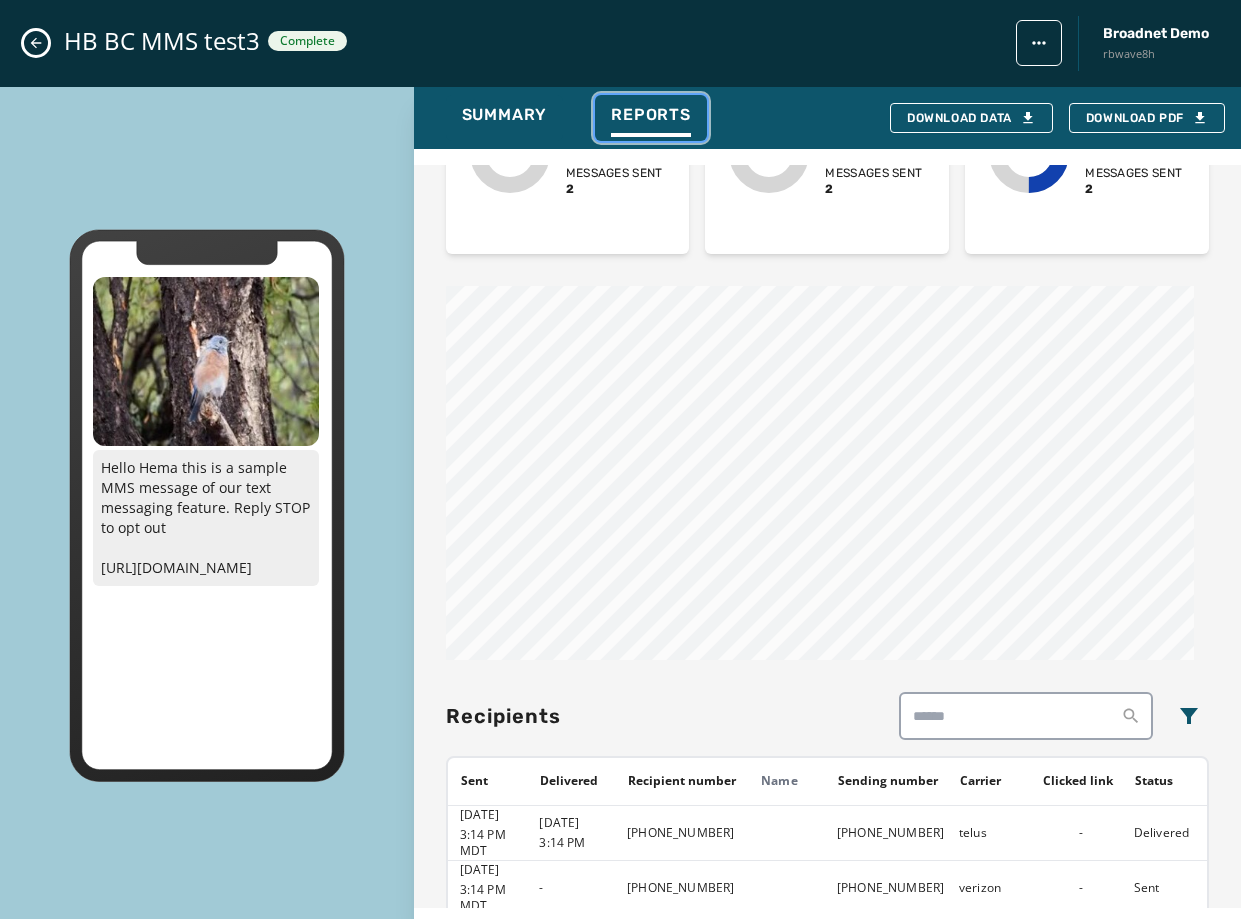 scroll, scrollTop: 686, scrollLeft: 0, axis: vertical 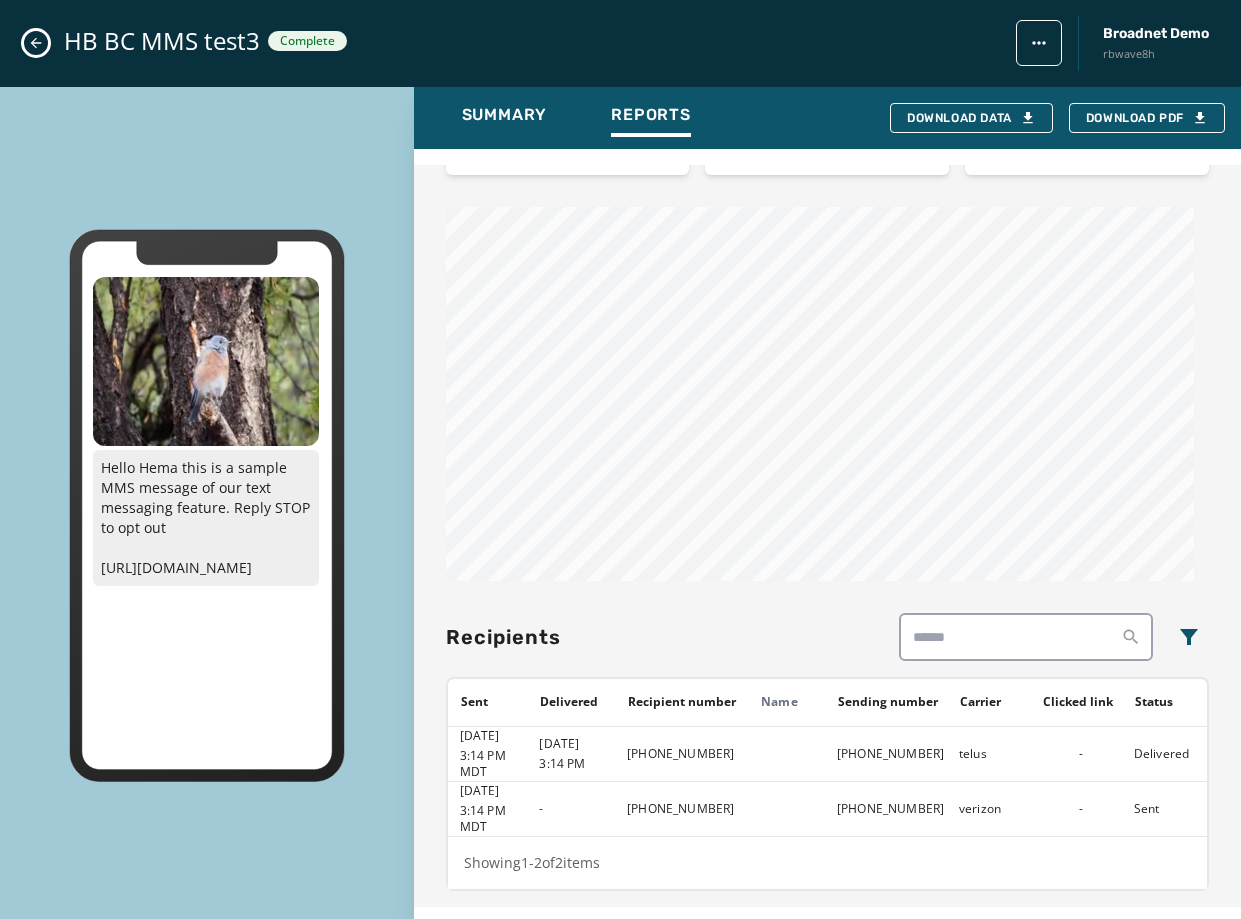 click 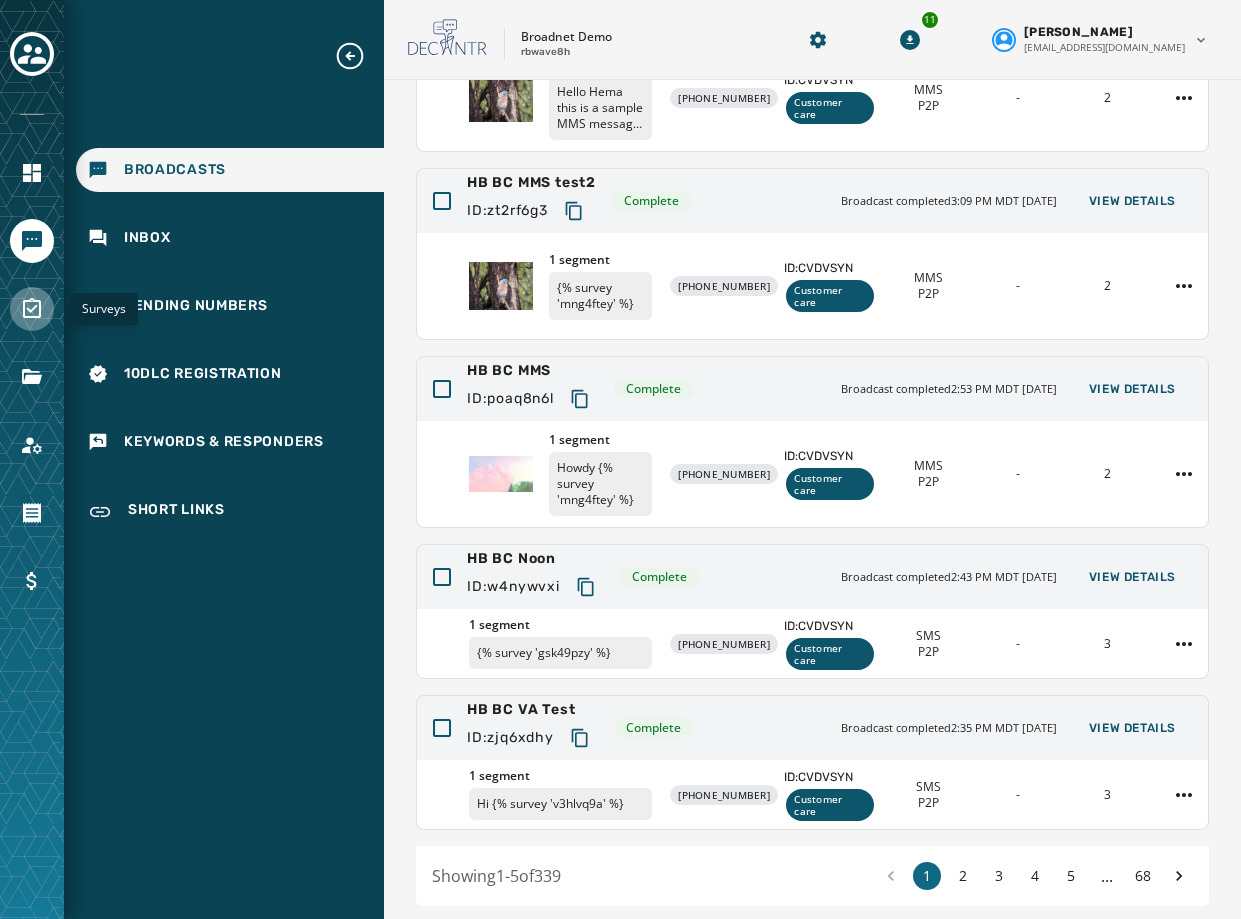 click 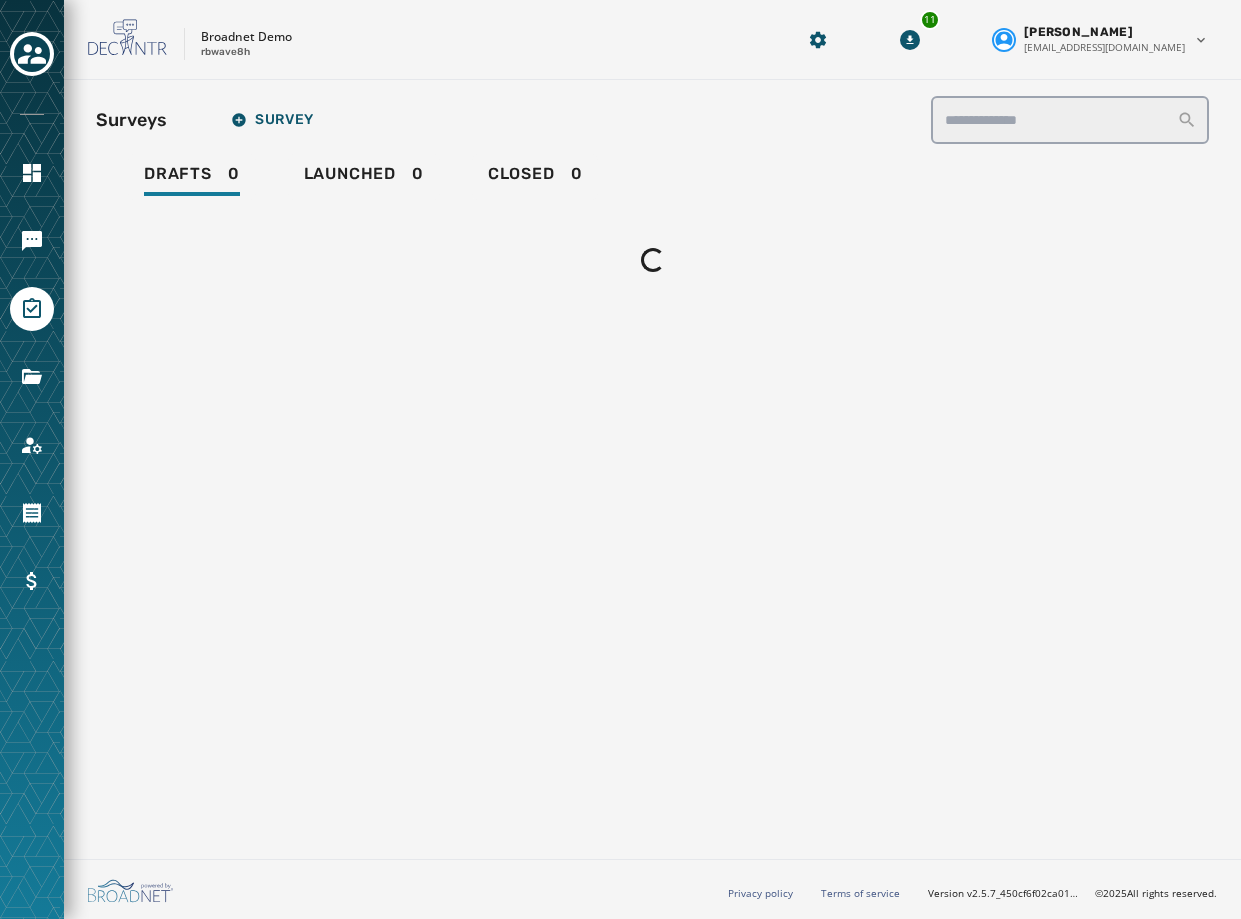 scroll, scrollTop: 0, scrollLeft: 0, axis: both 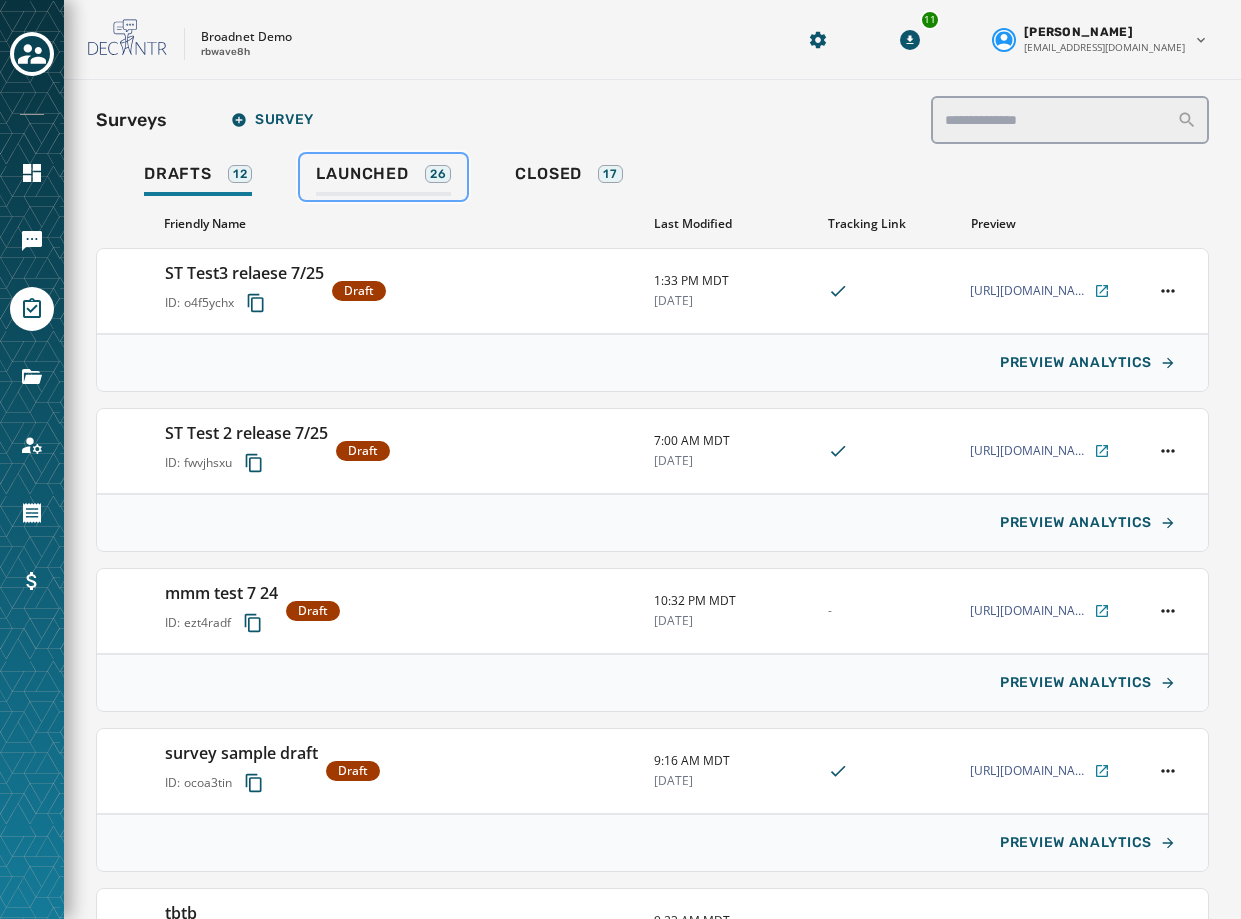 click on "Launched" at bounding box center [362, 174] 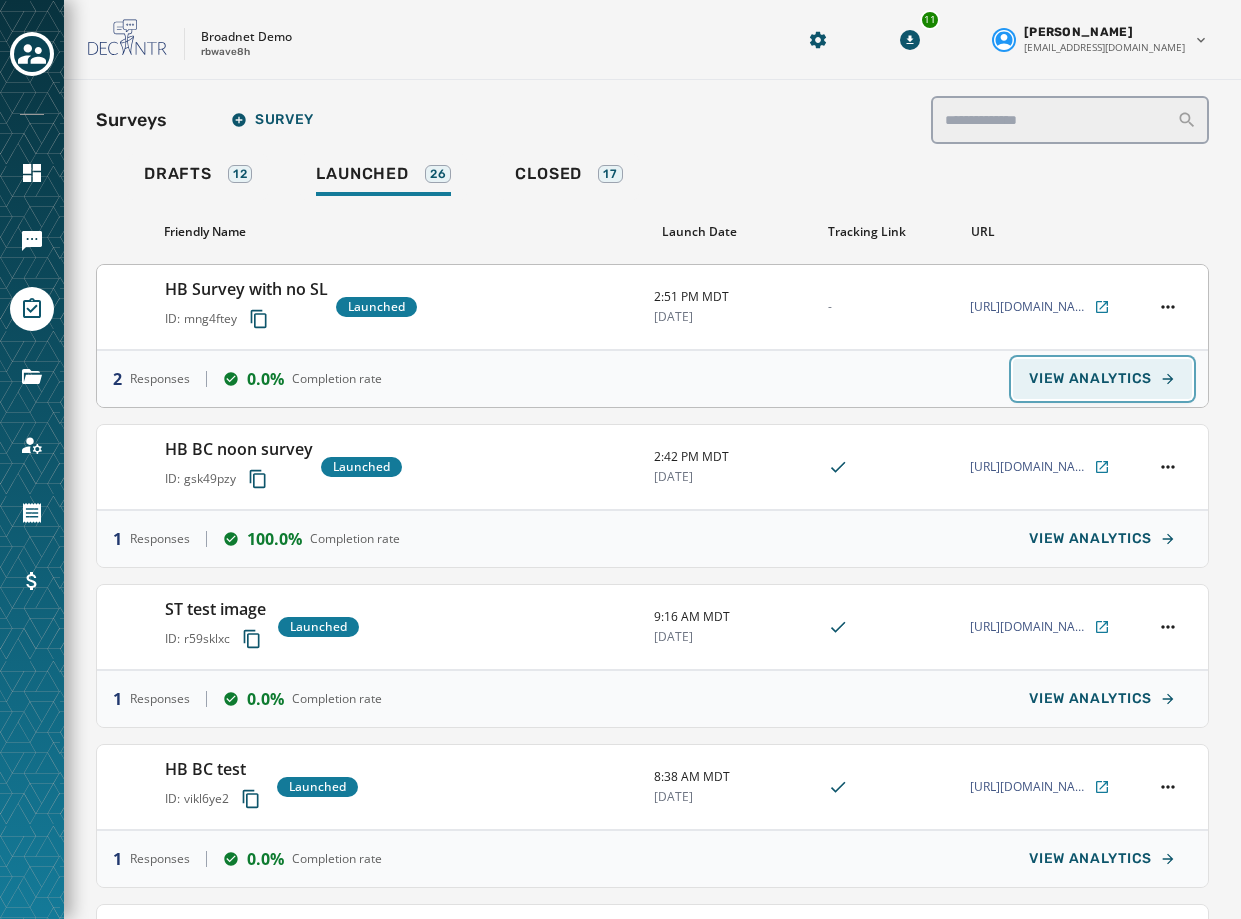 click on "VIEW ANALYTICS" at bounding box center [1090, 379] 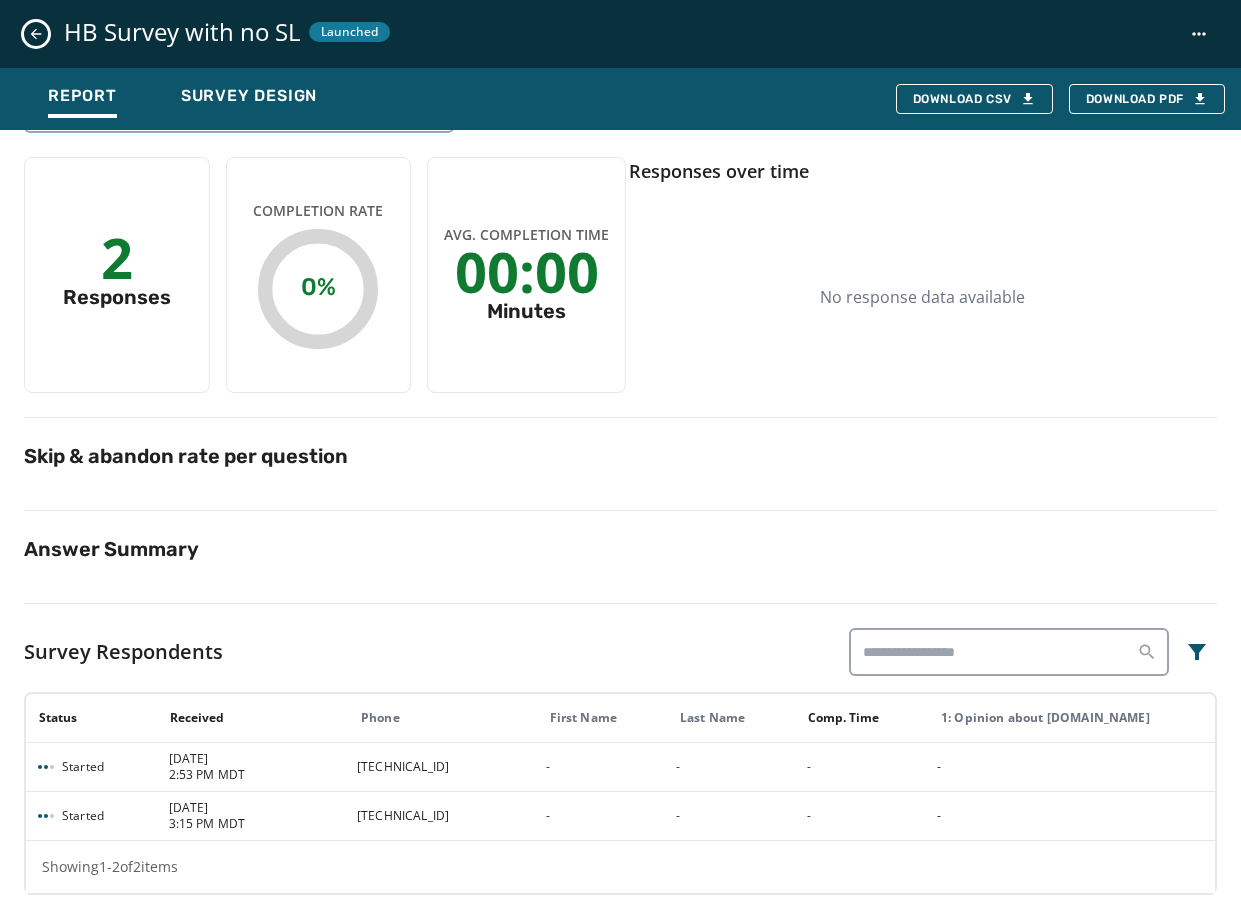 scroll, scrollTop: 0, scrollLeft: 0, axis: both 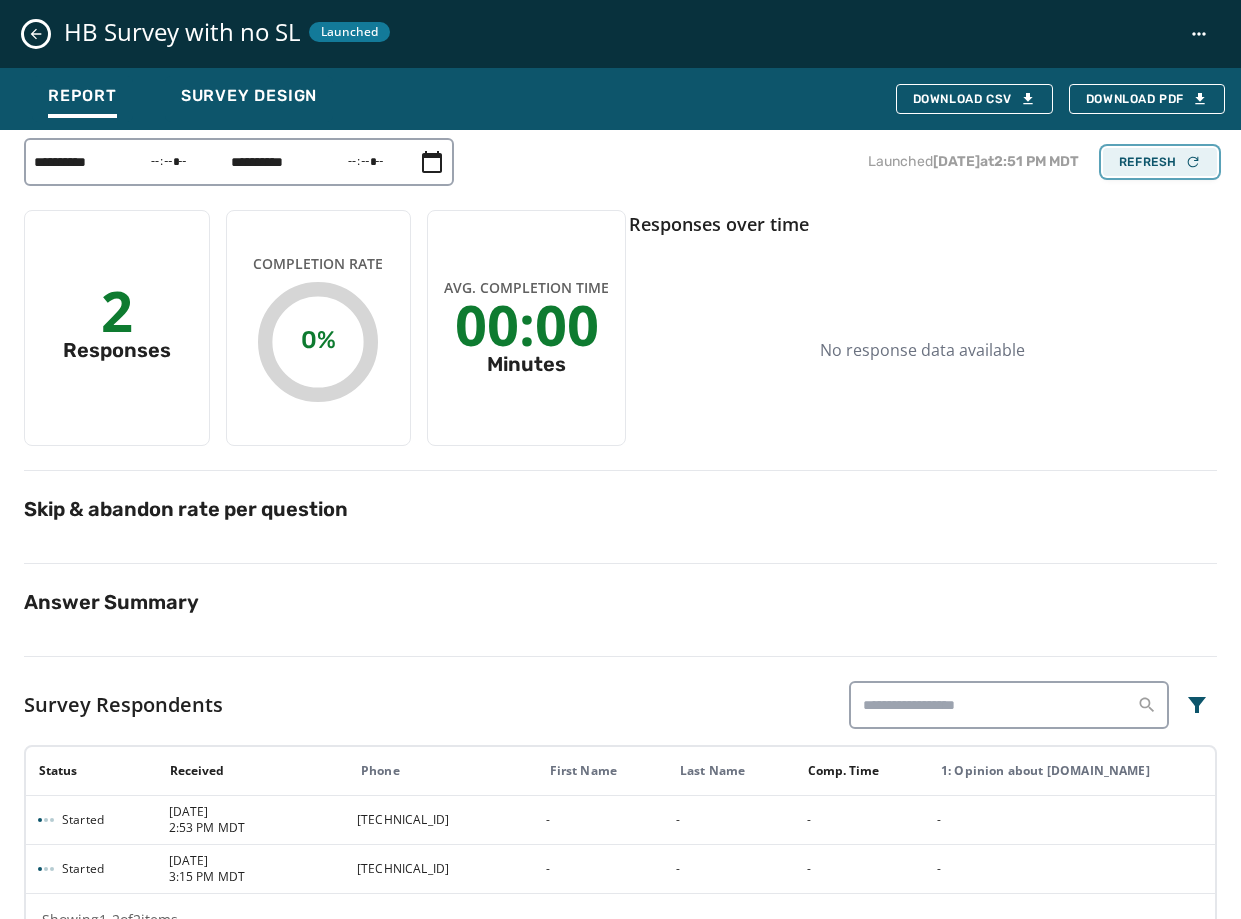 click on "Refresh" at bounding box center [1160, 162] 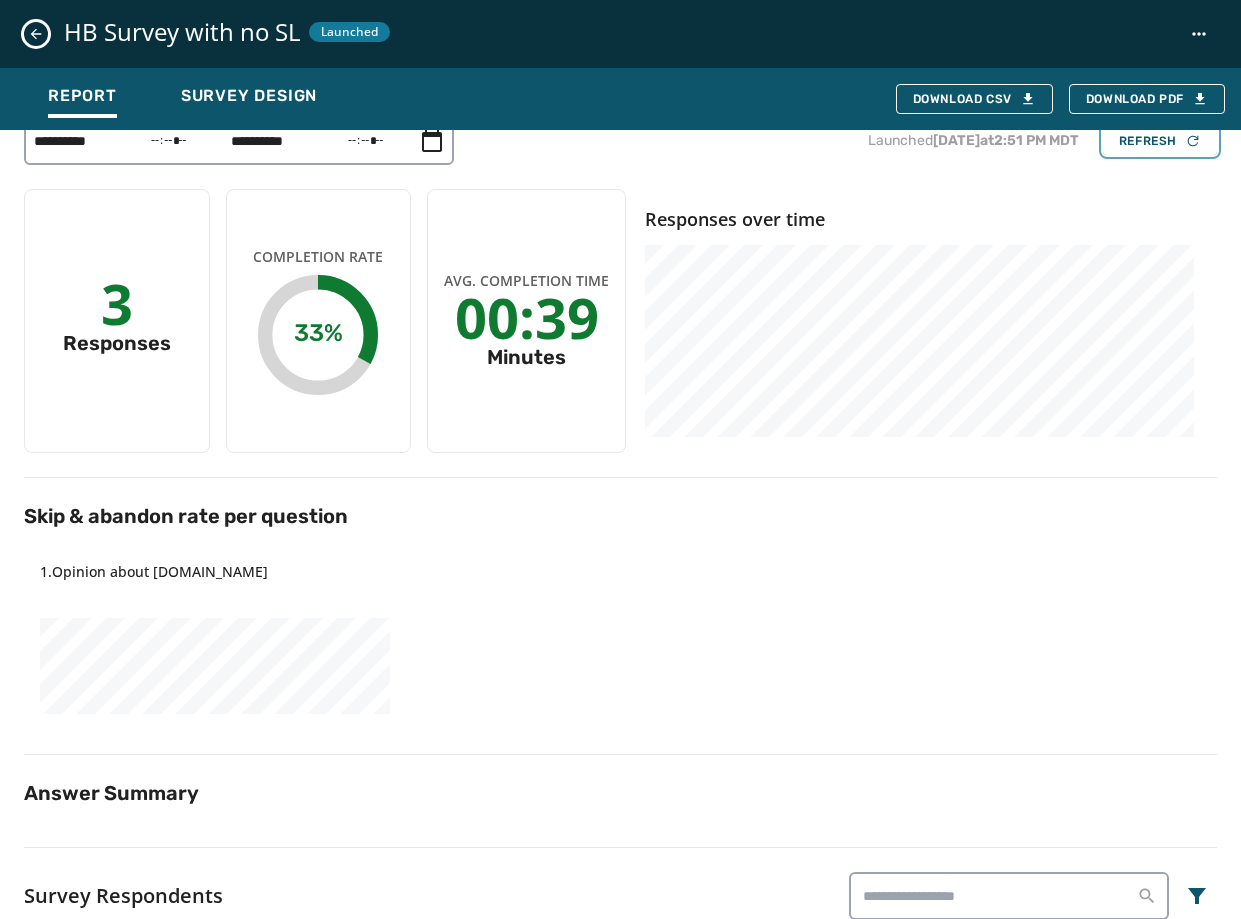 scroll, scrollTop: 0, scrollLeft: 0, axis: both 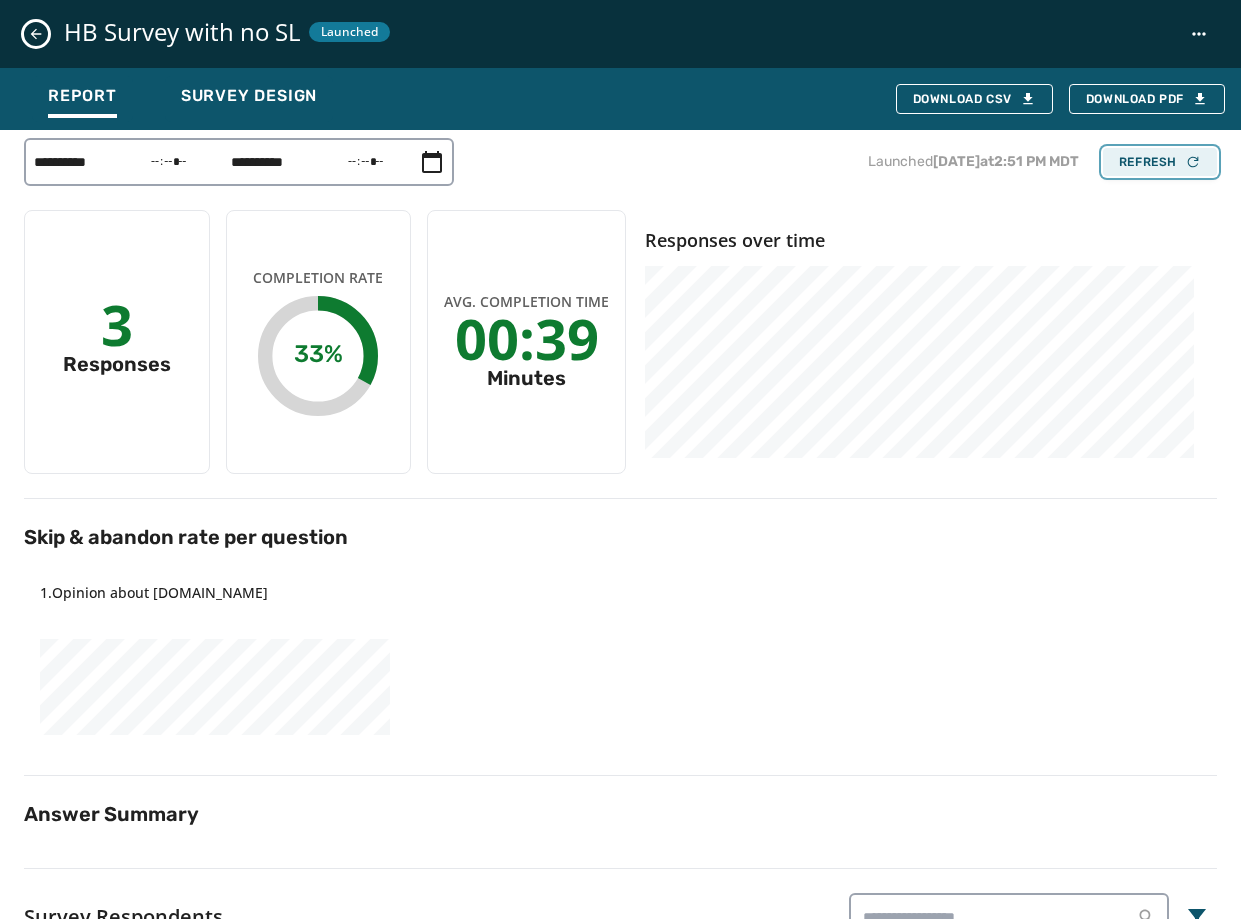 click on "Refresh" at bounding box center [1160, 162] 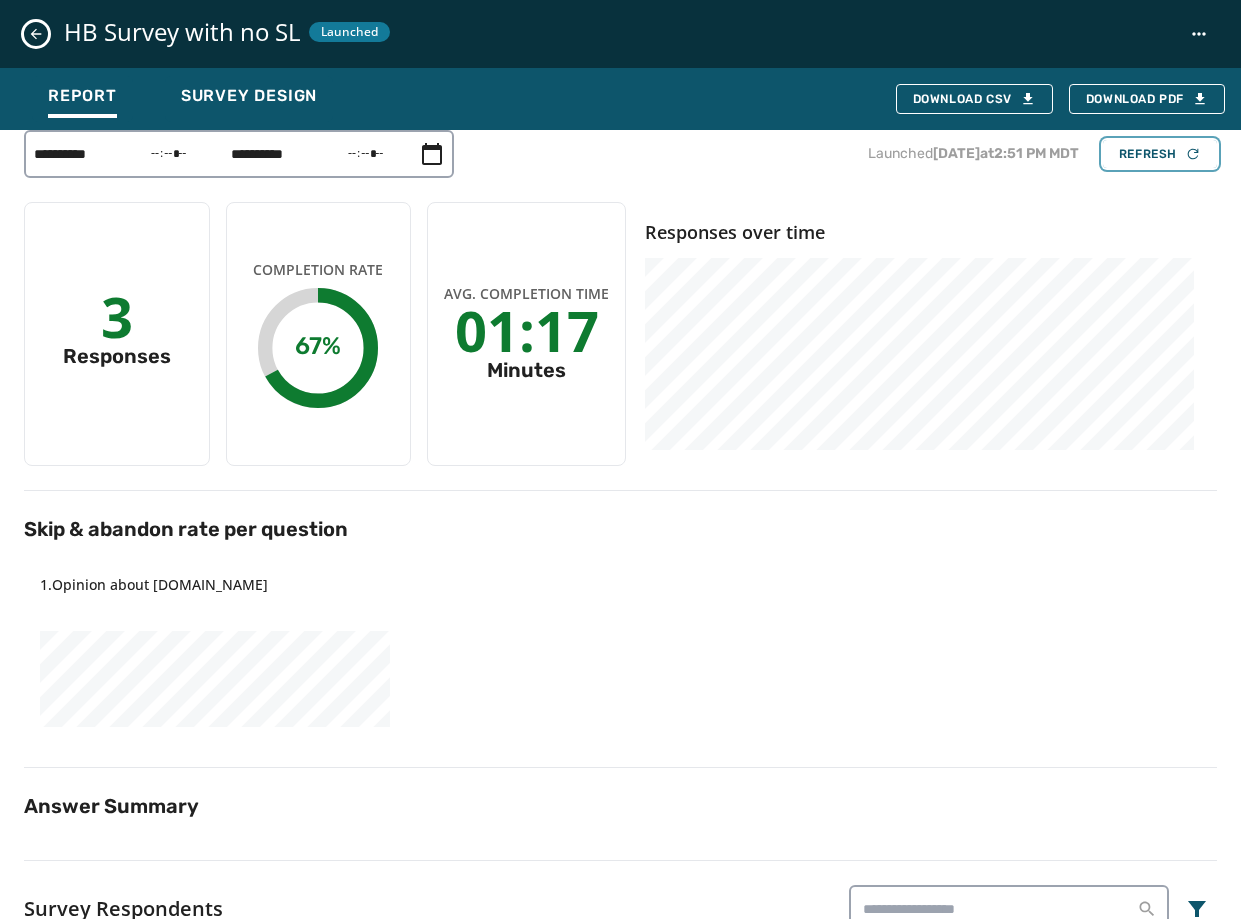 scroll, scrollTop: 0, scrollLeft: 0, axis: both 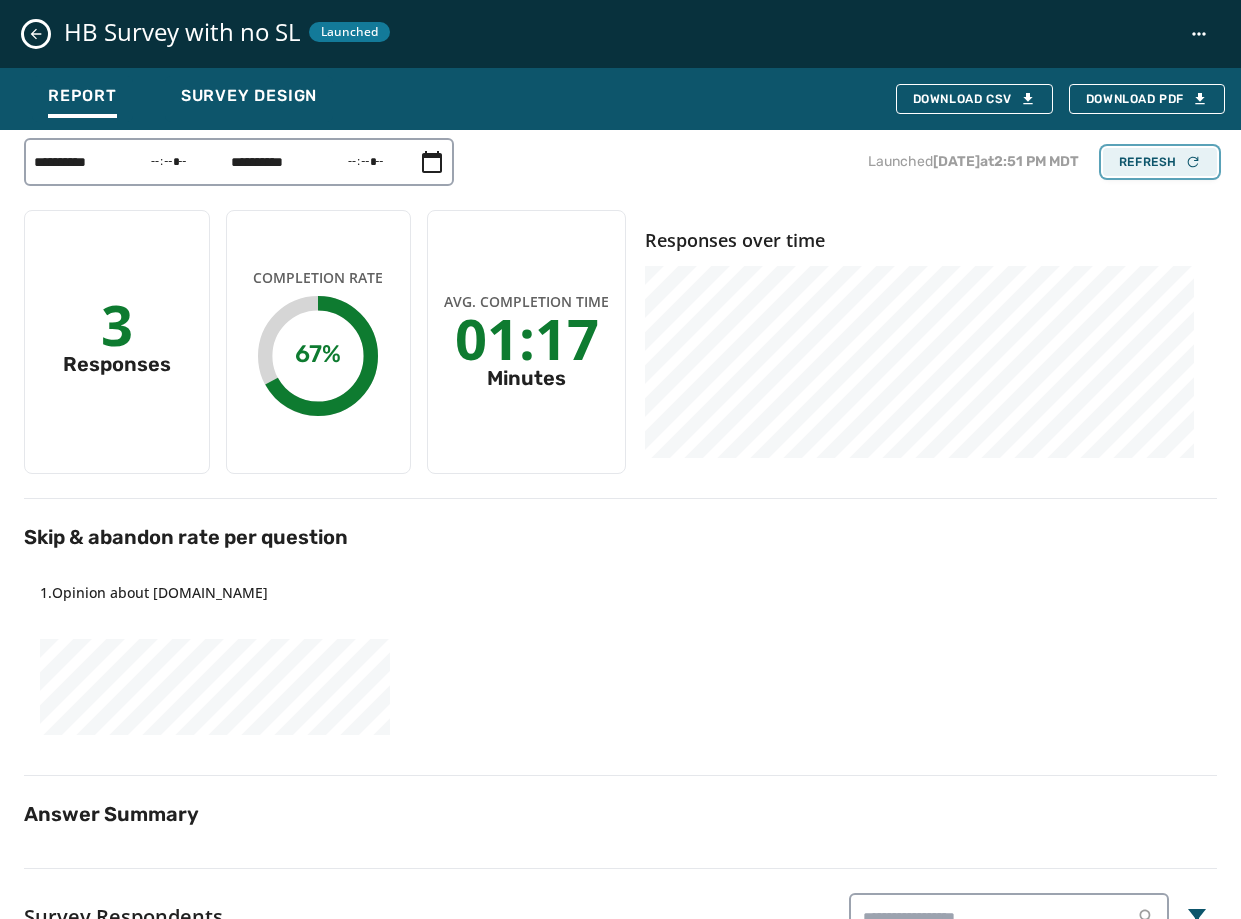 click on "Refresh" at bounding box center (1160, 162) 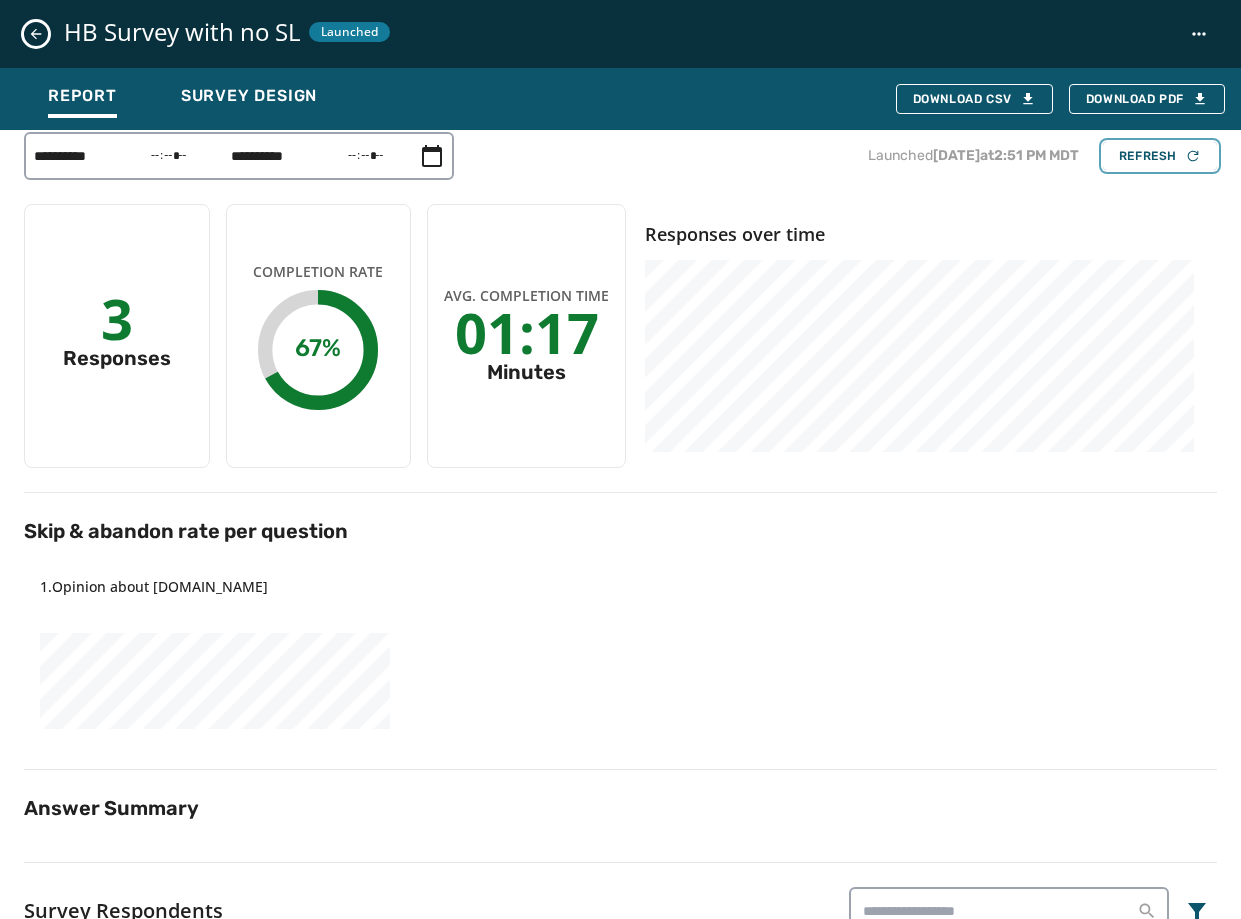 scroll, scrollTop: 0, scrollLeft: 0, axis: both 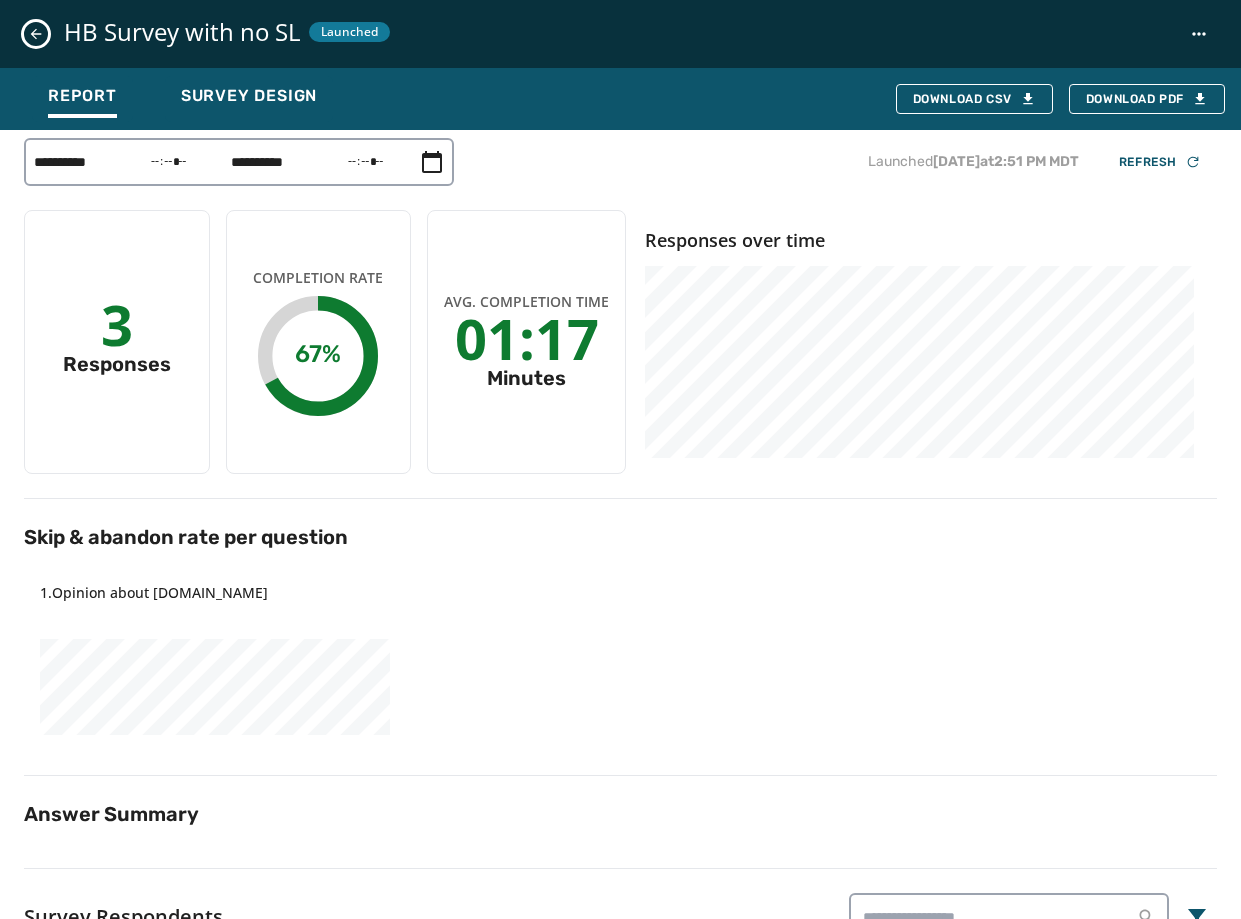 click on "**********" at bounding box center (620, 162) 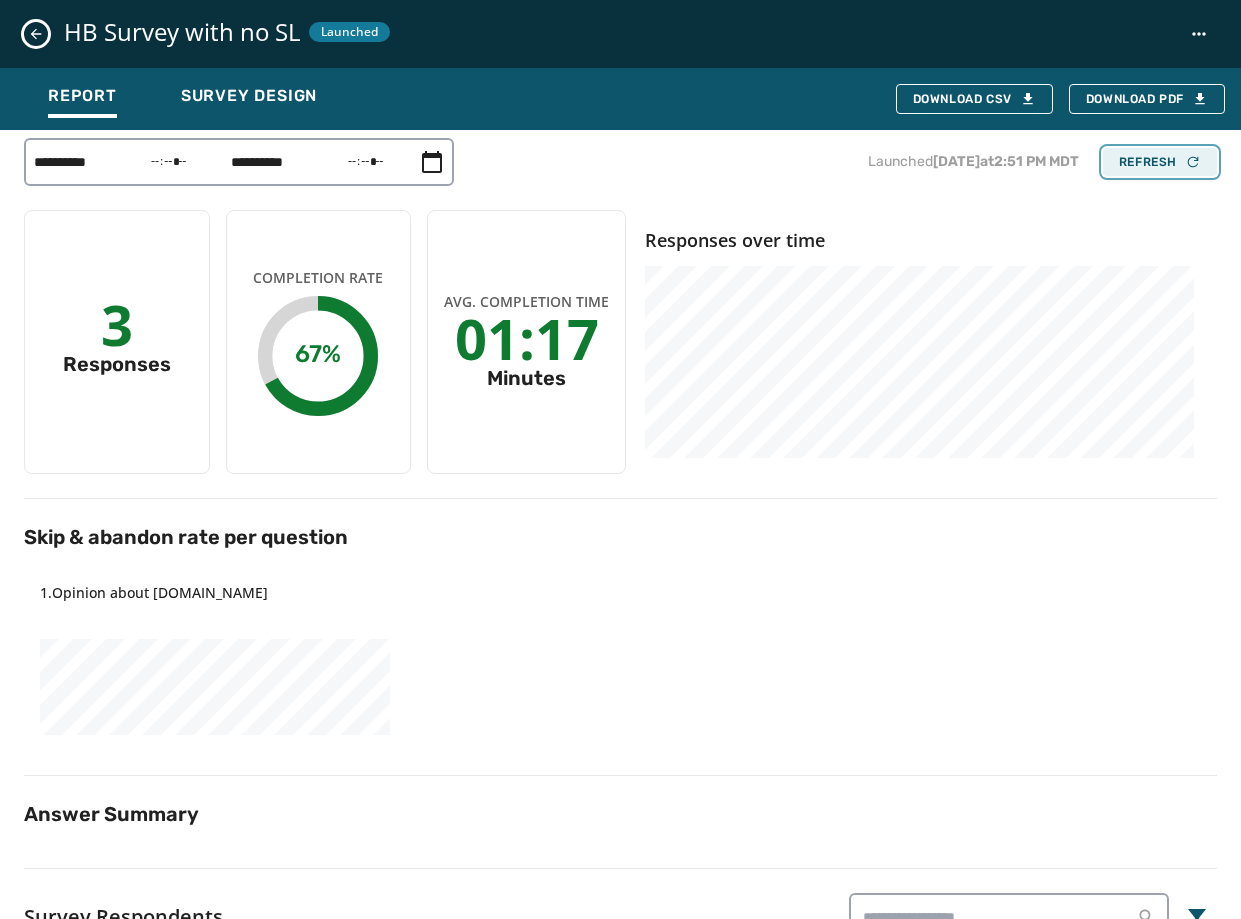 click on "Refresh" at bounding box center (1160, 162) 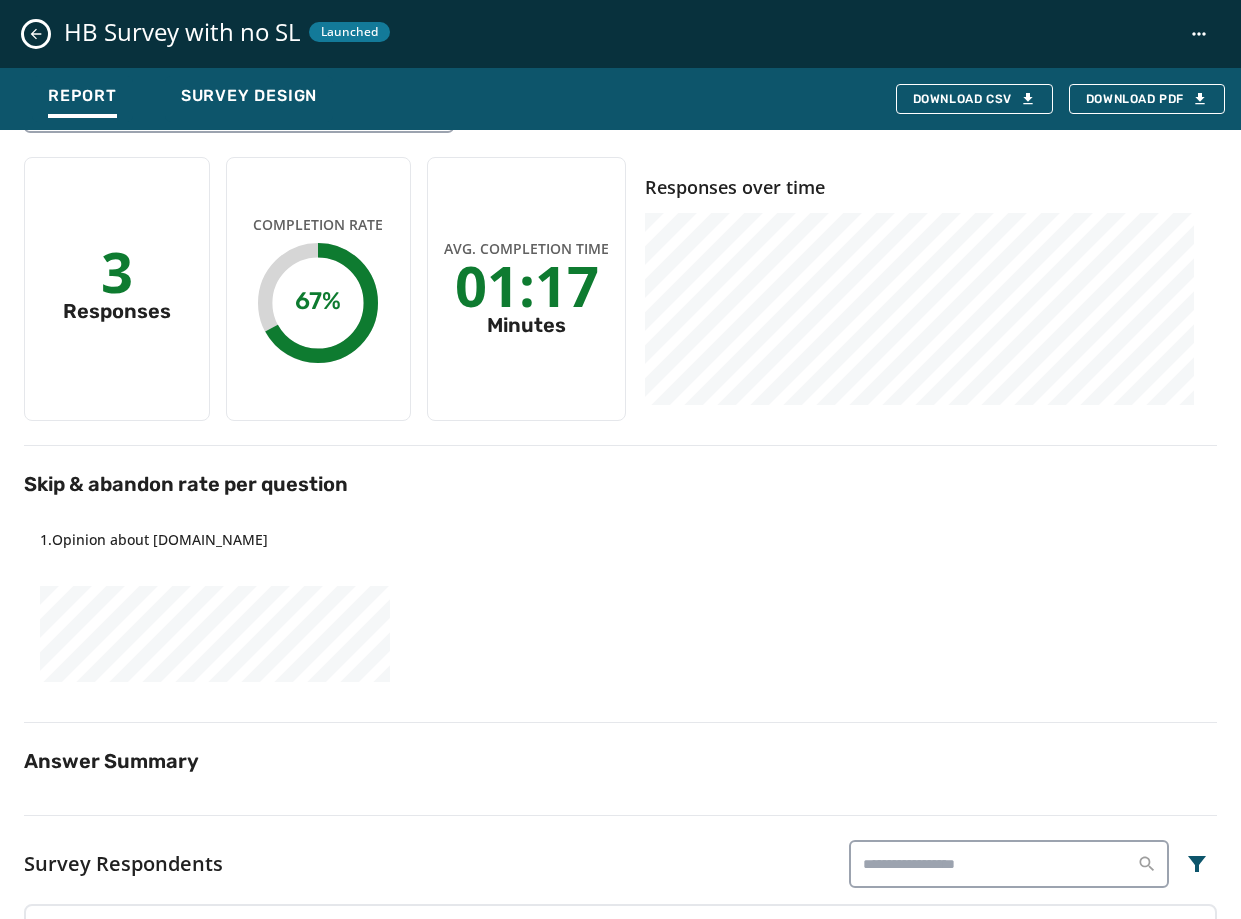scroll, scrollTop: 14, scrollLeft: 0, axis: vertical 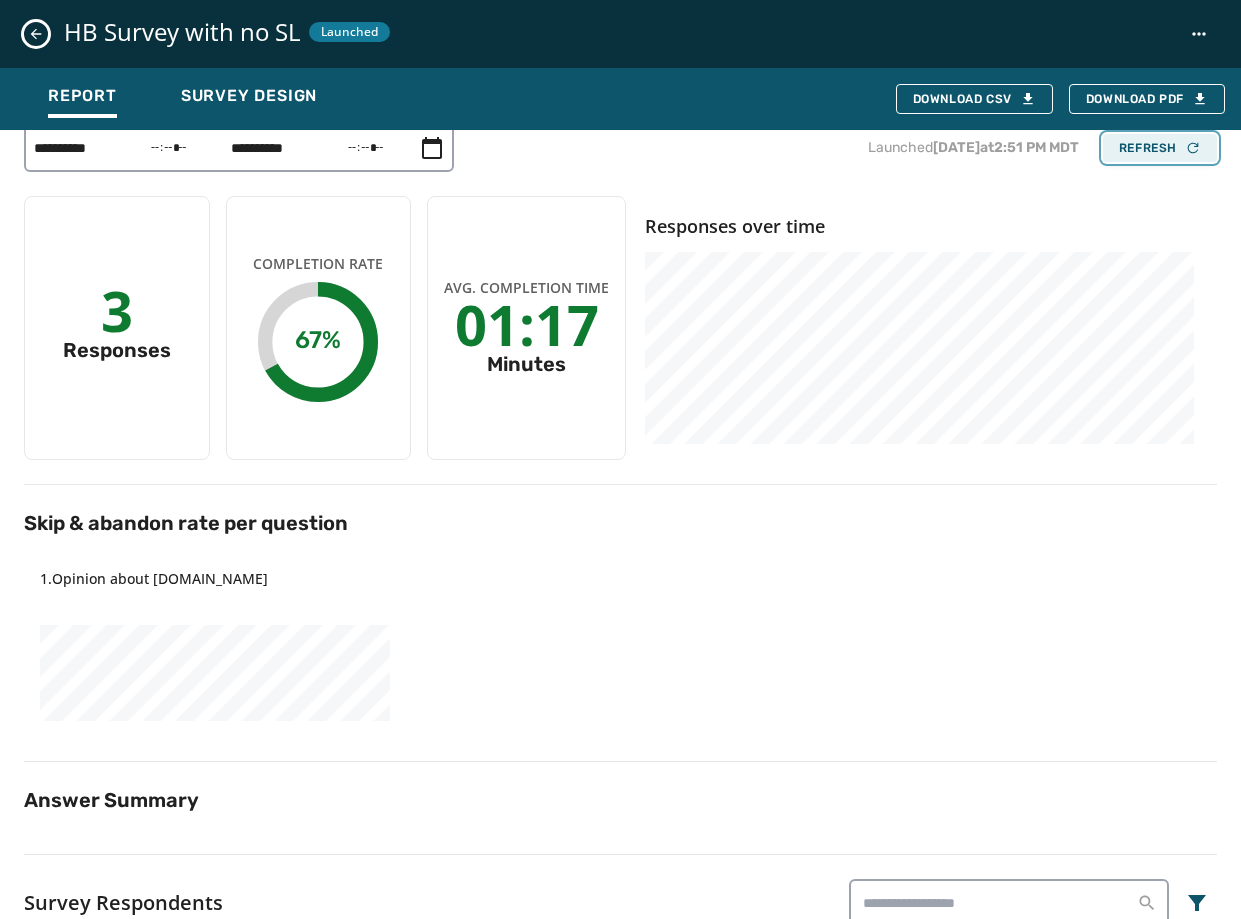 click on "Refresh" at bounding box center [1160, 148] 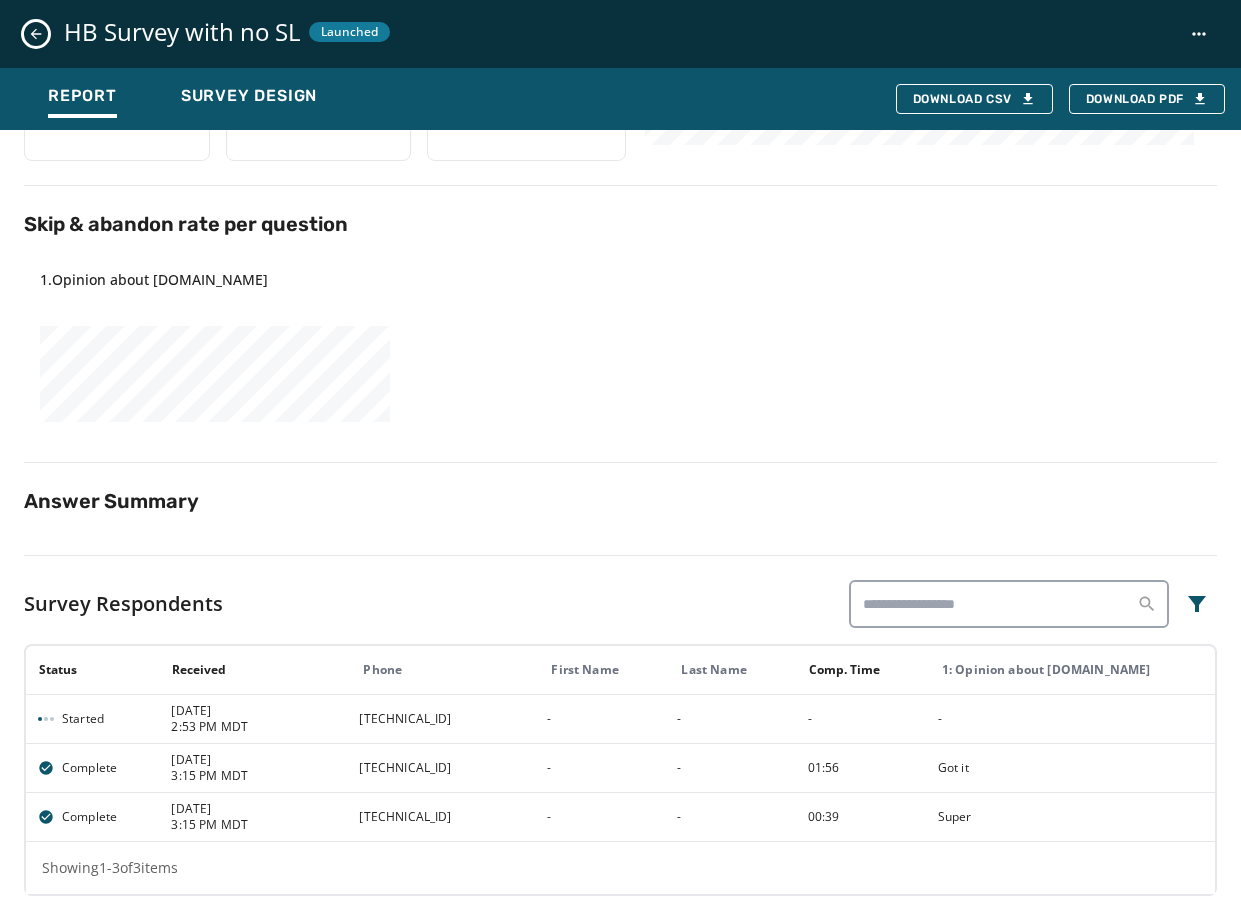 scroll, scrollTop: 314, scrollLeft: 0, axis: vertical 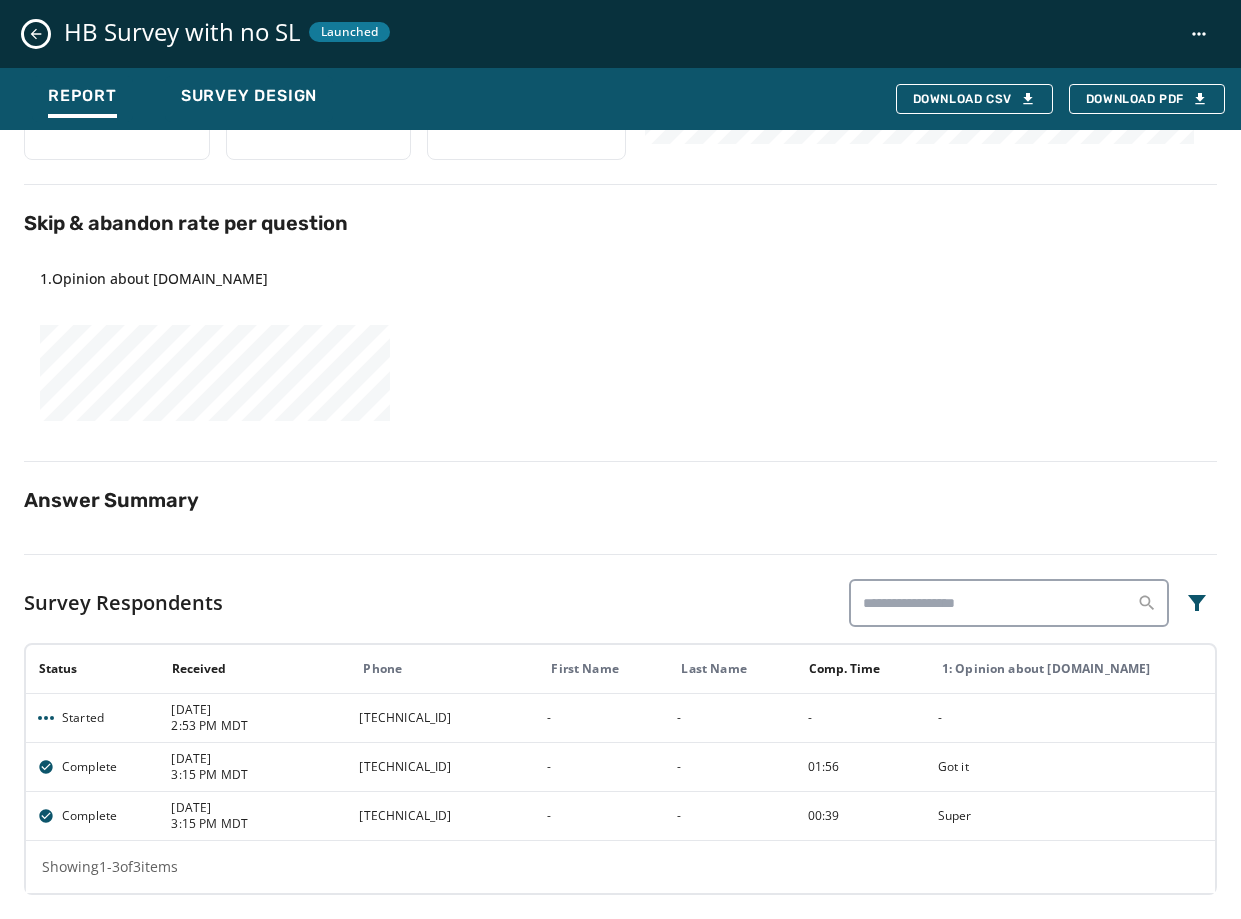 click 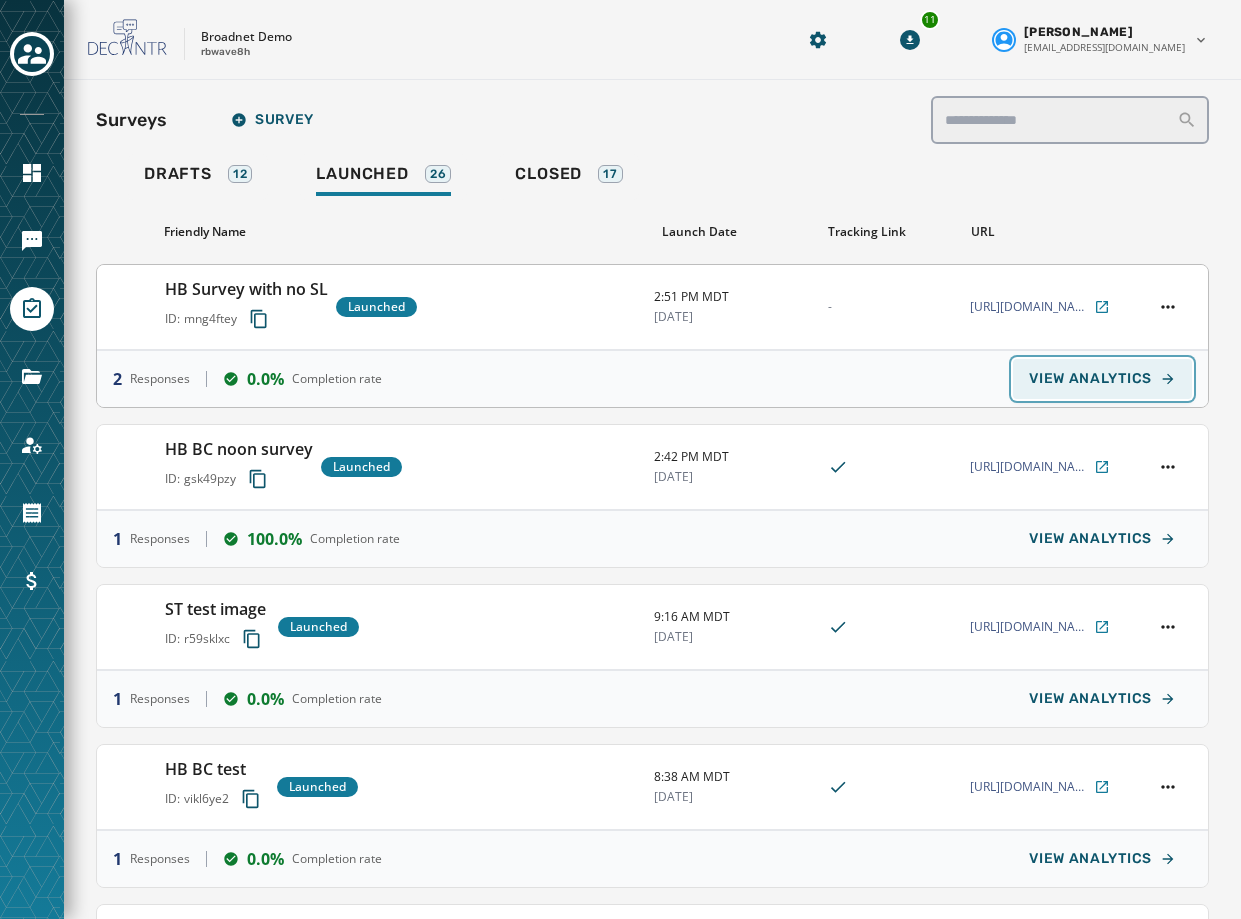 click on "VIEW ANALYTICS" at bounding box center (1090, 379) 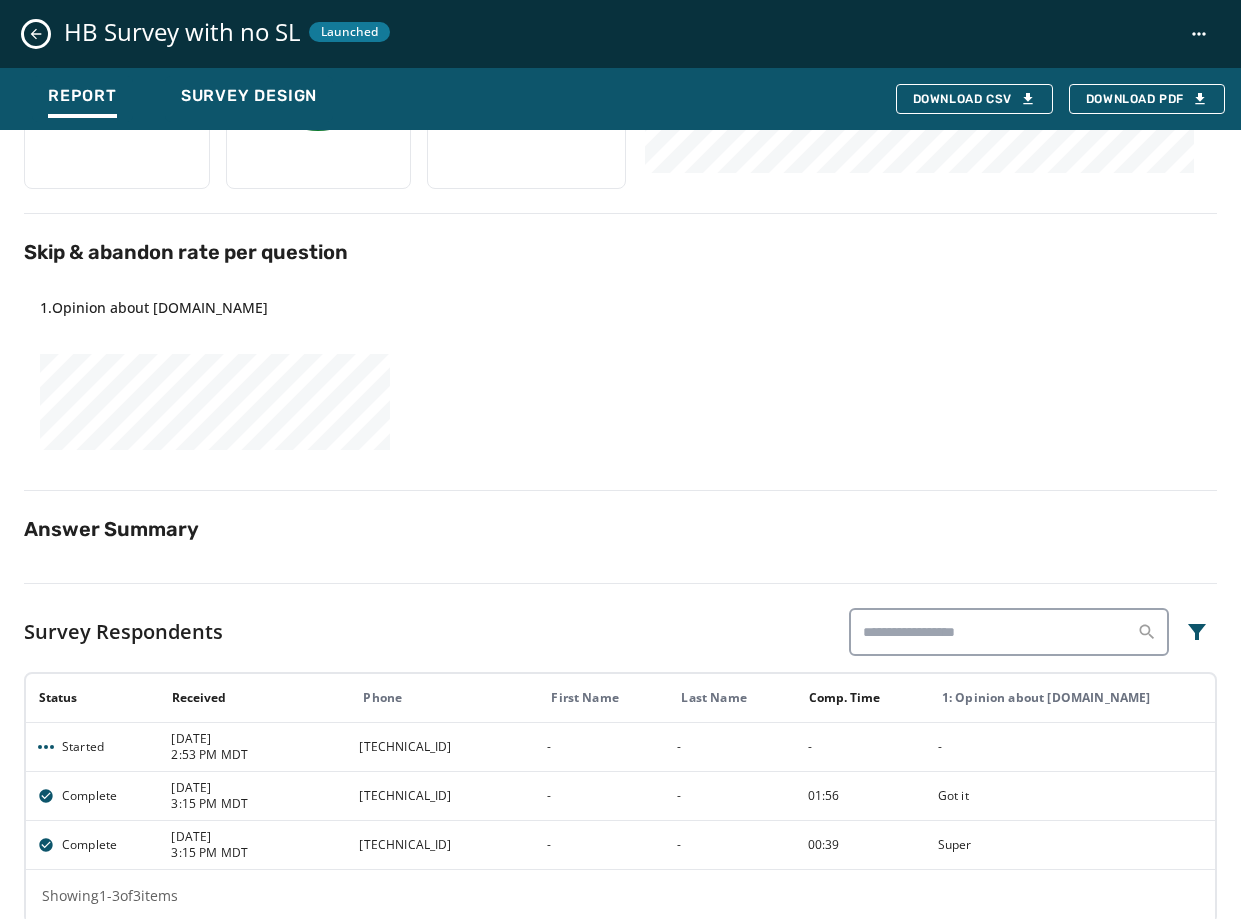 scroll, scrollTop: 314, scrollLeft: 0, axis: vertical 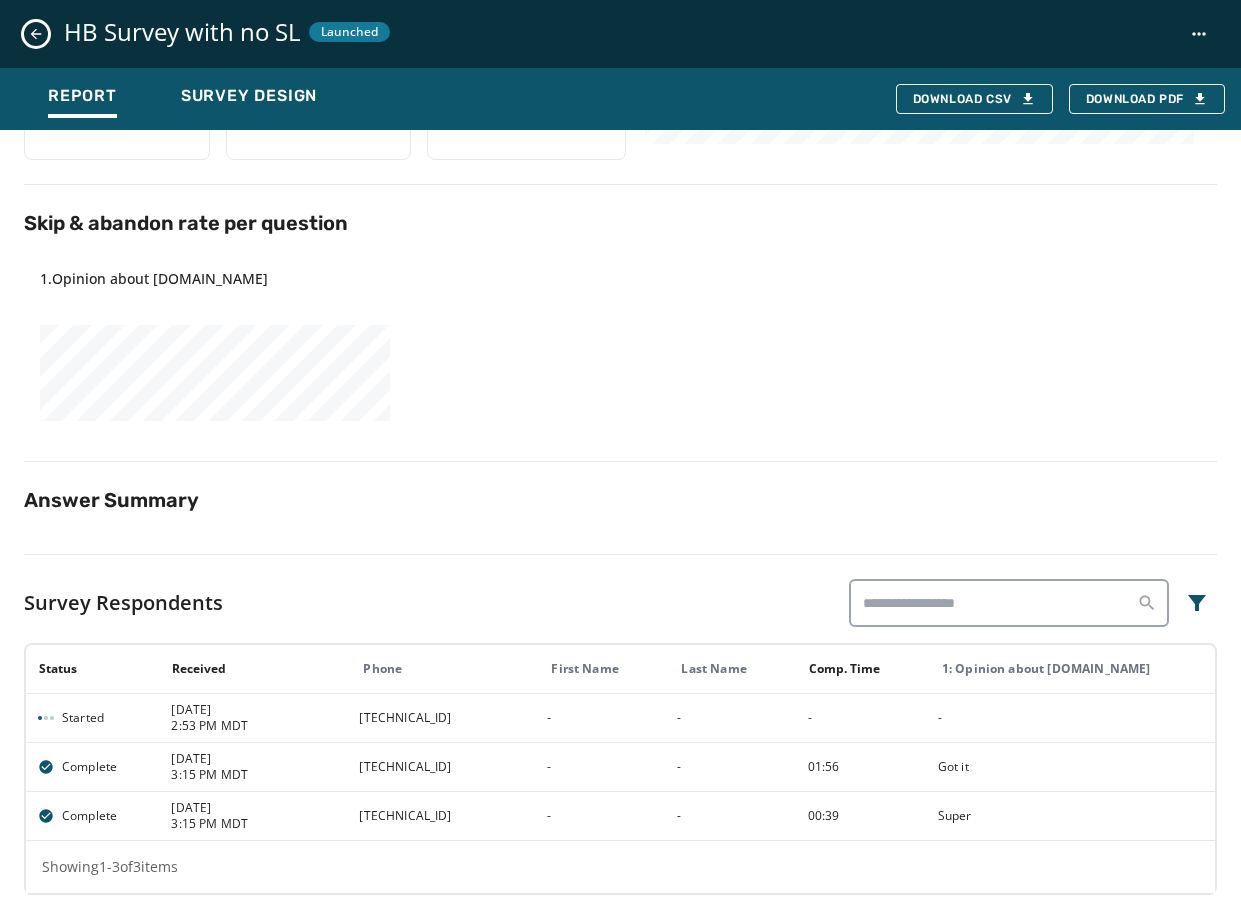 click at bounding box center [36, 34] 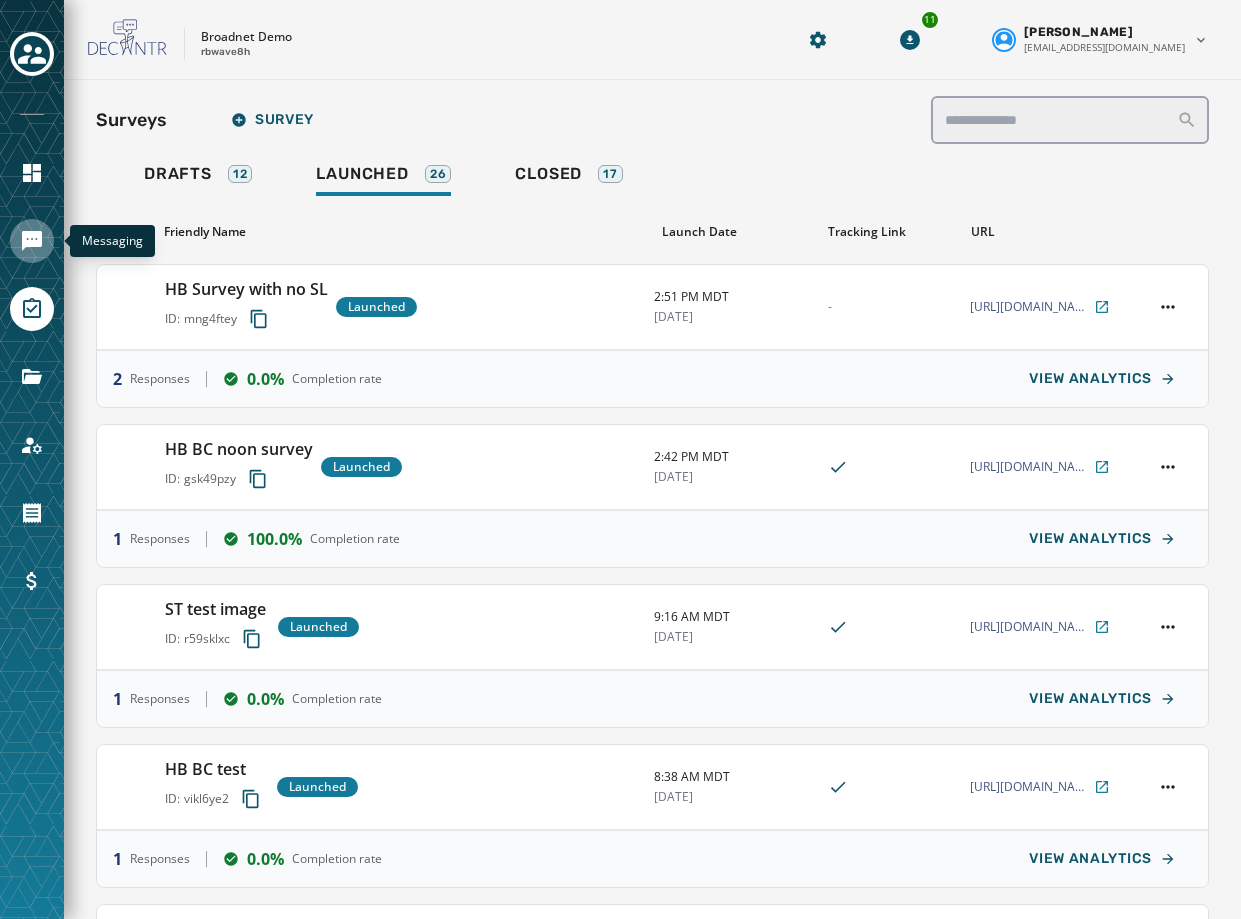 click at bounding box center [32, 241] 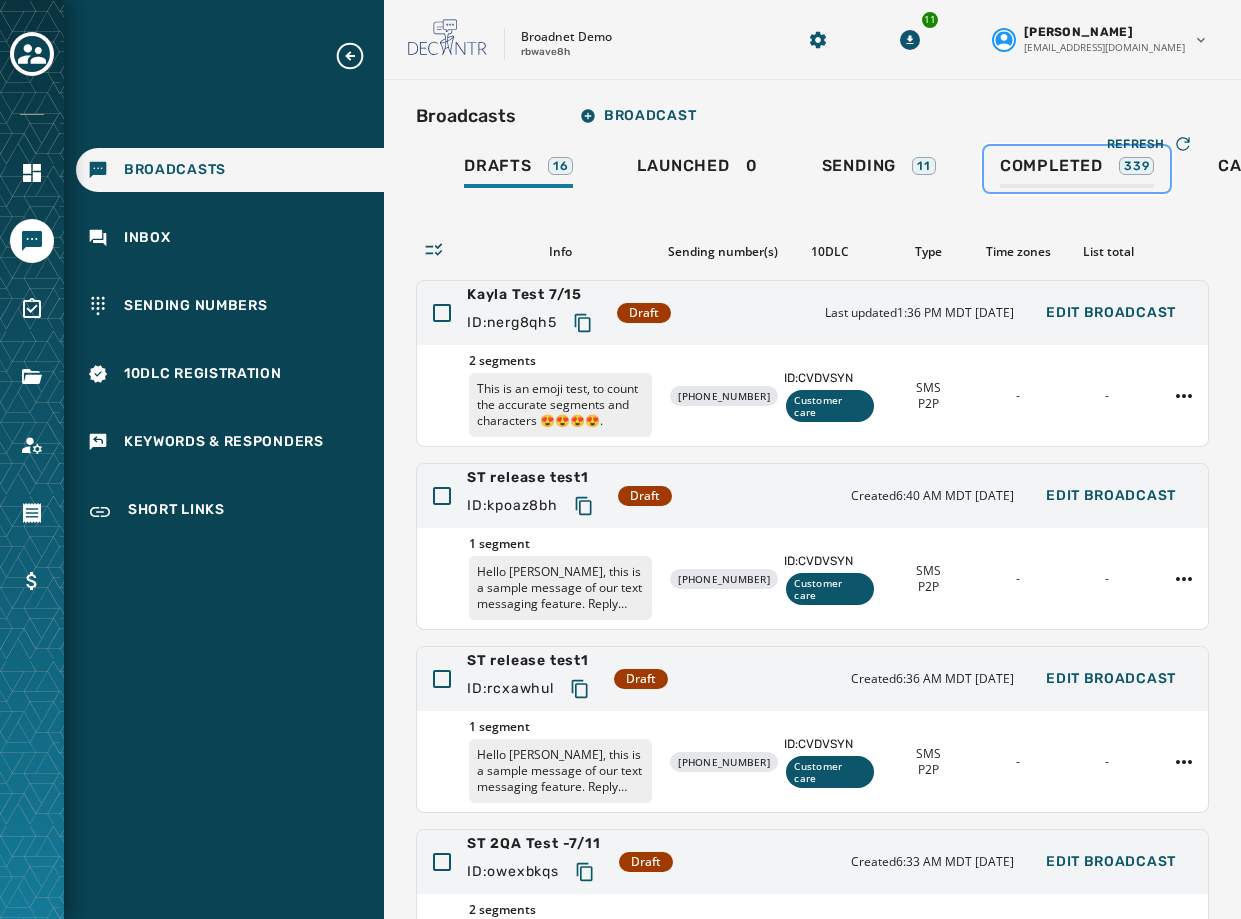 click on "Completed" at bounding box center (1051, 166) 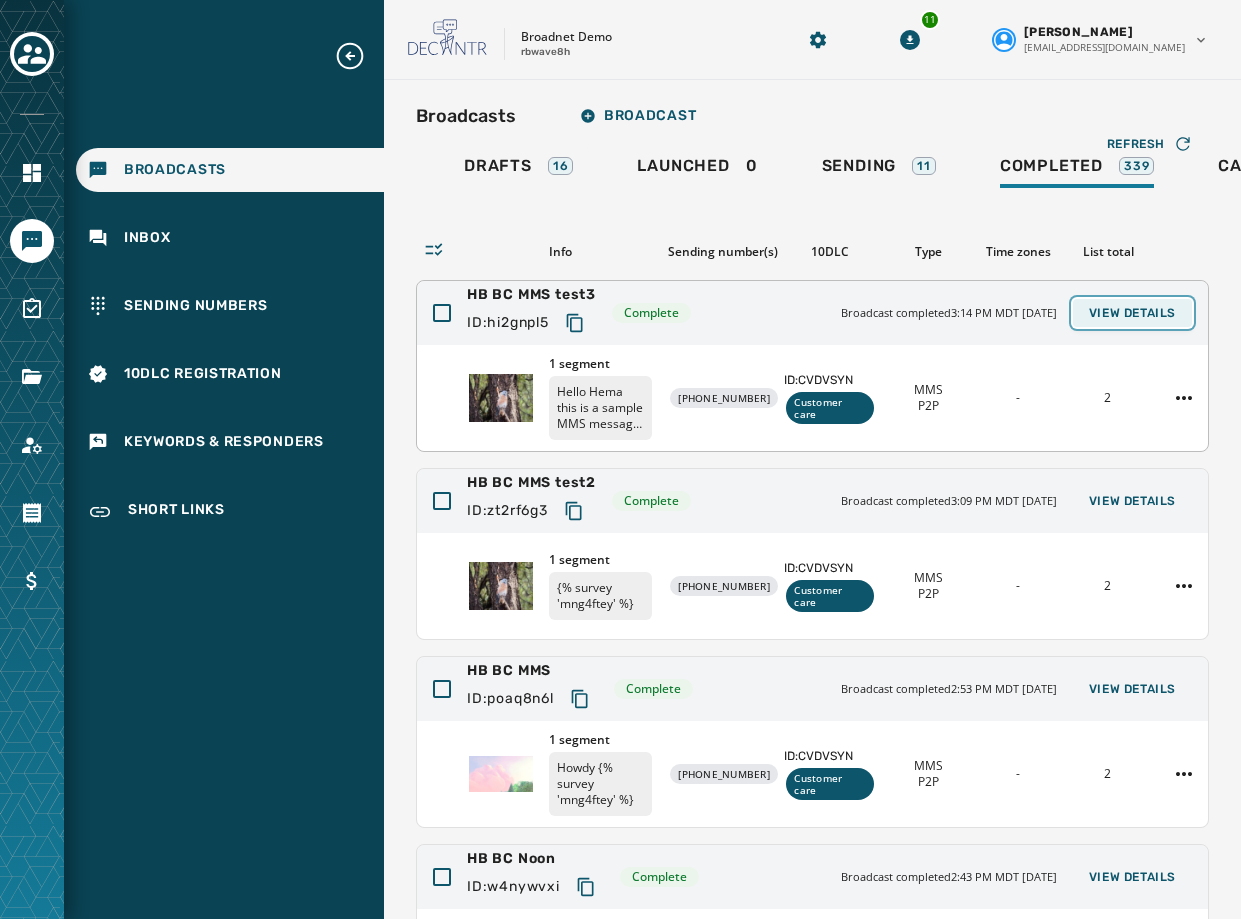 click on "View Details" at bounding box center [1132, 313] 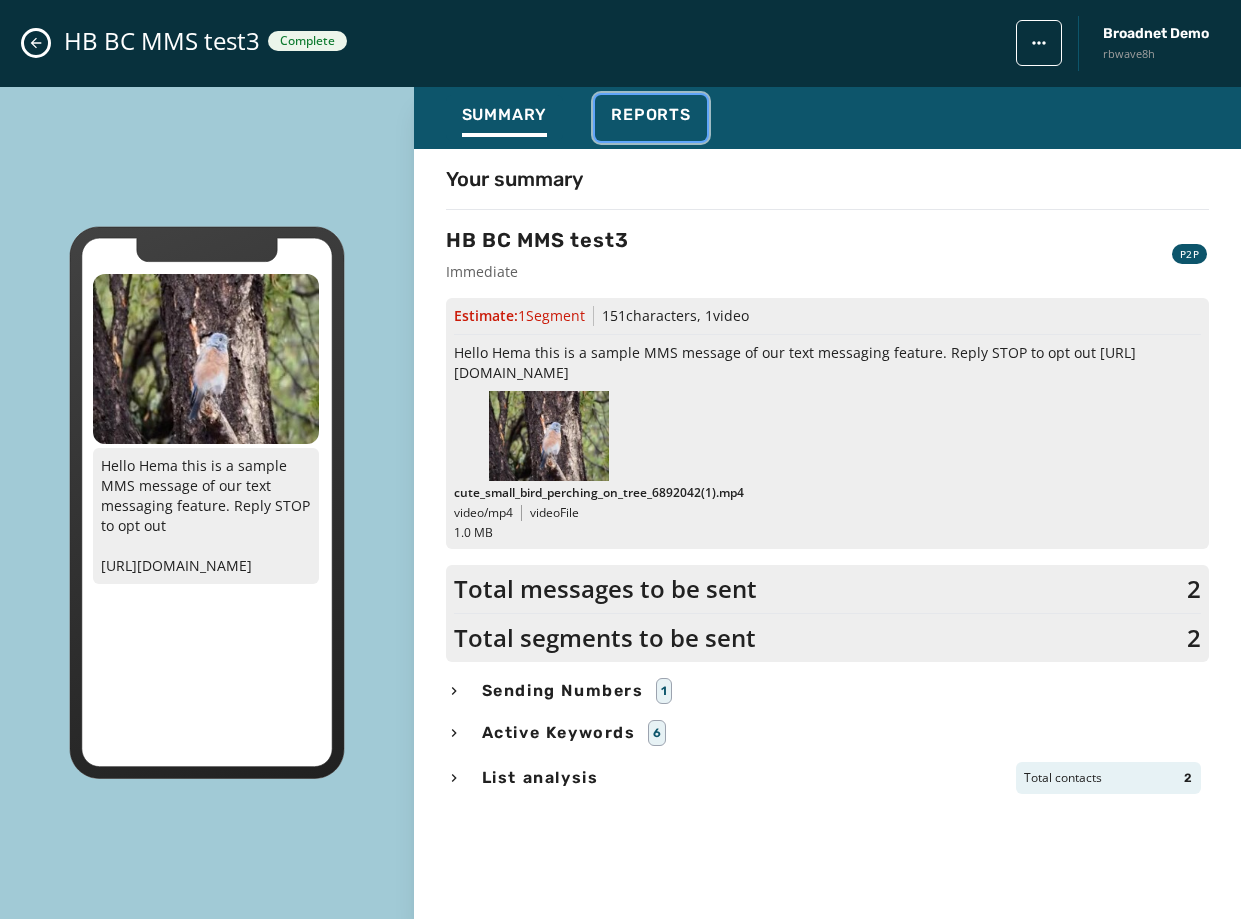 click on "Reports" at bounding box center (651, 115) 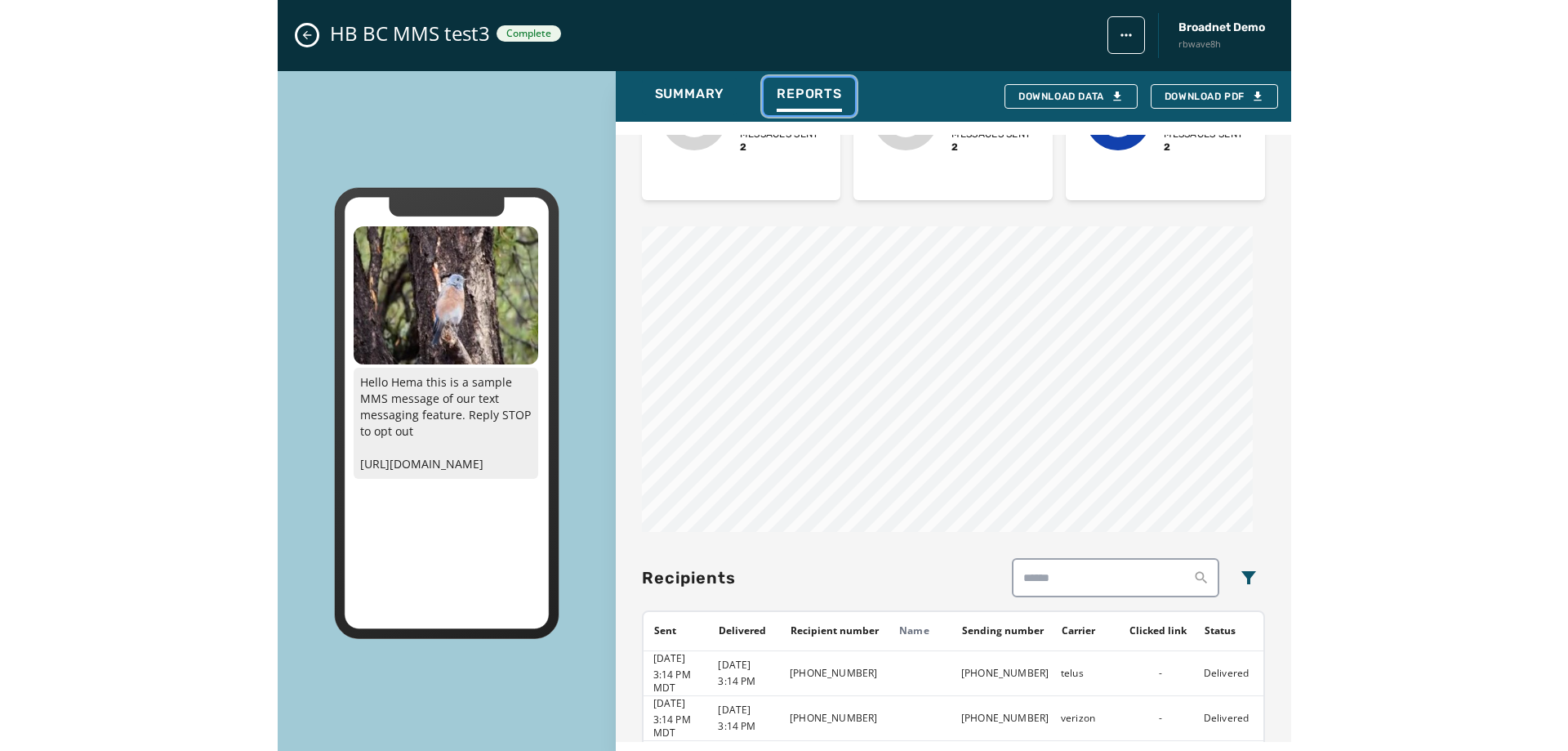 scroll, scrollTop: 561, scrollLeft: 0, axis: vertical 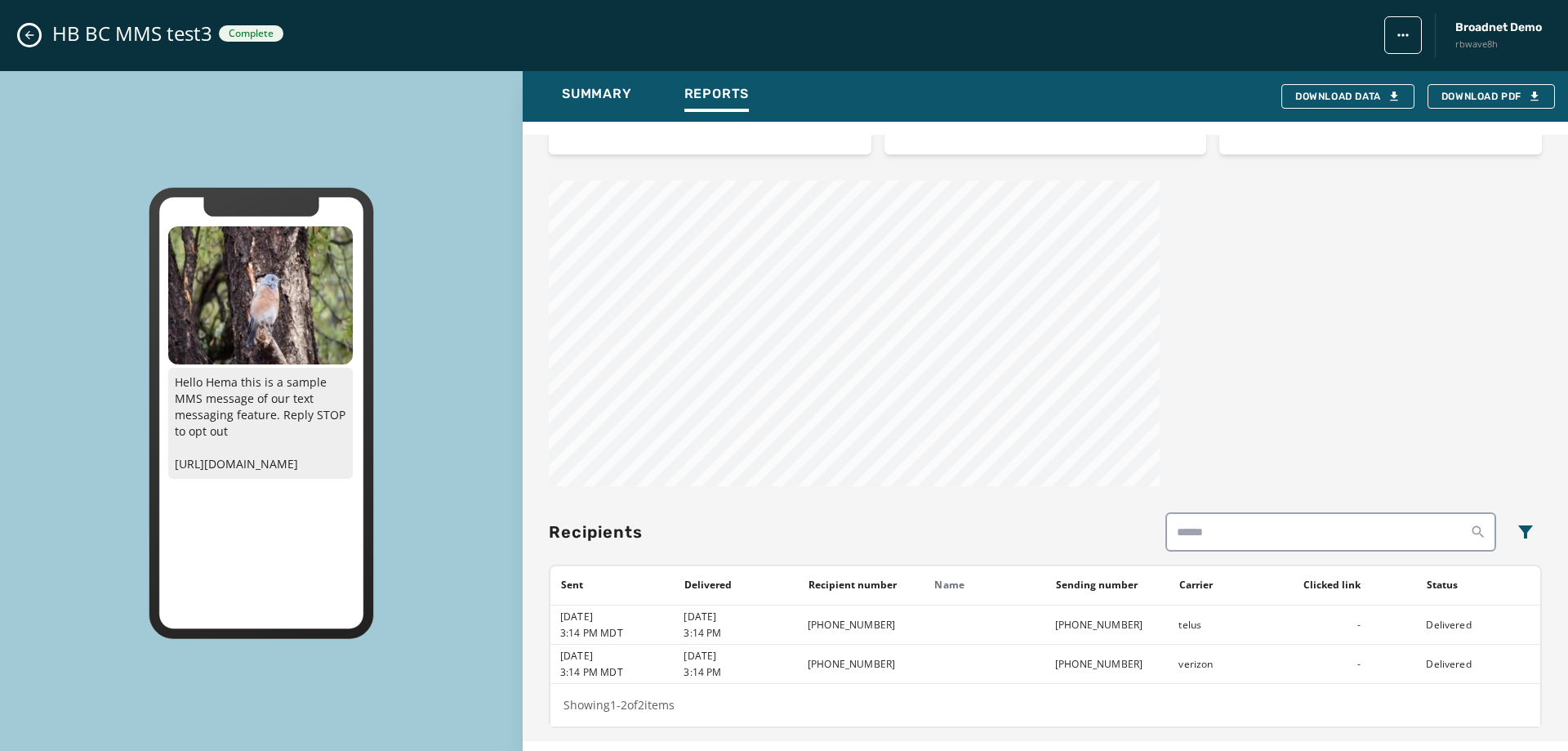 click 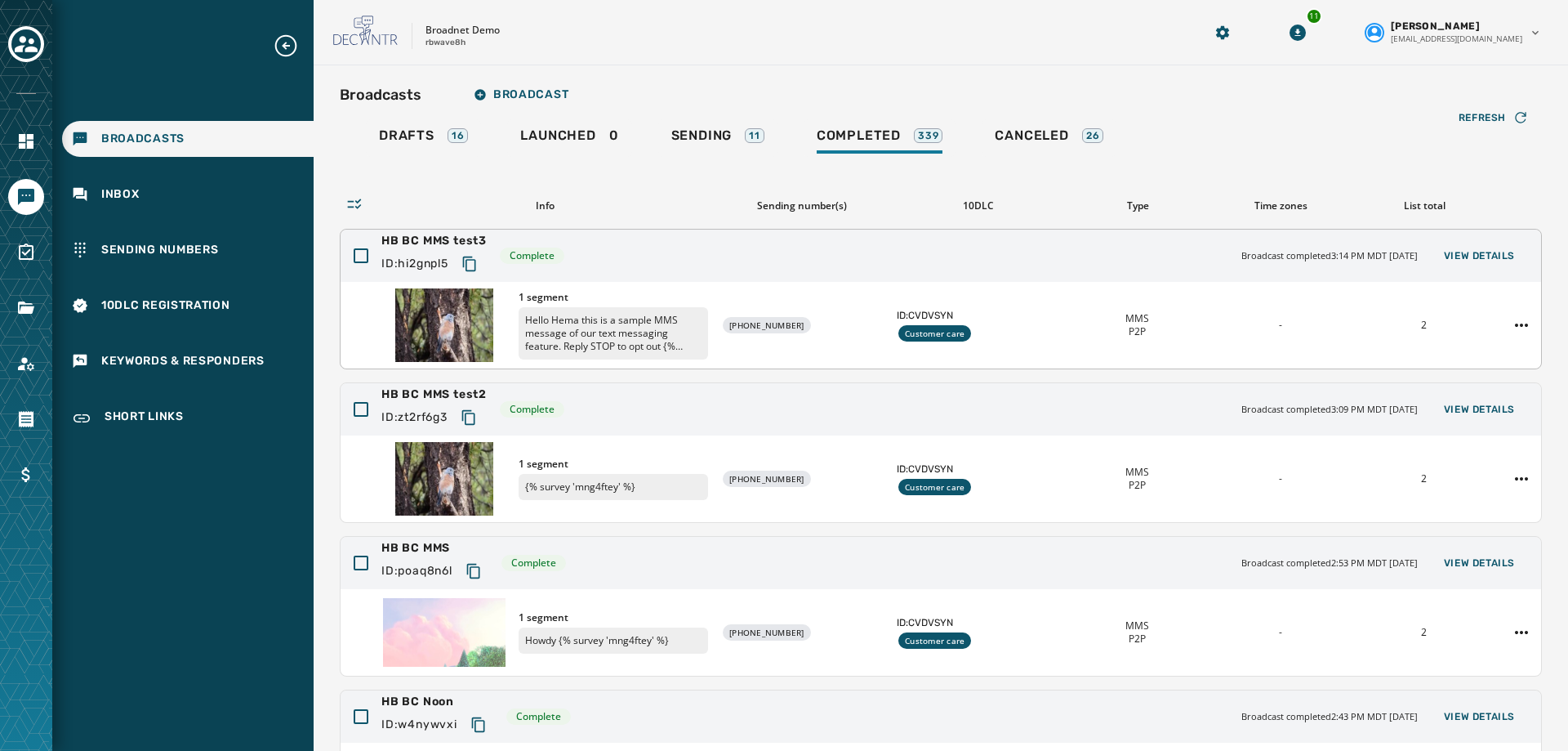 click on "HB BC MMS test3" at bounding box center (434, 241) 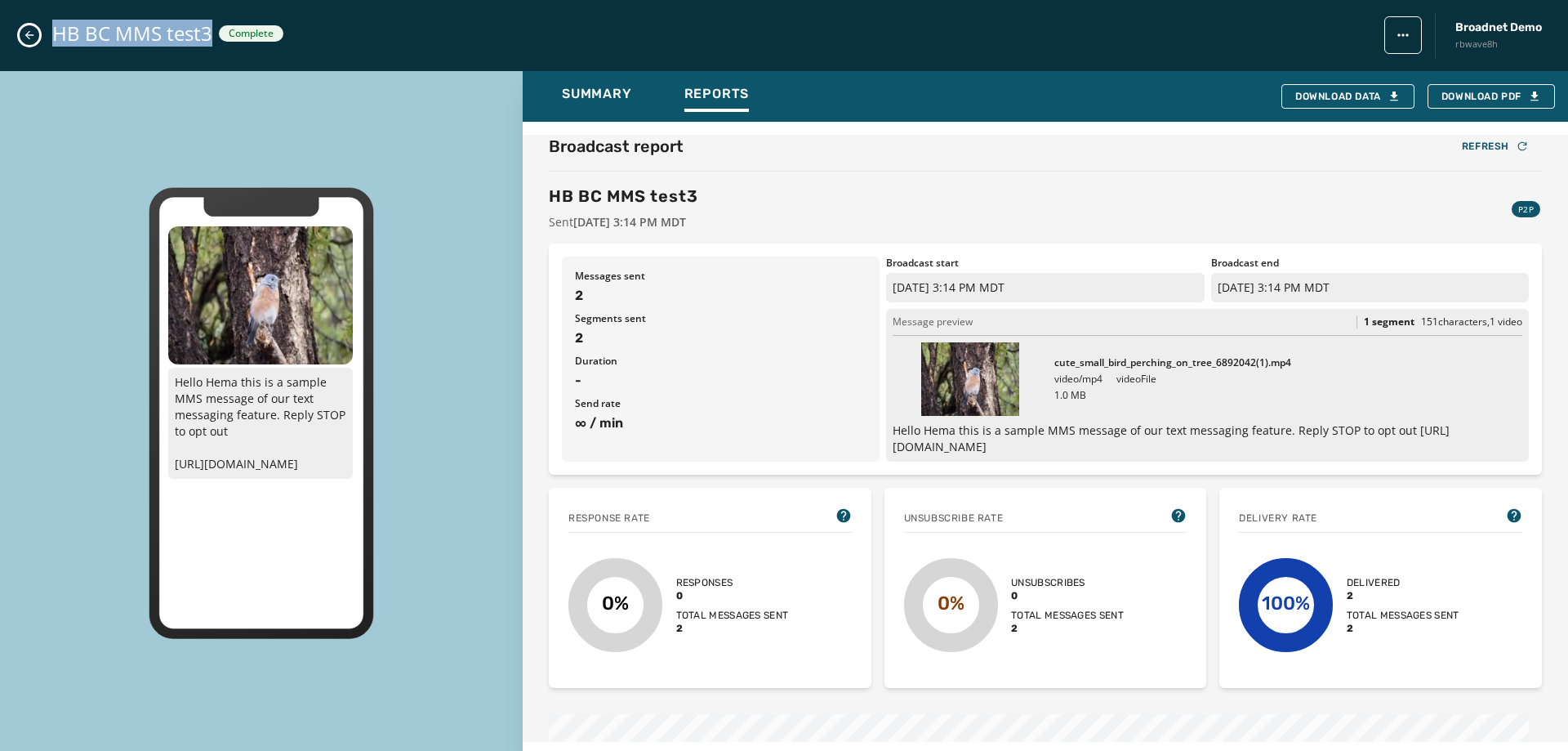 drag, startPoint x: 211, startPoint y: 34, endPoint x: 54, endPoint y: 42, distance: 157.20369 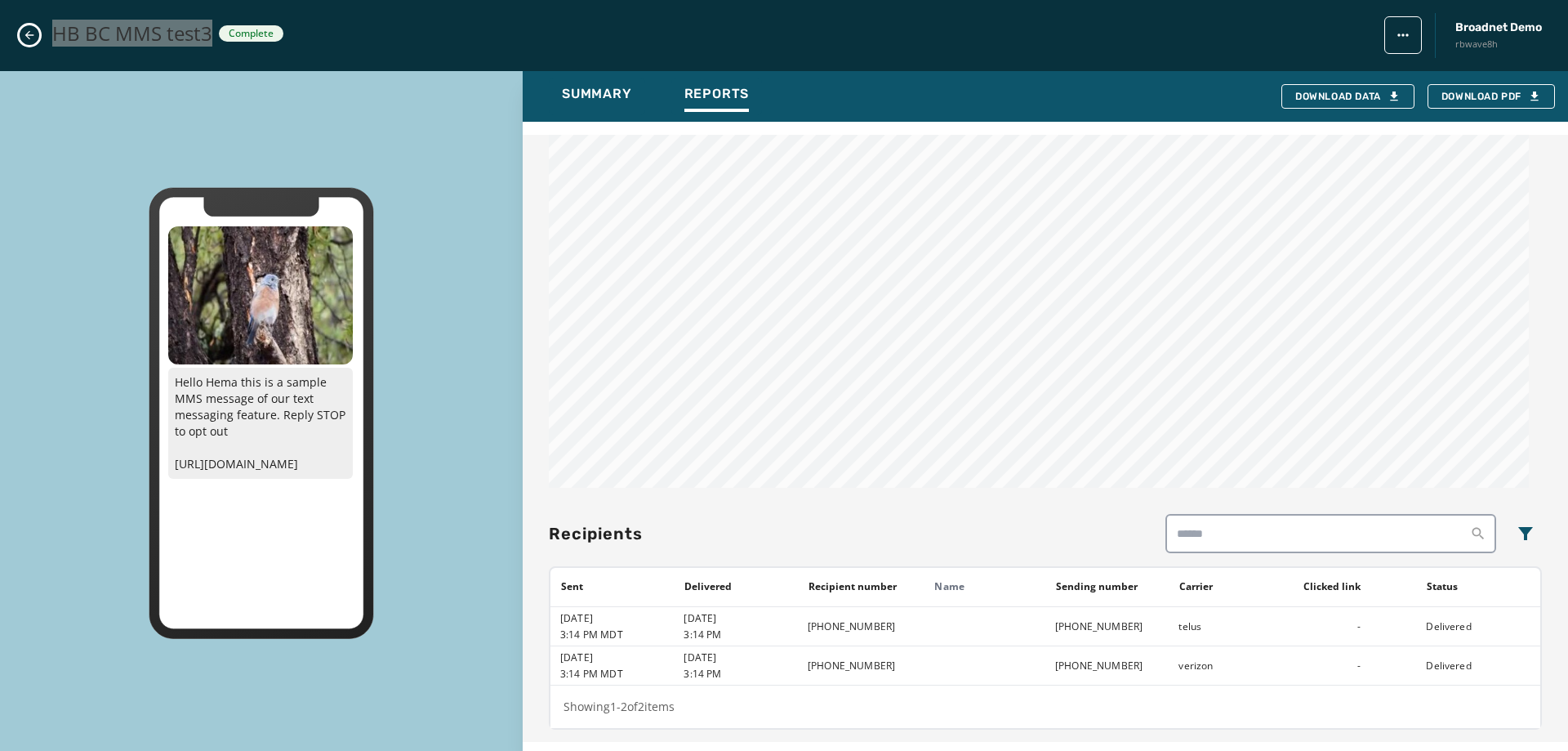 scroll, scrollTop: 717, scrollLeft: 0, axis: vertical 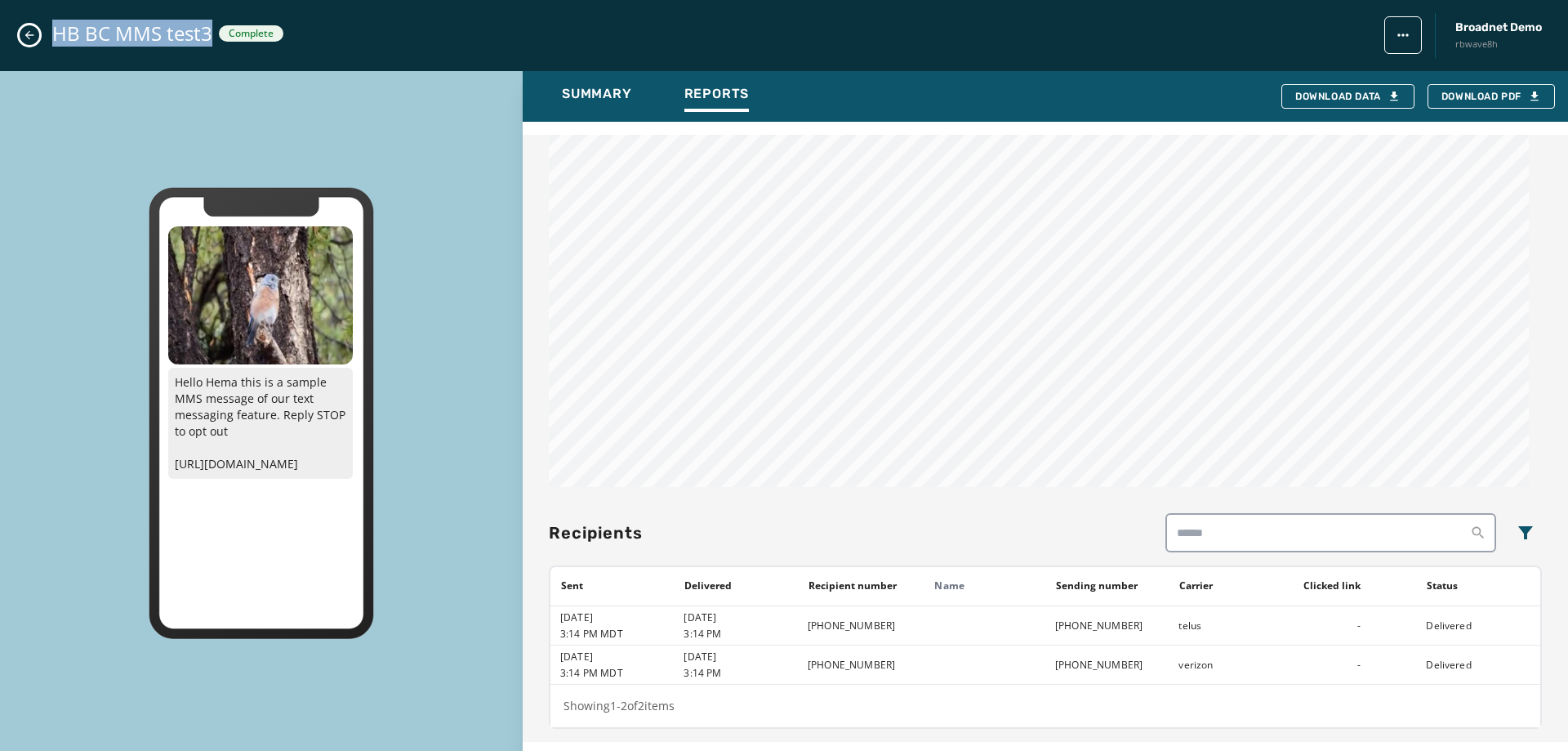 click at bounding box center (29, 35) 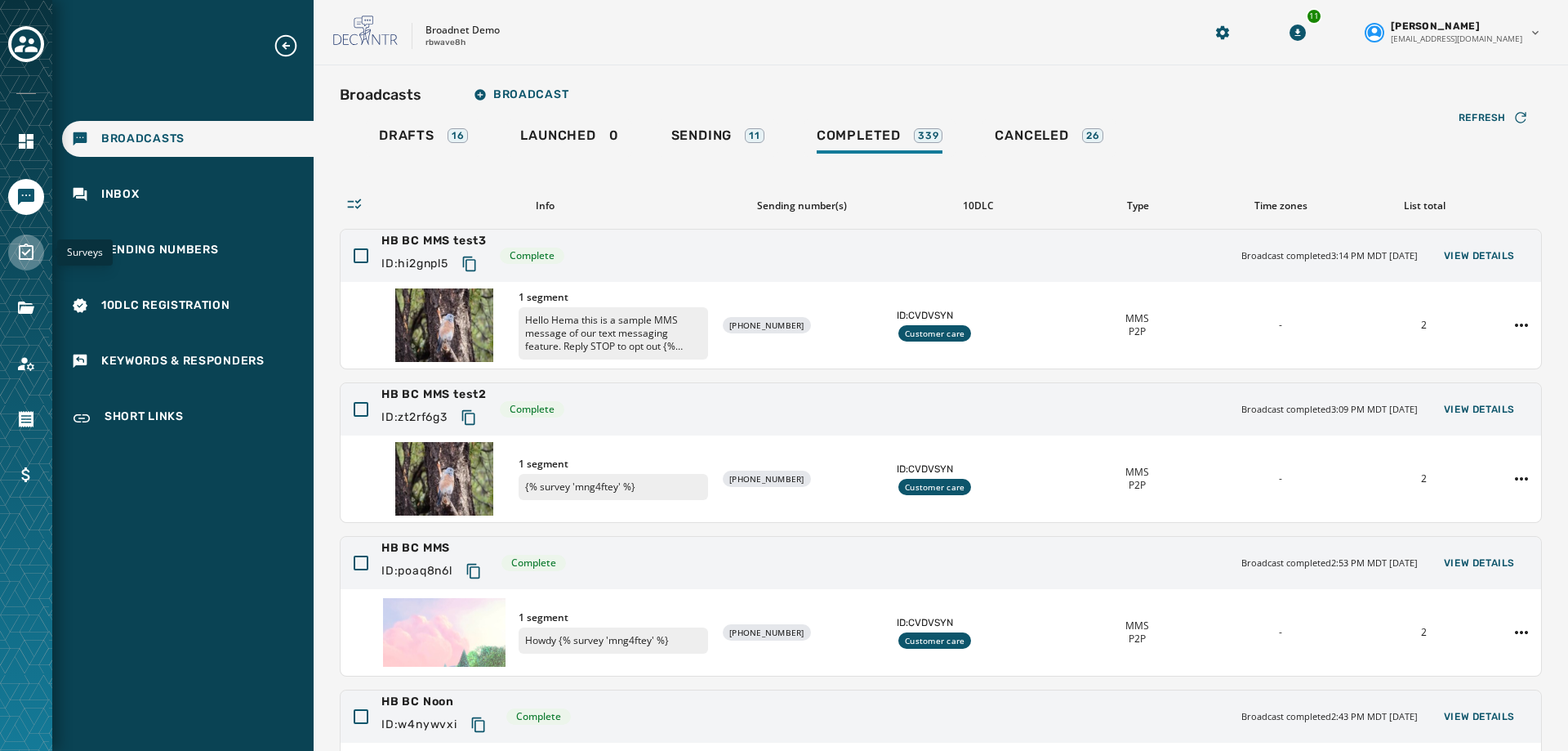 click 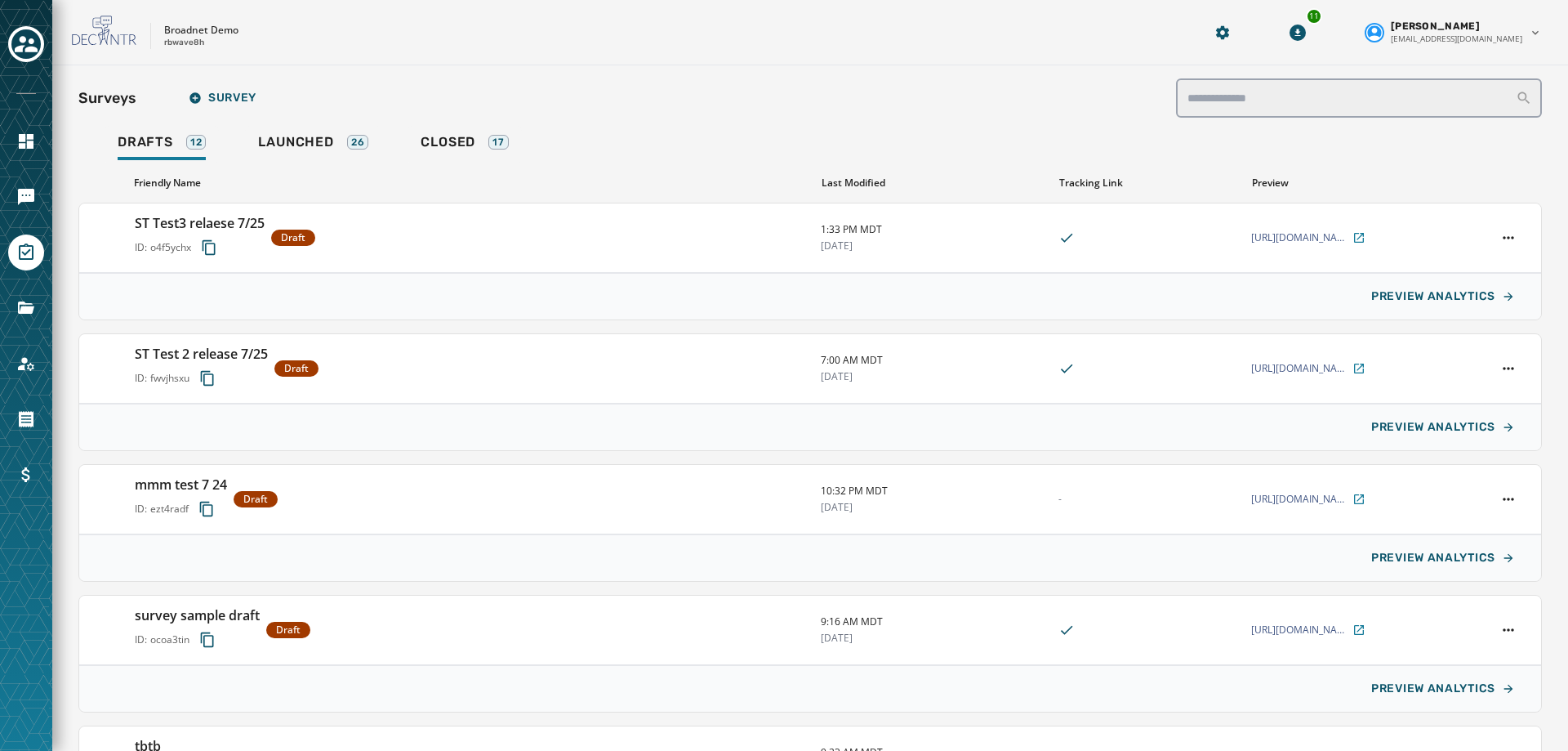 scroll, scrollTop: 0, scrollLeft: 0, axis: both 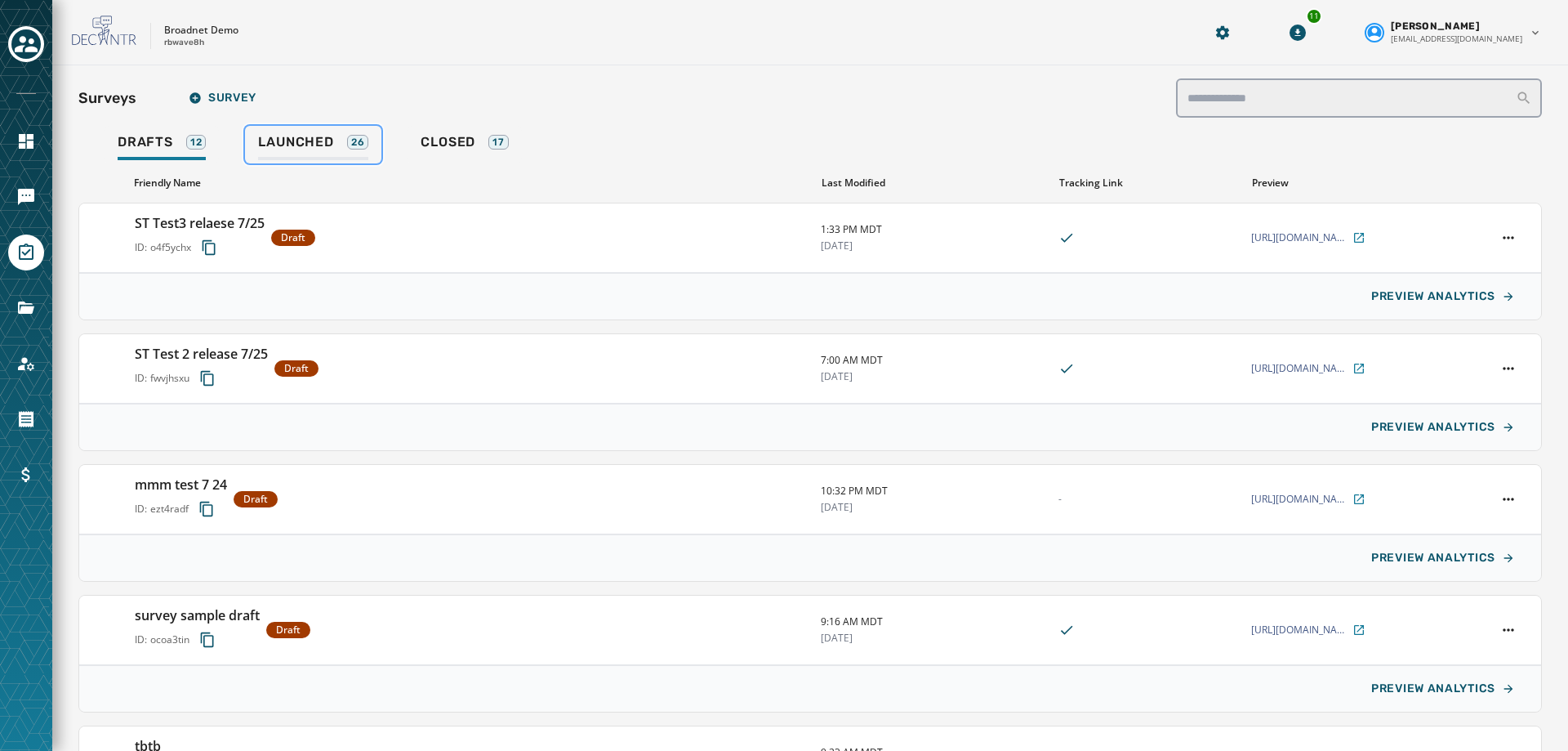click on "Launched 26" at bounding box center (313, 147) 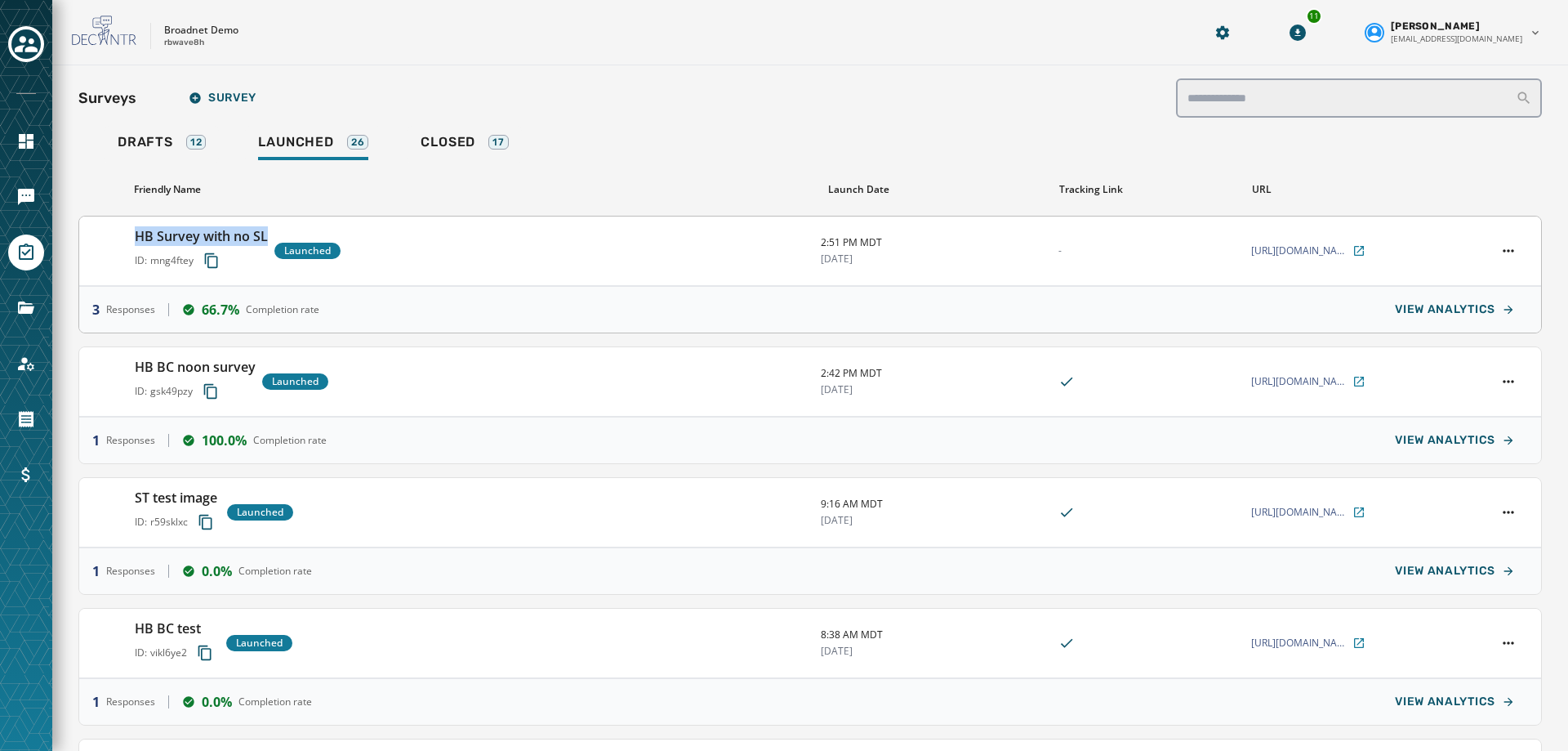 drag, startPoint x: 274, startPoint y: 235, endPoint x: 128, endPoint y: 236, distance: 146.00342 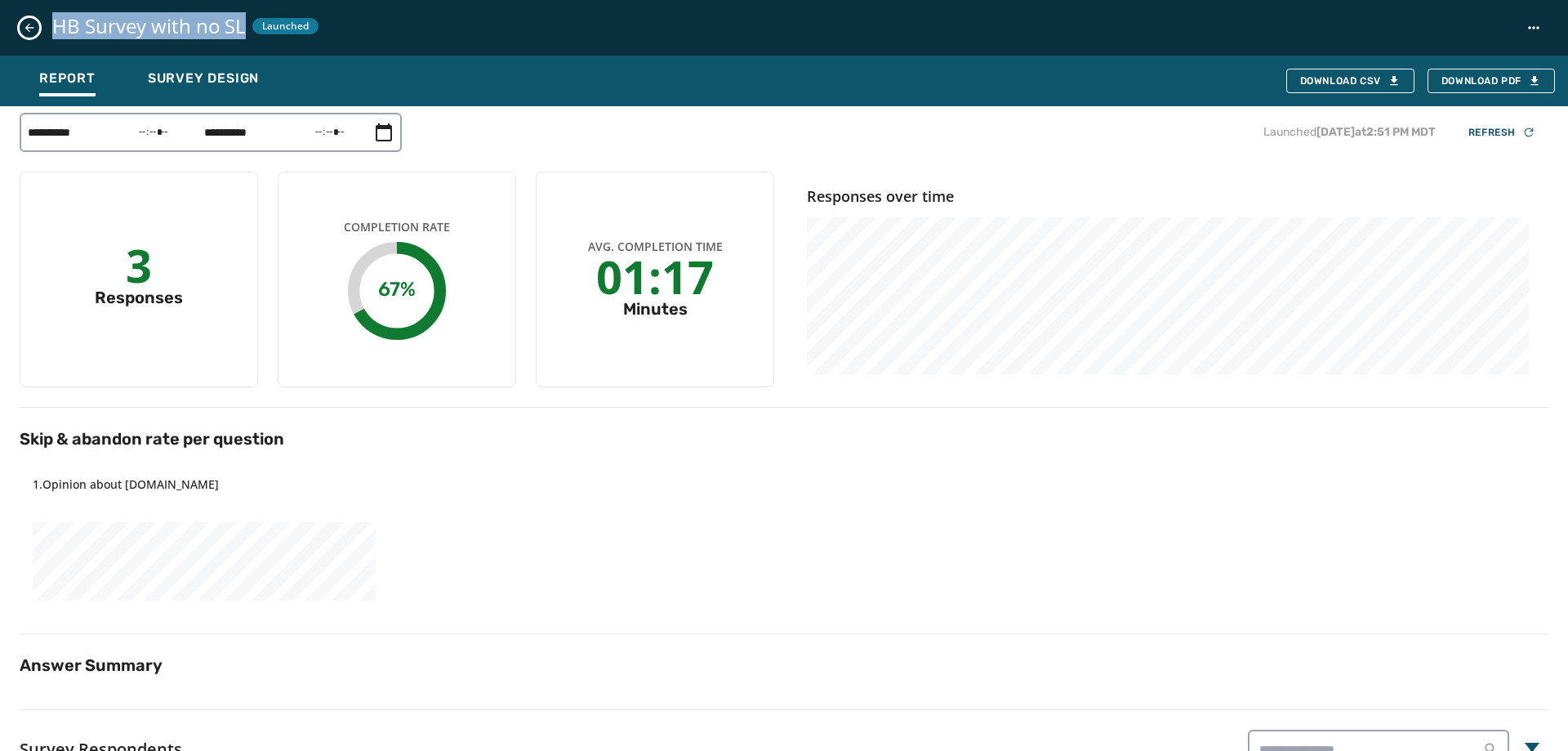 drag, startPoint x: 243, startPoint y: 34, endPoint x: 46, endPoint y: 42, distance: 197.16237 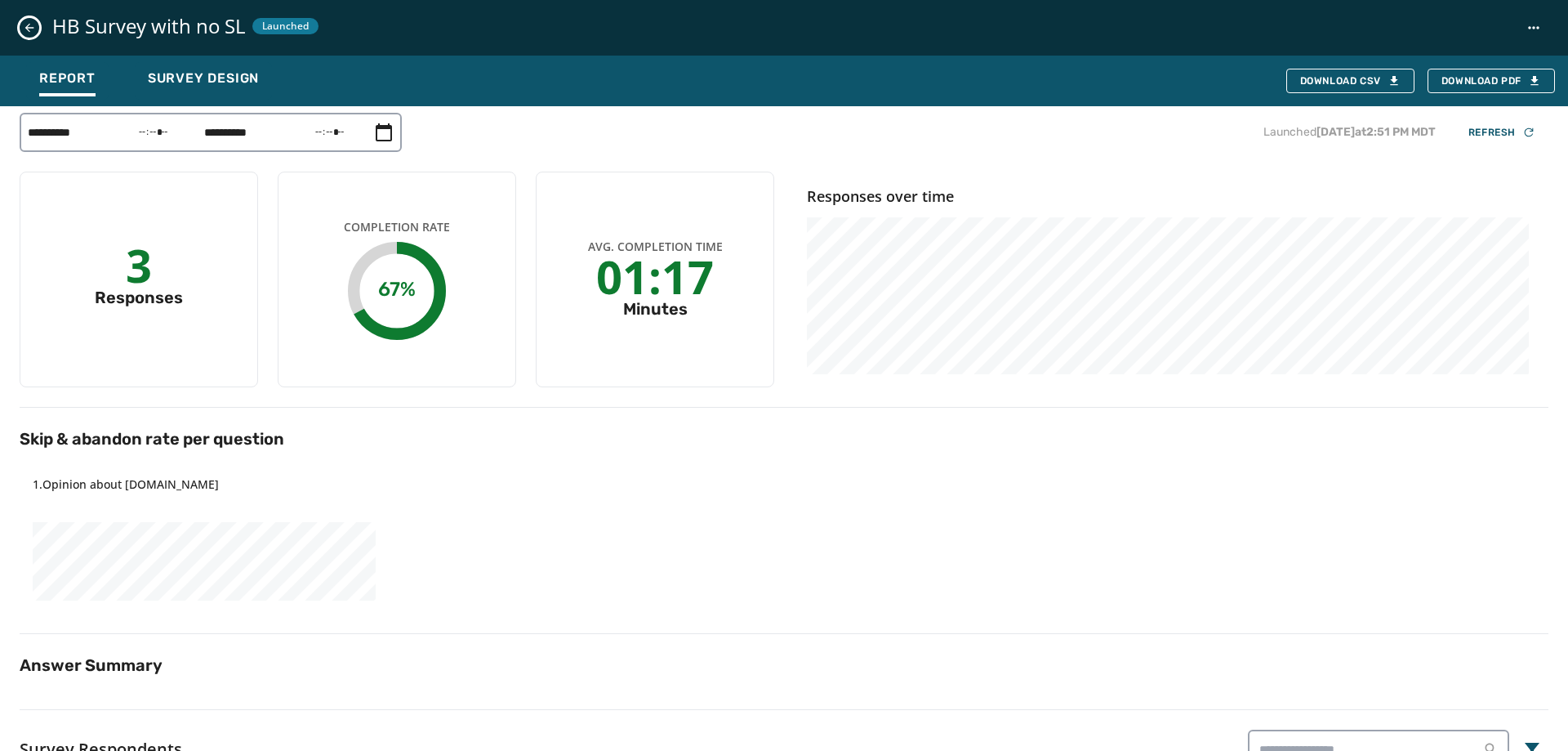 click on "HB Survey with no SL Launched" at bounding box center [784, 28] 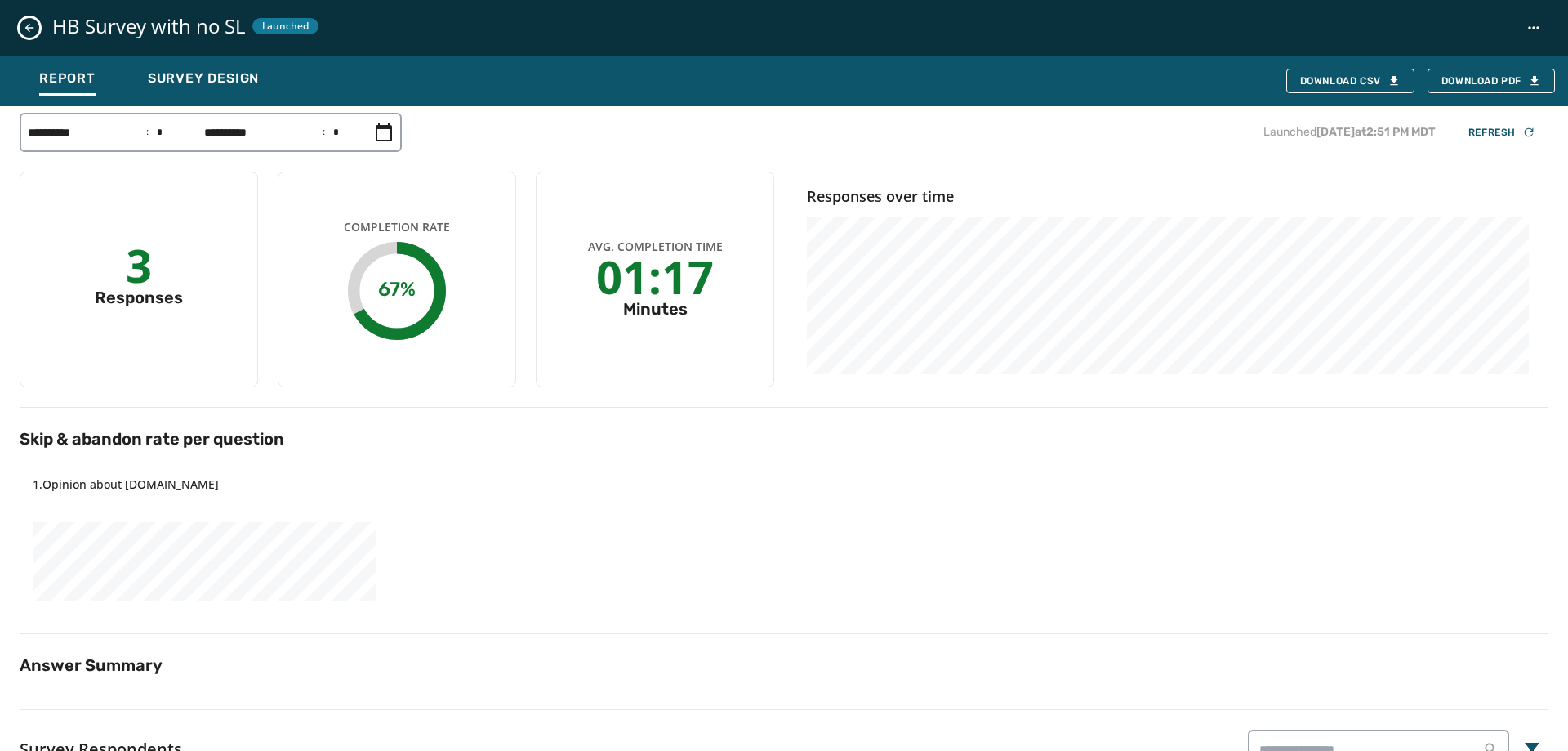 click 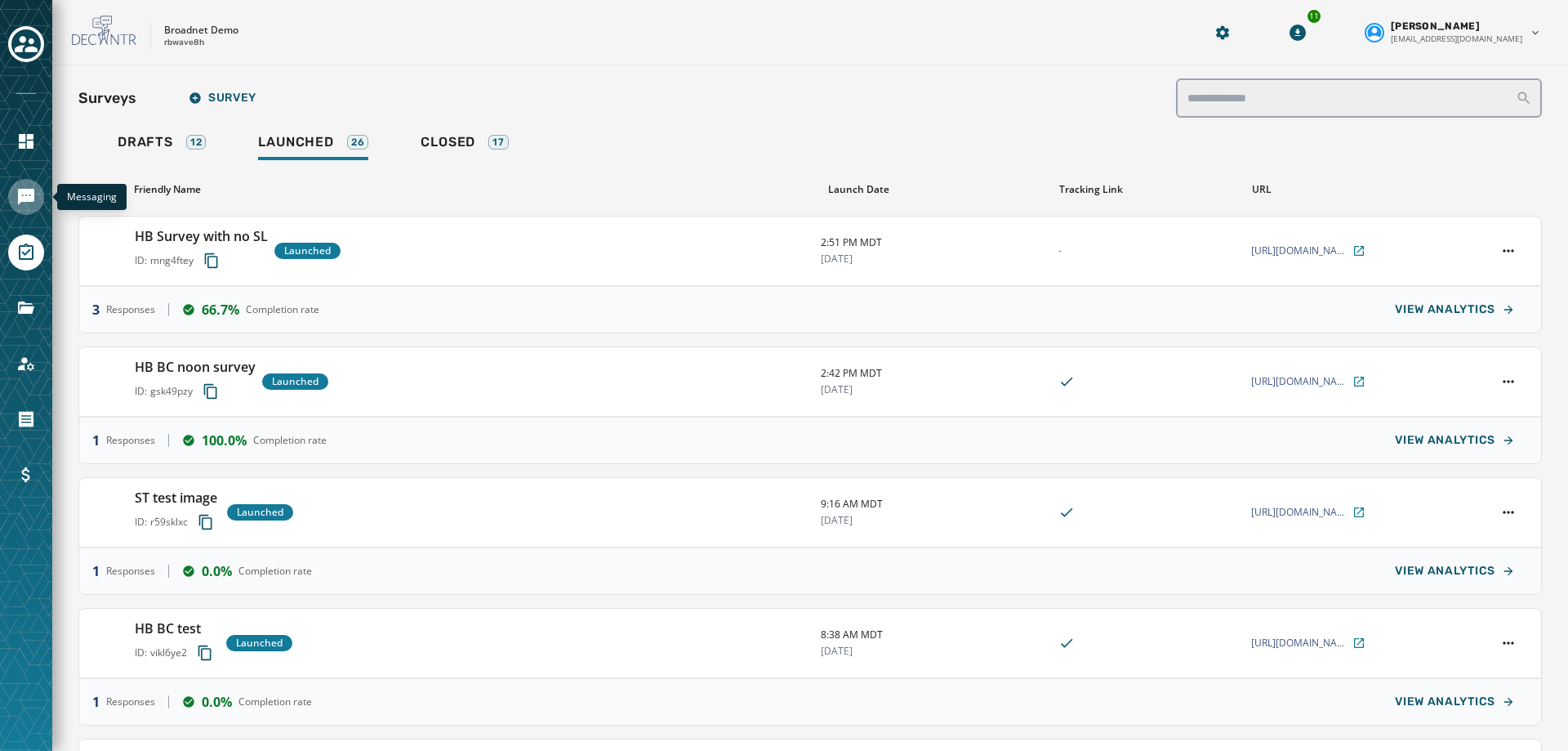 click 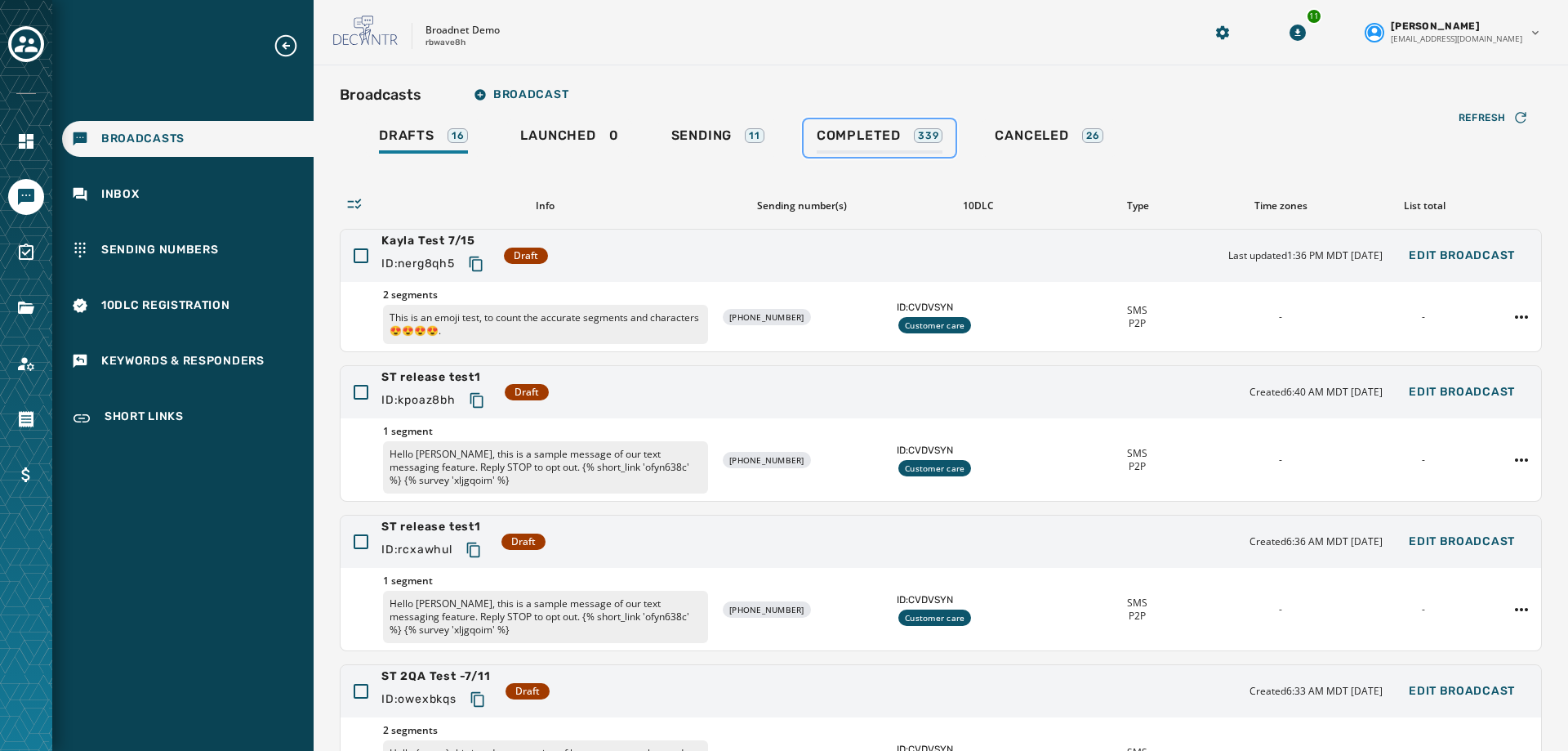 click on "Completed" at bounding box center [858, 136] 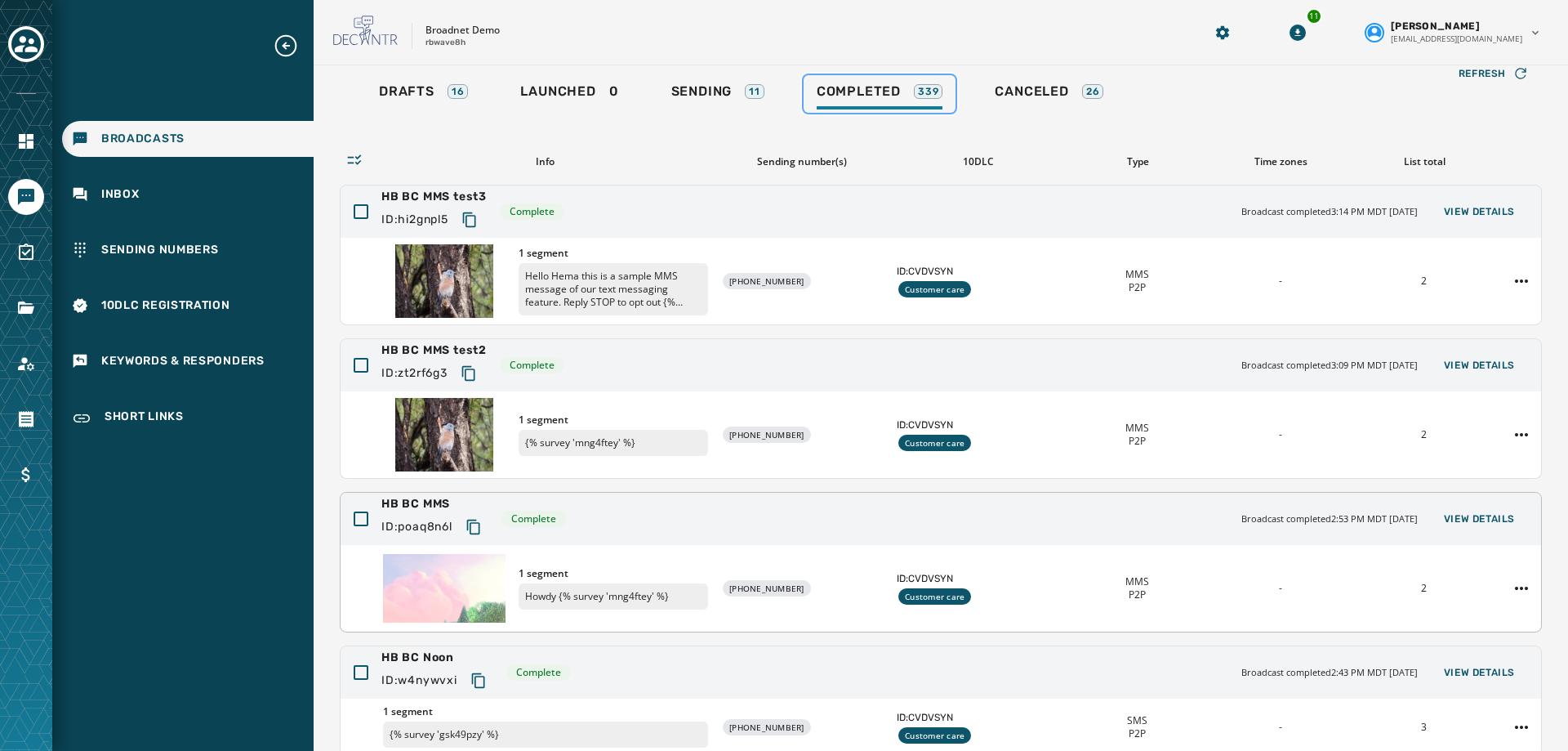 scroll, scrollTop: 82, scrollLeft: 0, axis: vertical 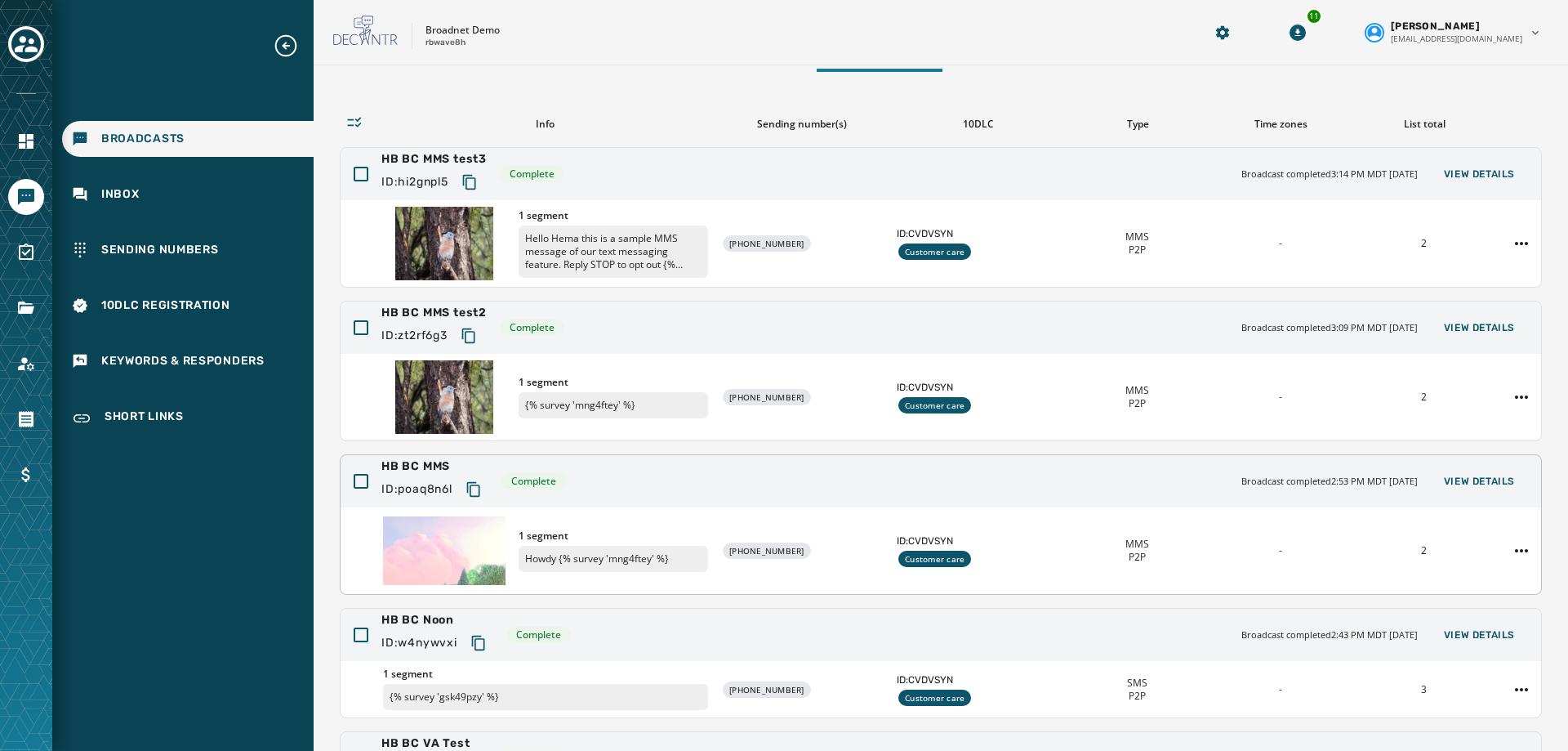 click at bounding box center (444, 551) 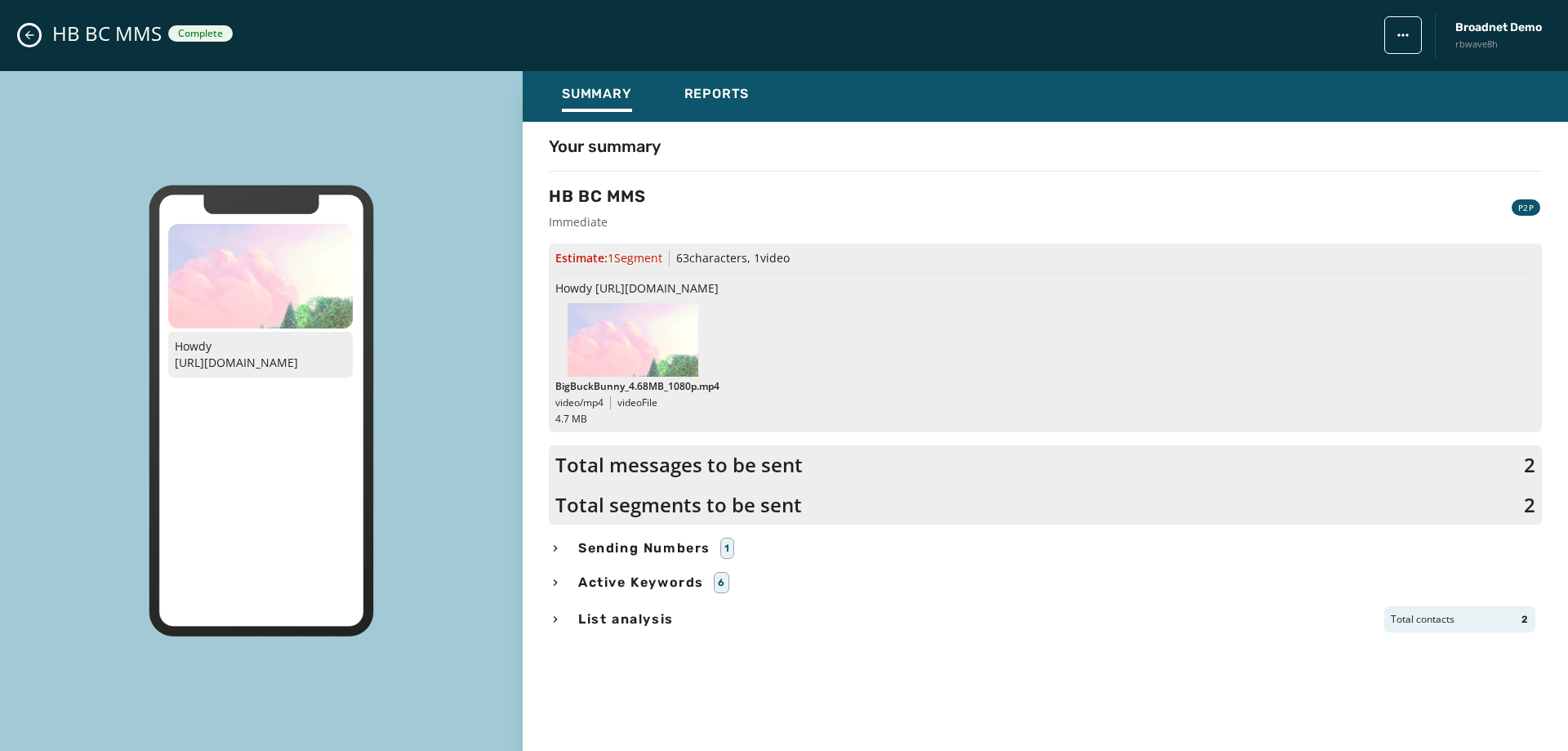 scroll, scrollTop: 303, scrollLeft: 0, axis: vertical 